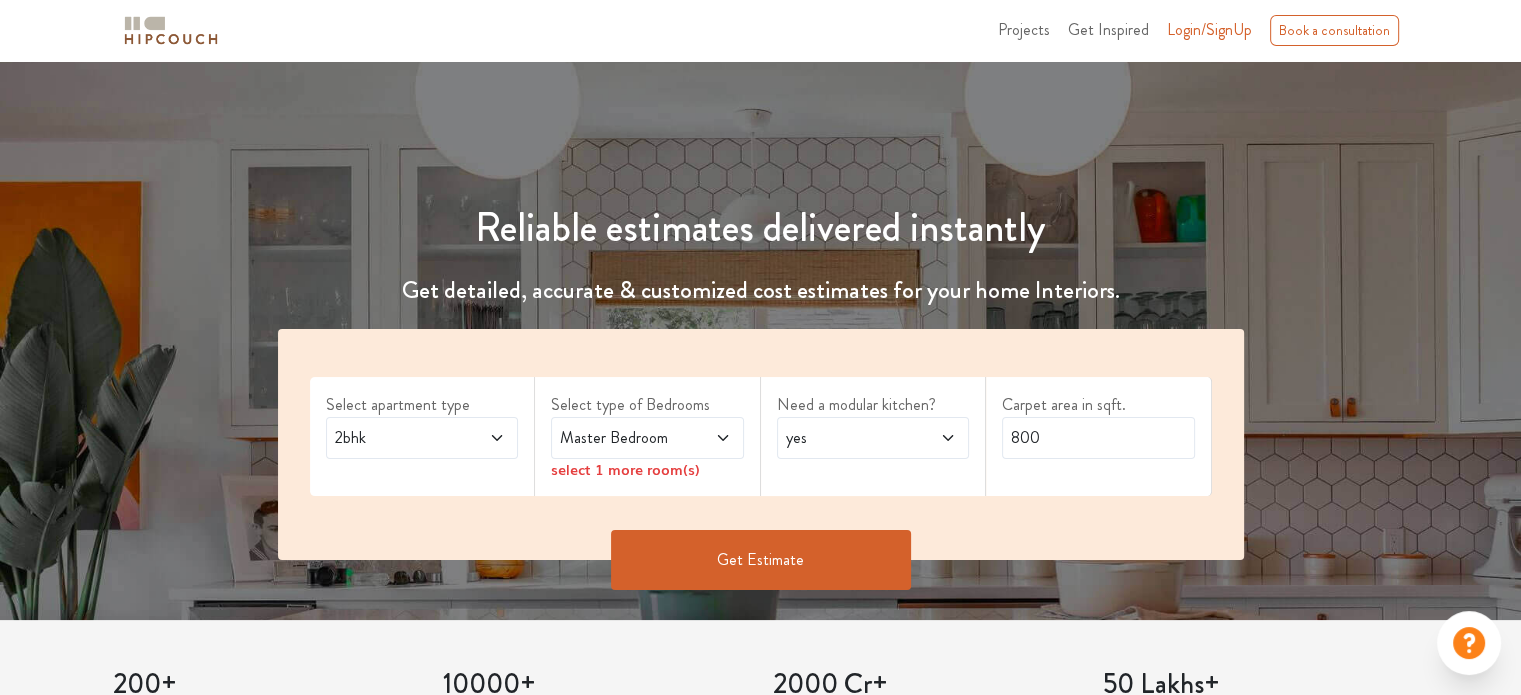 scroll, scrollTop: 100, scrollLeft: 0, axis: vertical 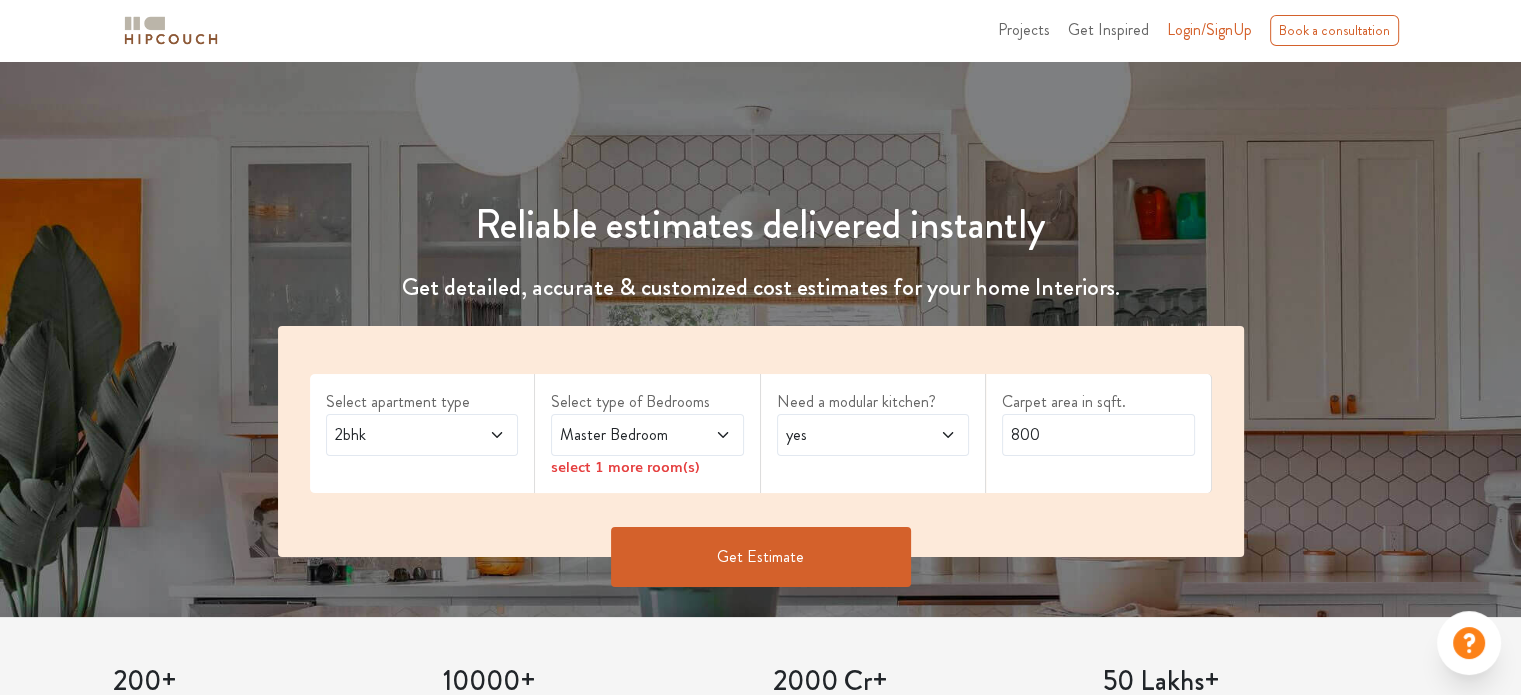 click 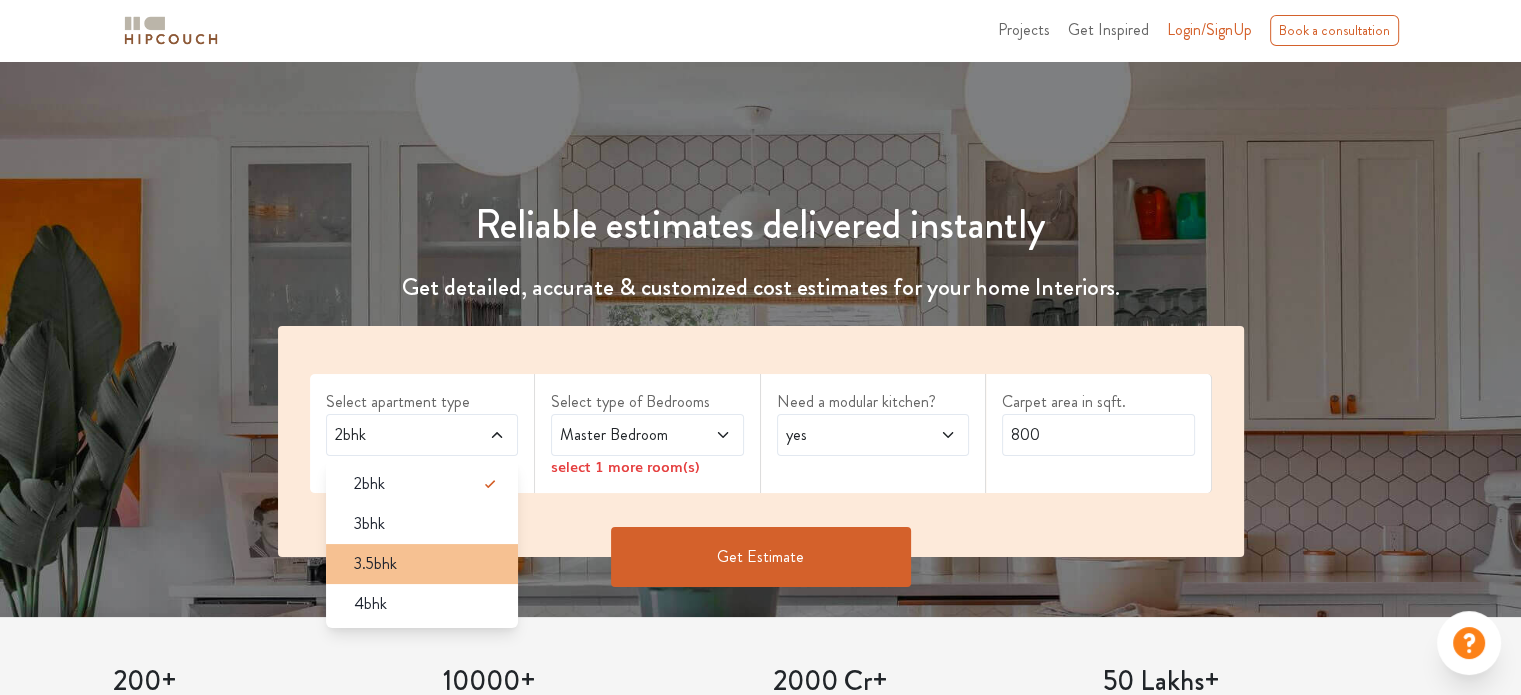 click on "3.5bhk" at bounding box center [428, 564] 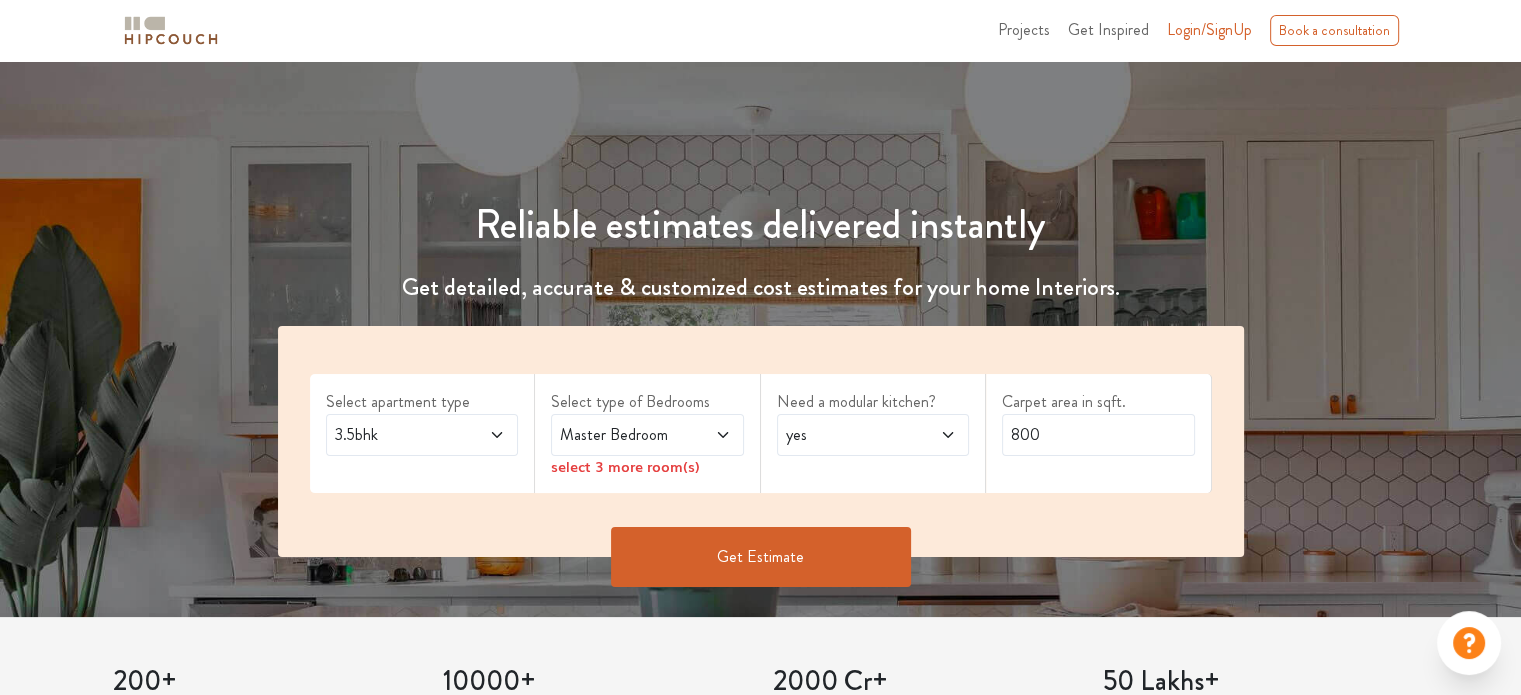 click 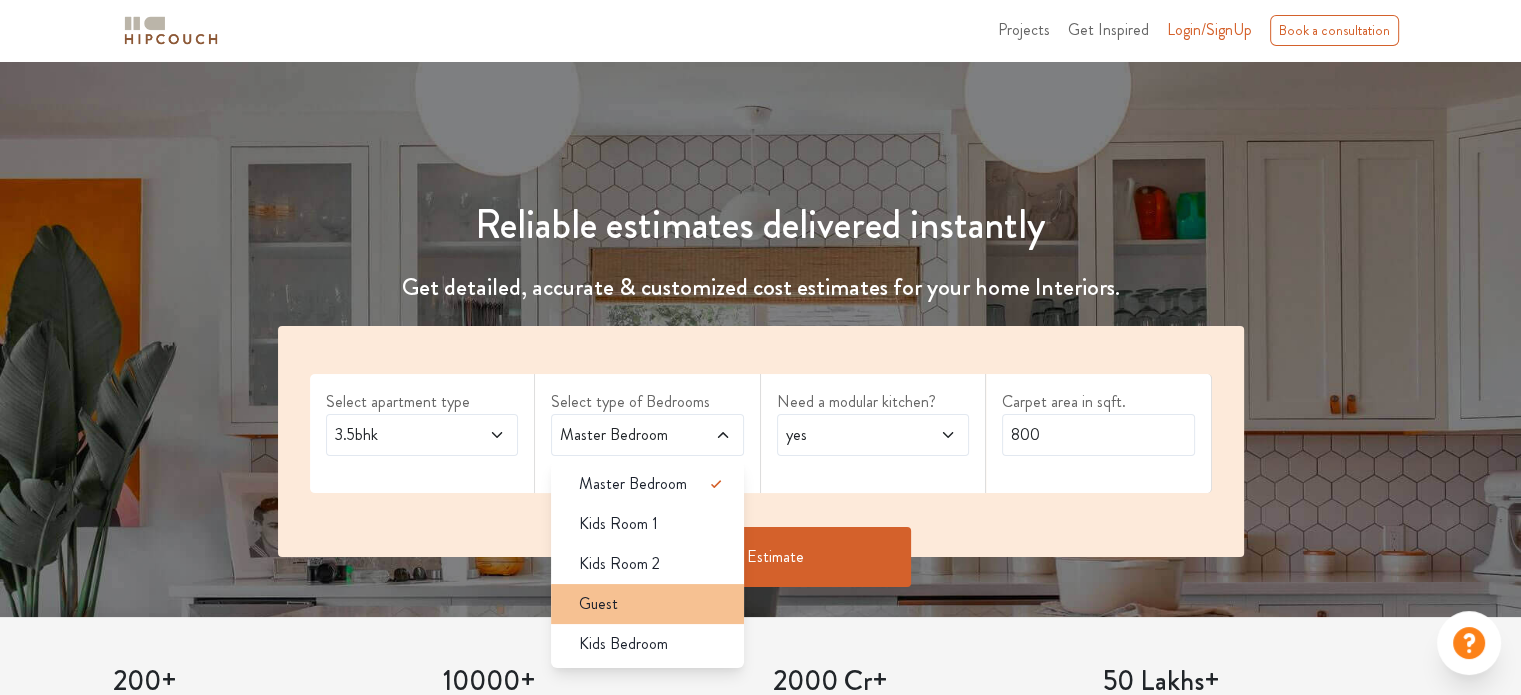 click on "Guest" at bounding box center [653, 604] 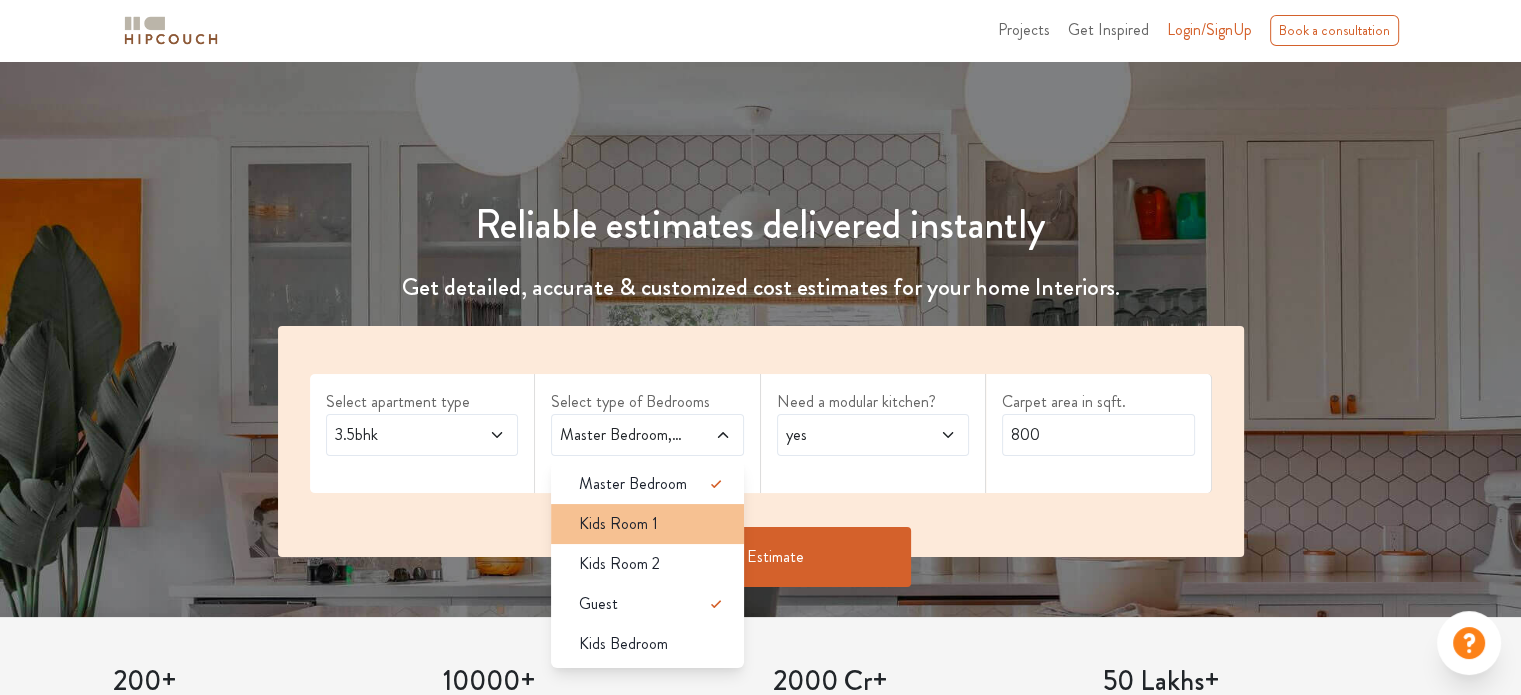 click on "Kids Room 1" at bounding box center [653, 524] 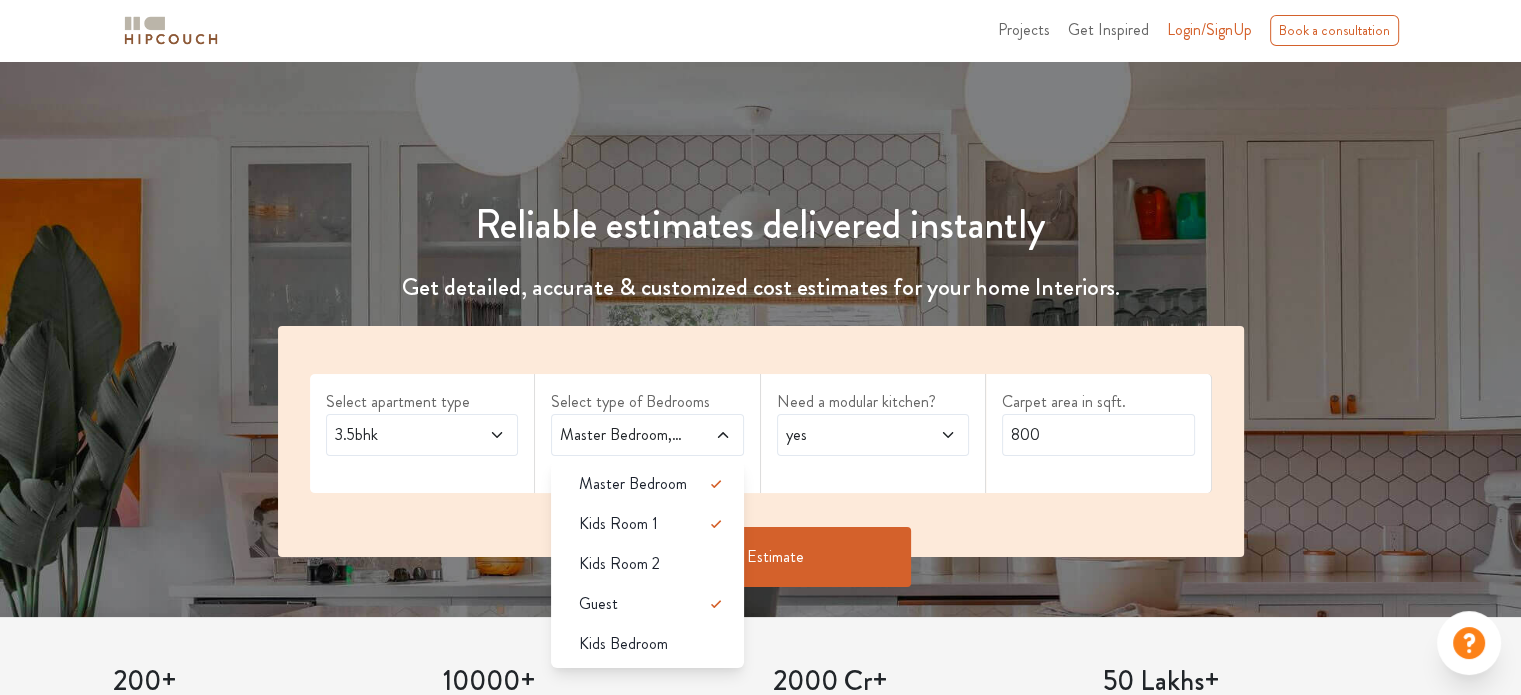 click on "Need a modular kitchen? yes" at bounding box center [874, 433] 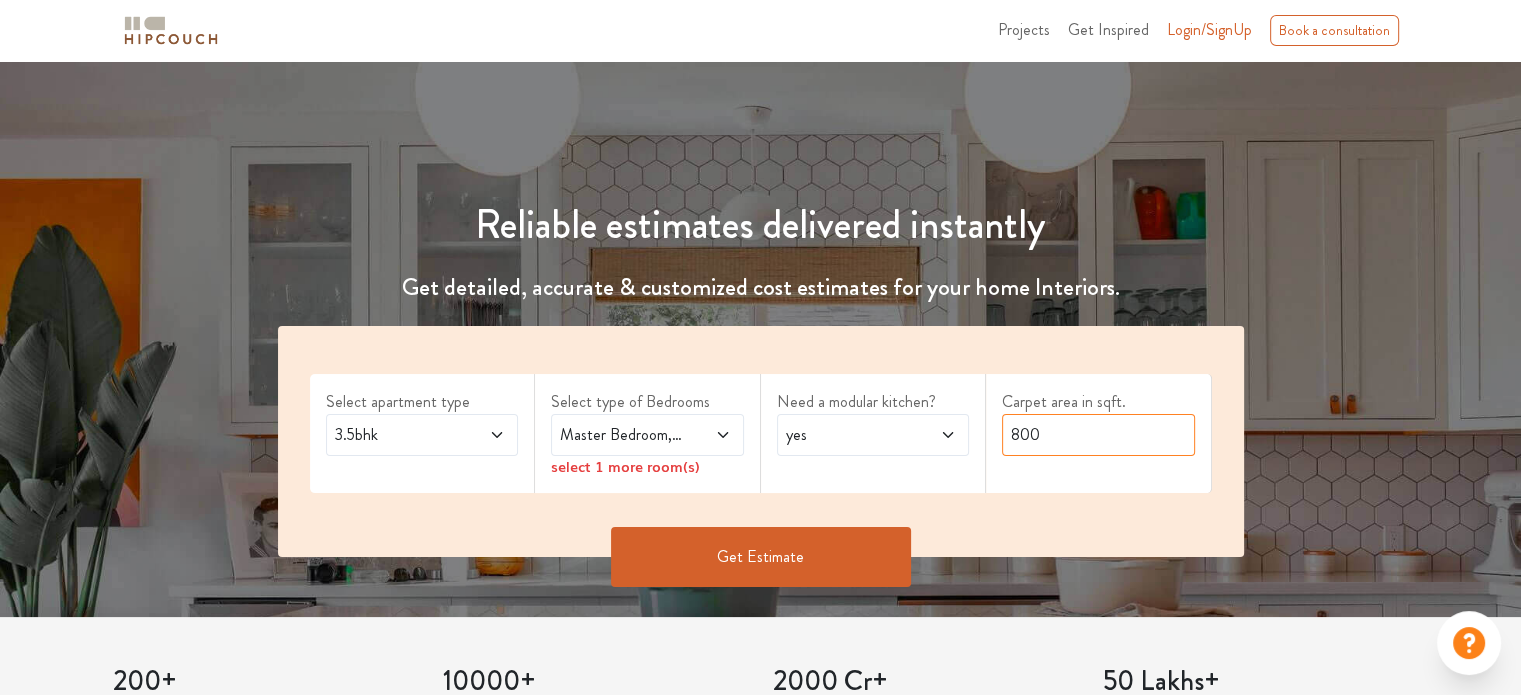 click on "800" at bounding box center (1098, 435) 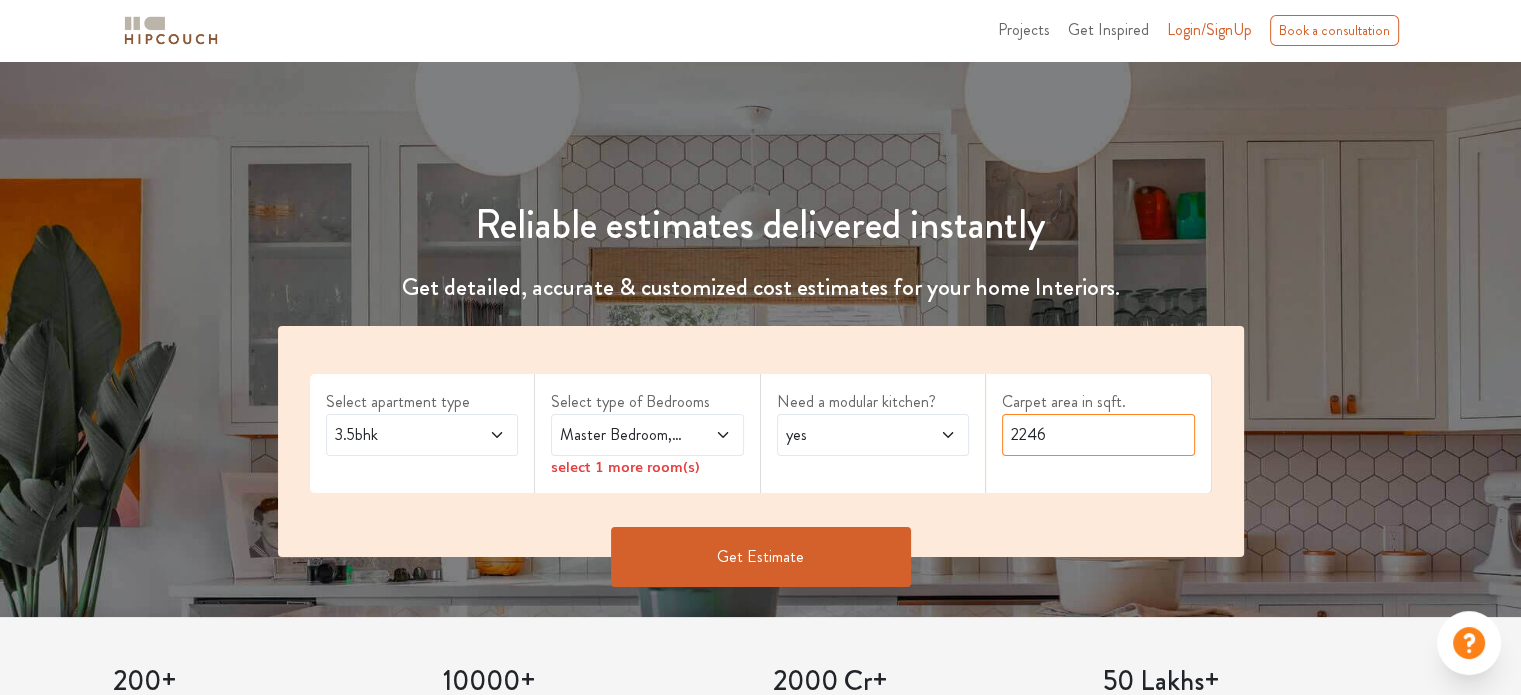 type on "2246" 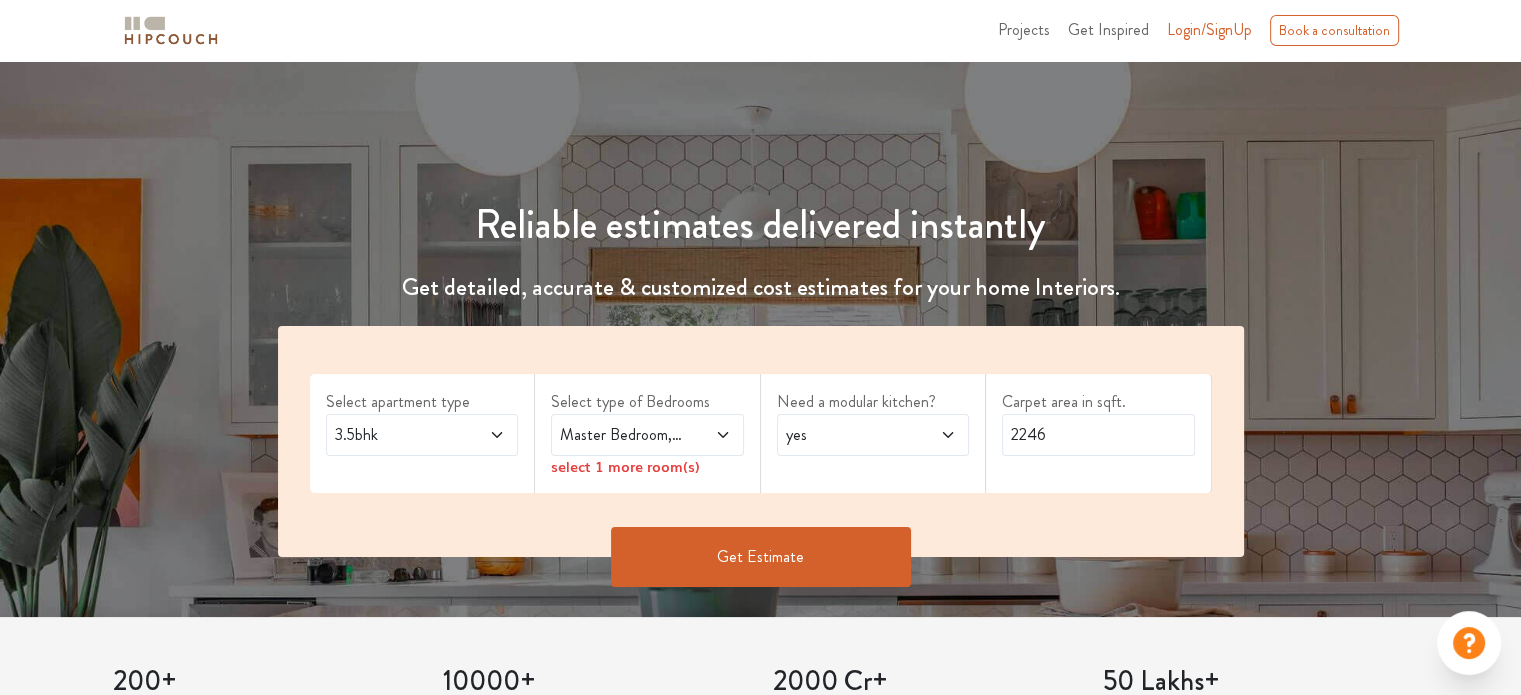 click on "Get Estimate" at bounding box center [761, 557] 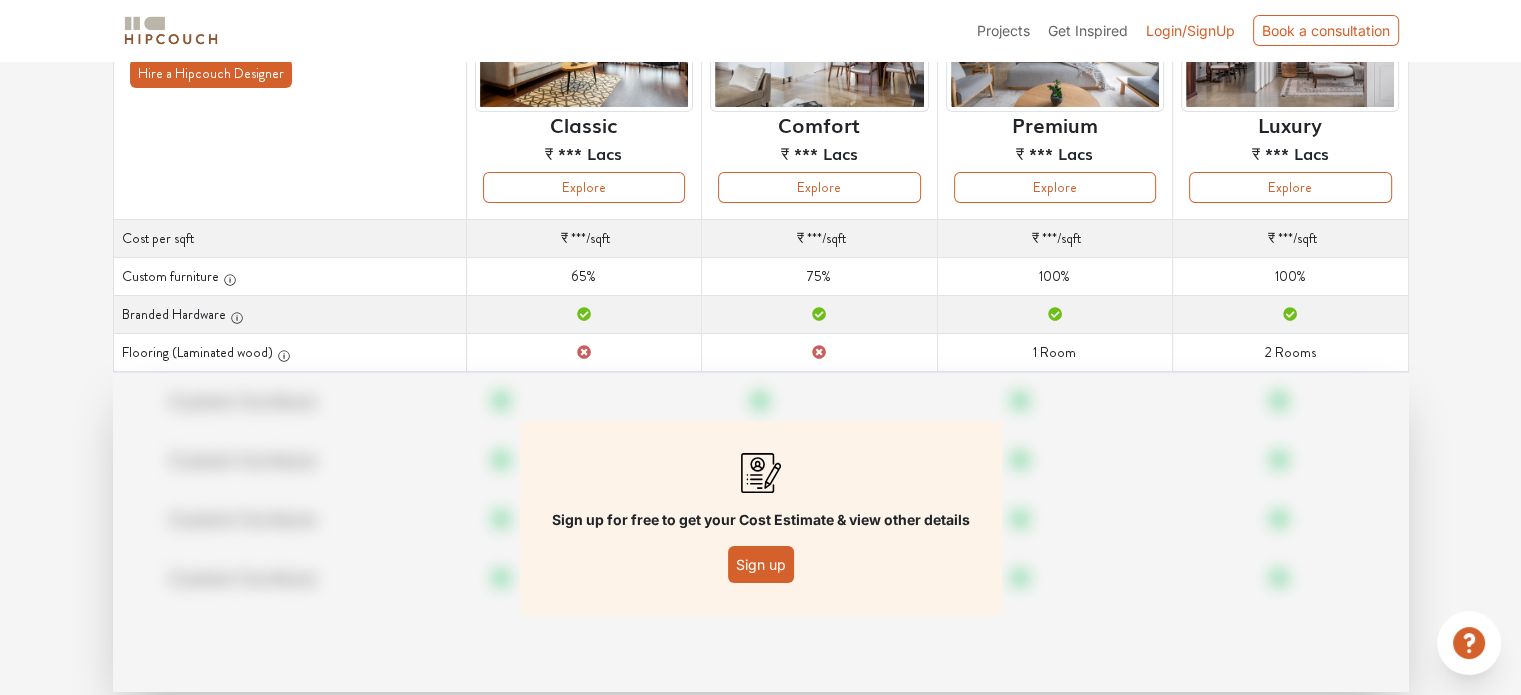 scroll, scrollTop: 288, scrollLeft: 0, axis: vertical 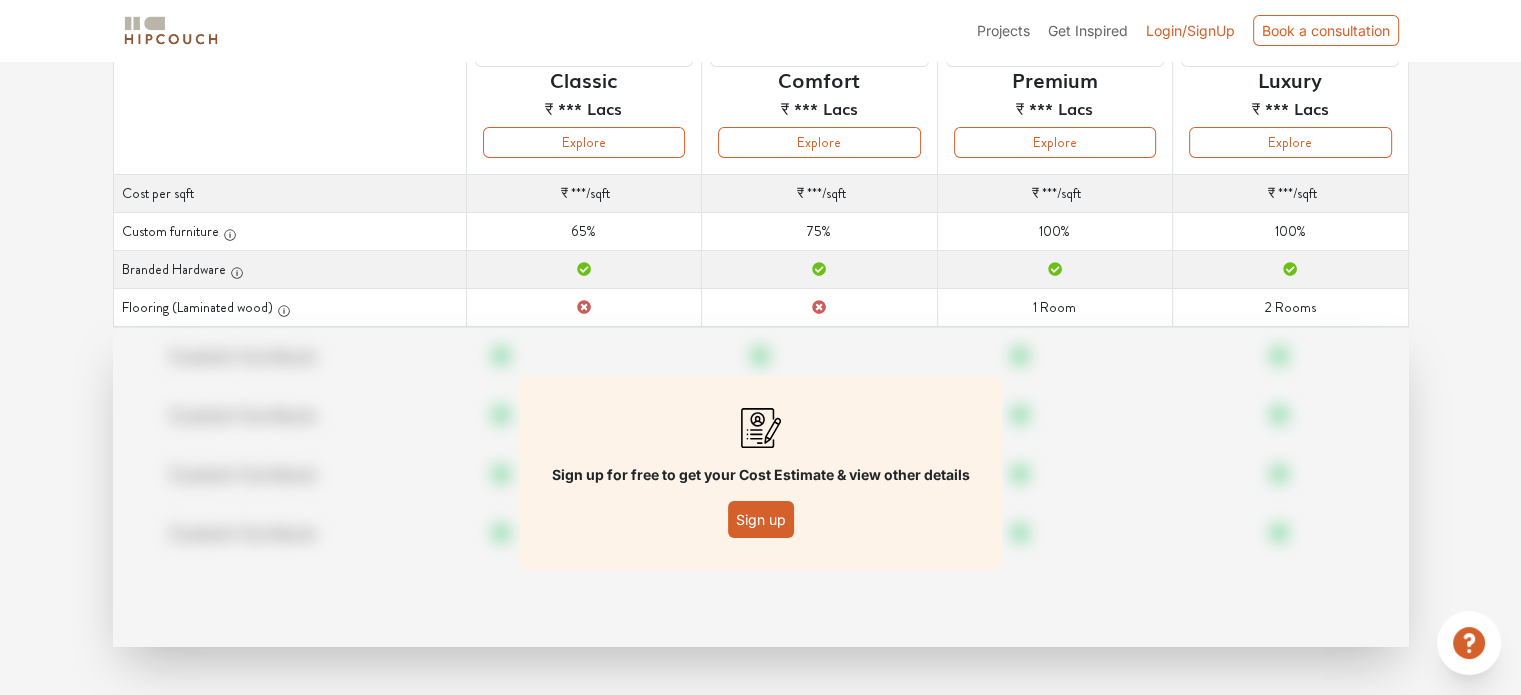 click on "Sign up" at bounding box center [761, 519] 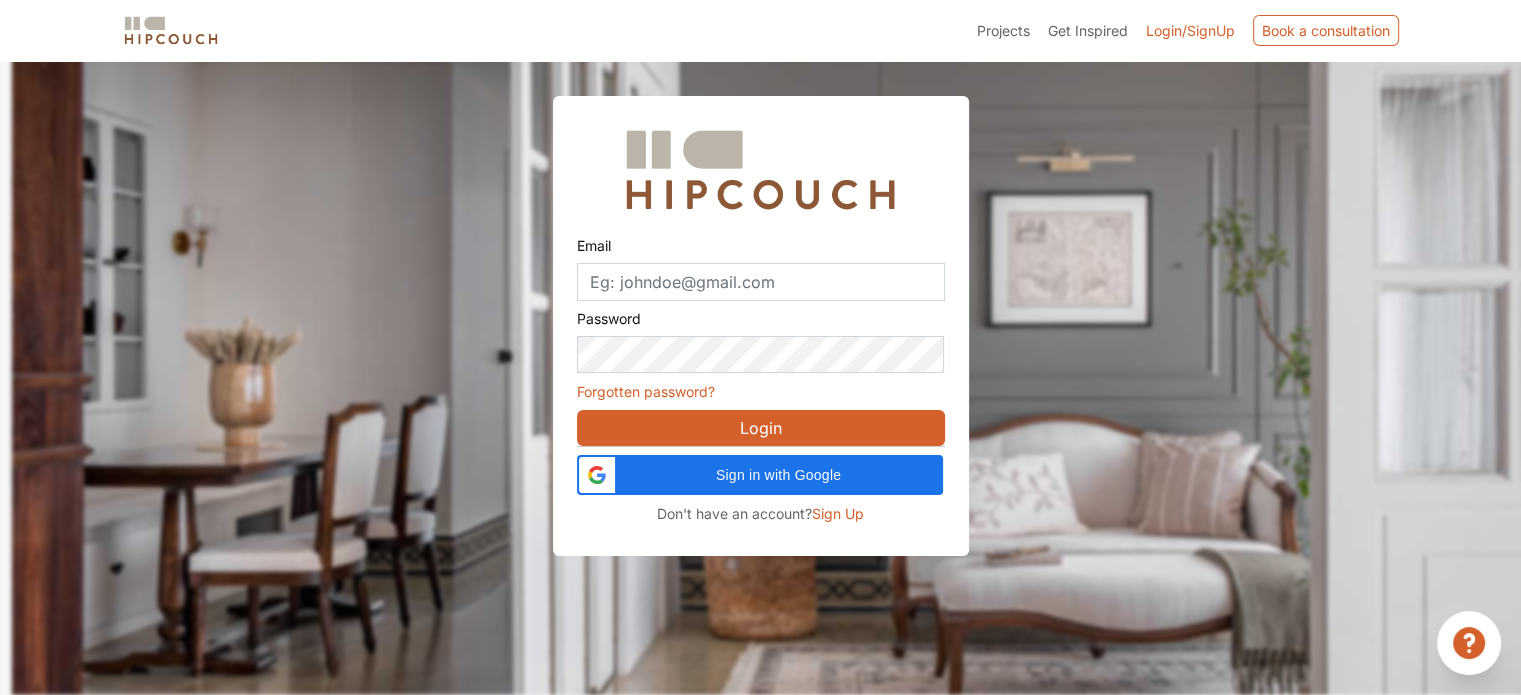 scroll, scrollTop: 60, scrollLeft: 0, axis: vertical 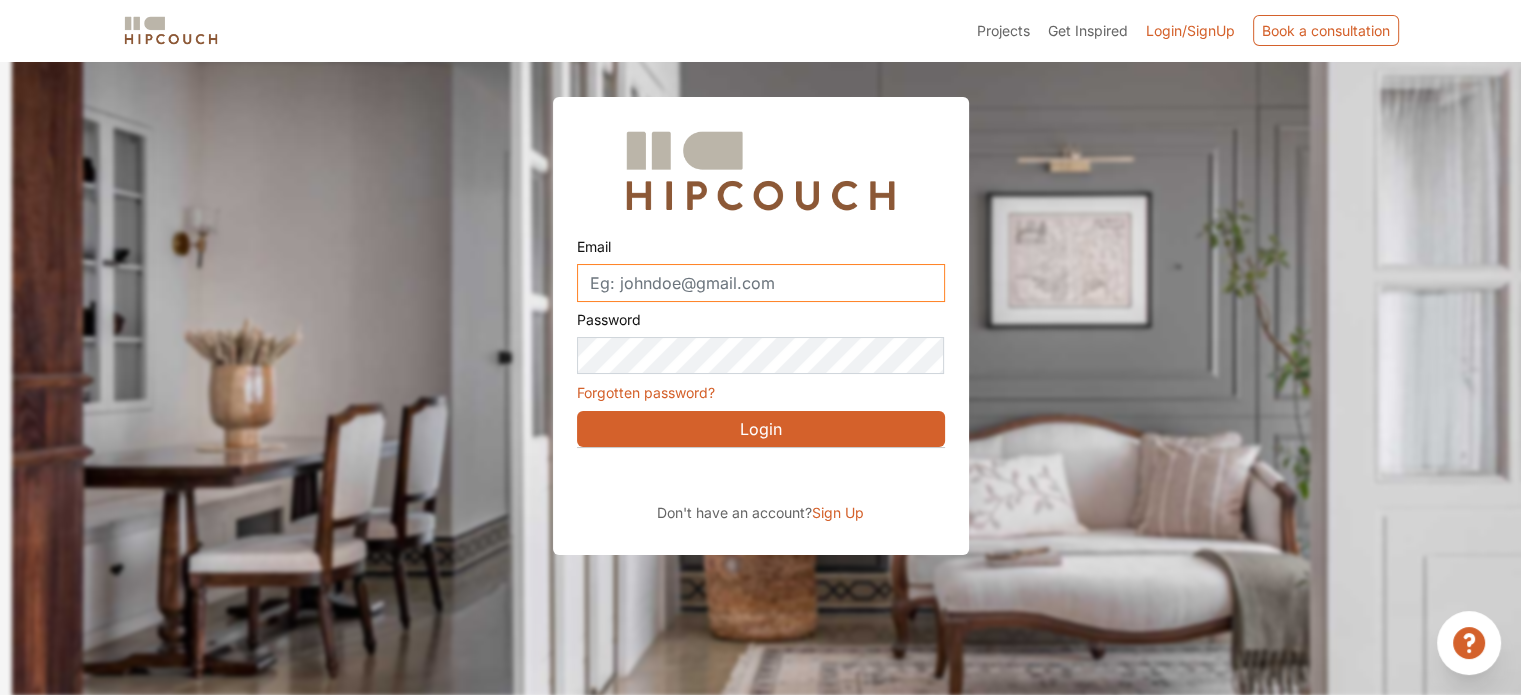 click on "Email" at bounding box center [761, 283] 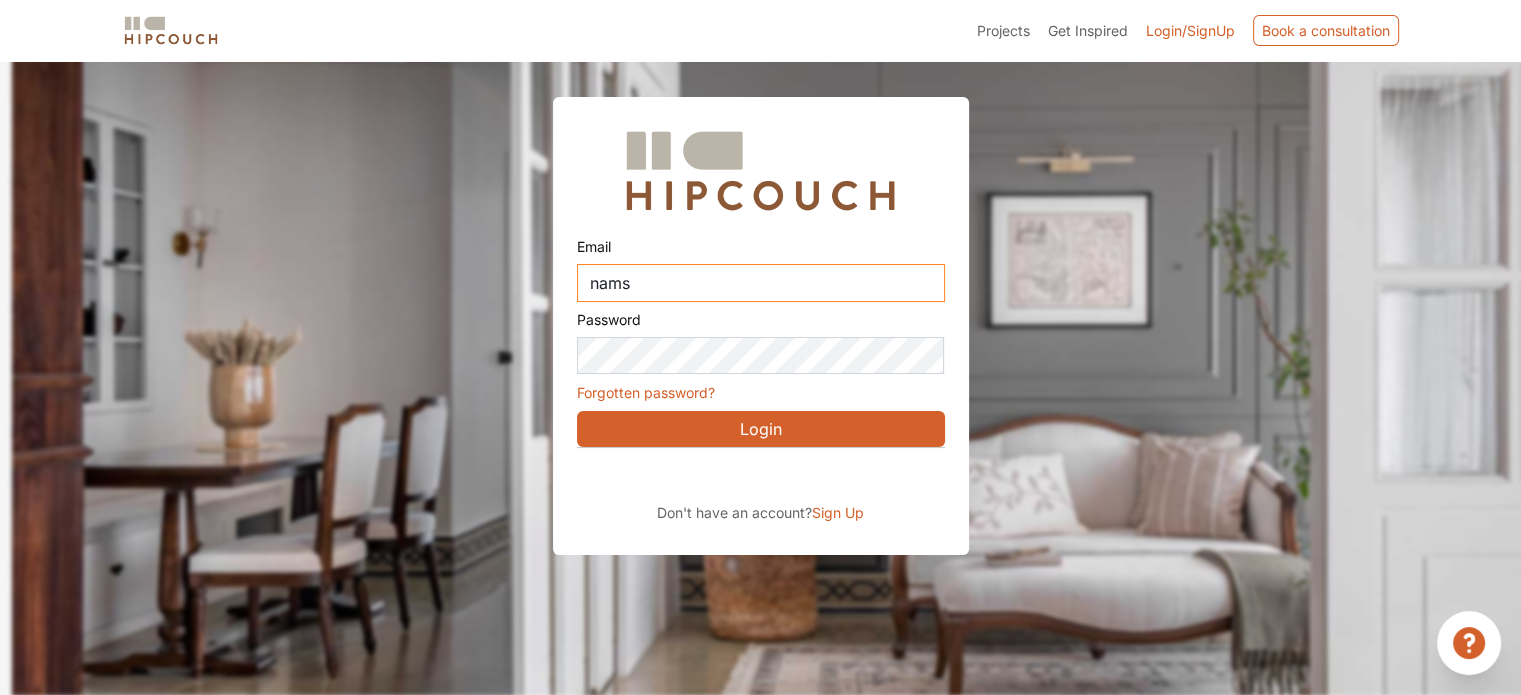 type on "namshopin@gmail.com" 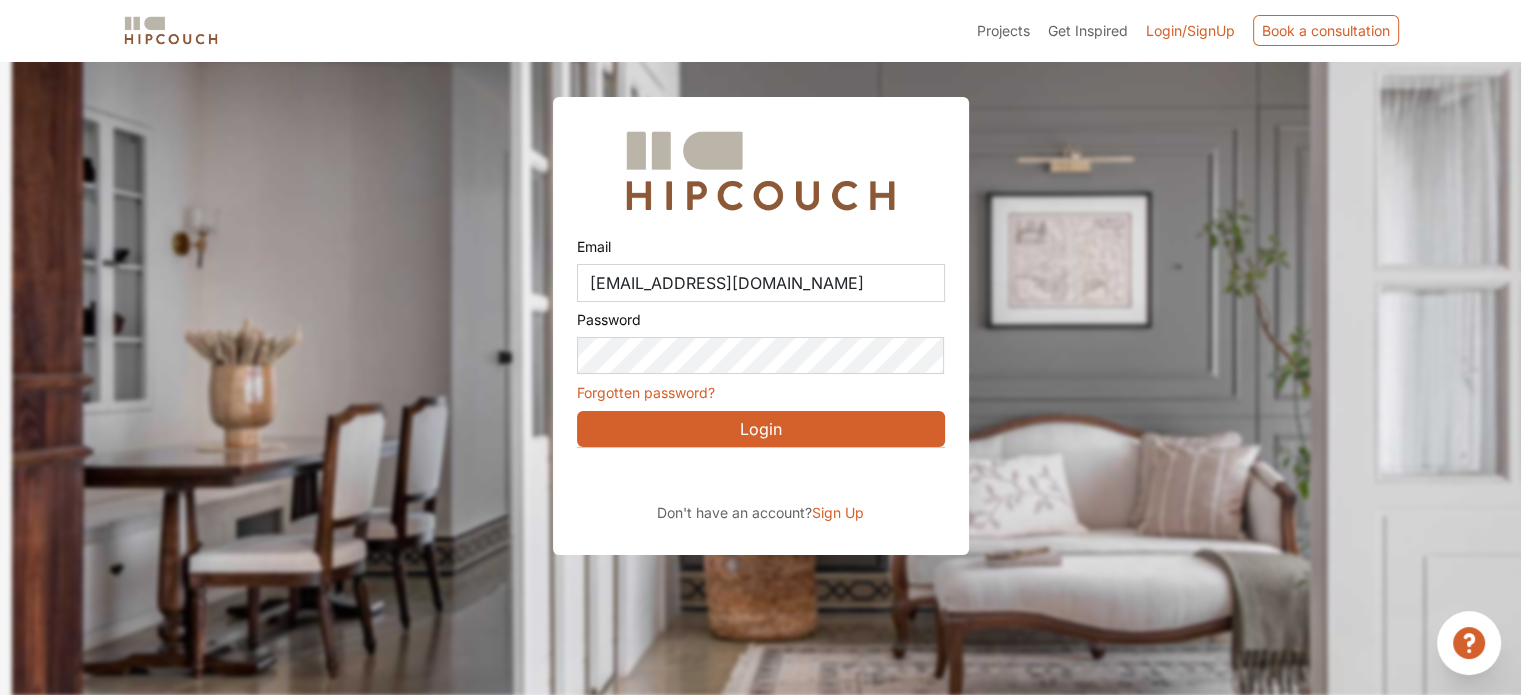 click on "Login" at bounding box center [761, 429] 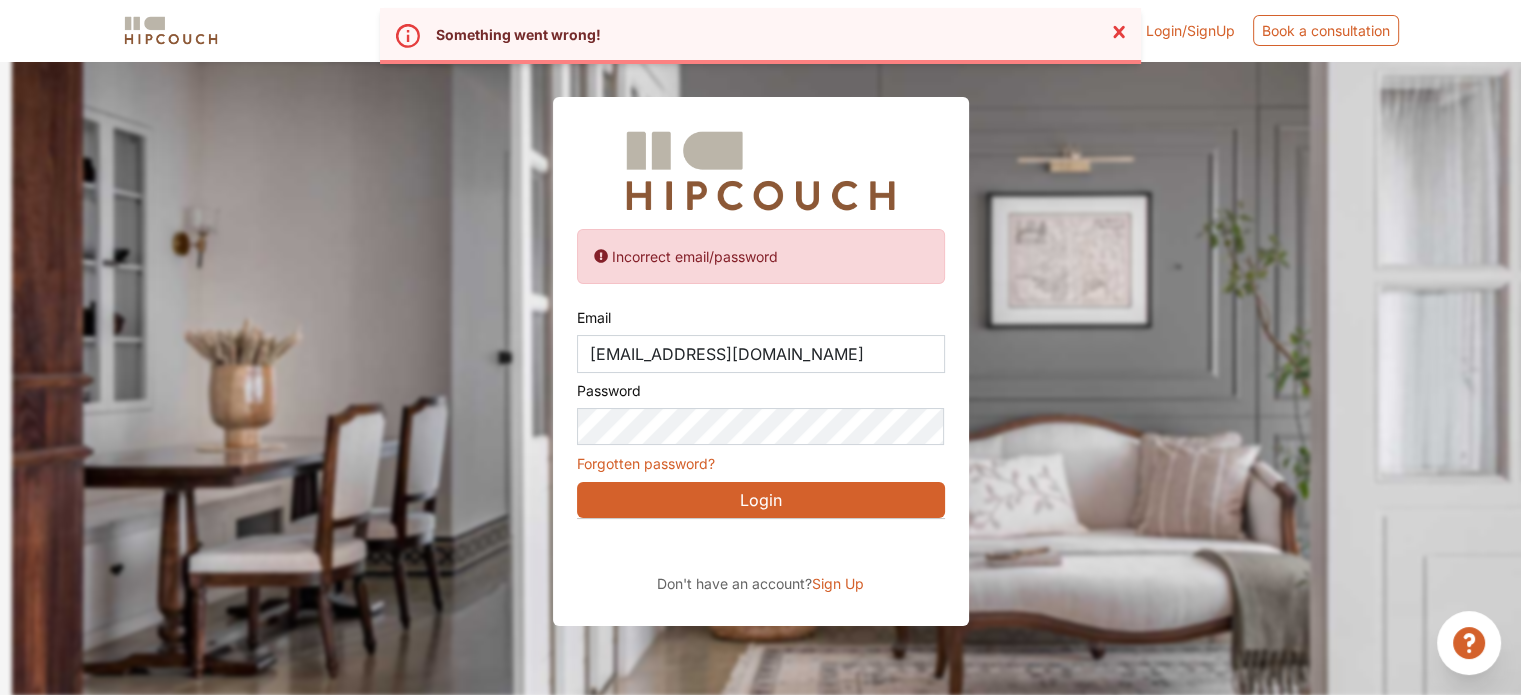 click on "Sign Up" at bounding box center (838, 583) 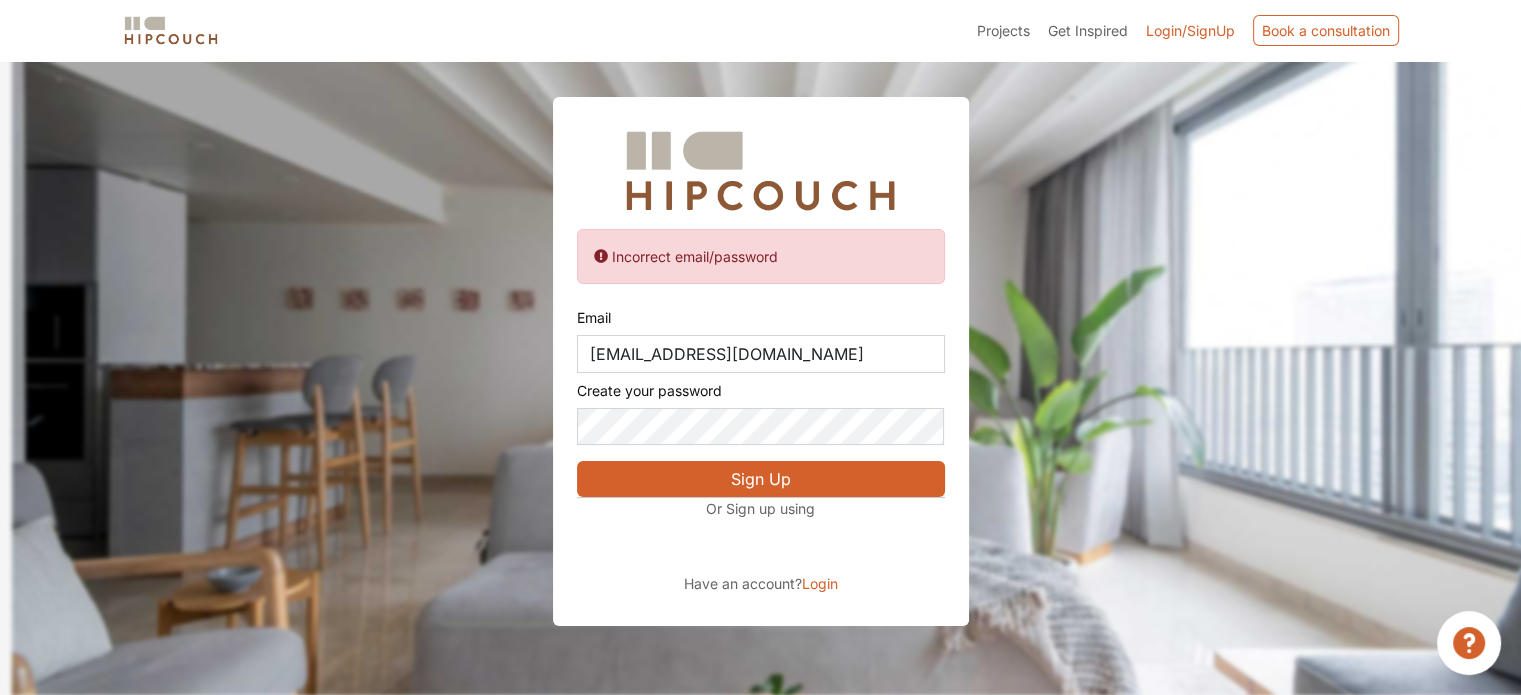 click on "Sign Up" at bounding box center [761, 479] 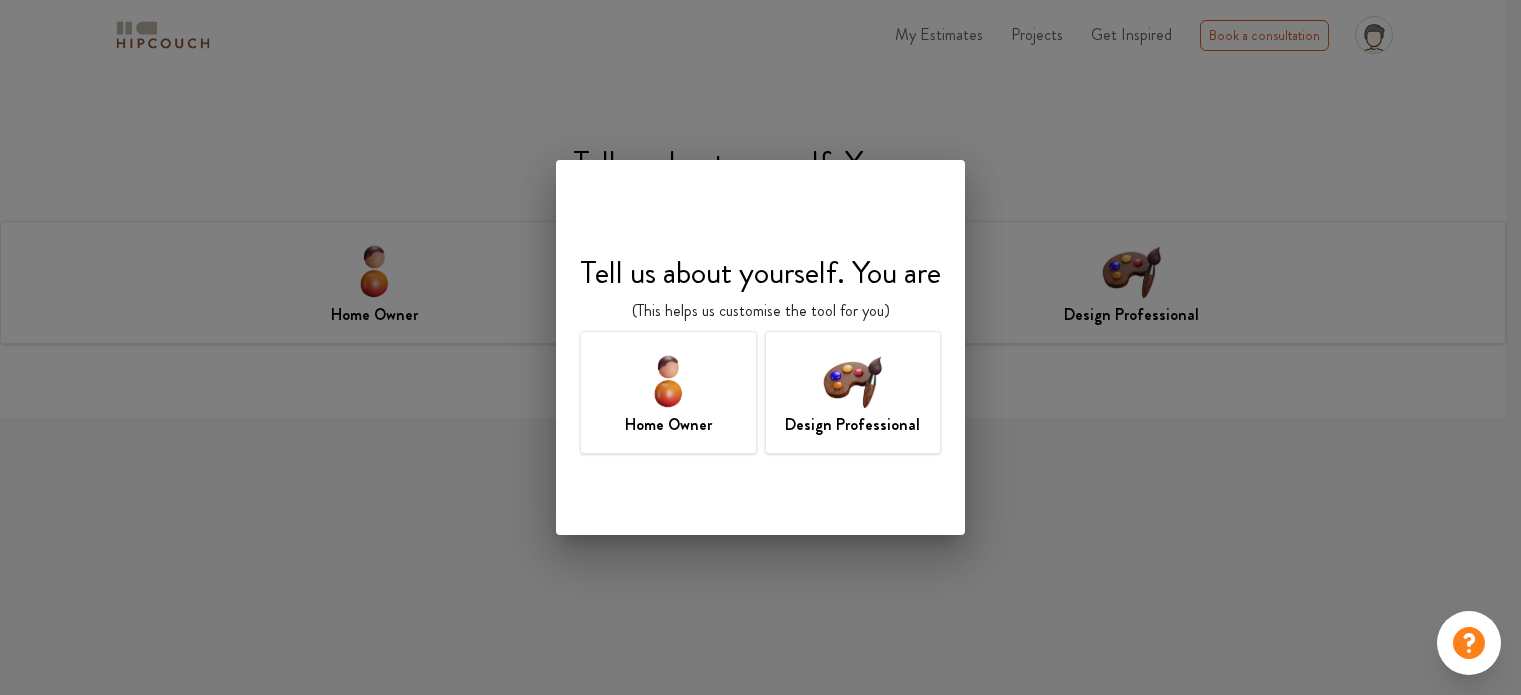 scroll, scrollTop: 0, scrollLeft: 0, axis: both 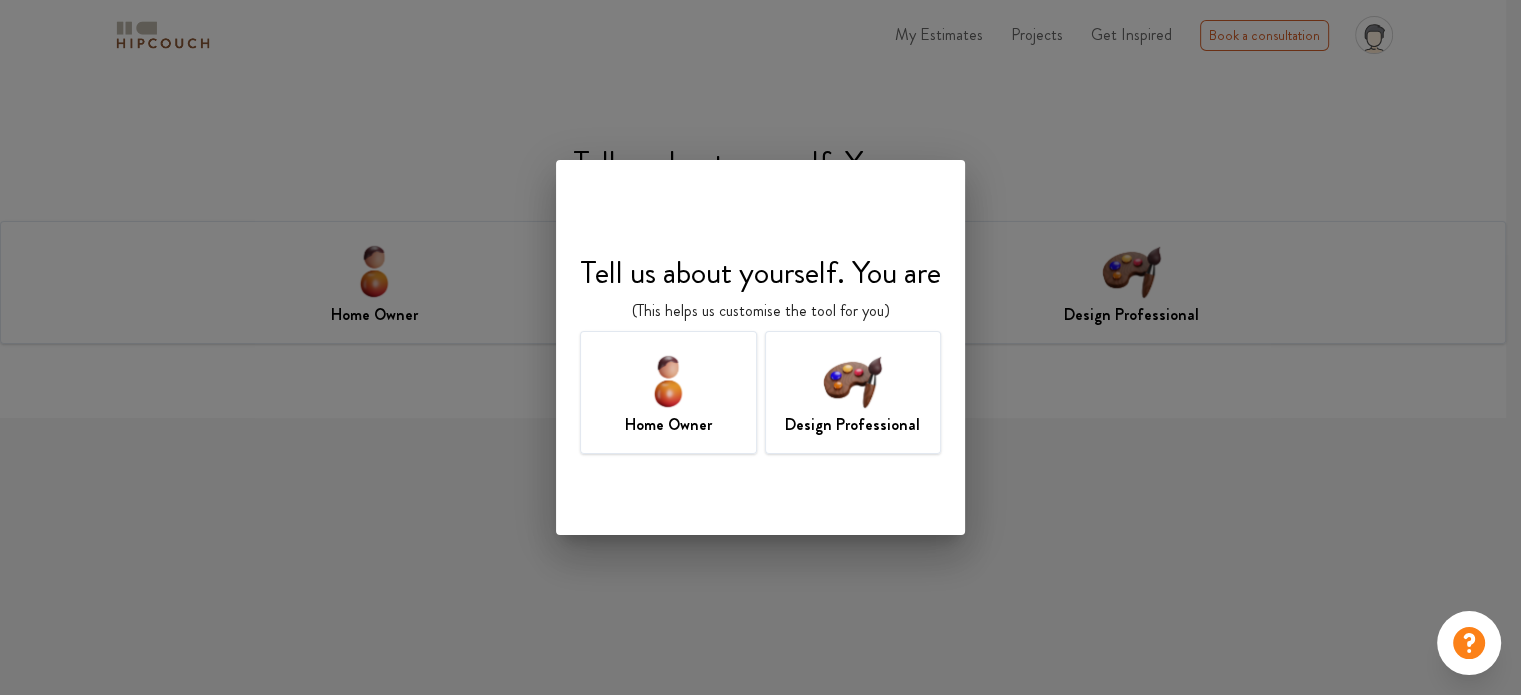 click at bounding box center (852, 380) 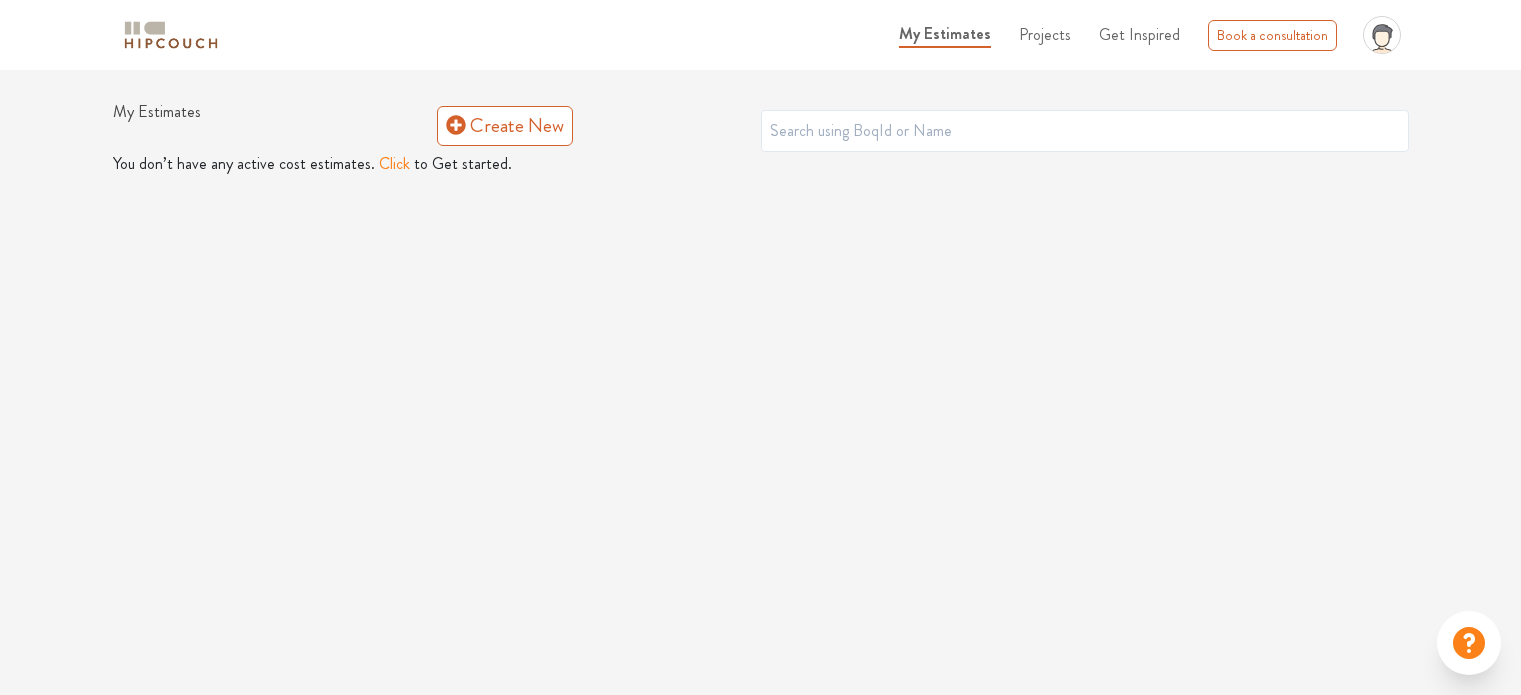 scroll, scrollTop: 0, scrollLeft: 0, axis: both 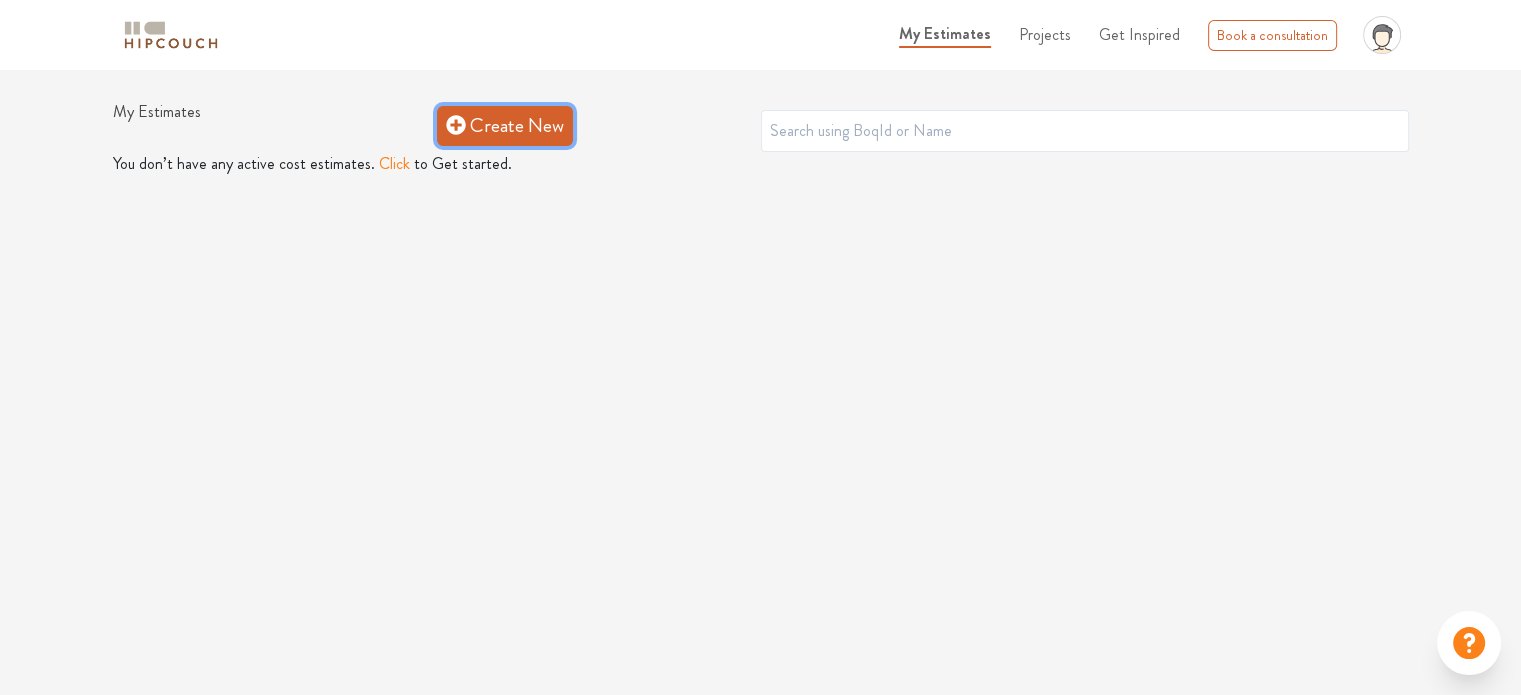 click on "Create New" at bounding box center (505, 126) 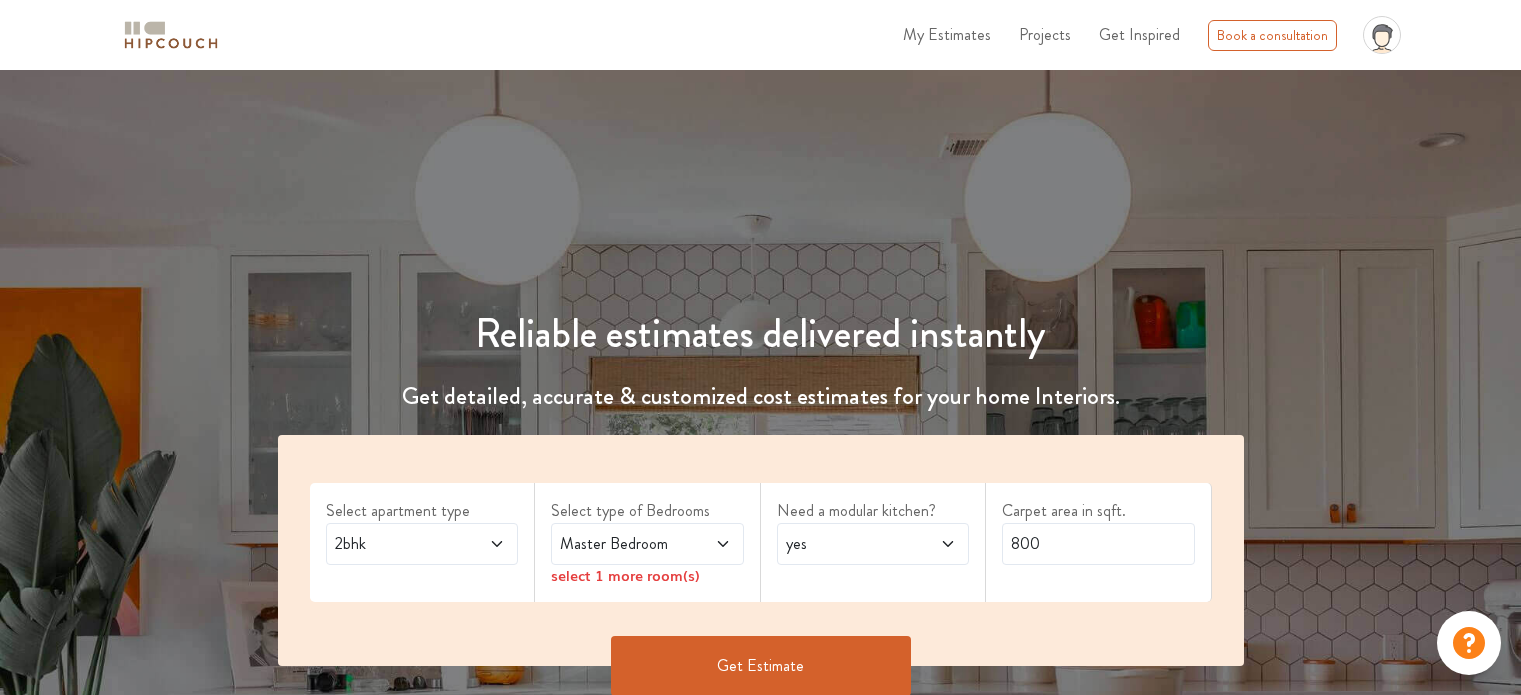 scroll, scrollTop: 0, scrollLeft: 0, axis: both 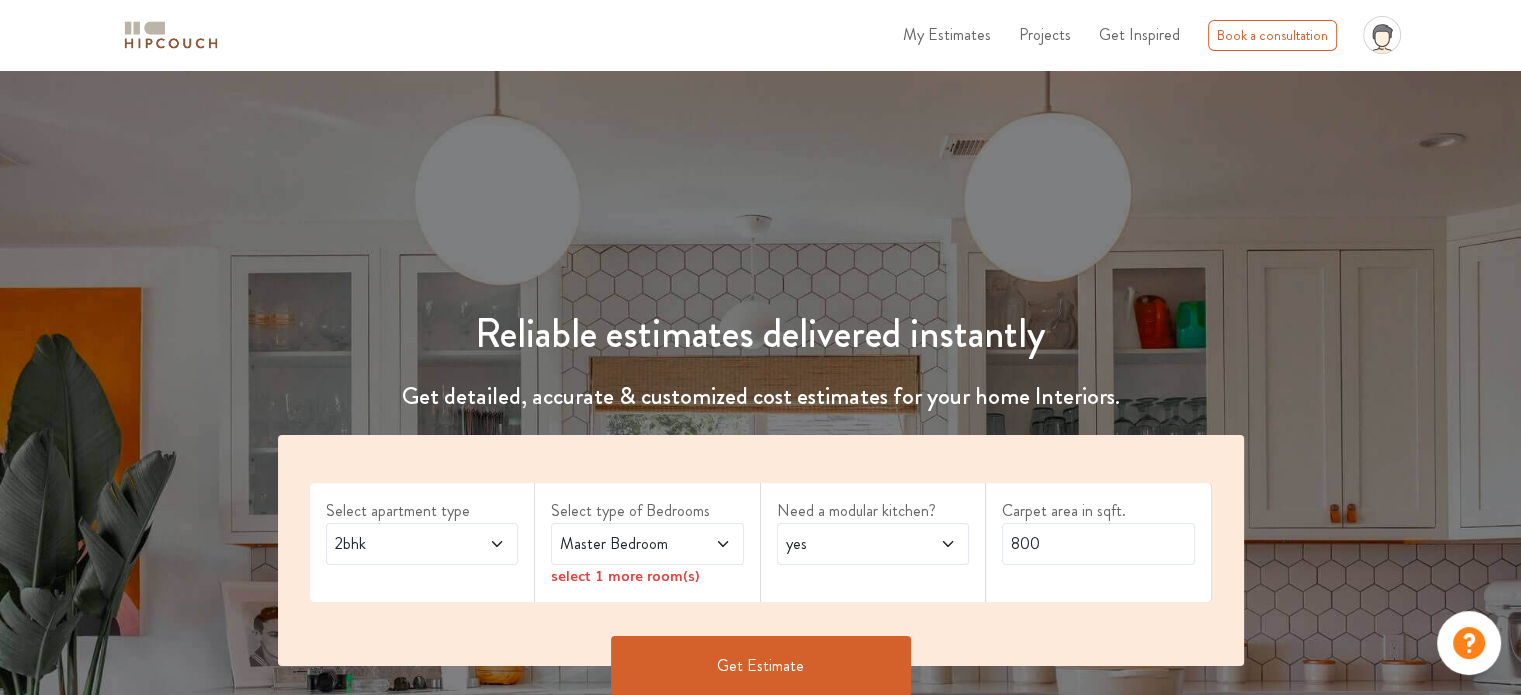click at bounding box center (483, 544) 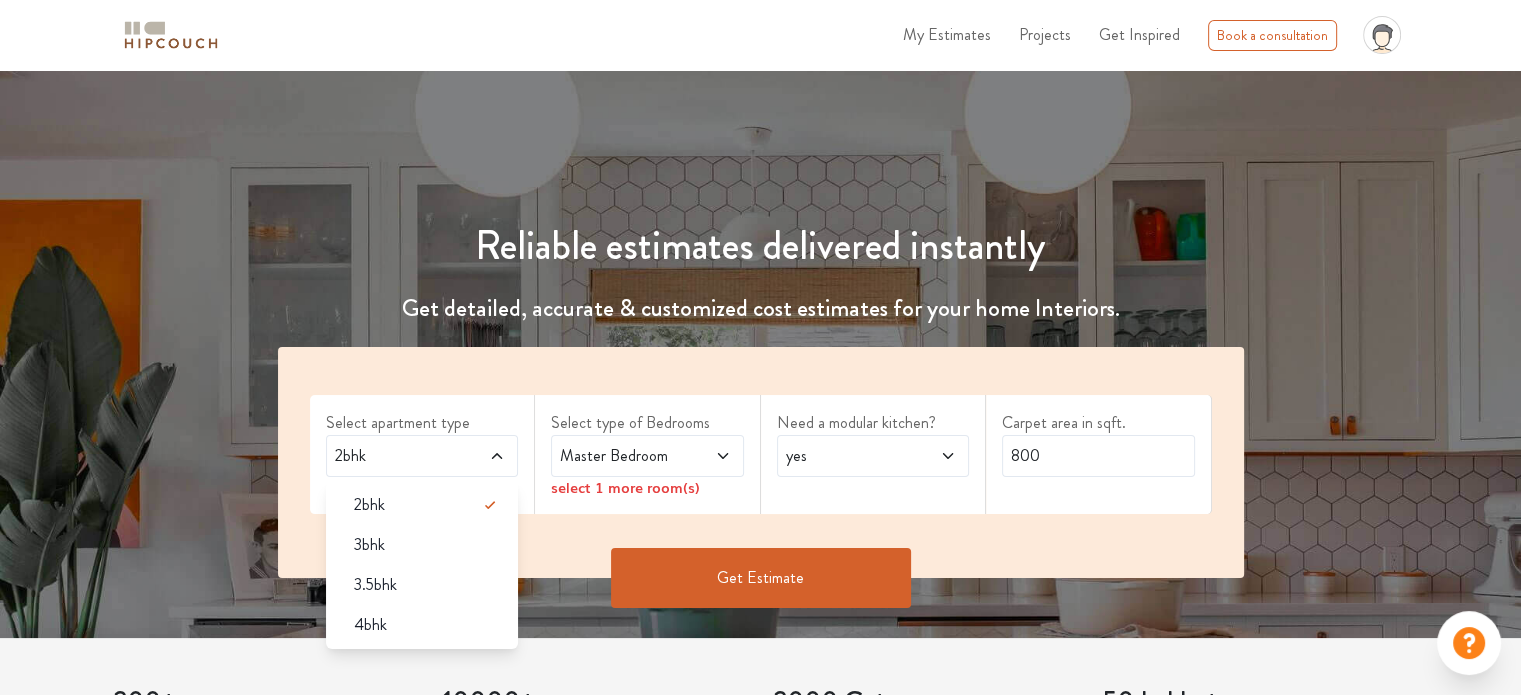 scroll, scrollTop: 100, scrollLeft: 0, axis: vertical 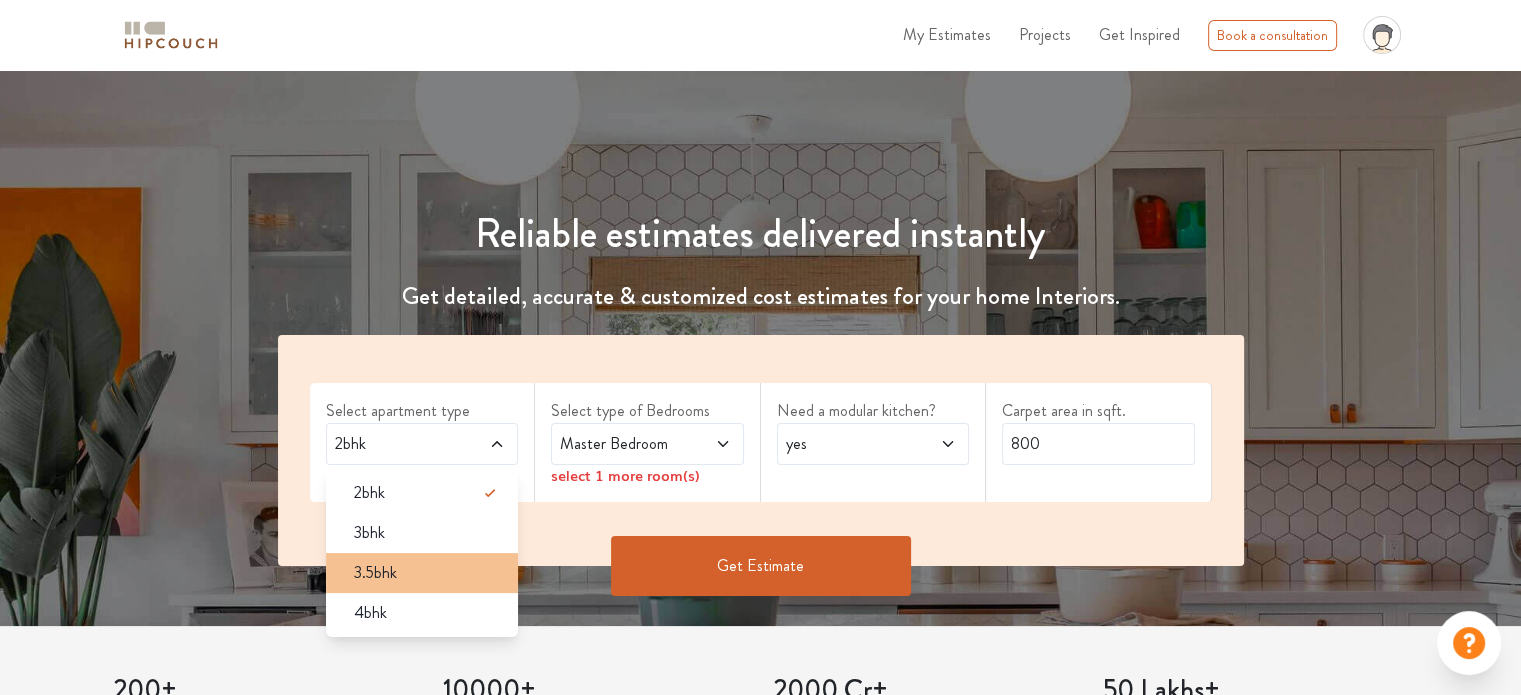click on "3.5bhk" at bounding box center (422, 573) 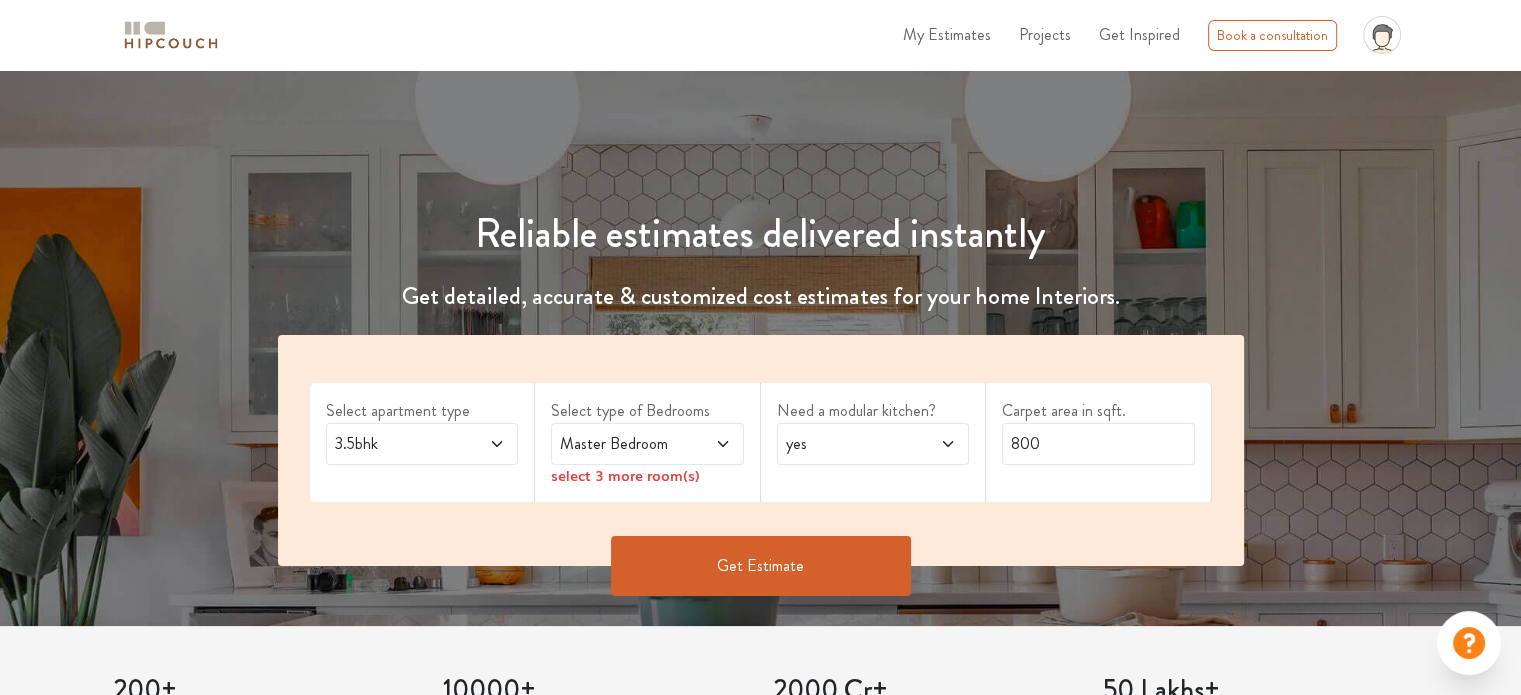 click at bounding box center (709, 444) 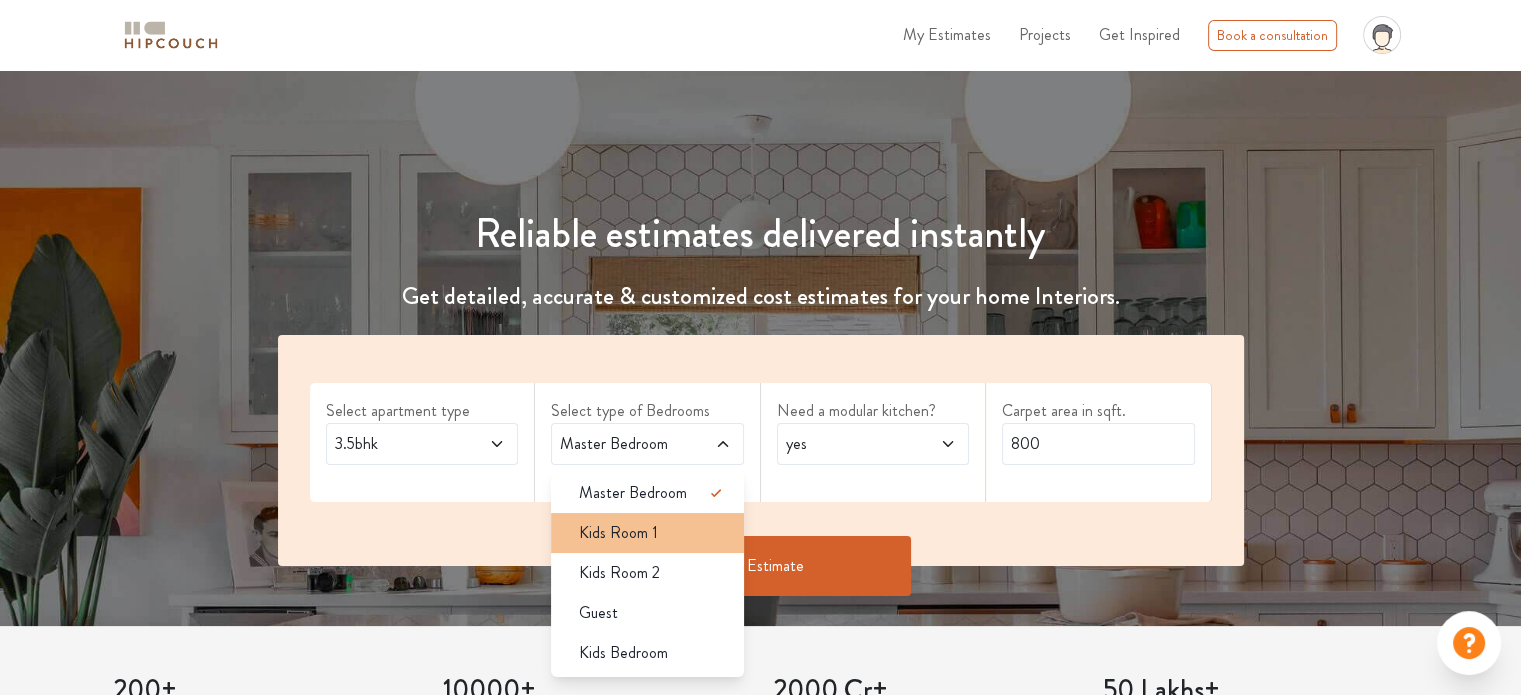 click on "Kids Room 1" at bounding box center (653, 533) 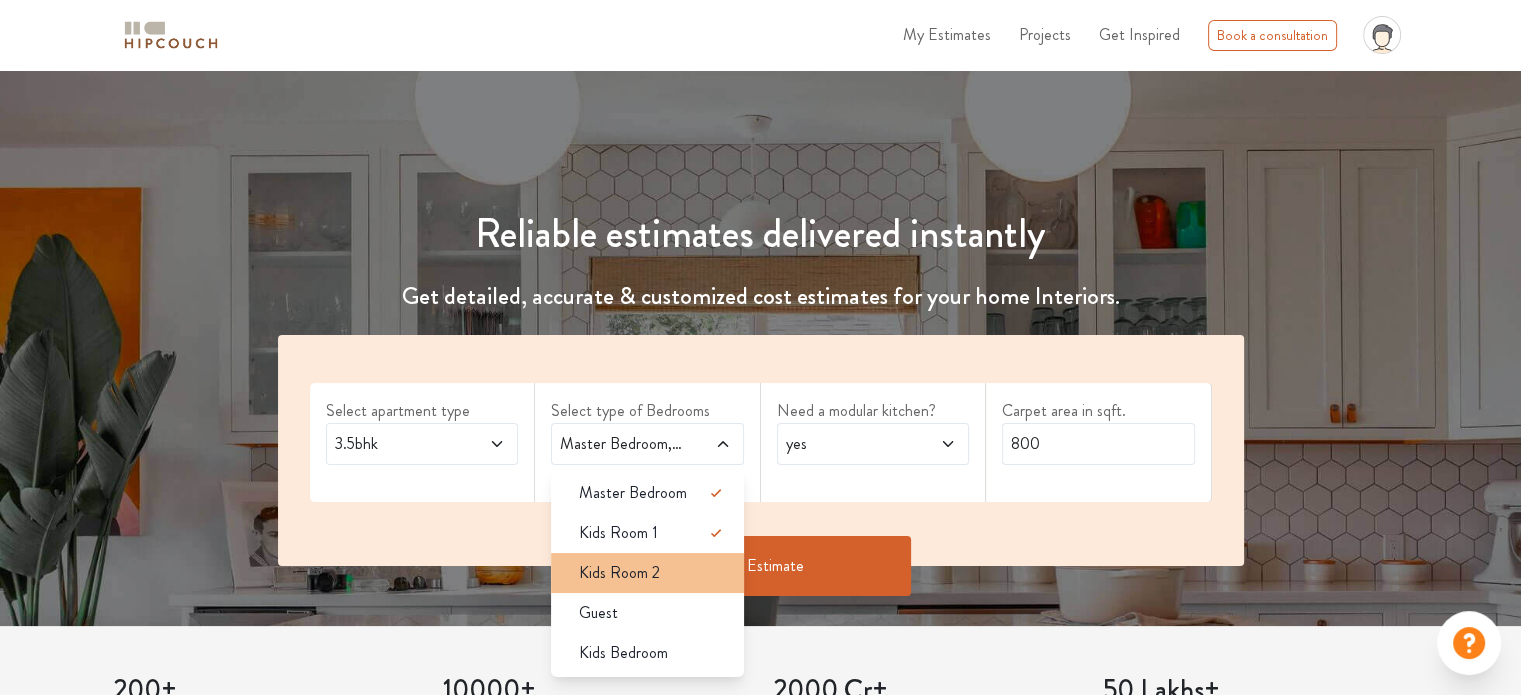 click on "Kids Room 2" at bounding box center [653, 573] 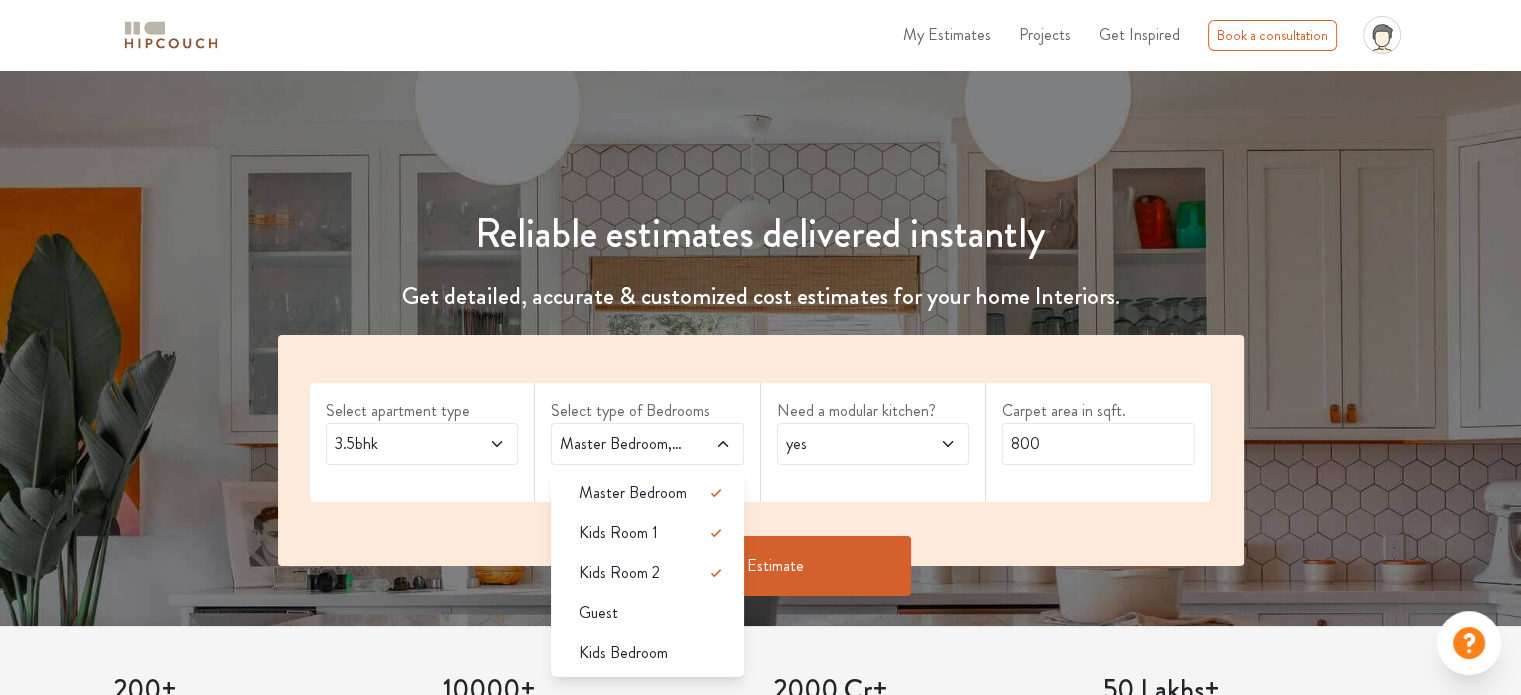 click on "Need a modular kitchen? yes" at bounding box center [874, 442] 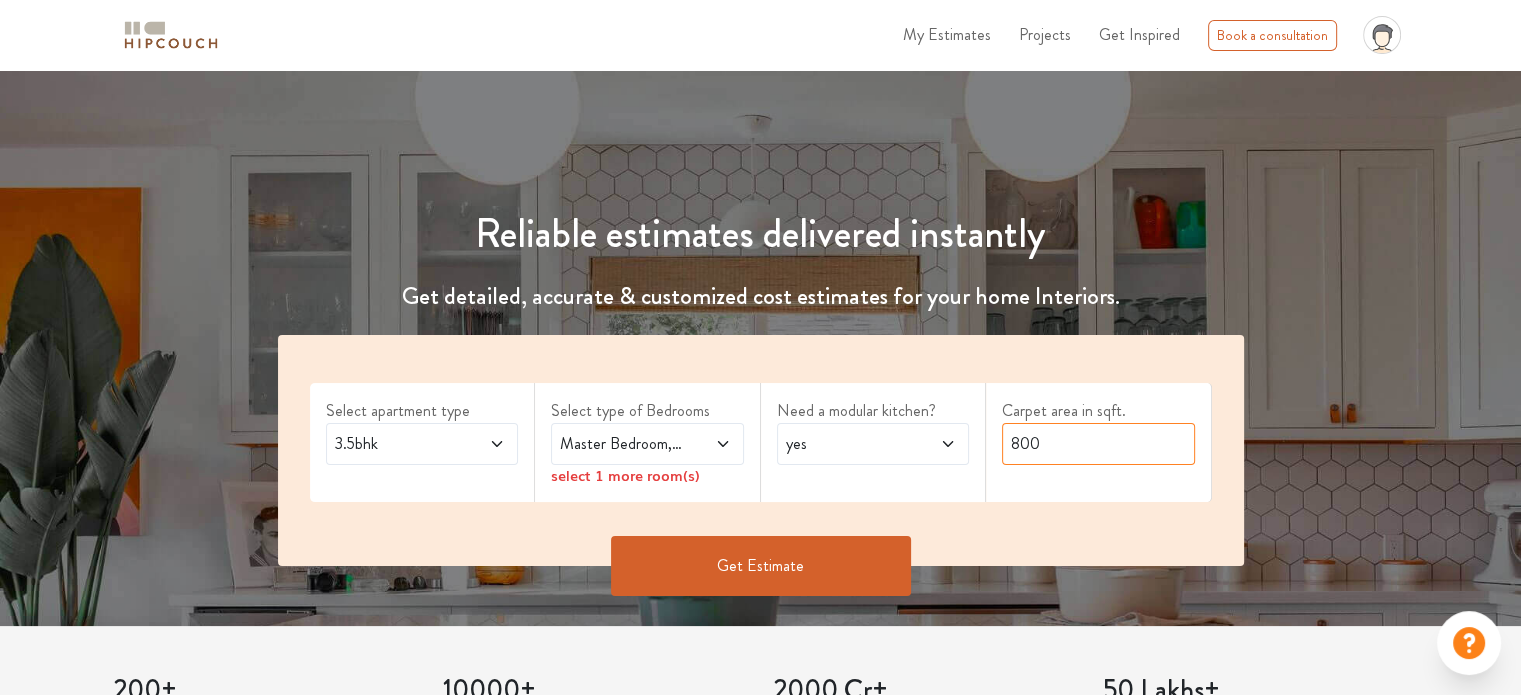 click on "800" at bounding box center [1098, 444] 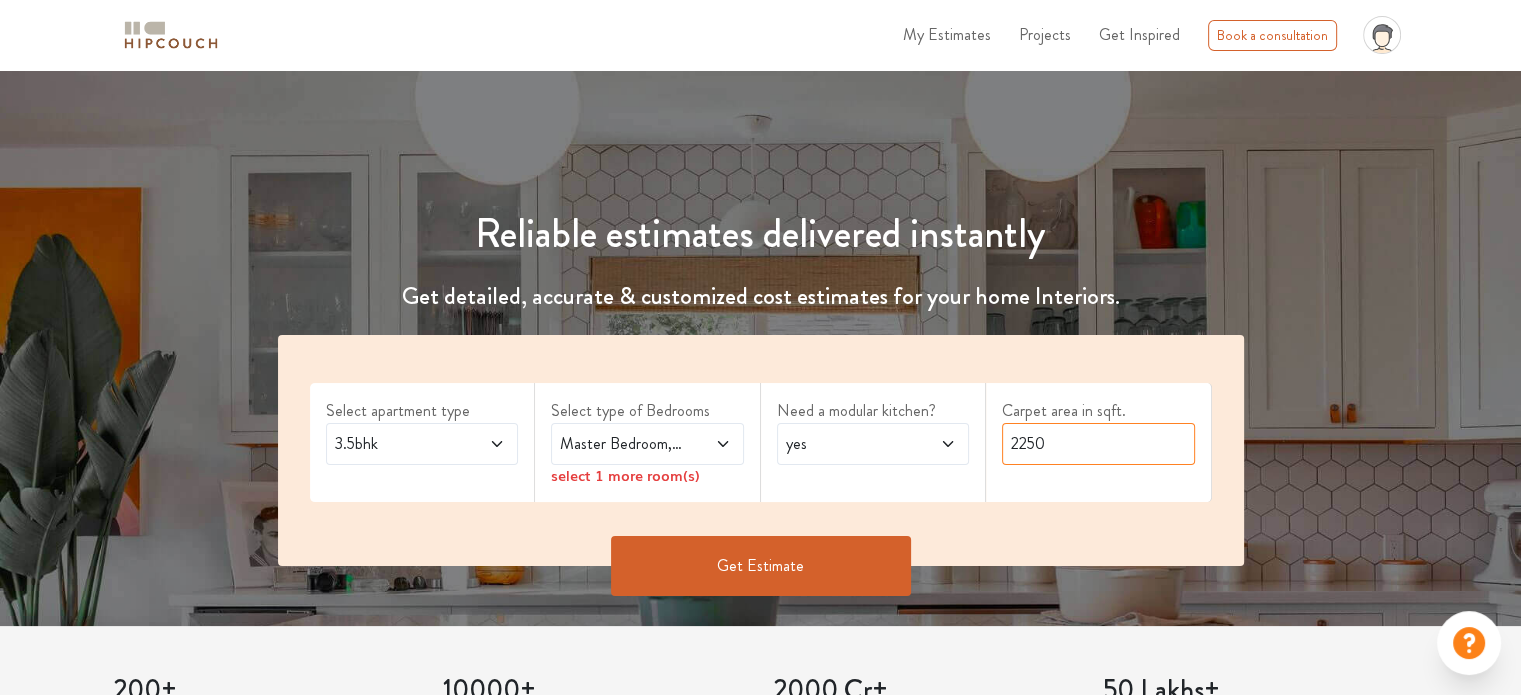 type on "2250" 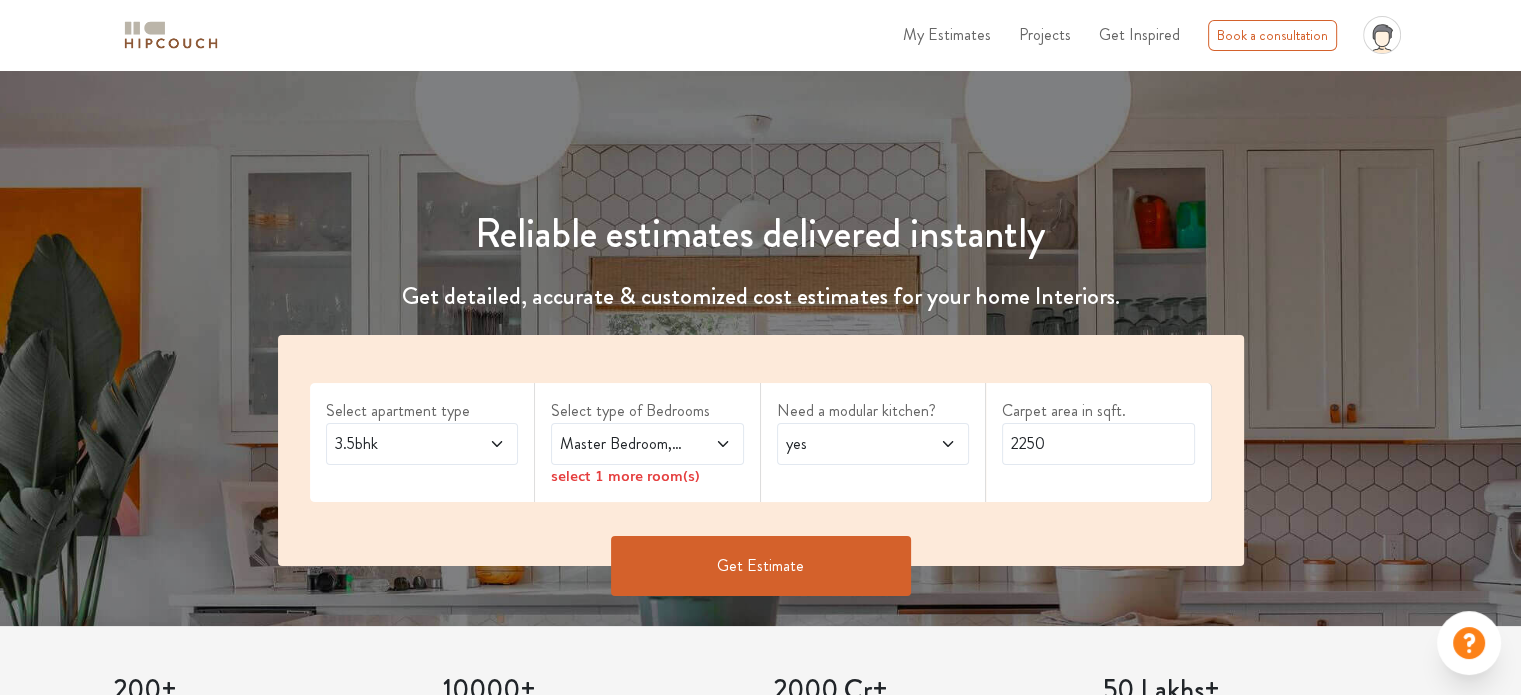 click on "Get Estimate" at bounding box center [761, 566] 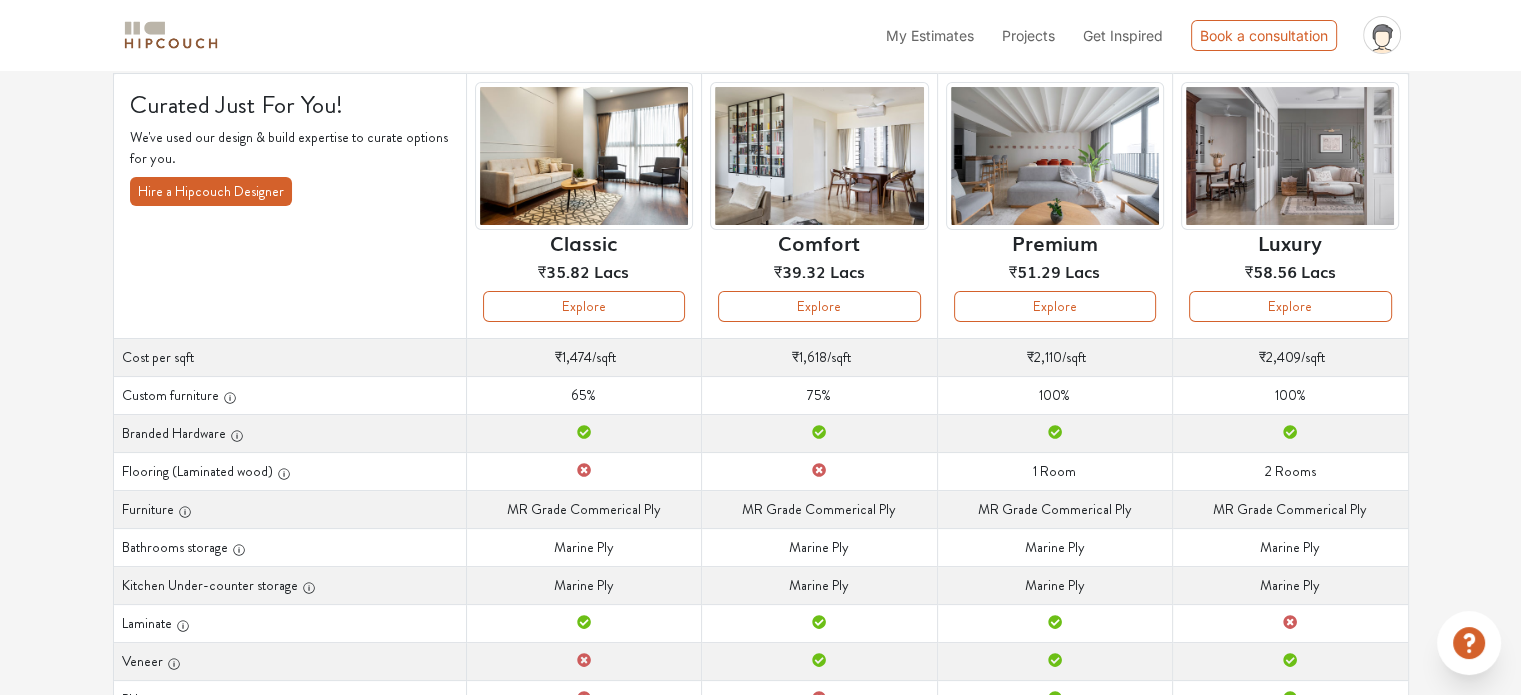 scroll, scrollTop: 68, scrollLeft: 0, axis: vertical 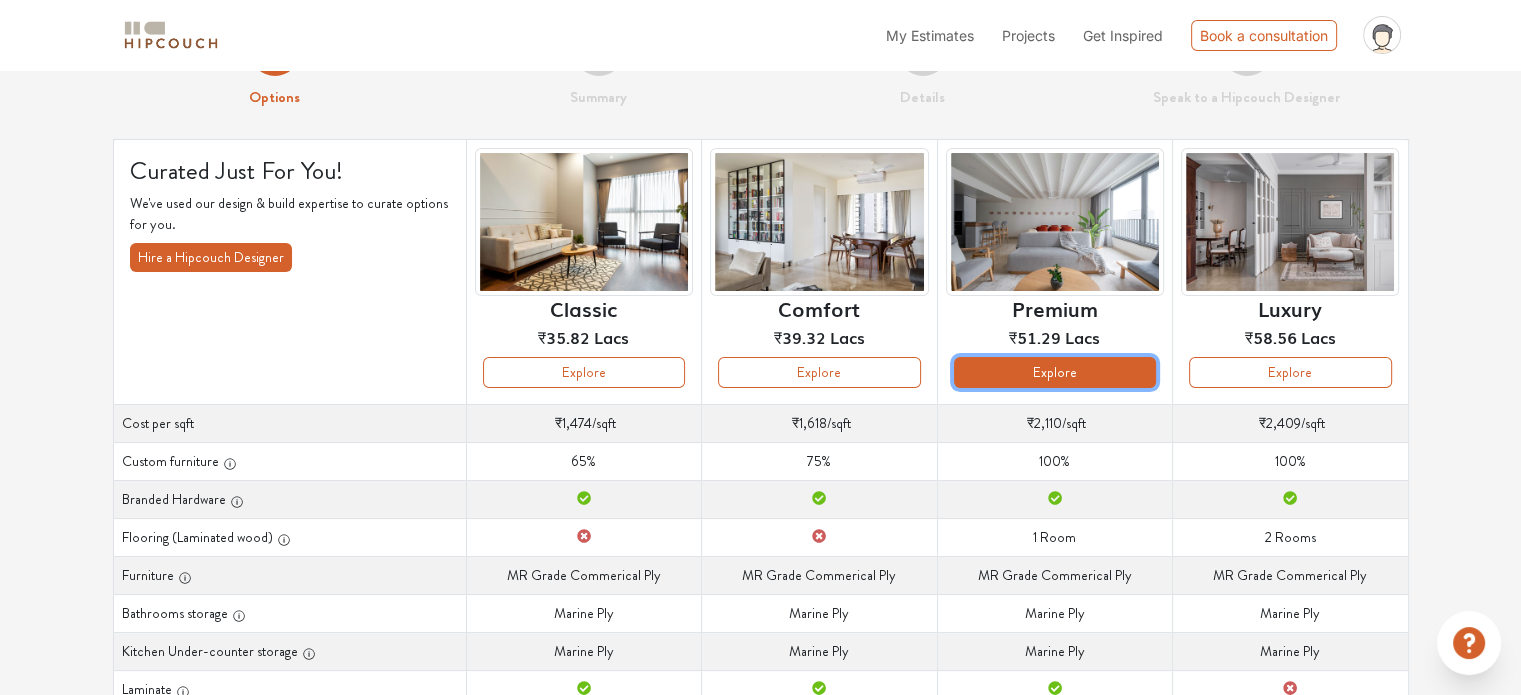 click on "Explore" at bounding box center (1055, 372) 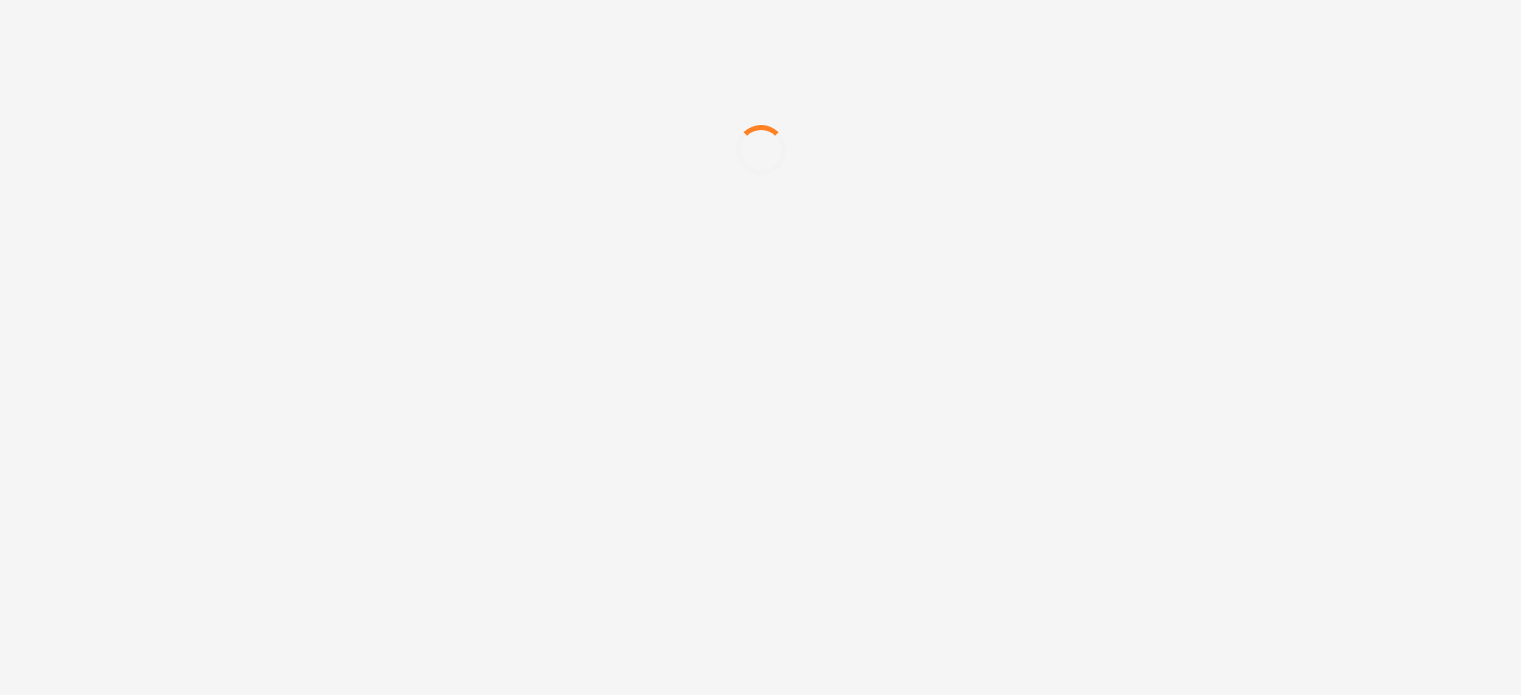 scroll, scrollTop: 0, scrollLeft: 0, axis: both 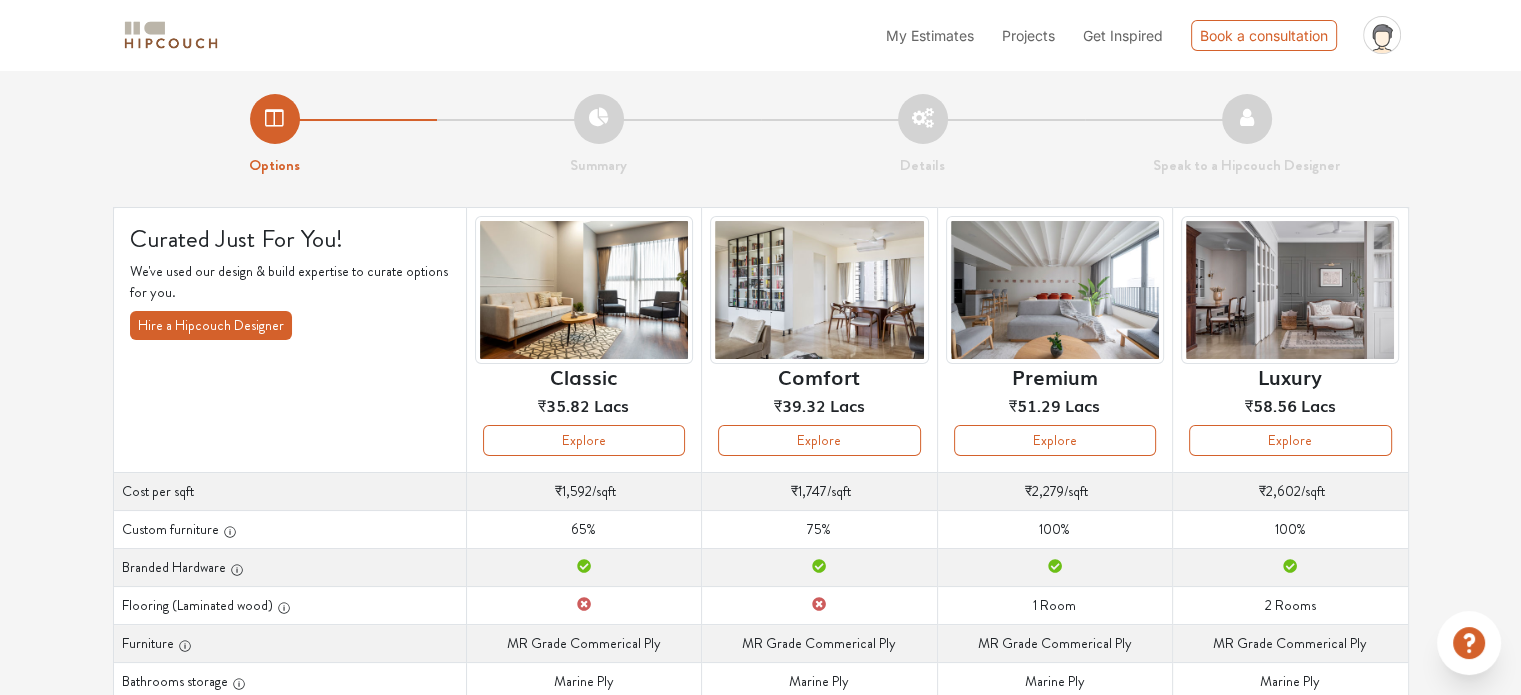 drag, startPoint x: 610, startPoint y: 436, endPoint x: 519, endPoint y: 40, distance: 406.3213 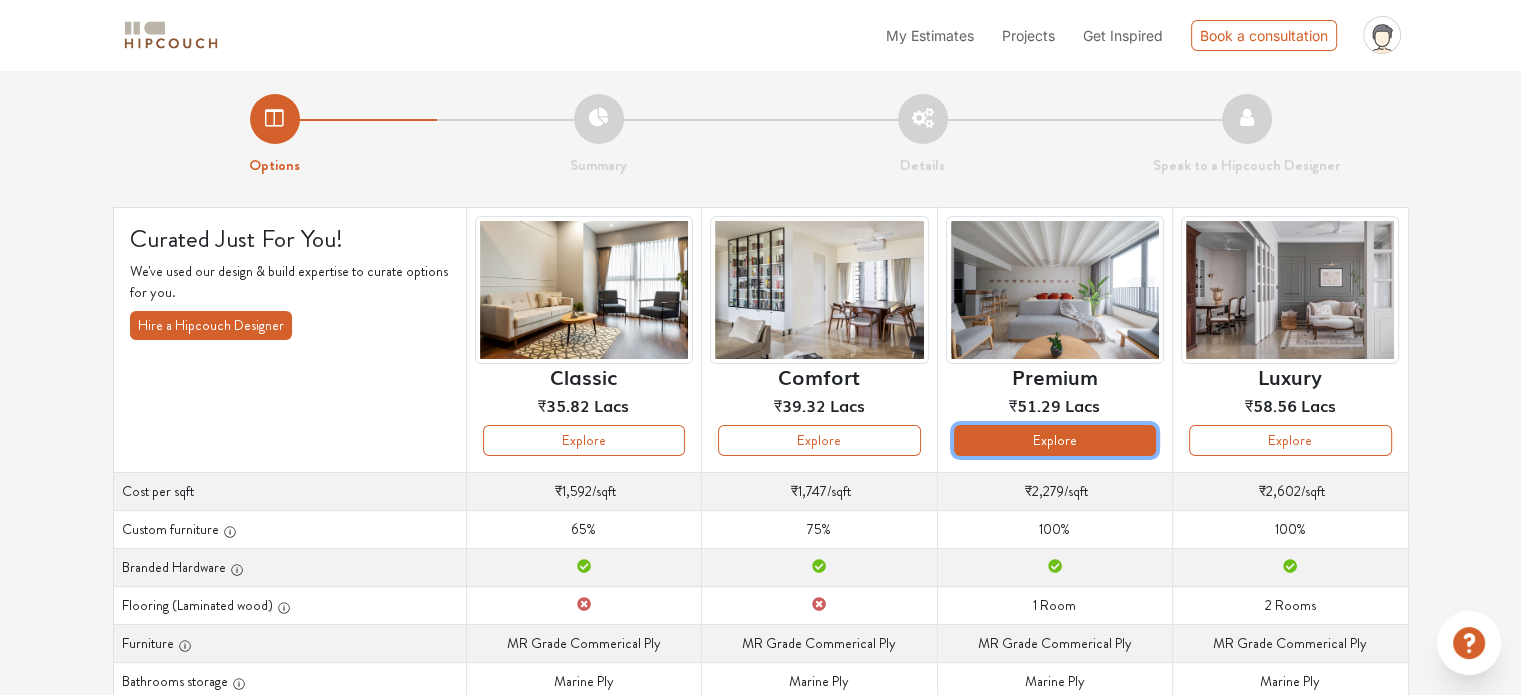 click on "Explore" at bounding box center [1055, 440] 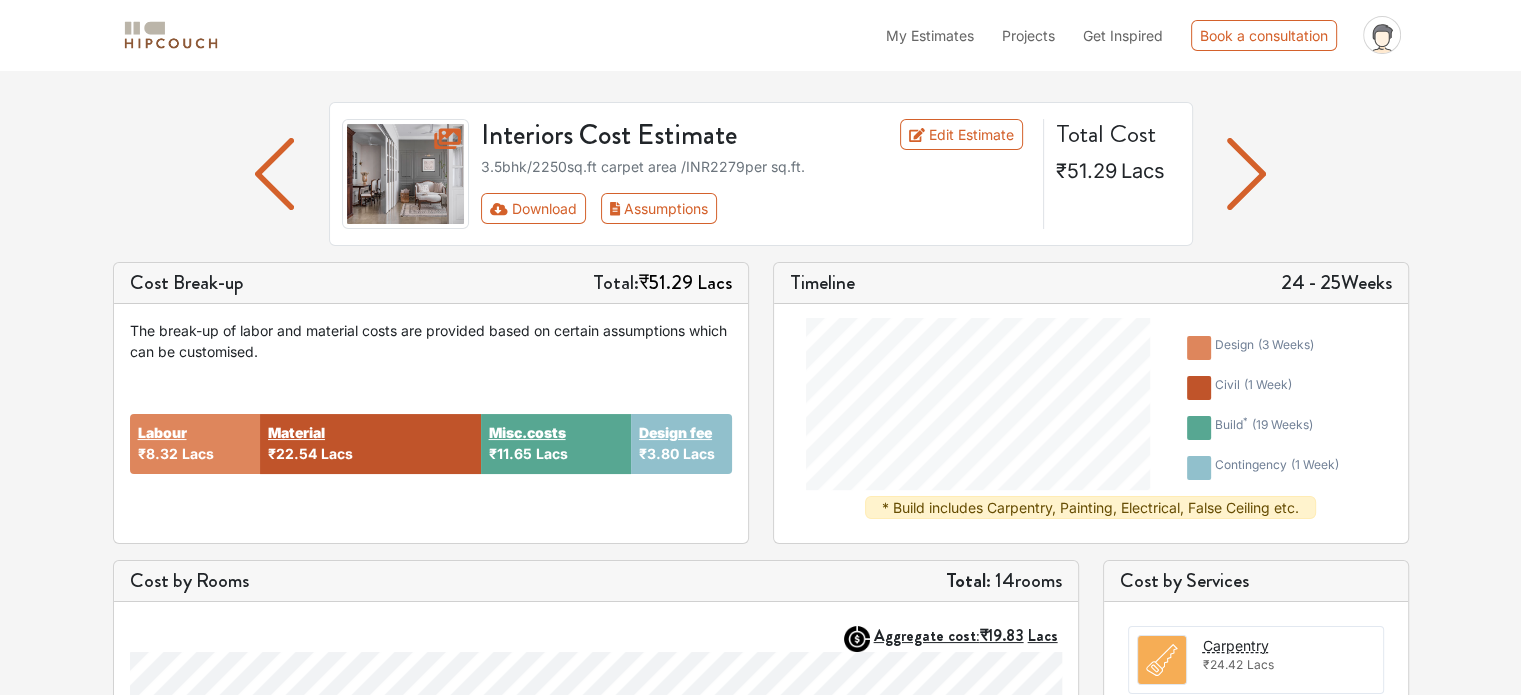 scroll, scrollTop: 84, scrollLeft: 0, axis: vertical 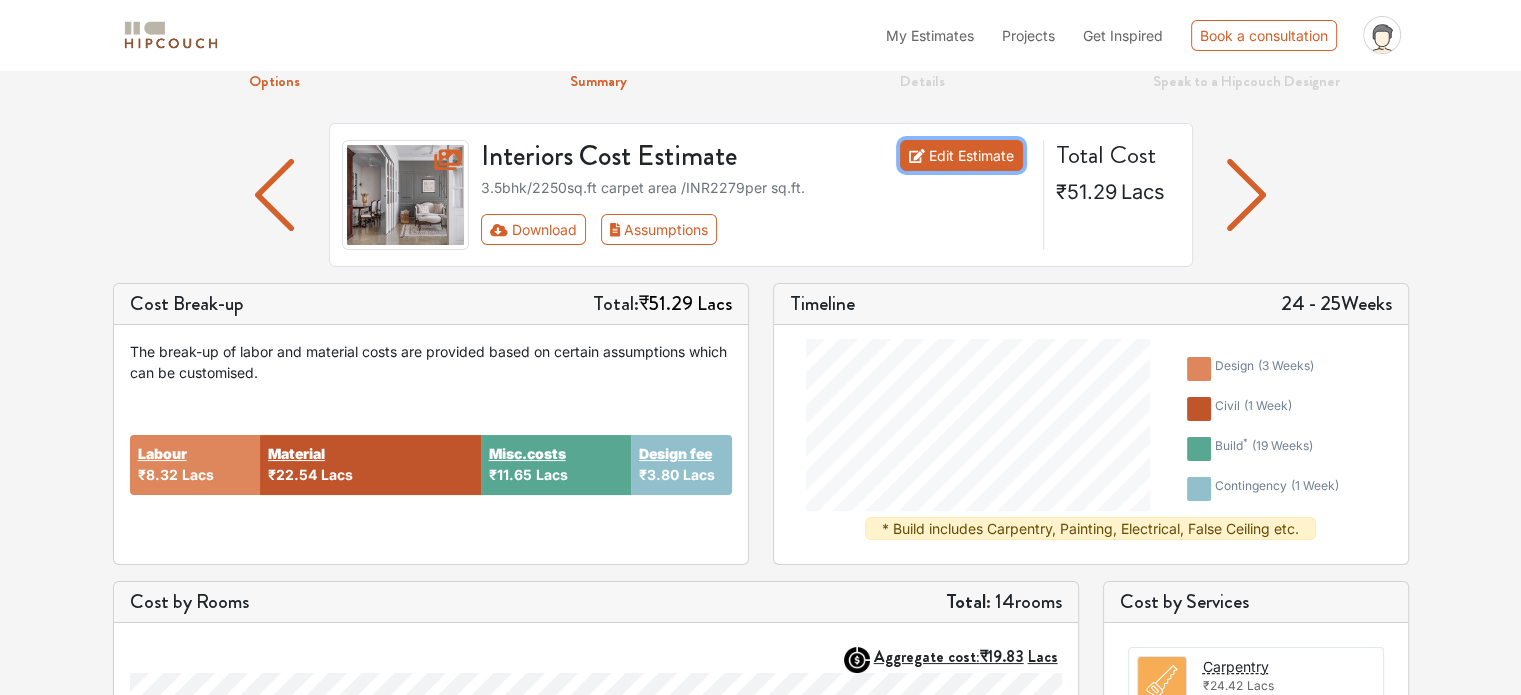 click on "Edit Estimate" at bounding box center (961, 155) 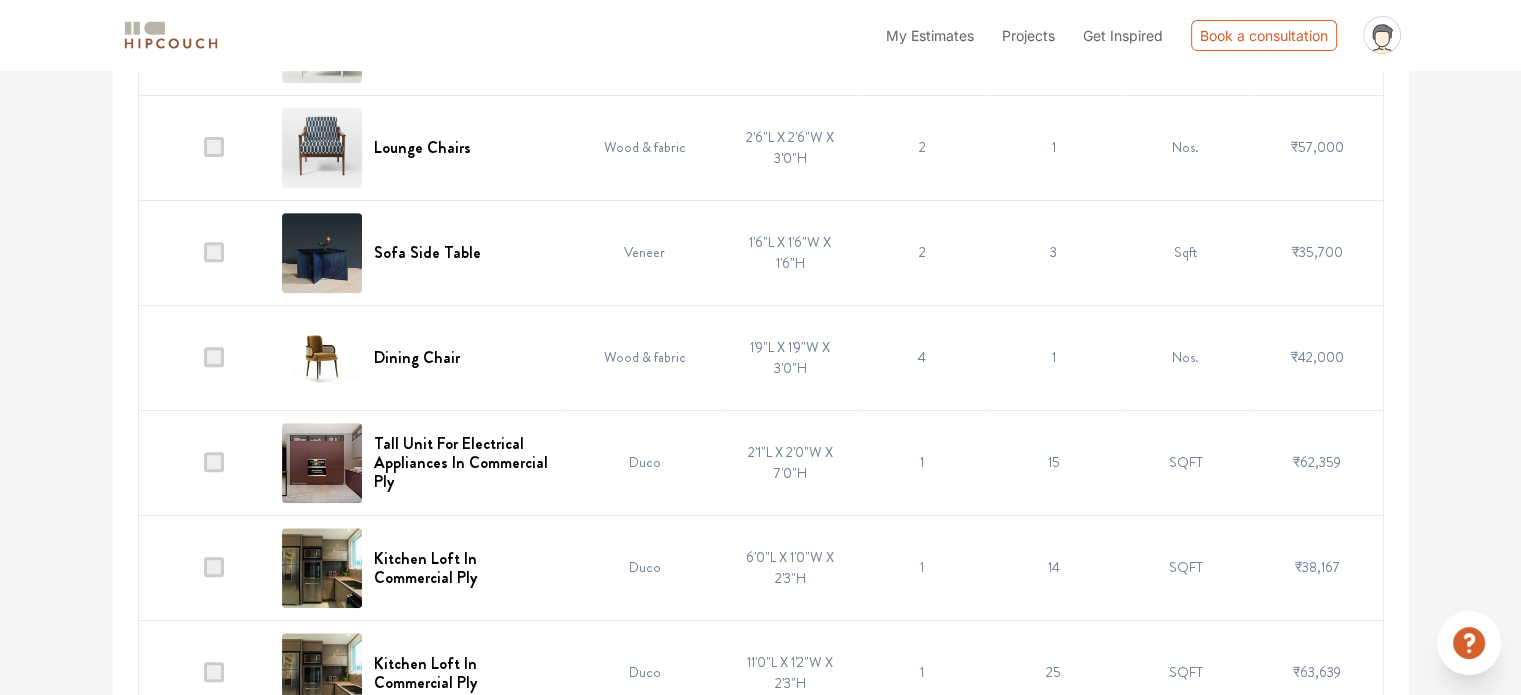scroll, scrollTop: 756, scrollLeft: 0, axis: vertical 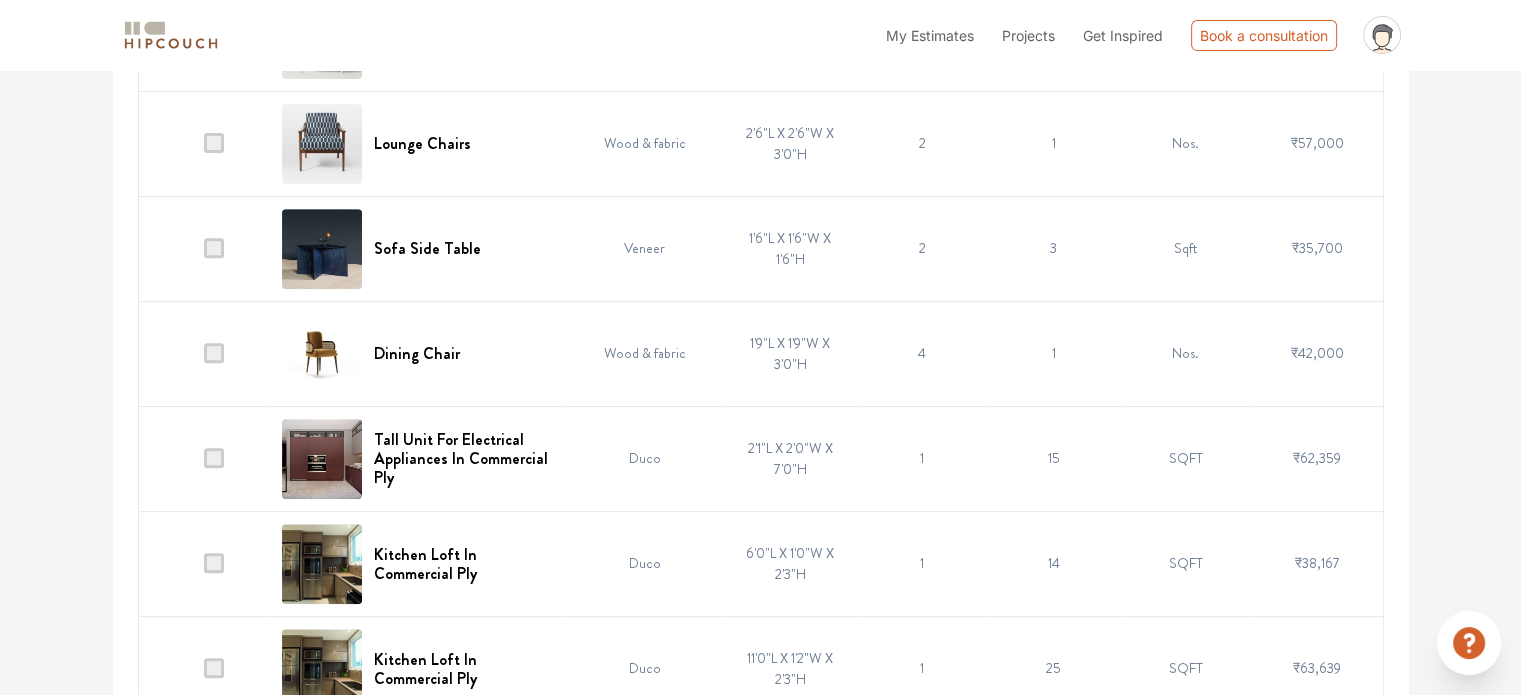click on "1'9"L X 1'9"W X 3'0"H" at bounding box center (791, 353) 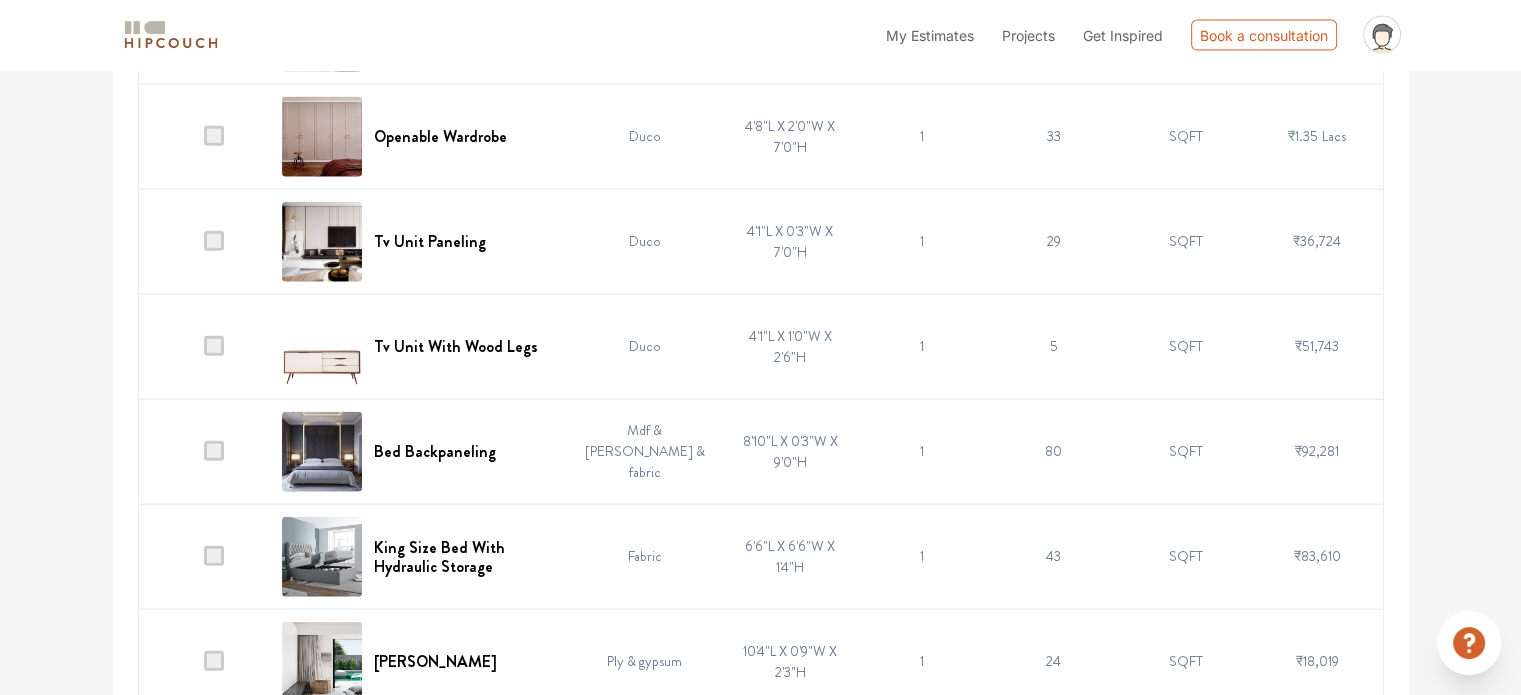 scroll, scrollTop: 4656, scrollLeft: 0, axis: vertical 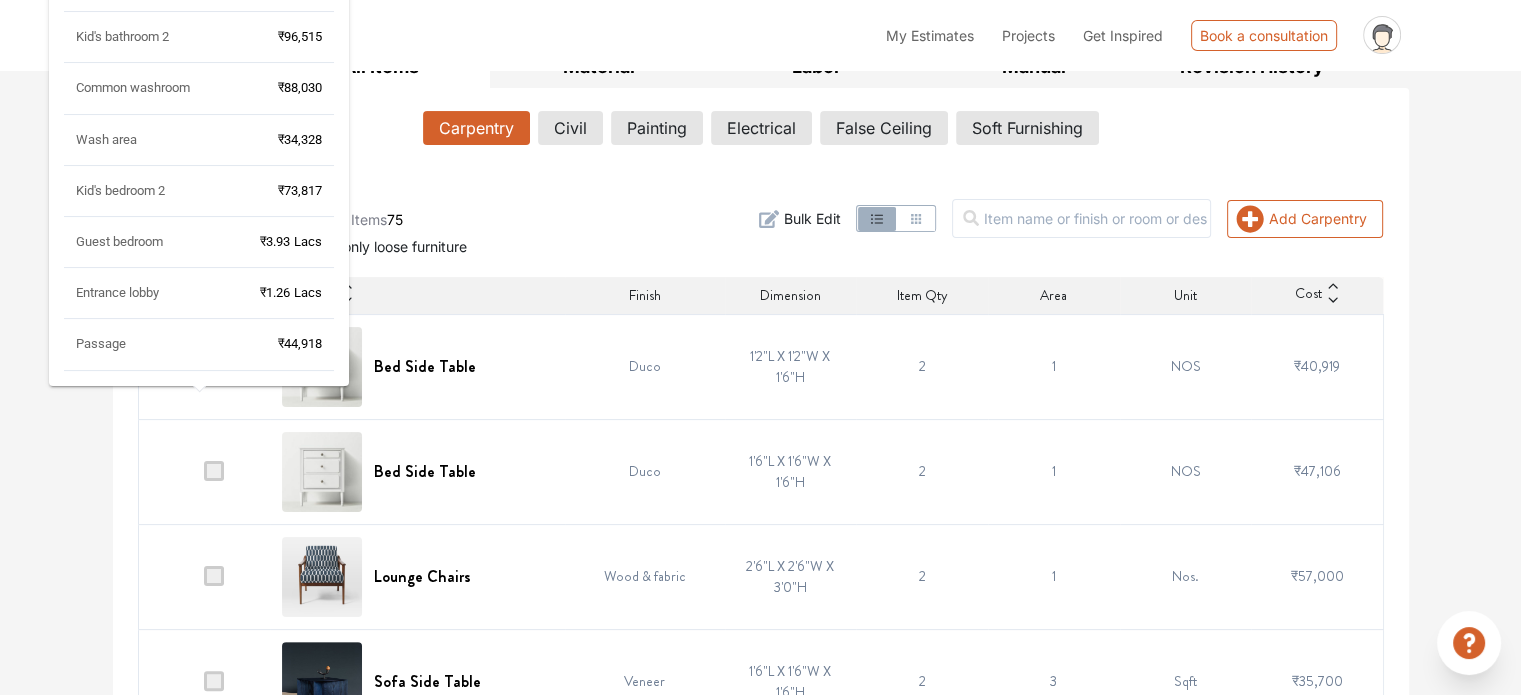 click on "Master bedroom ₹5.93 Lacs  Kid's bedroom 1 ₹5.70 Lacs  Living area ₹3.02 Lacs  Dining area ₹1.02 Lacs  Kitchen ₹4.14 Lacs  Master bathroom ₹1.01 Lacs  Kid's bathroom 2 ₹96,515 Common washroom ₹88,030 Wash area ₹34,328 Kid's bedroom 2 ₹73,817 Guest bedroom ₹3.93 Lacs  Entrance lobby ₹1.26 Lacs  Passage ₹44,918" at bounding box center (199, 46) 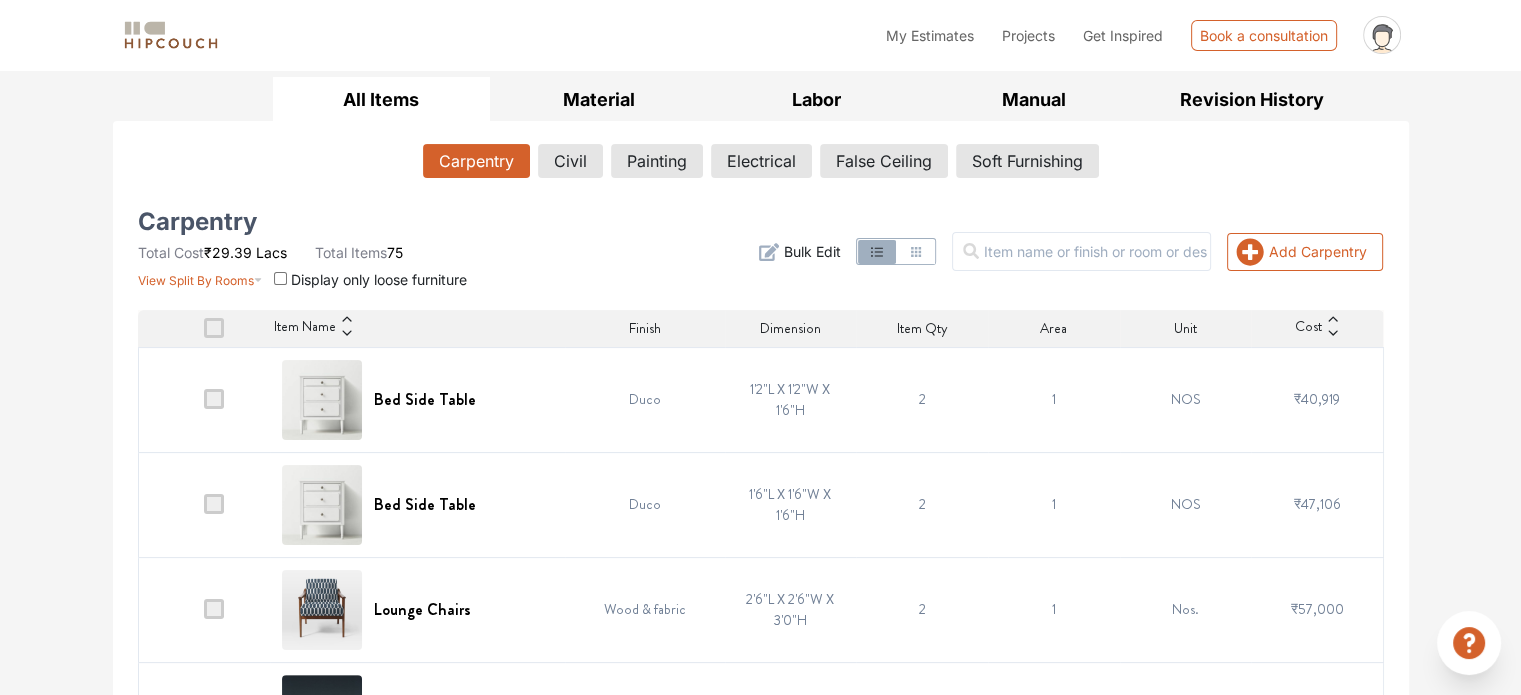 scroll, scrollTop: 300, scrollLeft: 0, axis: vertical 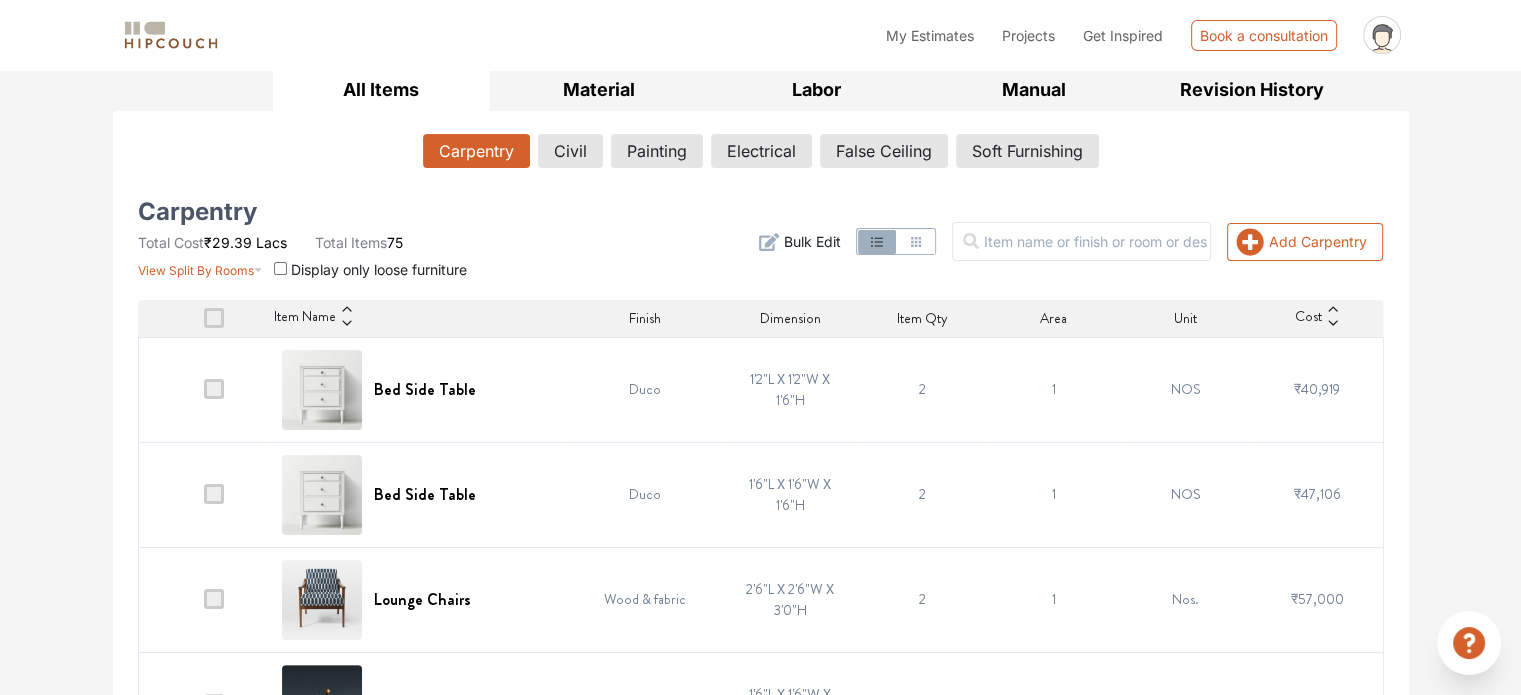 click 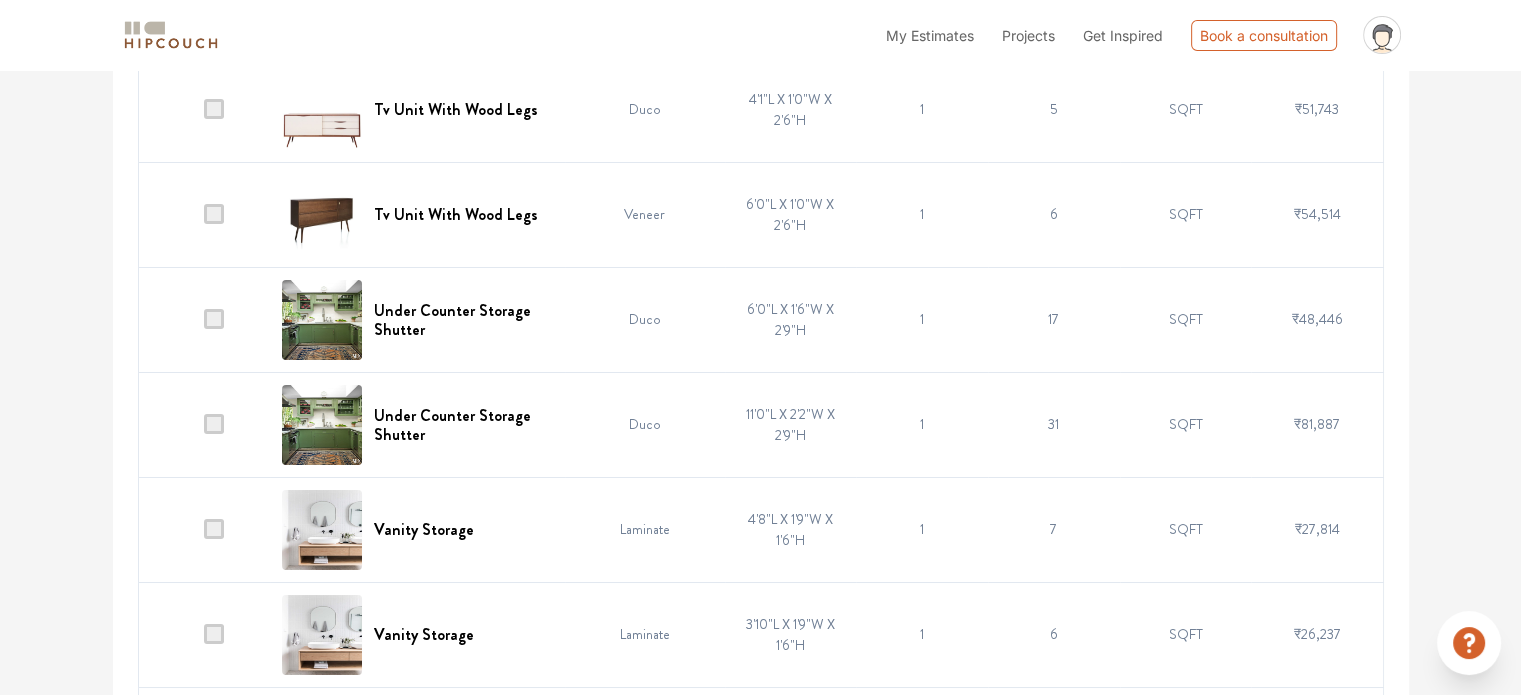 scroll, scrollTop: 7816, scrollLeft: 0, axis: vertical 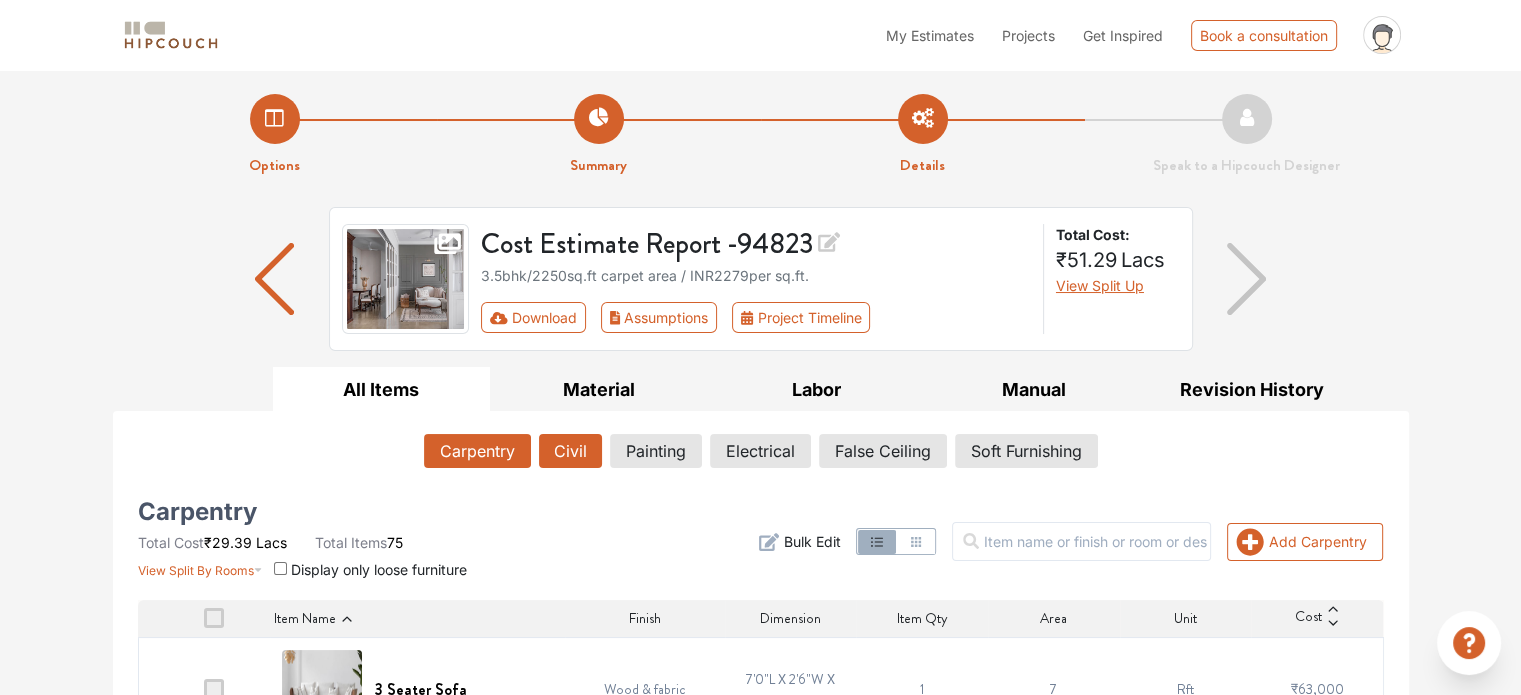 click on "Civil" at bounding box center [570, 451] 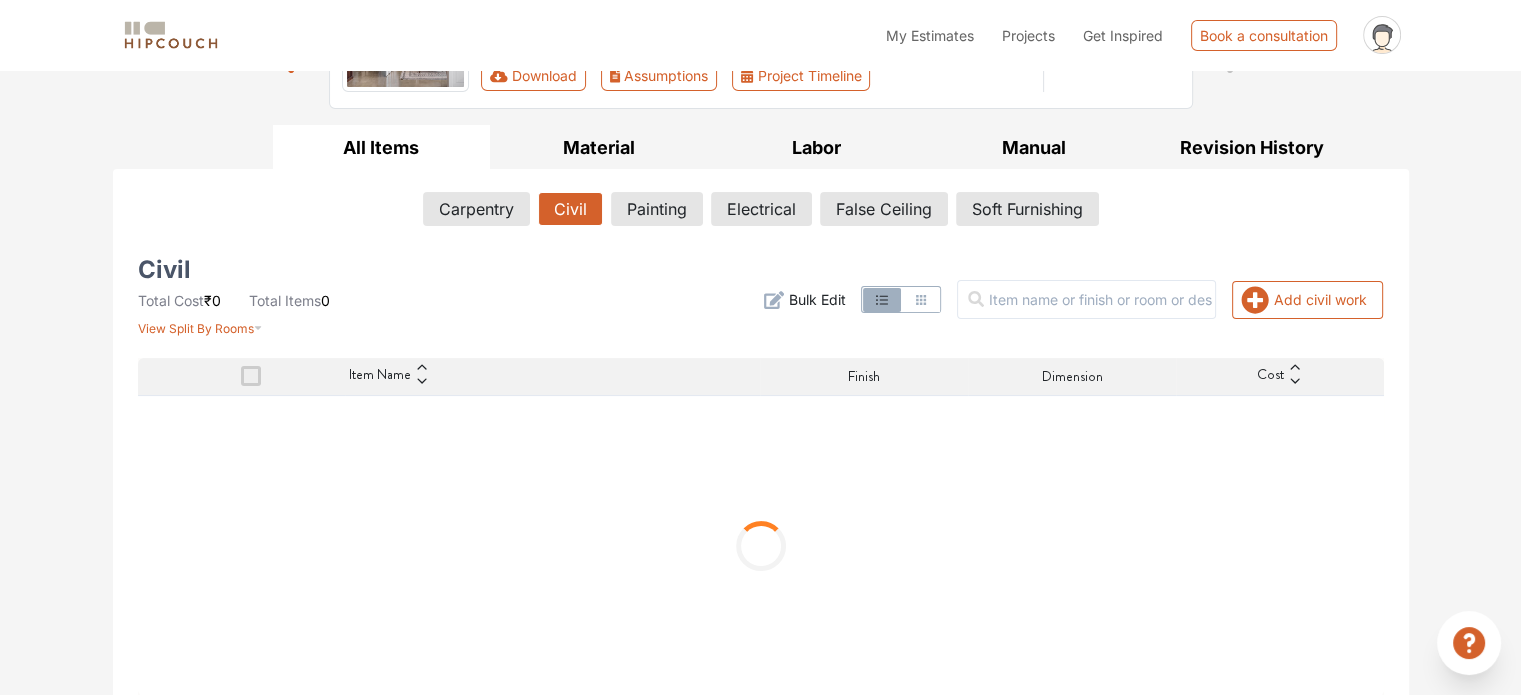 scroll, scrollTop: 256, scrollLeft: 0, axis: vertical 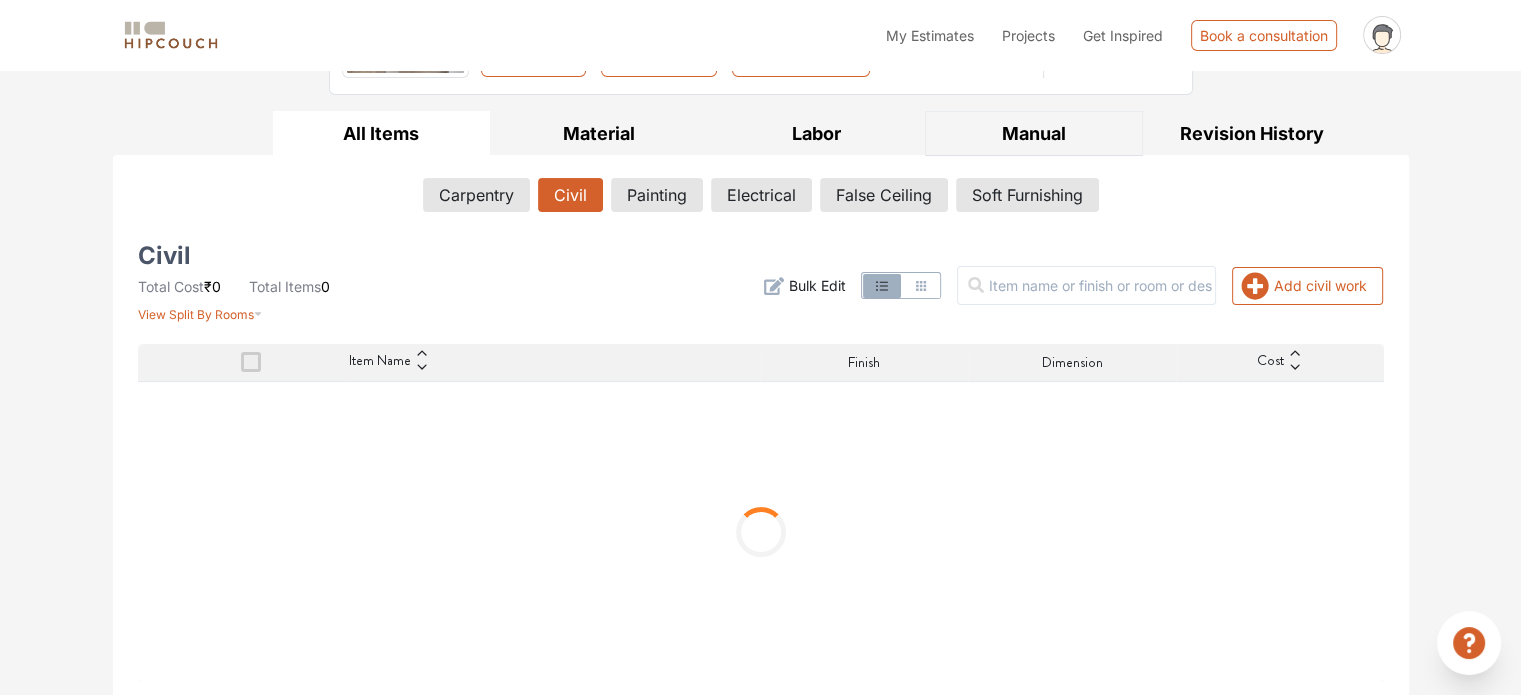 click on "Manual" at bounding box center [1034, 133] 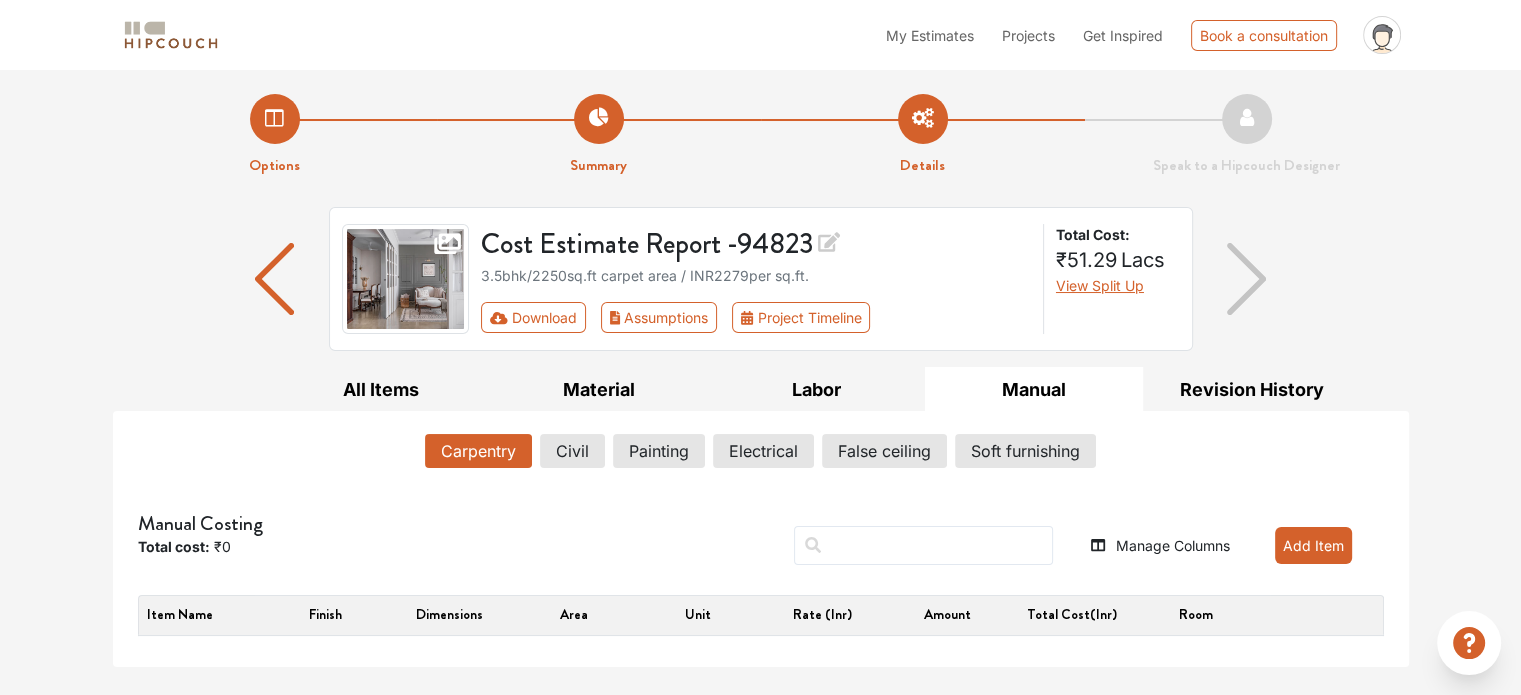 click on "Options Summary Details Speak to a Hipcouch Designer Cost Estimate Report -  94823 3.5bhk  /  2250  sq.ft carpet area / INR  2279  per sq.ft. Download Assumptions Project Timeline Total Cost:  ₹51.29 Lacs  View Split Up All Items Material Labor Manual Revision History Carpentry Civil Painting Electrical False Ceiling Soft Furnishing Civil Total Cost  ₹1.50 Lacs  Total Items  3 View Split By Rooms Add civil work Filter Bulk Edit Item Name Finish Dimension Cost Floor Protection PVC sheets Not applicable ₹56,250 Flooring Work Laminated wooden flooring 10'9"L X 9'6"W ₹34,000 Debris Shifting Not applicable Not applicable ₹60,000 Material Costs for Carpentry Material Costs for Civil Carpentry Materials Total Cost  ₹21.79 Lacs  Total Items  35 View Split By Rooms Filter Material Name Qty Unit of Qty Material rate Total Cost 06mm thk commercial plywood 43 # of Sheets ₹39 / Sqft ₹53,664 06mm thk marine plywood 4 # of Sheets ₹70 / Sqft ₹8,960 09mm thk commercial plywood 12 # of Sheets ₹54 / Sqft /" at bounding box center [760, 368] 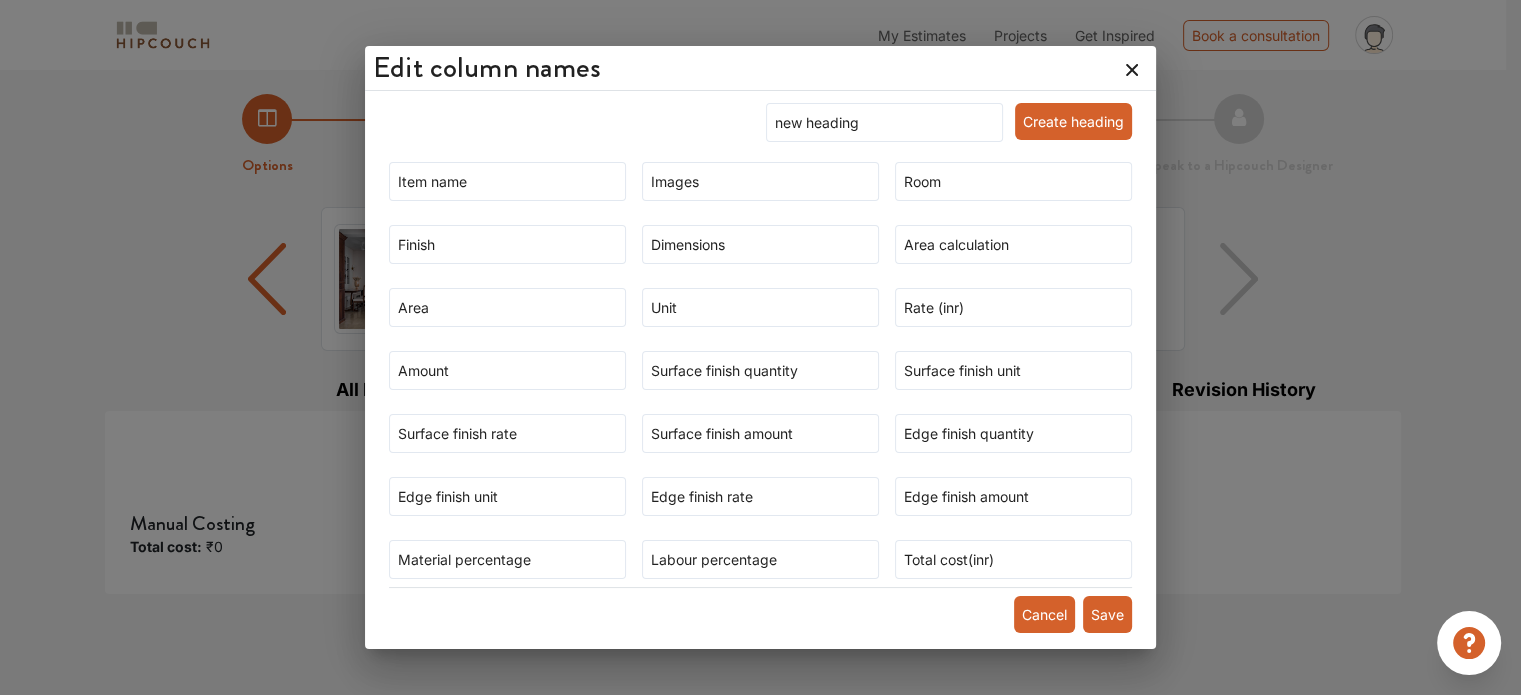 click 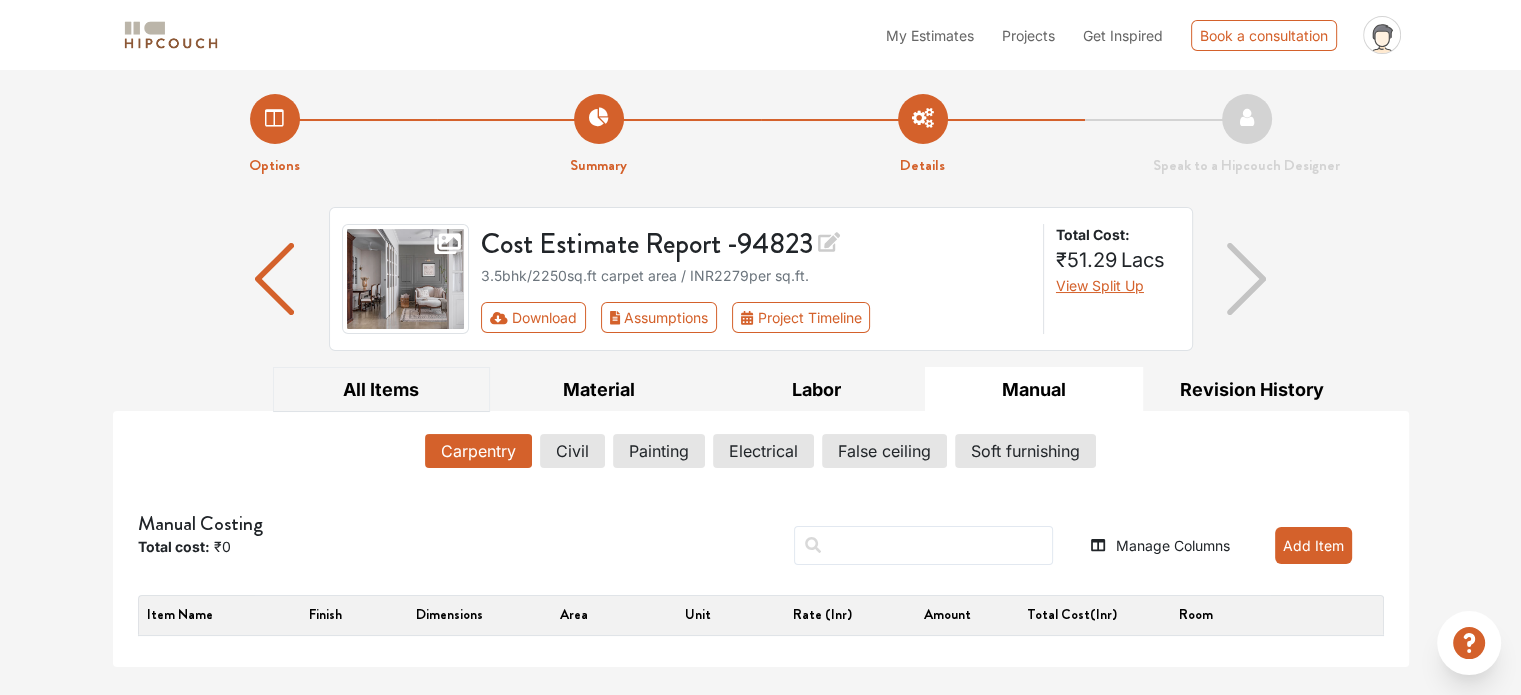 click on "All Items" at bounding box center (382, 389) 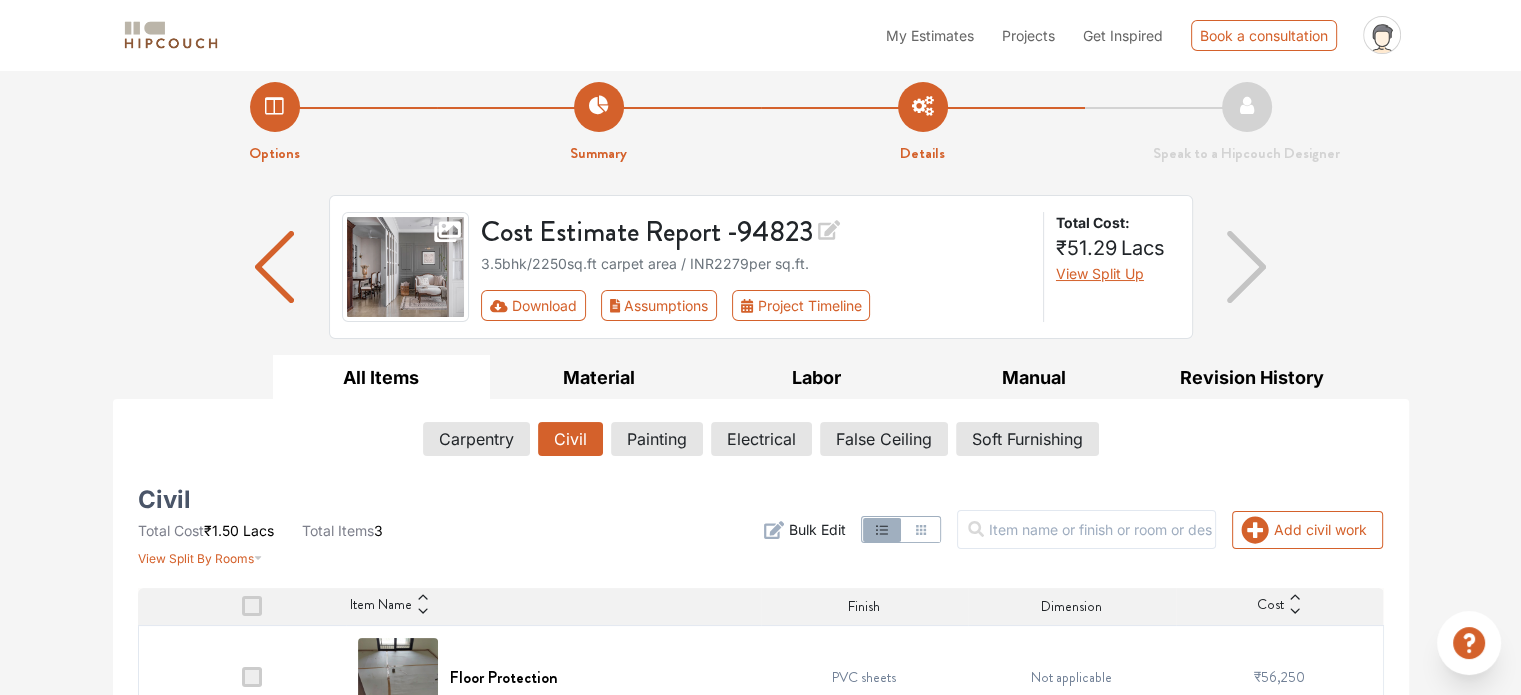 scroll, scrollTop: 0, scrollLeft: 0, axis: both 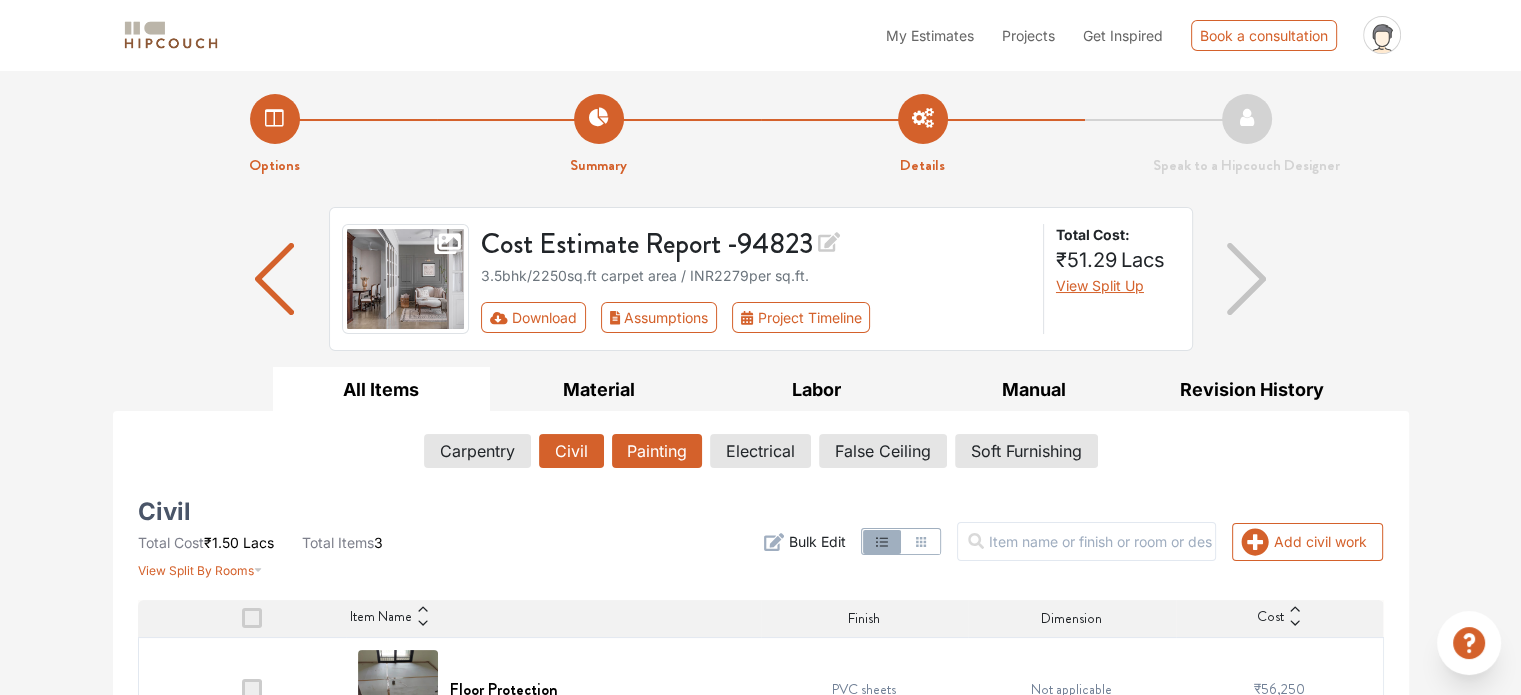 click on "Painting" at bounding box center [657, 451] 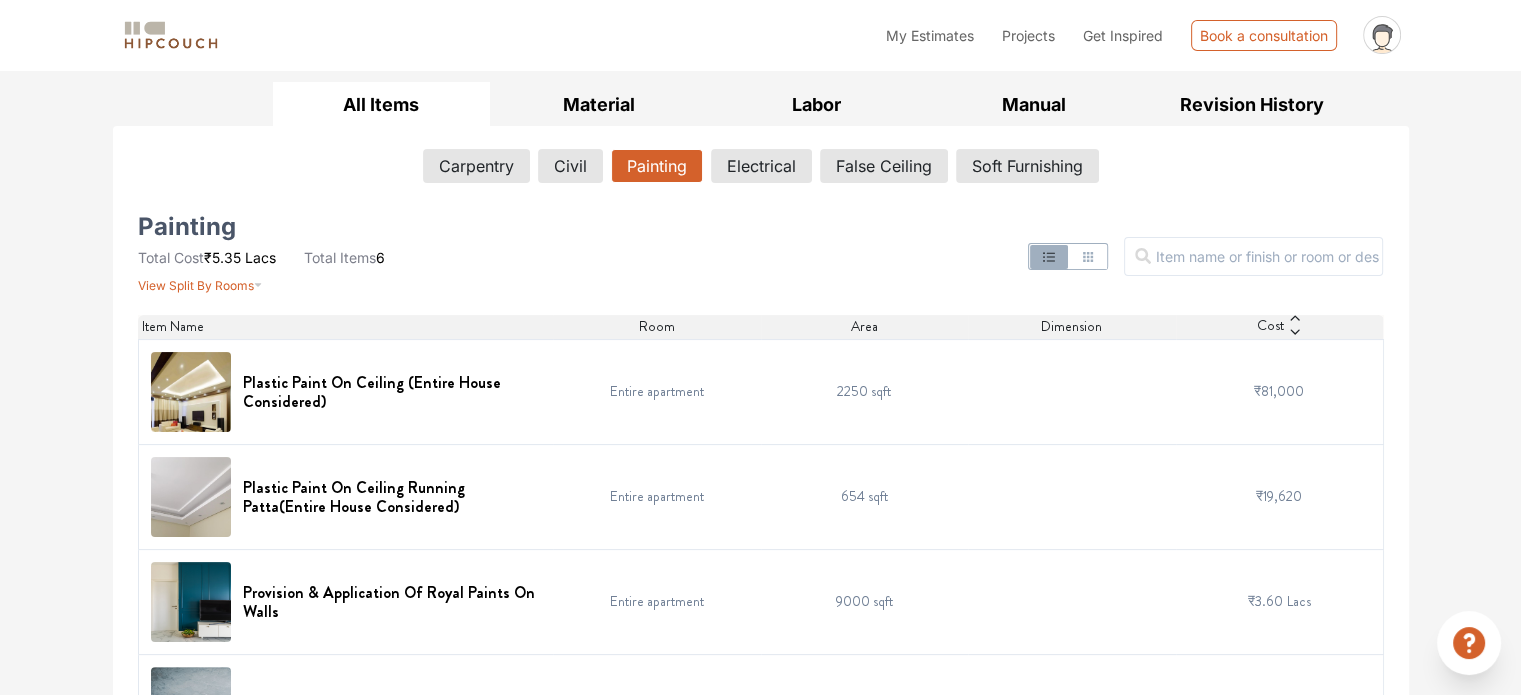 scroll, scrollTop: 0, scrollLeft: 0, axis: both 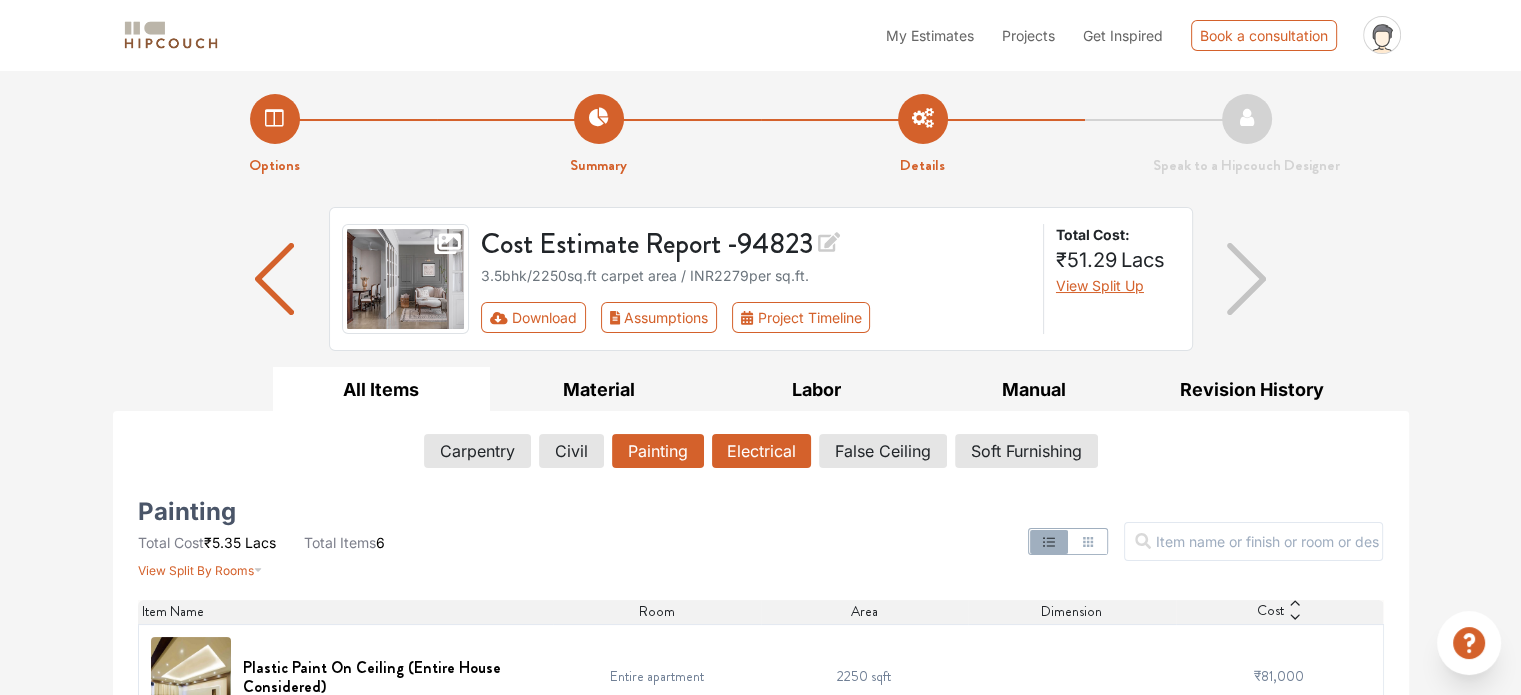 click on "Electrical" at bounding box center [761, 451] 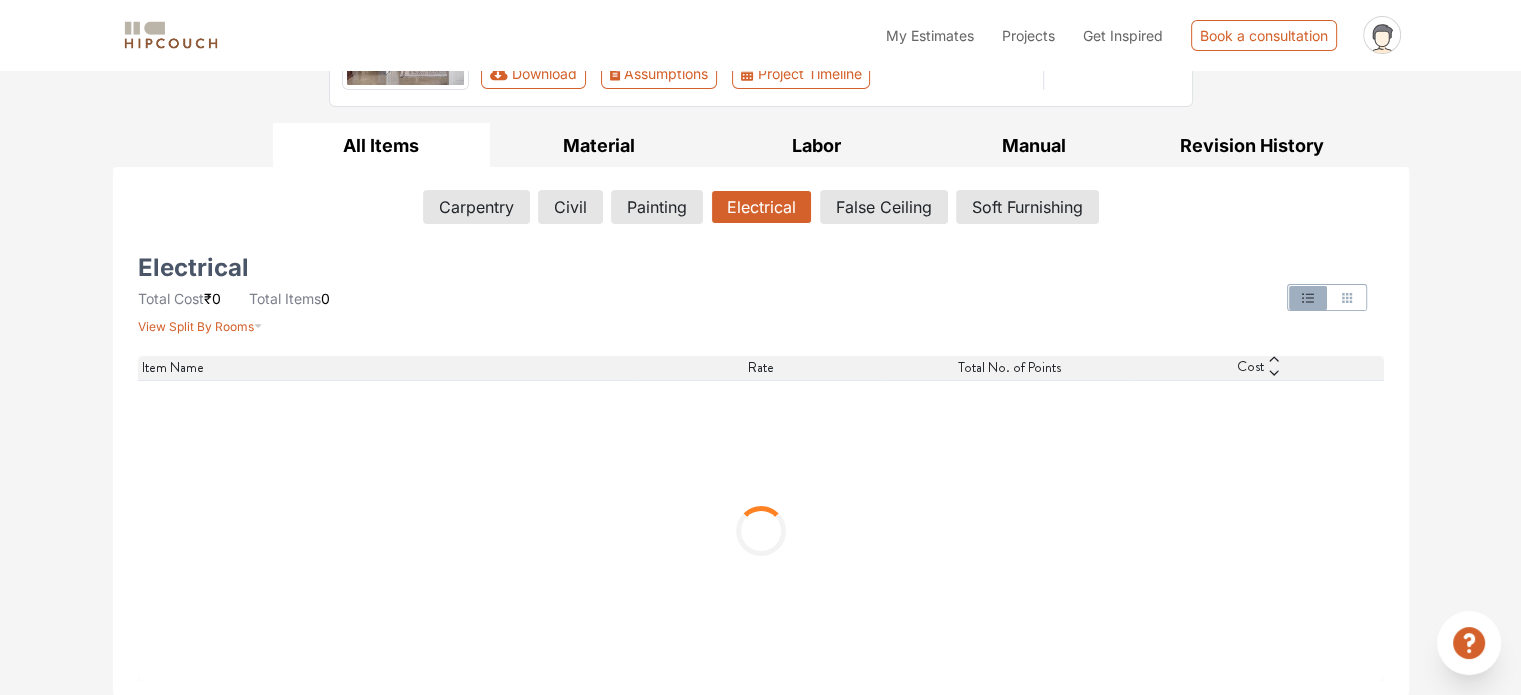 scroll, scrollTop: 48, scrollLeft: 0, axis: vertical 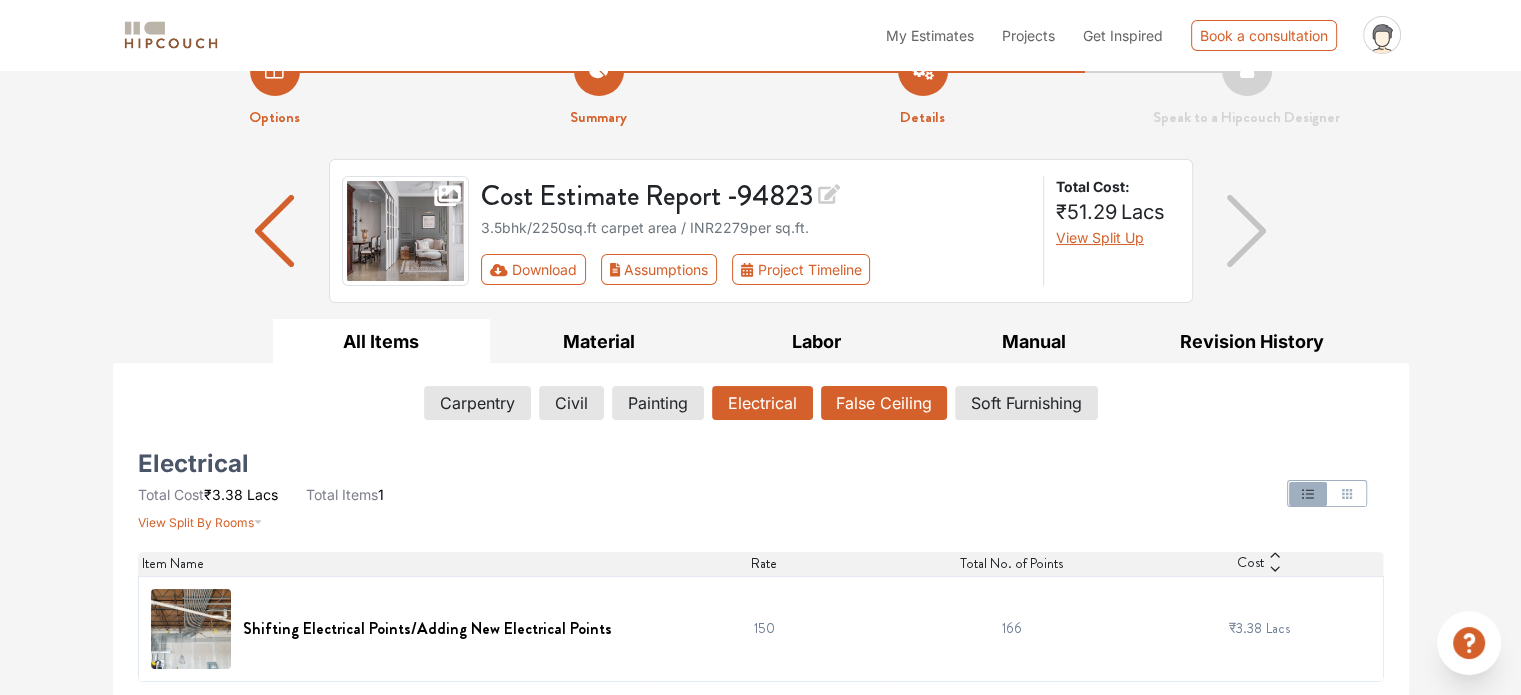 click on "False Ceiling" at bounding box center (884, 403) 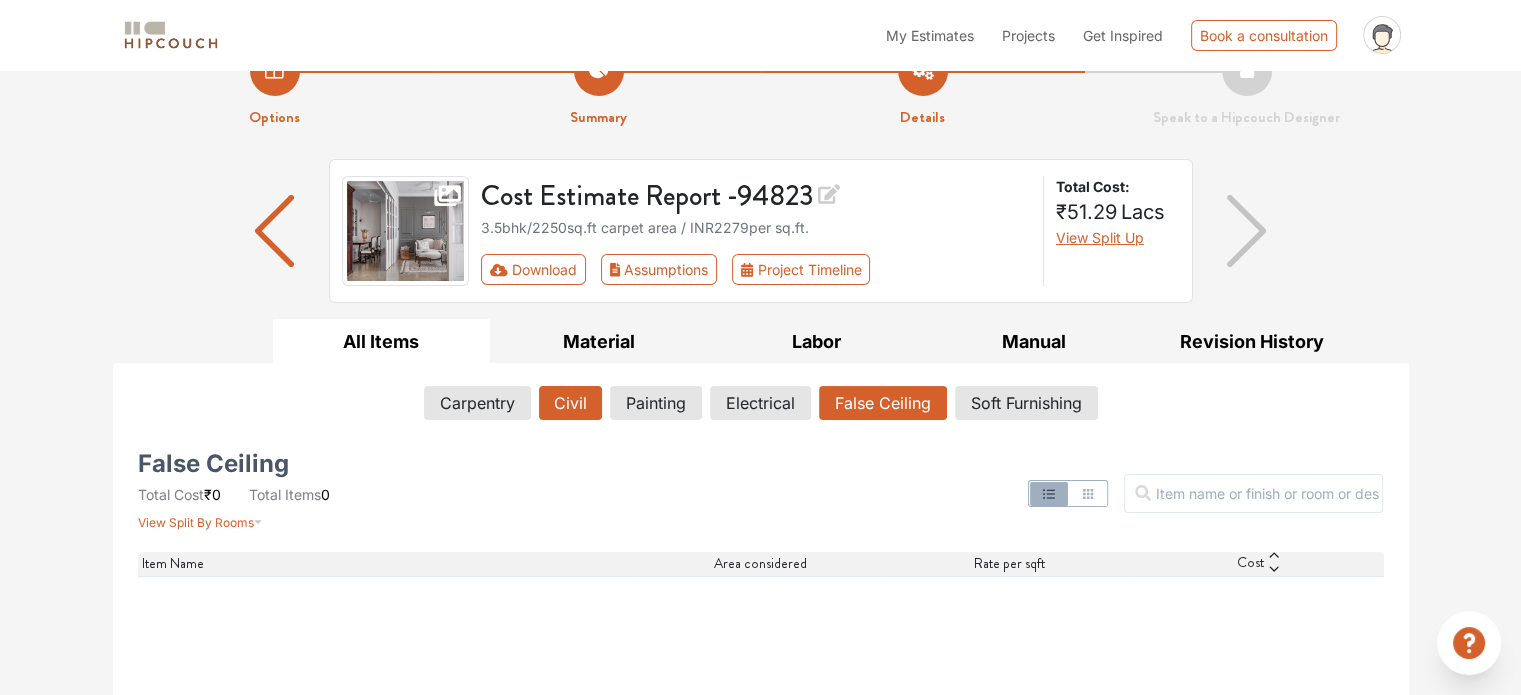 click on "Civil" at bounding box center (570, 403) 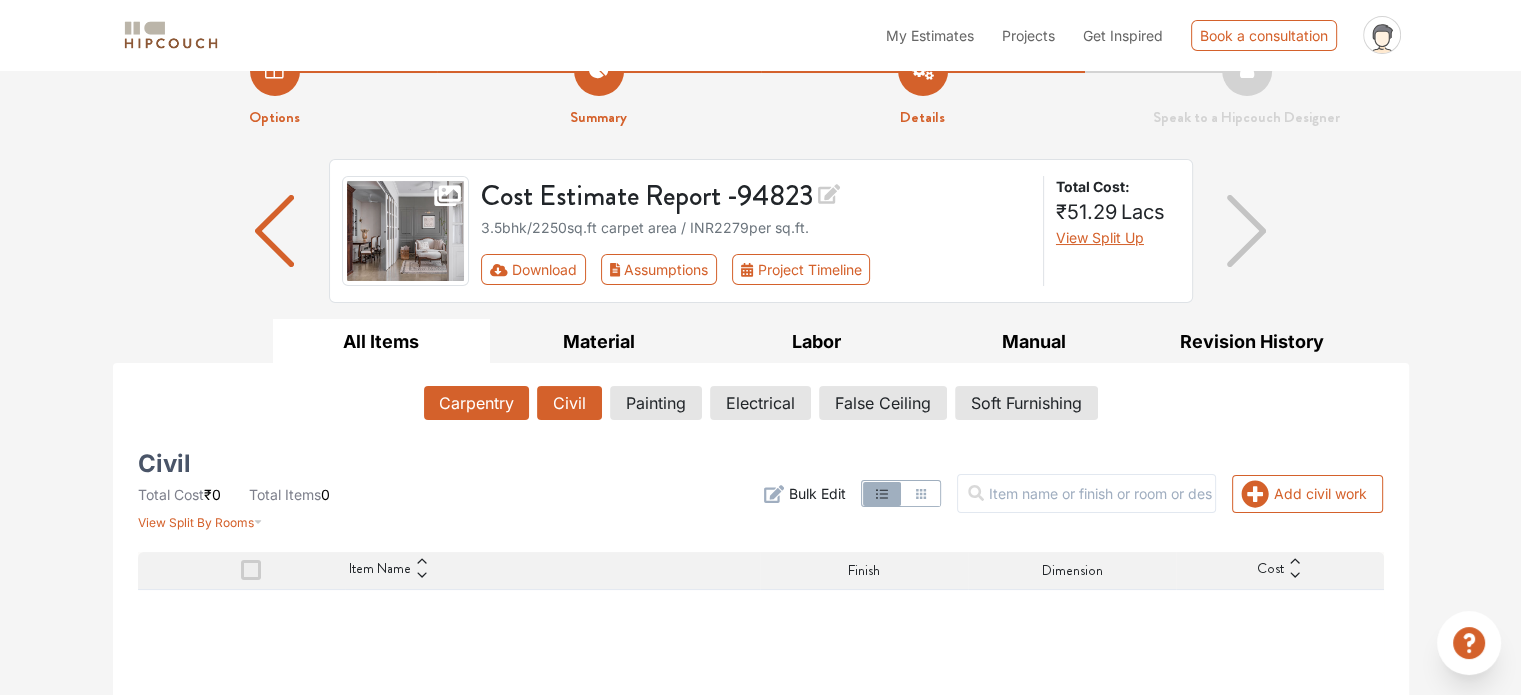 click on "Carpentry" at bounding box center [476, 403] 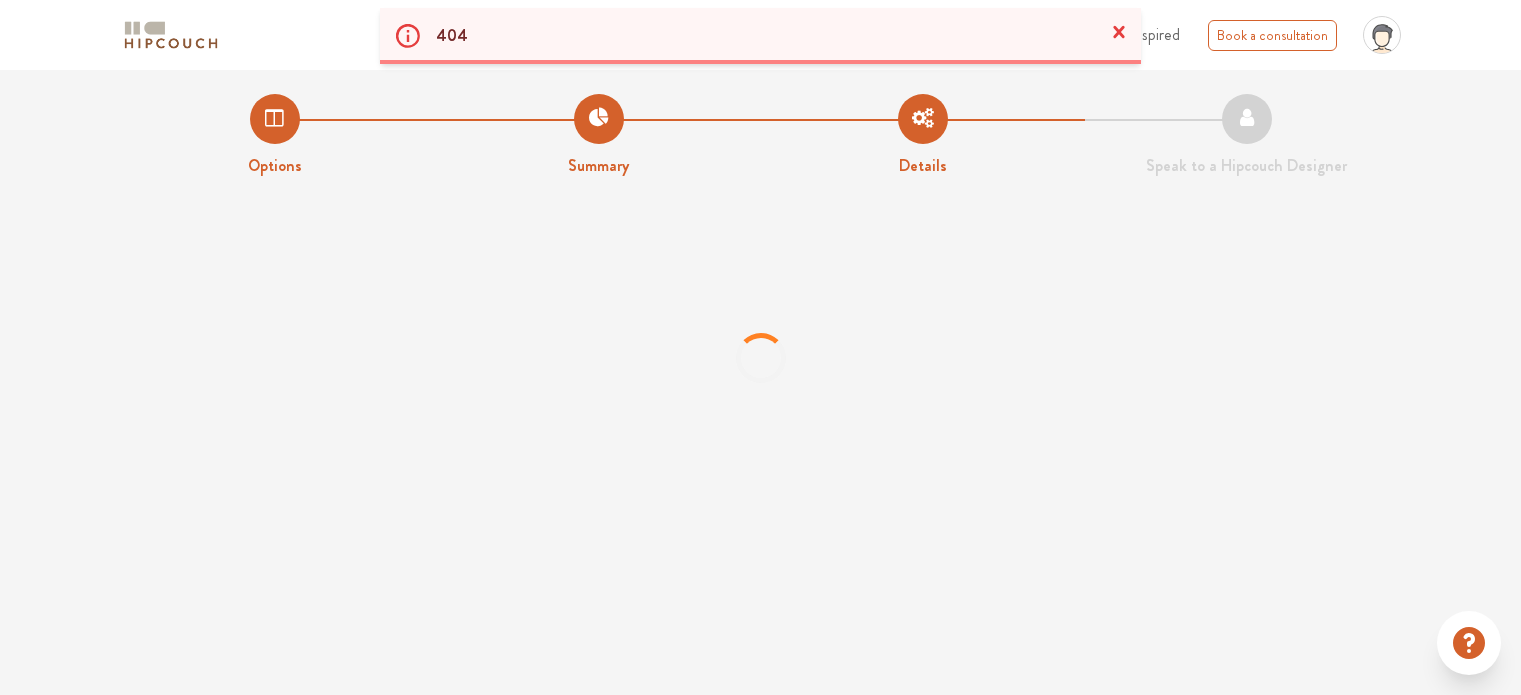scroll, scrollTop: 0, scrollLeft: 0, axis: both 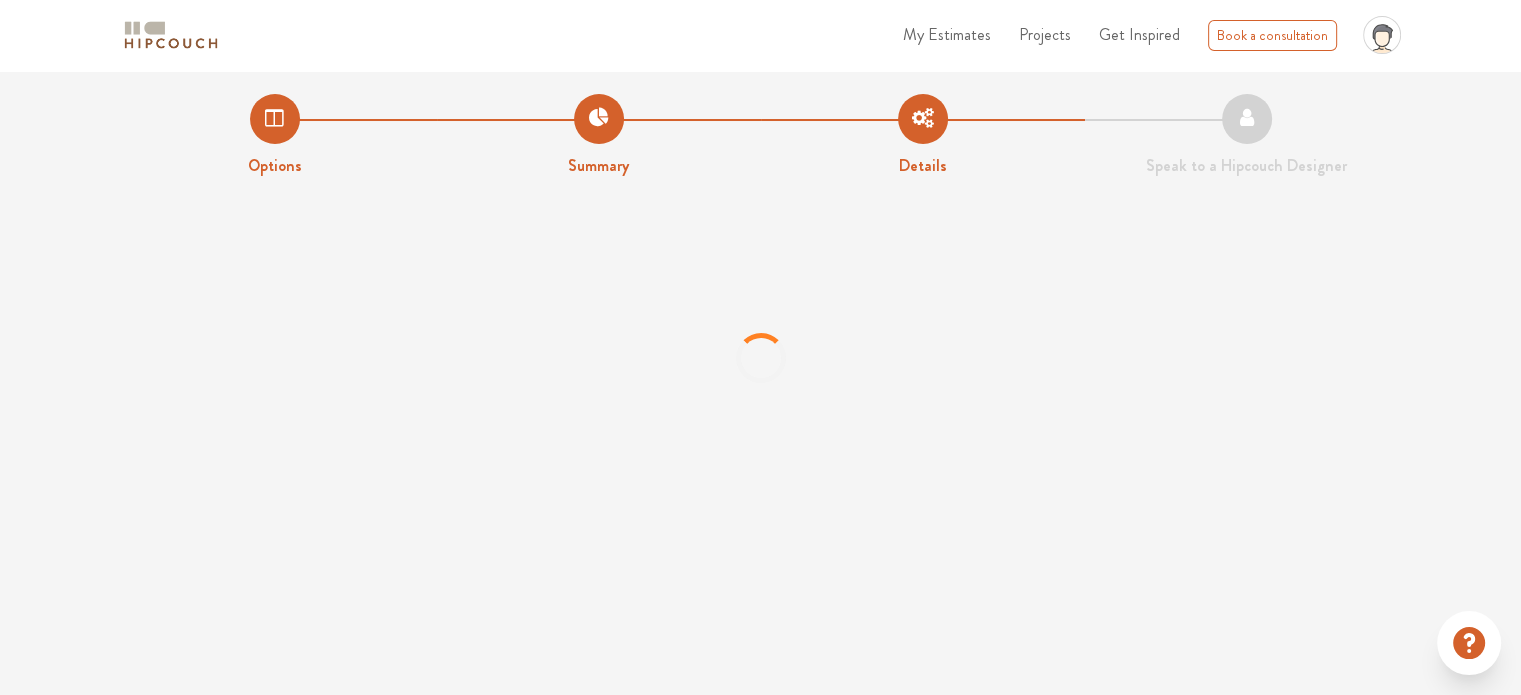 click at bounding box center [171, 35] 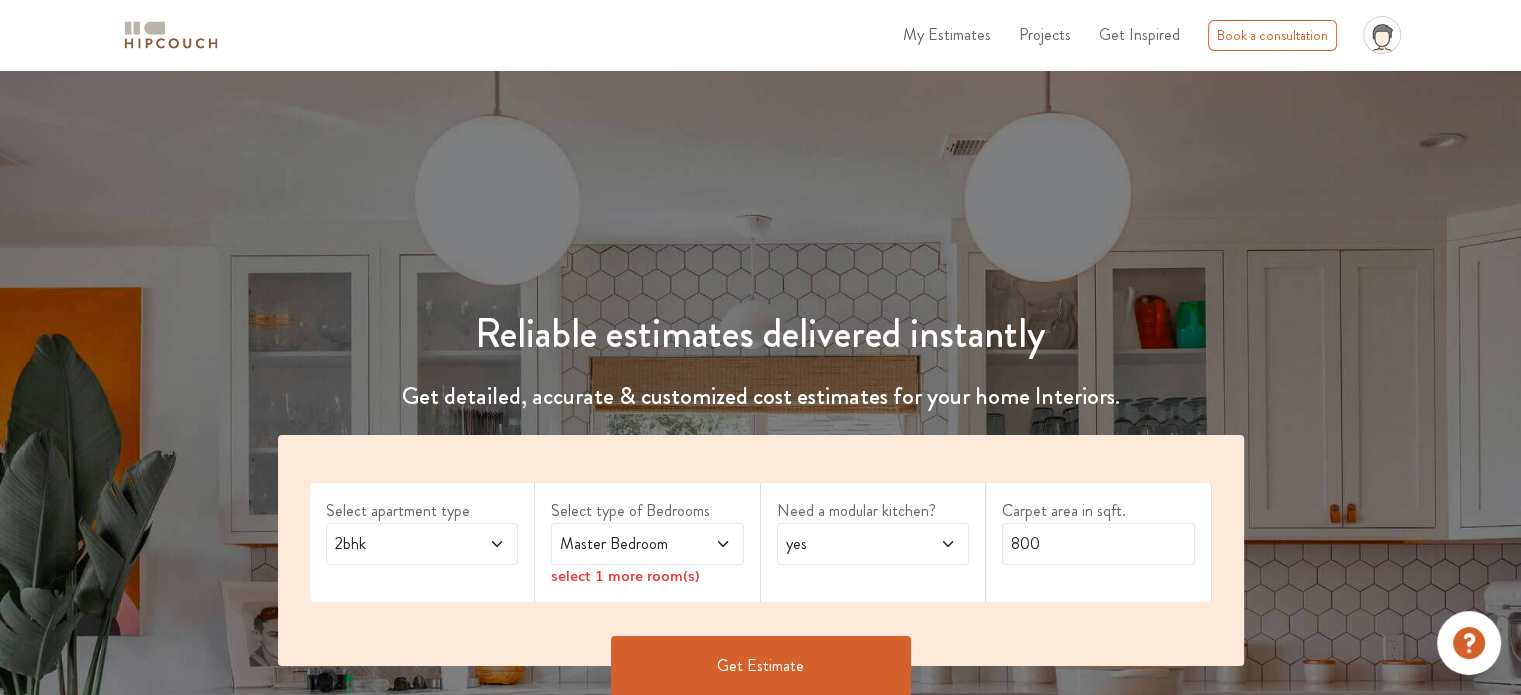 click on "2bhk" at bounding box center [396, 544] 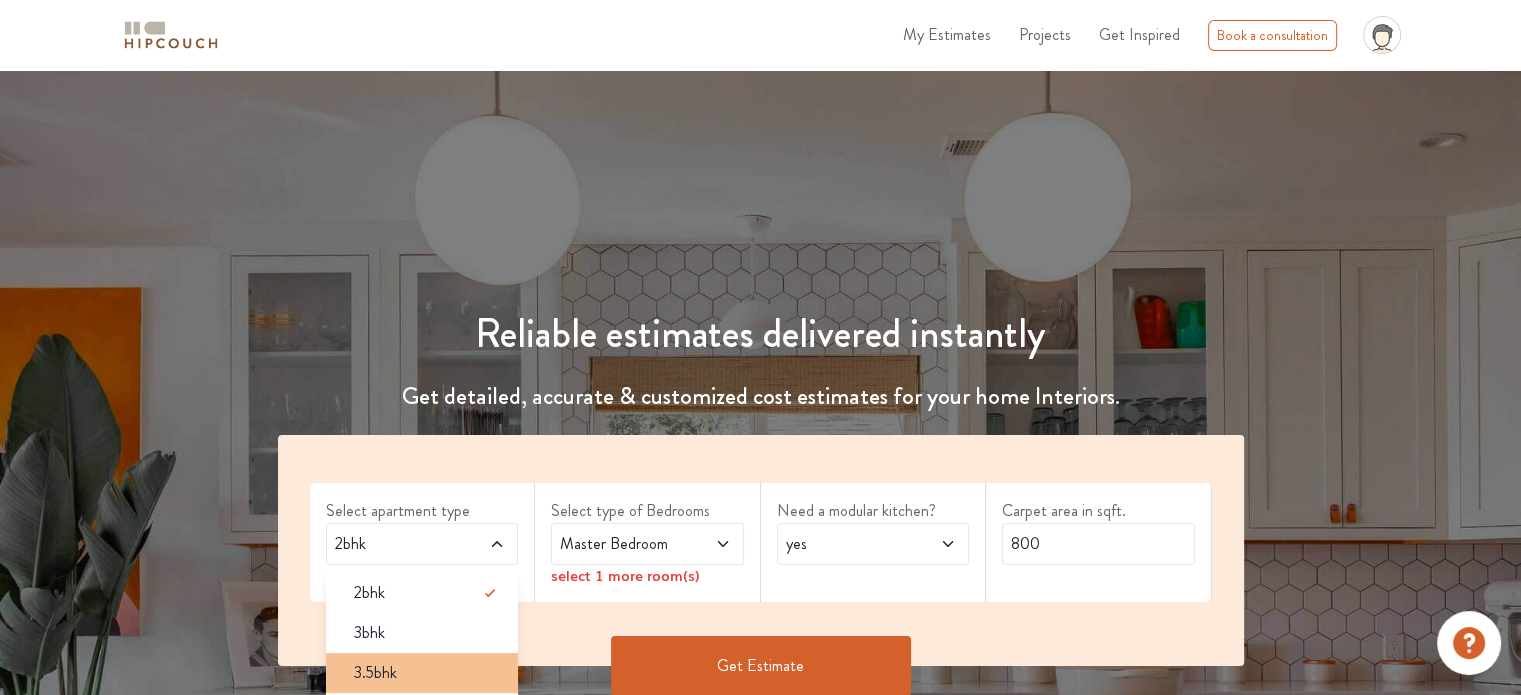 click on "3.5bhk" at bounding box center (422, 673) 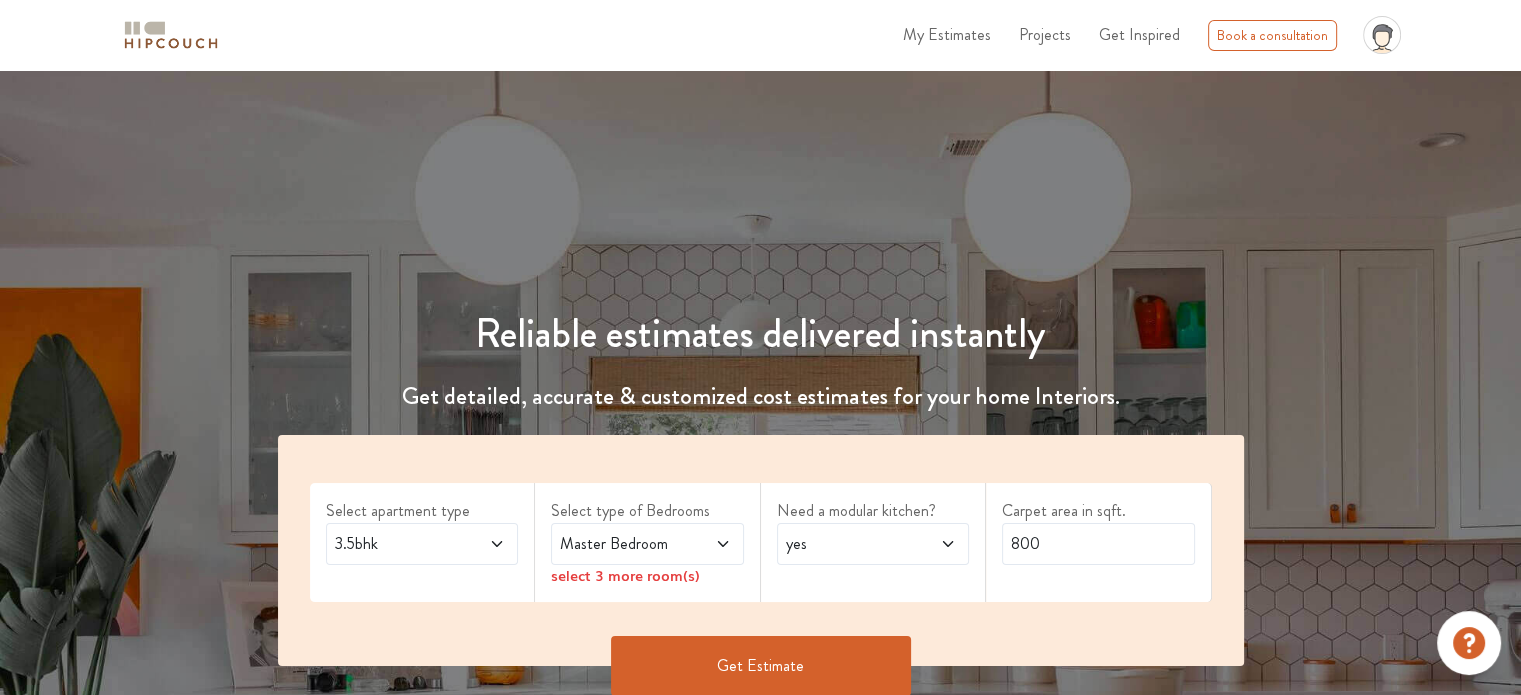 click on "Master Bedroom" at bounding box center [621, 544] 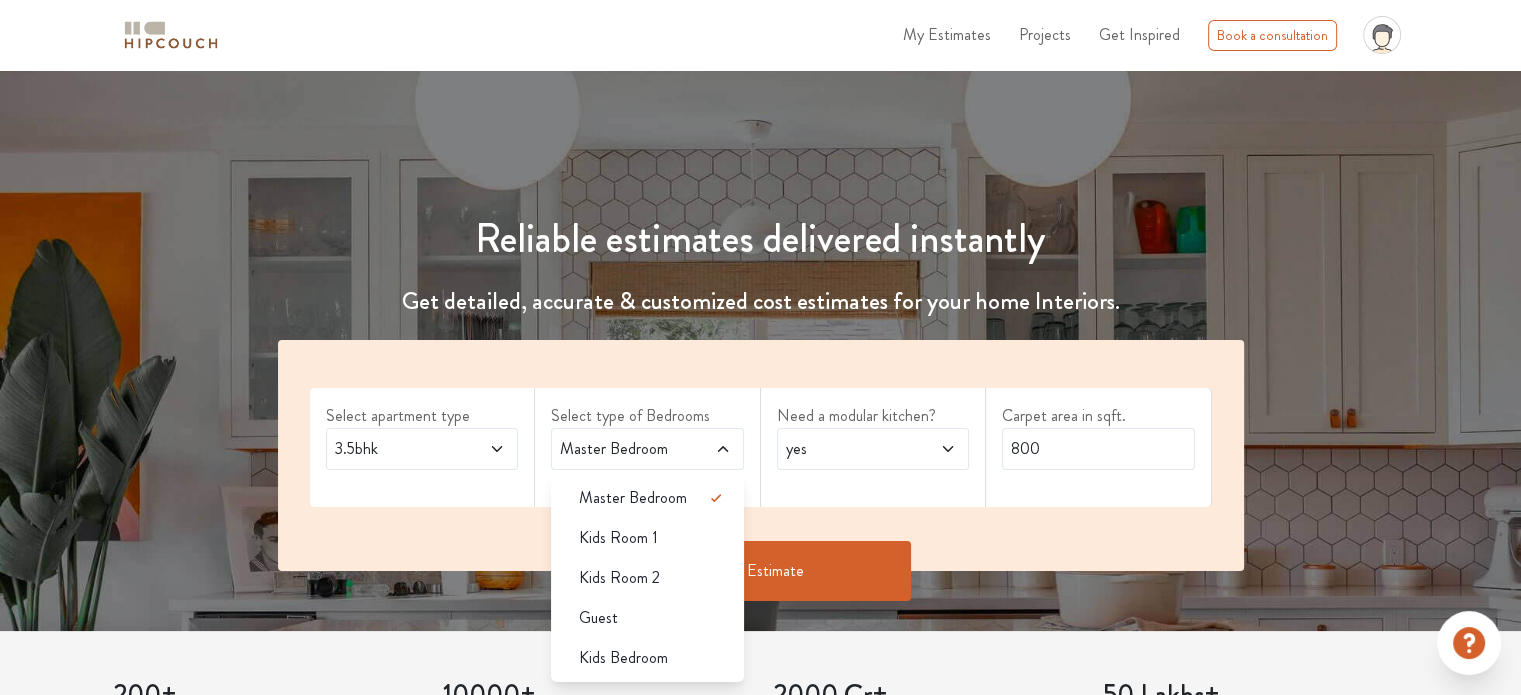 scroll, scrollTop: 100, scrollLeft: 0, axis: vertical 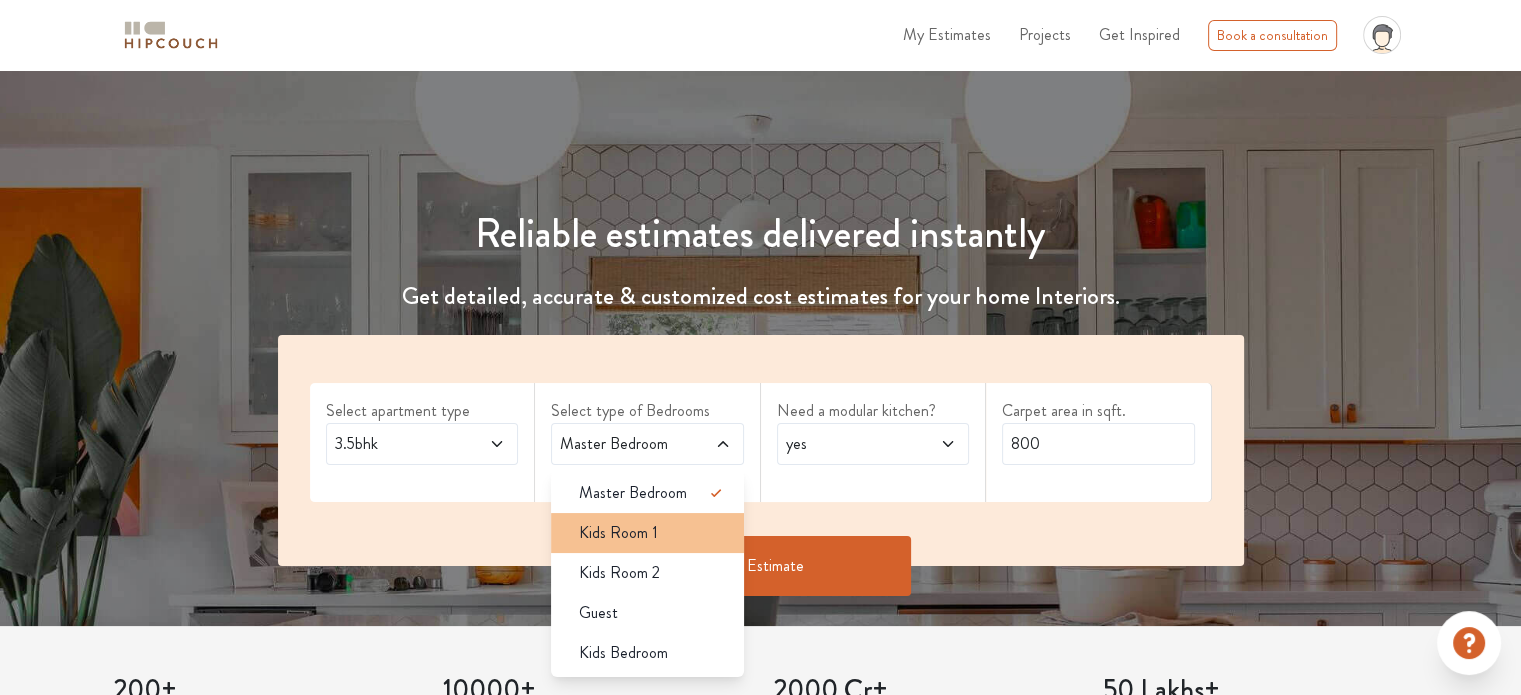 click on "Kids Room 1" at bounding box center [653, 533] 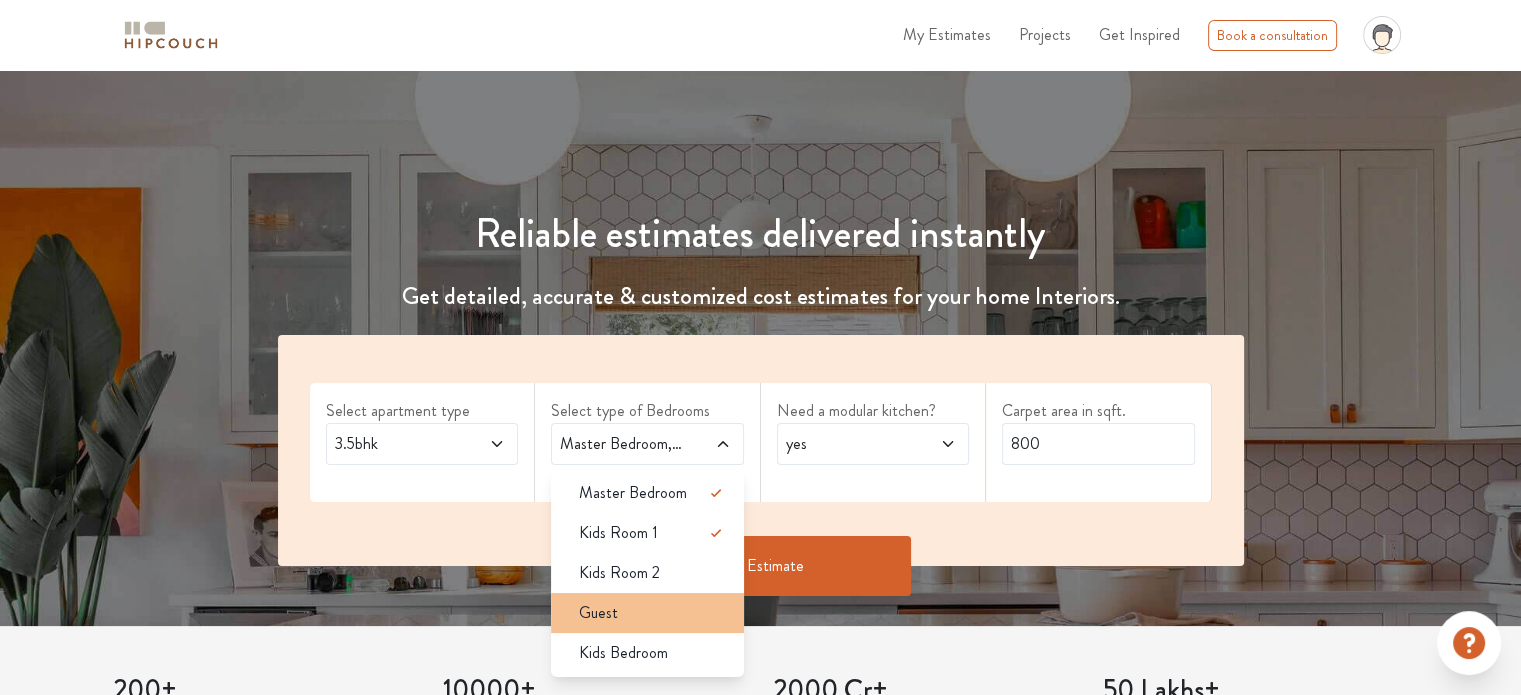 click on "Guest" at bounding box center [653, 613] 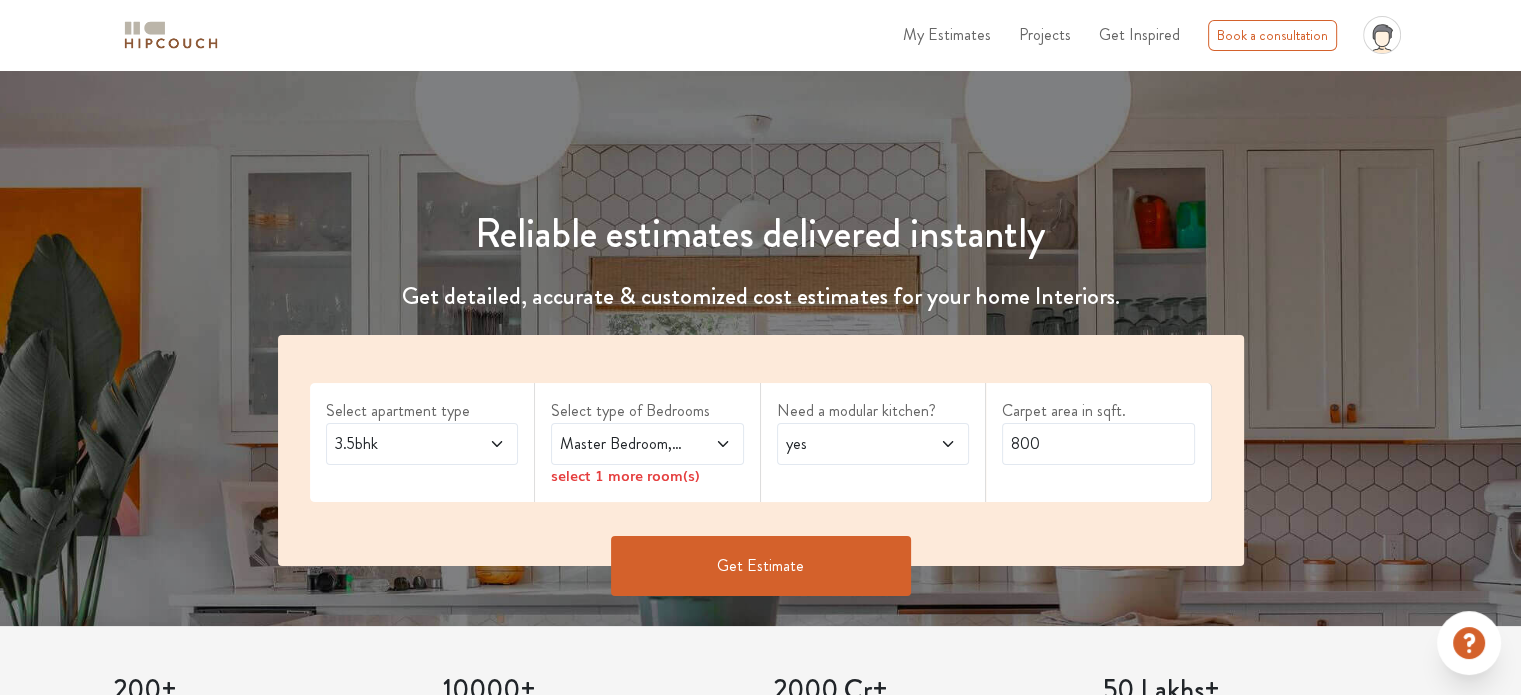 click on "Select apartment type 3.5bhk Select type of Bedrooms Master Bedroom,Kids Room 1,Guest select 1 more room(s) Need a modular kitchen? yes Carpet area in sqft. 800" at bounding box center (761, 450) 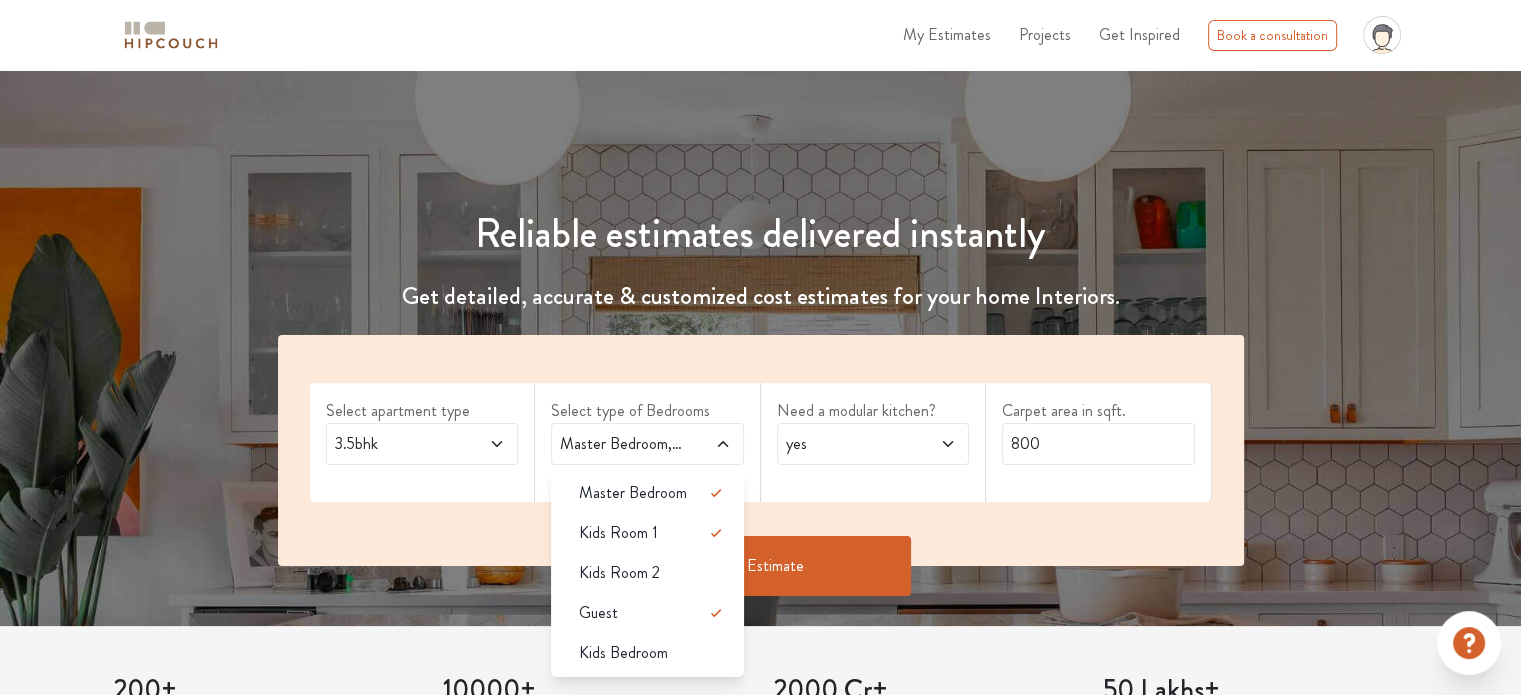 click on "Select apartment type 3.5bhk Select type of Bedrooms Master Bedroom,Kids Room 1,Guest Master Bedroom Kids Room 1 Kids Room 2 Guest Kids Bedroom select 1 more room(s) Need a modular kitchen? yes Carpet area in sqft. 800" at bounding box center [761, 450] 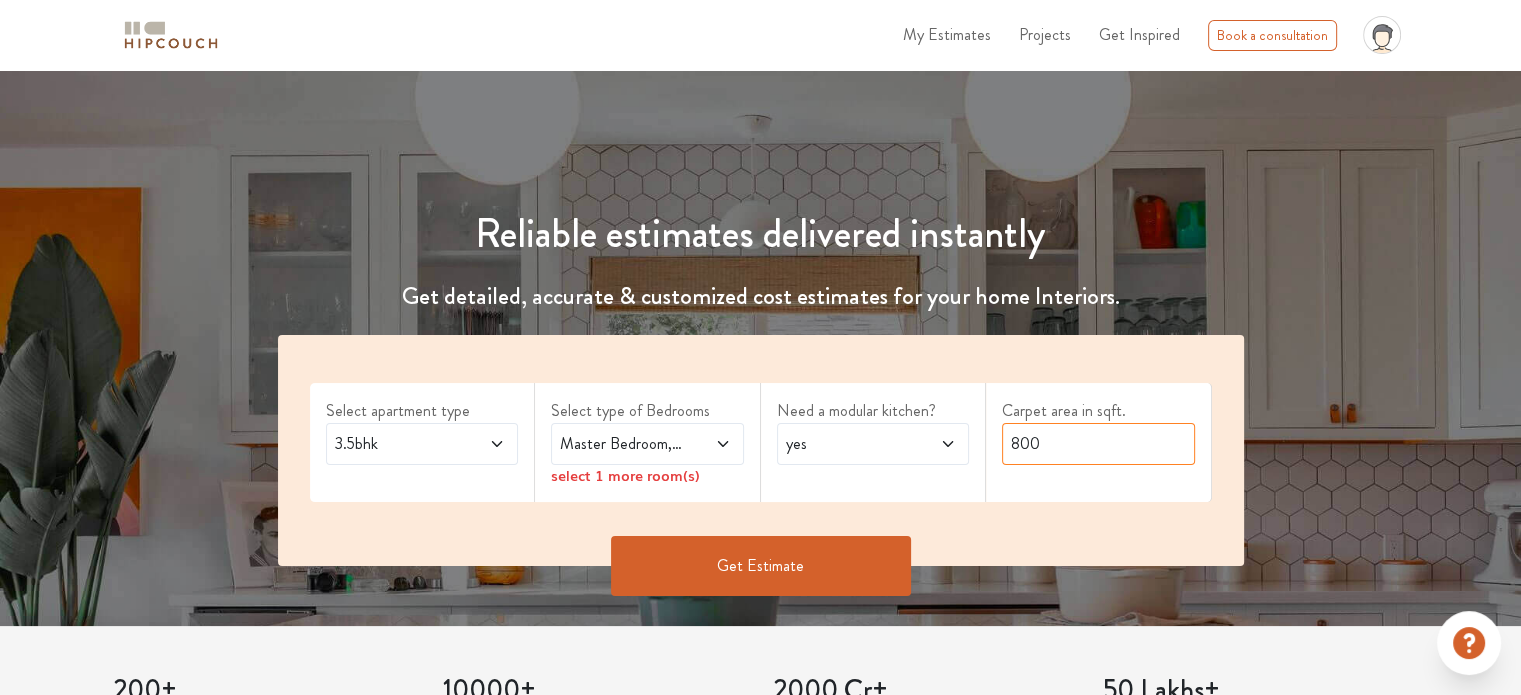 click on "800" at bounding box center (1098, 444) 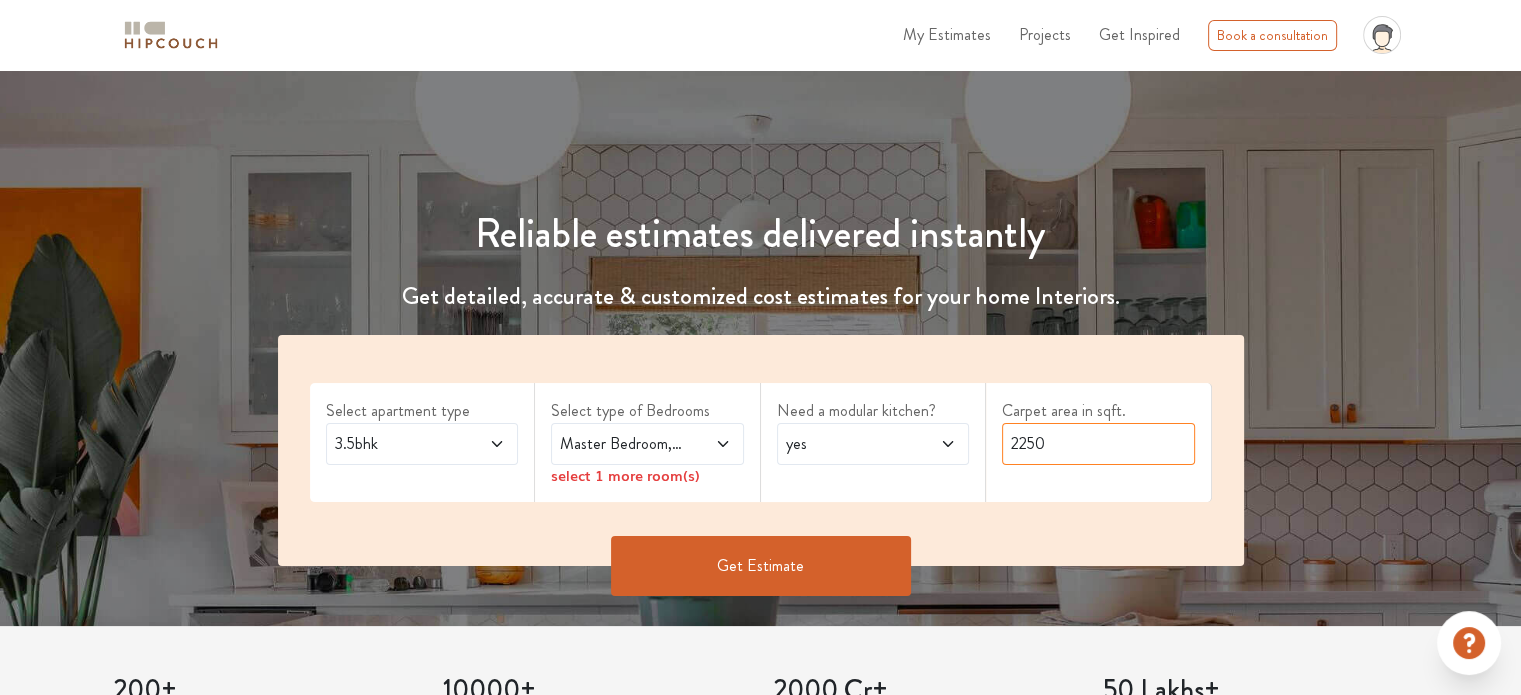 type on "2250" 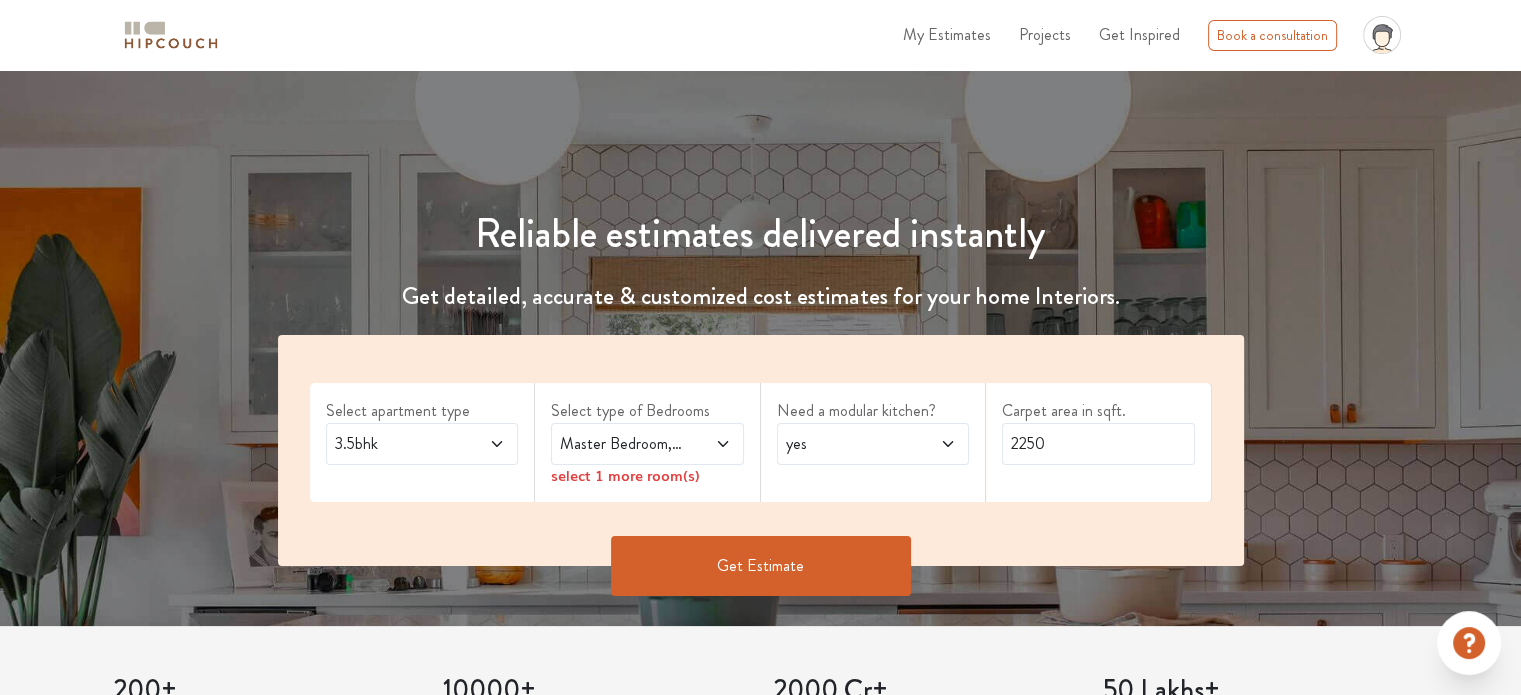 click at bounding box center [709, 444] 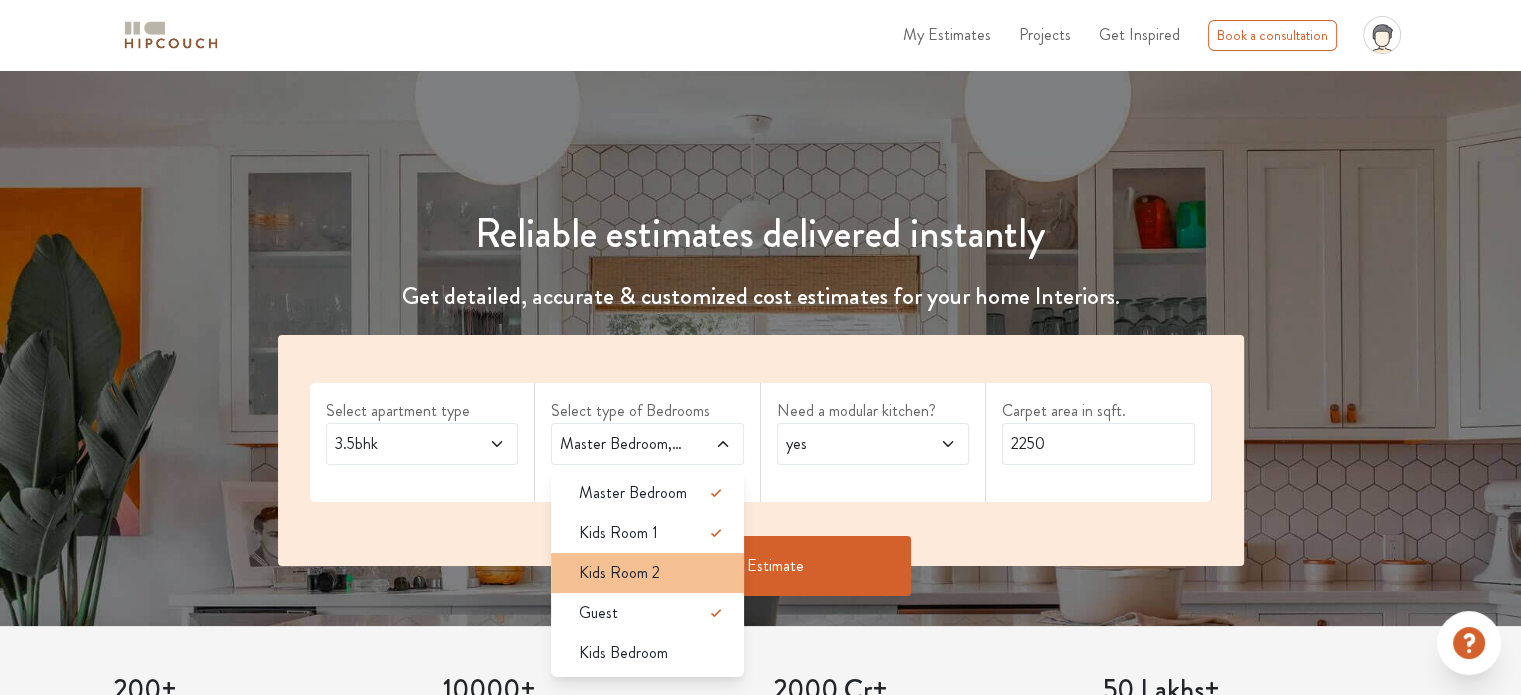 click on "Kids Room 2" at bounding box center [647, 573] 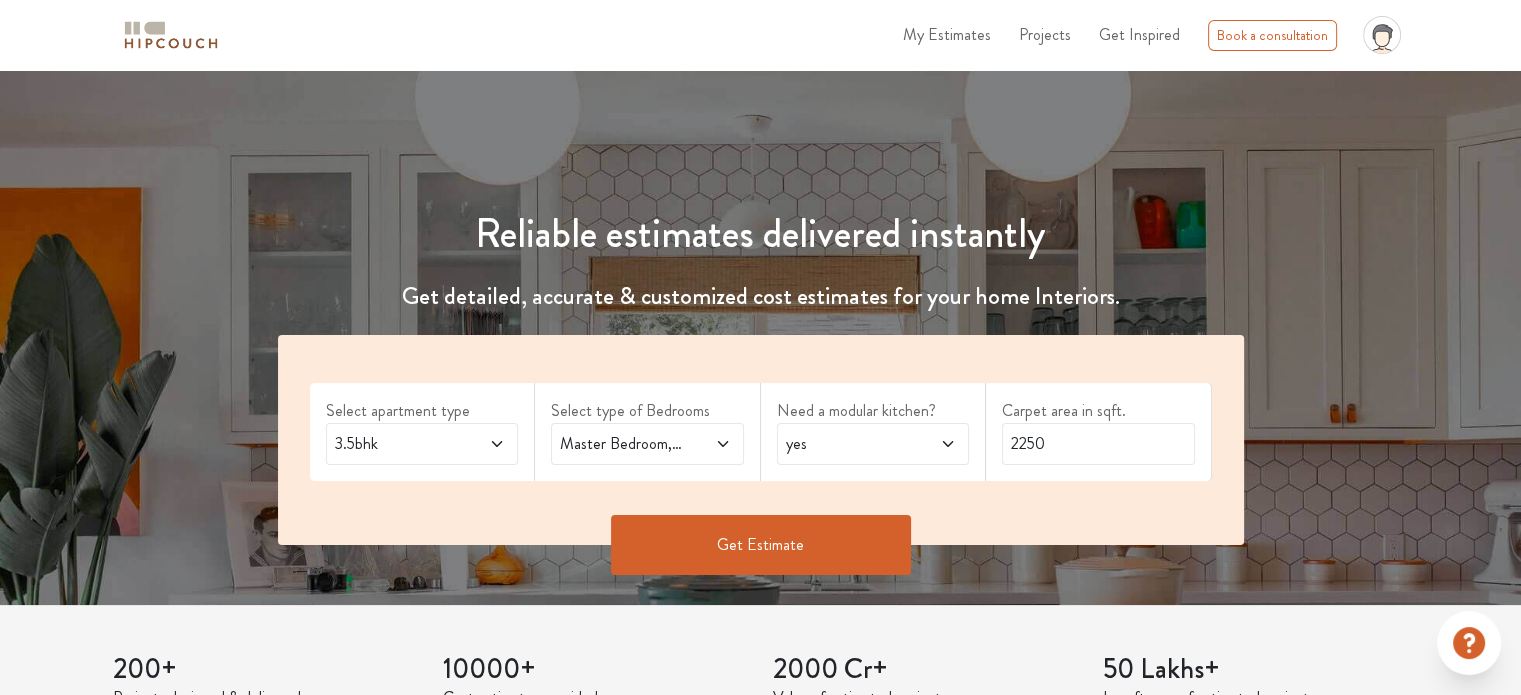 click on "Get Estimate" at bounding box center (761, 545) 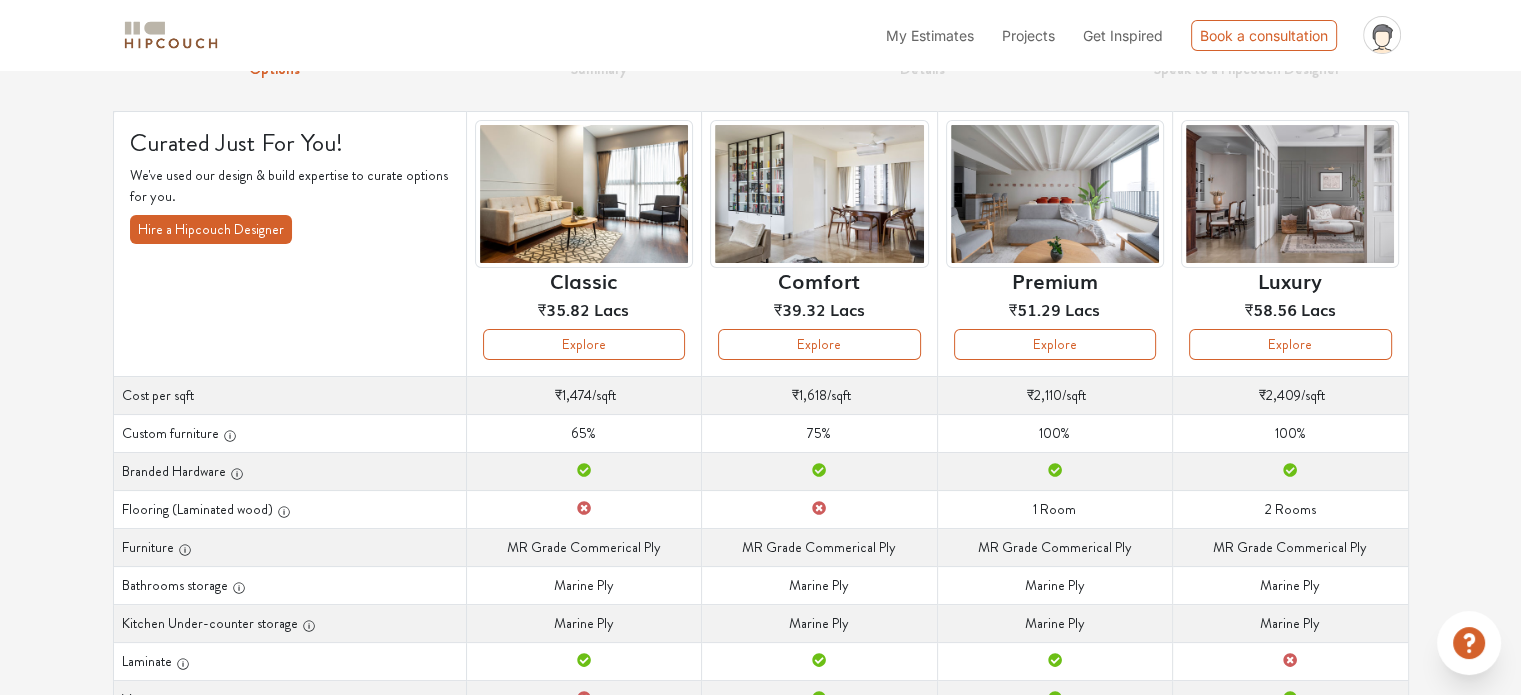 scroll, scrollTop: 100, scrollLeft: 0, axis: vertical 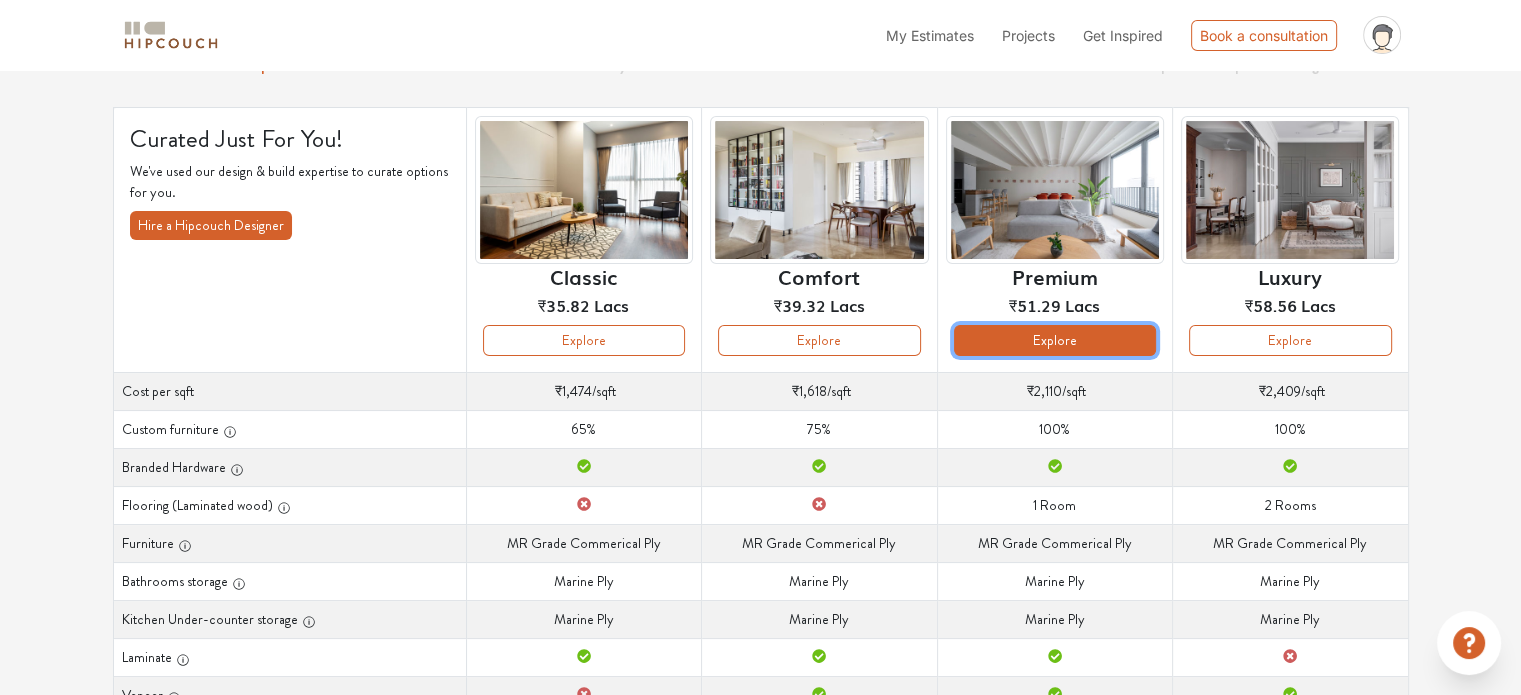 click on "Explore" at bounding box center (1055, 340) 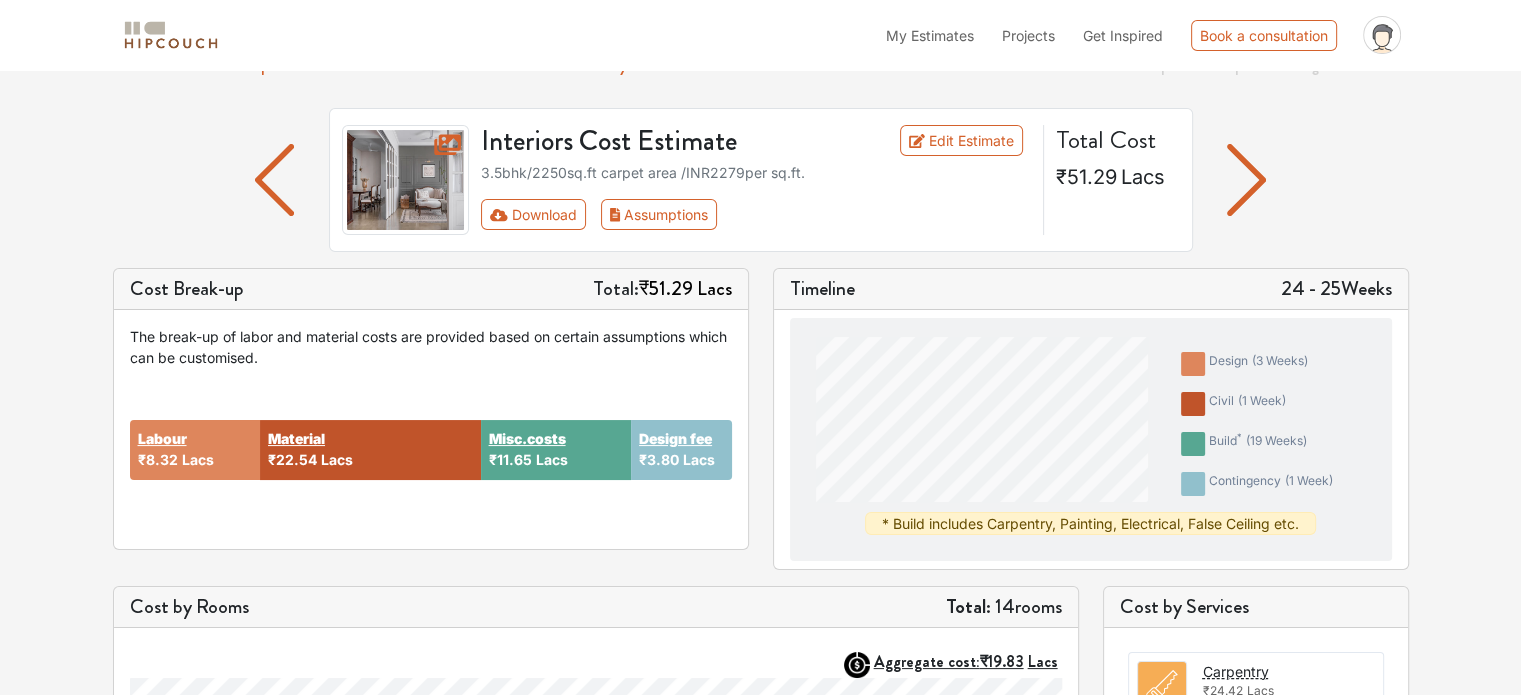 scroll, scrollTop: 100, scrollLeft: 0, axis: vertical 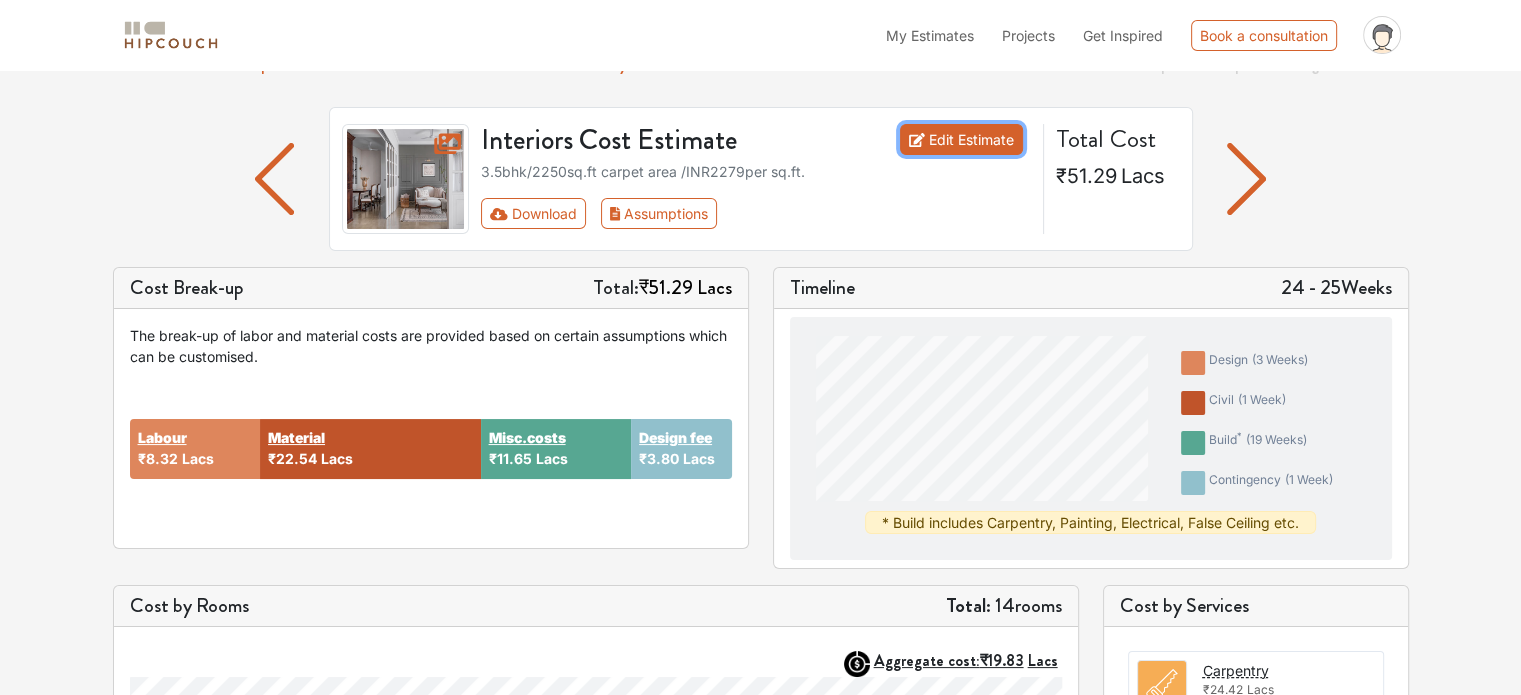 click on "Edit Estimate" at bounding box center (961, 139) 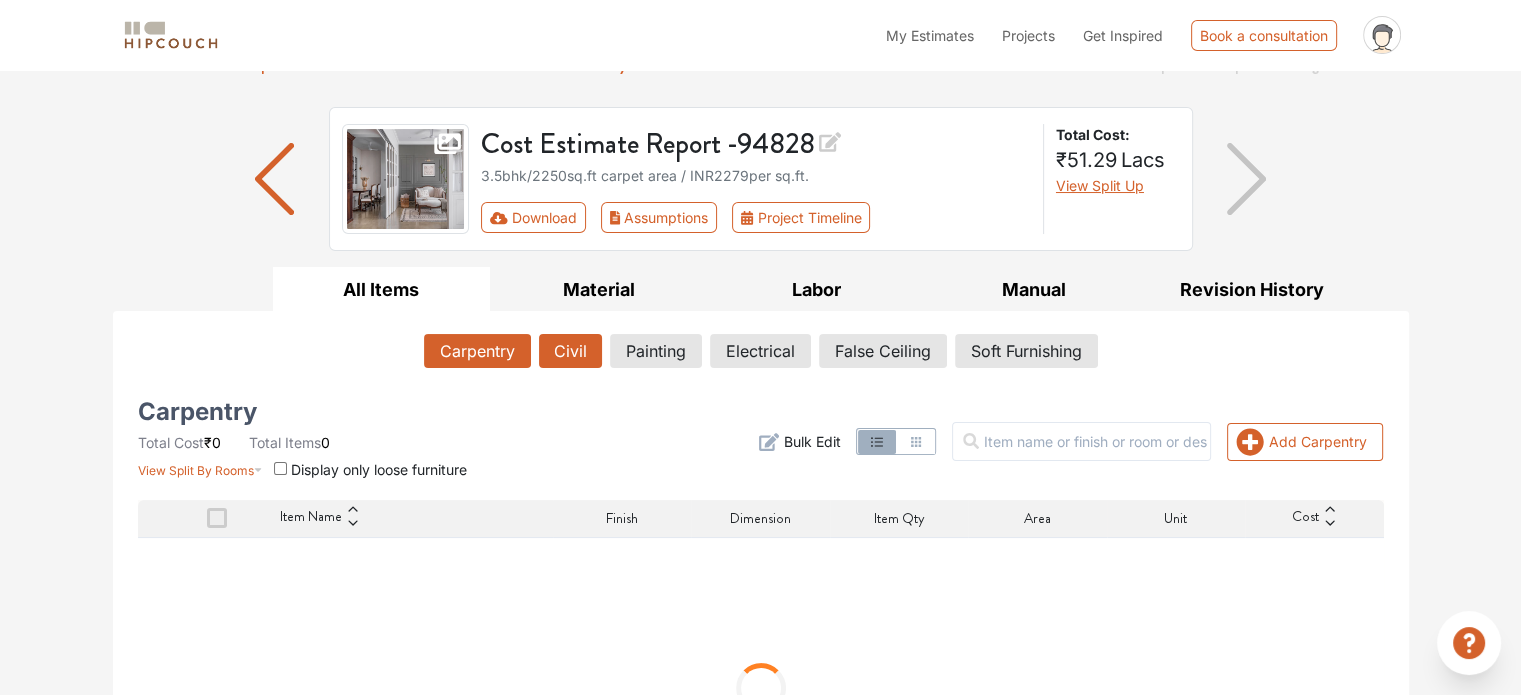 click on "Civil" at bounding box center [570, 351] 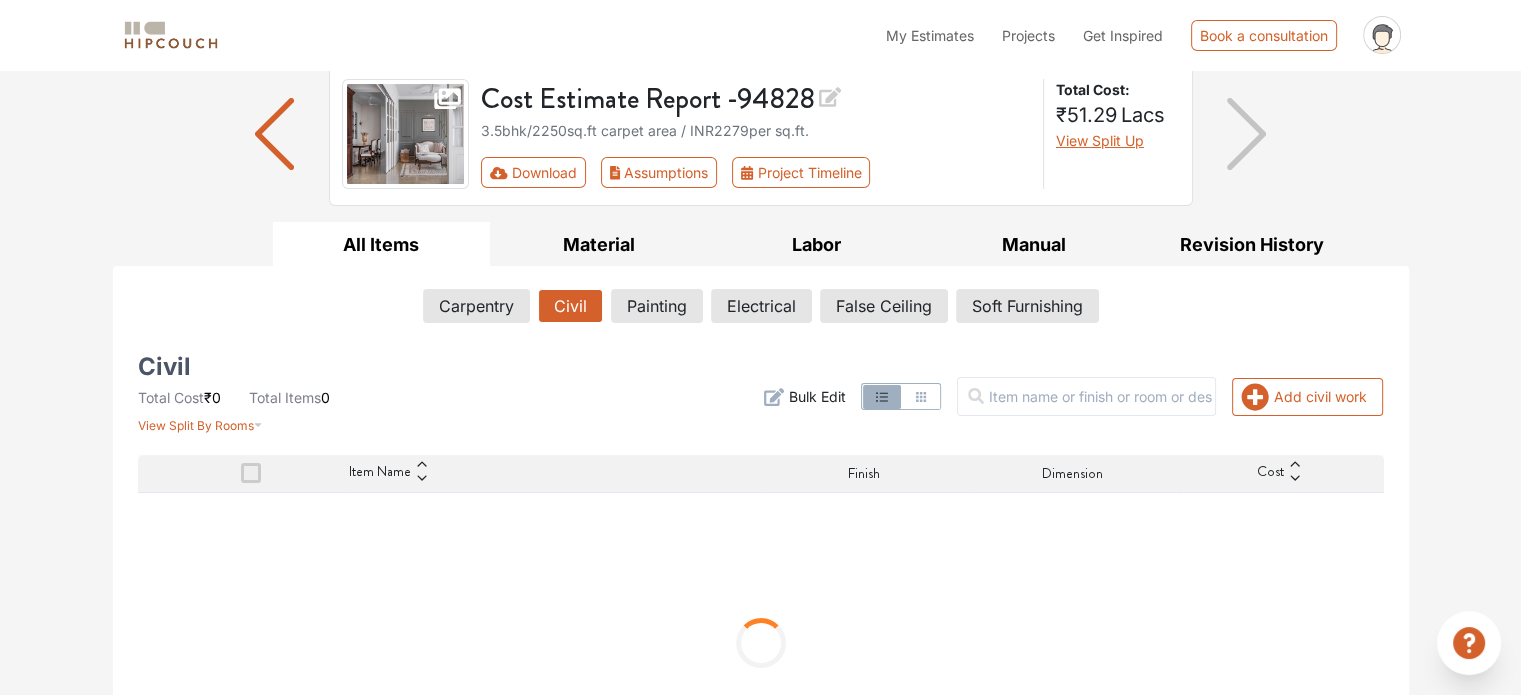 scroll, scrollTop: 256, scrollLeft: 0, axis: vertical 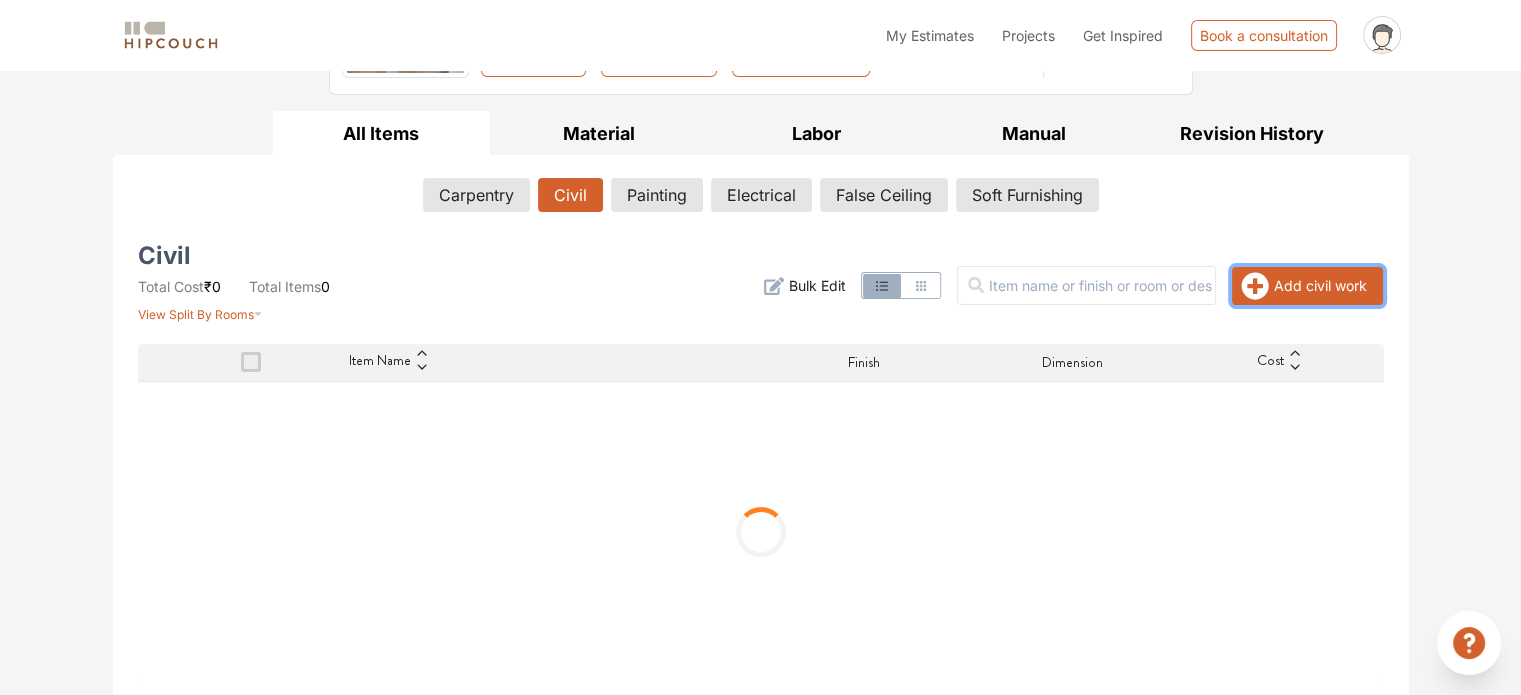 click on "Add civil work" at bounding box center (1307, 286) 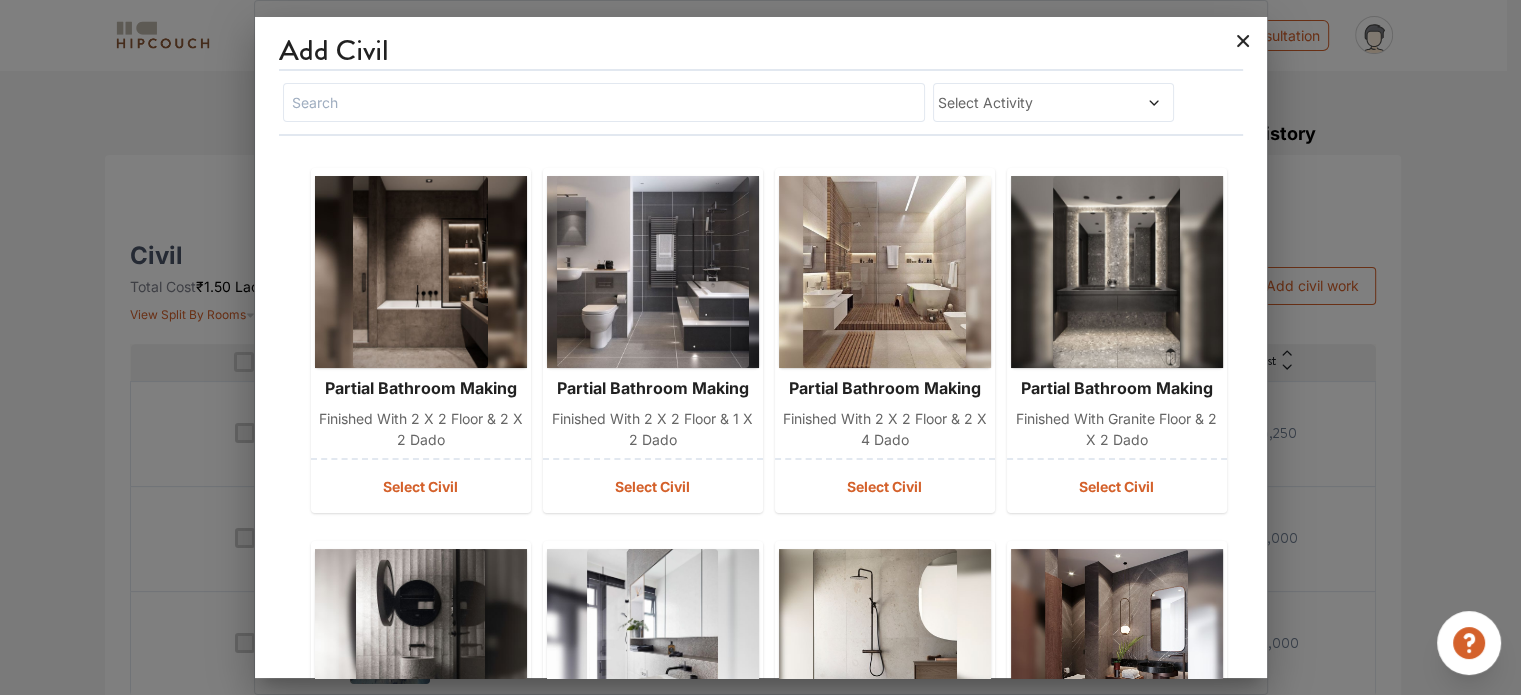 click 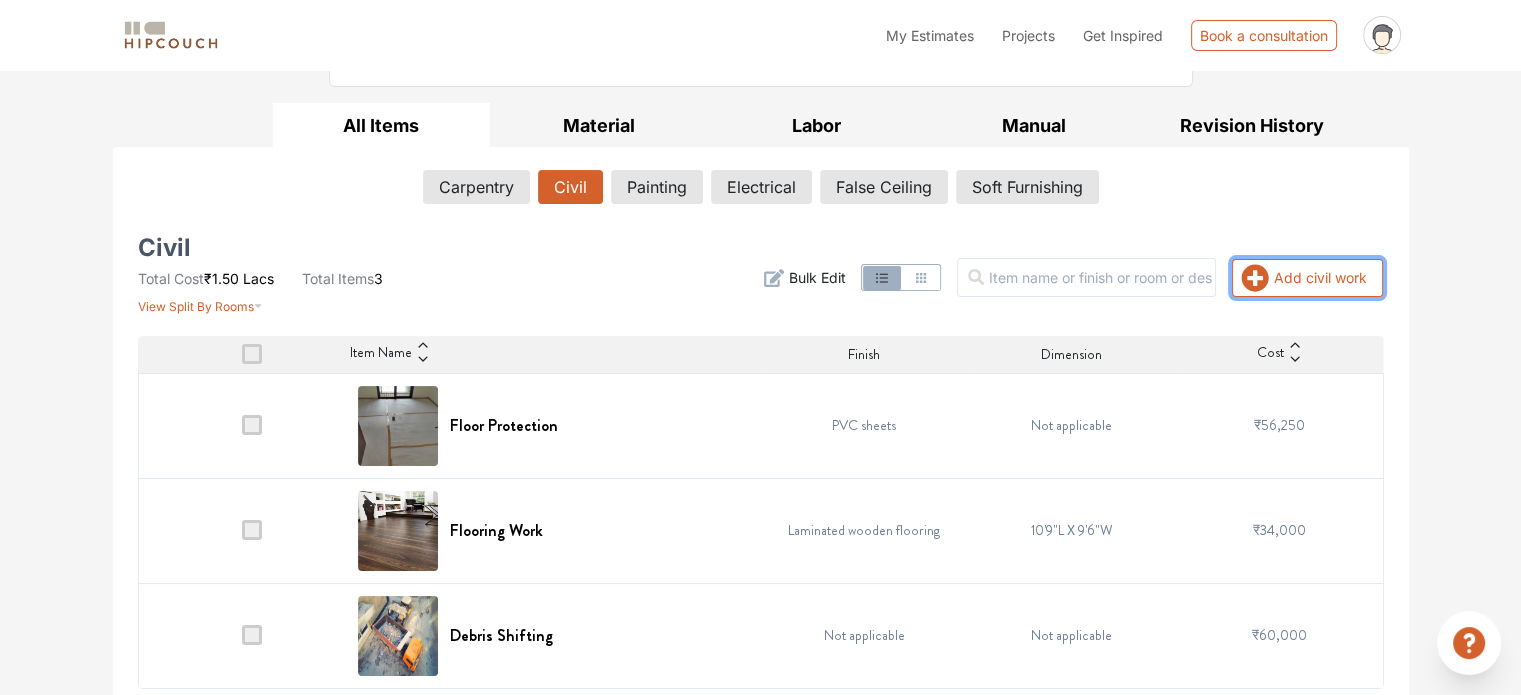 scroll, scrollTop: 271, scrollLeft: 0, axis: vertical 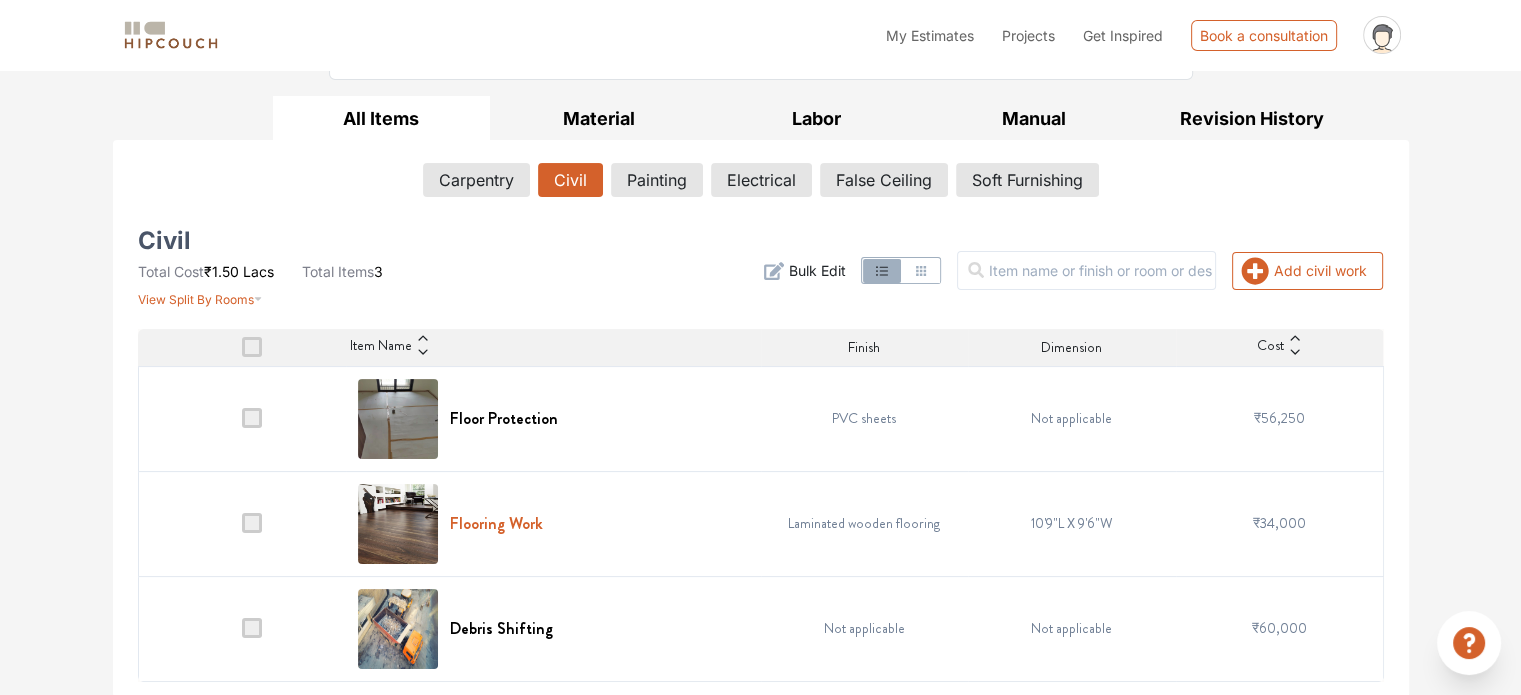click on "Flooring Work" at bounding box center (496, 523) 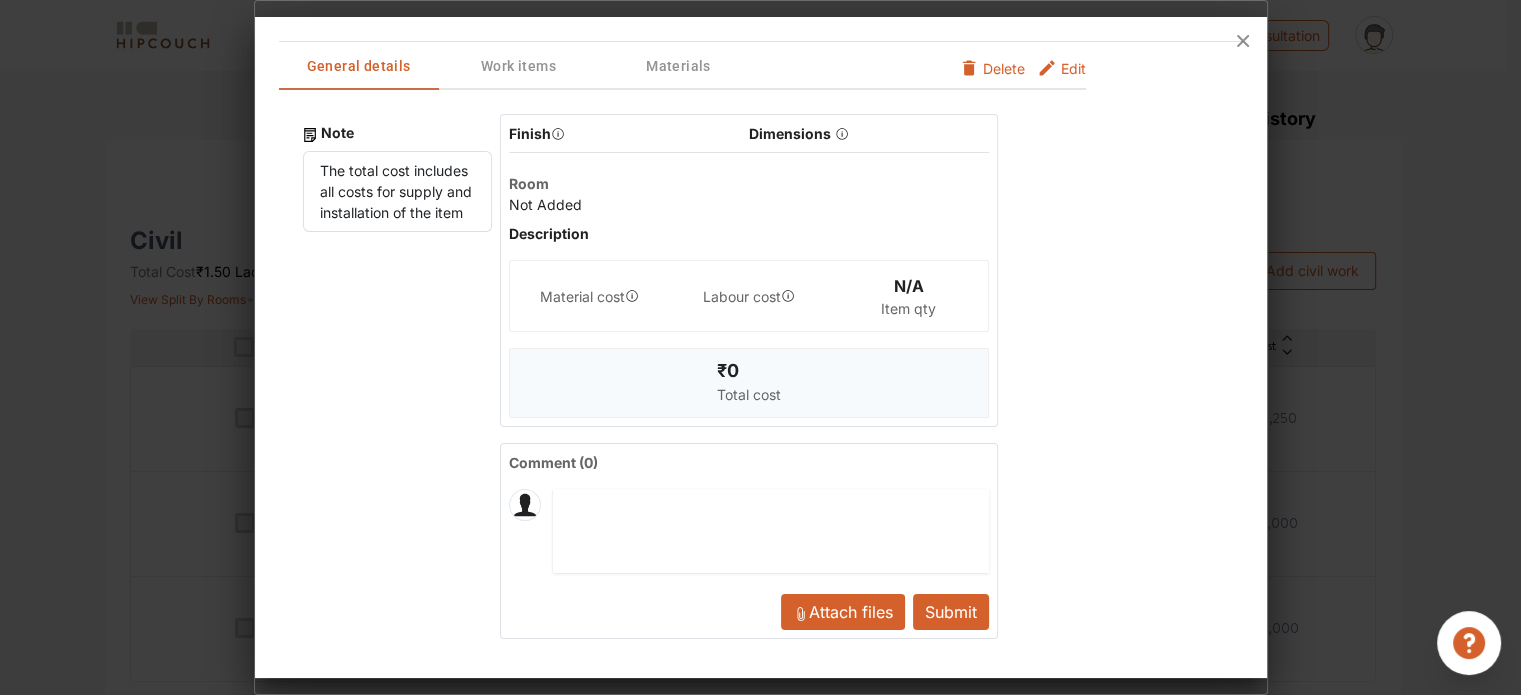 scroll, scrollTop: 0, scrollLeft: 0, axis: both 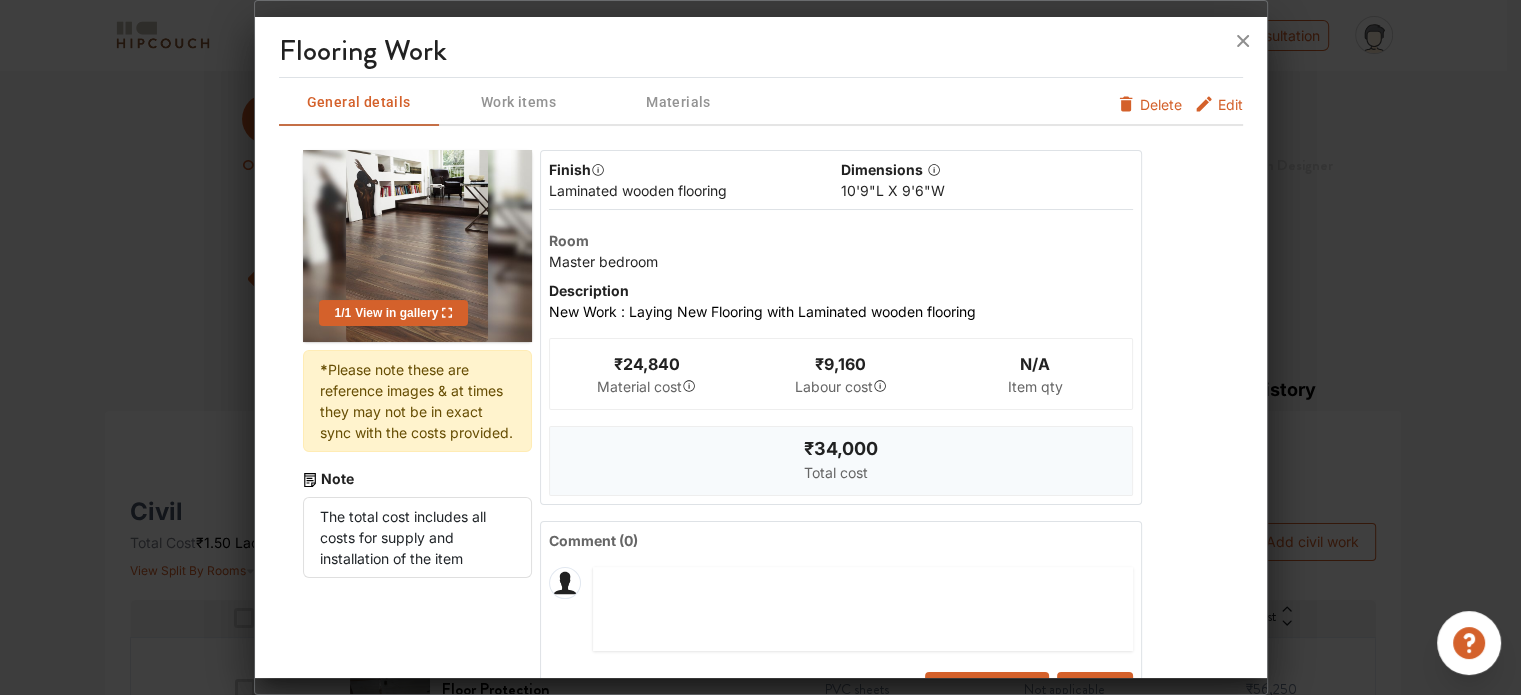 click on "Edit" at bounding box center [1218, 110] 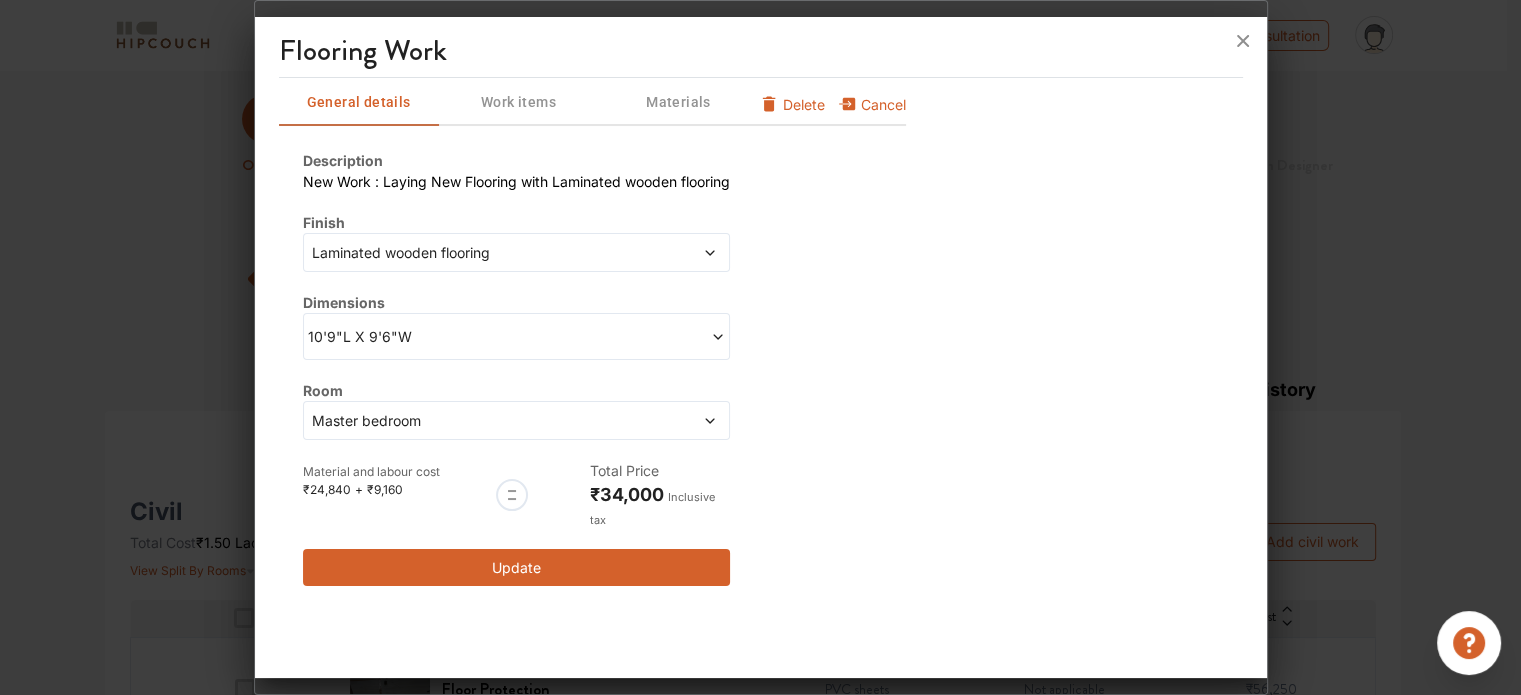 click at bounding box center [665, 252] 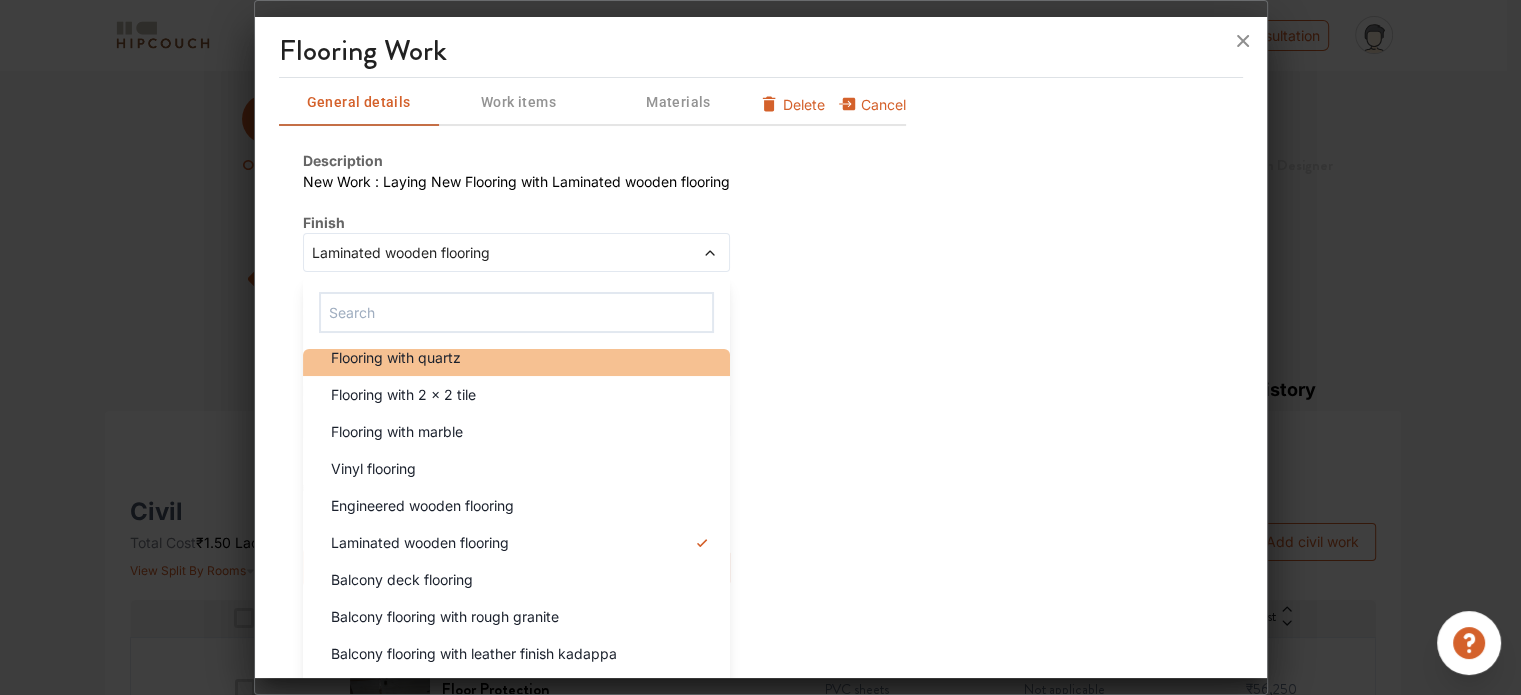 scroll, scrollTop: 140, scrollLeft: 0, axis: vertical 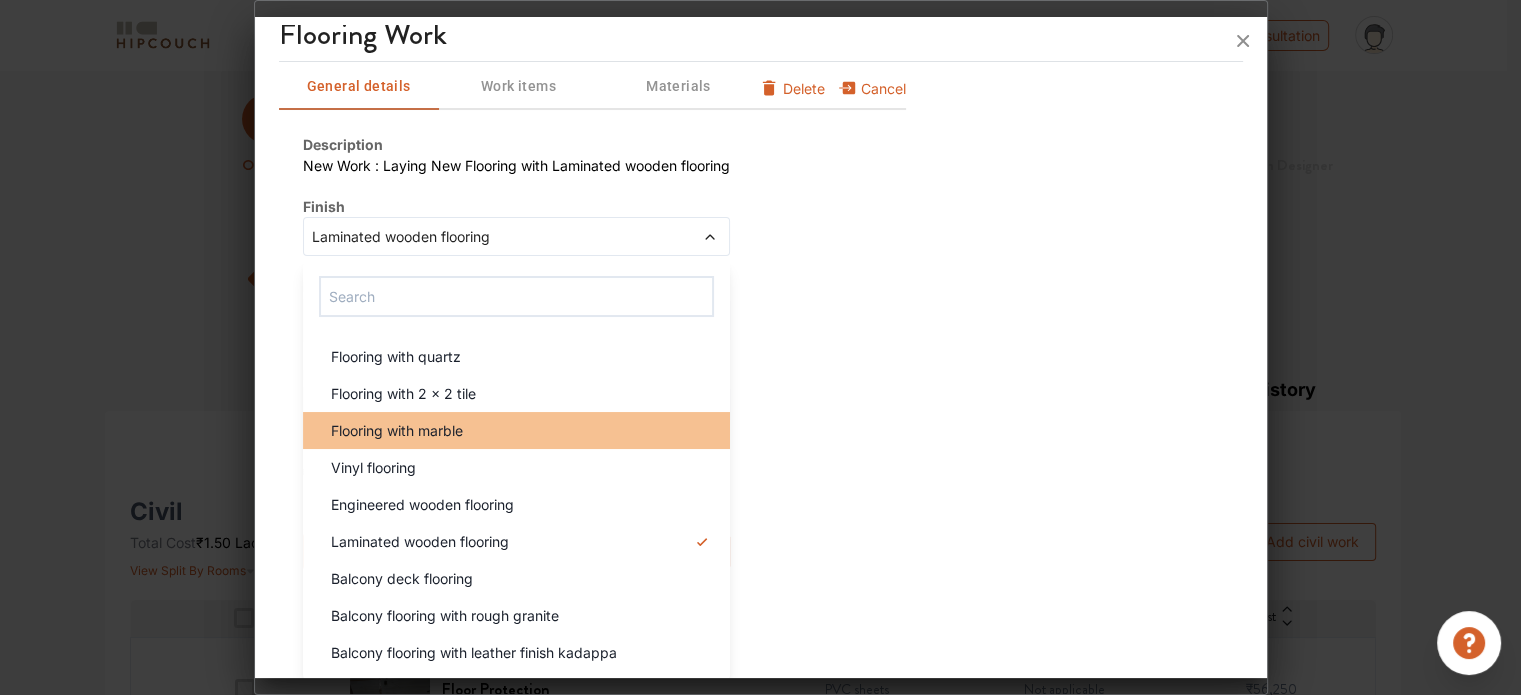 click on "Flooring with marble" at bounding box center (522, 430) 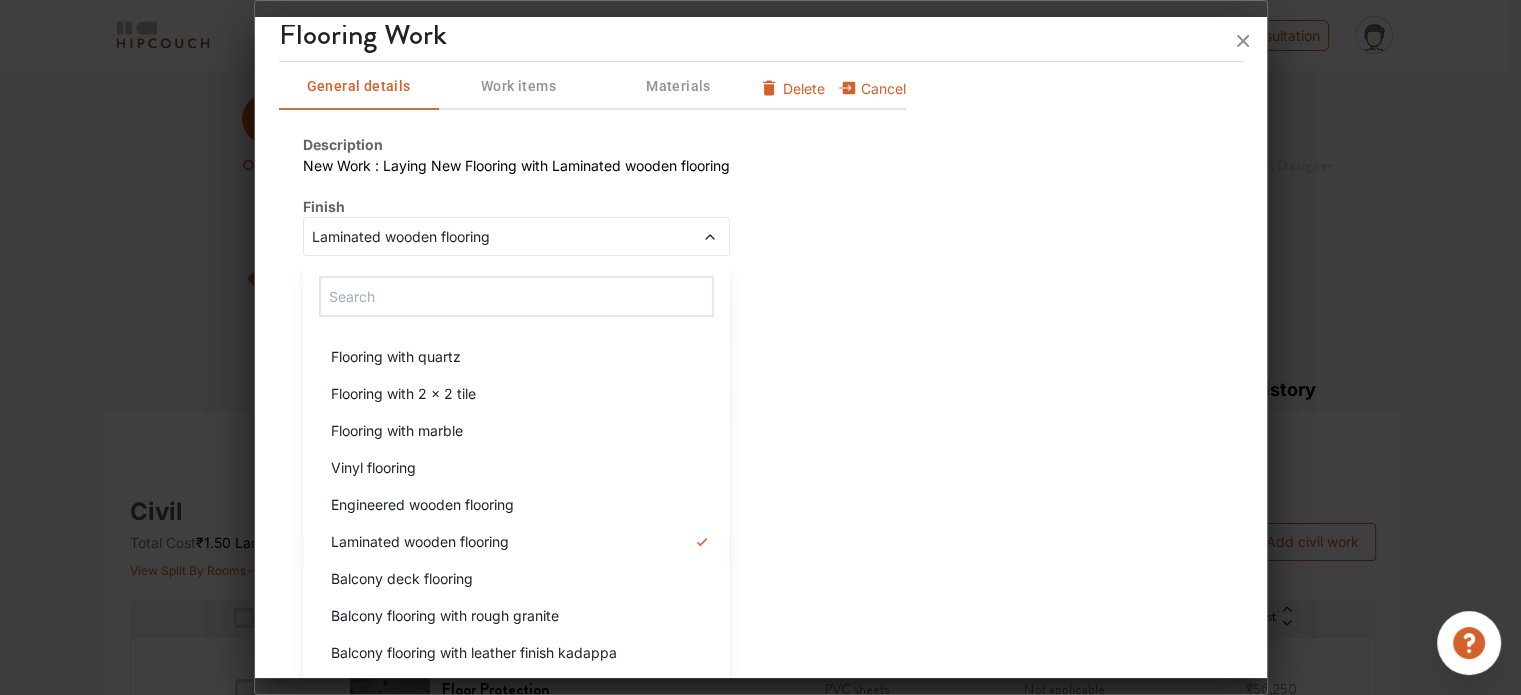 scroll, scrollTop: 0, scrollLeft: 0, axis: both 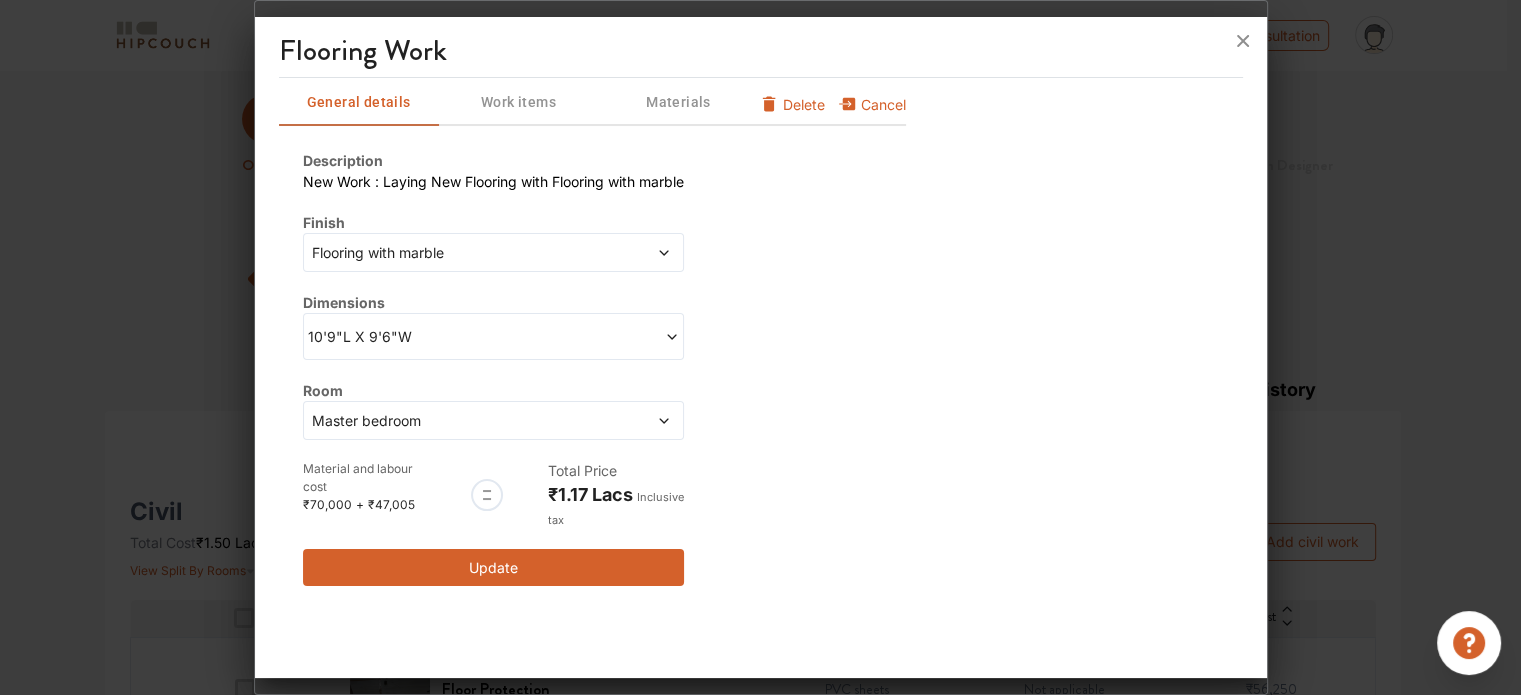 click at bounding box center [625, 420] 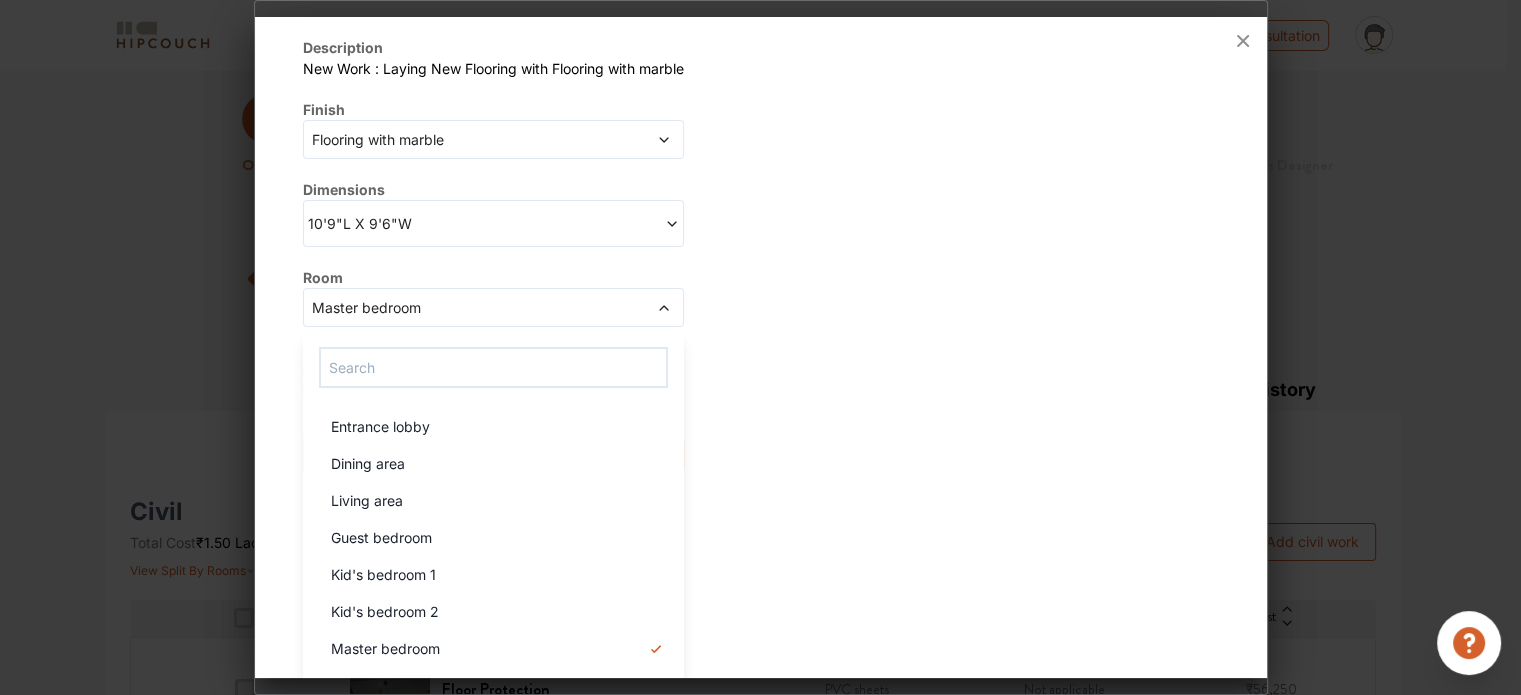 scroll, scrollTop: 184, scrollLeft: 0, axis: vertical 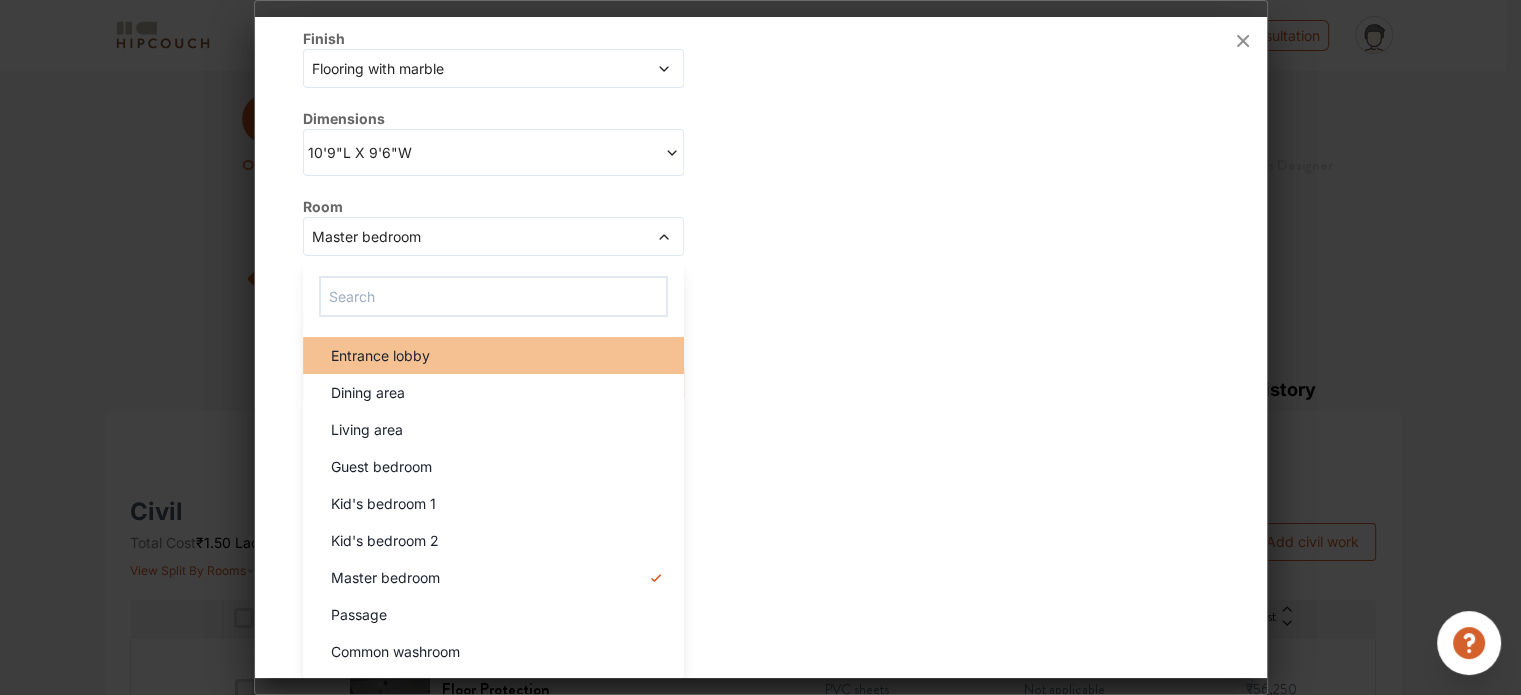 click on "Entrance lobby" at bounding box center [499, 355] 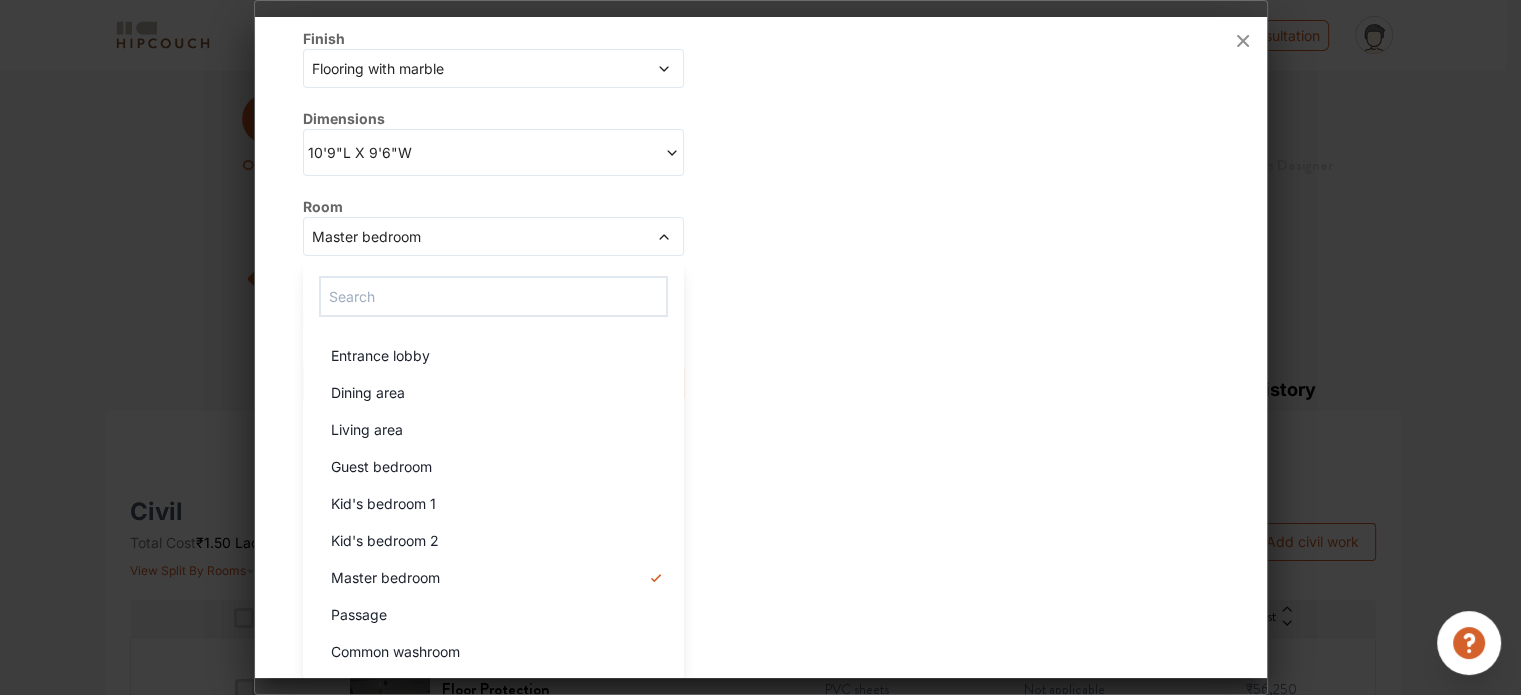 scroll, scrollTop: 0, scrollLeft: 0, axis: both 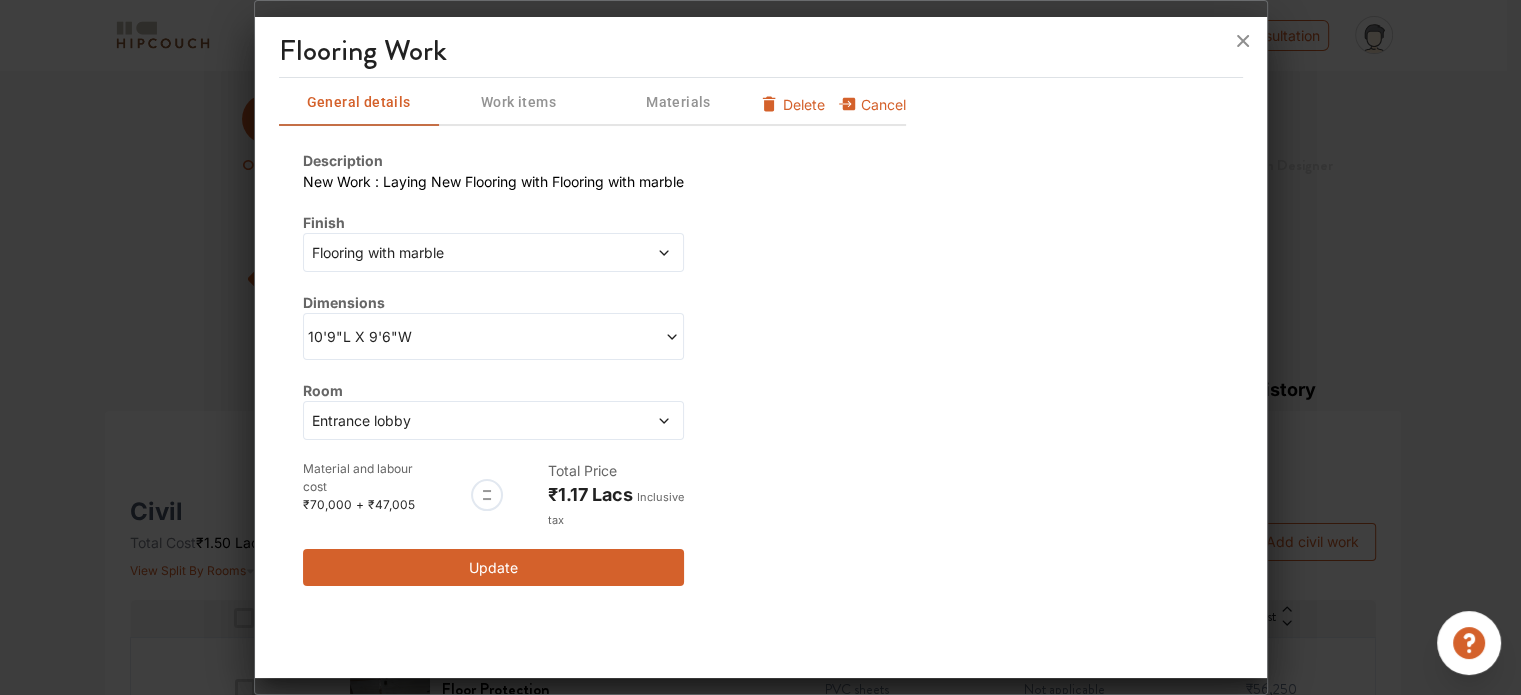 click at bounding box center (625, 420) 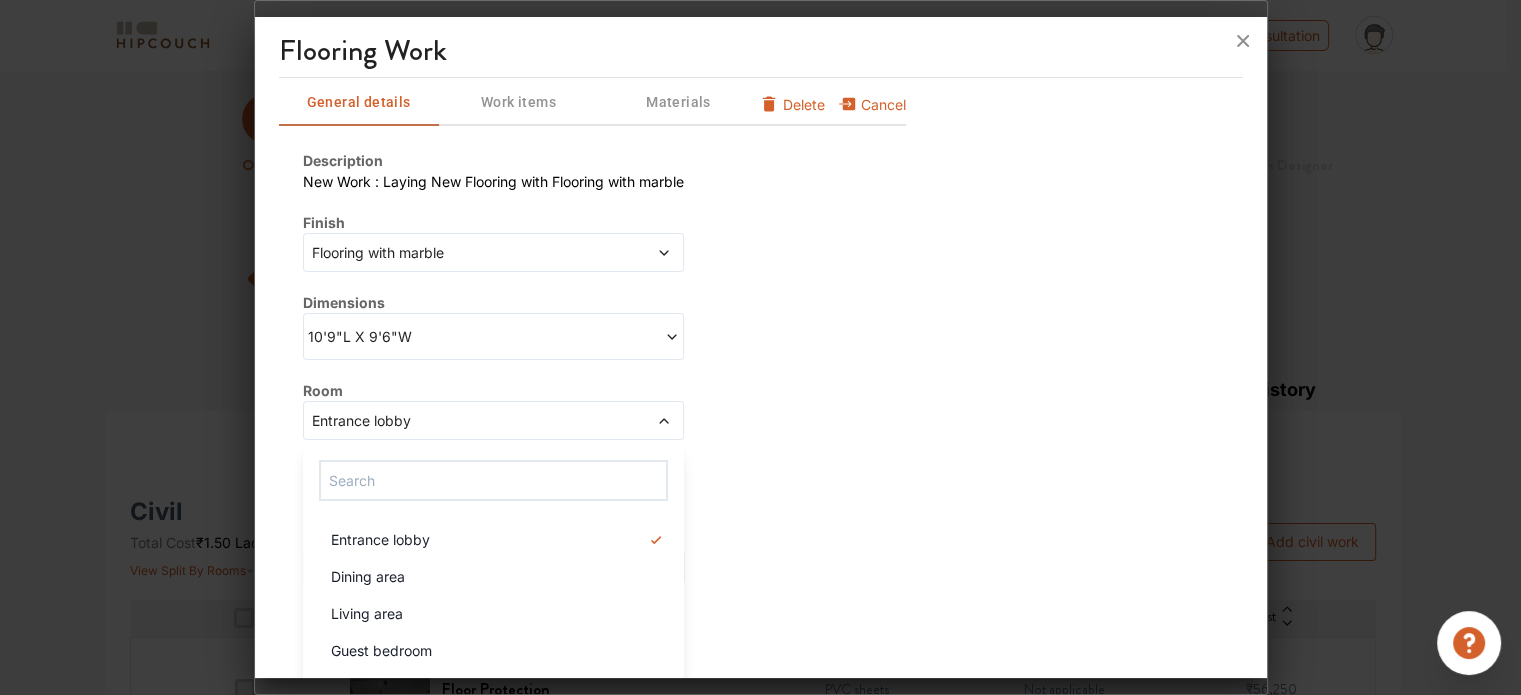 click on "Dining area" at bounding box center [499, 576] 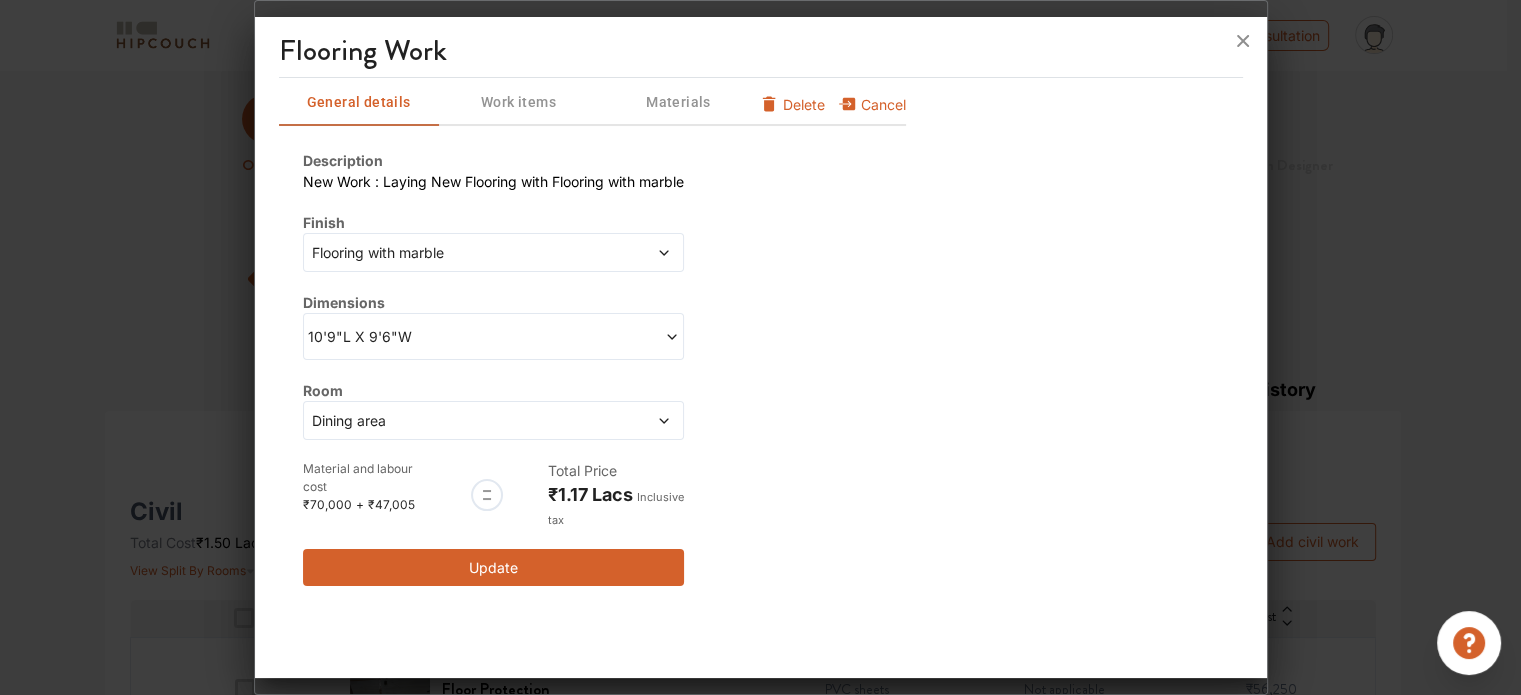 click 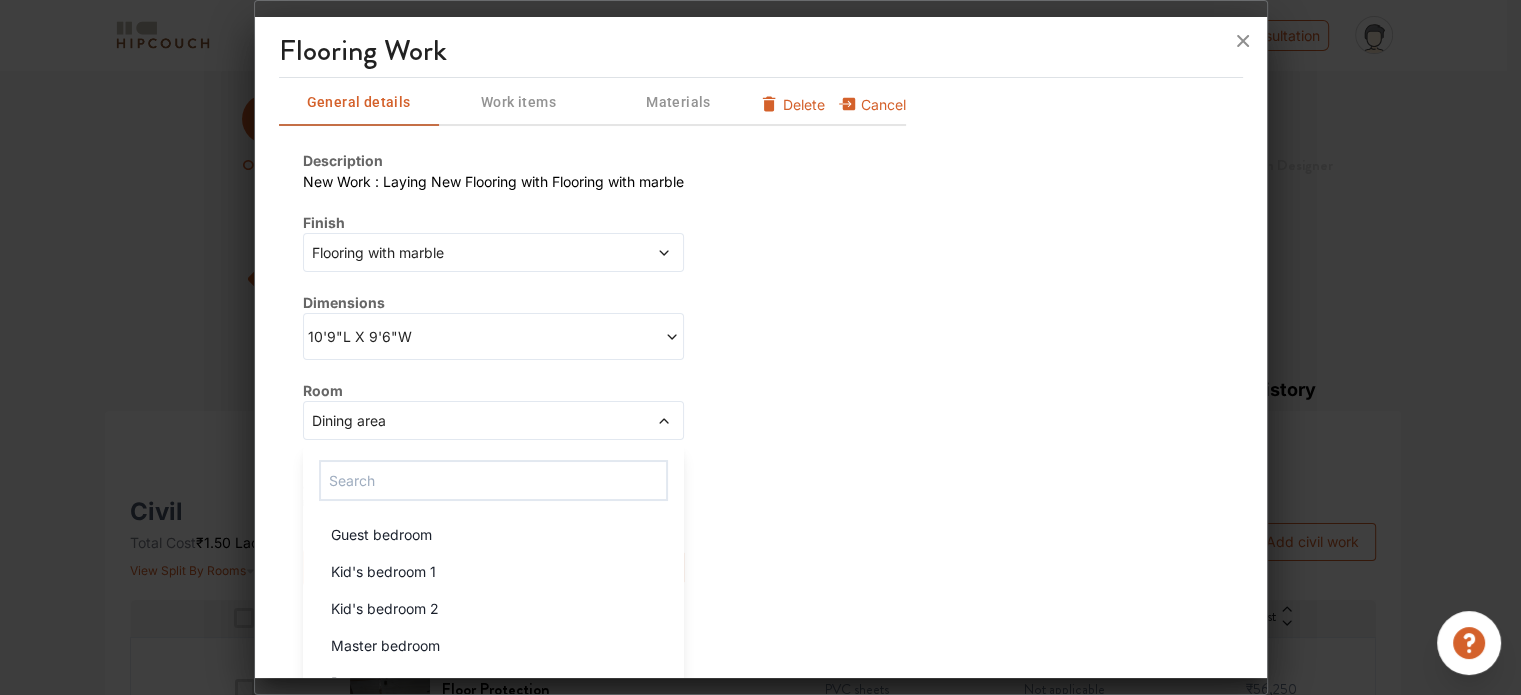 scroll, scrollTop: 140, scrollLeft: 0, axis: vertical 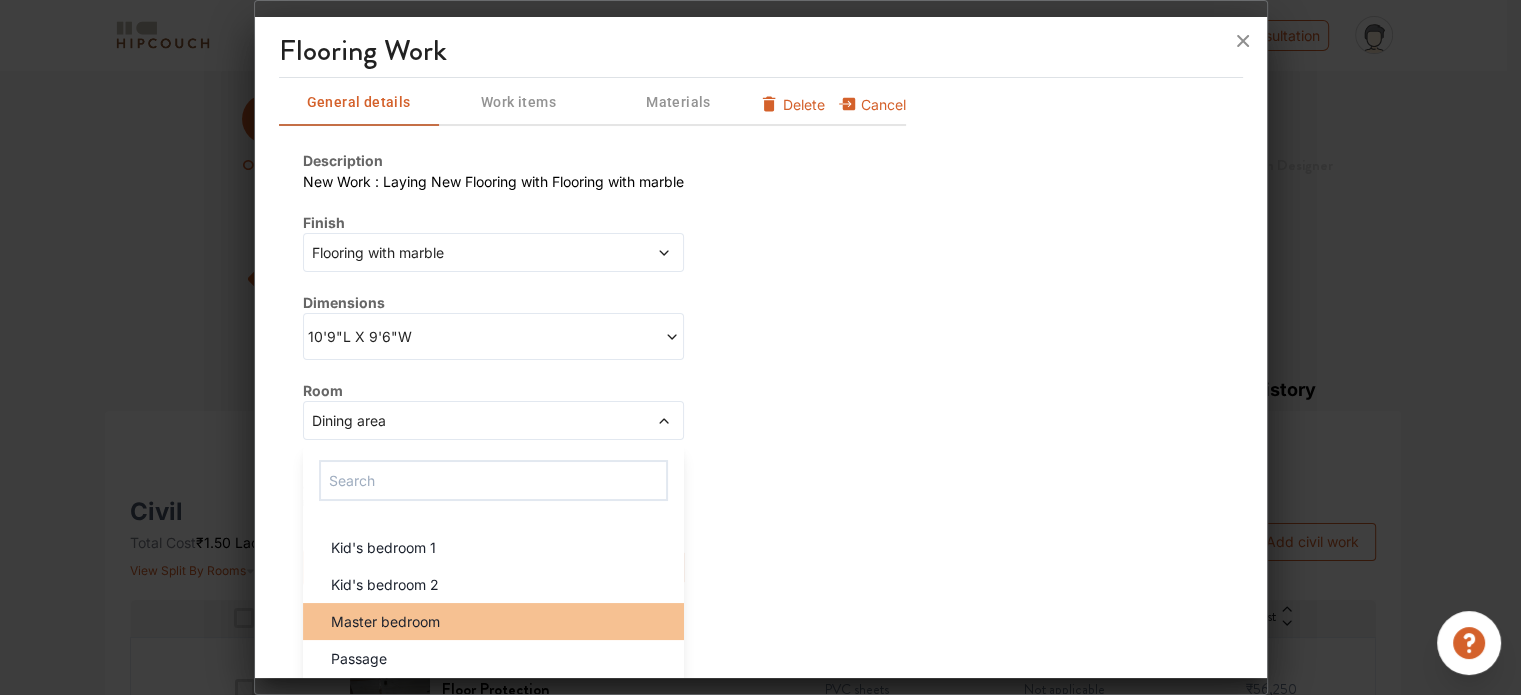 click on "Master bedroom" at bounding box center [499, 621] 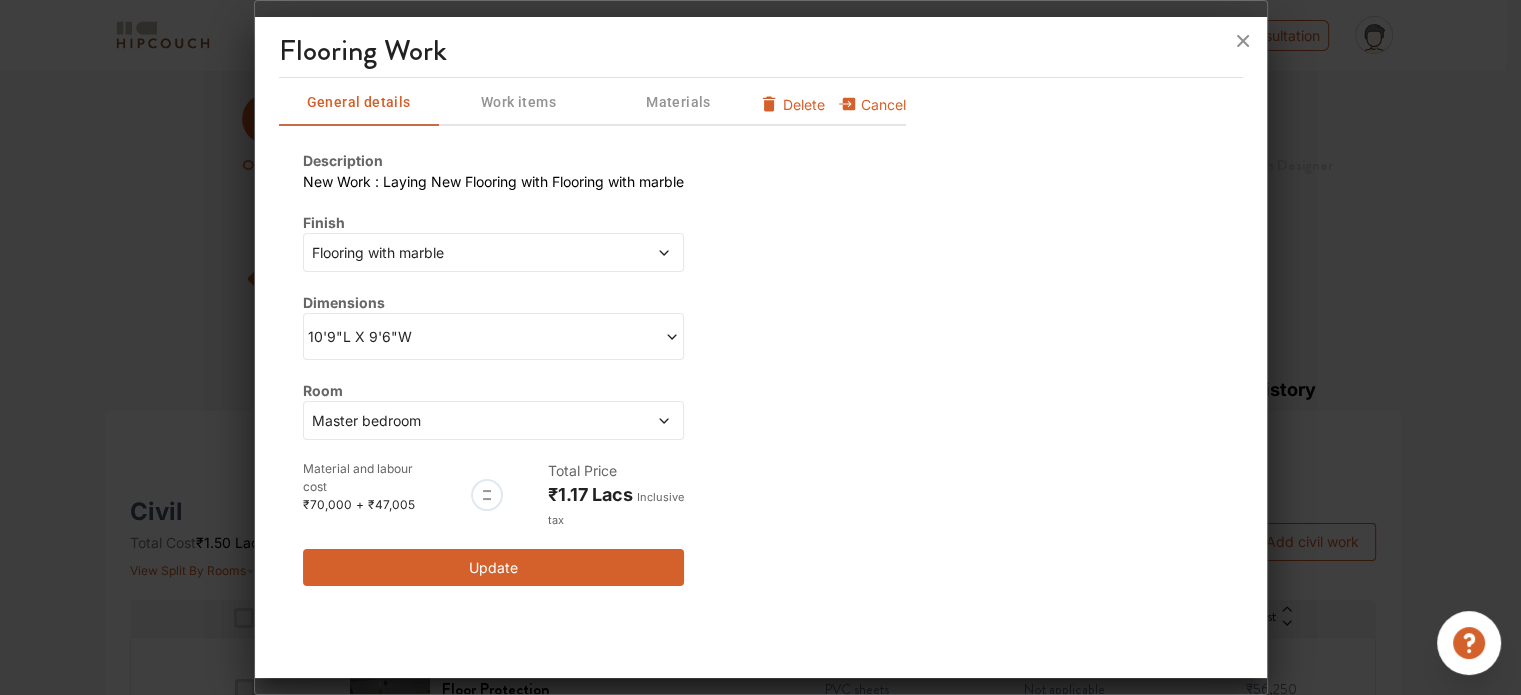 click on "Update" at bounding box center (493, 567) 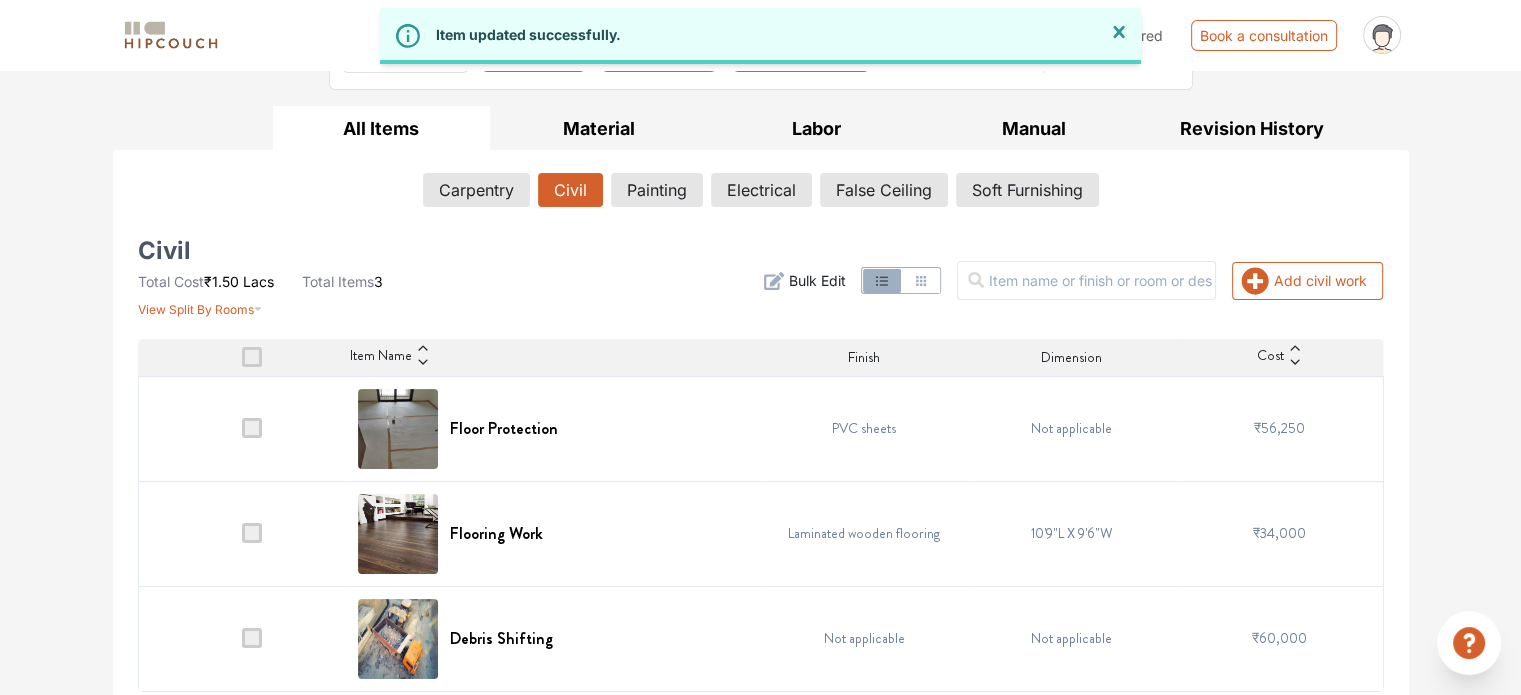scroll, scrollTop: 271, scrollLeft: 0, axis: vertical 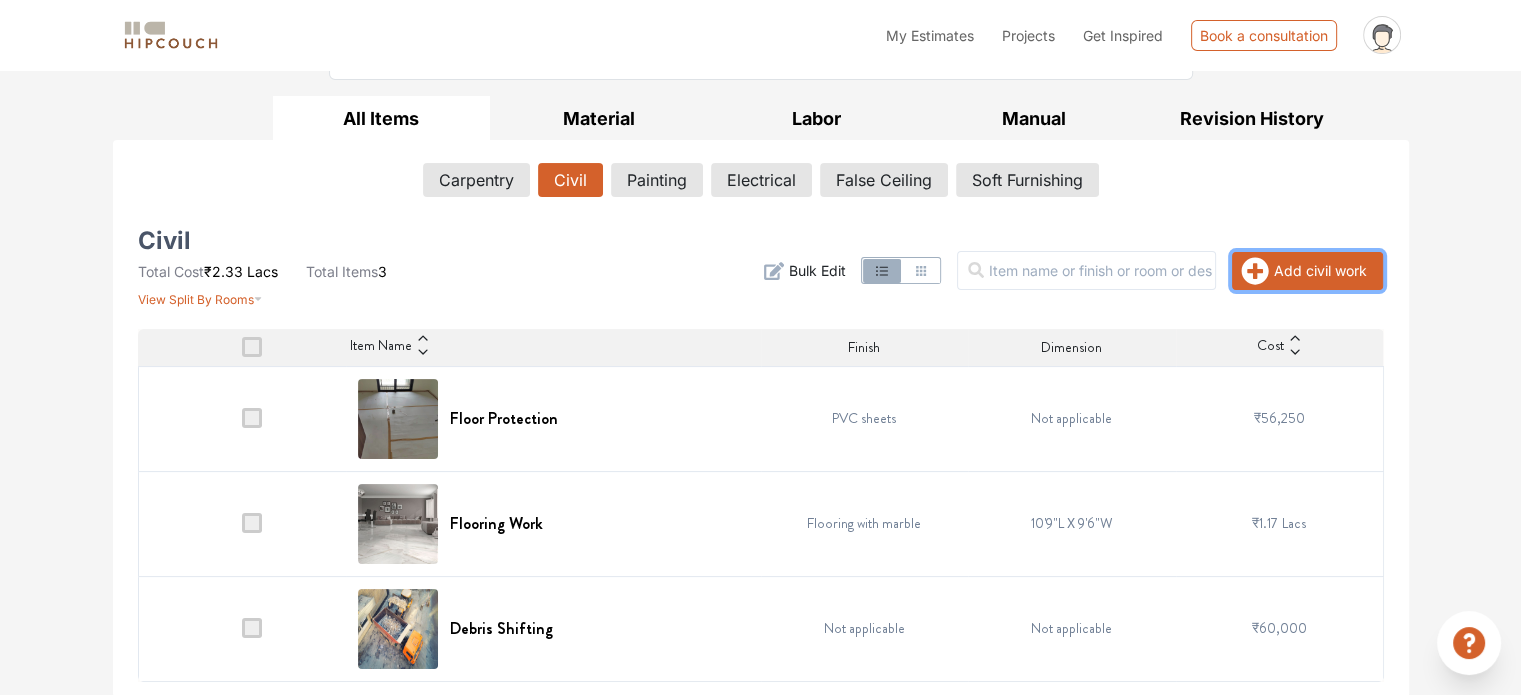 click on "Add civil work" at bounding box center [1307, 271] 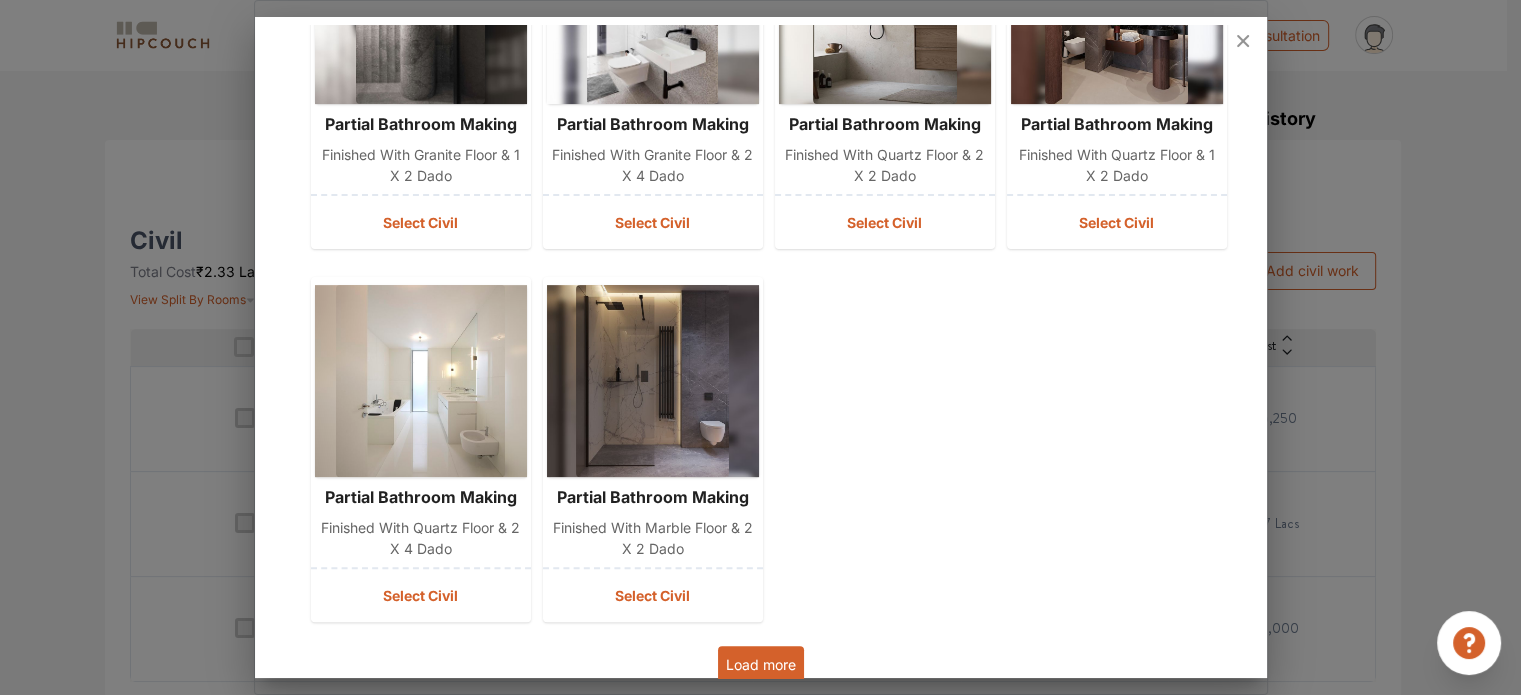 scroll, scrollTop: 680, scrollLeft: 0, axis: vertical 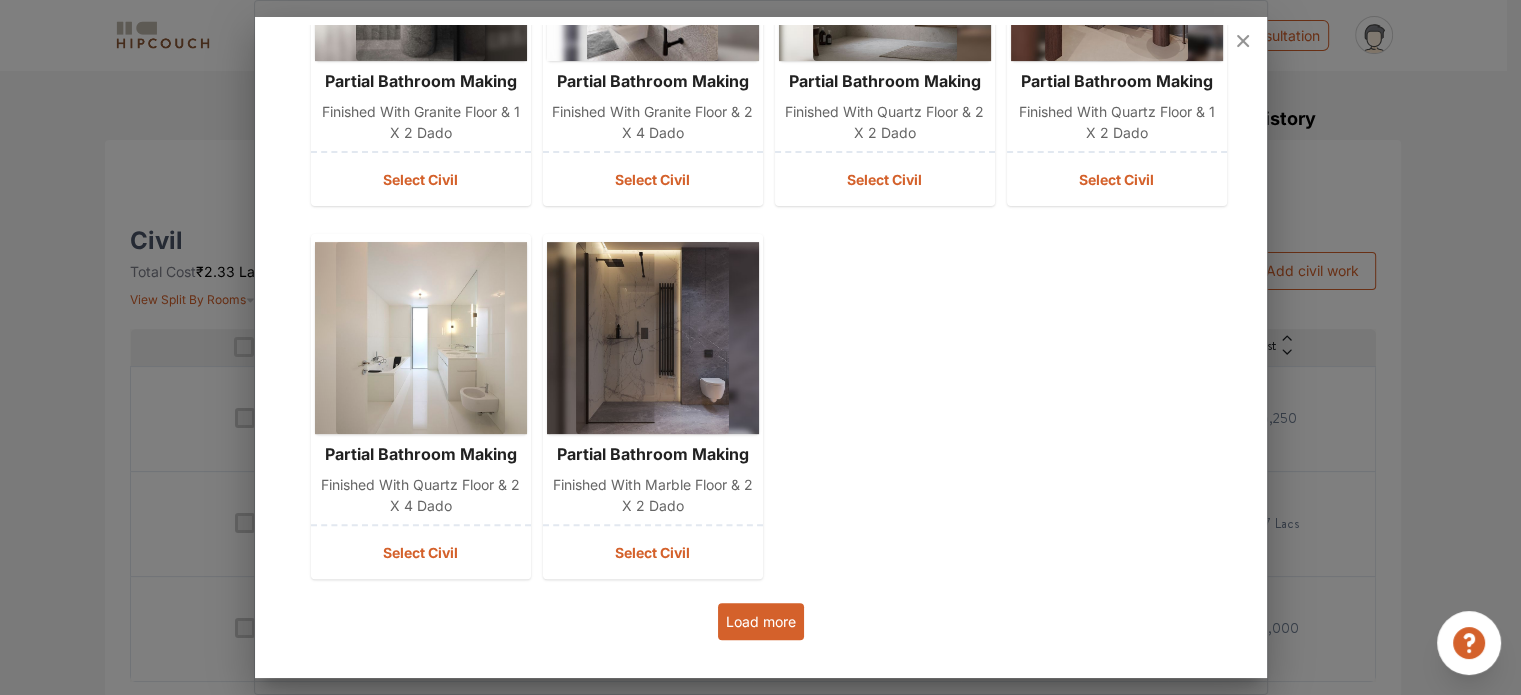 click on "Load more" at bounding box center (761, 621) 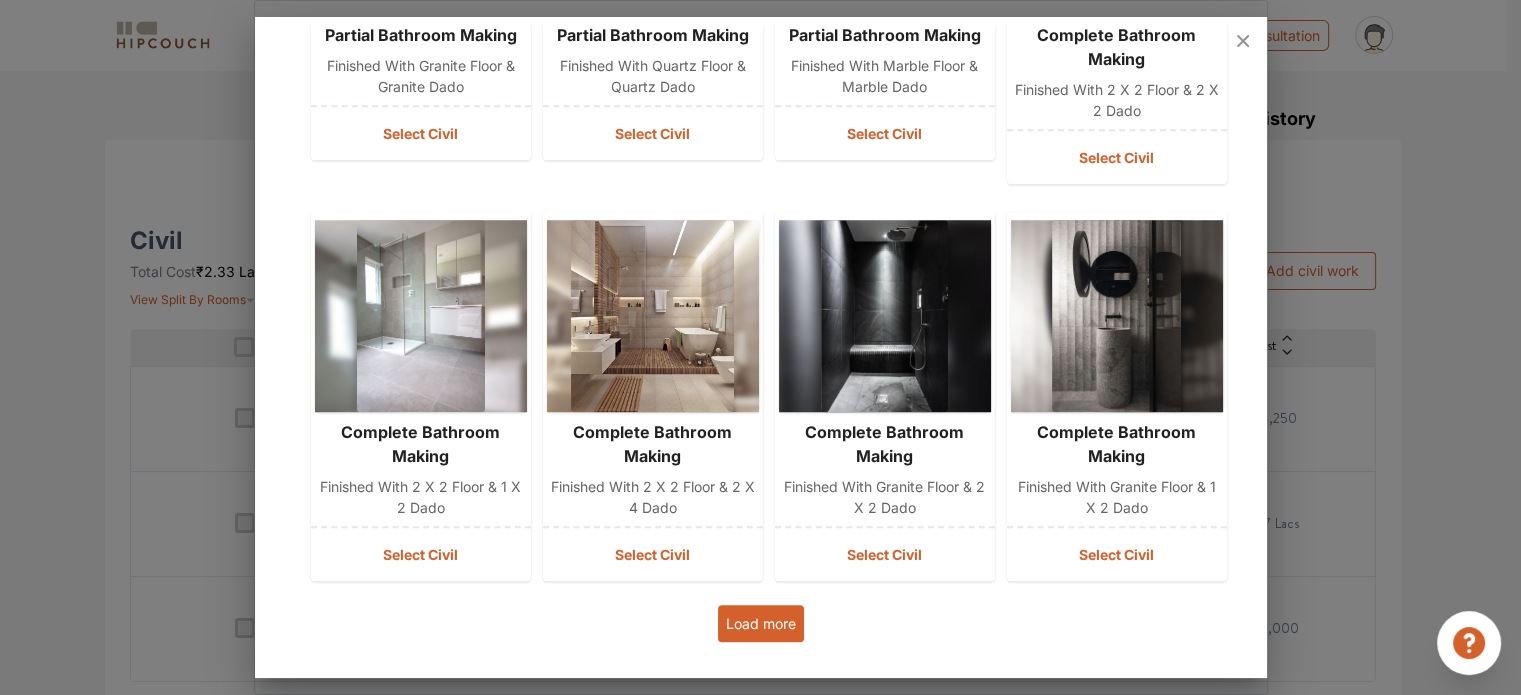 scroll, scrollTop: 1472, scrollLeft: 0, axis: vertical 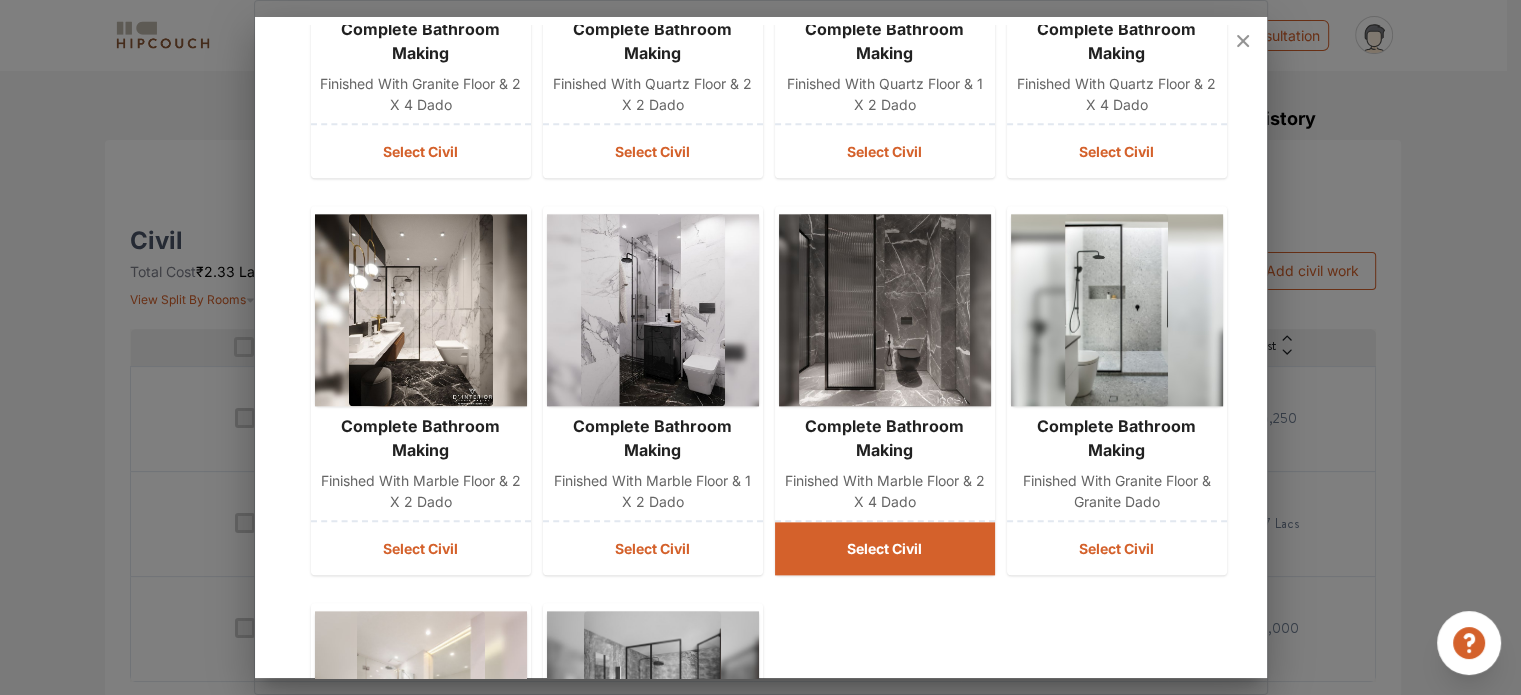 click on "Select Civil" at bounding box center (885, 548) 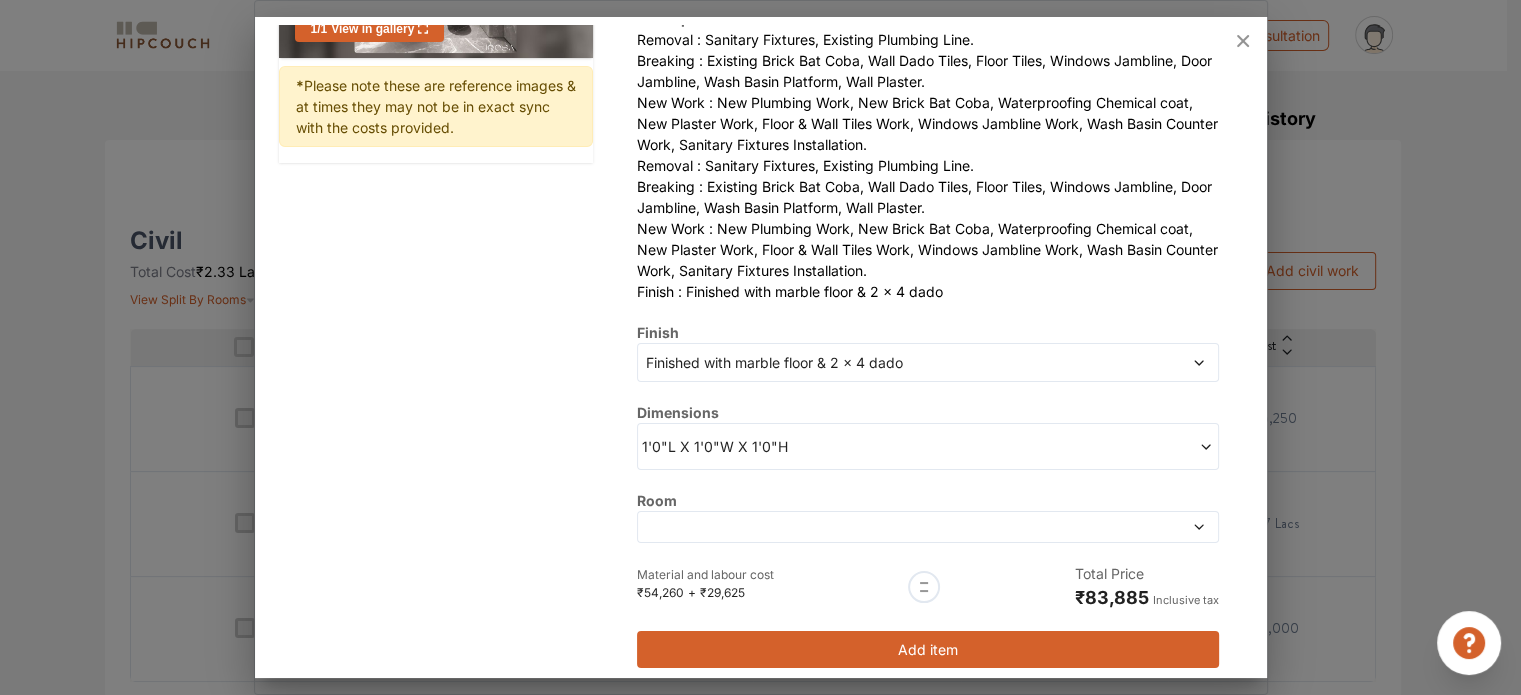 scroll, scrollTop: 284, scrollLeft: 0, axis: vertical 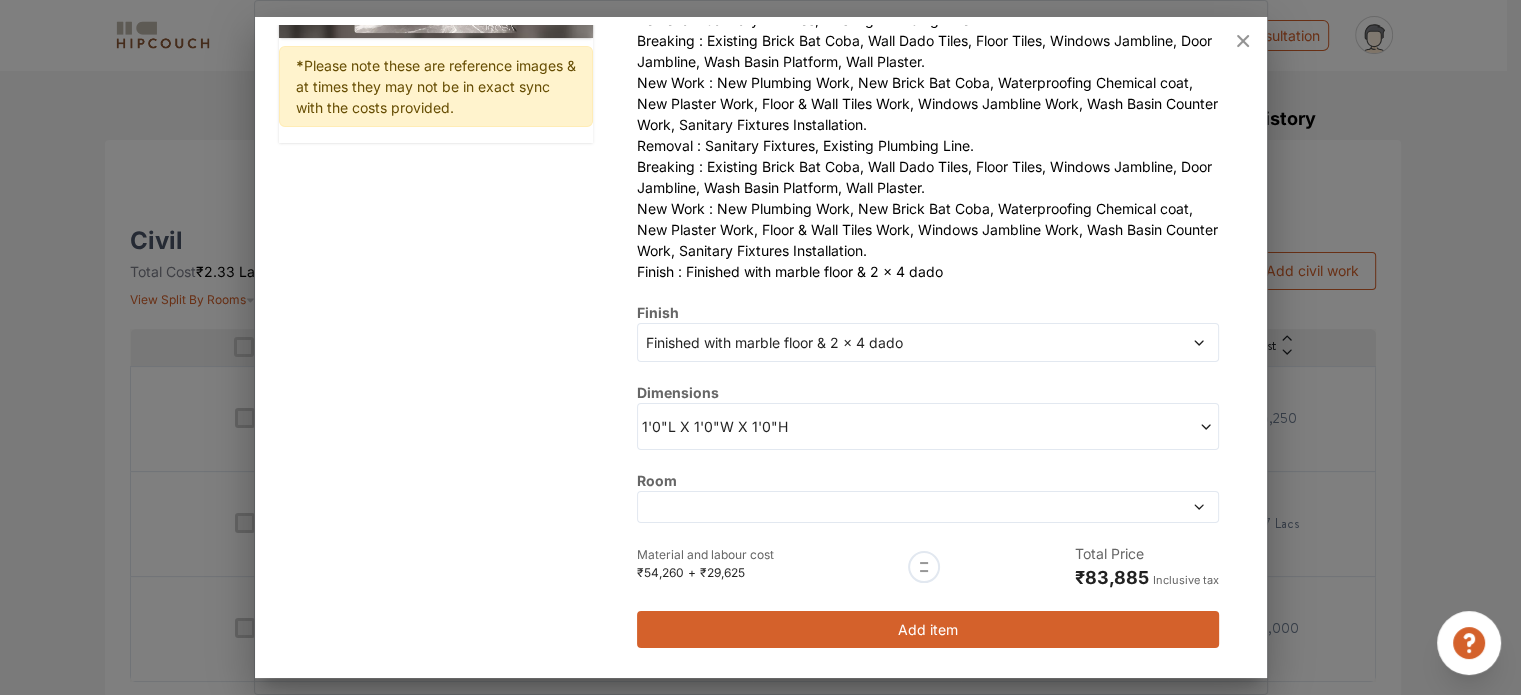 click 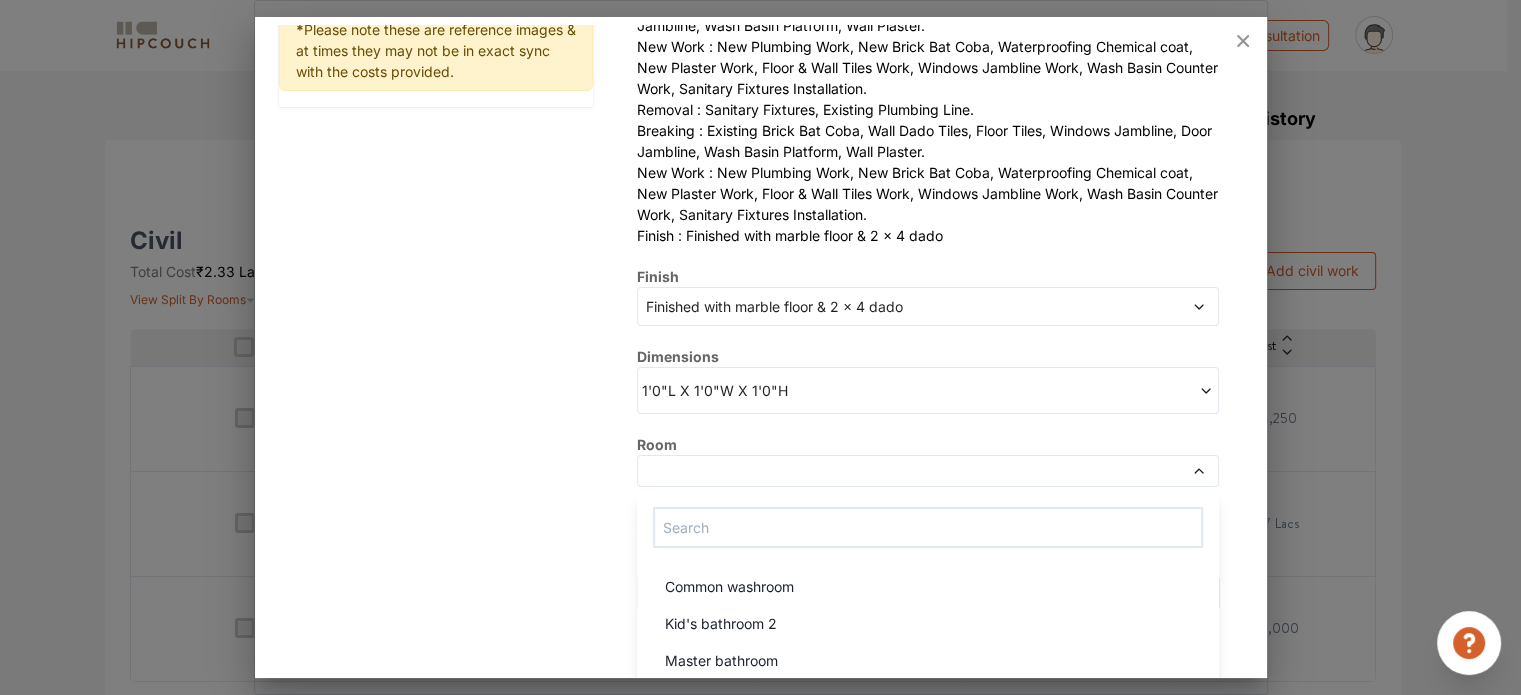 scroll, scrollTop: 322, scrollLeft: 0, axis: vertical 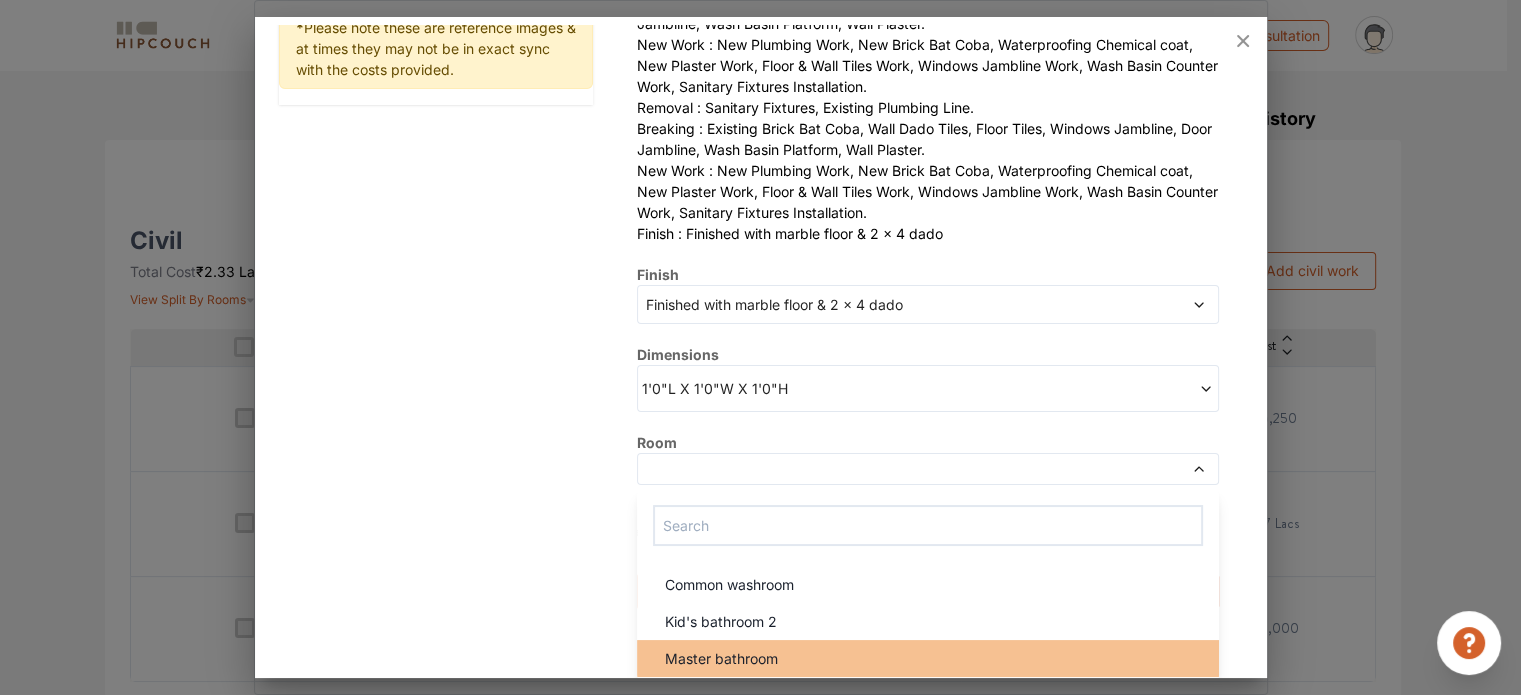 click on "Master bathroom" at bounding box center (933, 658) 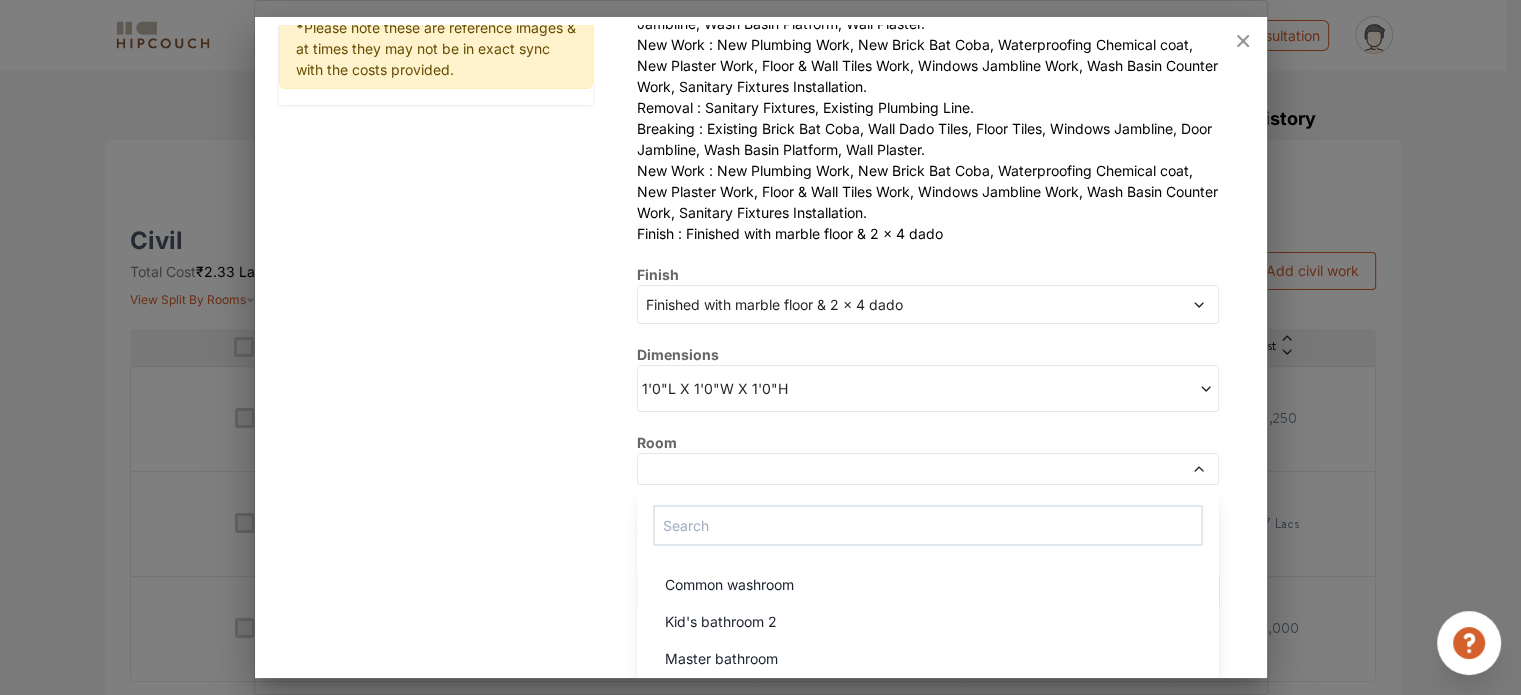 scroll, scrollTop: 291, scrollLeft: 0, axis: vertical 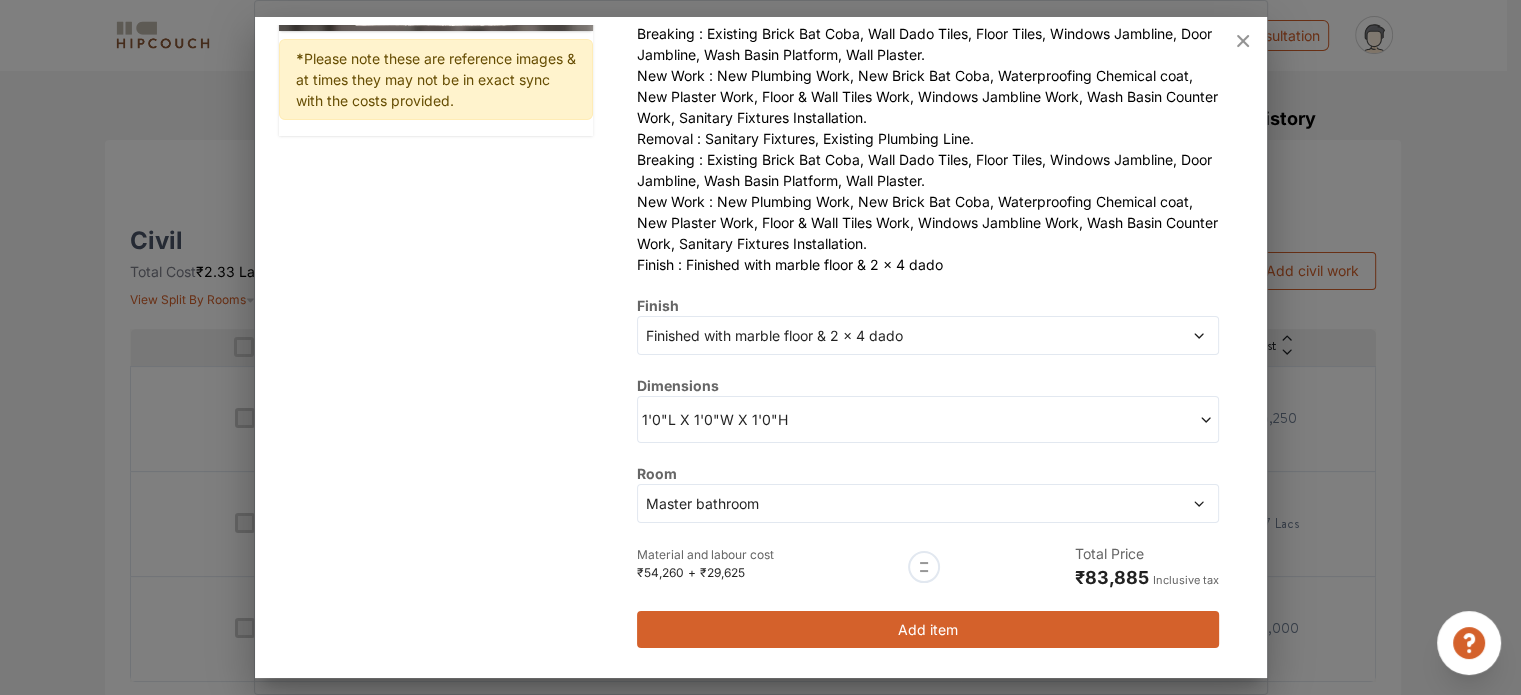 click on "Add item" at bounding box center [927, 629] 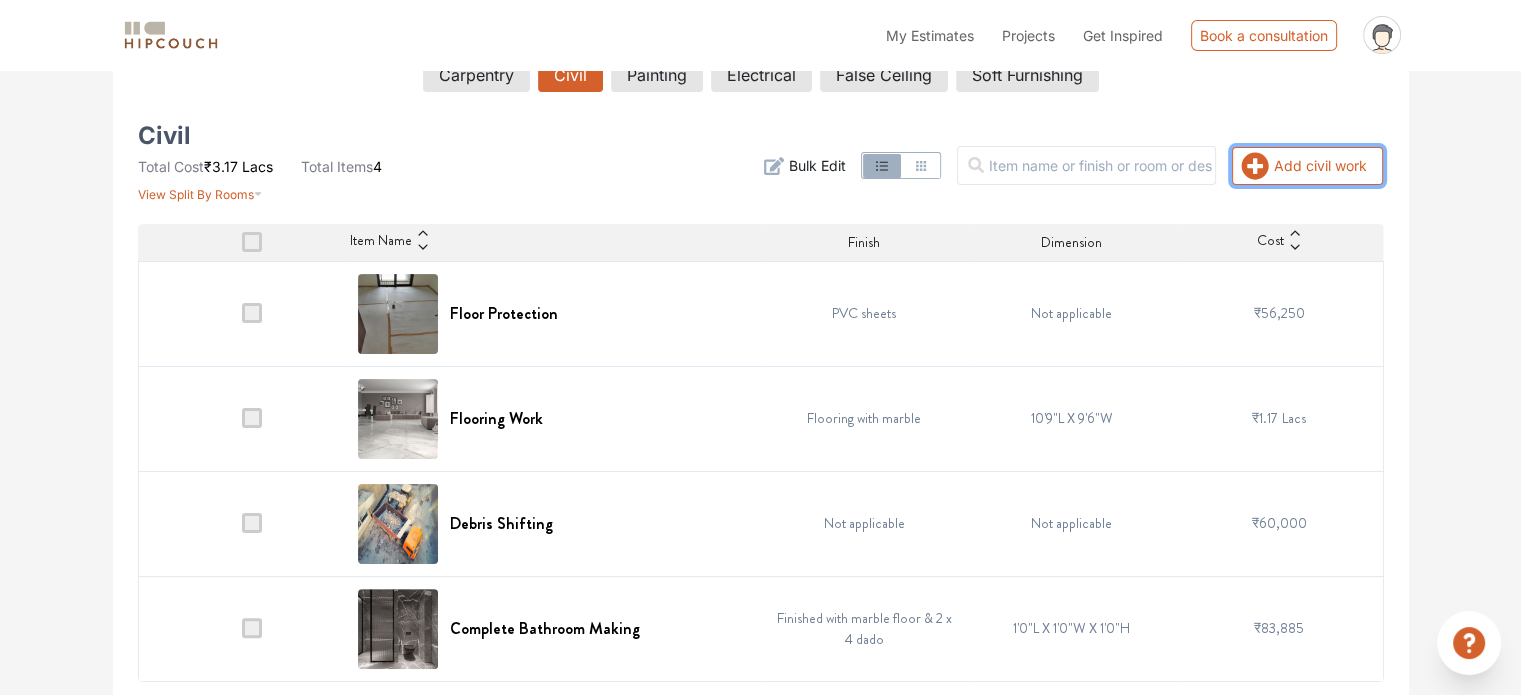 scroll, scrollTop: 0, scrollLeft: 0, axis: both 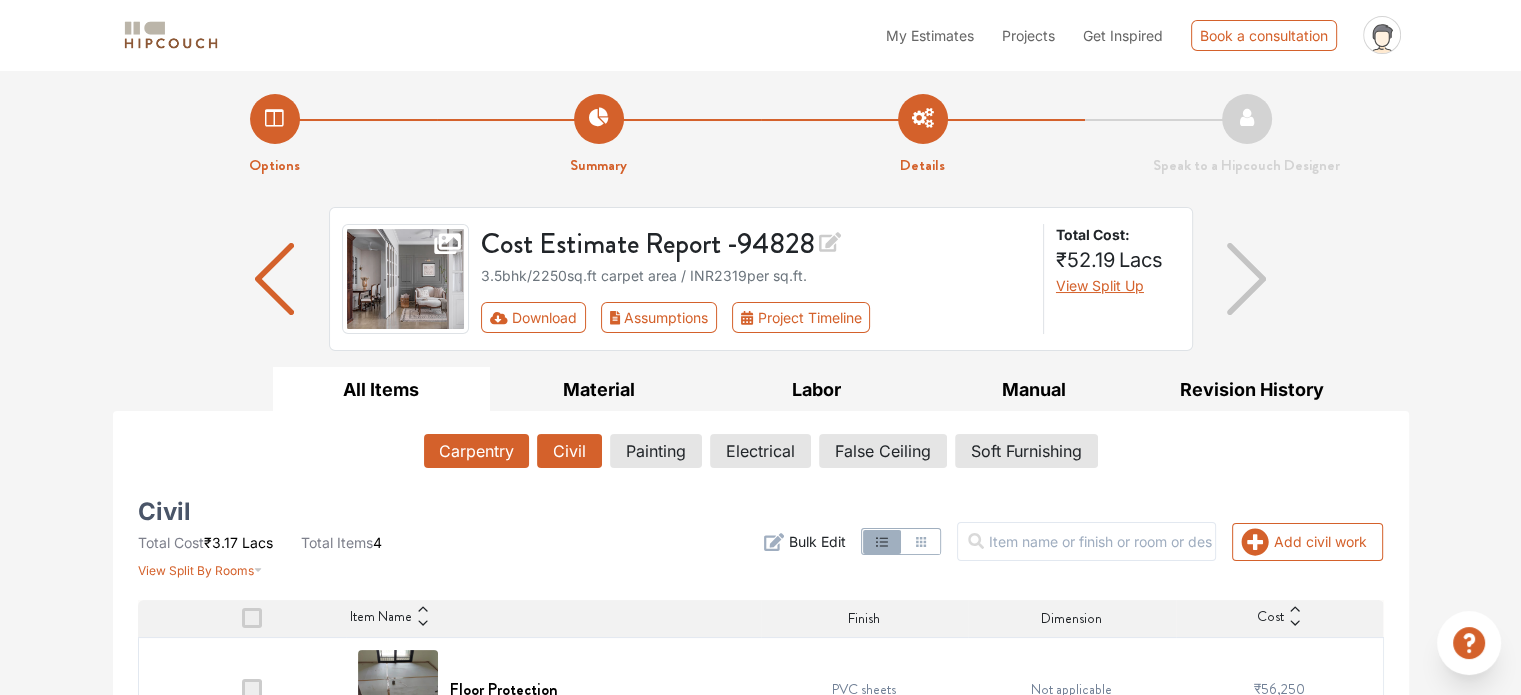 click on "Carpentry" at bounding box center [476, 451] 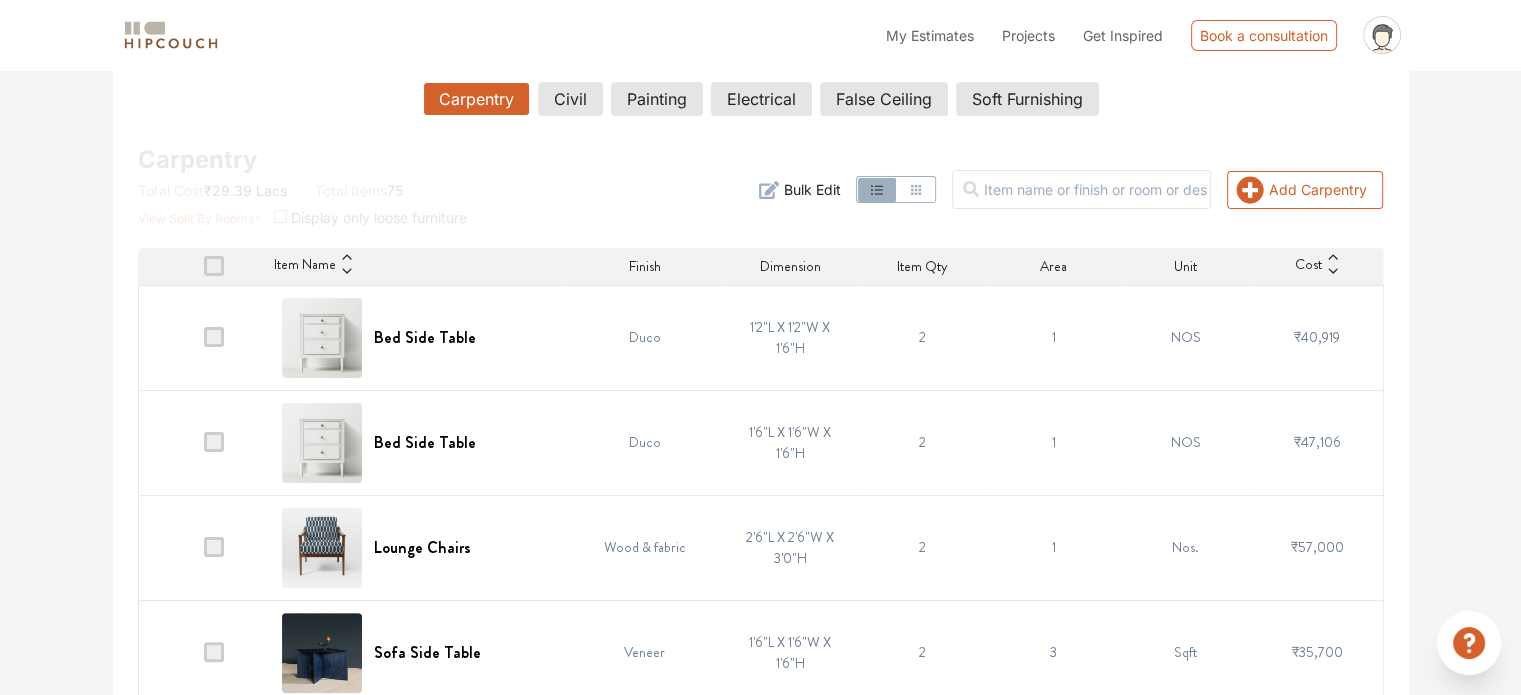scroll, scrollTop: 356, scrollLeft: 0, axis: vertical 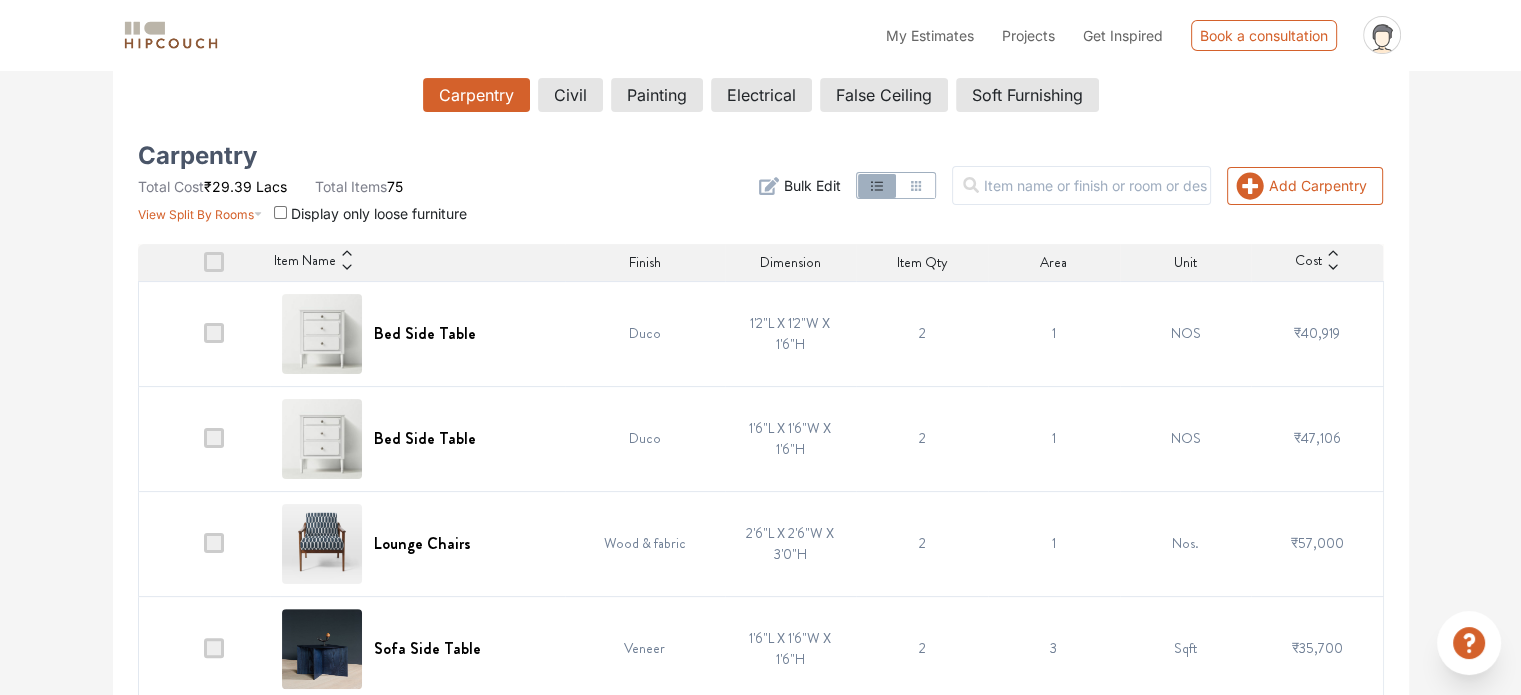 click at bounding box center [280, 212] 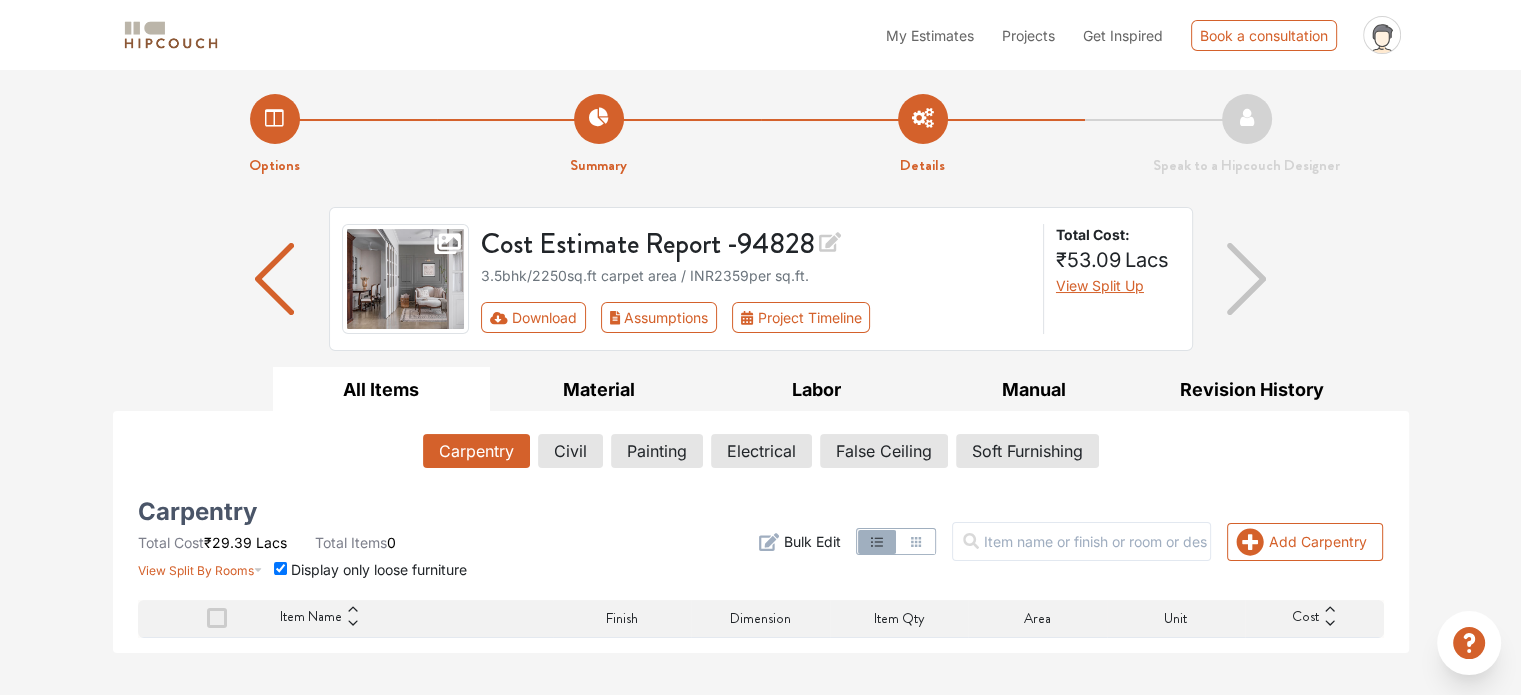scroll, scrollTop: 0, scrollLeft: 0, axis: both 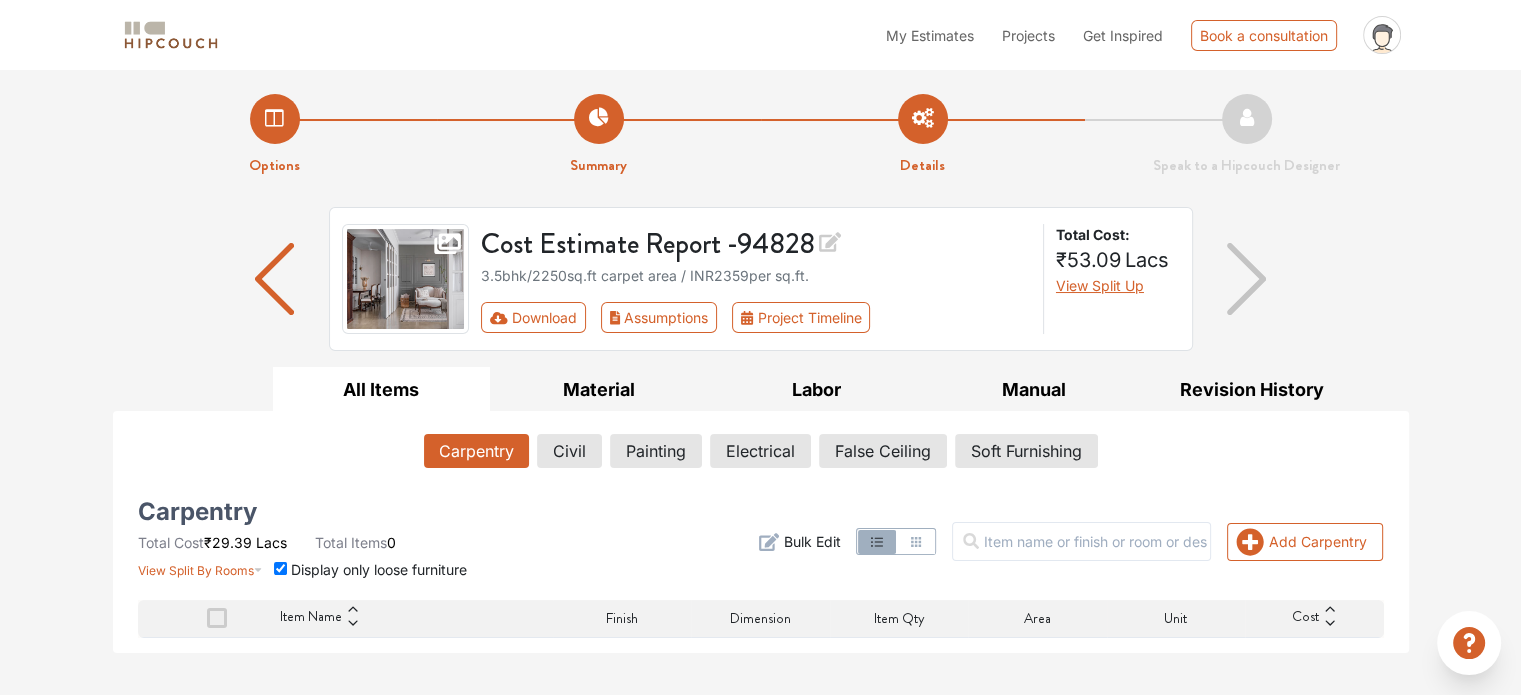 click on "Carpentry" at bounding box center [476, 451] 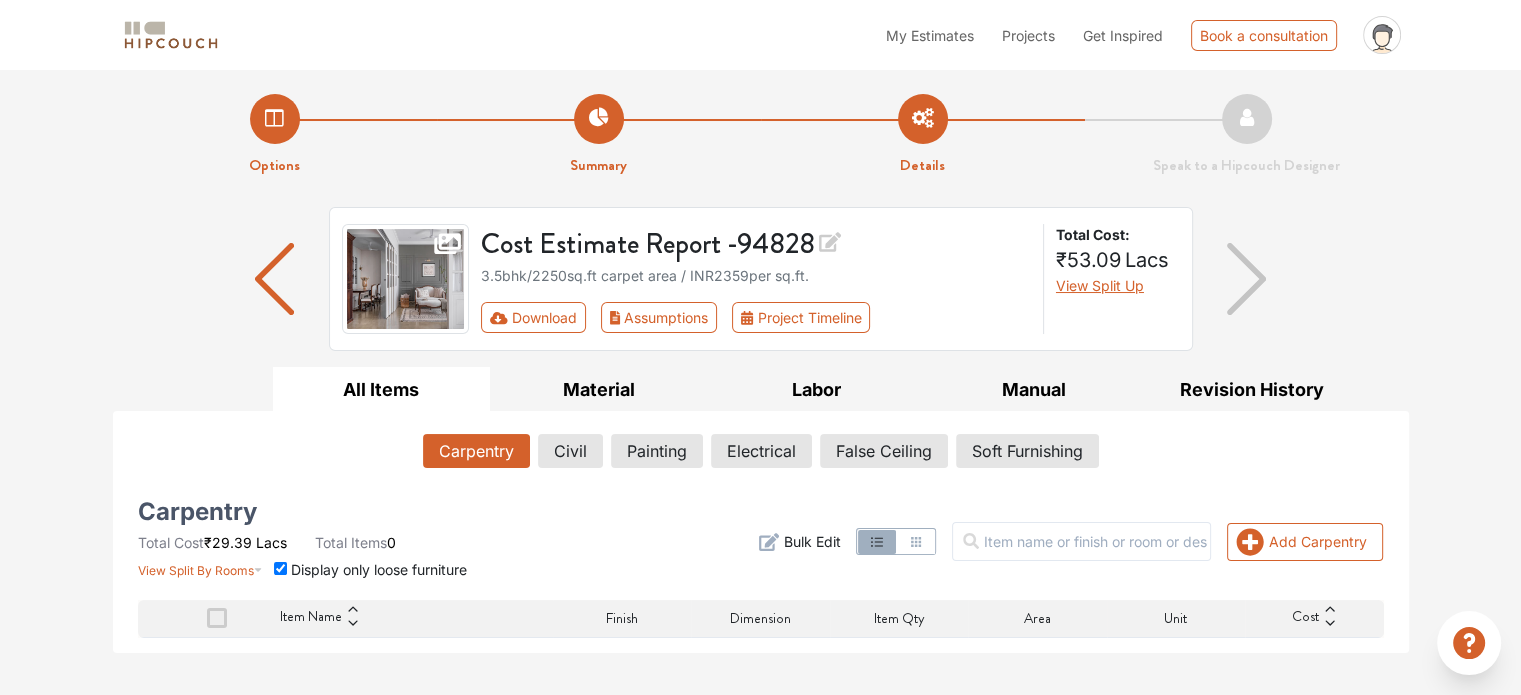 click on "View Split By Rooms Display only loose furniture" at bounding box center [303, 566] 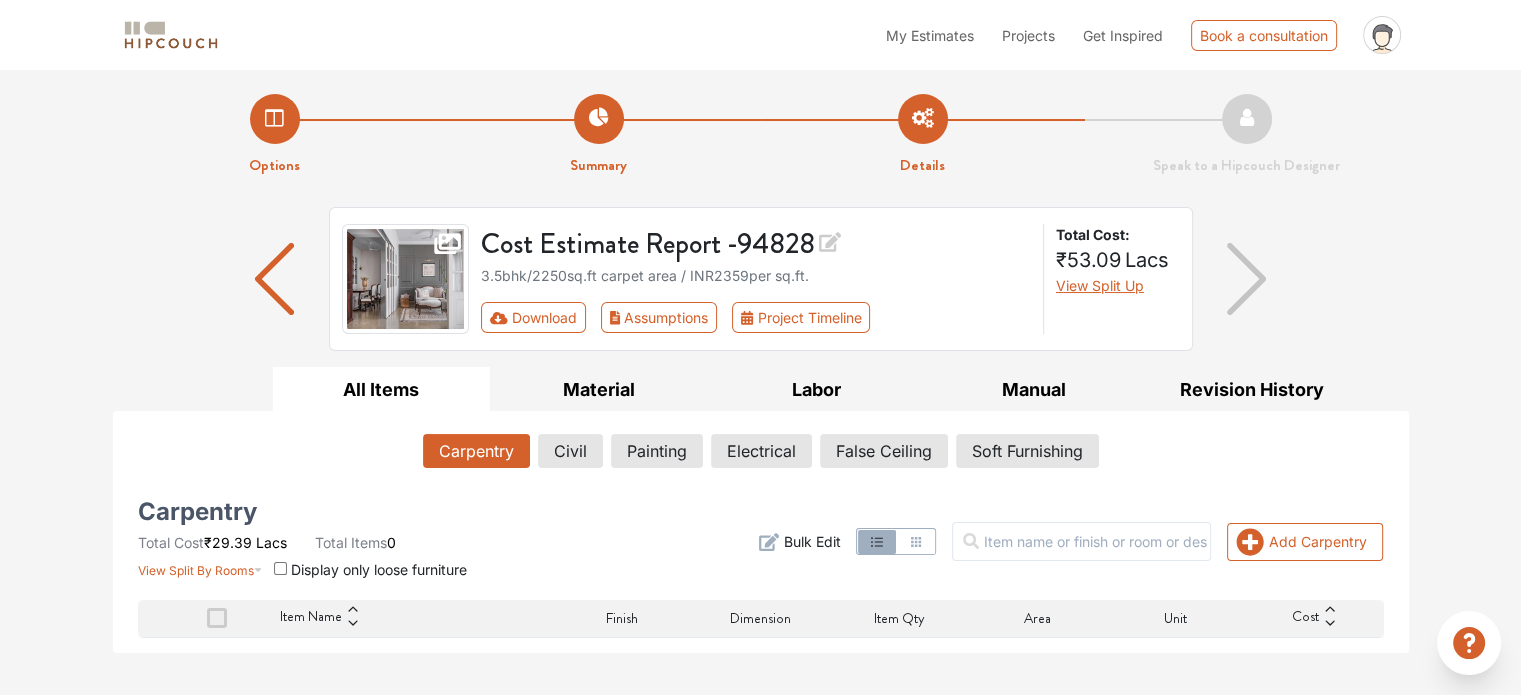 checkbox on "false" 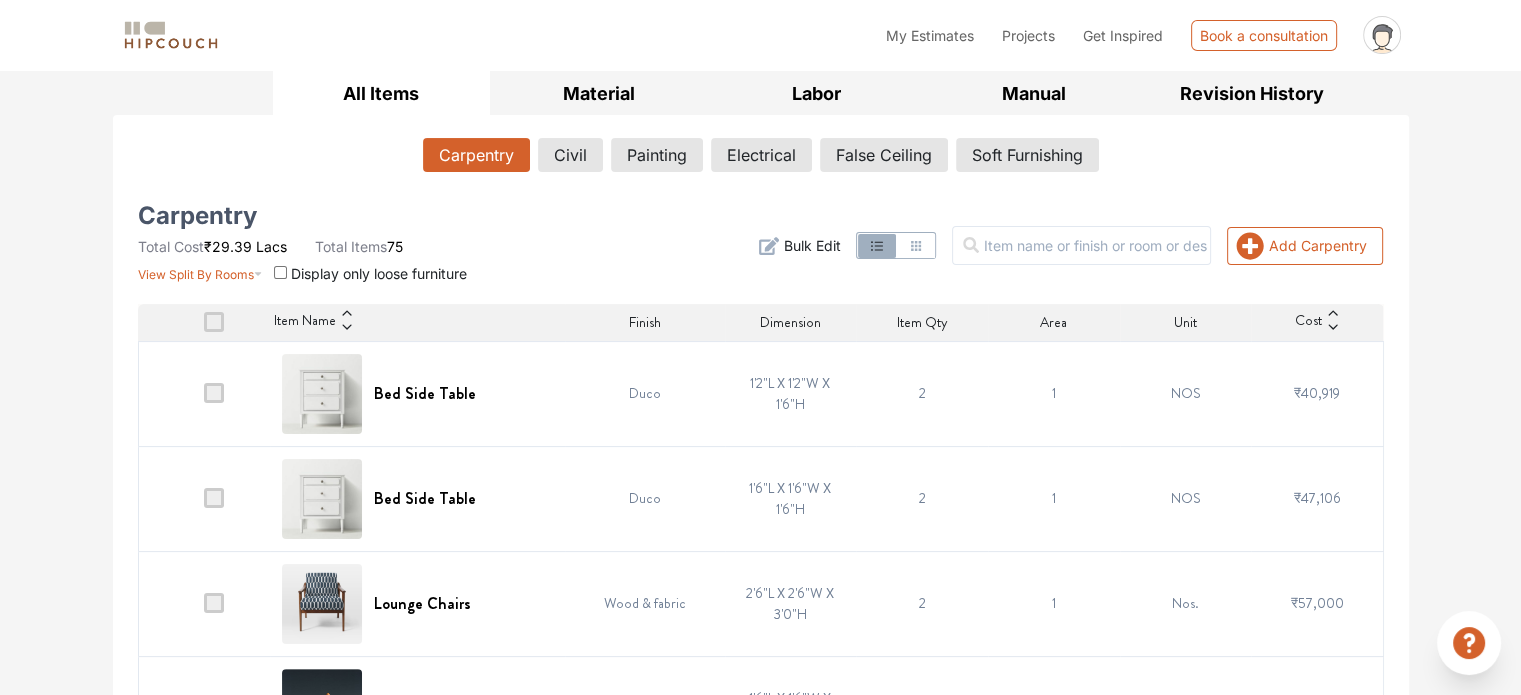 scroll, scrollTop: 300, scrollLeft: 0, axis: vertical 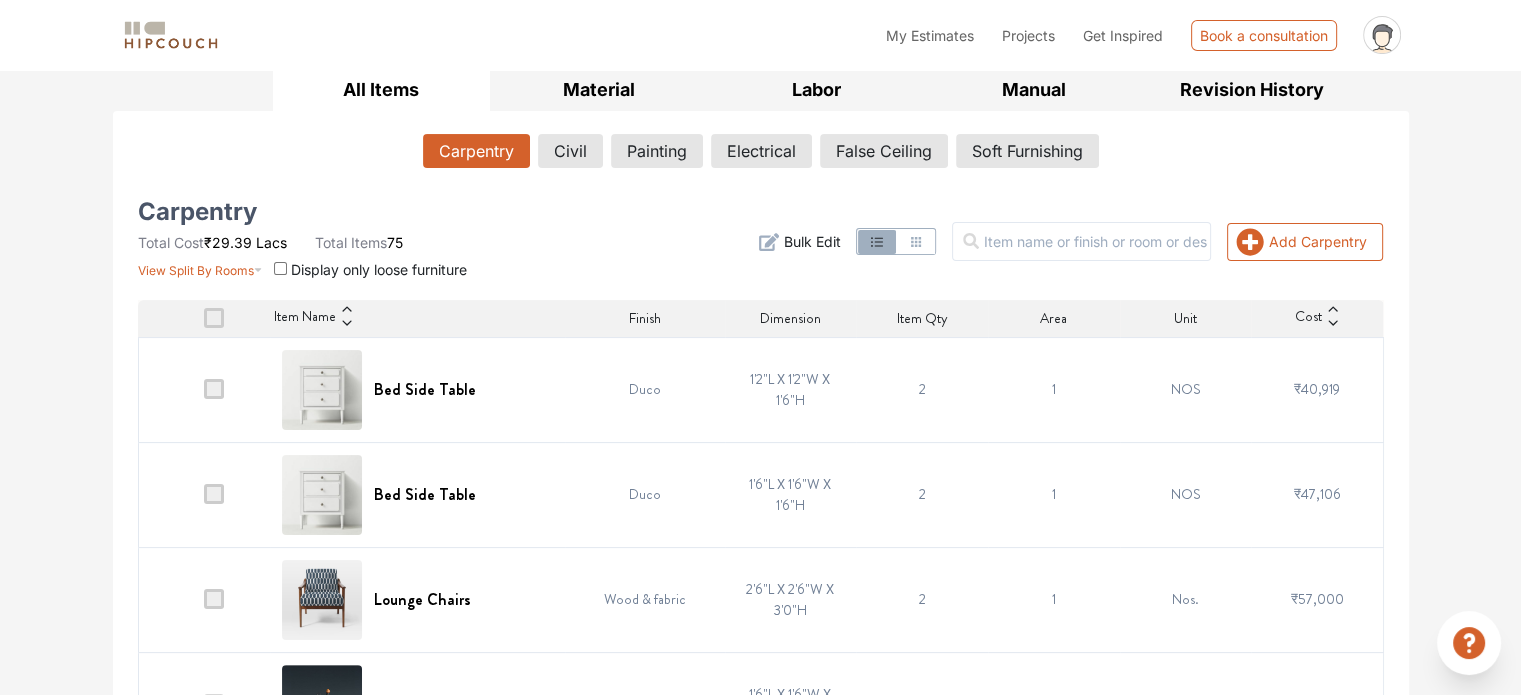 click on "Item Name" at bounding box center (417, 319) 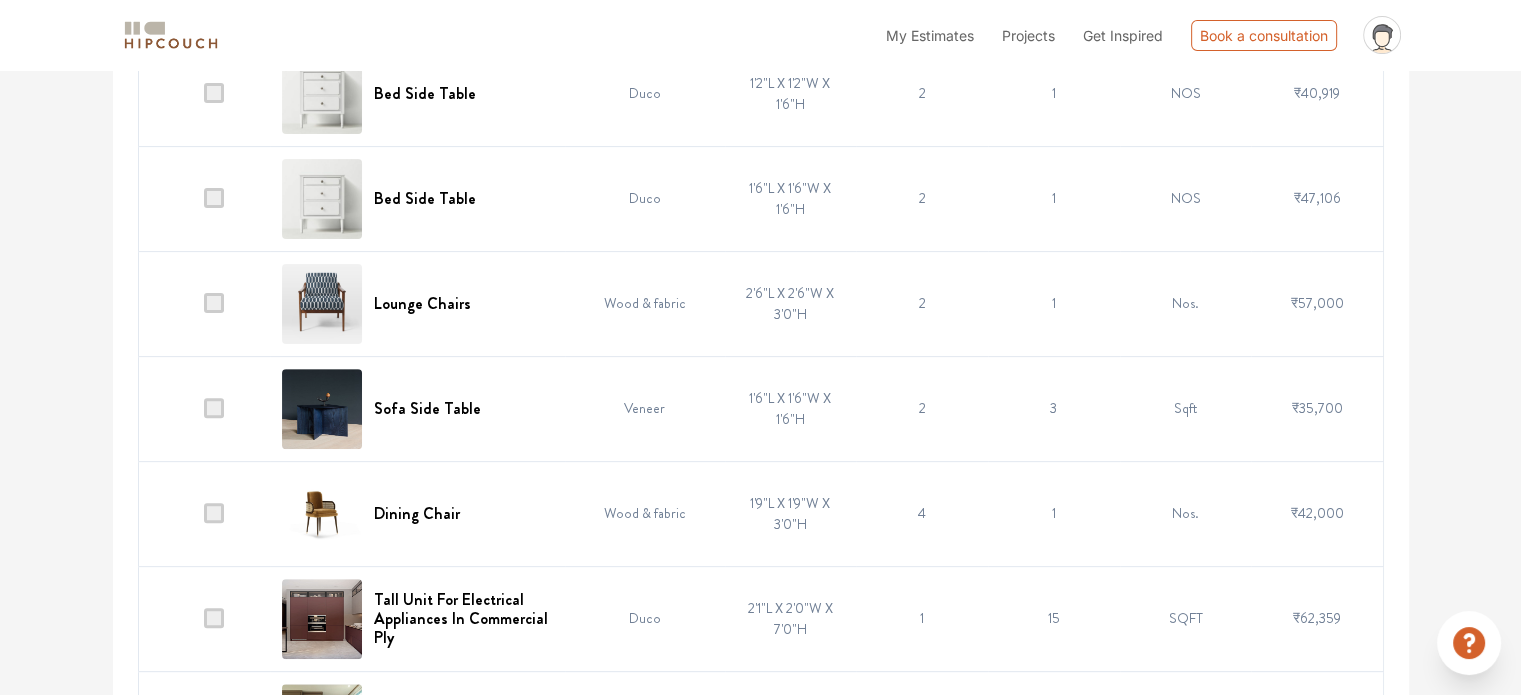 scroll, scrollTop: 600, scrollLeft: 0, axis: vertical 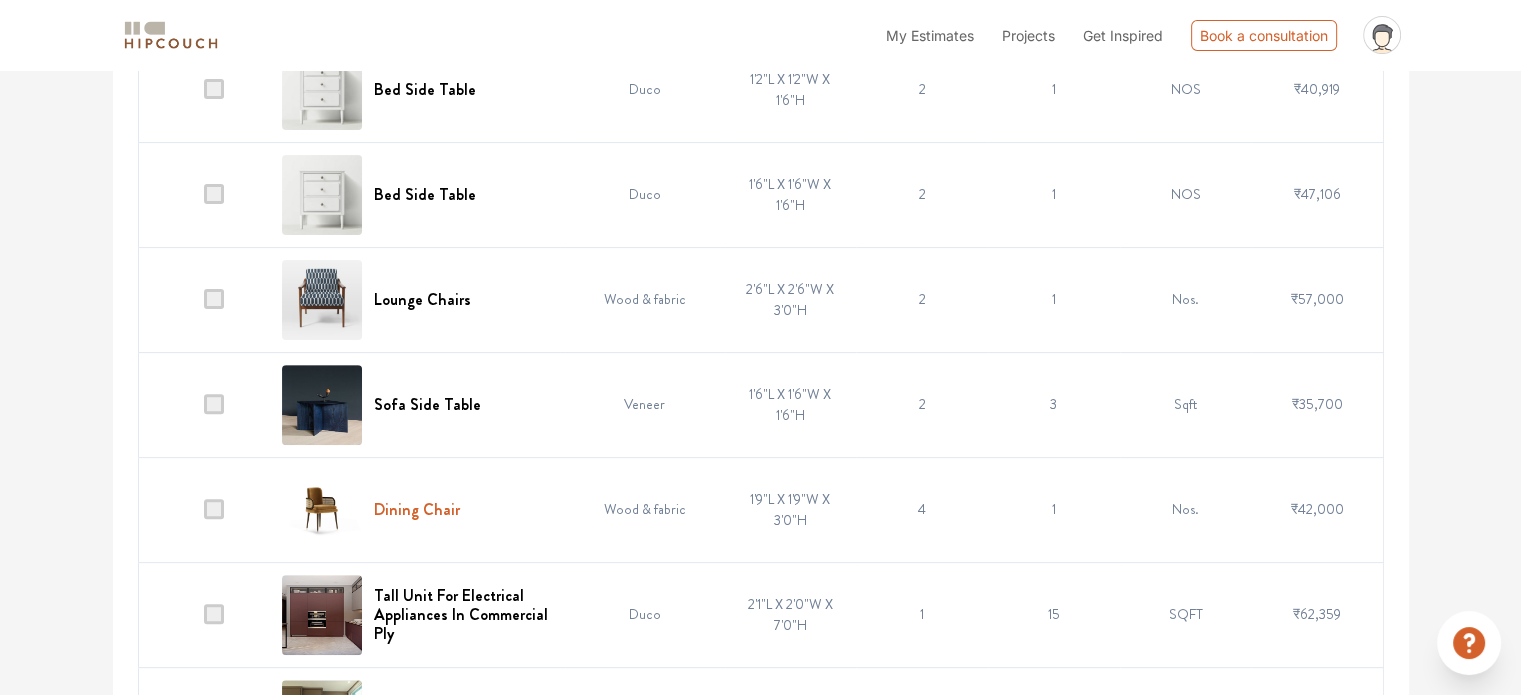 click on "Dining Chair" at bounding box center [417, 509] 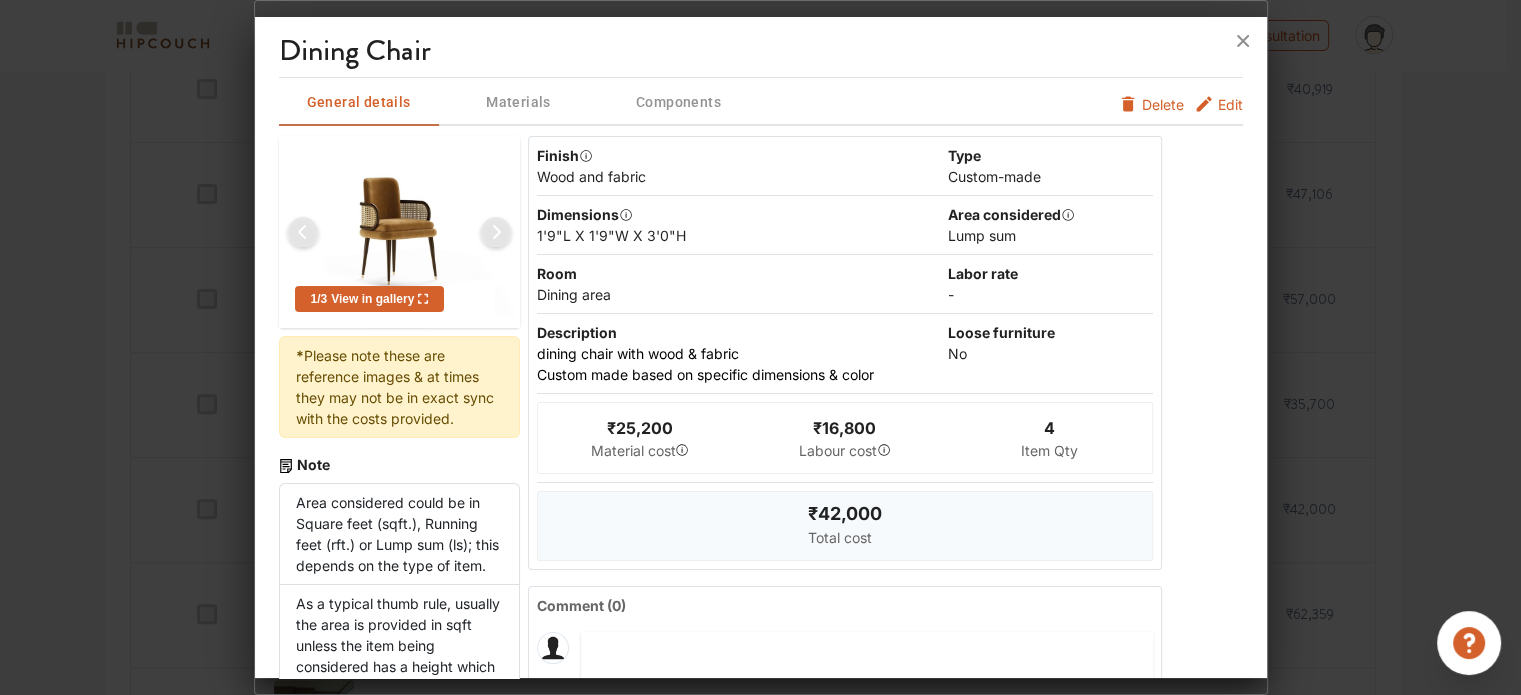 click on "Edit" at bounding box center (1230, 104) 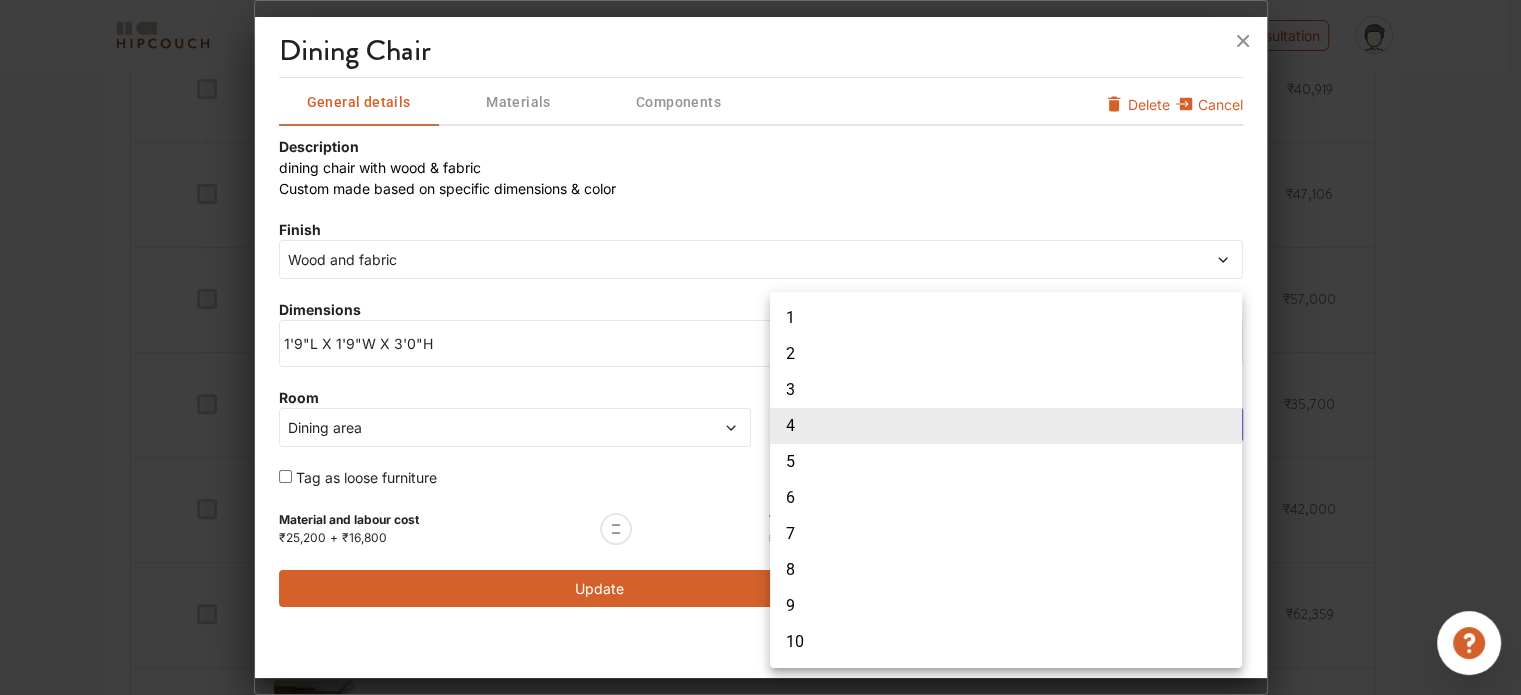 click on "My Estimates Projects Get Inspired Book a consultation profile pic Upload Boq Logout Options Summary Details Speak to a Hipcouch Designer Cost Estimate Report -  94828 3.5bhk  /  2250  sq.ft carpet area / INR  2359  per sq.ft. Download Assumptions Project Timeline Total Cost:  ₹53.09 Lacs  View Split Up All Items Material Labor Manual Revision History Carpentry Civil Painting Electrical False Ceiling Soft Furnishing Carpentry Total Cost  ₹29.39 Lacs  Total Items  75 View Split By Rooms Display only loose furniture Add Carpentry Filter Bulk Edit Item Name Finish Dimension Item Qty Area Unit Cost Bed Side Table Duco 1'2"L X 1'2"W X 1'6"H 2 1 NOS ₹40,919 Bed Side Table Duco 1'6"L X 1'6"W X 1'6"H 2 1 NOS ₹47,106 Lounge Chairs Wood & fabric 2'6"L X 2'6"W X 3'0"H 2 1 Nos. ₹57,000 Sofa Side Table Veneer 1'6"L X 1'6"W X 1'6"H 2 3 Sqft ₹35,700 Dining Chair Wood & fabric 1'9"L X 1'9"W X 3'0"H 4 1 Nos. ₹42,000 Tall Unit For Electrical Appliances In Commercial Ply Duco 2'1"L X 2'0"W X 7'0"H 1 15 SQFT Duco 1" at bounding box center [760, -253] 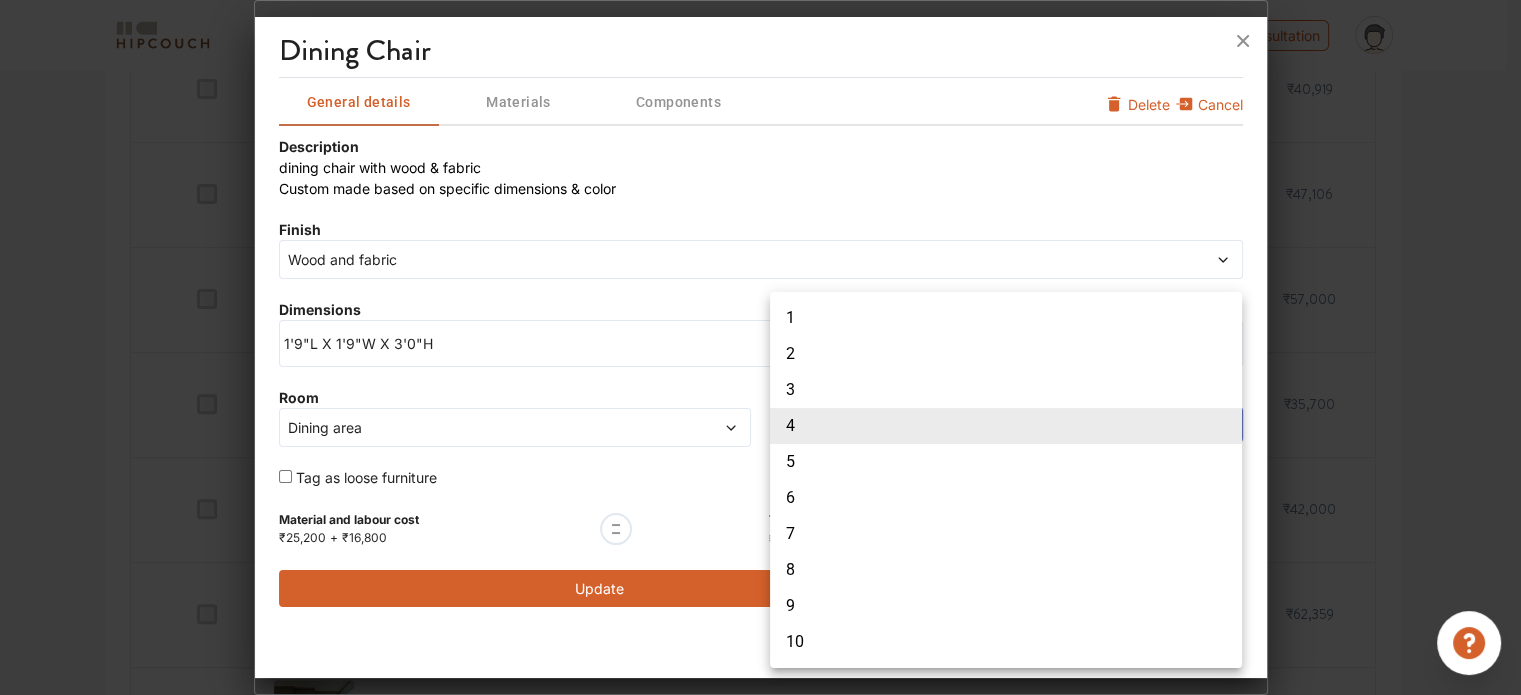 type on "6" 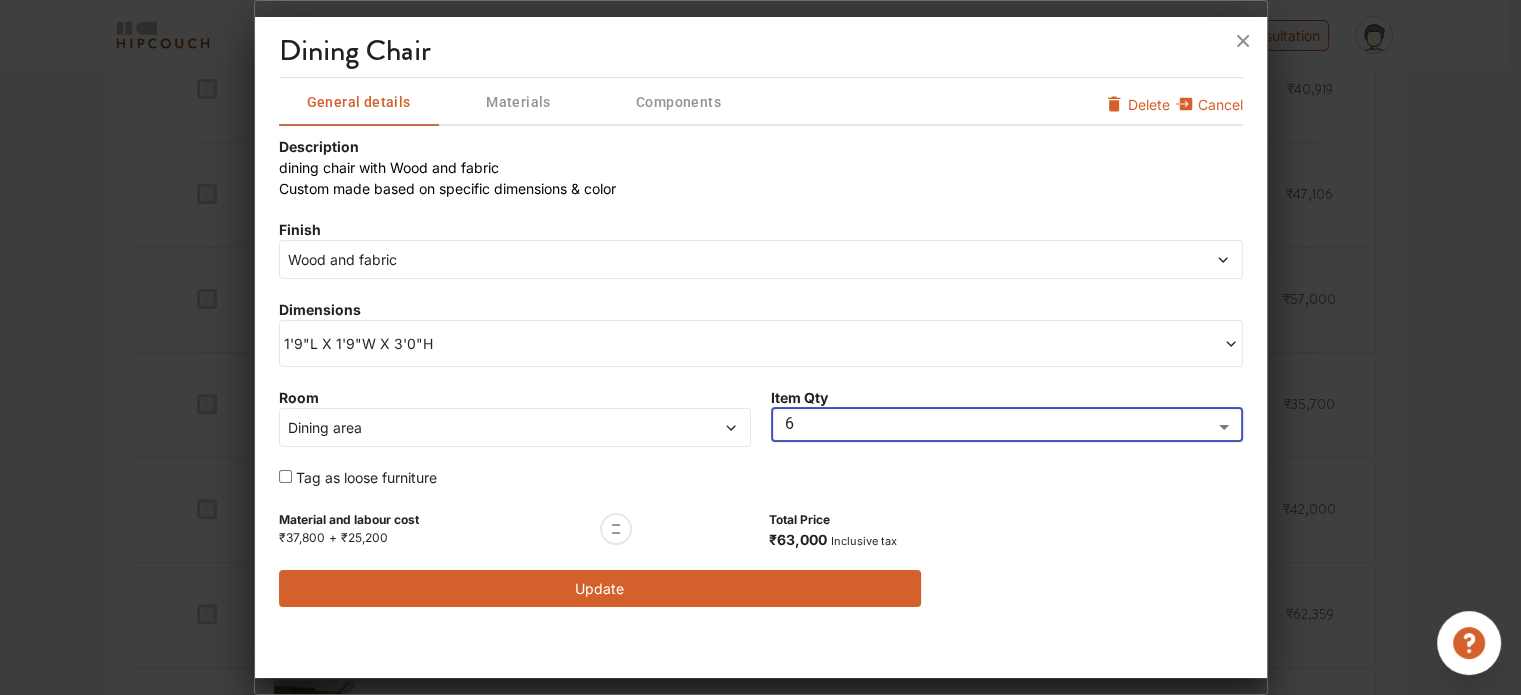 click on "Wood and fabric" at bounding box center [639, 259] 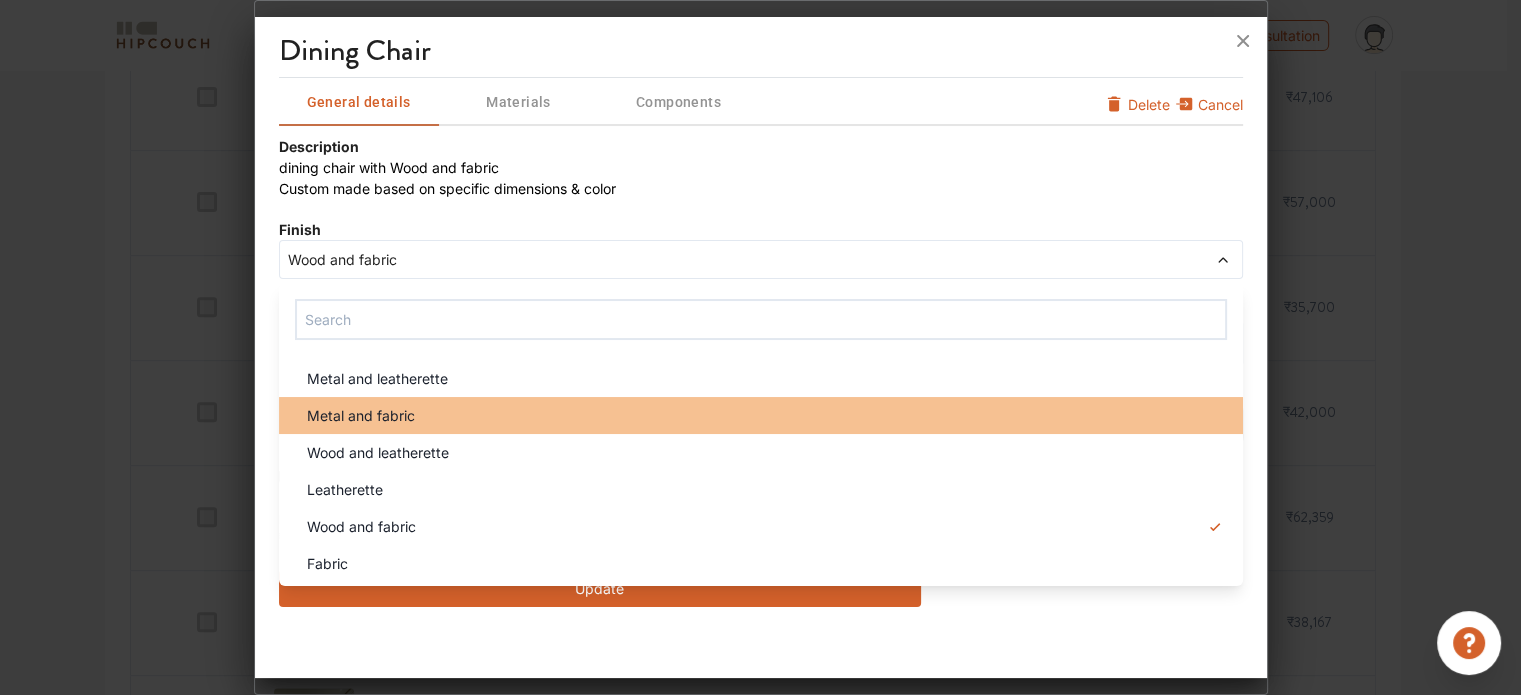 scroll, scrollTop: 700, scrollLeft: 0, axis: vertical 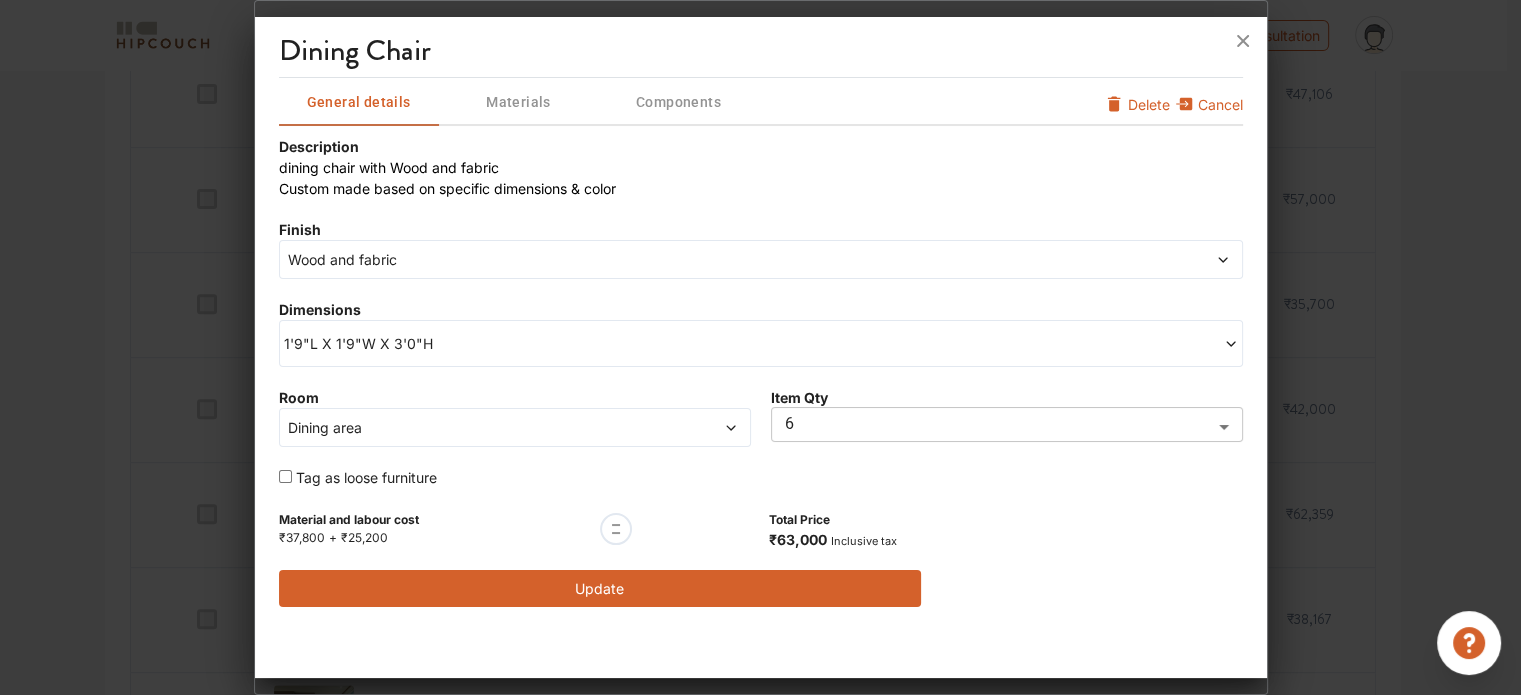click on "Wood and fabric" at bounding box center [639, 259] 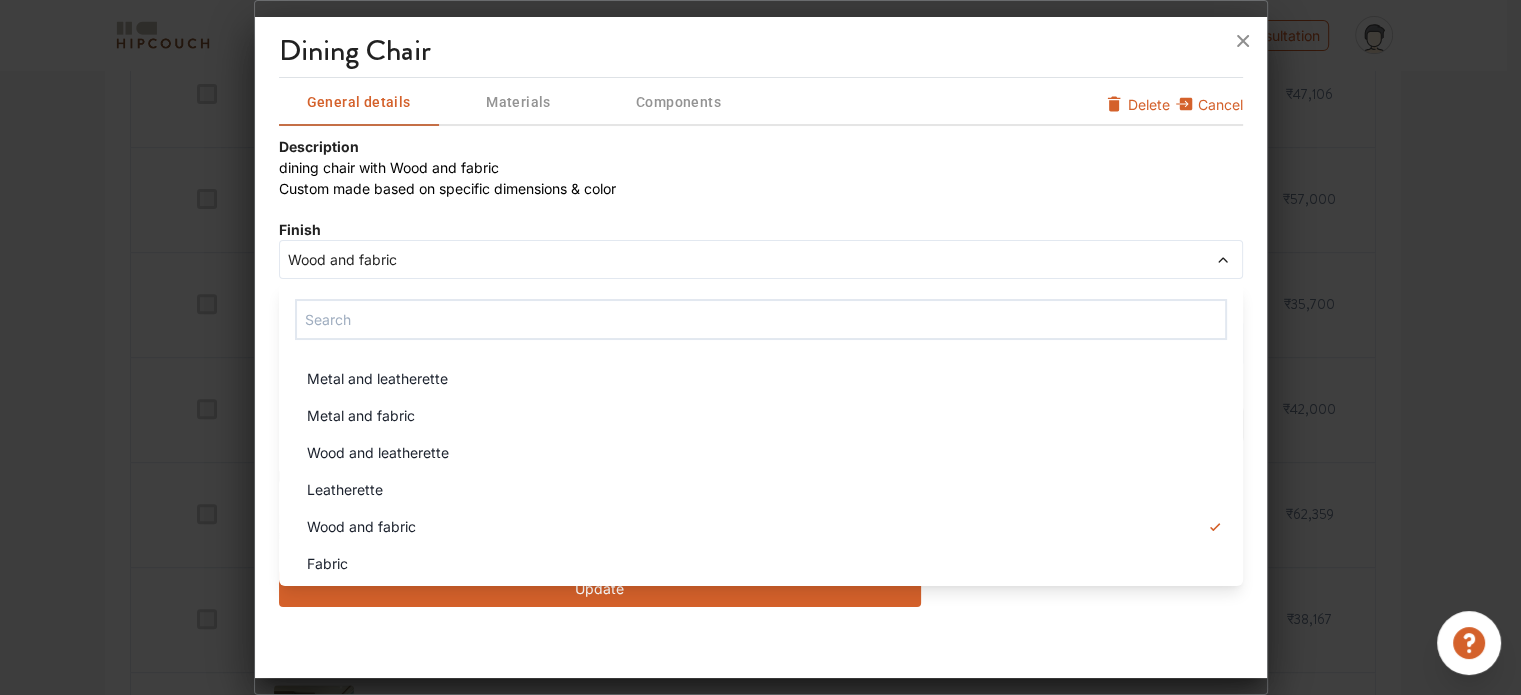 click on "Update" at bounding box center (600, 588) 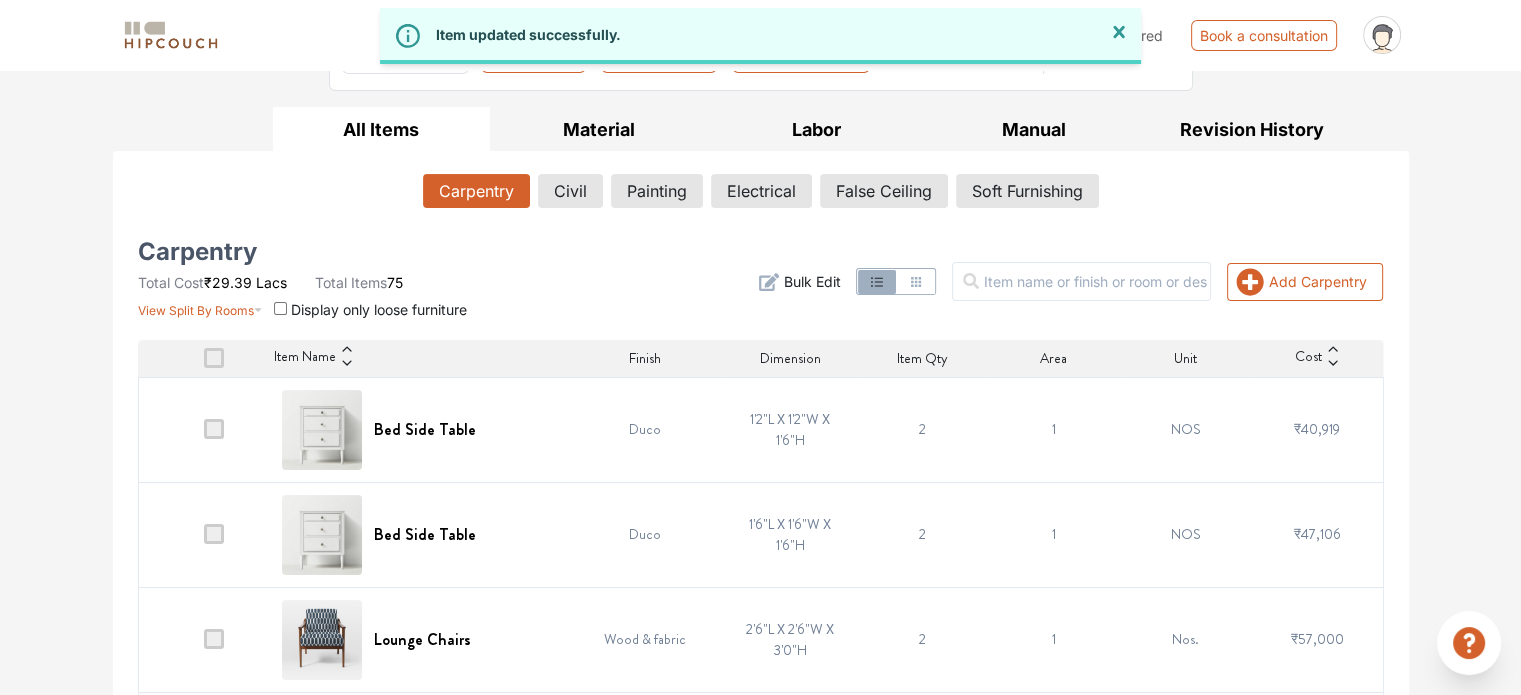 scroll, scrollTop: 300, scrollLeft: 0, axis: vertical 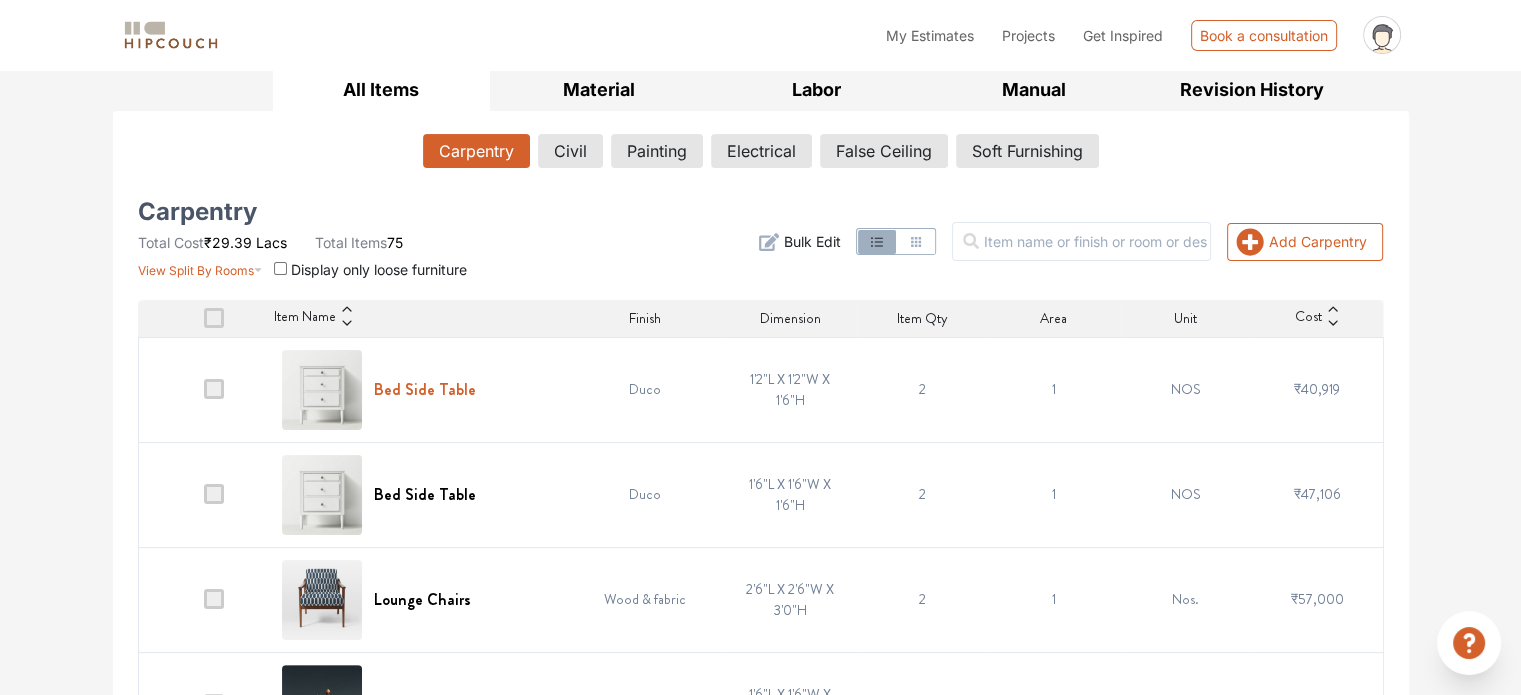 click on "Bed Side Table" at bounding box center (425, 389) 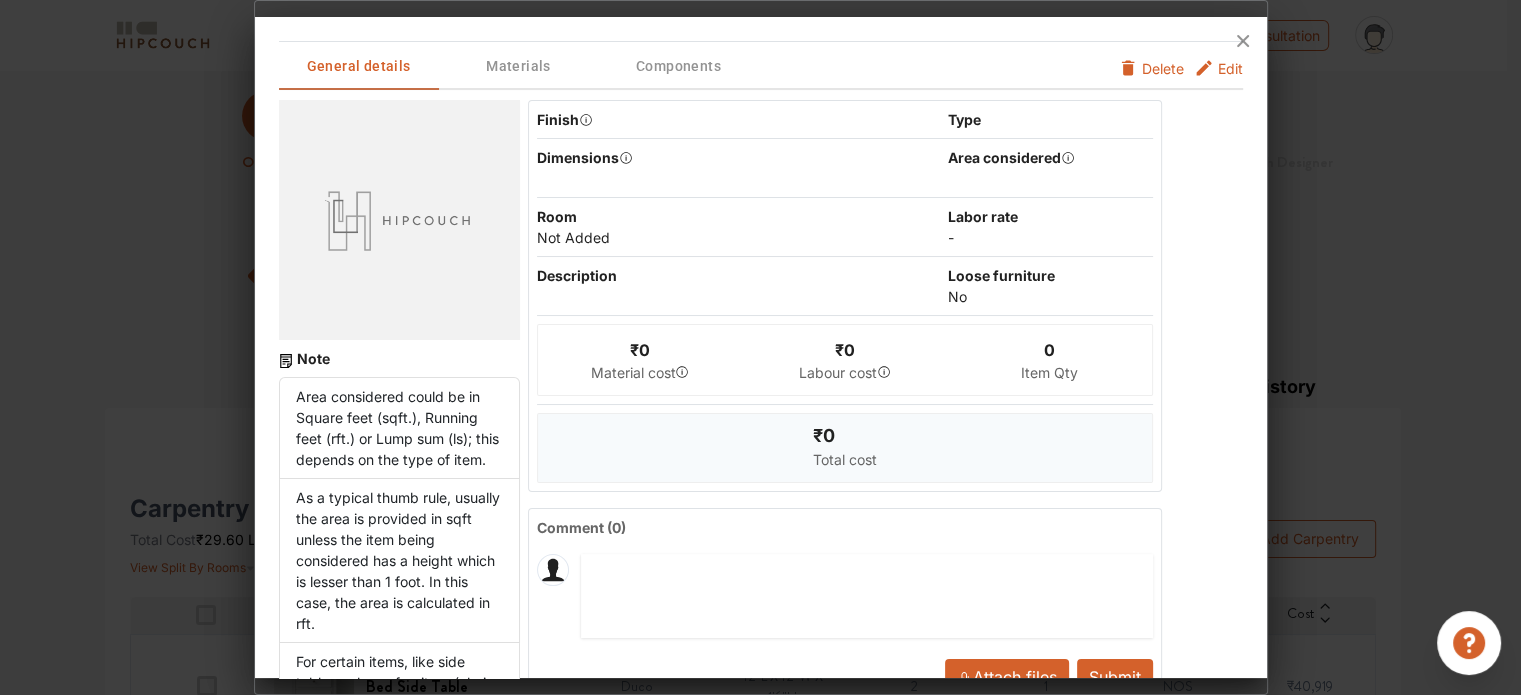 scroll, scrollTop: 0, scrollLeft: 0, axis: both 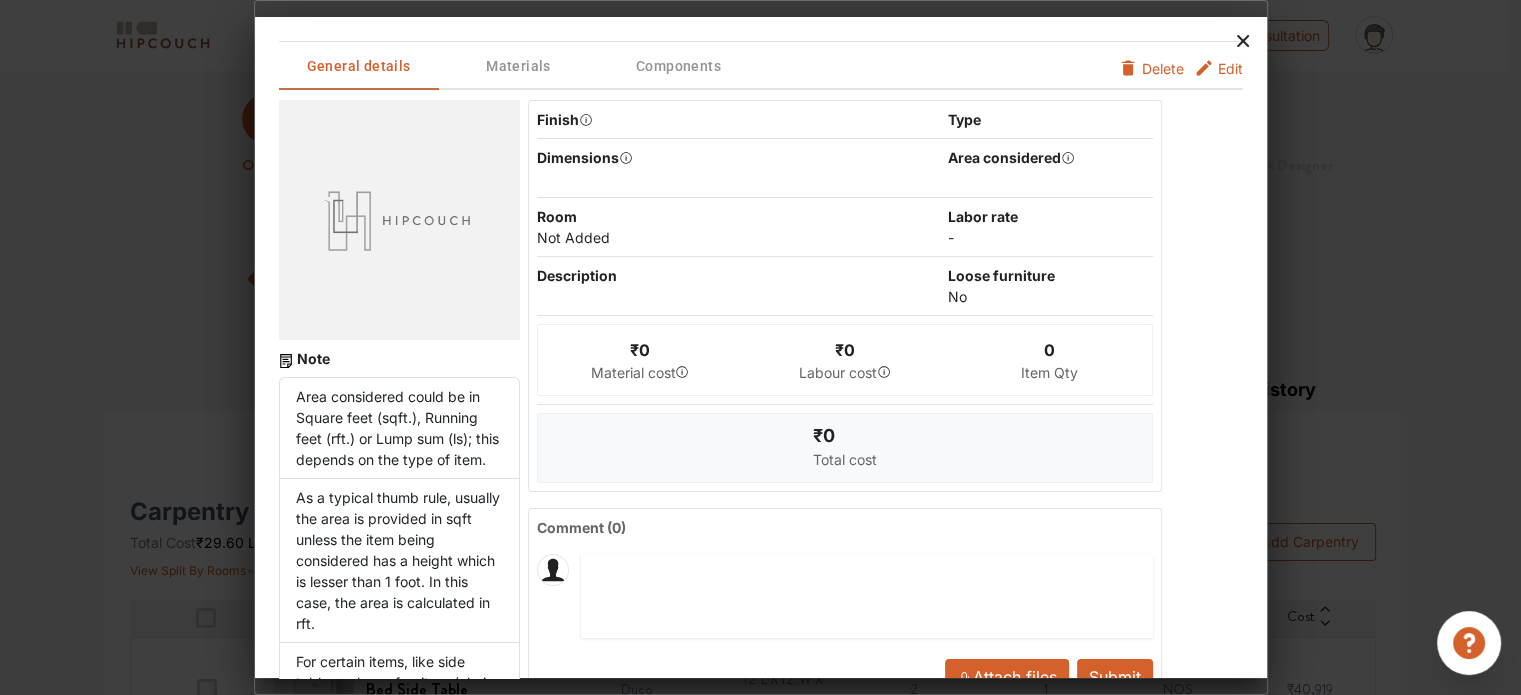 click 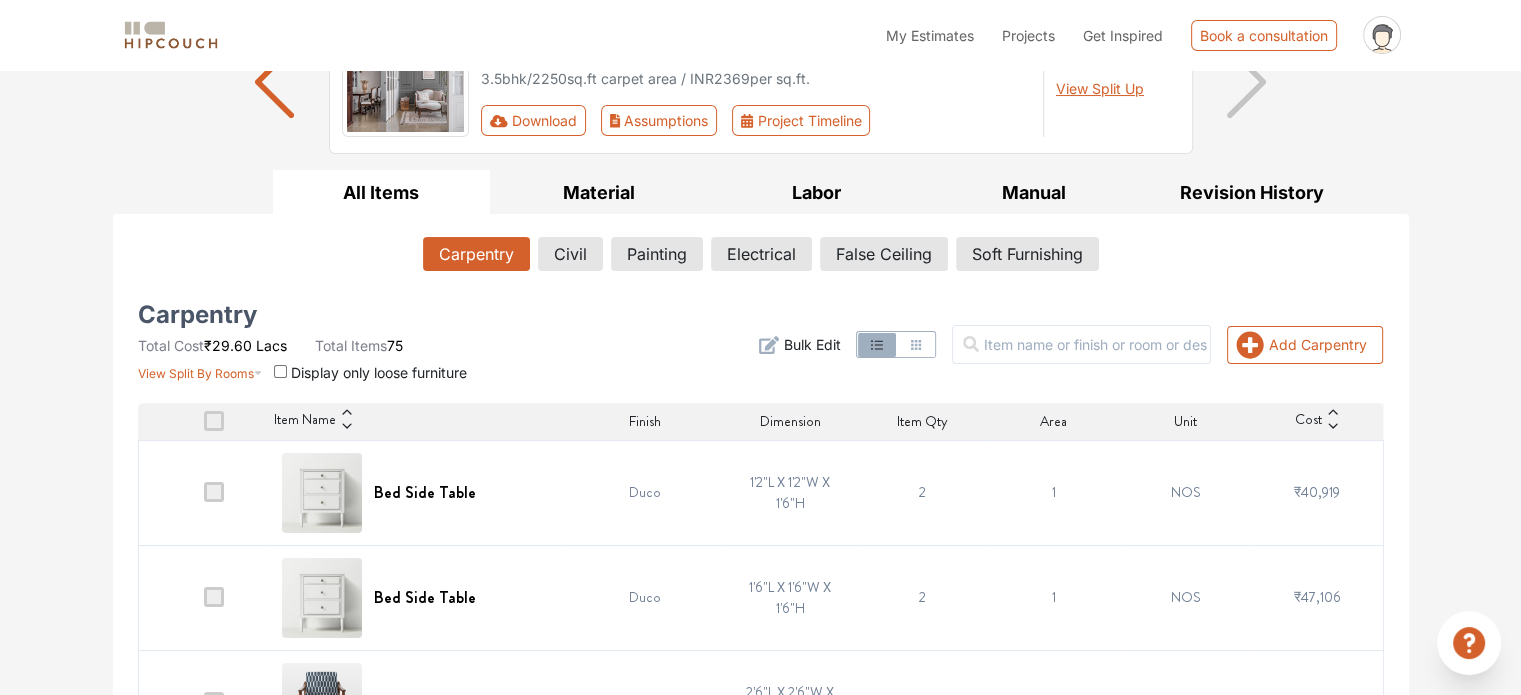 scroll, scrollTop: 200, scrollLeft: 0, axis: vertical 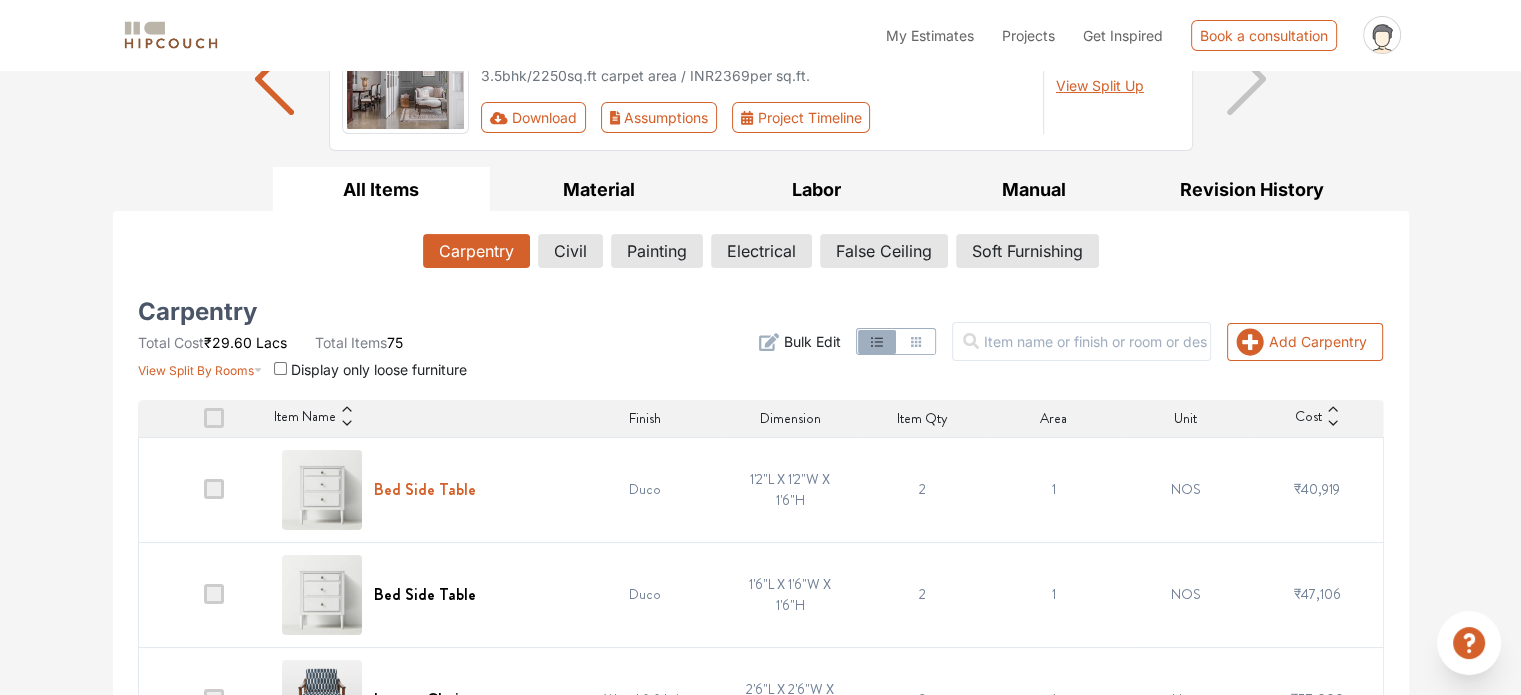 click on "Bed Side Table" at bounding box center (425, 489) 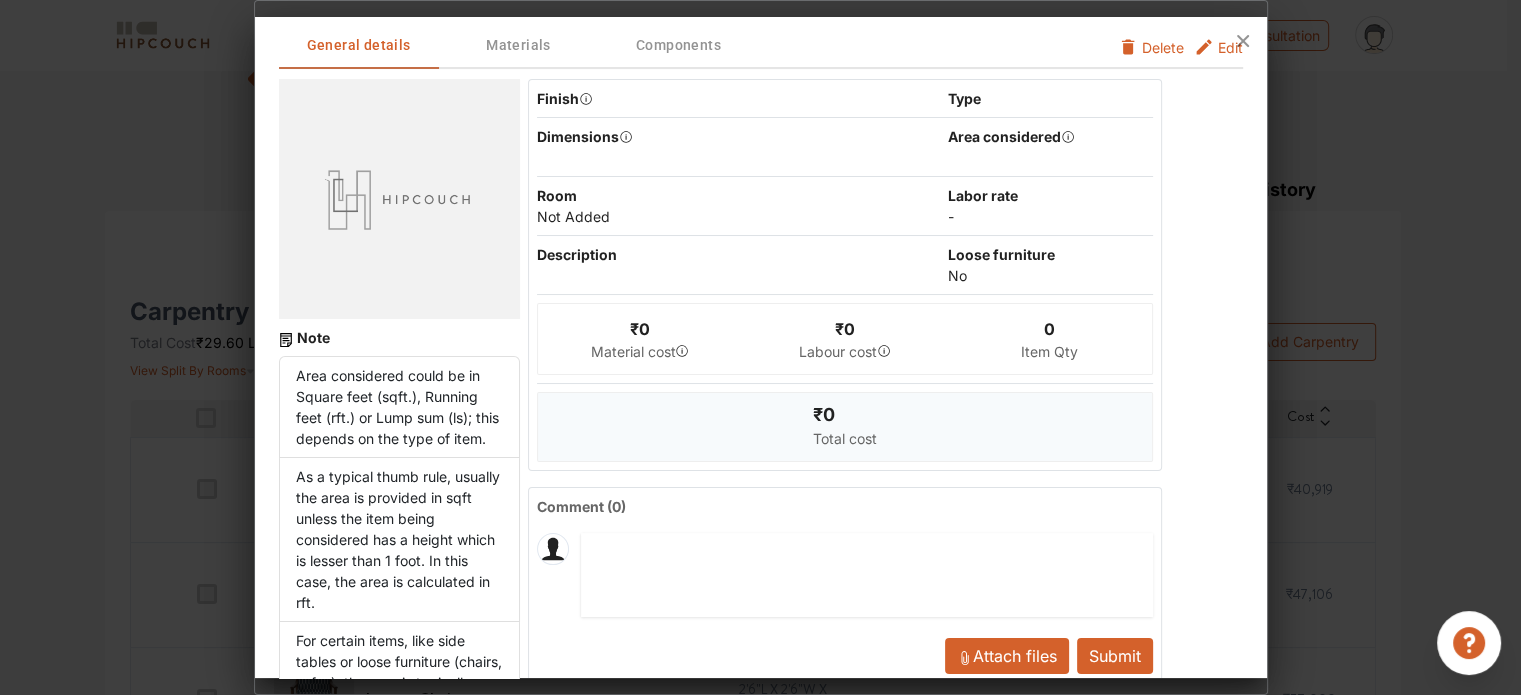 scroll, scrollTop: 0, scrollLeft: 0, axis: both 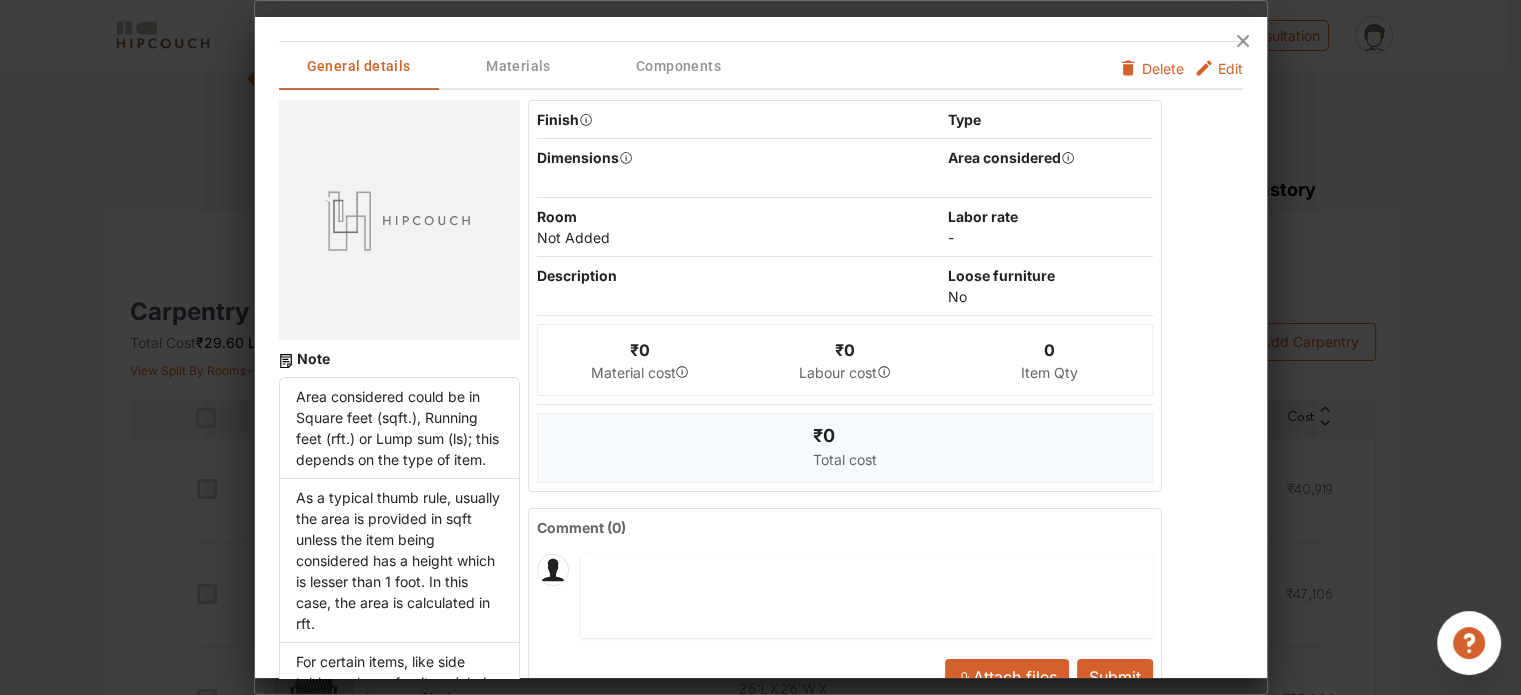 click on "Edit" at bounding box center [1230, 68] 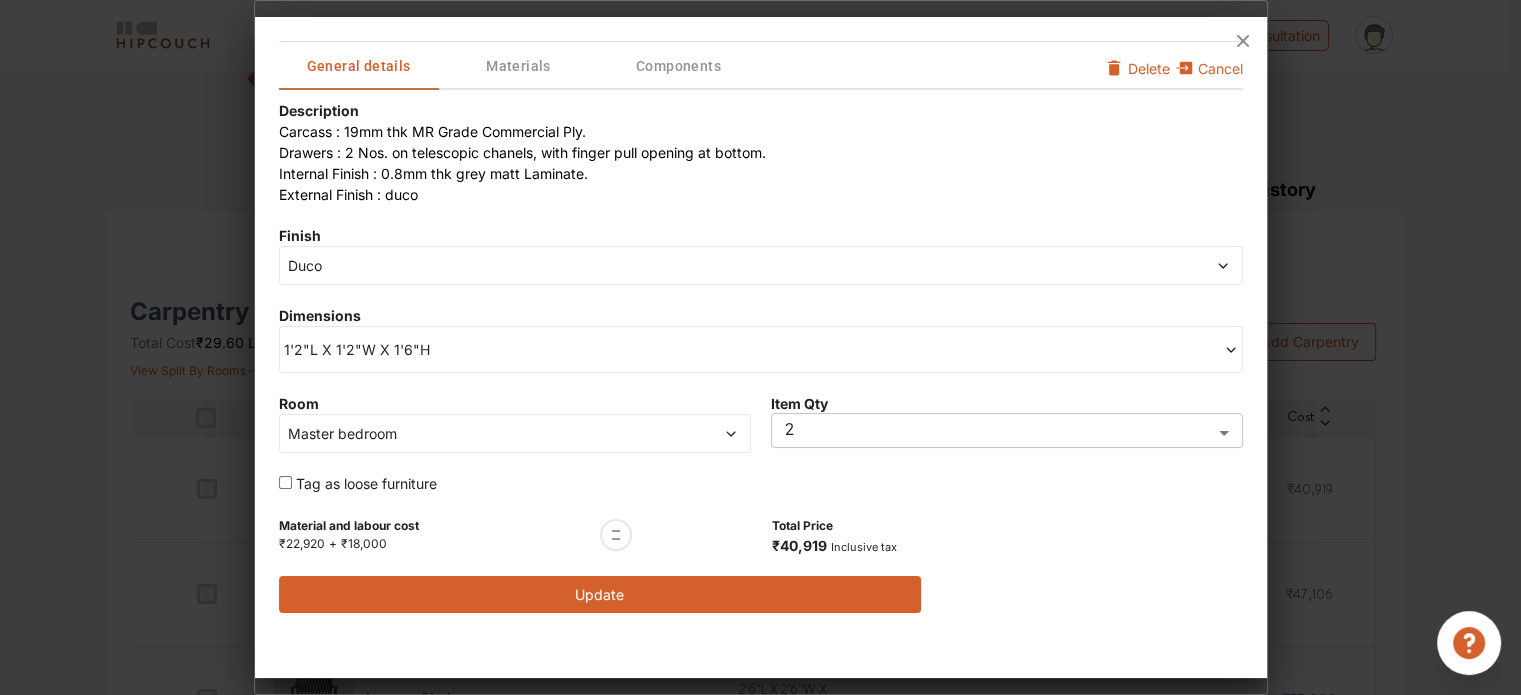 click on "Master bedroom" at bounding box center [454, 433] 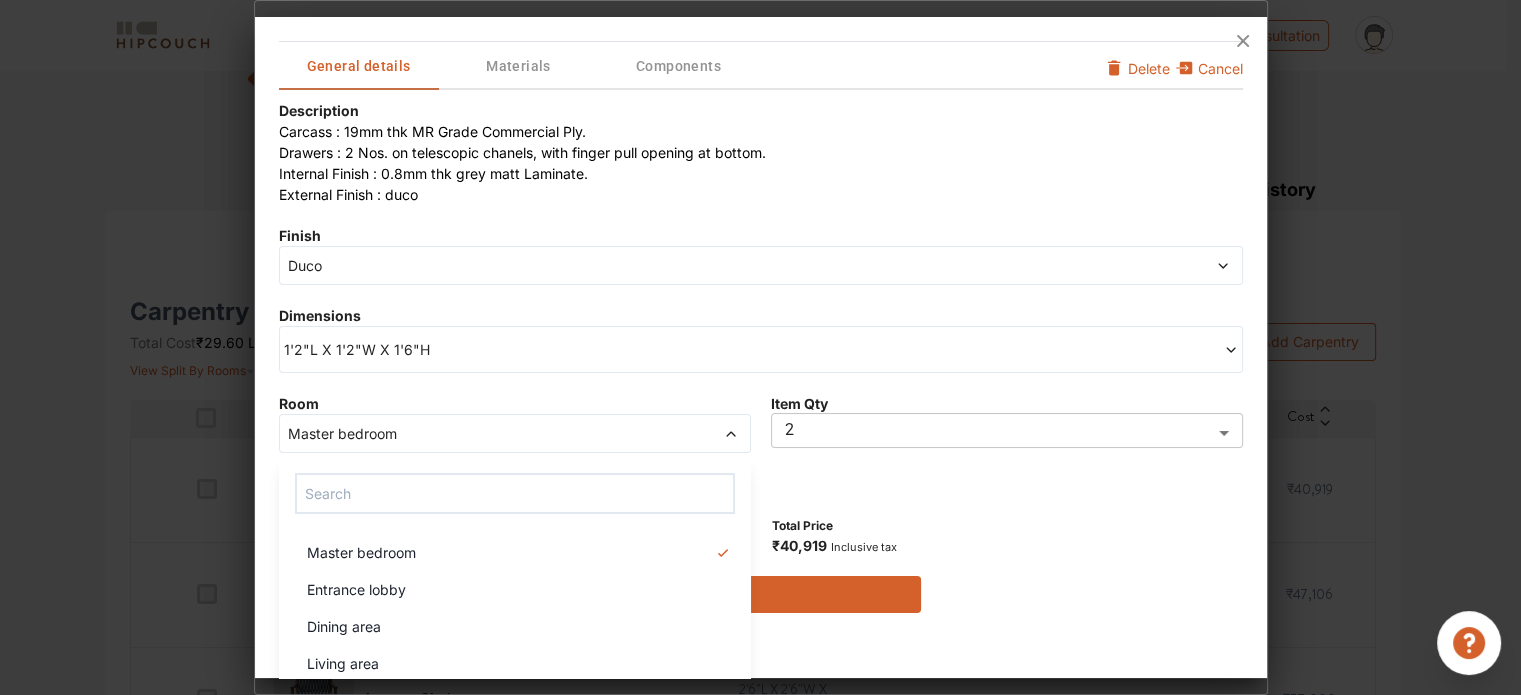 click on "Master bedroom" at bounding box center [454, 433] 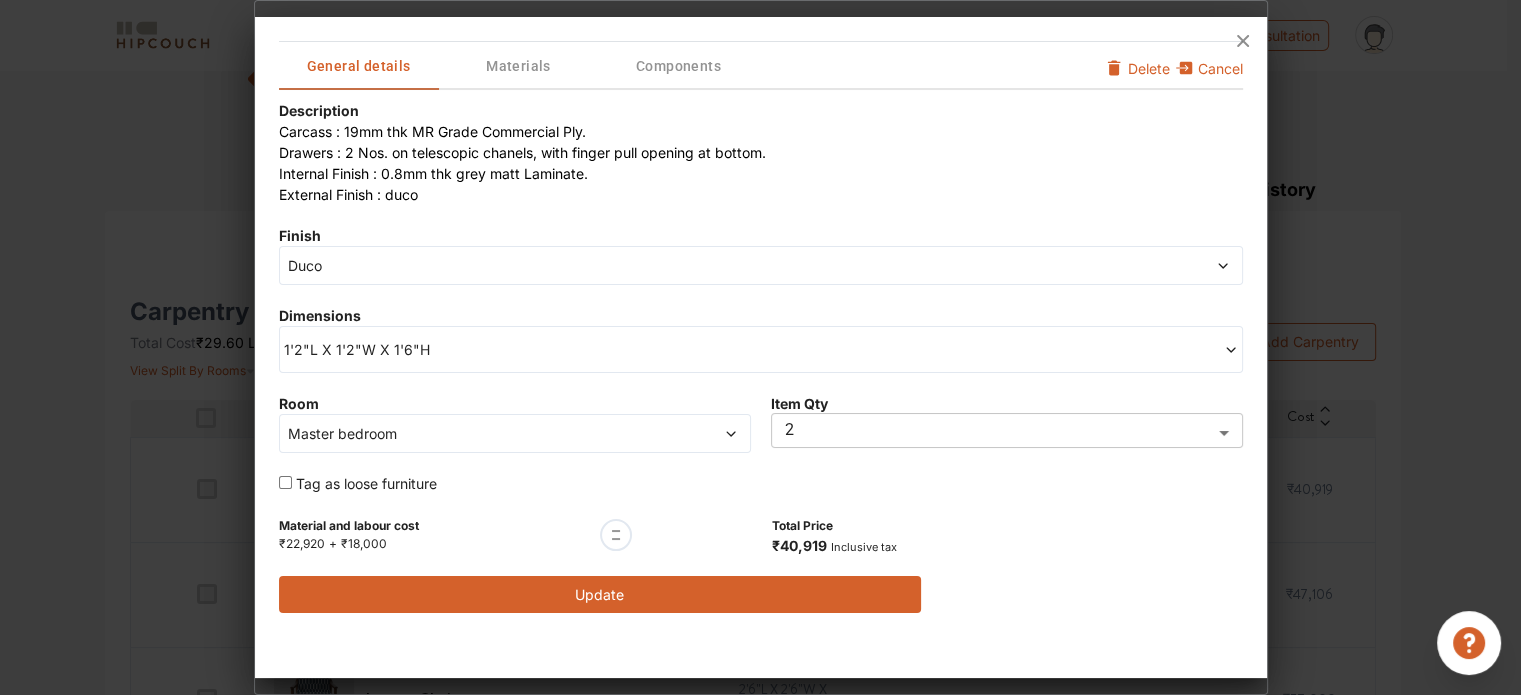 click on "Material and labour cost ₹22,920 + ₹18,000 Total Price ₹40,919 Inclusive tax" at bounding box center [761, 535] 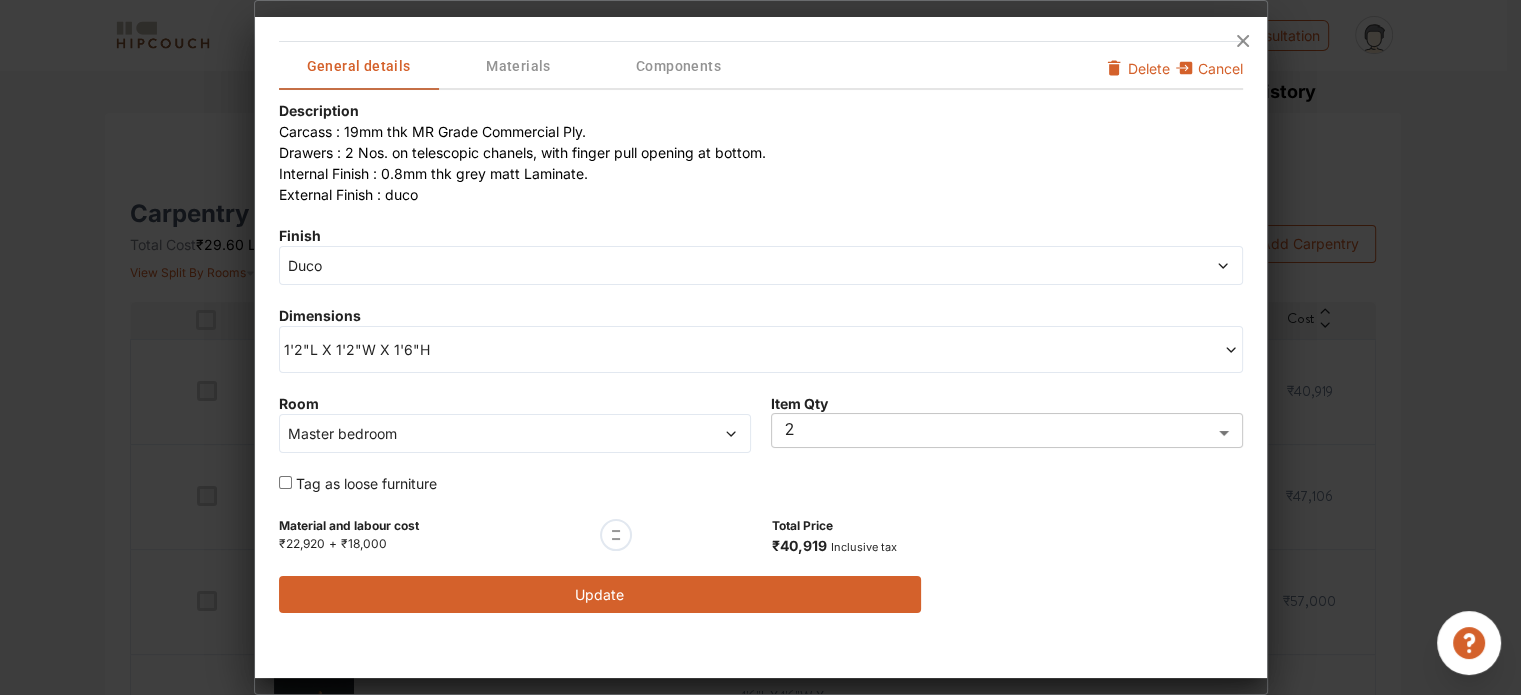 scroll, scrollTop: 300, scrollLeft: 0, axis: vertical 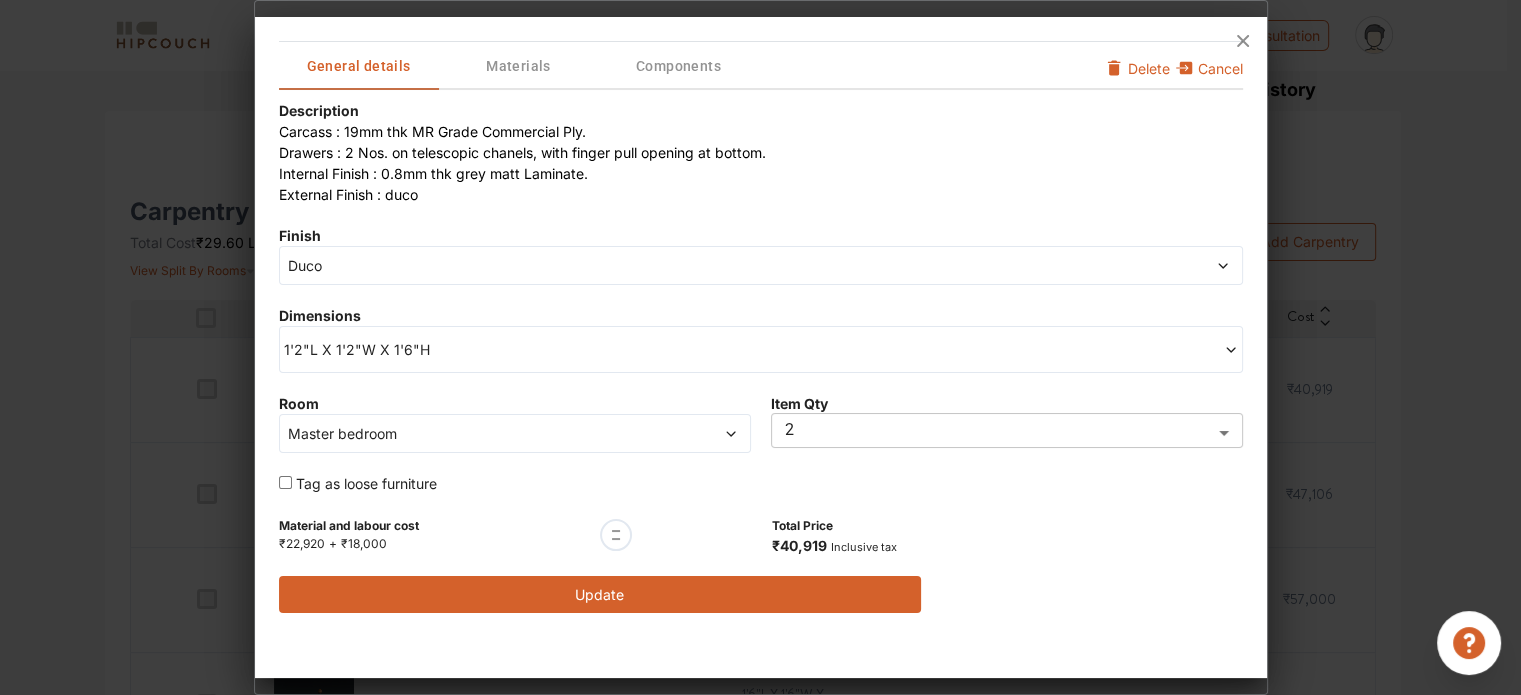 click at bounding box center [761, 41] 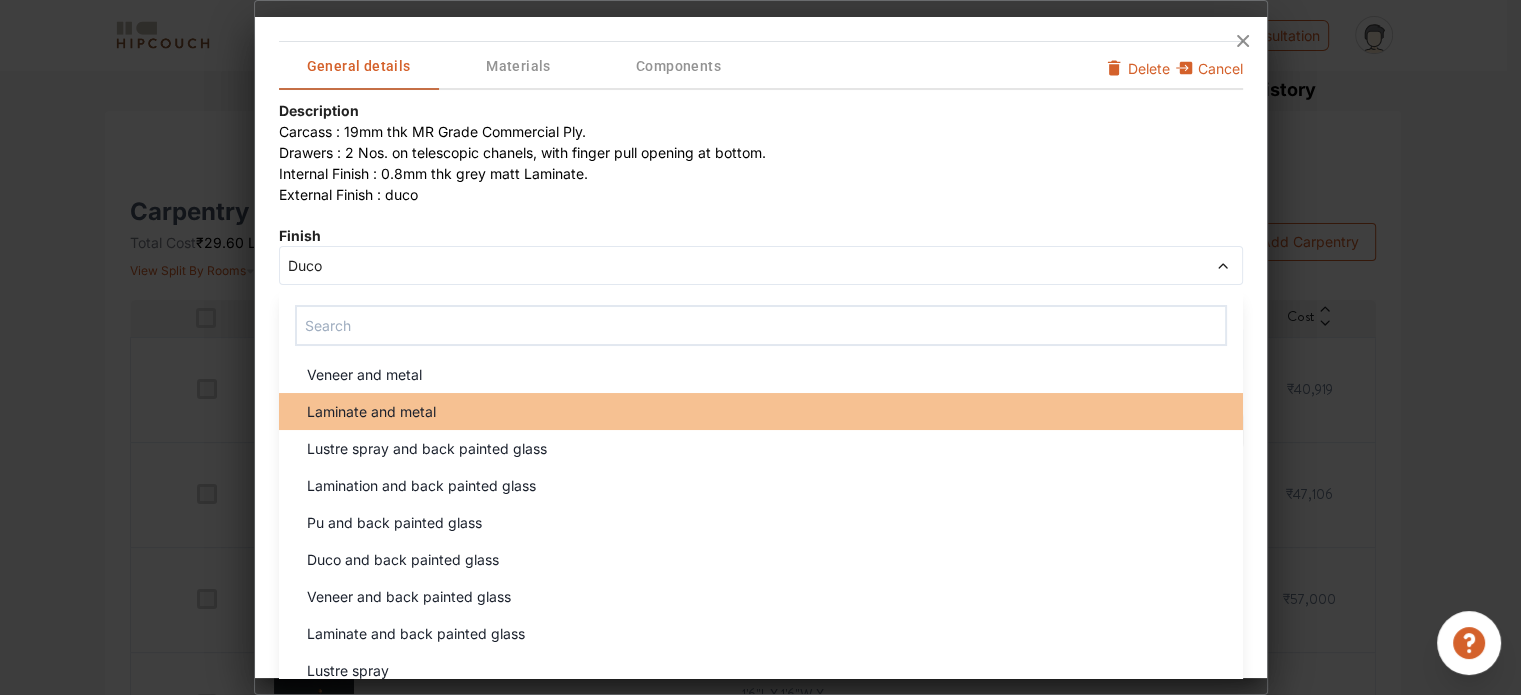 scroll, scrollTop: 200, scrollLeft: 0, axis: vertical 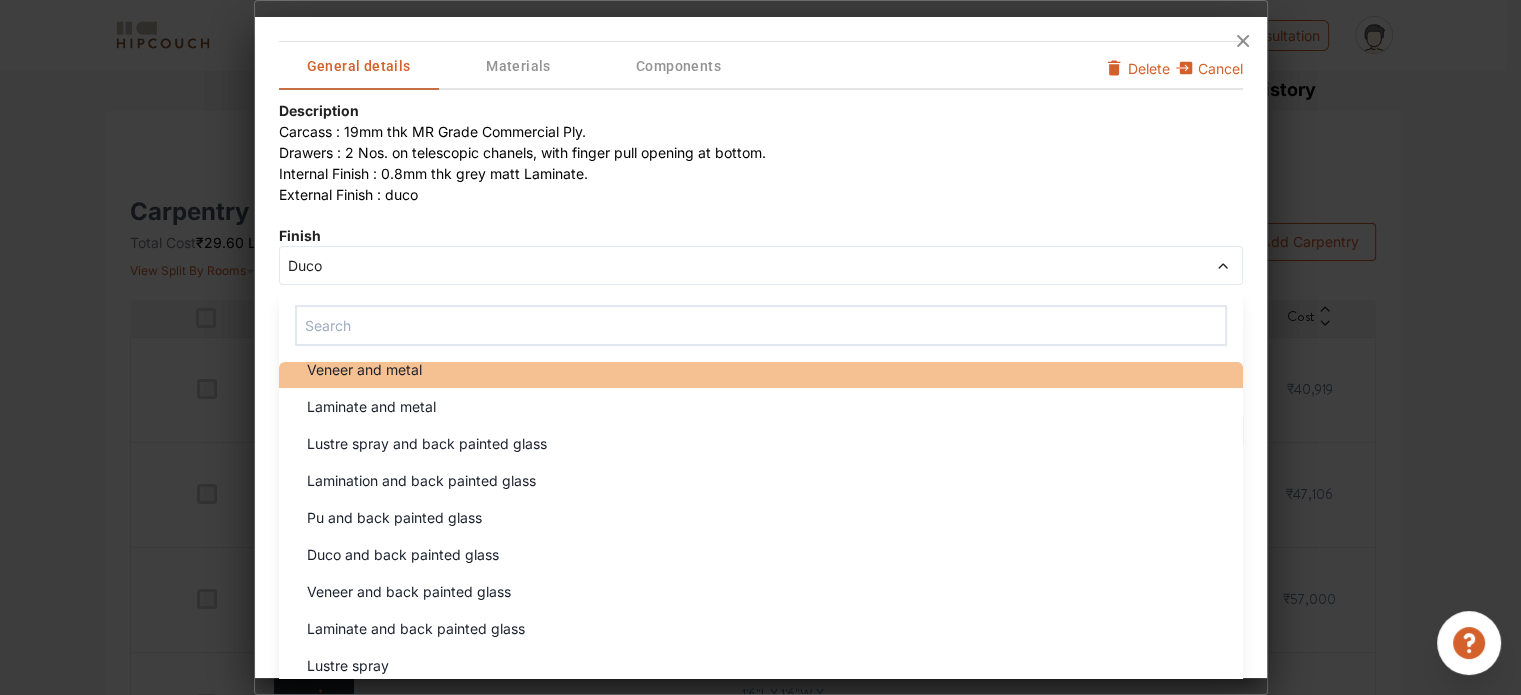 click on "Veneer and metal" at bounding box center [767, 369] 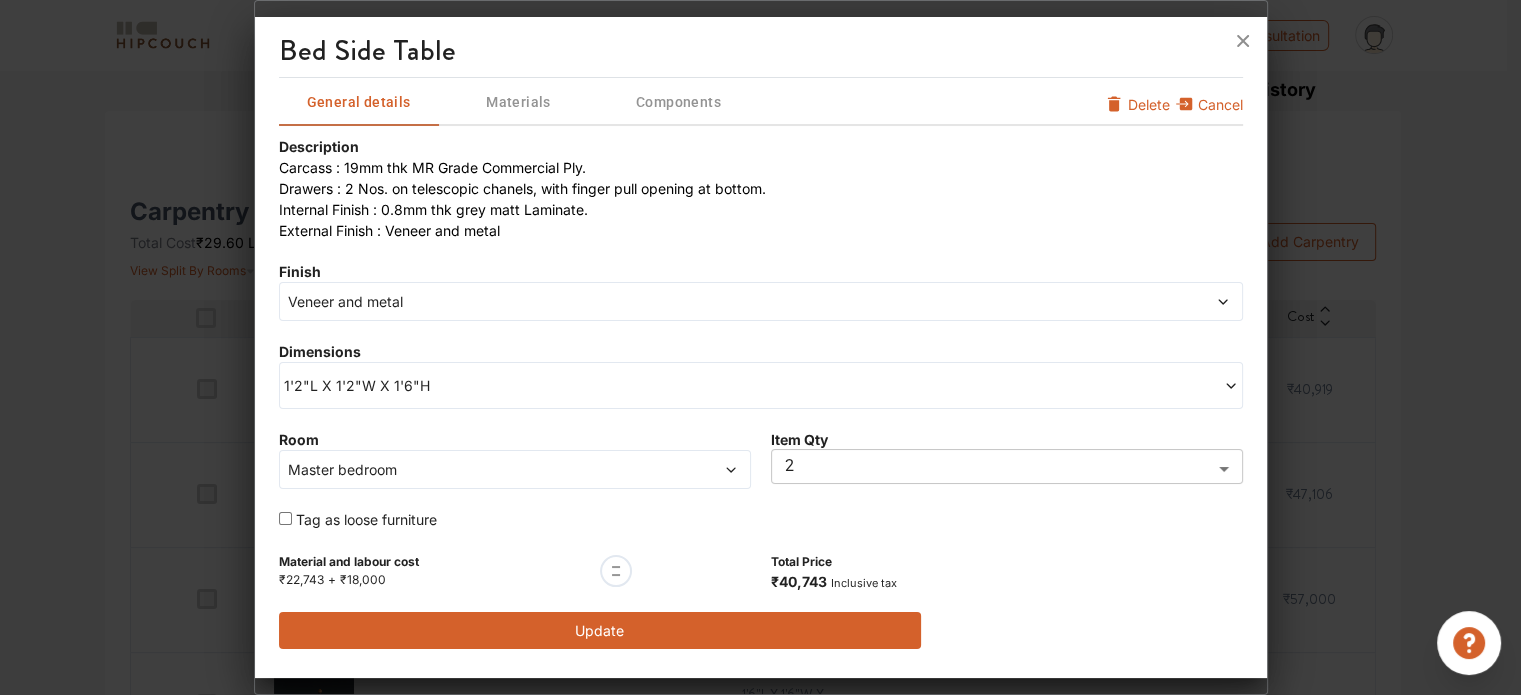 click on "Update" at bounding box center (600, 630) 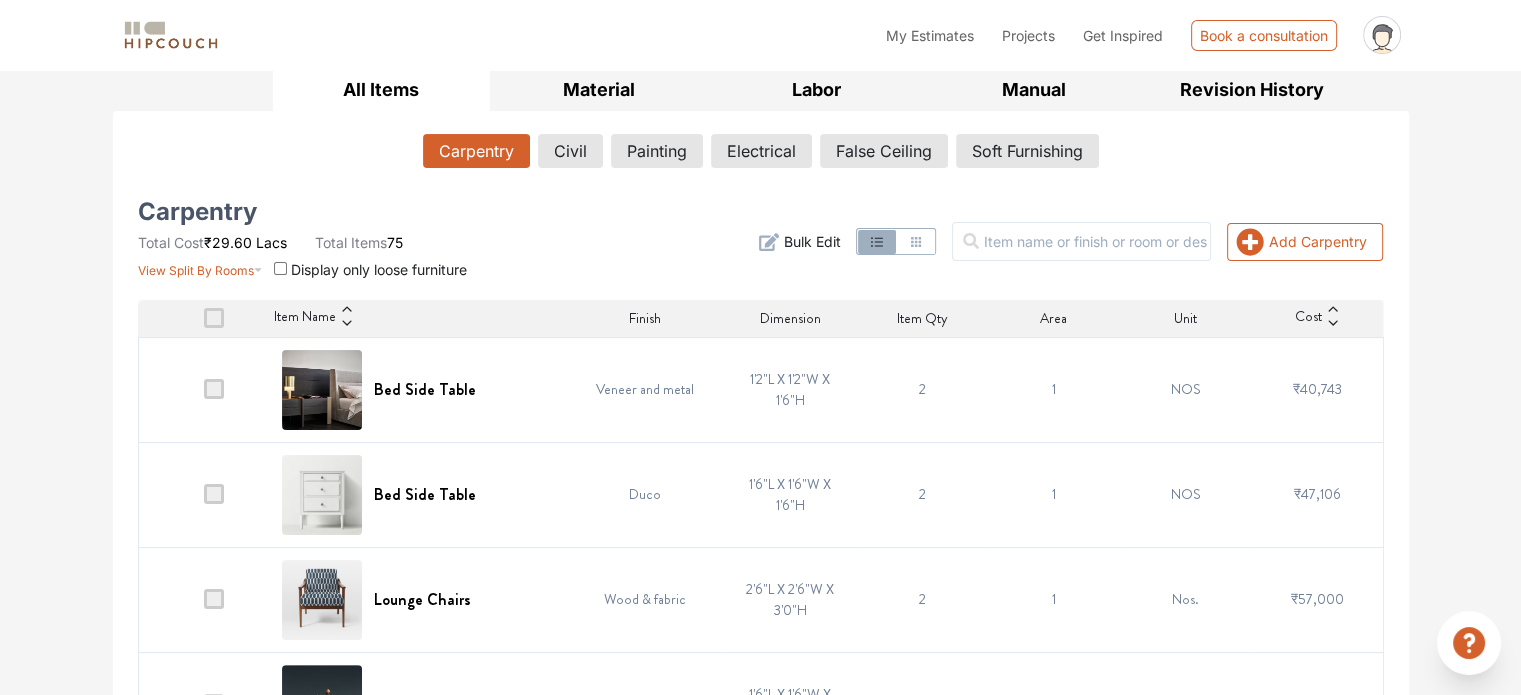 click 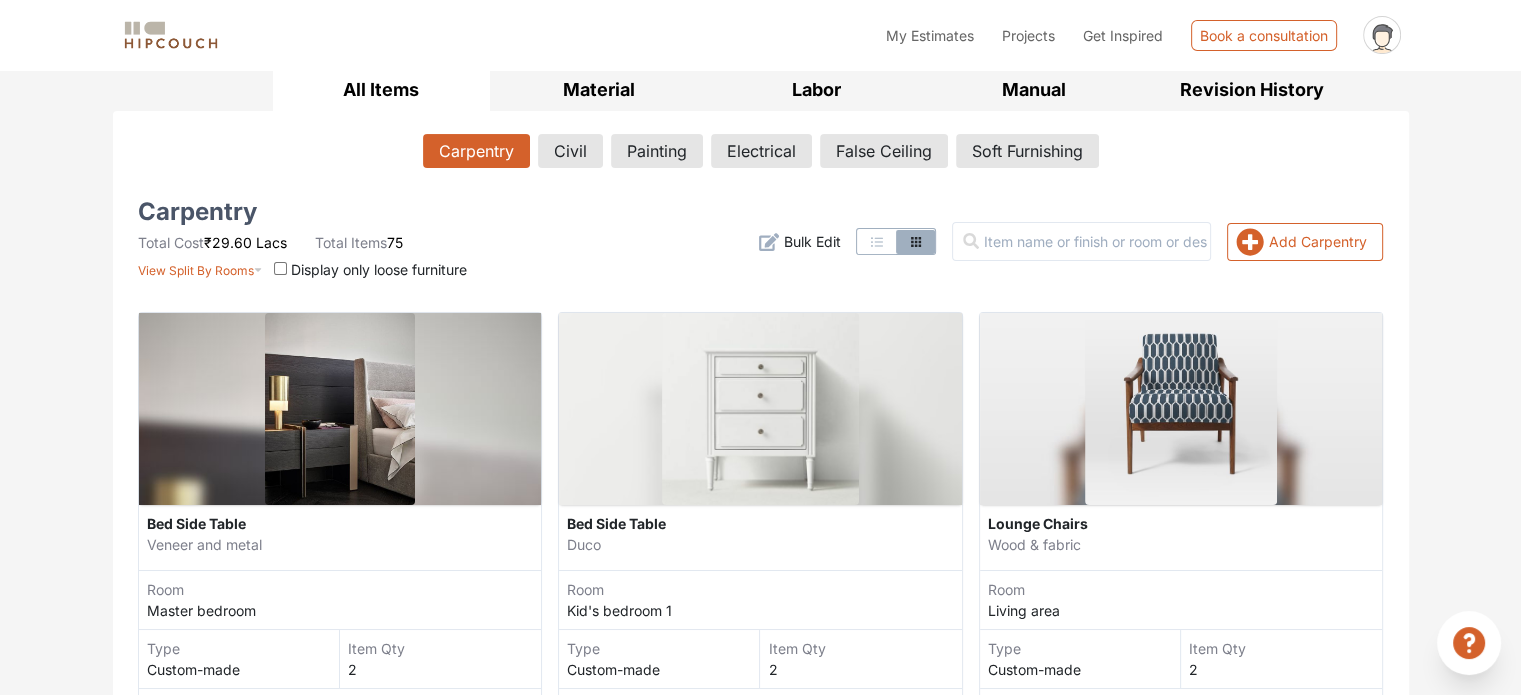 click 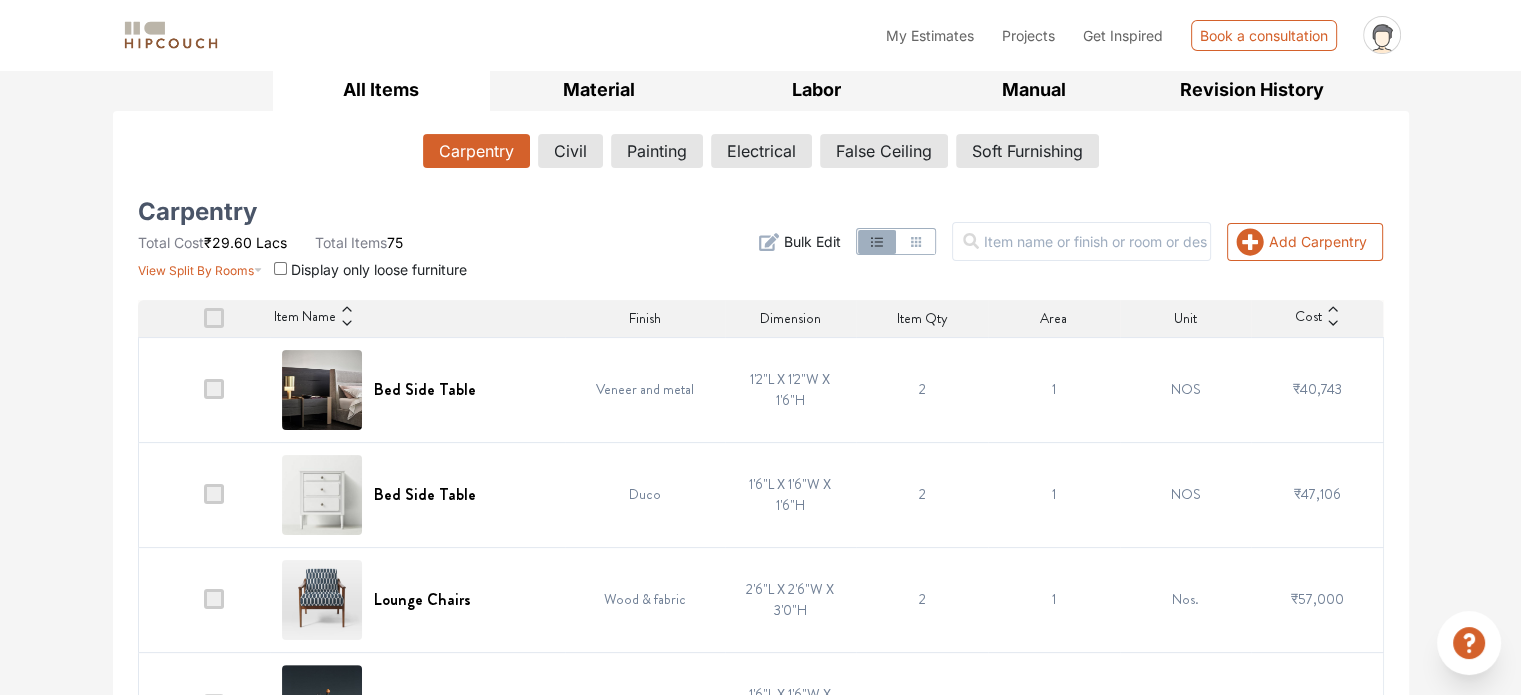 drag, startPoint x: 1352, startPoint y: 309, endPoint x: 1408, endPoint y: 318, distance: 56.718605 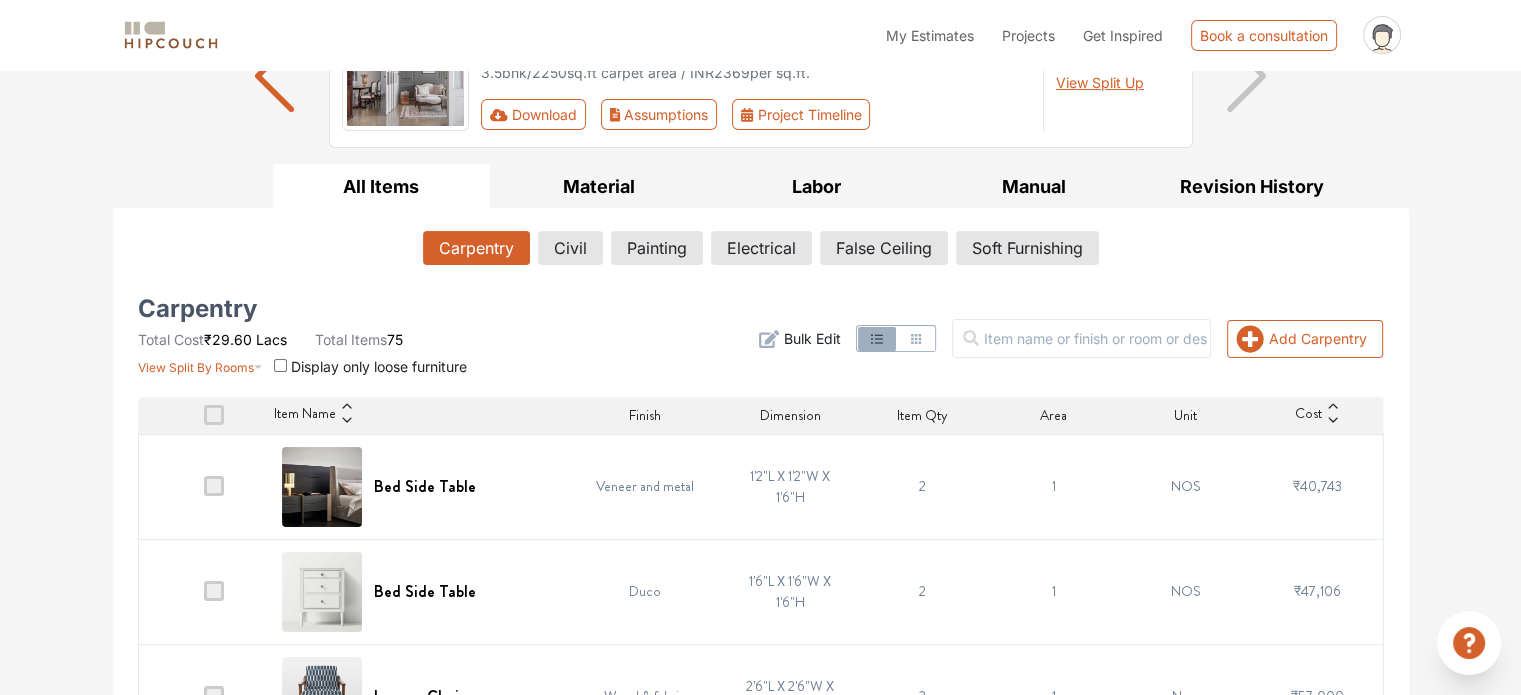 scroll, scrollTop: 208, scrollLeft: 0, axis: vertical 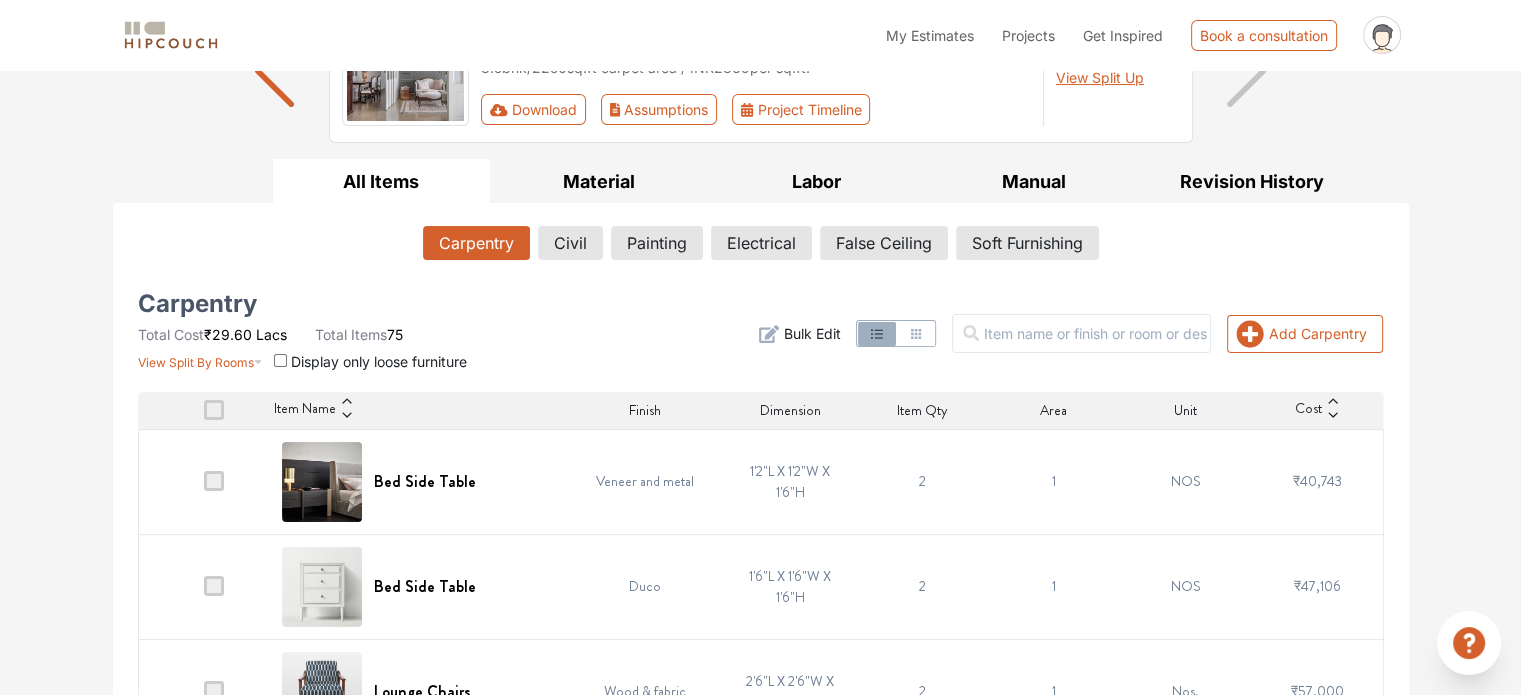 click on "Bulk Edit" at bounding box center (811, 333) 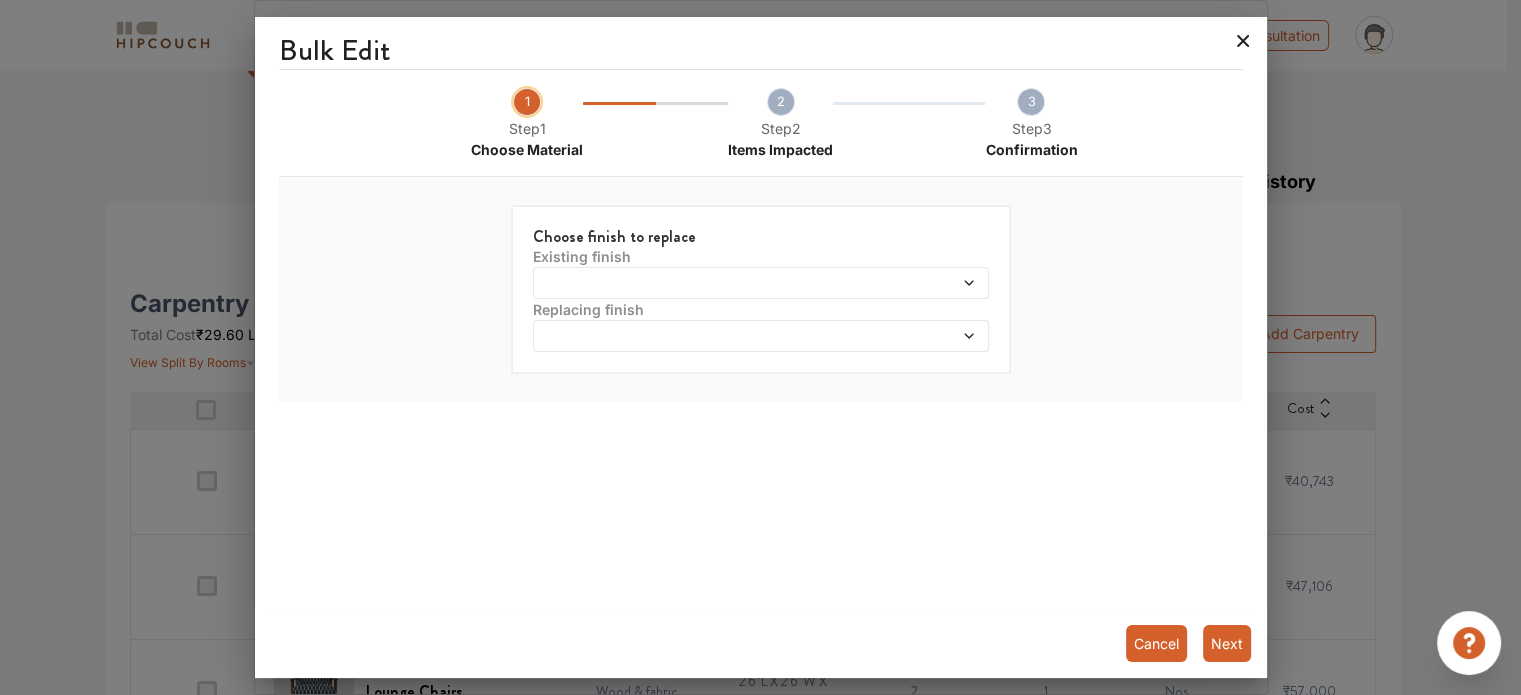 click 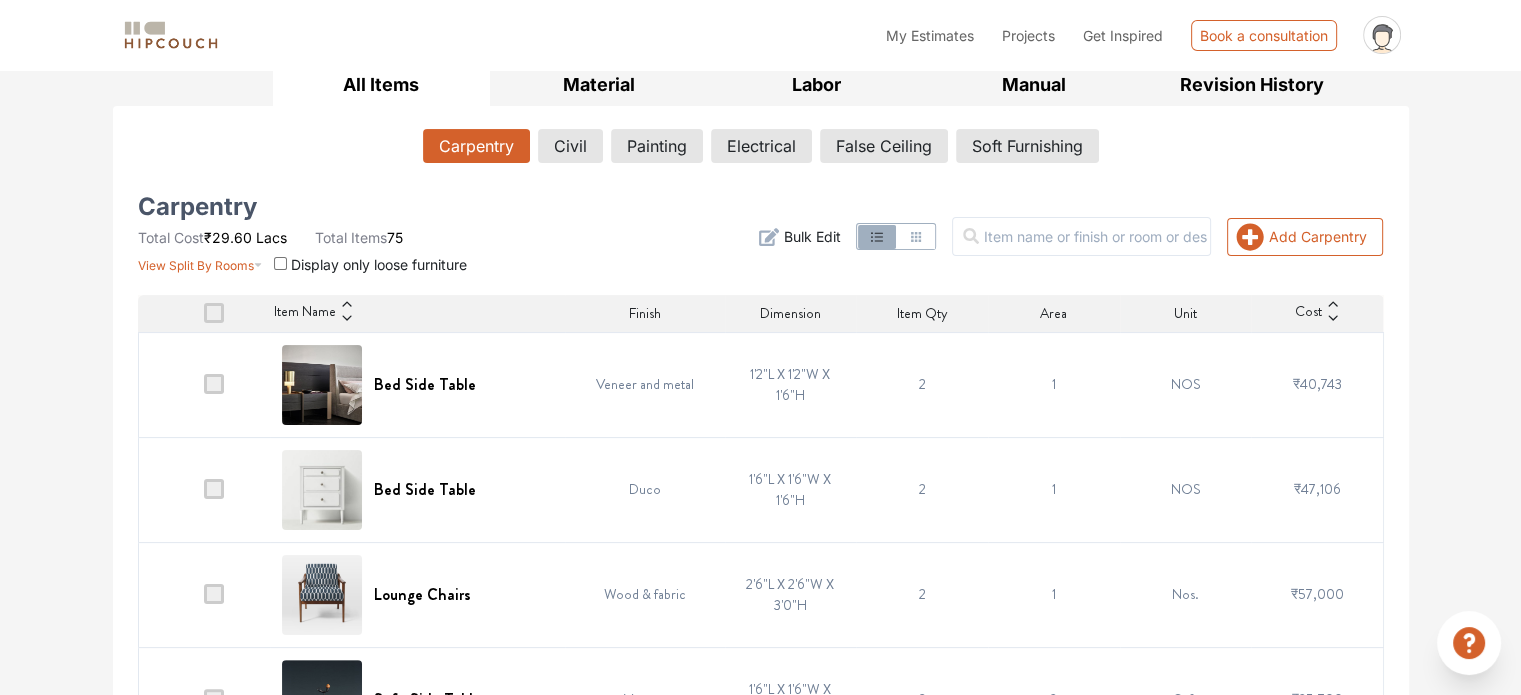 scroll, scrollTop: 308, scrollLeft: 0, axis: vertical 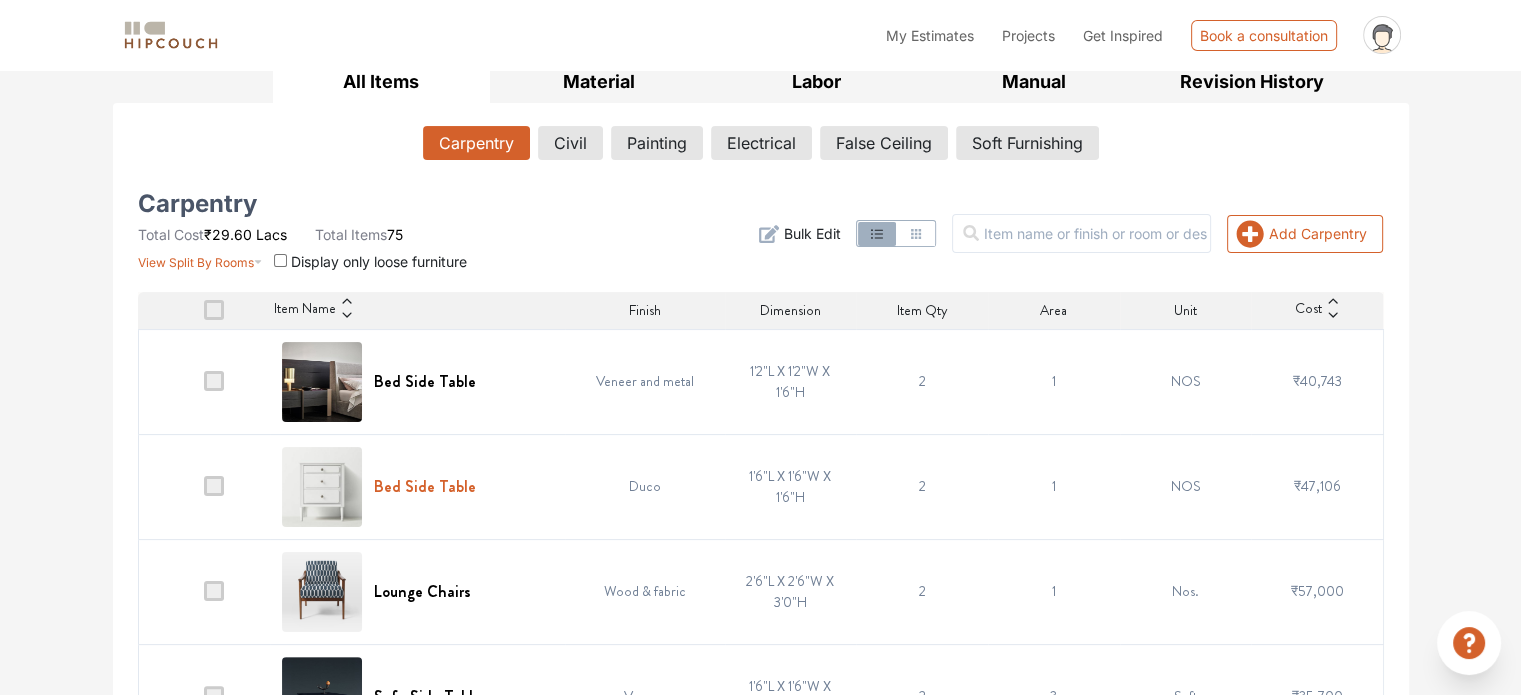 click on "Bed Side Table" at bounding box center (425, 486) 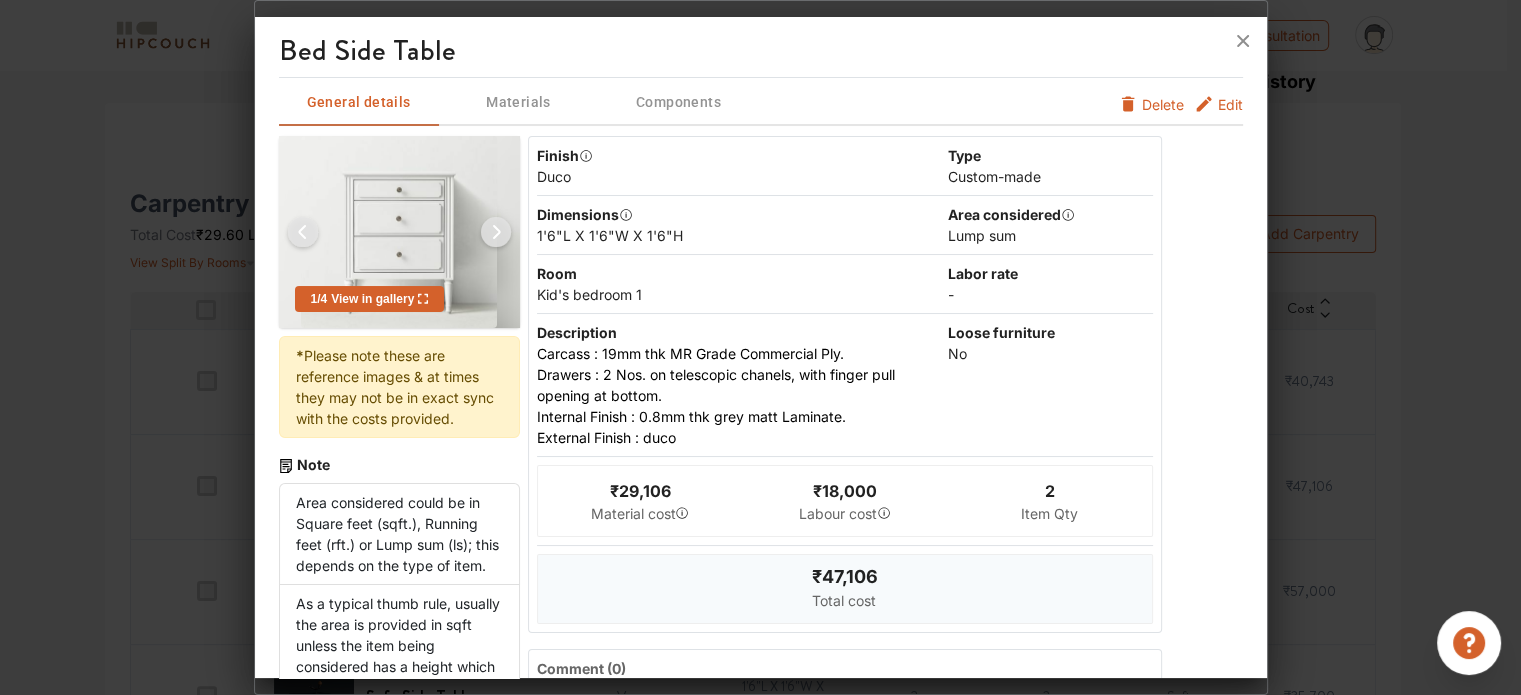 drag, startPoint x: 812, startPoint y: 414, endPoint x: 904, endPoint y: 424, distance: 92.541885 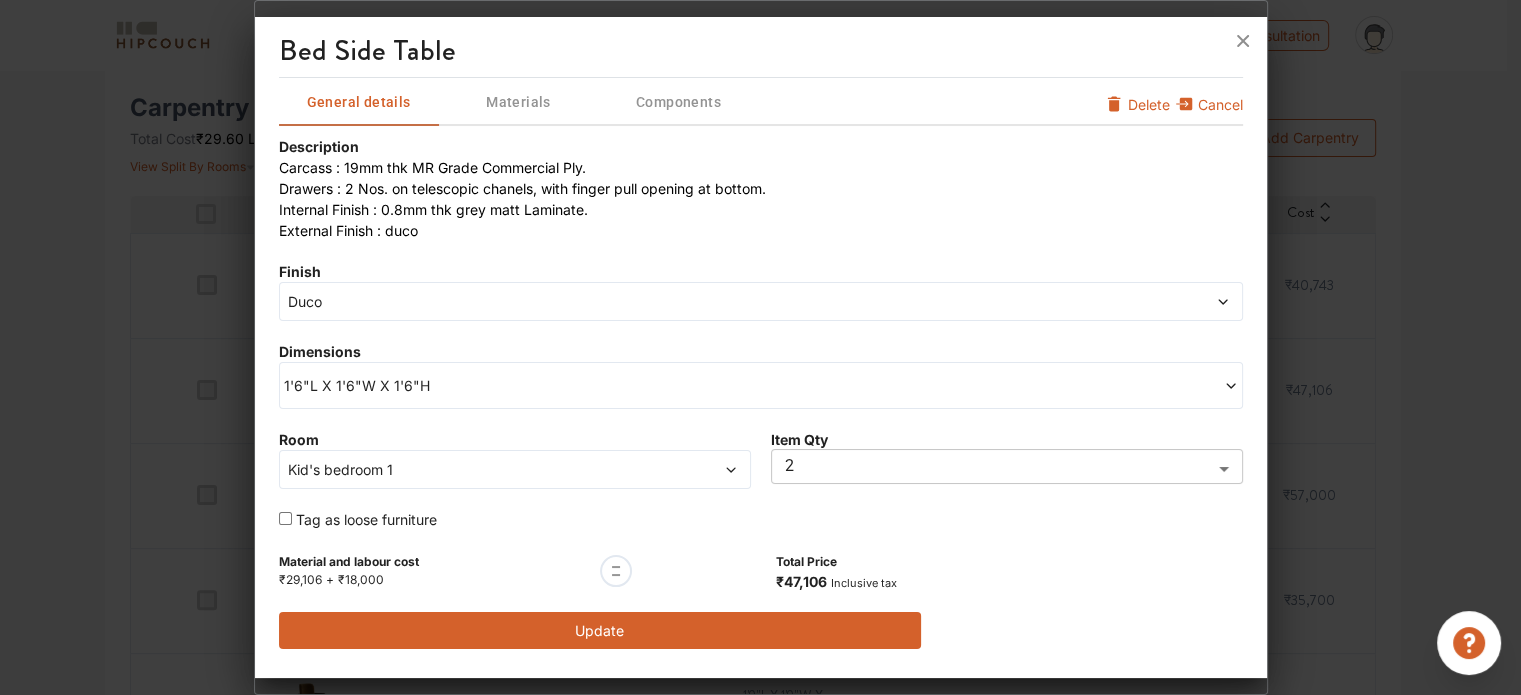 scroll, scrollTop: 408, scrollLeft: 0, axis: vertical 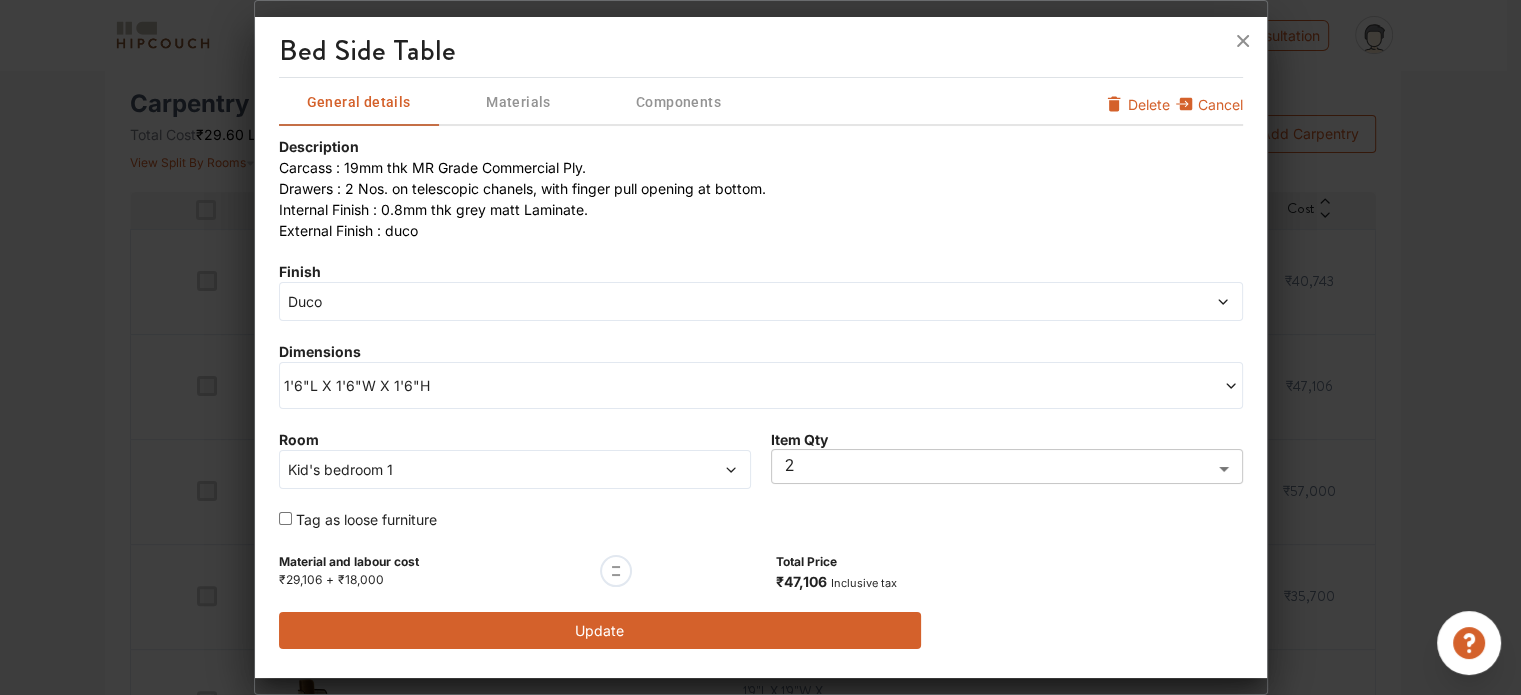 click on "Duco" at bounding box center (639, 301) 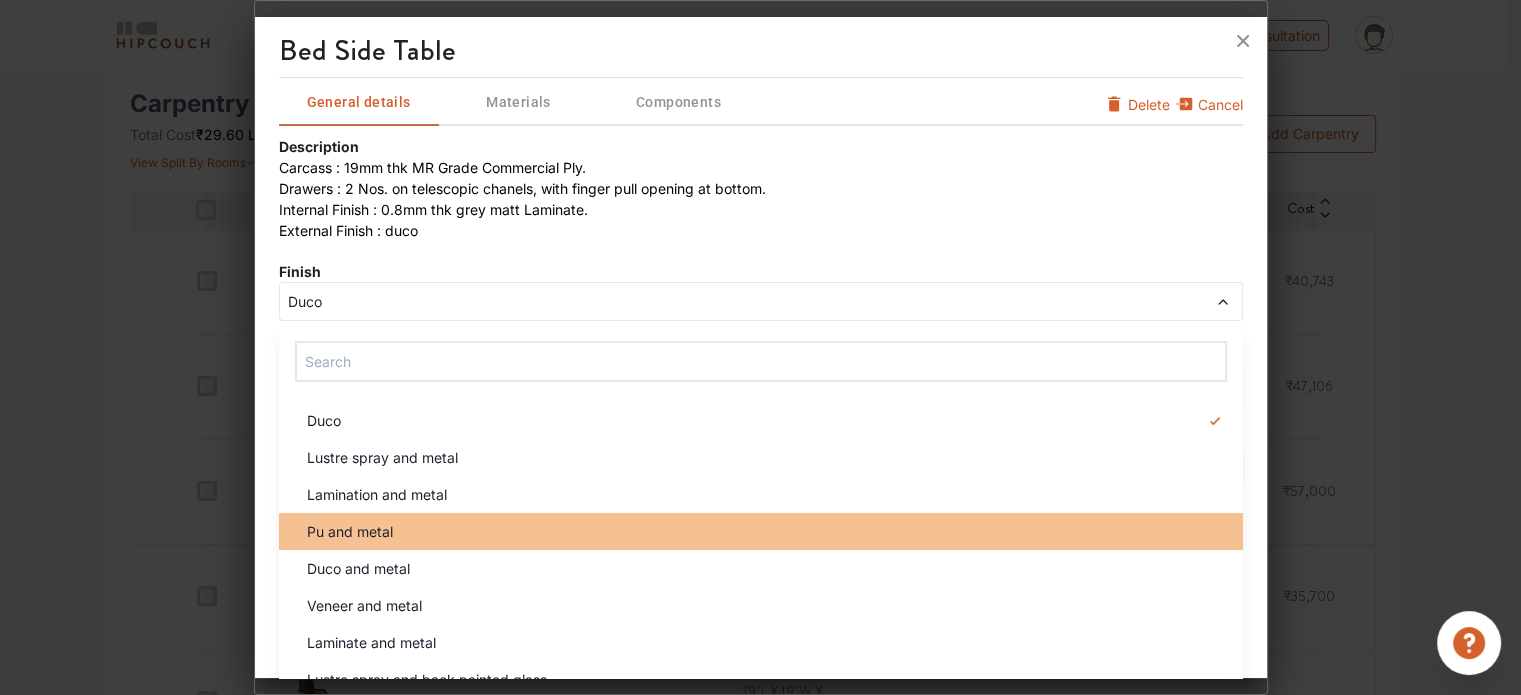 click on "Pu and metal" at bounding box center (767, 531) 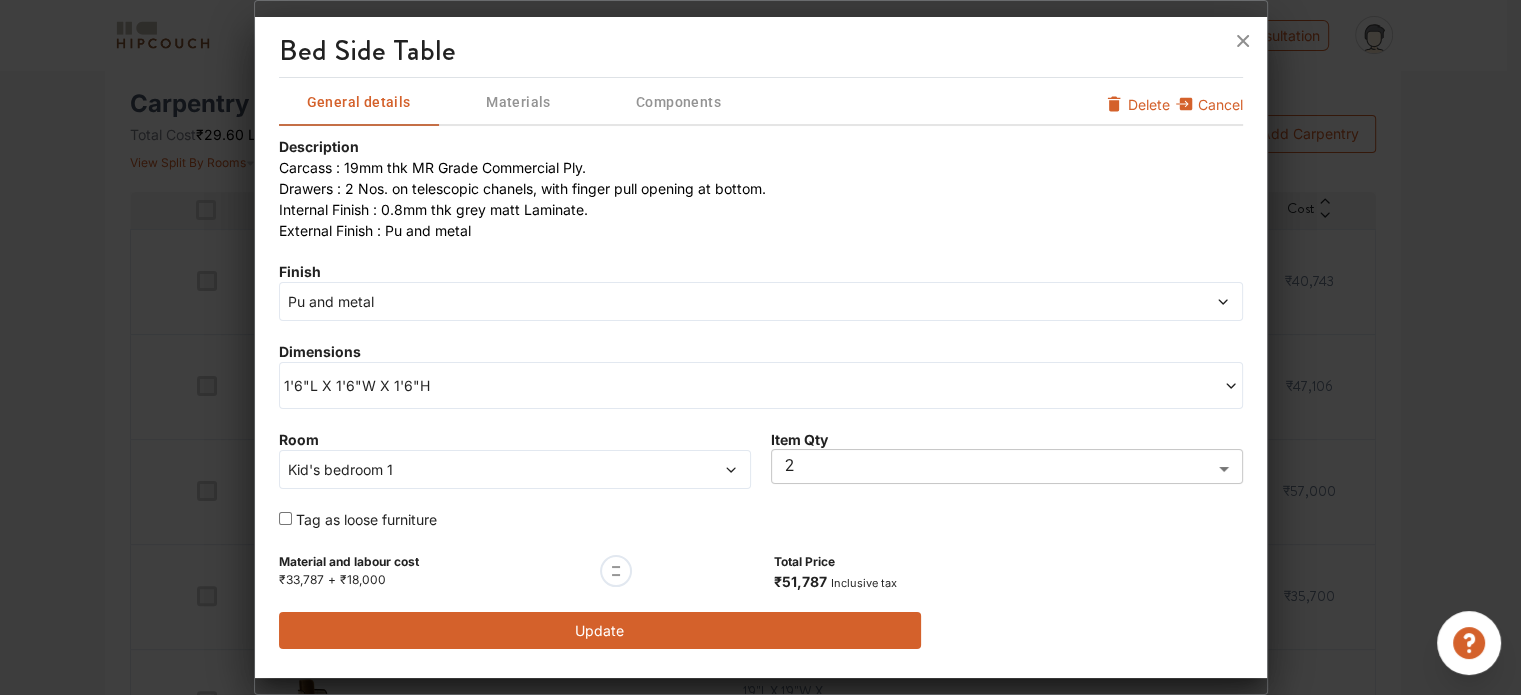 click on "Update" at bounding box center (600, 630) 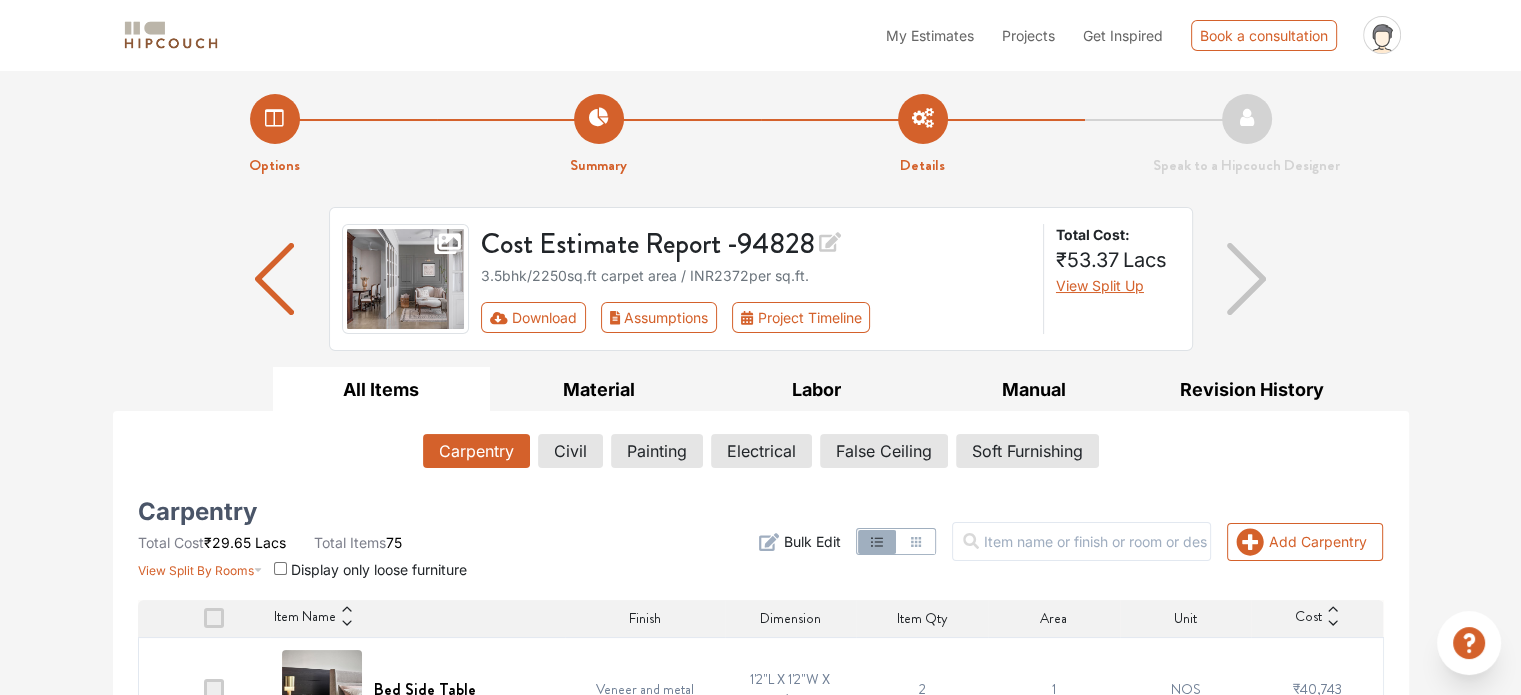scroll, scrollTop: 300, scrollLeft: 0, axis: vertical 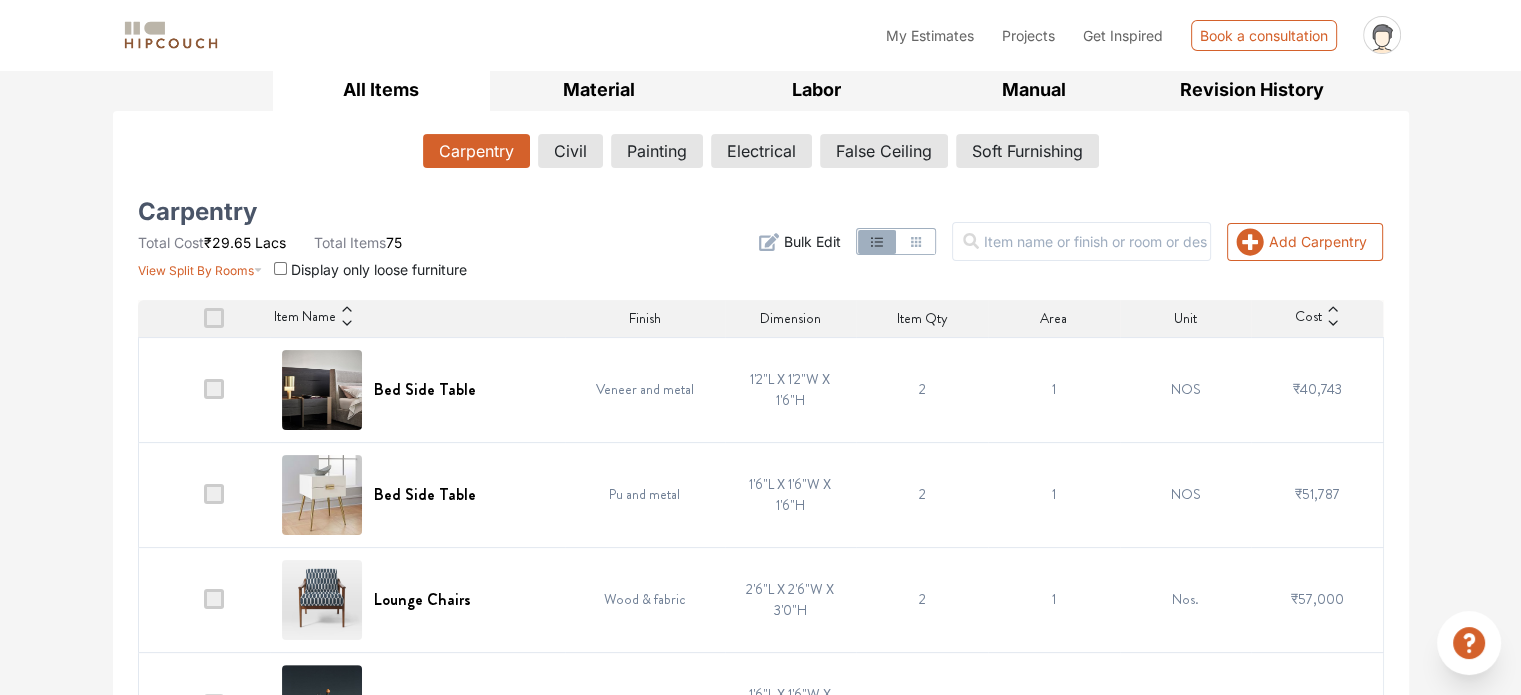 click 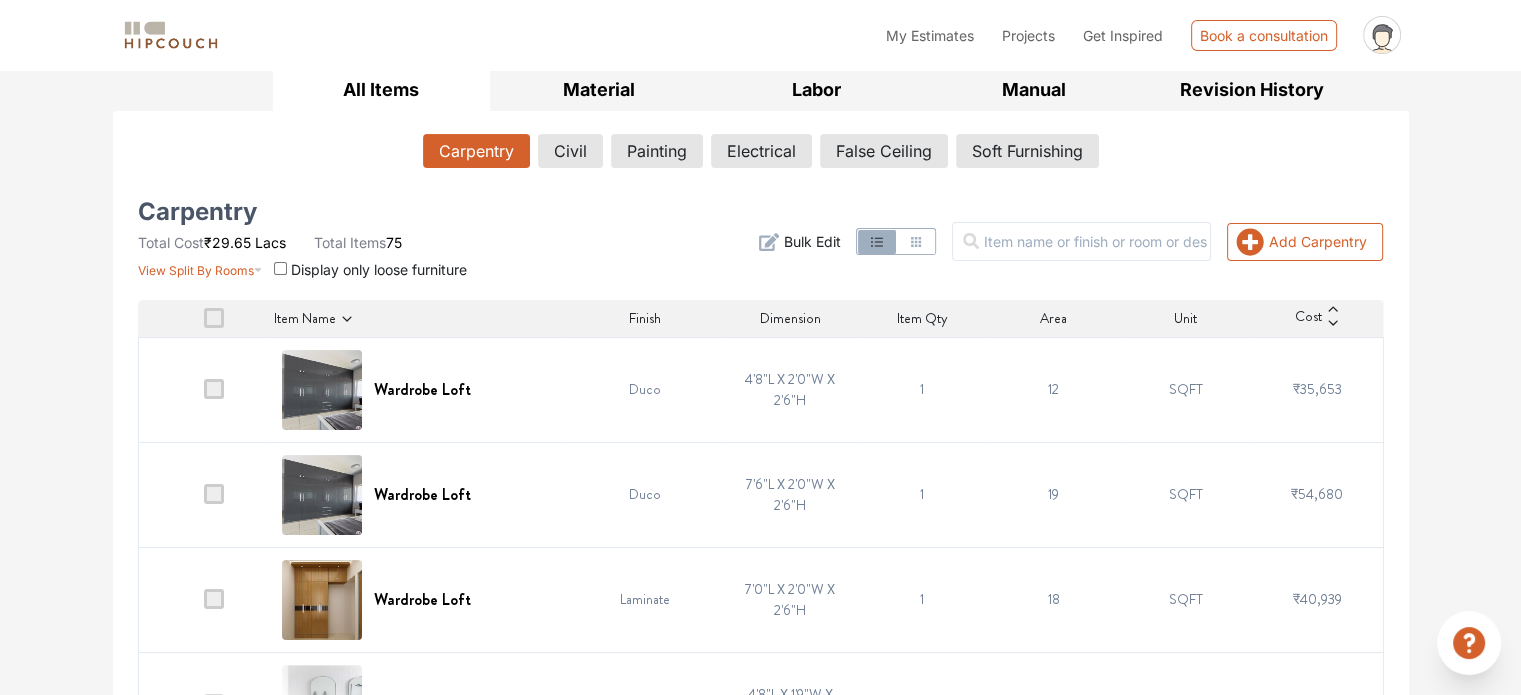 click 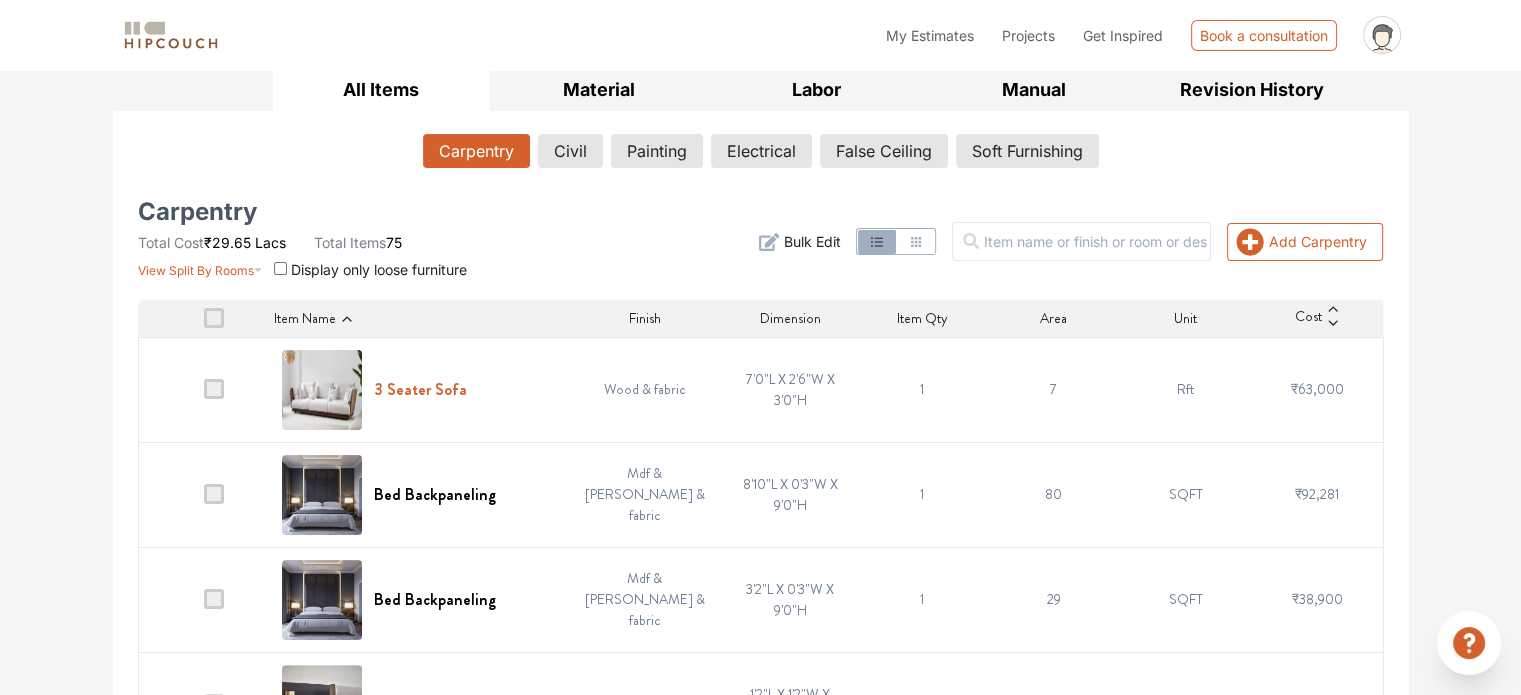 click on "3 Seater Sofa" at bounding box center (420, 389) 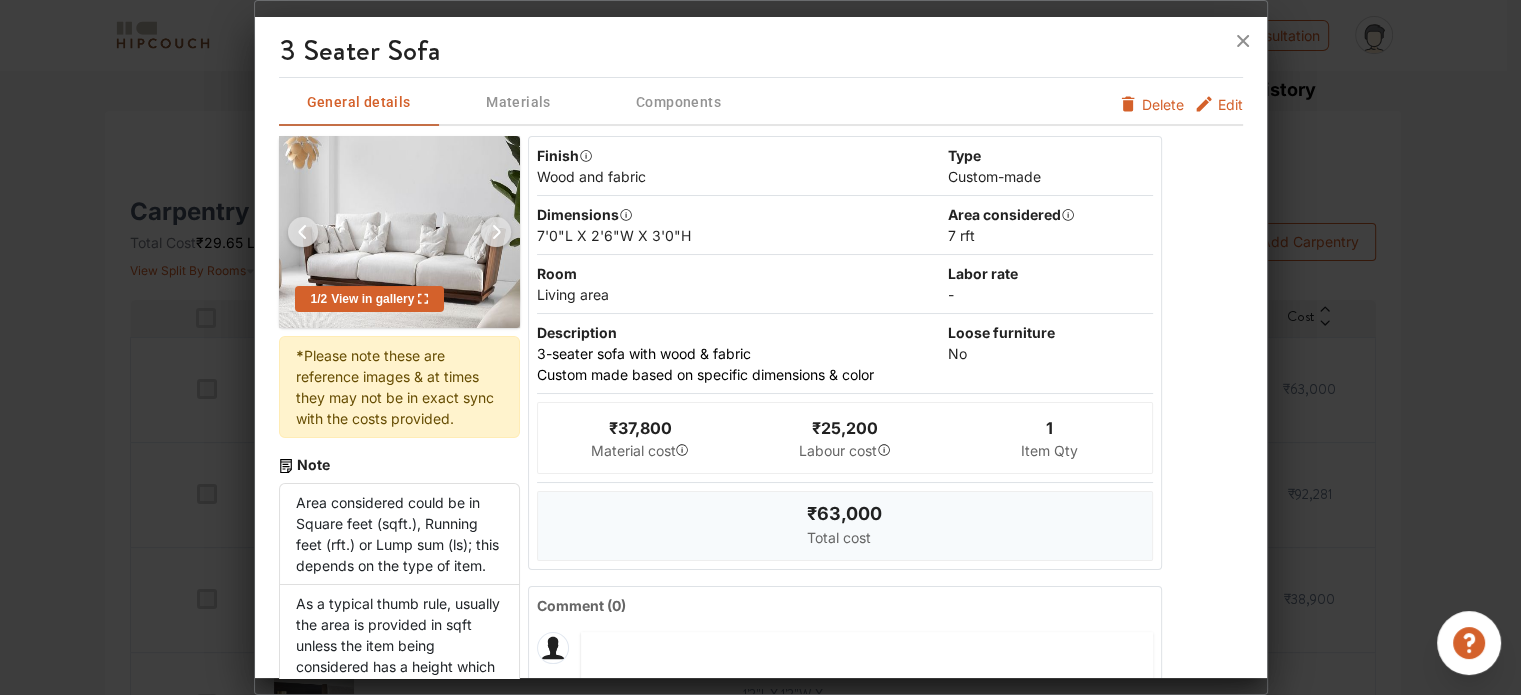 click on "Edit" at bounding box center (1230, 104) 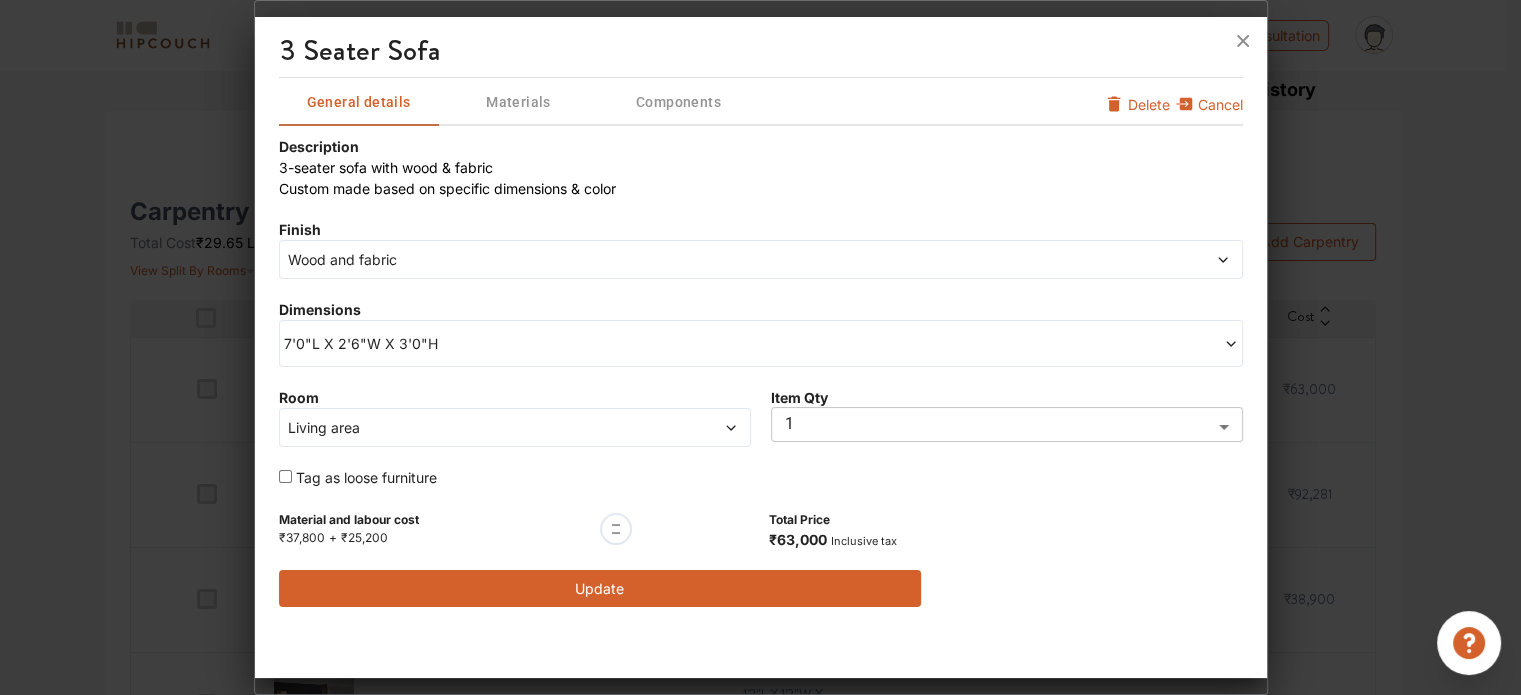 click 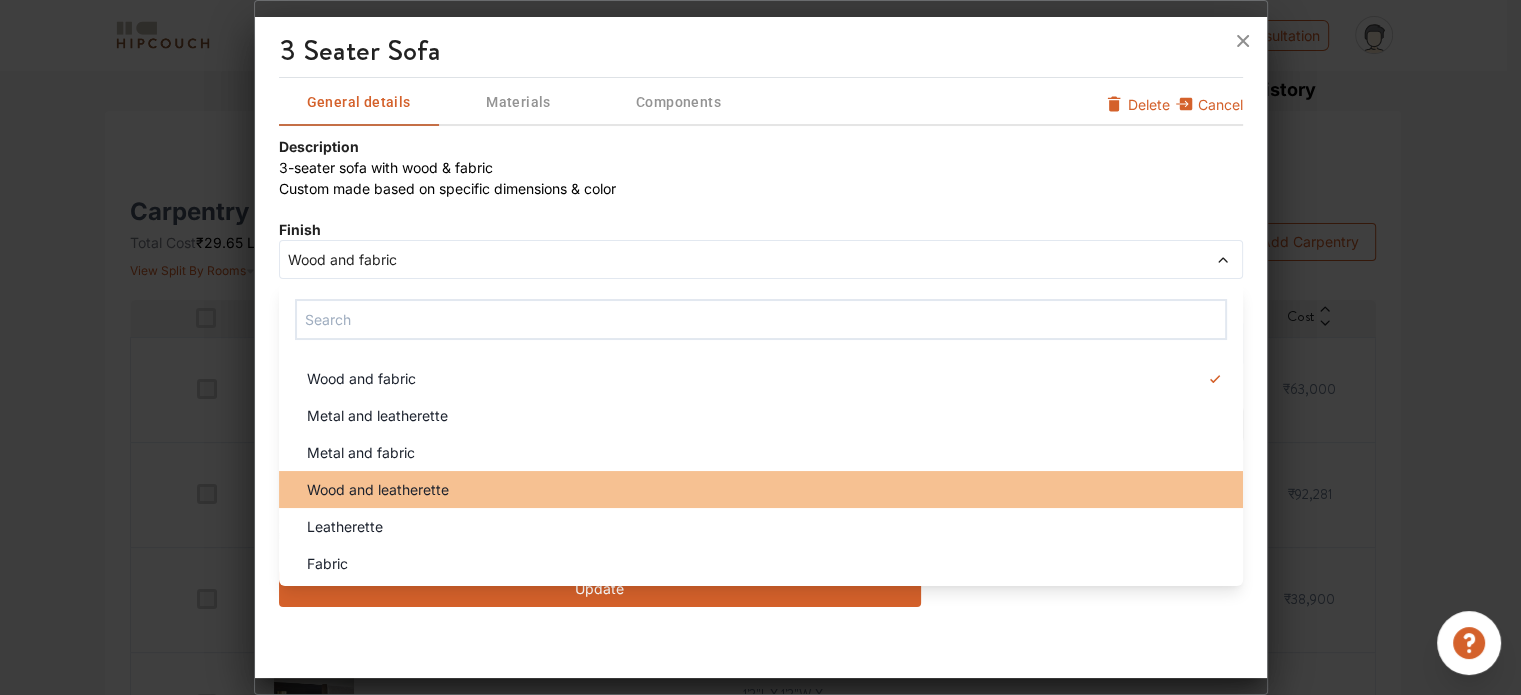 click on "Wood and leatherette" at bounding box center (761, 489) 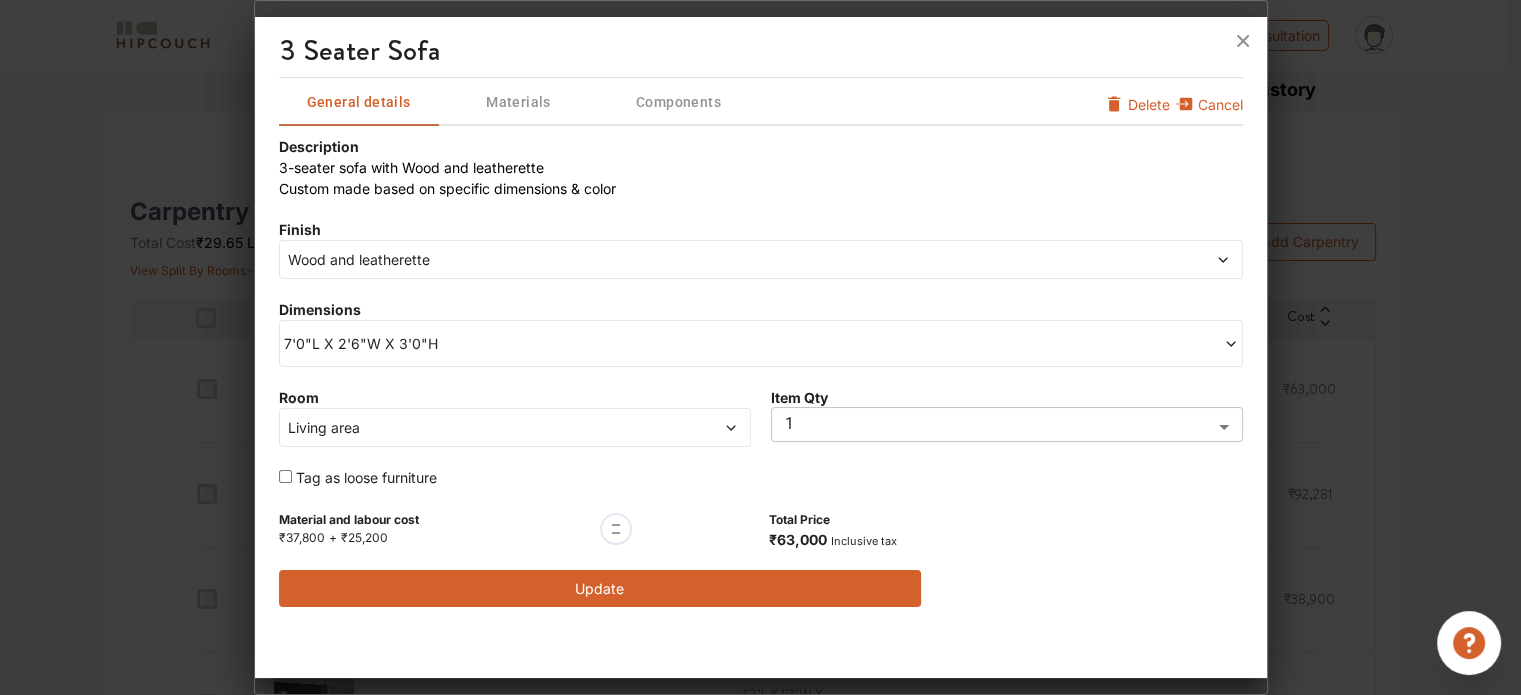 click 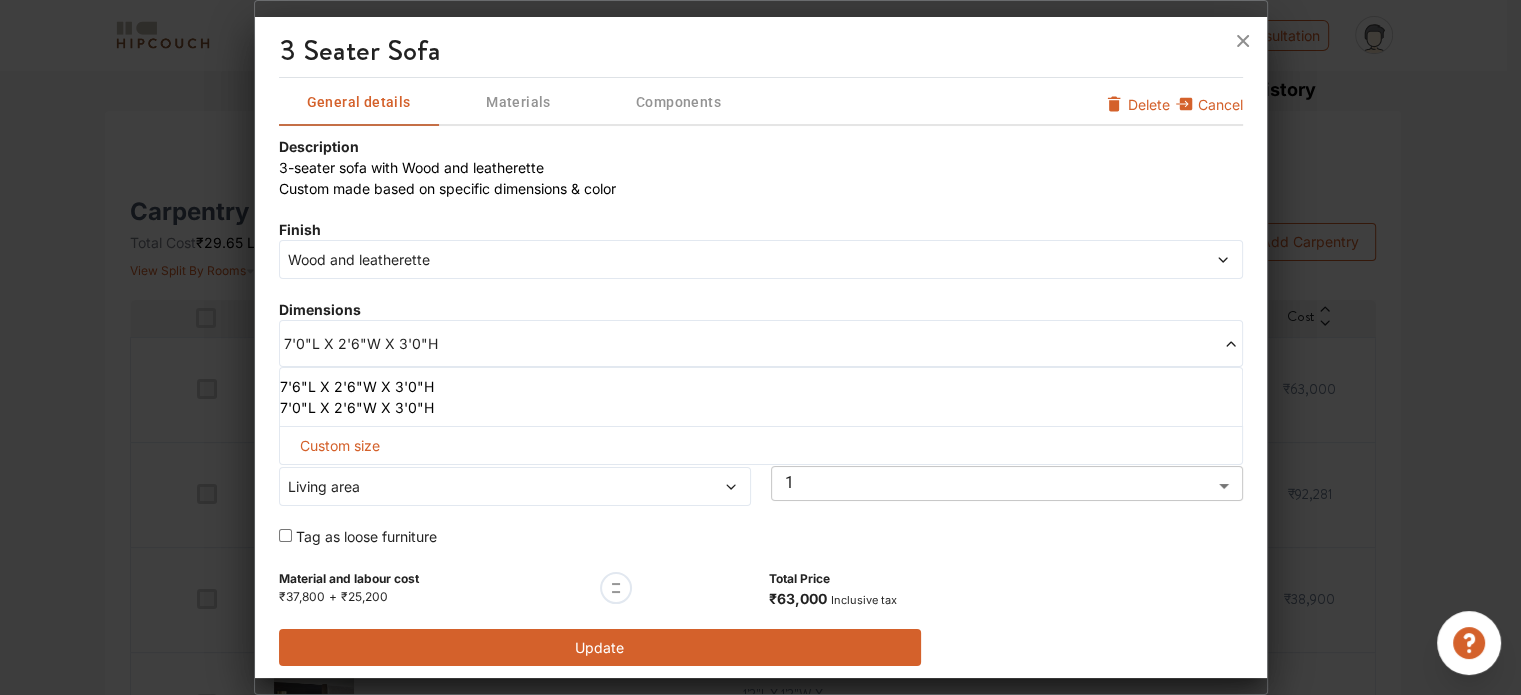 click on "Dimensions 7'0"L X 2'6"W X 3'0"H 7'6"L X 2'6"W X 3'0"H 7'0"L X 2'6"W X 3'0"H Custom size" at bounding box center (761, 362) 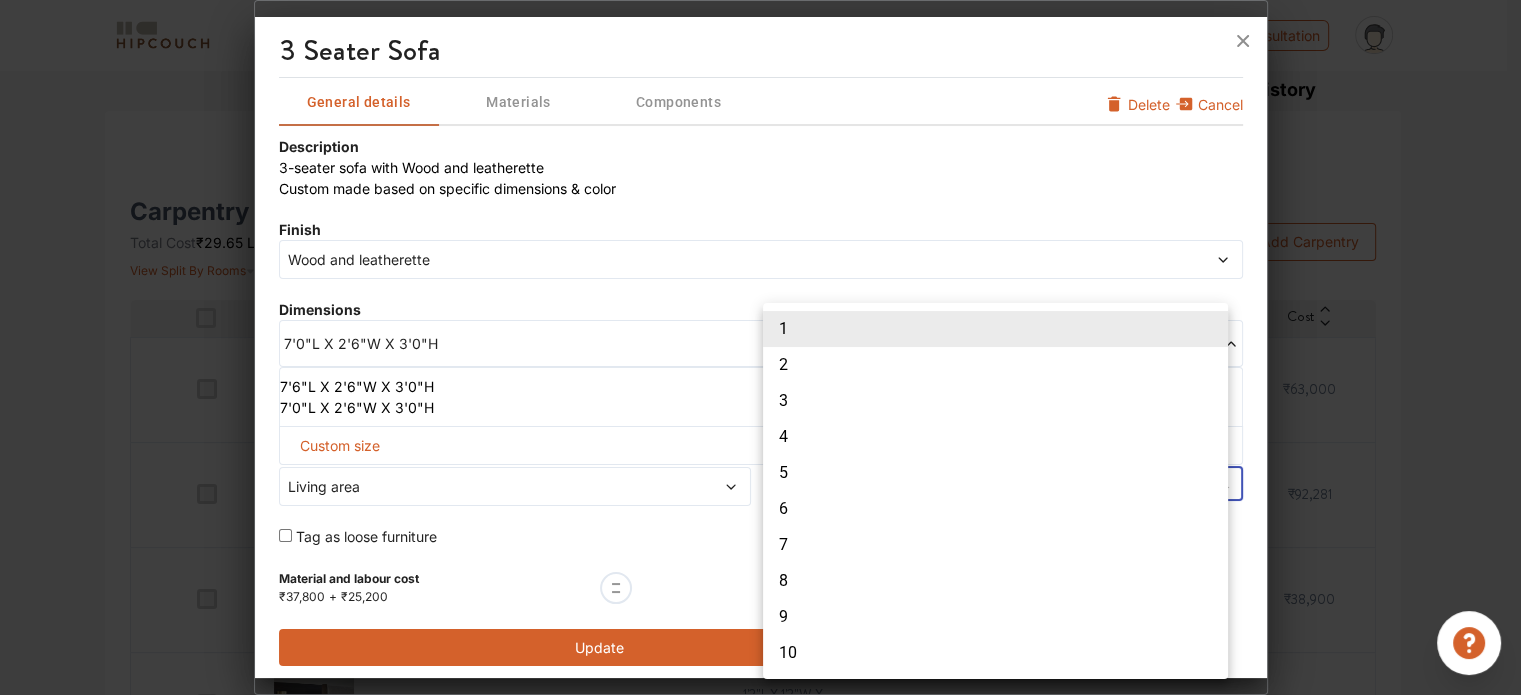 click on "My Estimates Projects Get Inspired Book a consultation profile pic Upload Boq Logout Options Summary Details Speak to a Hipcouch Designer Cost Estimate Report -  94828 3.5bhk  /  2250  sq.ft carpet area / INR  2372  per sq.ft. Download Assumptions Project Timeline Total Cost:  ₹53.37 Lacs  View Split Up All Items Material Labor Manual Revision History Carpentry Civil Painting Electrical False Ceiling Soft Furnishing Carpentry Total Cost  ₹29.65 Lacs  Total Items  75 View Split By Rooms Display only loose furniture Add Carpentry Filter Bulk Edit Item Name Finish Dimension Item Qty Area Unit Cost 3 Seater Sofa Wood & fabric 7'0"L X 2'6"W X 3'0"H 1 7 Rft ₹63,000 Bed Backpaneling Mdf & duco & fabric 8'10"L X 0'3"W X 9'0"H 1 80 SQFT ₹92,281 Bed Backpaneling Mdf & duco & fabric 3'2"L X 0'3"W X 9'0"H 1 29 SQFT ₹38,900 Bed Side Table Veneer and metal 1'2"L X 1'2"W X 1'6"H 2 1 NOS ₹40,743 Bed Side Table Pu and metal 1'6"L X 1'6"W X 1'6"H 2 1 NOS ₹51,787 Bed Side Table Laminate 1'2"L X 1'2"W X 1'6"H 1 1 1" at bounding box center [760, 47] 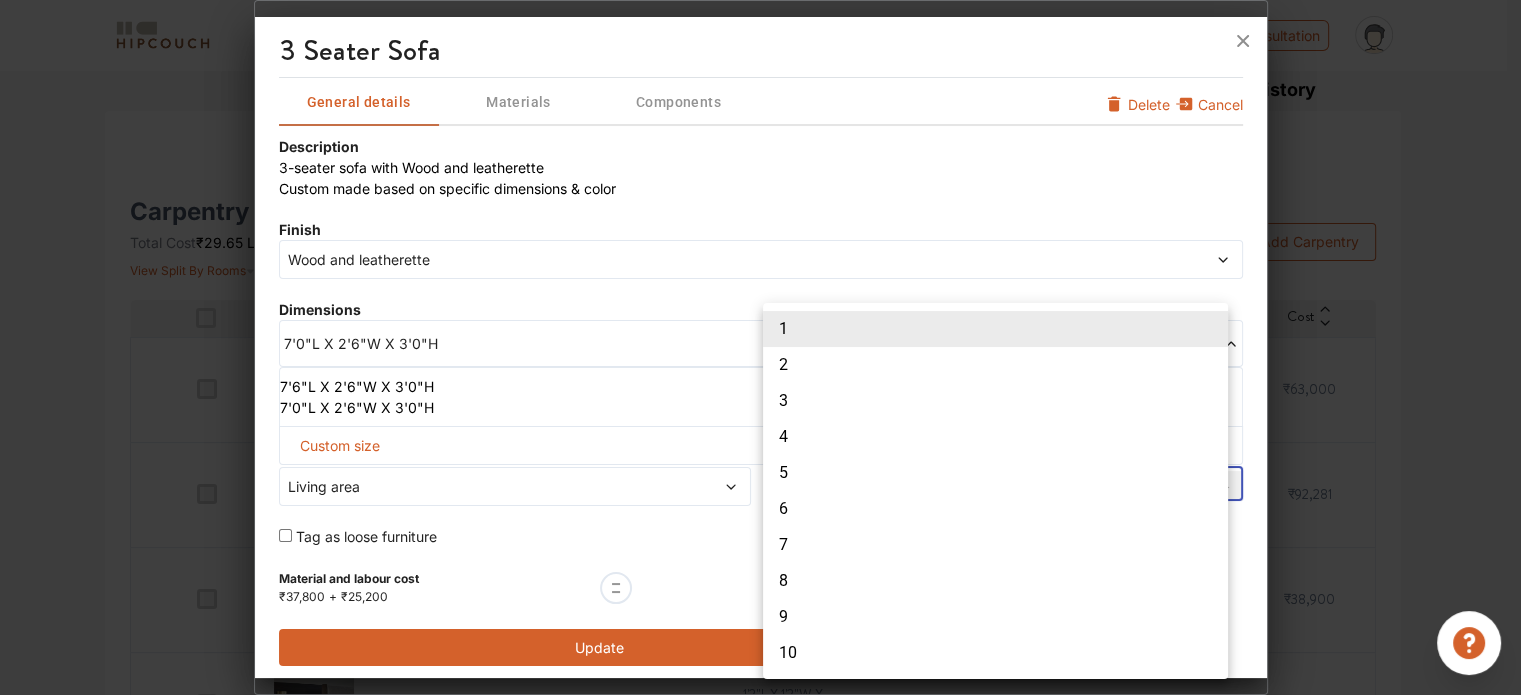type on "2" 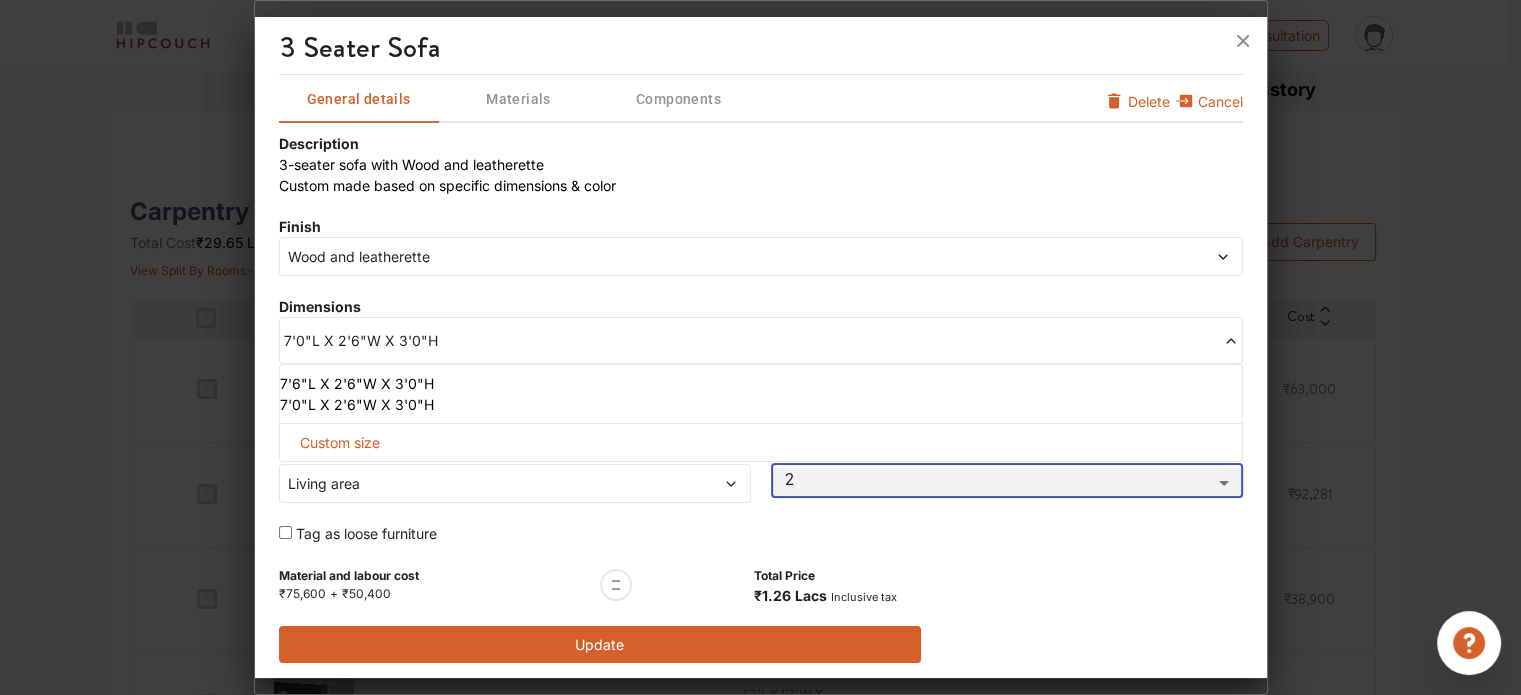 scroll, scrollTop: 4, scrollLeft: 0, axis: vertical 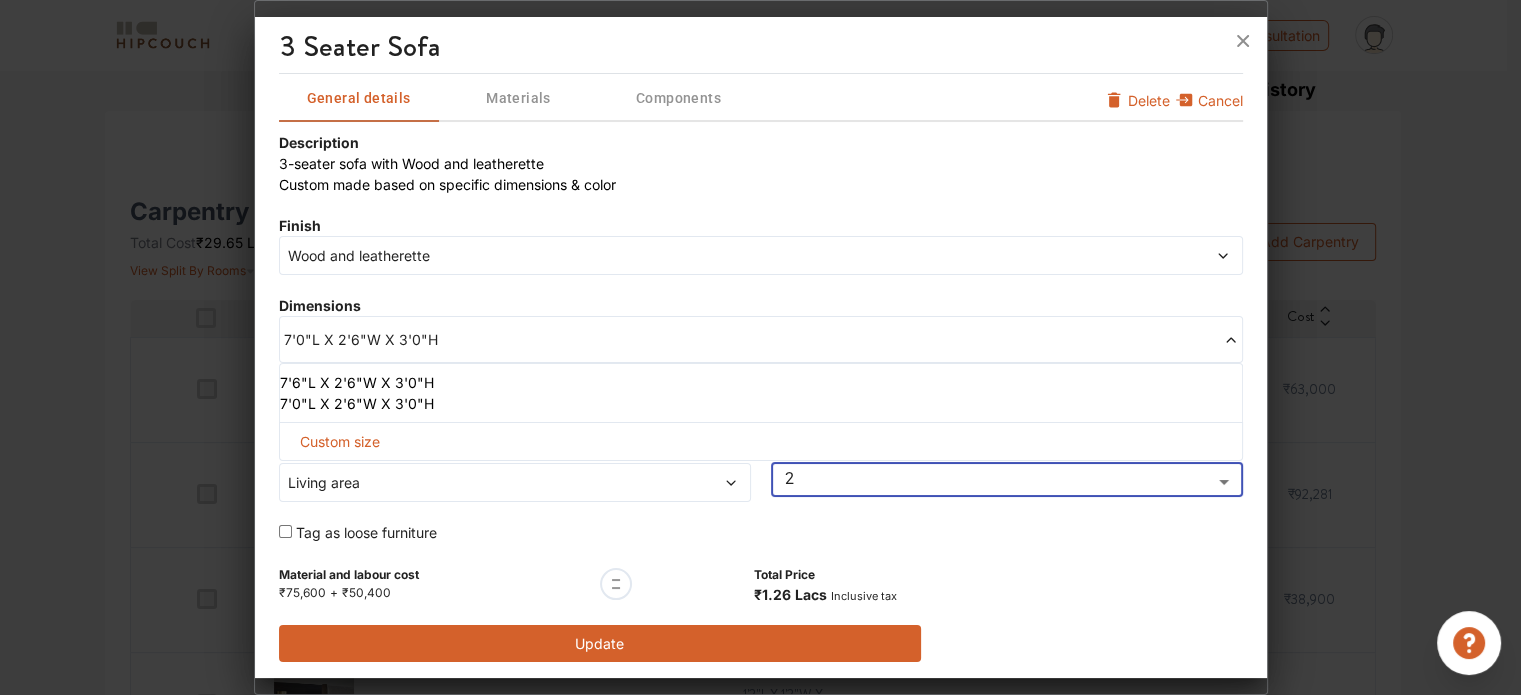 click on "Update" at bounding box center (600, 643) 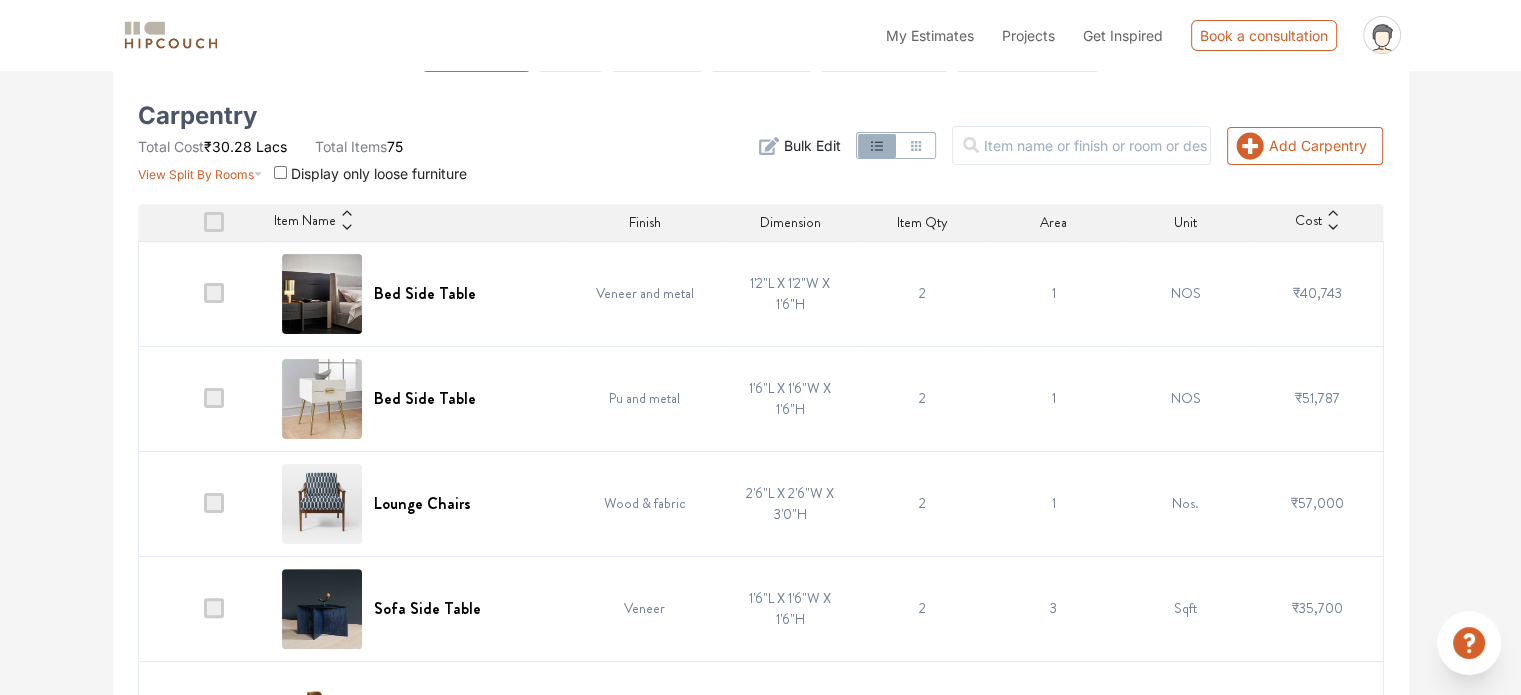 scroll, scrollTop: 400, scrollLeft: 0, axis: vertical 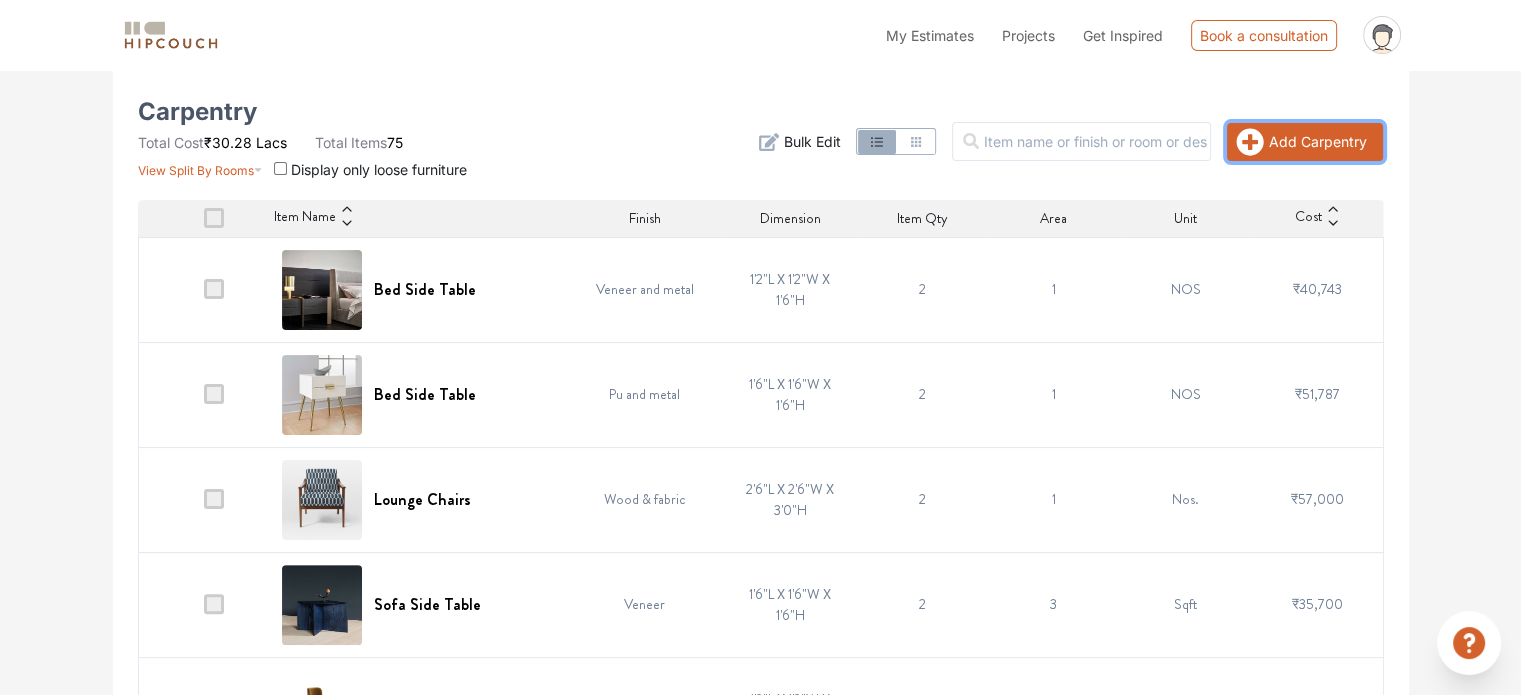click on "Add Carpentry" at bounding box center [1305, 142] 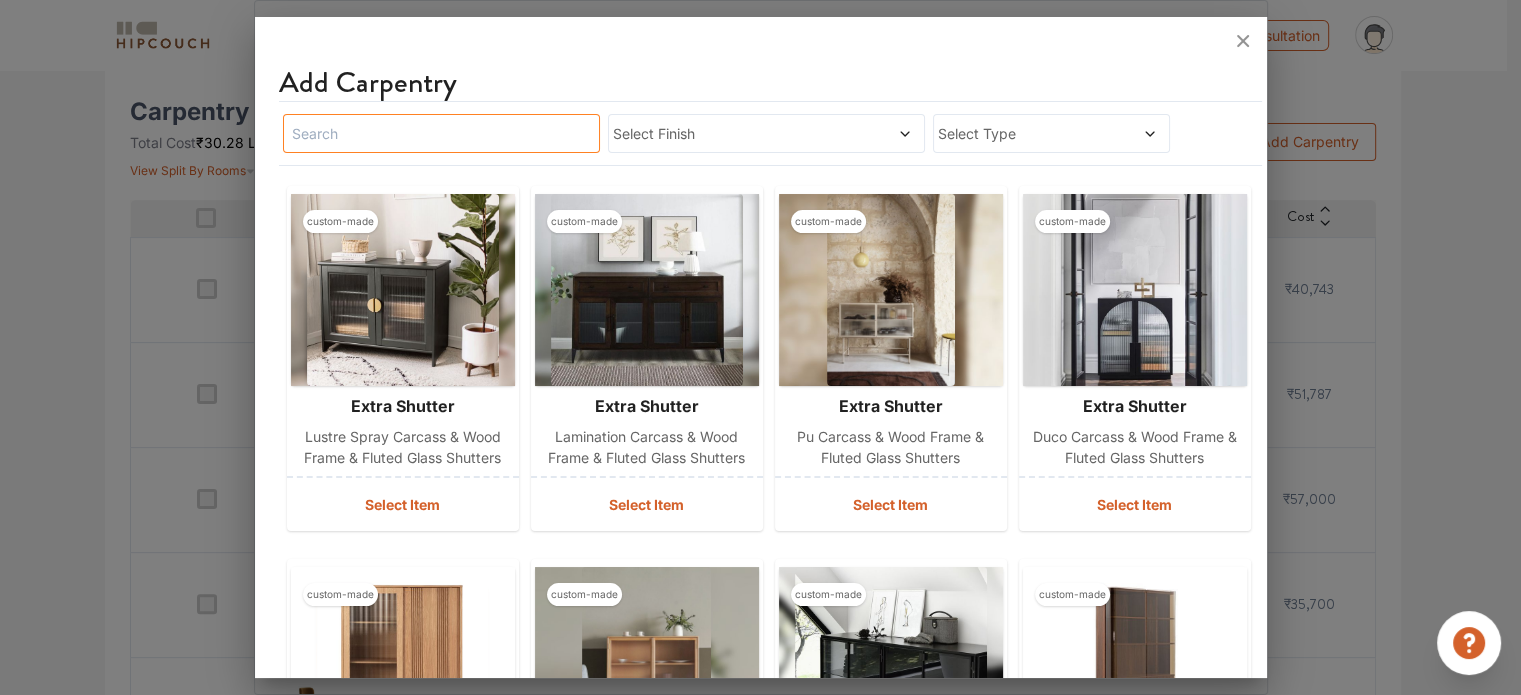 click at bounding box center (441, 133) 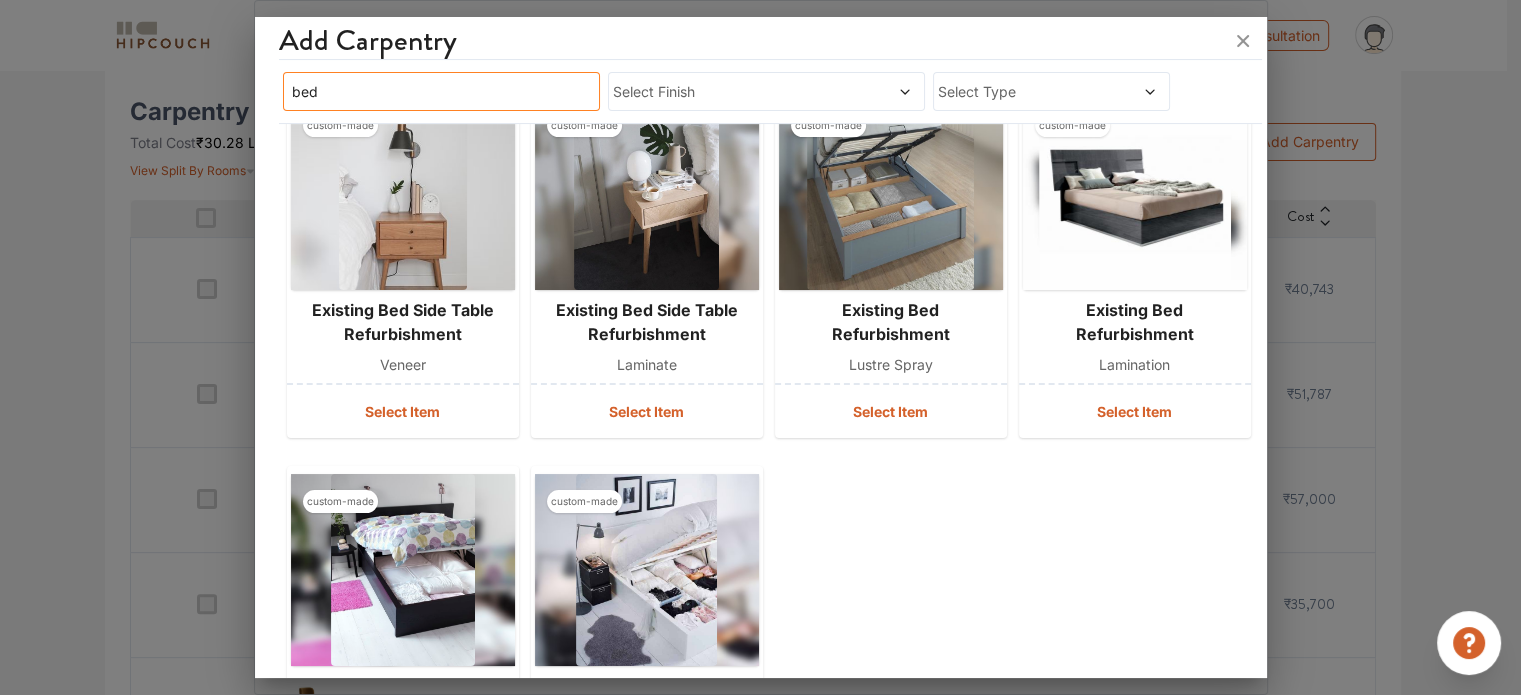 scroll, scrollTop: 683, scrollLeft: 0, axis: vertical 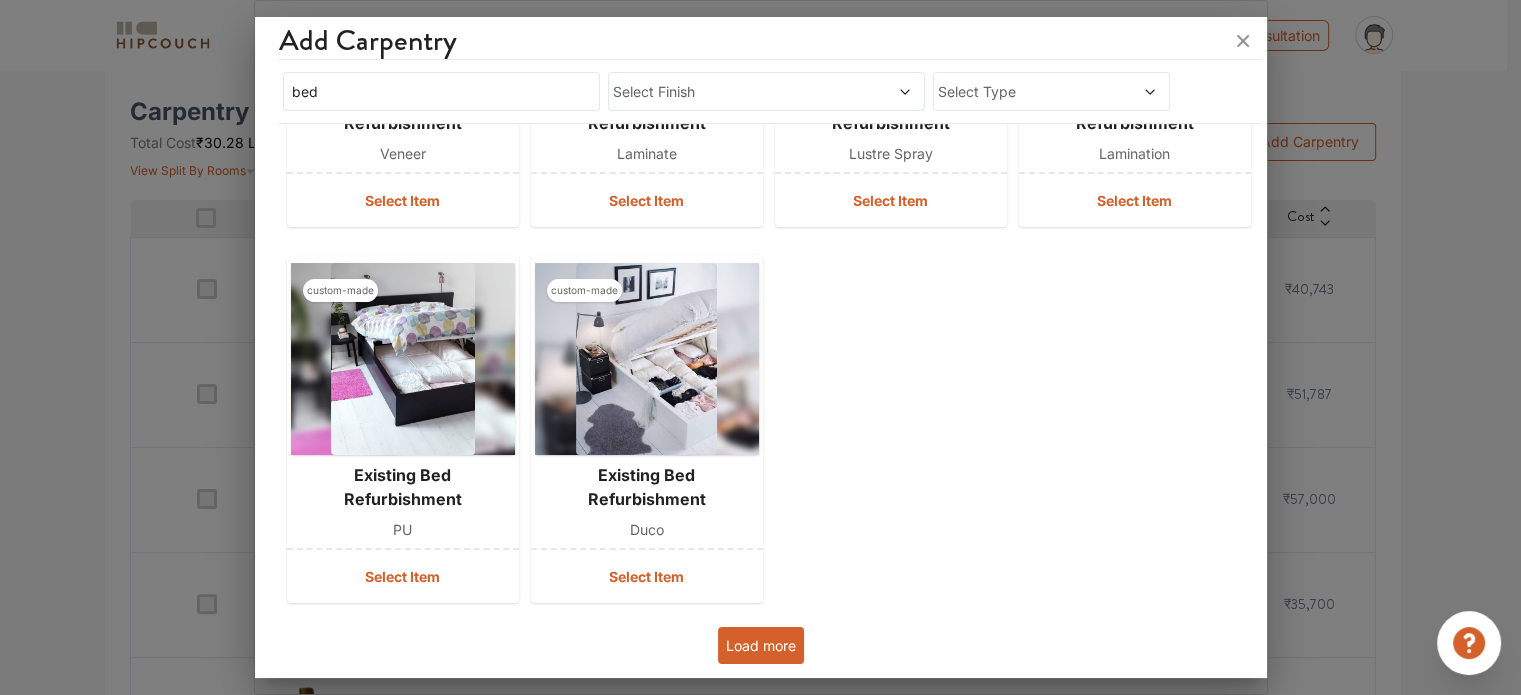 click on "Load more" at bounding box center [761, 645] 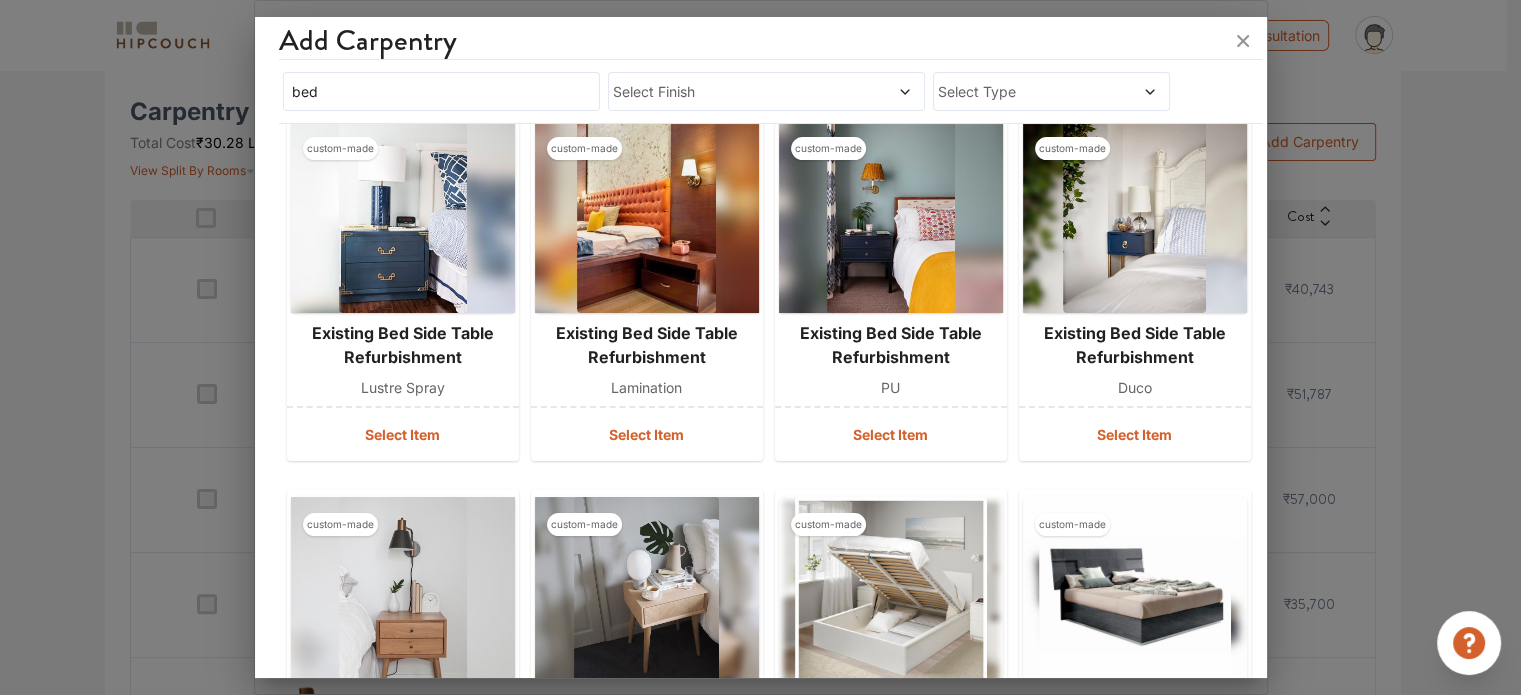scroll, scrollTop: 34, scrollLeft: 0, axis: vertical 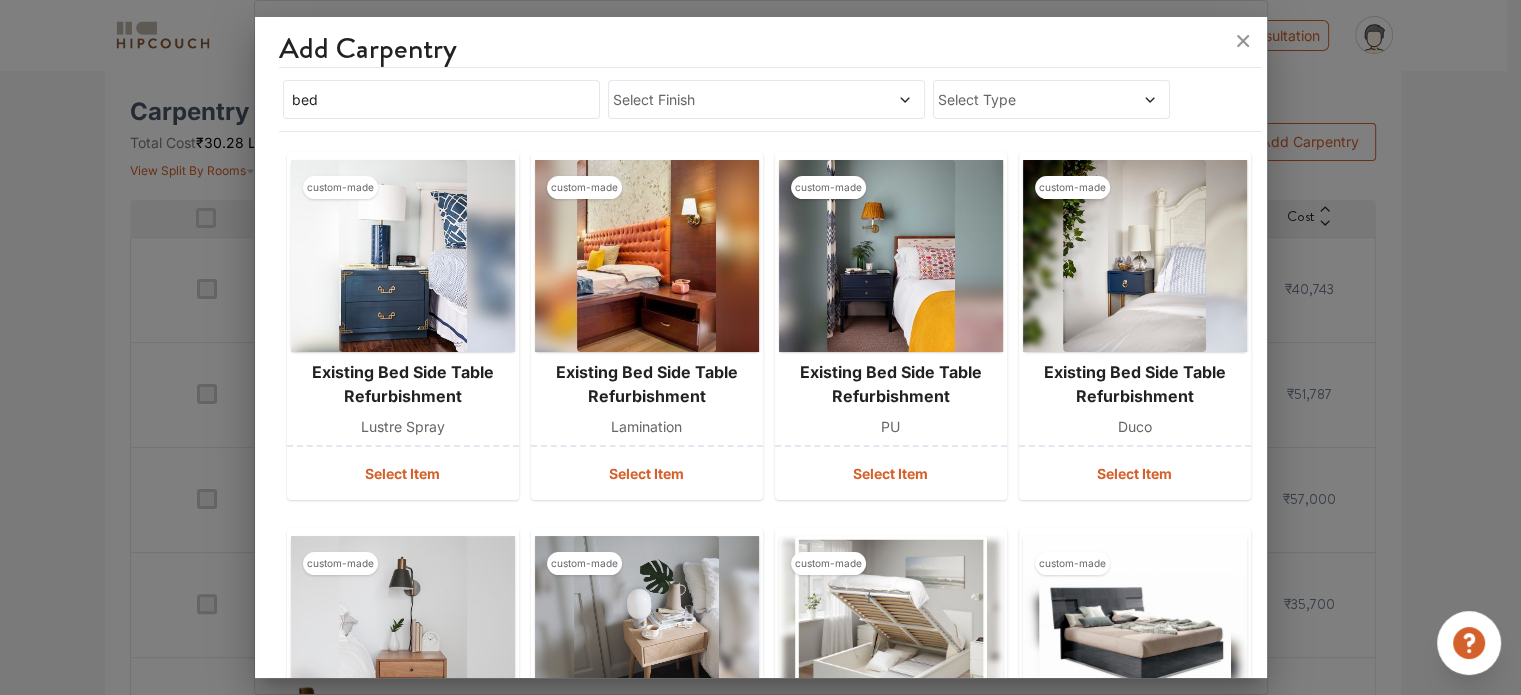 click on "Select Type" at bounding box center (1020, 99) 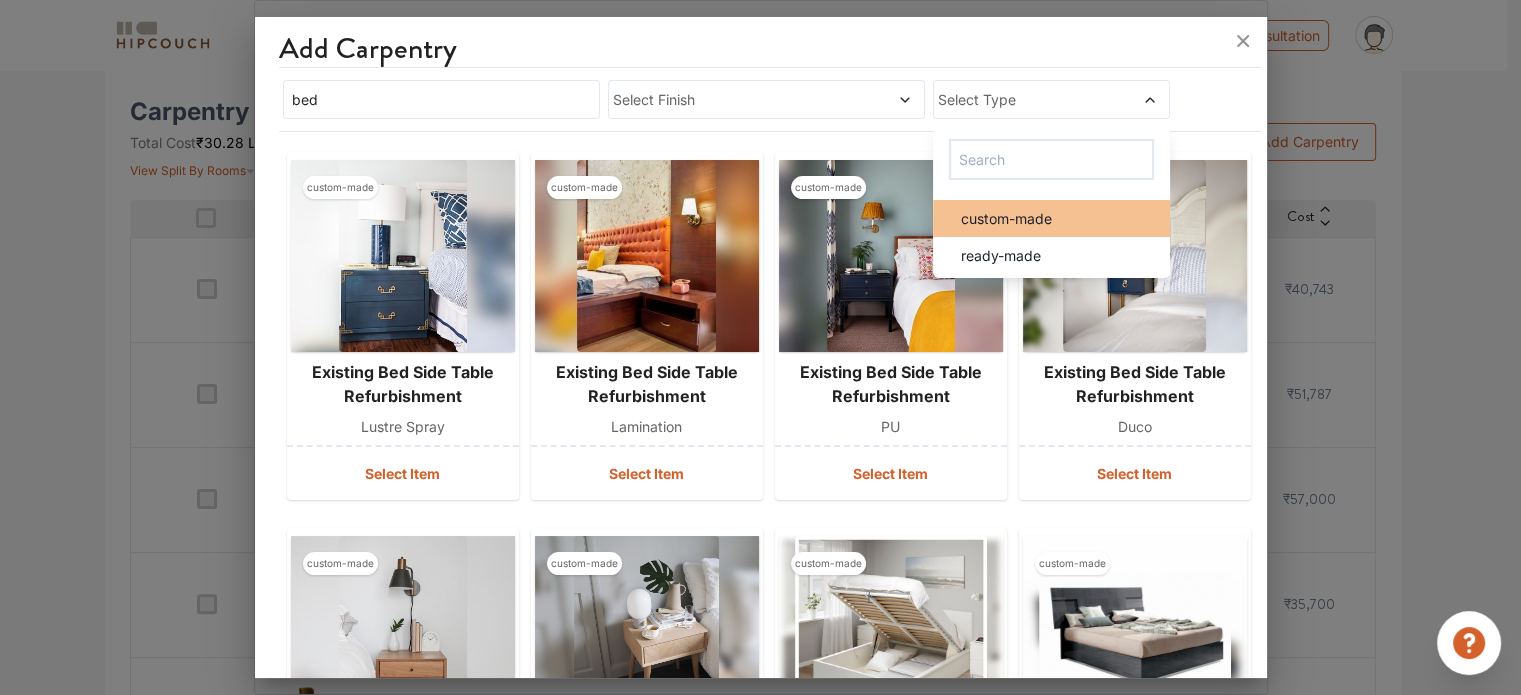 click on "custom-made" at bounding box center (1006, 218) 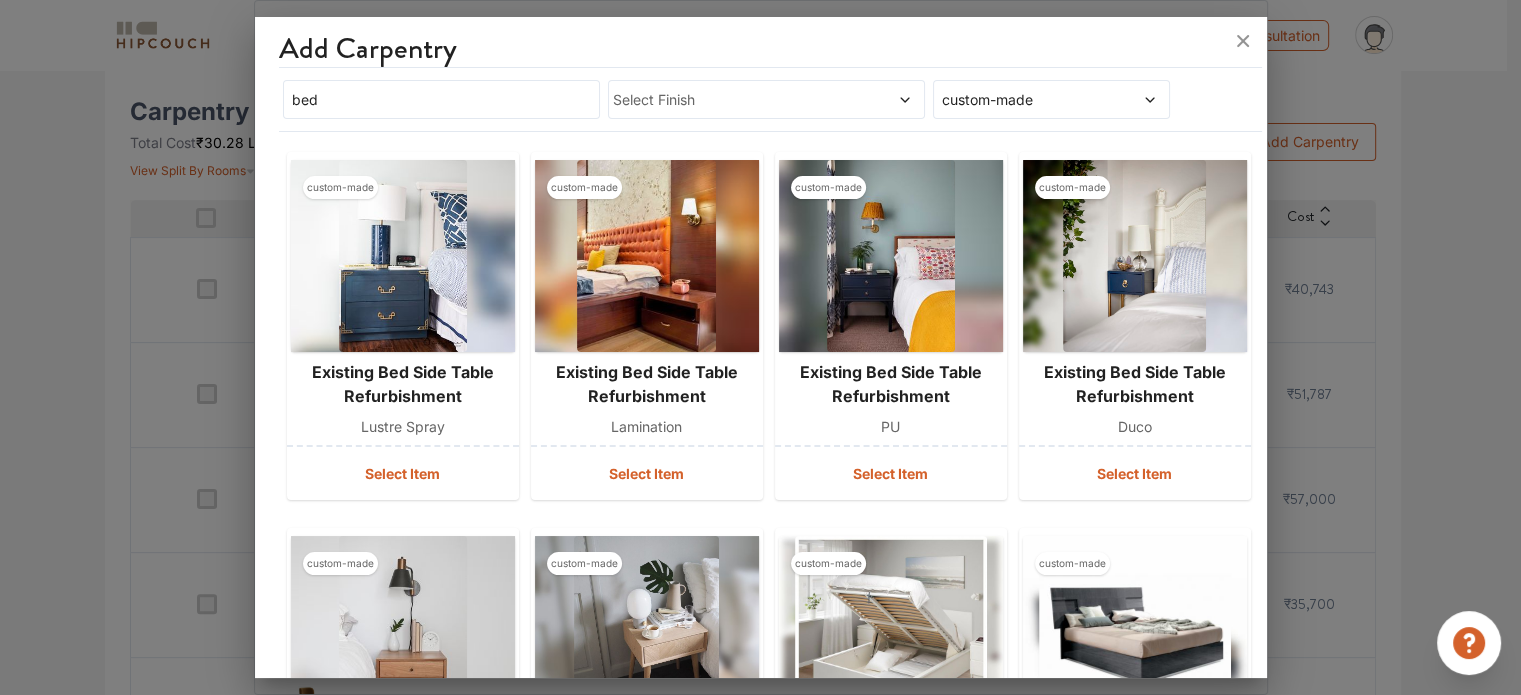 click on "Select Finish" at bounding box center [725, 99] 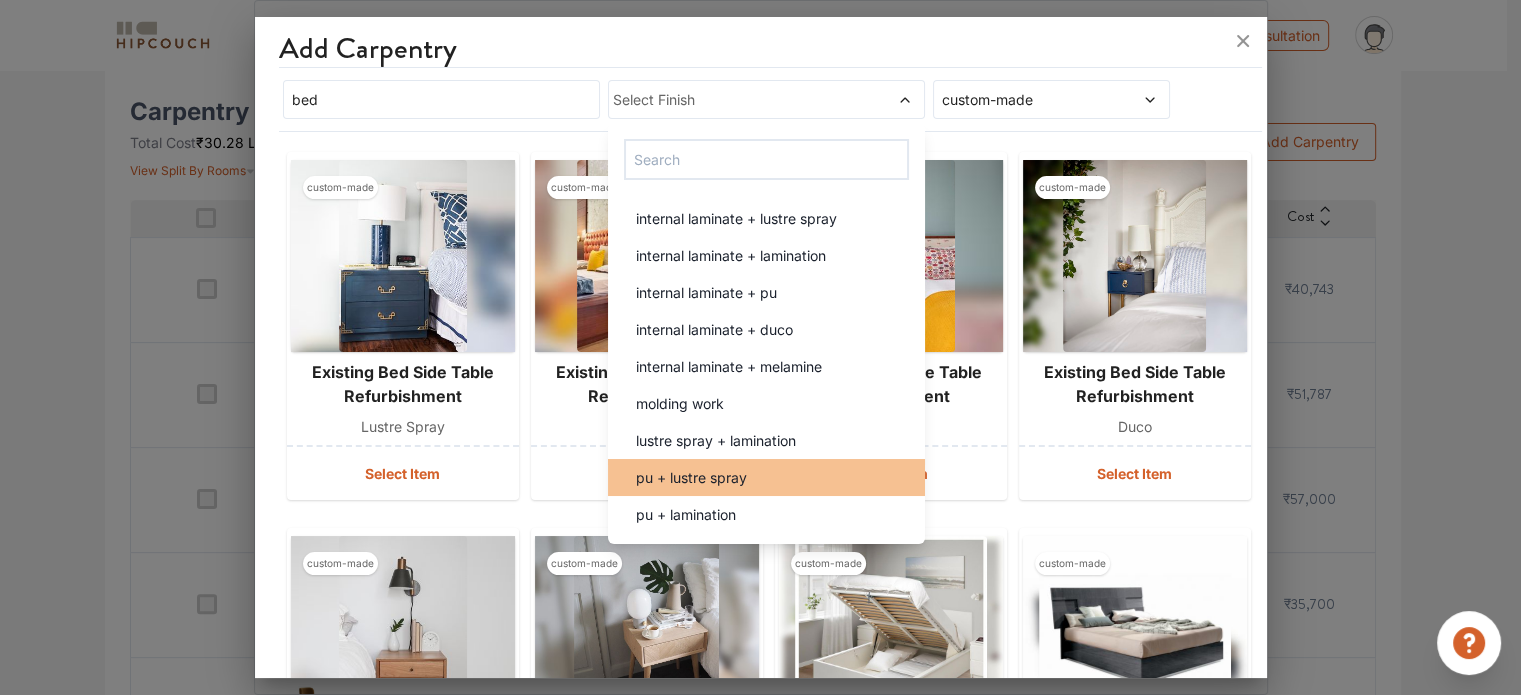 click on "pu + lustre spray" at bounding box center [691, 477] 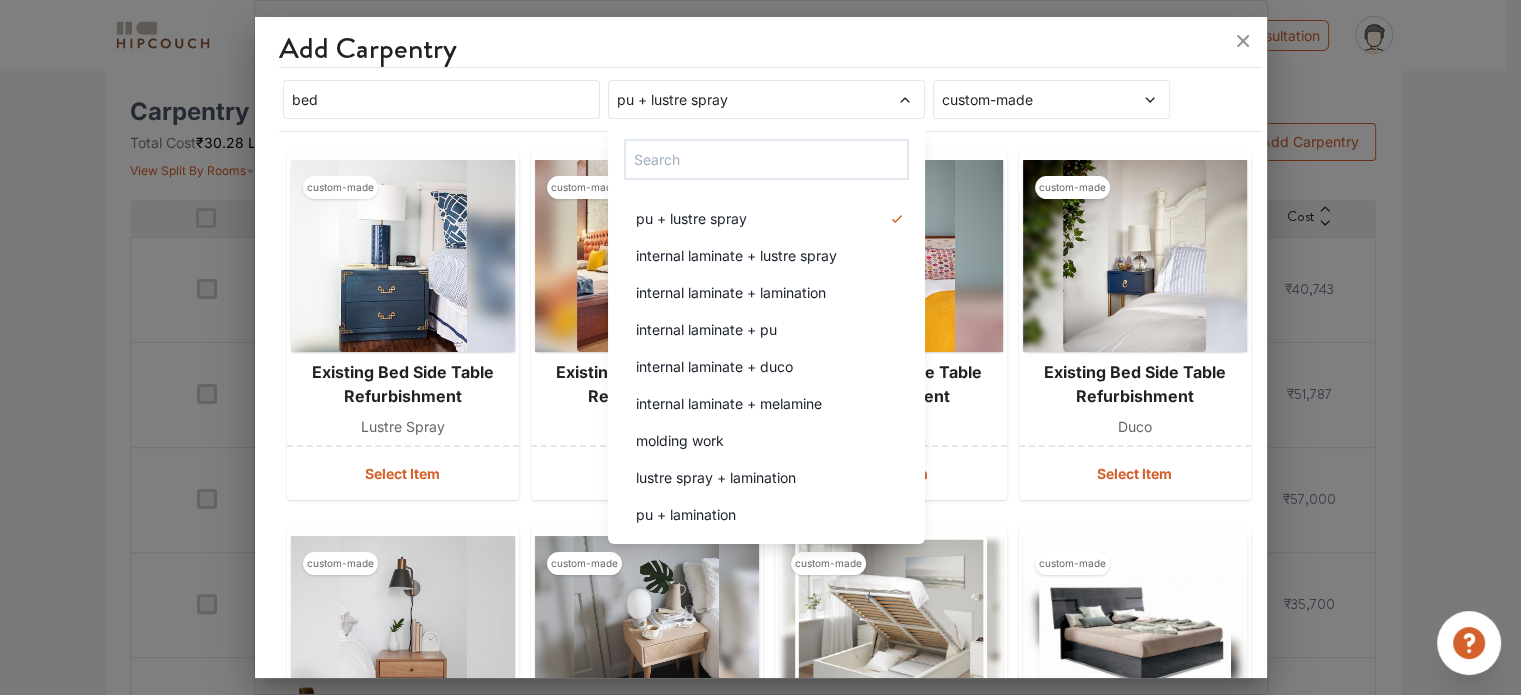 scroll, scrollTop: 0, scrollLeft: 0, axis: both 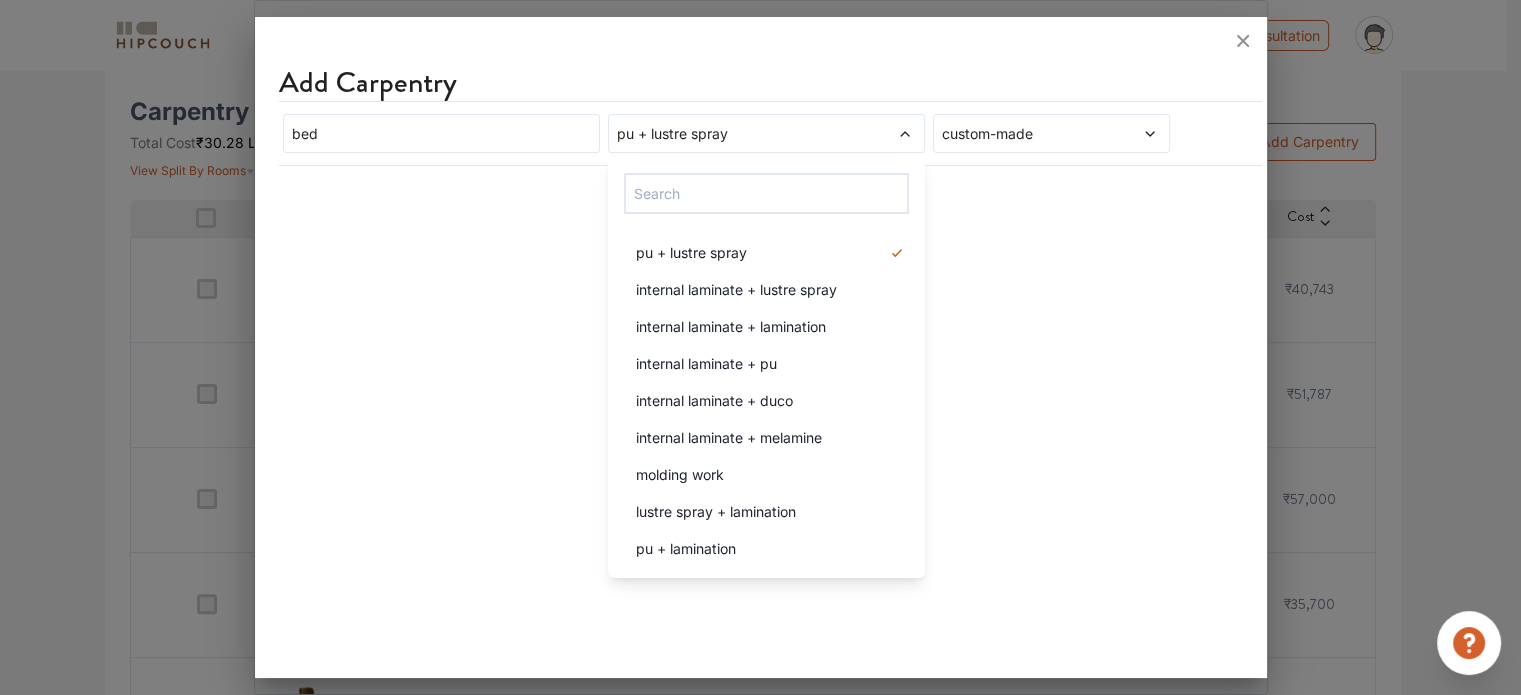 click on "Add Carpentry bed pu + lustre spray pu + lustre spray internal laminate + lustre spray internal laminate + lamination internal laminate + pu internal laminate + duco internal laminate + melamine molding work lustre spray + lamination pu + lamination duco + lustre spray duco + lamination duco + pu veneer + lustre spray veneer + lamination veneer + pu veneer + duco laminate + lustre spray laminate + lamination laminate + pu laminate + duco laminate + veneer royale paint on edges acp sheet lustre spray carcass & wood frame & fluted glass shutters lamination carcass & wood frame & fluted glass shutters pu carcass & wood frame & fluted glass shutters duco carcass & wood frame & fluted glass shutters veneer carcass & wood frame & fluted glass shutters laminate carcass & wood frame & fluted glass shutters lustre spray carcass & wood frame & tinted glass shutters lamination carcass & wood frame & tinted glass shutters pu carcass & wood frame & tinted glass shutters duco carcass & wood frame & tinted glass shutters PU" at bounding box center [761, 351] 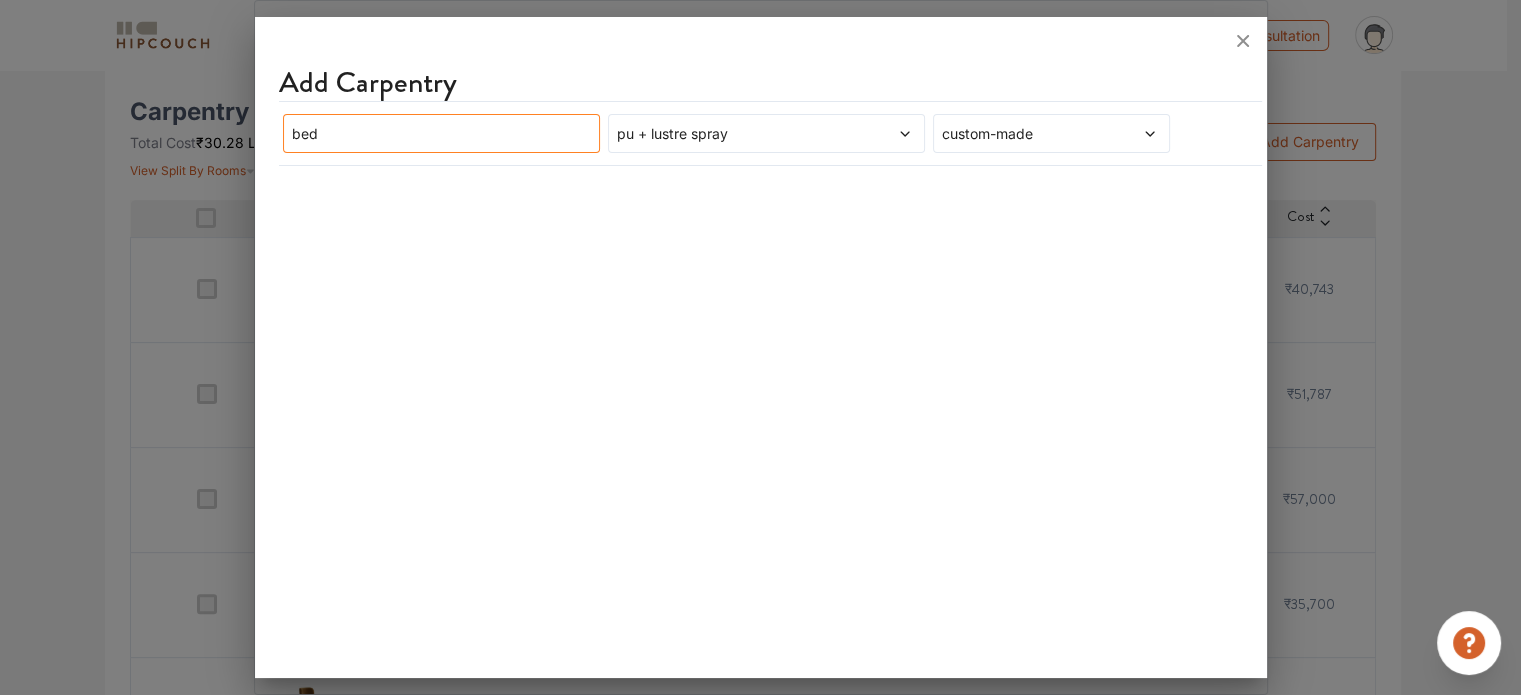 click on "bed" at bounding box center [441, 133] 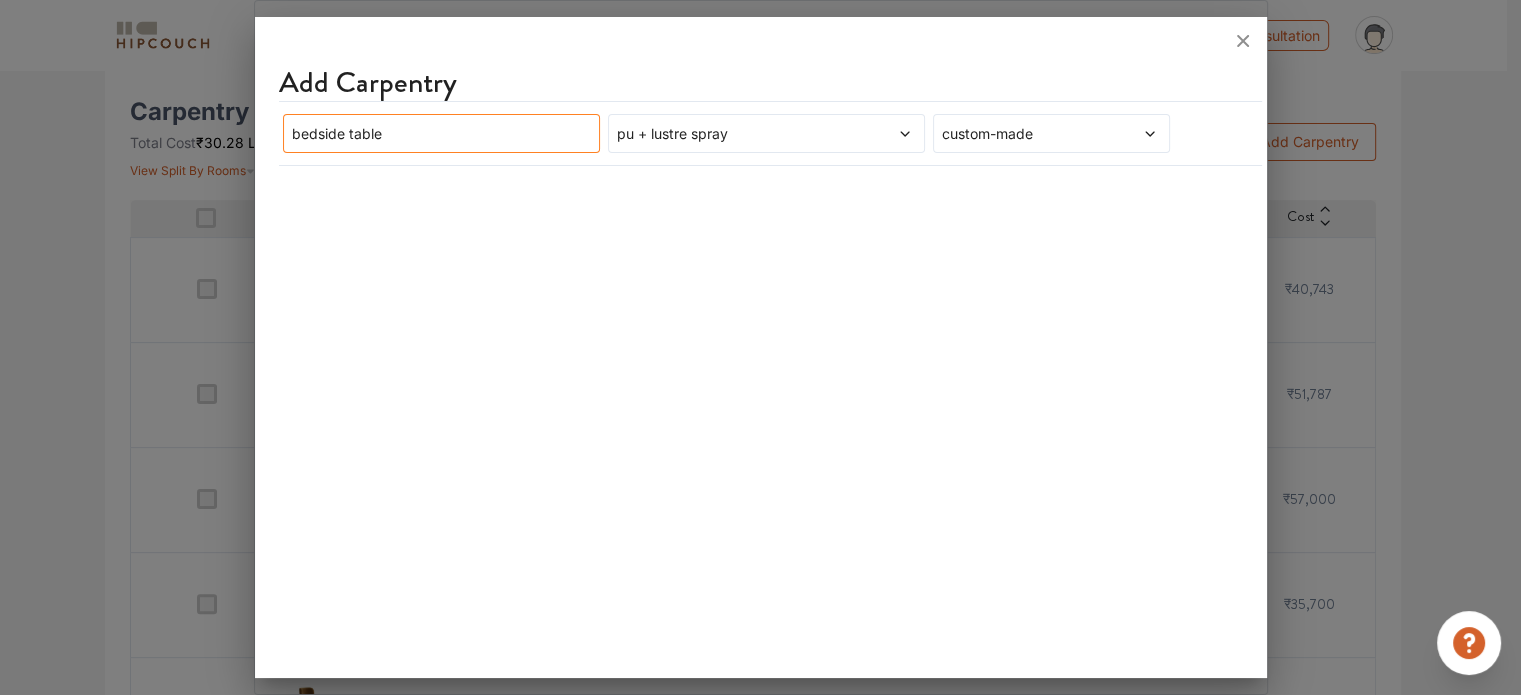 type on "bedside table" 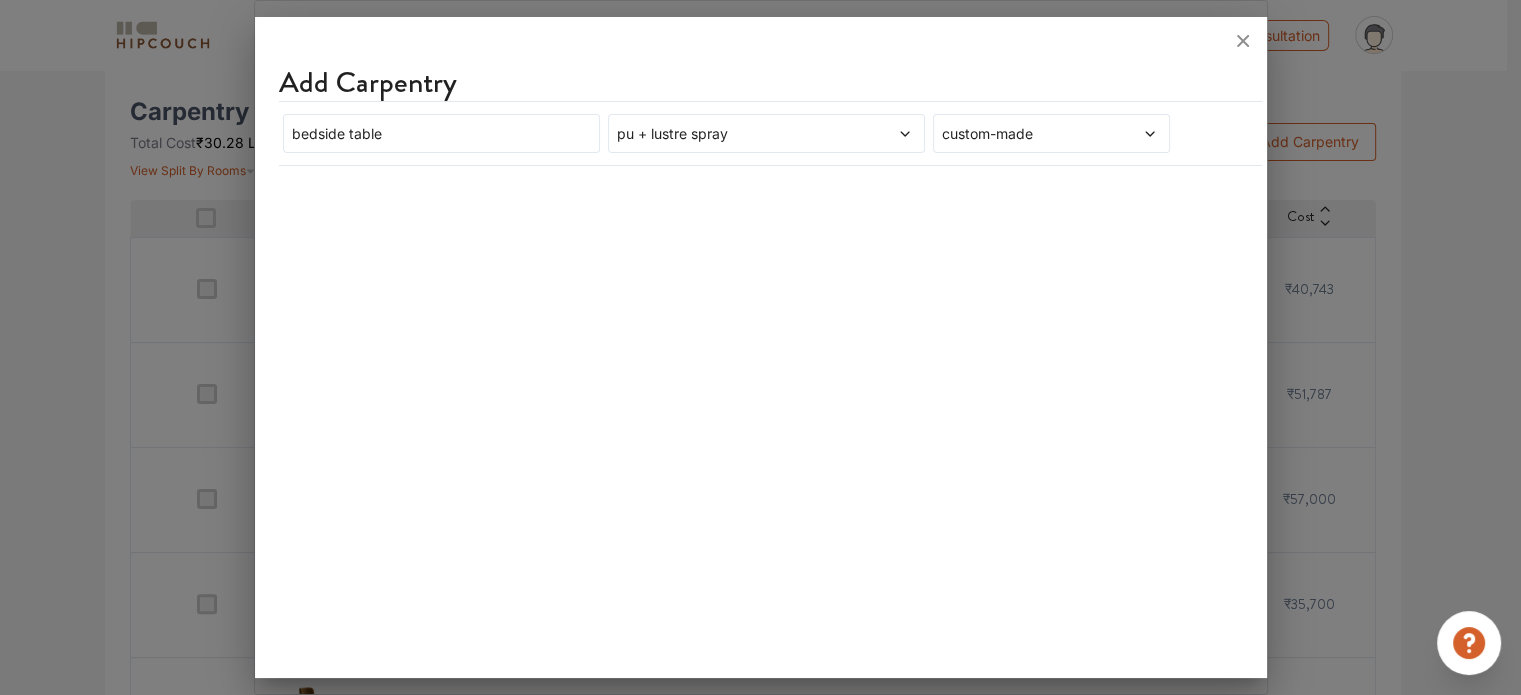 click on "pu + lustre spray" at bounding box center [725, 133] 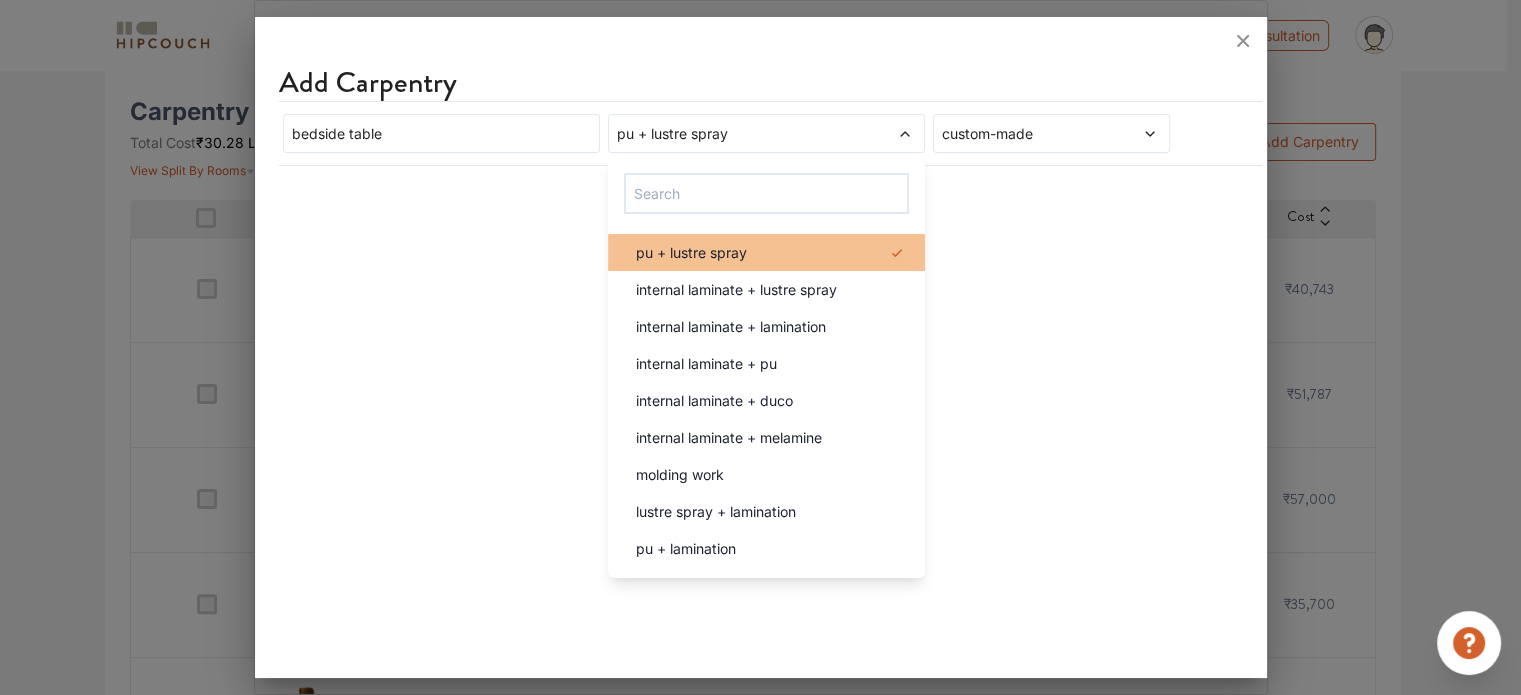 click 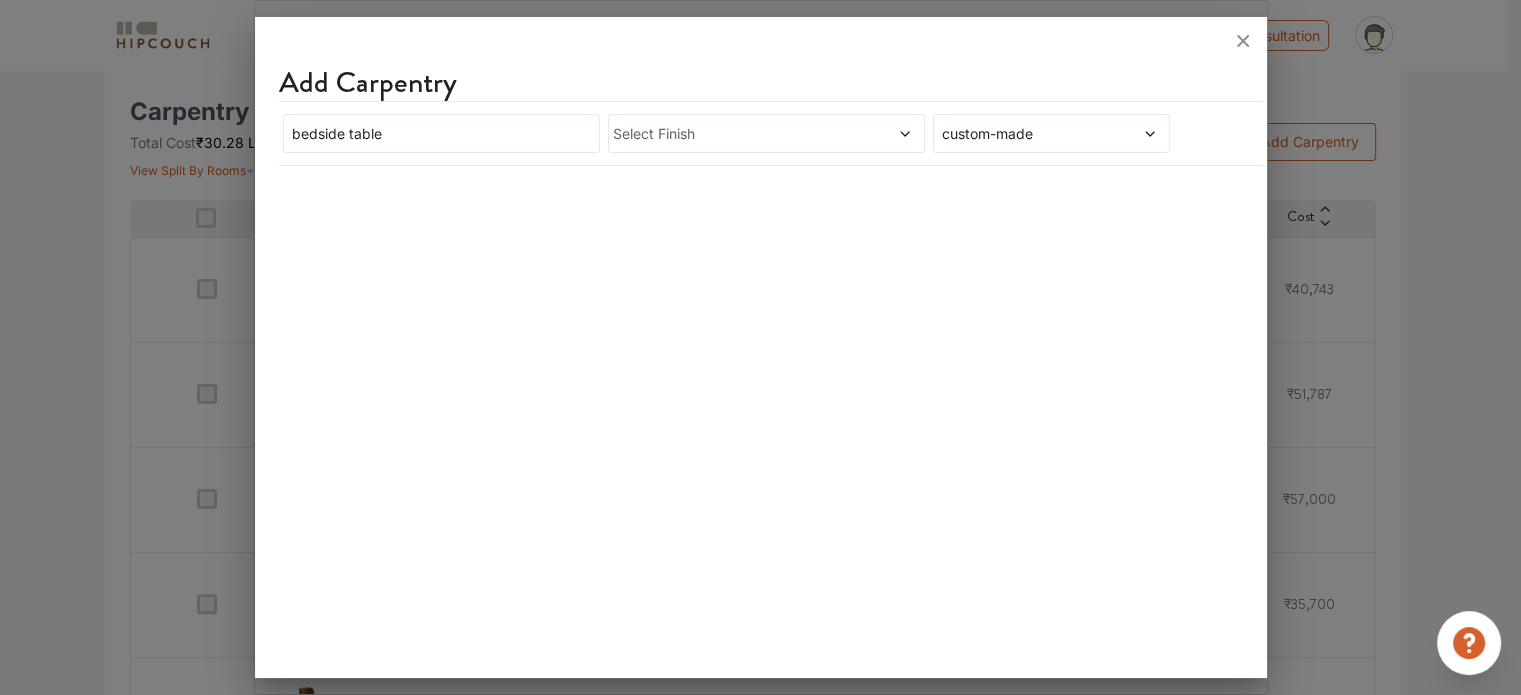 click on "Add Carpentry" at bounding box center [770, 83] 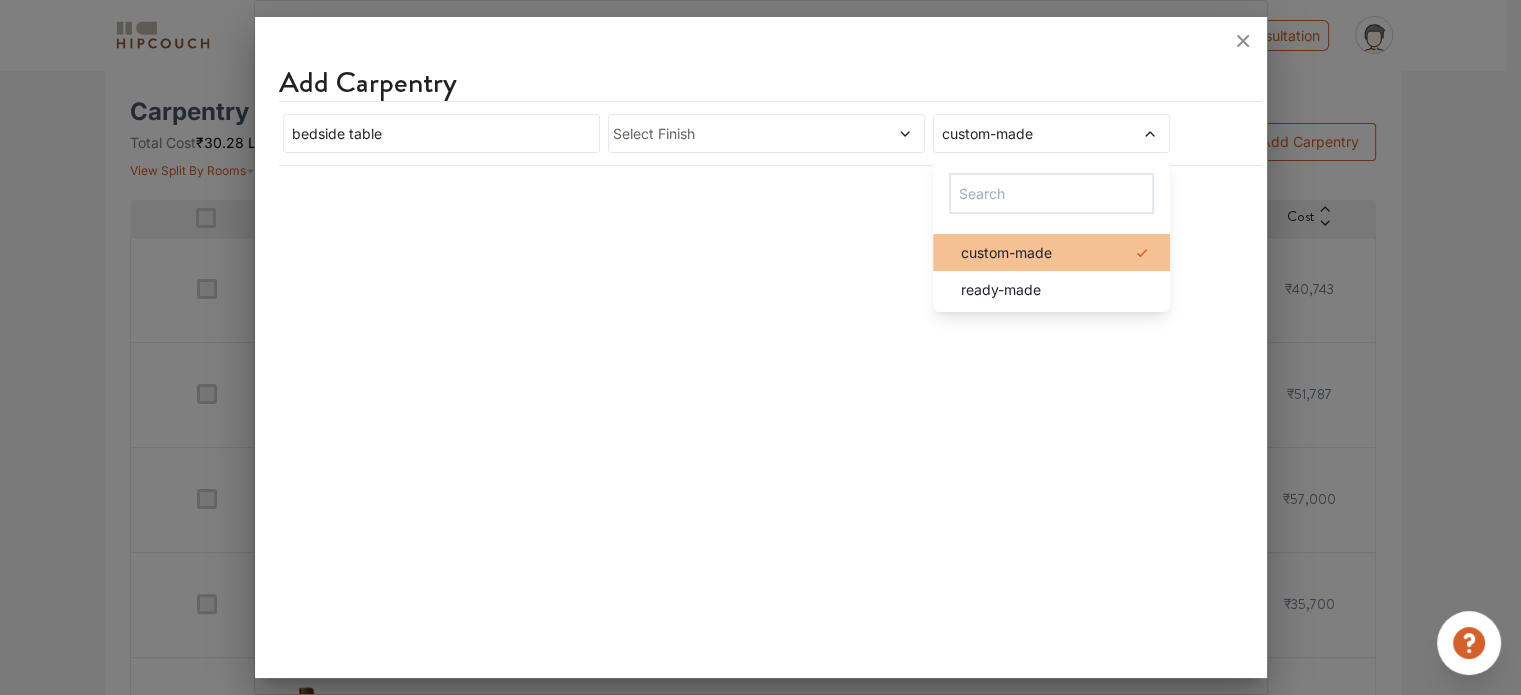 click 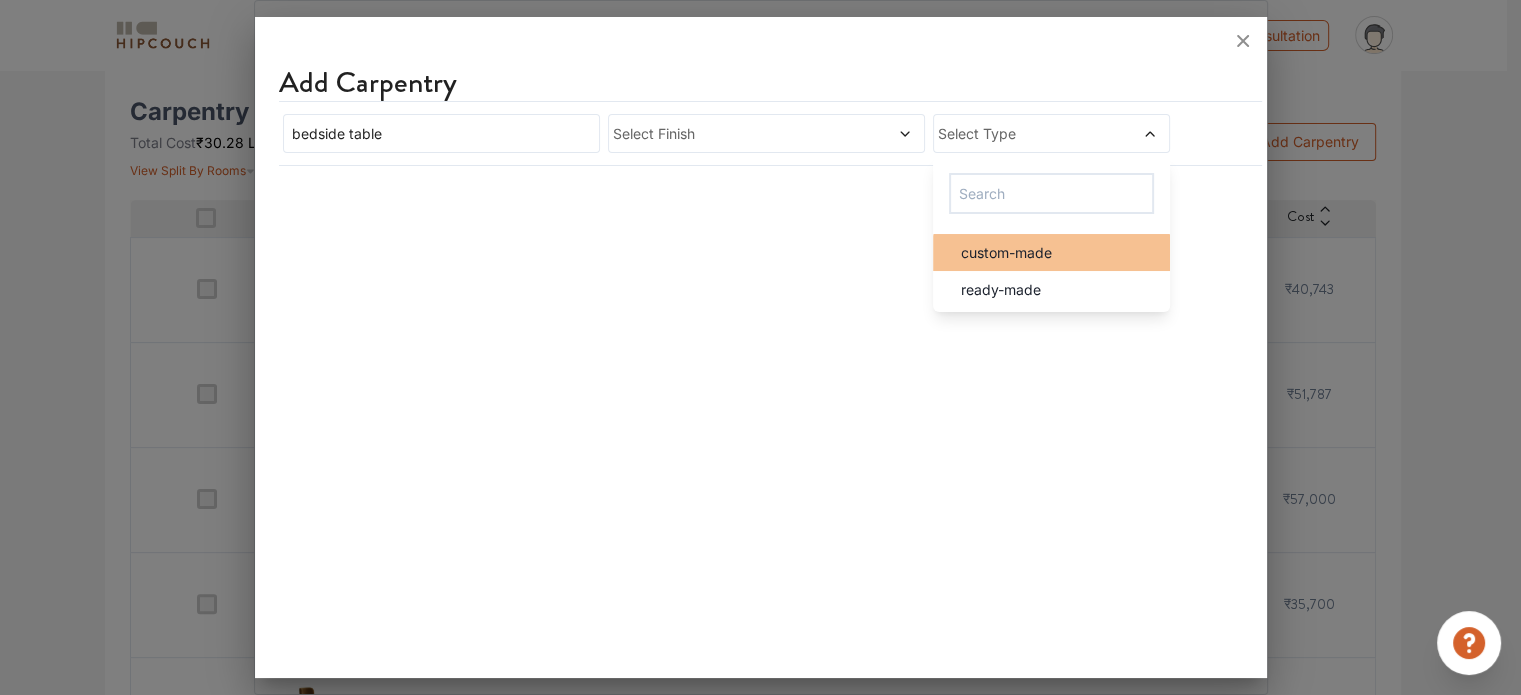 click on "Add Carpentry" at bounding box center [770, 83] 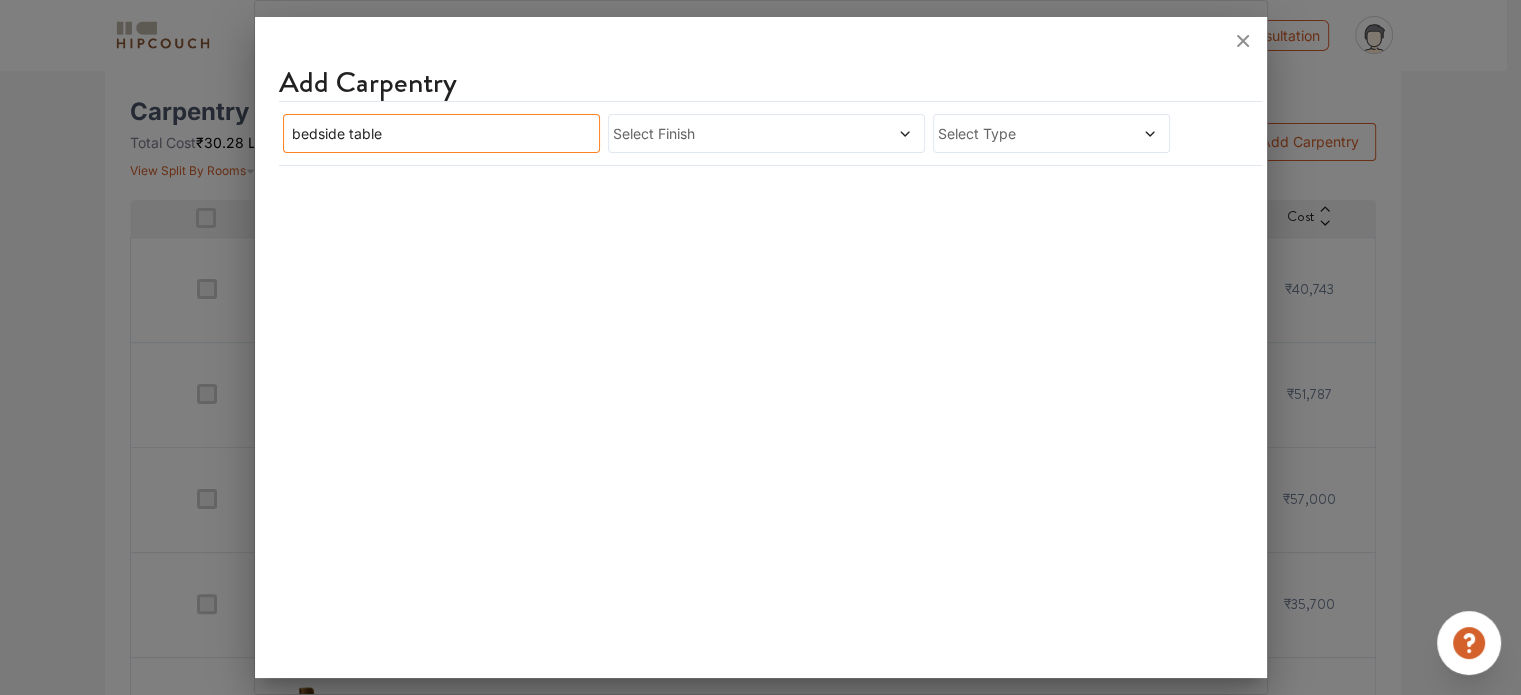 click on "bedside table" at bounding box center [441, 133] 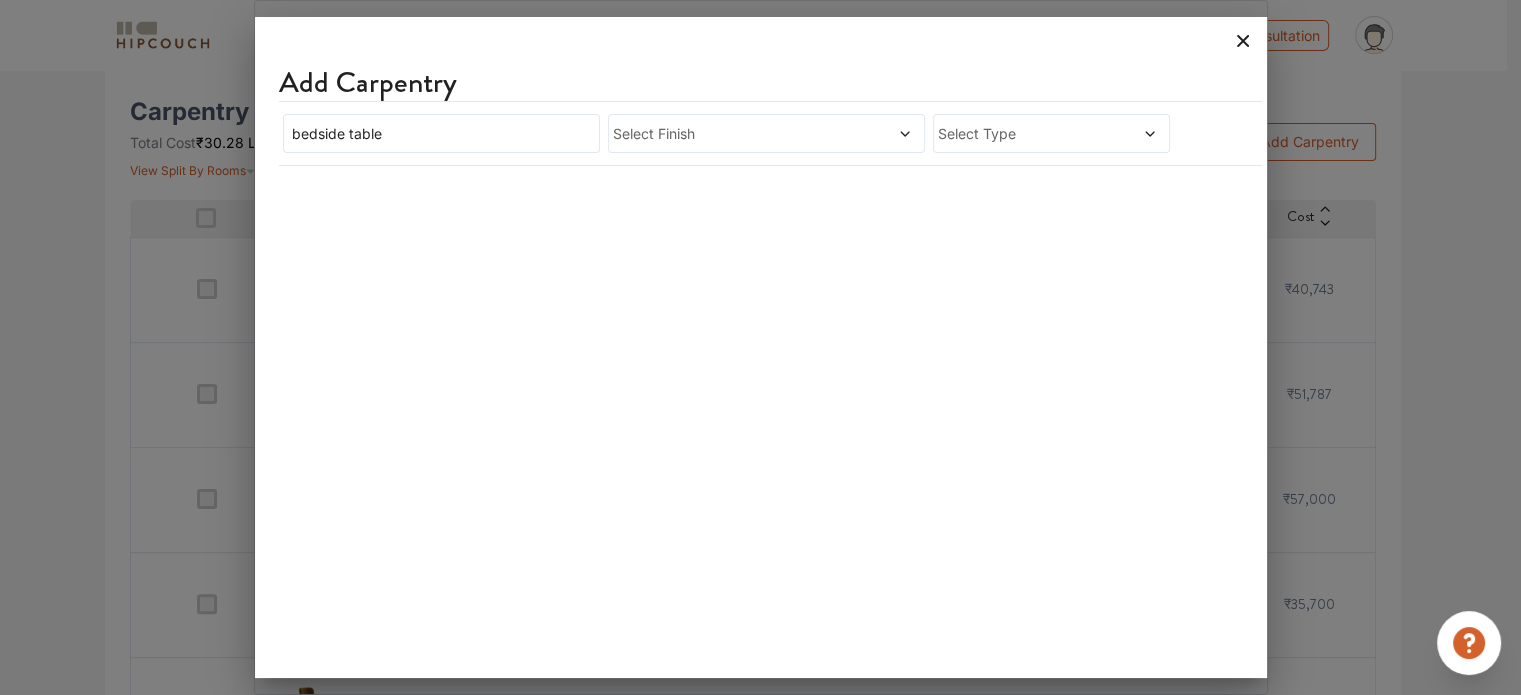 click 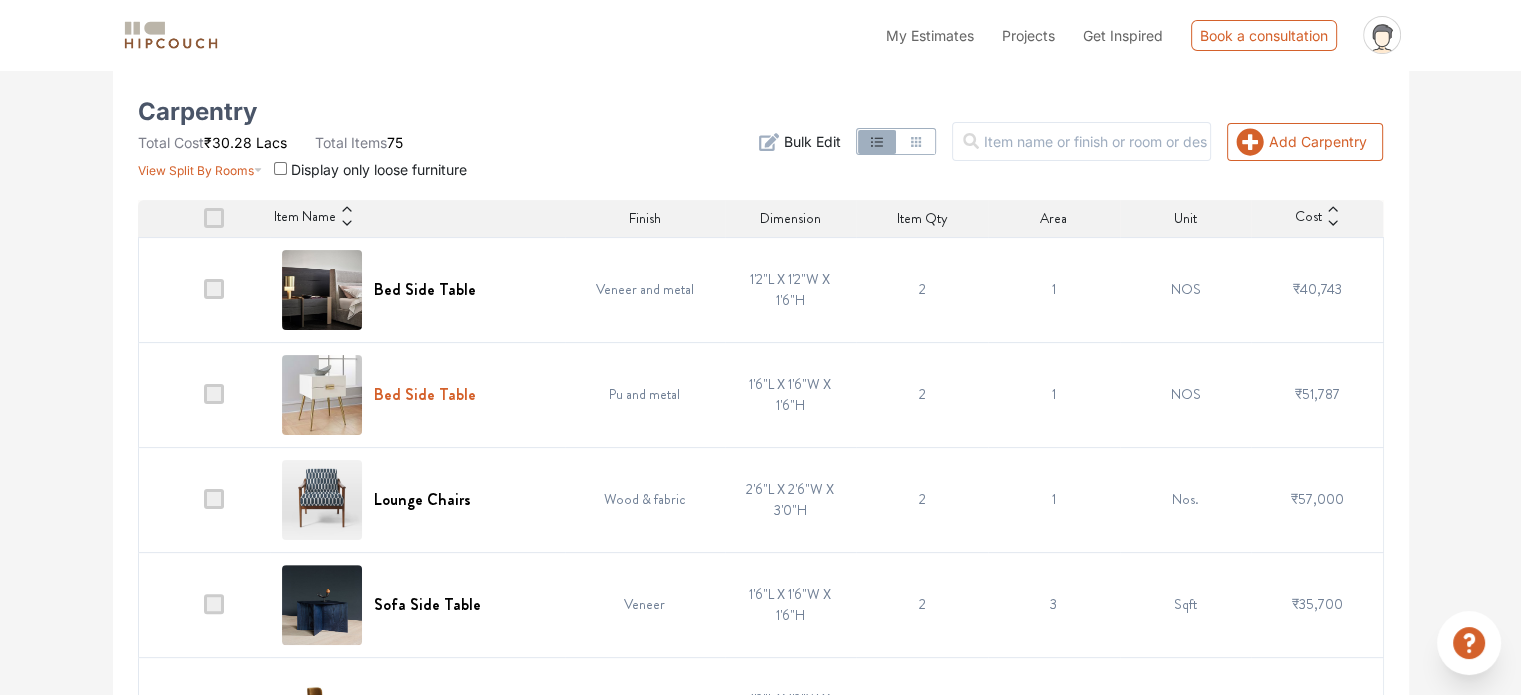 click on "Bed Side Table" at bounding box center [425, 394] 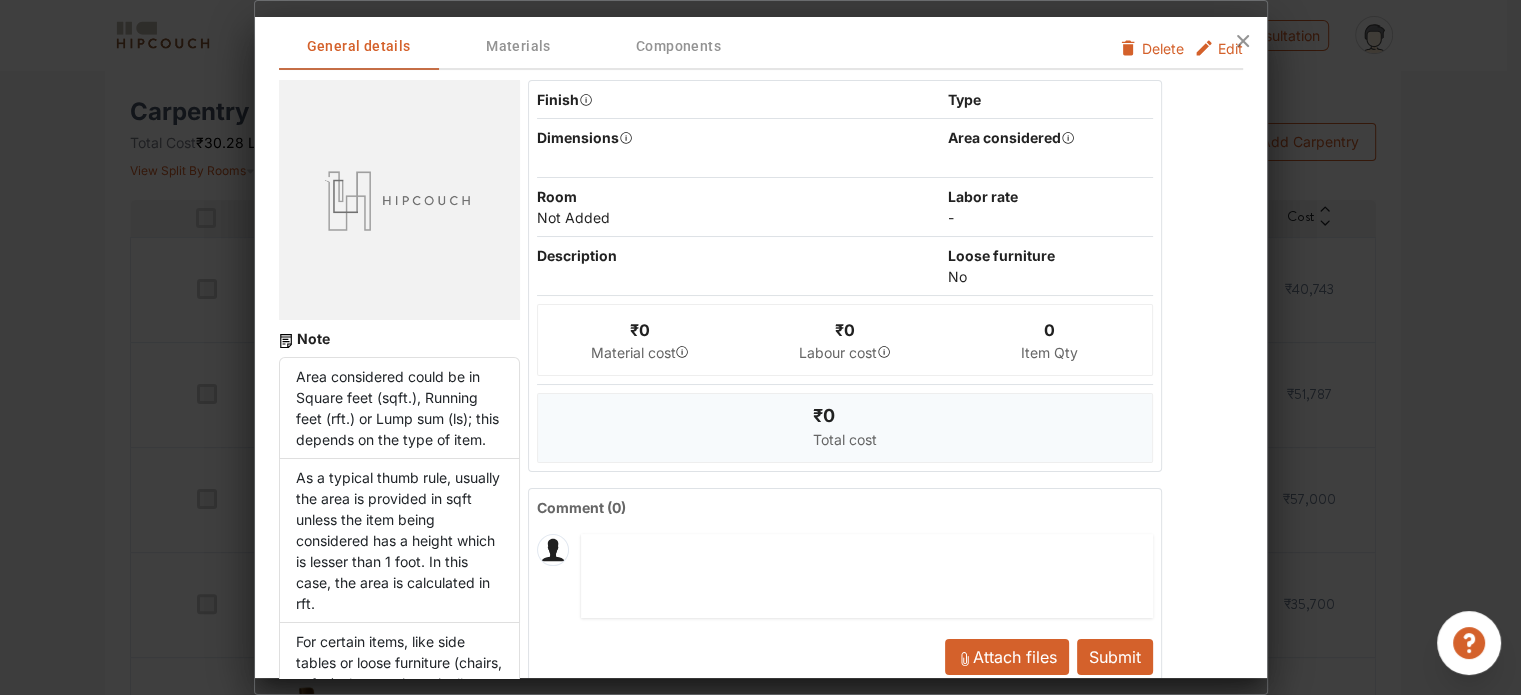 scroll, scrollTop: 0, scrollLeft: 0, axis: both 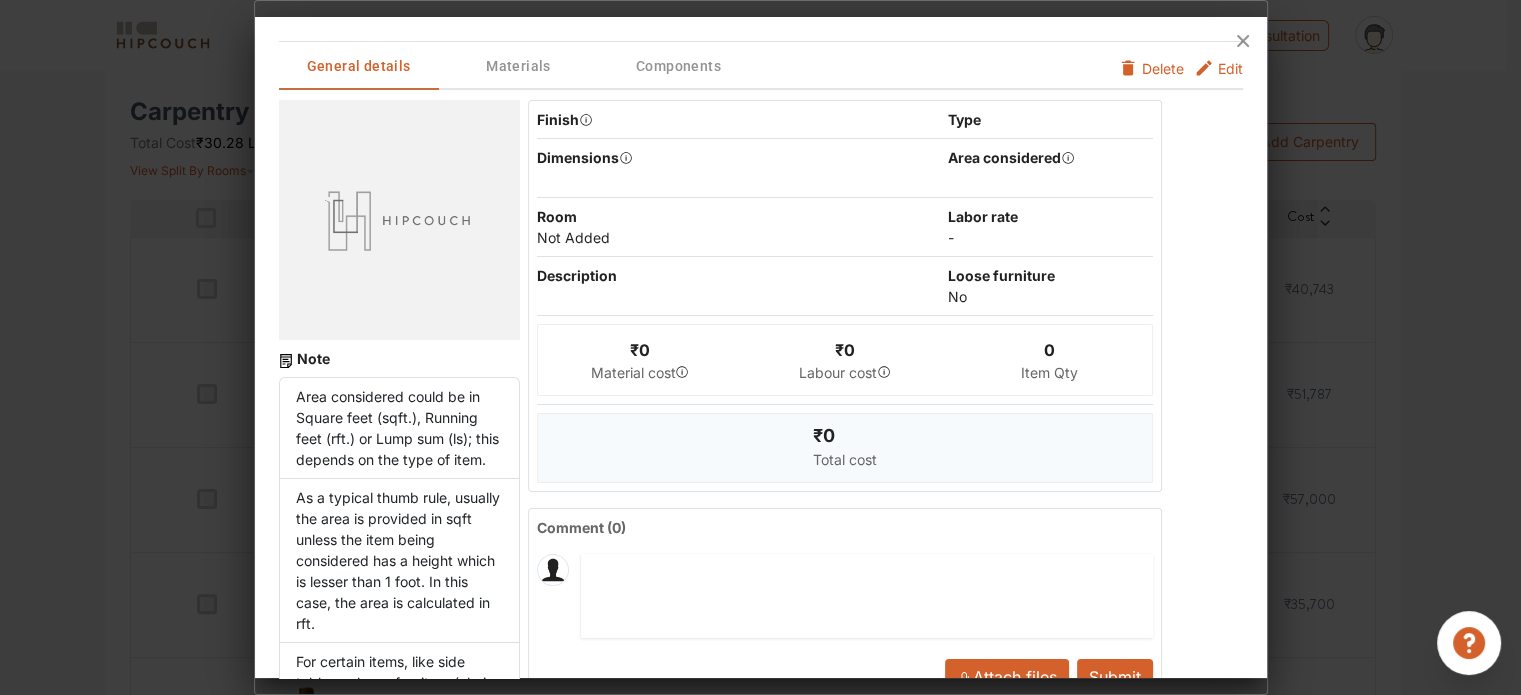 click on "Edit" at bounding box center (1230, 68) 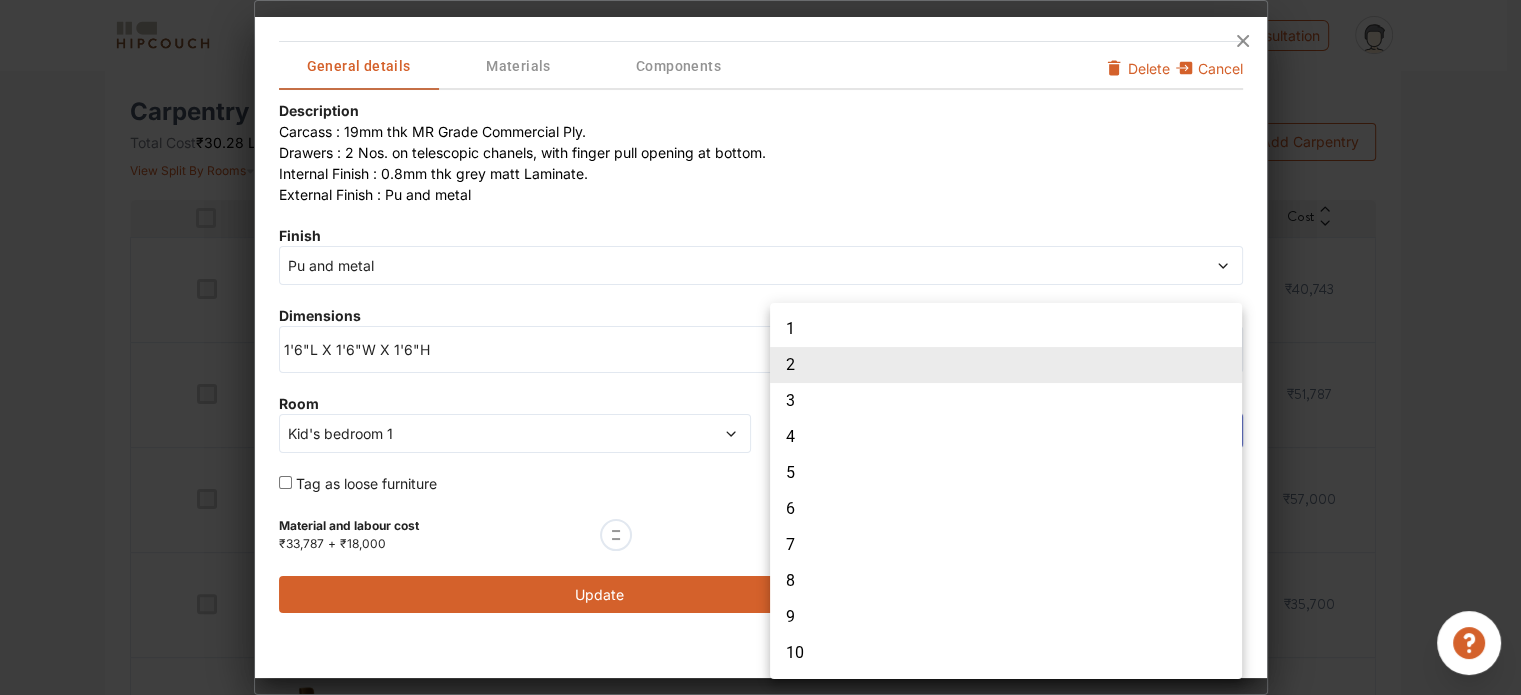 click on "My Estimates Projects Get Inspired Book a consultation profile pic Upload Boq Logout Options Summary Details Speak to a Hipcouch Designer Cost Estimate Report -  94828 3.5bhk  /  2250  sq.ft carpet area / INR  2402  per sq.ft. Download Assumptions Project Timeline Total Cost:  ₹54.05 Lacs  View Split Up All Items Material Labor Manual Revision History Carpentry Civil Painting Electrical False Ceiling Soft Furnishing Carpentry Total Cost  ₹30.28 Lacs  Total Items  75 View Split By Rooms Display only loose furniture Add Carpentry Filter Bulk Edit Item Name Finish Dimension Item Qty Area Unit Cost Bed Side Table Veneer and metal 1'2"L X 1'2"W X 1'6"H 2 1 NOS ₹40,743 Bed Side Table Pu and metal 1'6"L X 1'6"W X 1'6"H 2 1 NOS ₹51,787 Lounge Chairs Wood & fabric 2'6"L X 2'6"W X 3'0"H 2 1 Nos. ₹57,000 Sofa Side Table Veneer 1'6"L X 1'6"W X 1'6"H 2 3 Sqft ₹35,700 Dining Chair Wood and fabric 1'9"L X 1'9"W X 3'0"H 6 1 Nos. ₹63,000 Tall Unit For Electrical Appliances In Commercial Ply Duco 1 15 SQFT Duco 1" at bounding box center [760, -53] 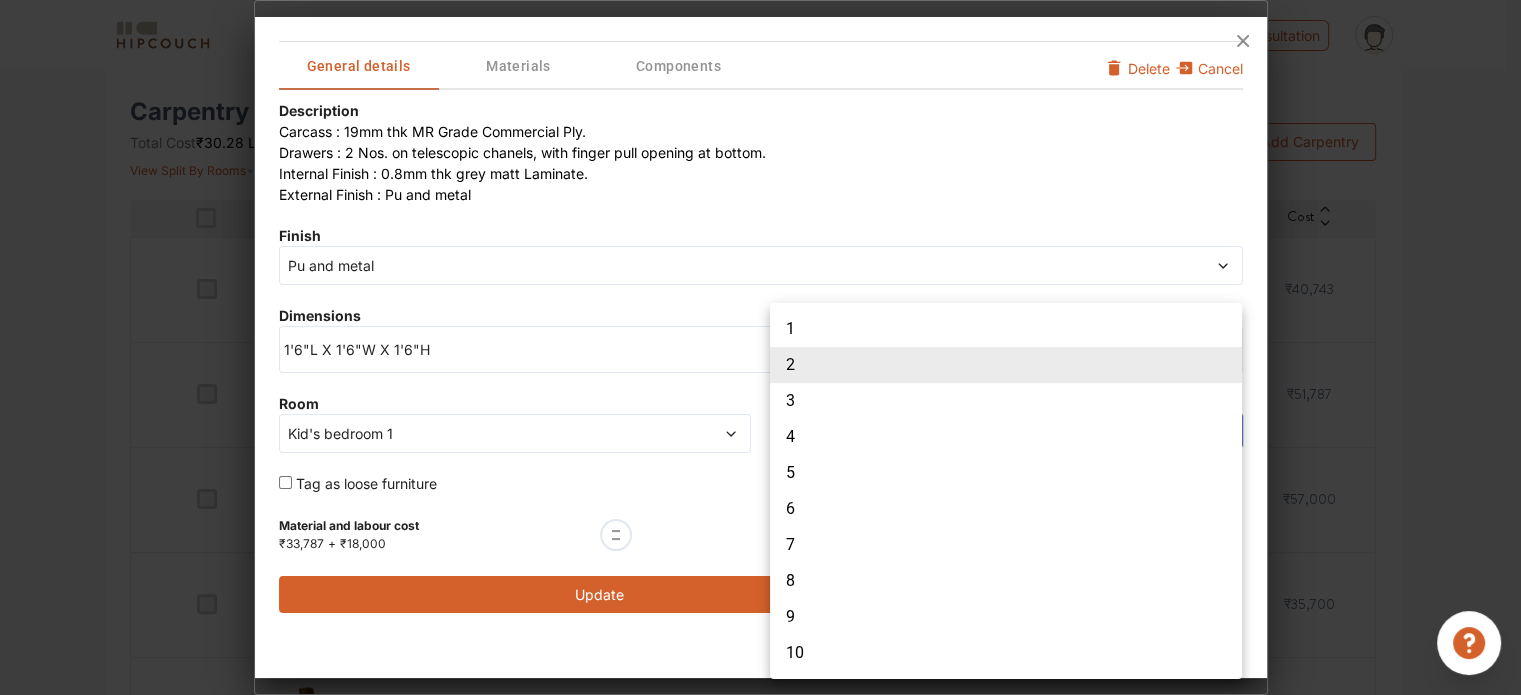 type on "4" 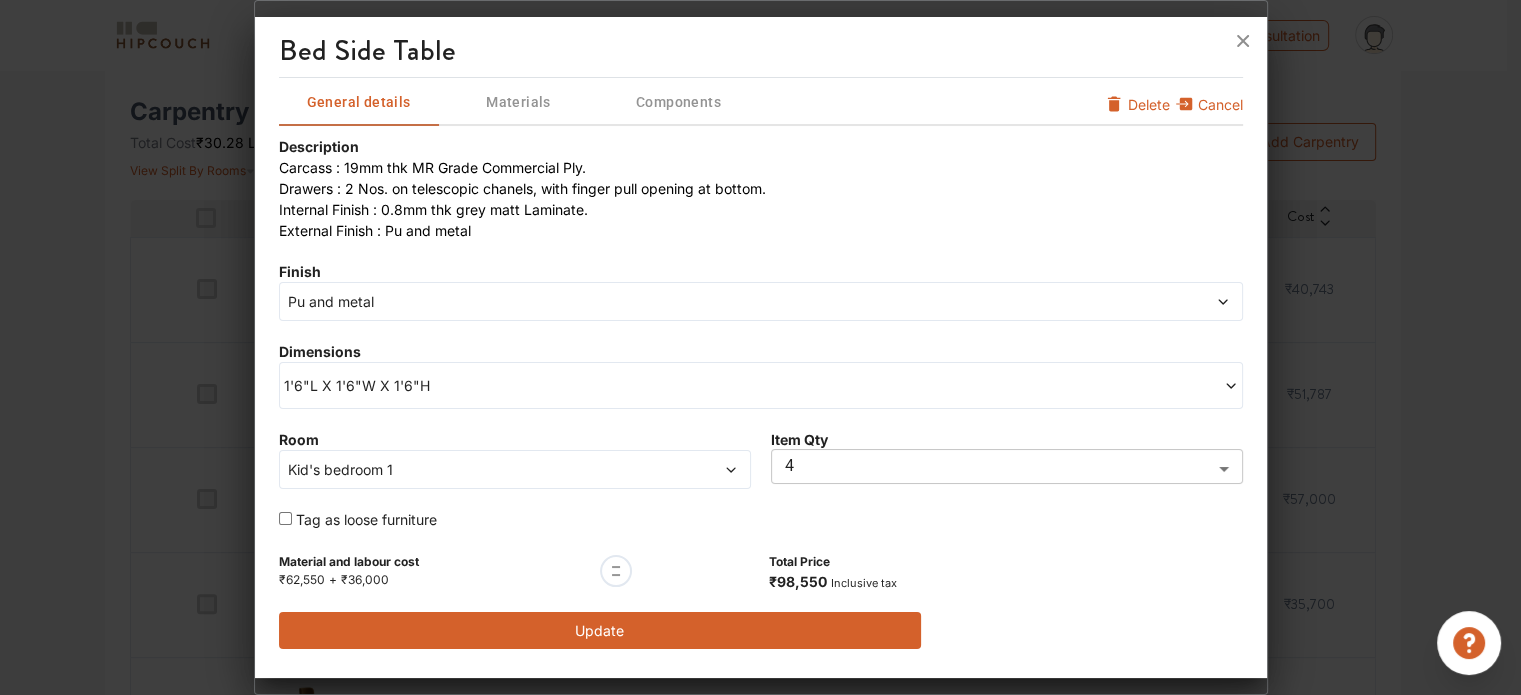 click on "Update" at bounding box center (600, 630) 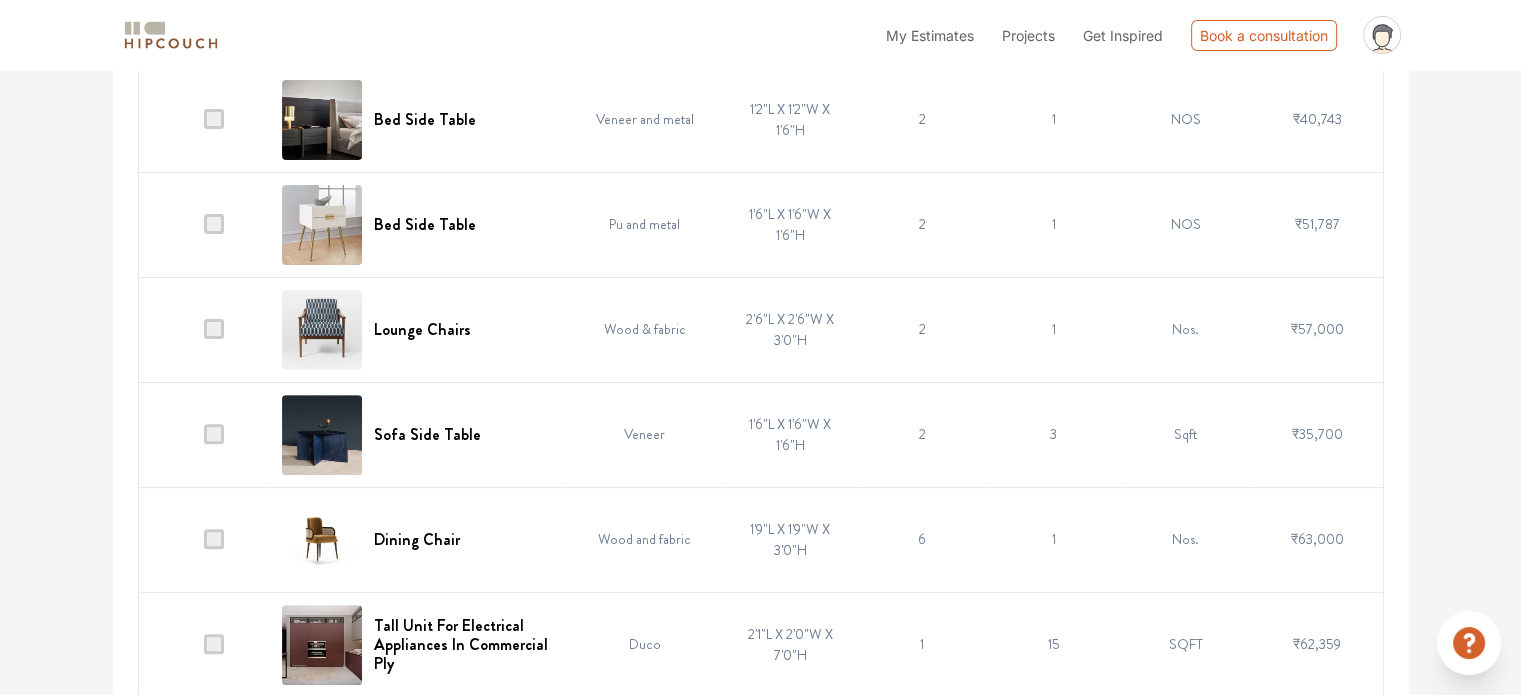 scroll, scrollTop: 600, scrollLeft: 0, axis: vertical 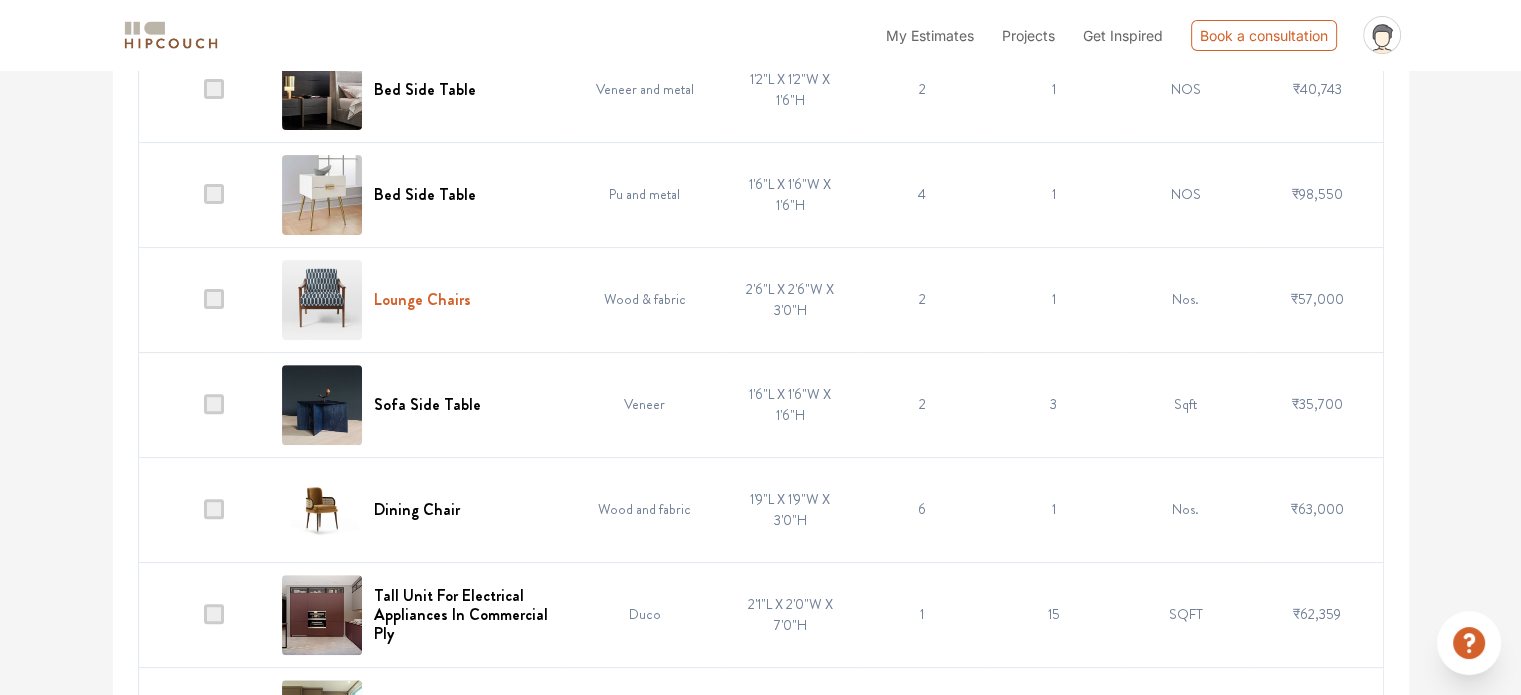 click on "Lounge Chairs" at bounding box center [422, 299] 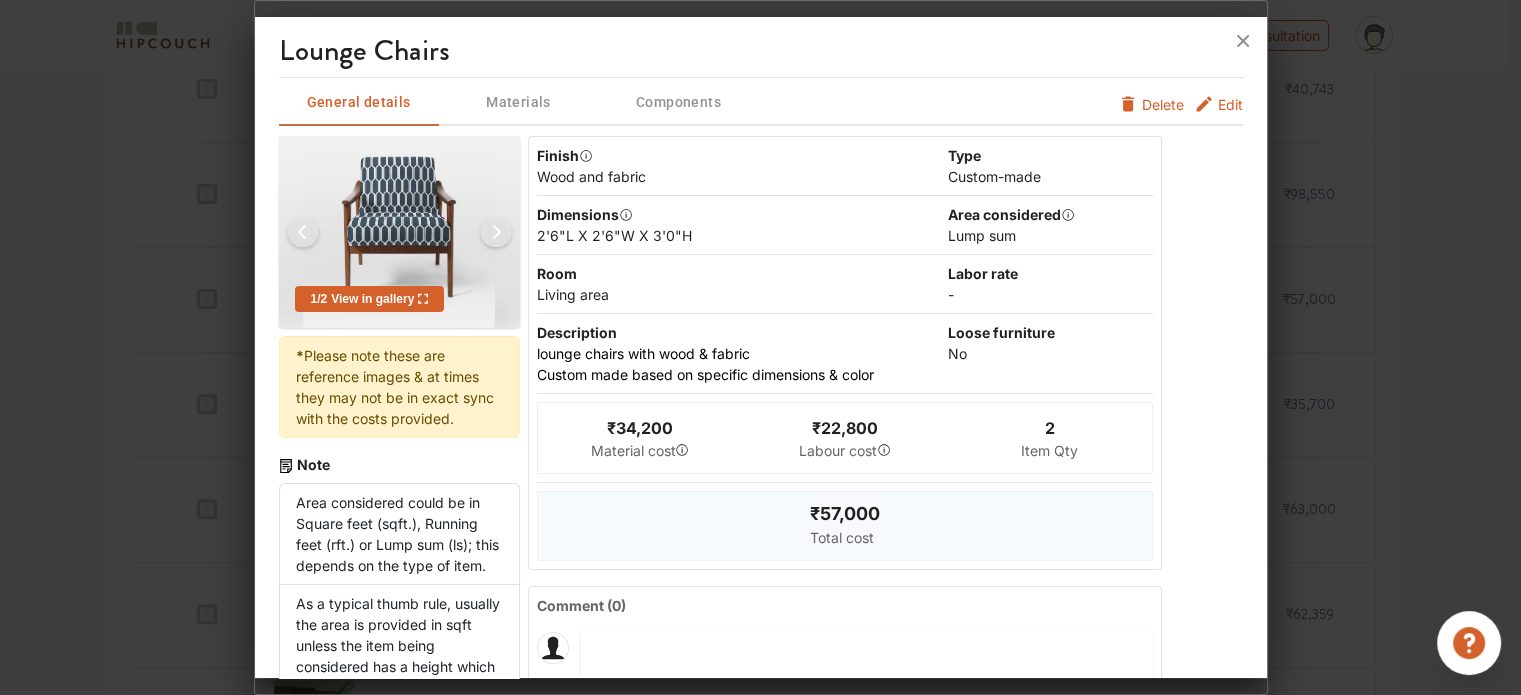 click on "Edit" at bounding box center (1230, 104) 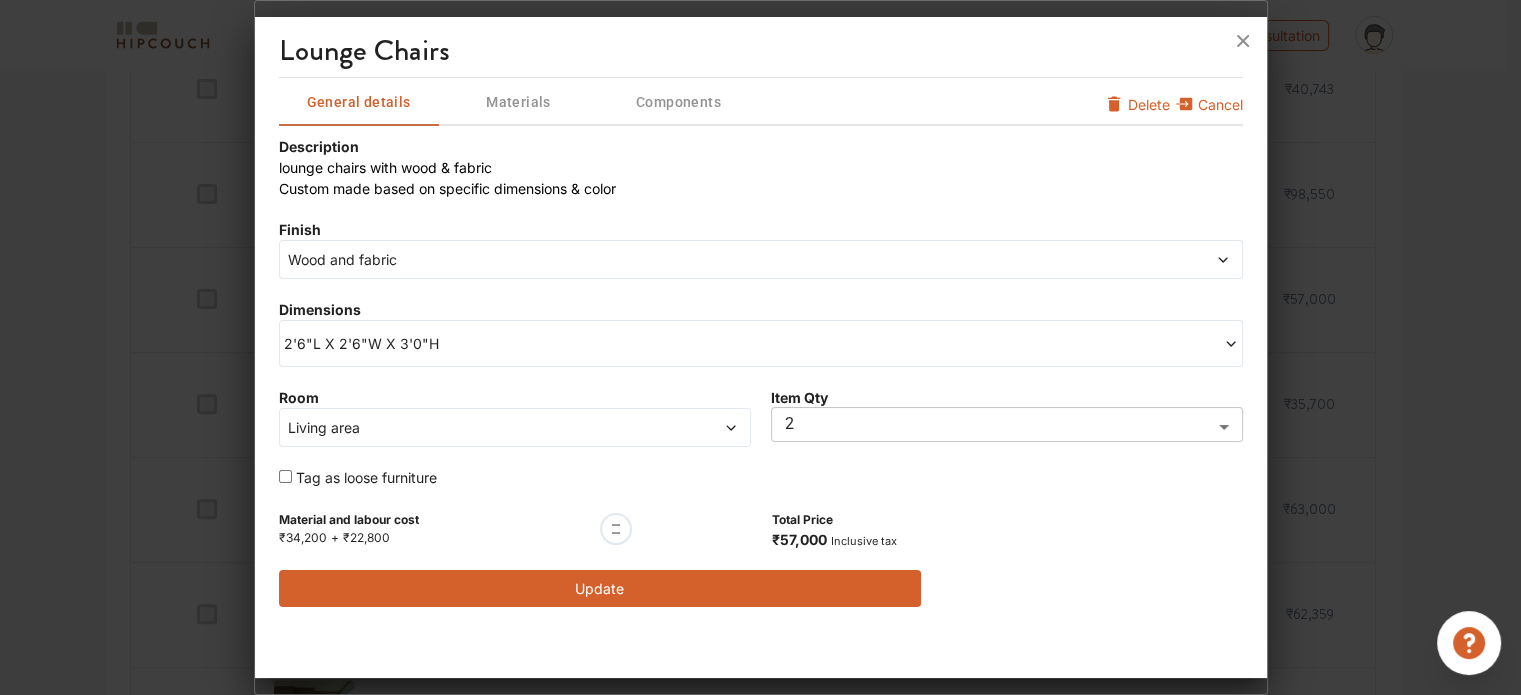 click on "Wood and fabric" at bounding box center (639, 259) 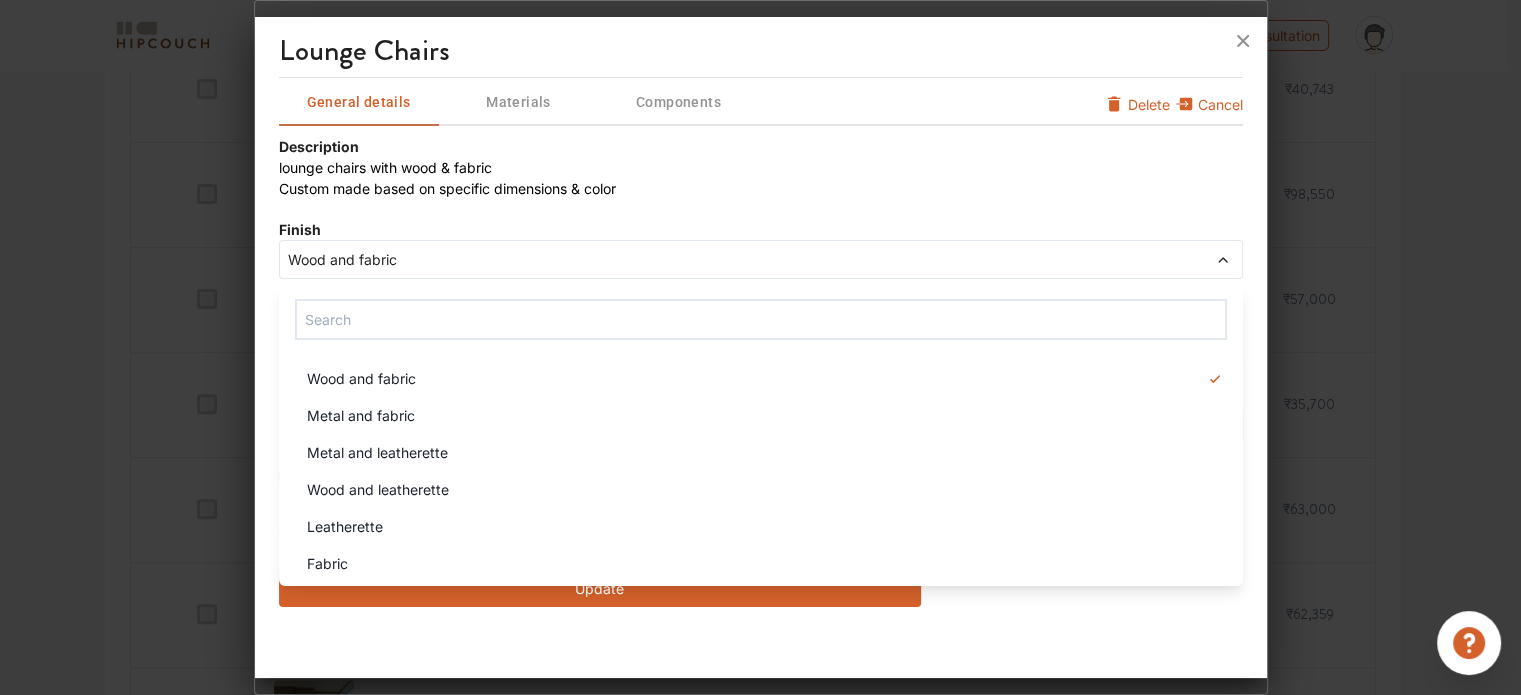 click on "lounge chairs General details Materials Components Cancel Delete Description lounge chairs with wood & fabric Custom made based on specific dimensions & color Finish Wood and fabric Wood and fabric Metal and fabric Metal and leatherette Wood and leatherette Leatherette Fabric Dimensions 2'6"L X 2'6"W X 3'0"H Room Living area Item Qty 2 2 ​ Tag as loose furniture Material and labour cost ₹34,200 + ₹22,800 Total Price ₹57,000 Inclusive tax Update" at bounding box center [761, 351] 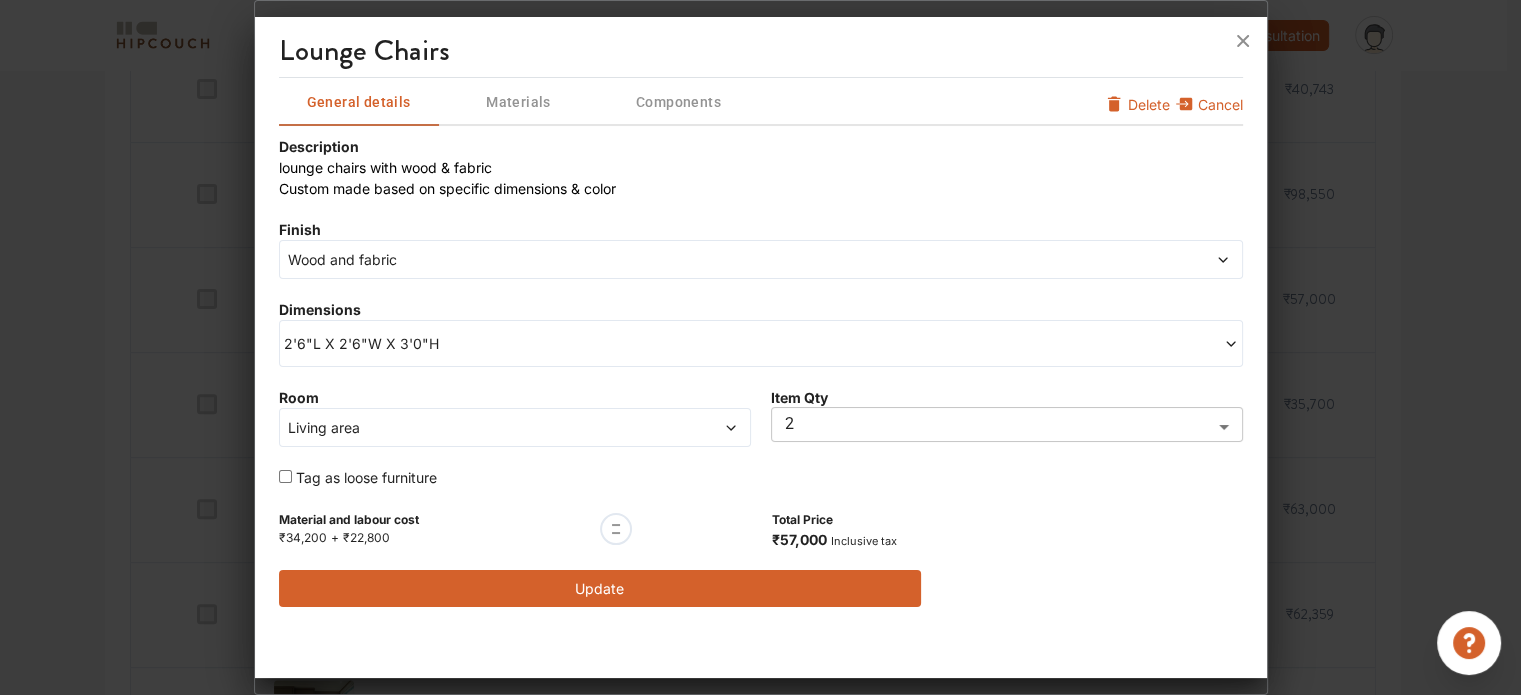 click 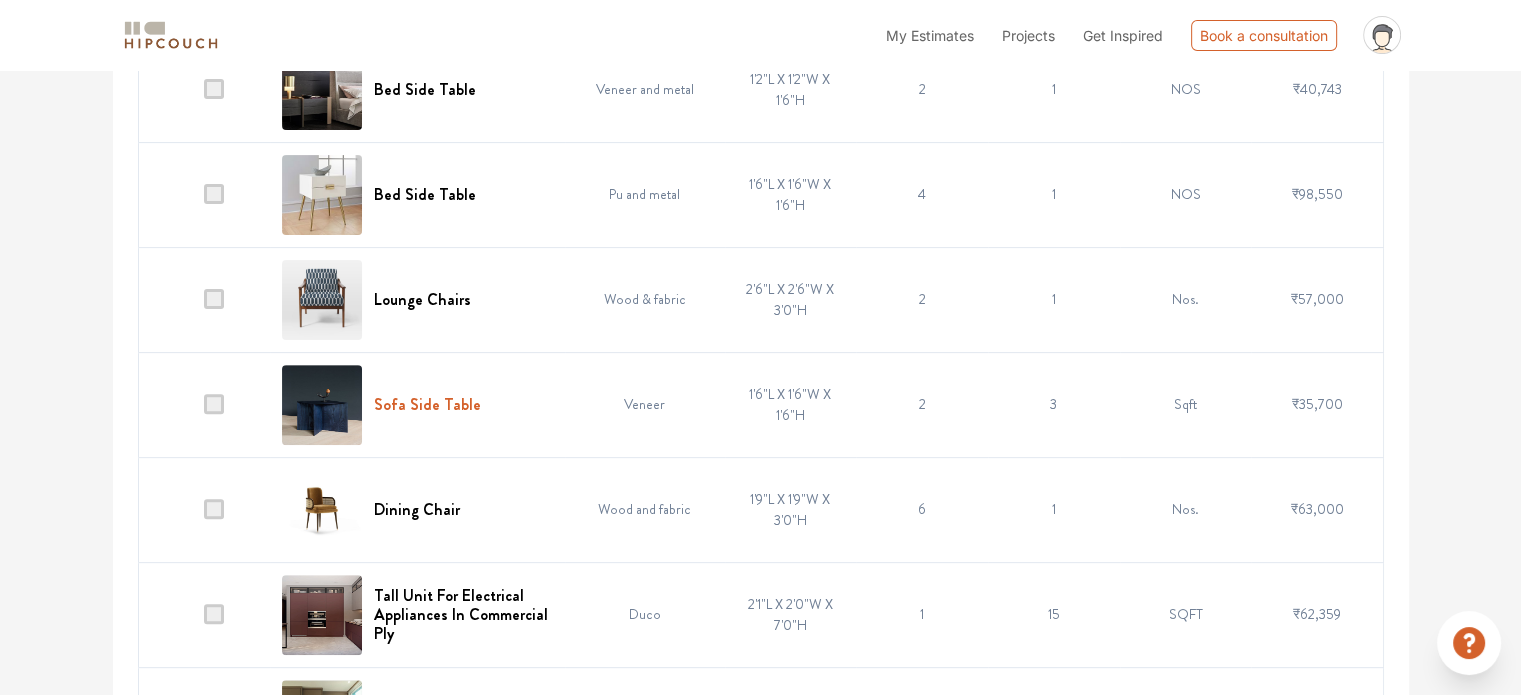click on "Sofa Side Table" at bounding box center (427, 404) 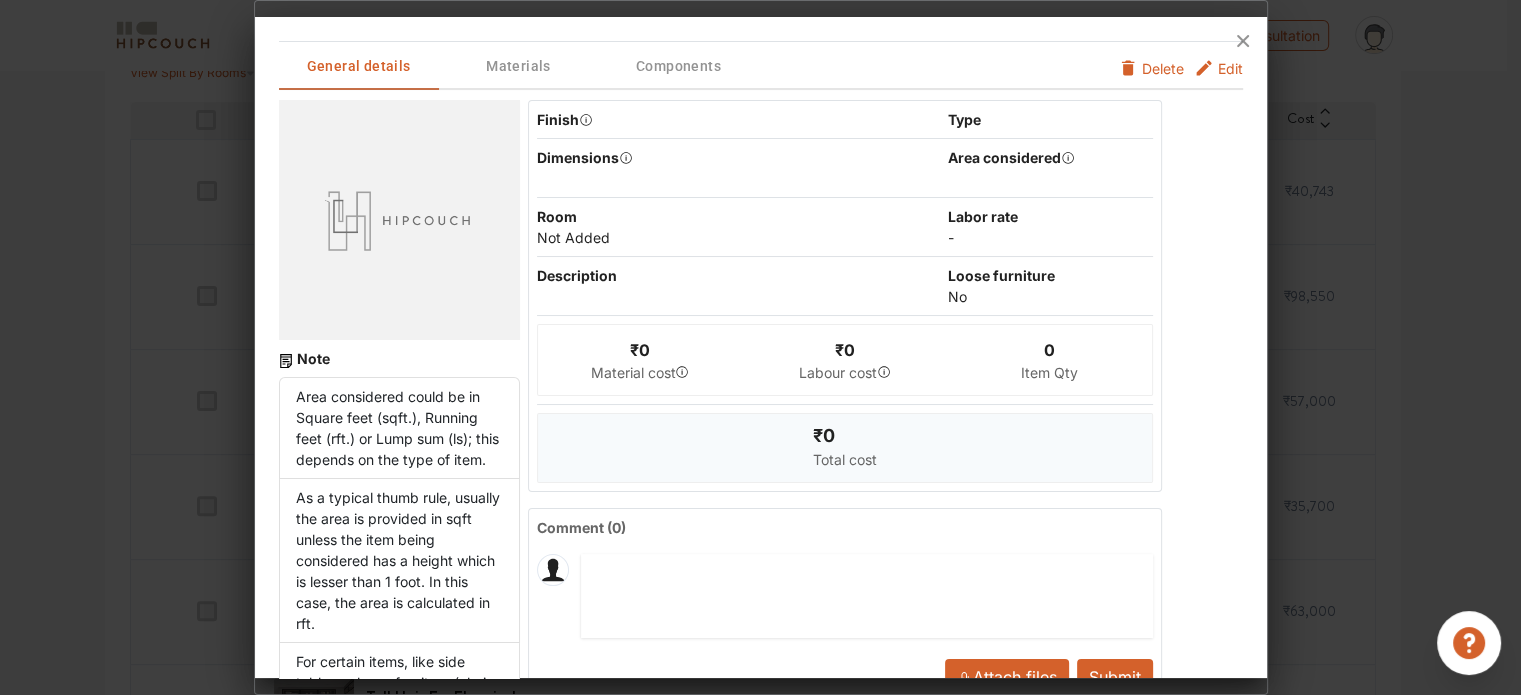 scroll, scrollTop: 0, scrollLeft: 0, axis: both 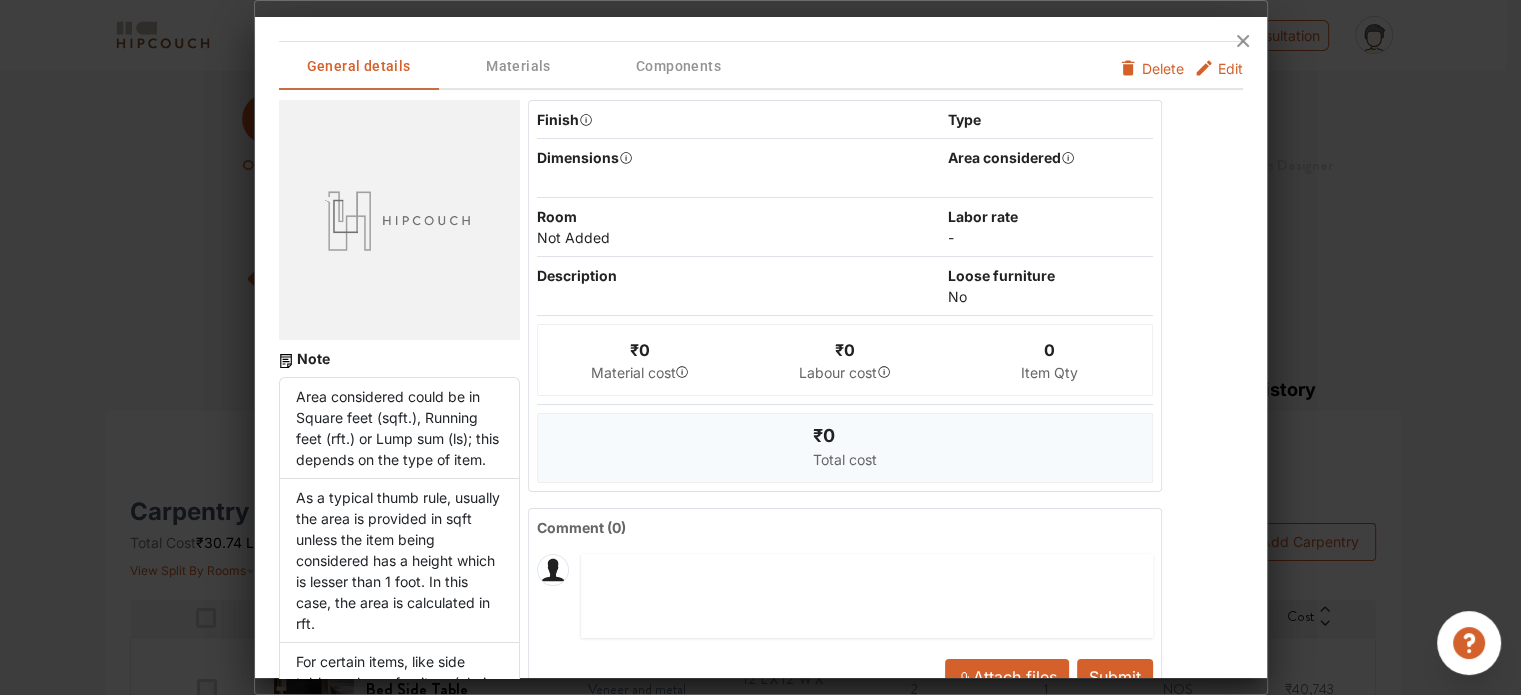 click on "Edit" at bounding box center (1230, 68) 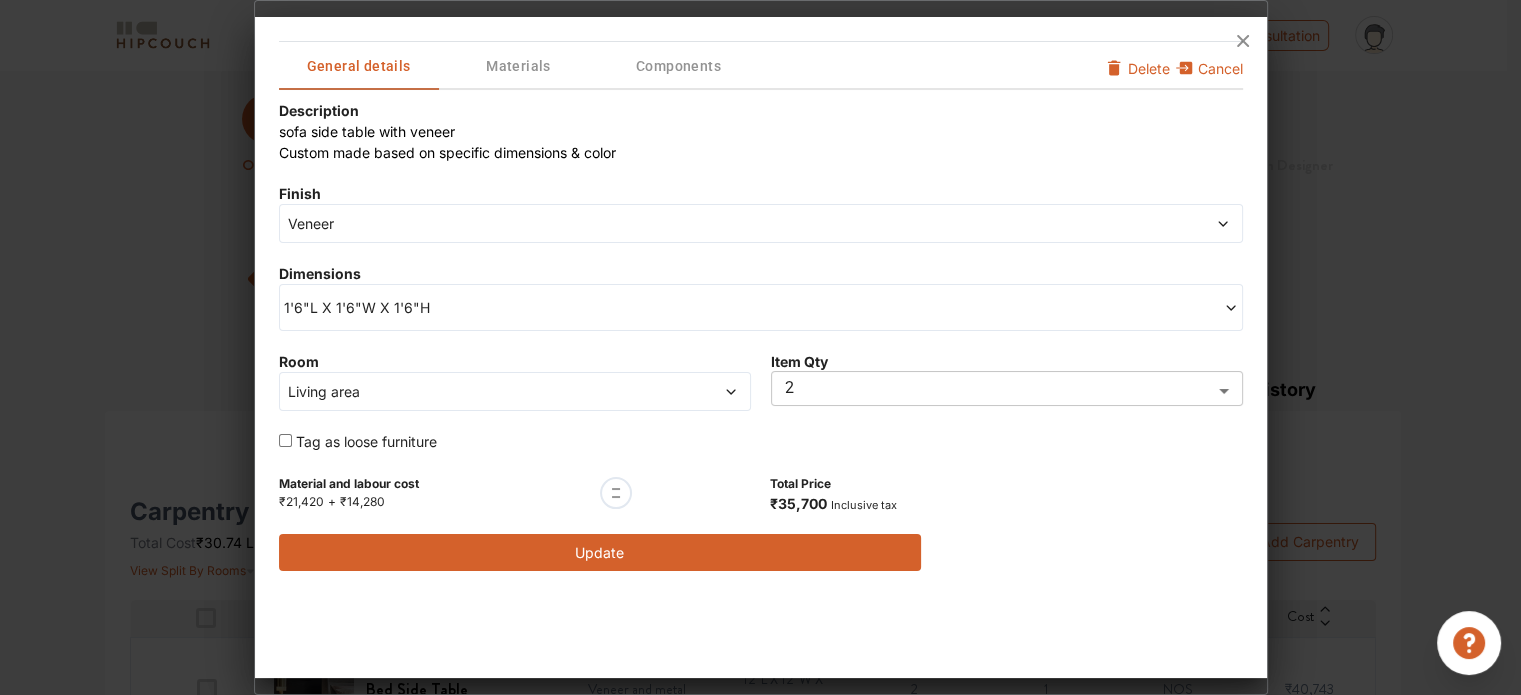 click on "Veneer" at bounding box center [639, 223] 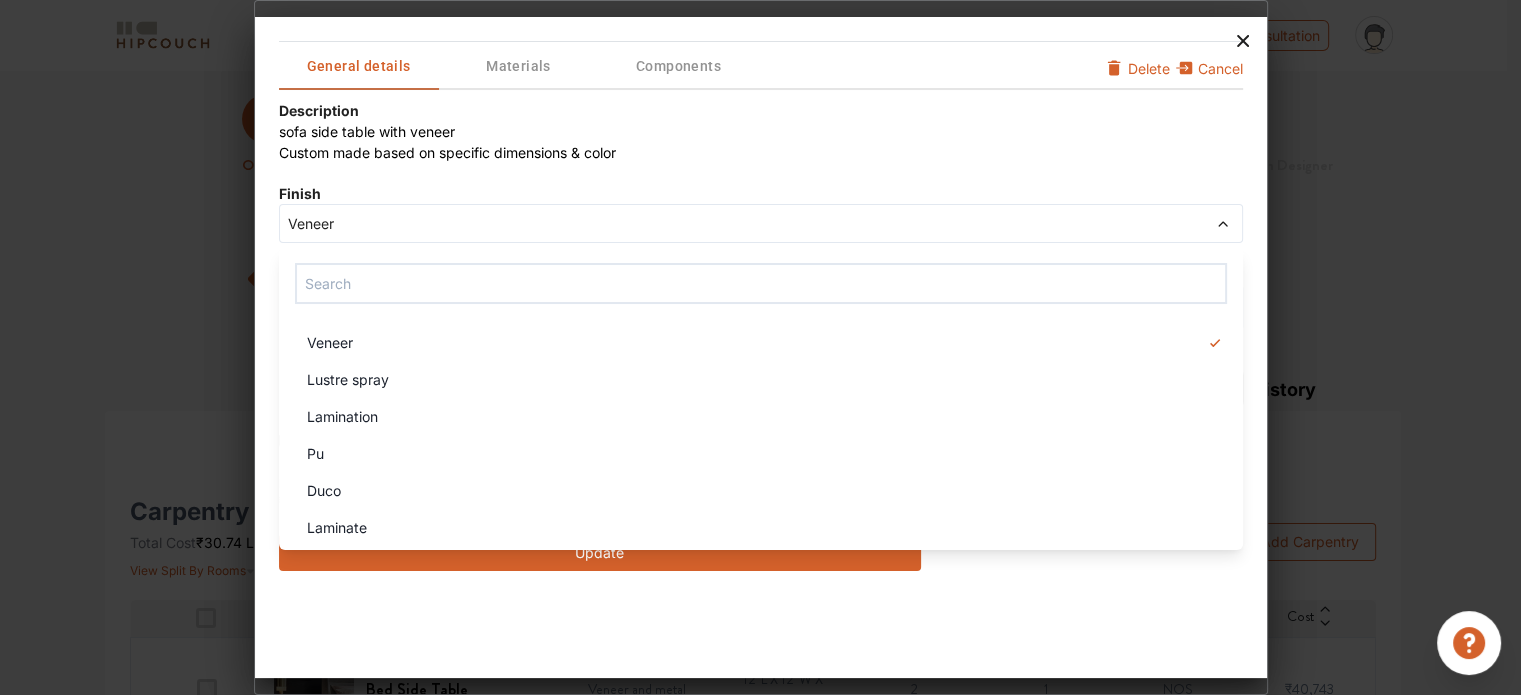 click 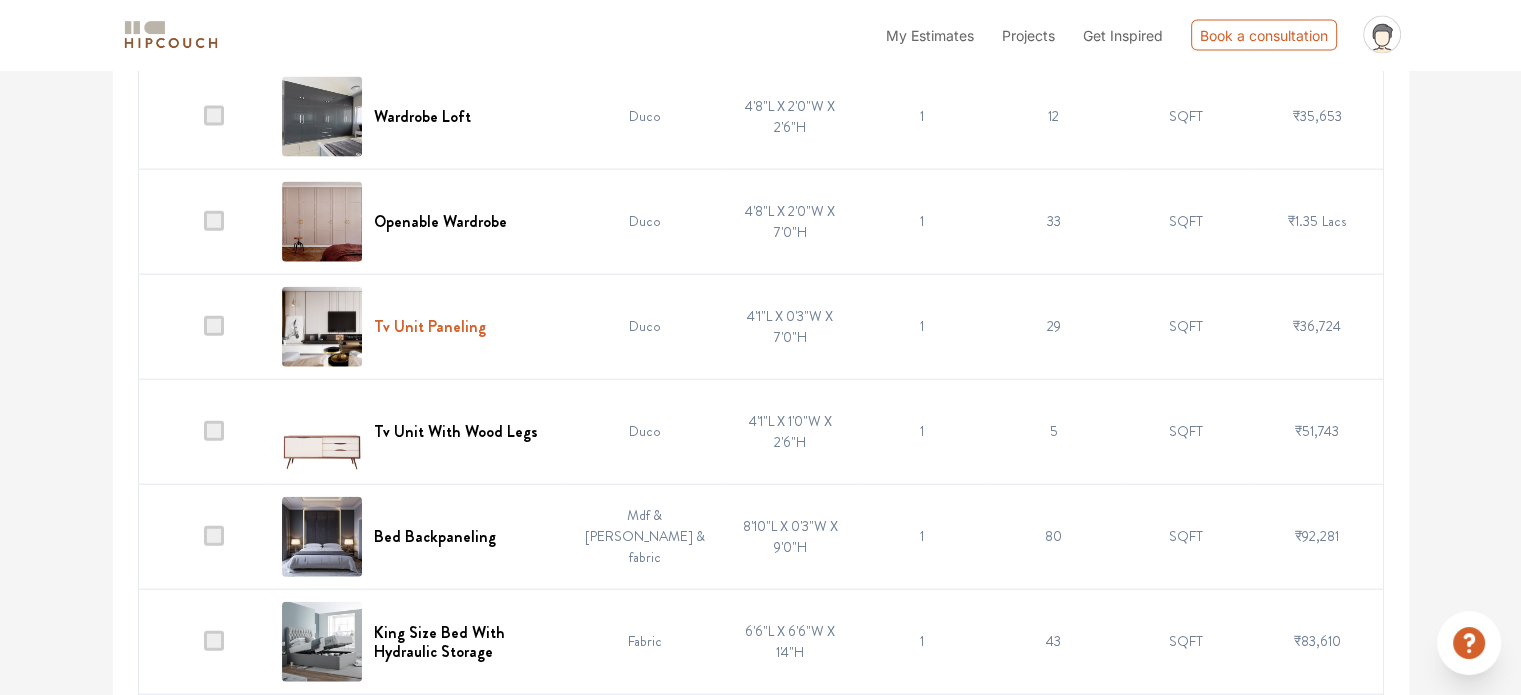 scroll, scrollTop: 4600, scrollLeft: 0, axis: vertical 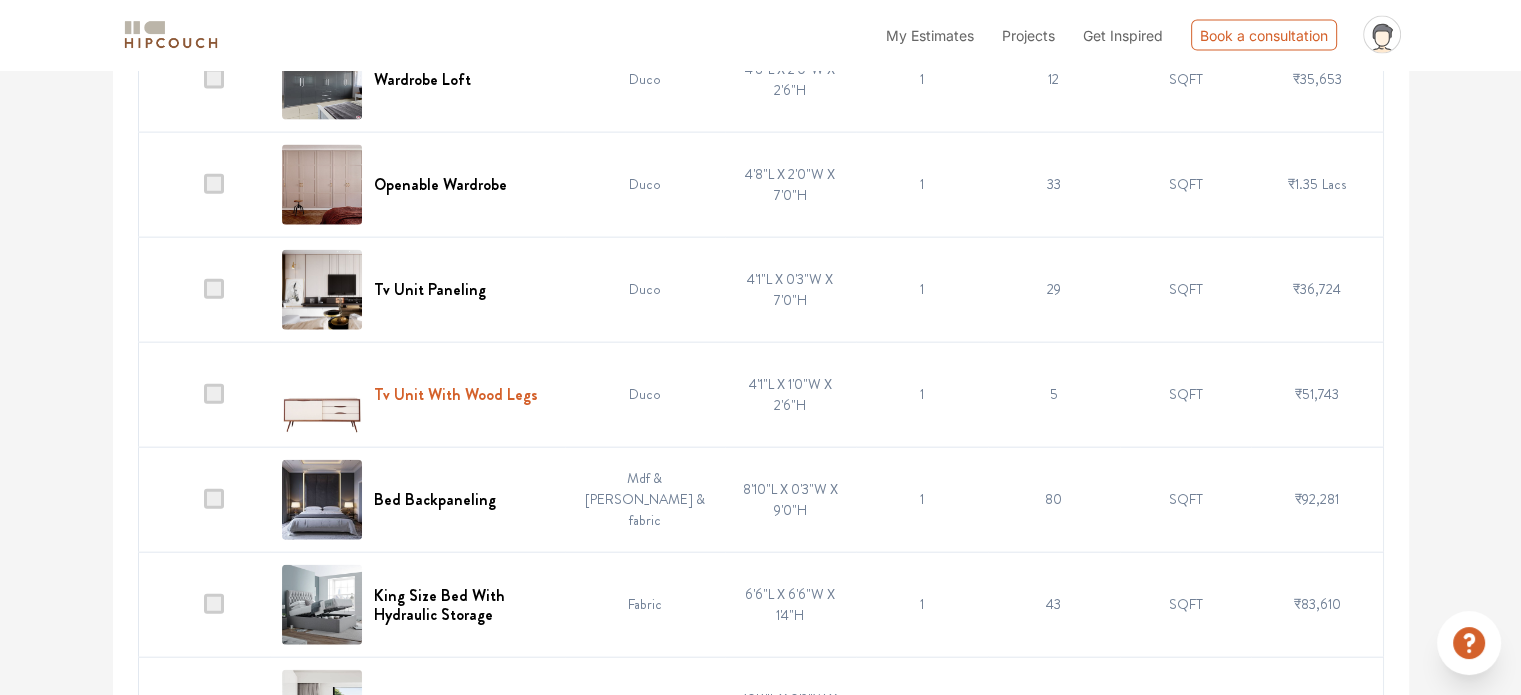 click on "Tv Unit With Wood Legs" at bounding box center (456, 394) 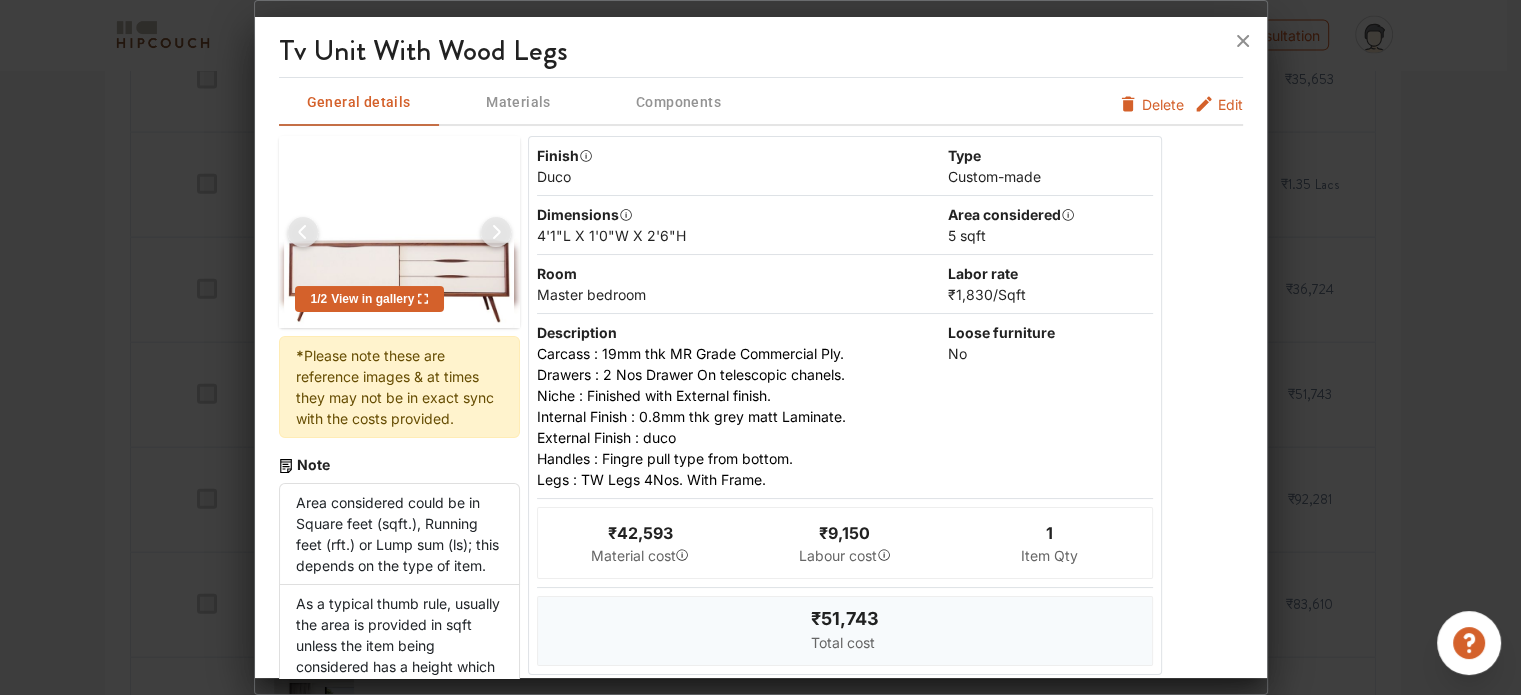 click on "Edit" at bounding box center (1230, 104) 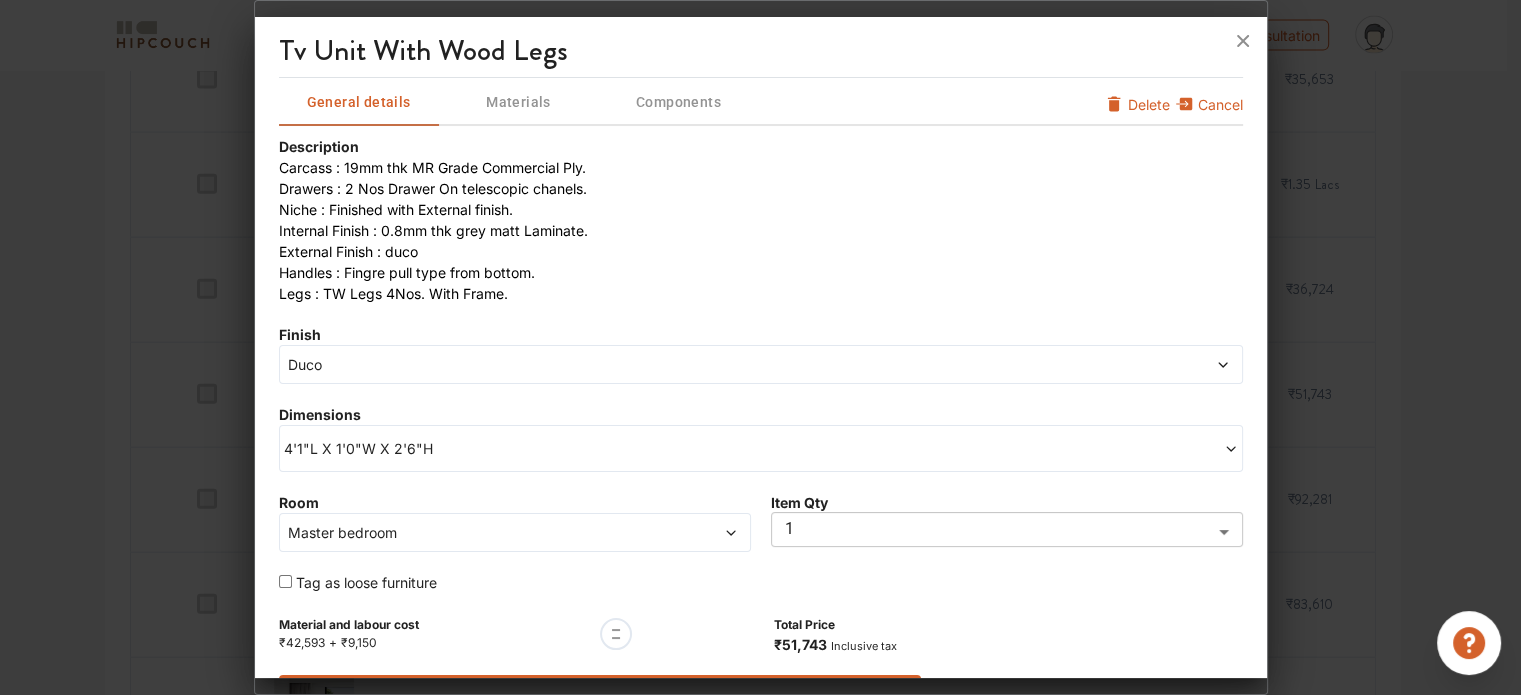 click on "Duco" at bounding box center (639, 364) 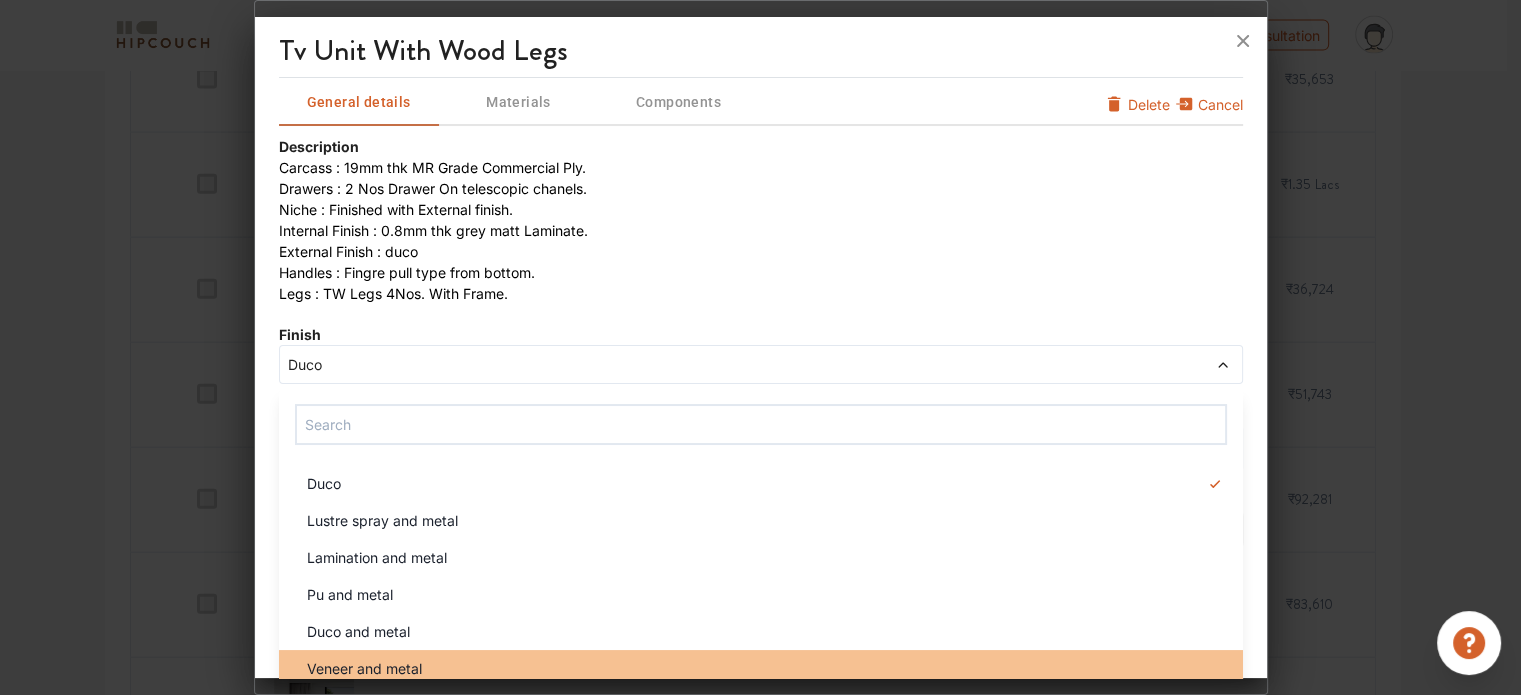 click on "Veneer and metal" at bounding box center (761, 668) 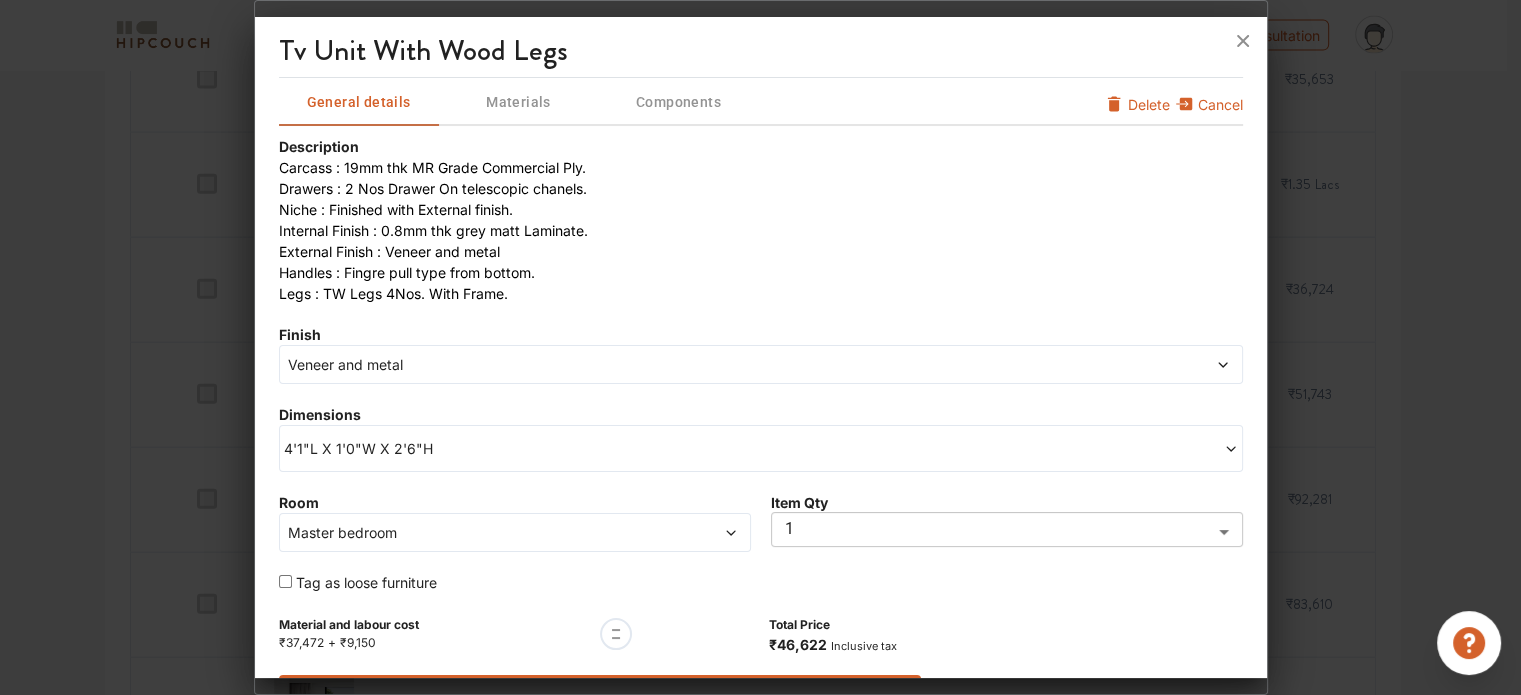 scroll, scrollTop: 50, scrollLeft: 0, axis: vertical 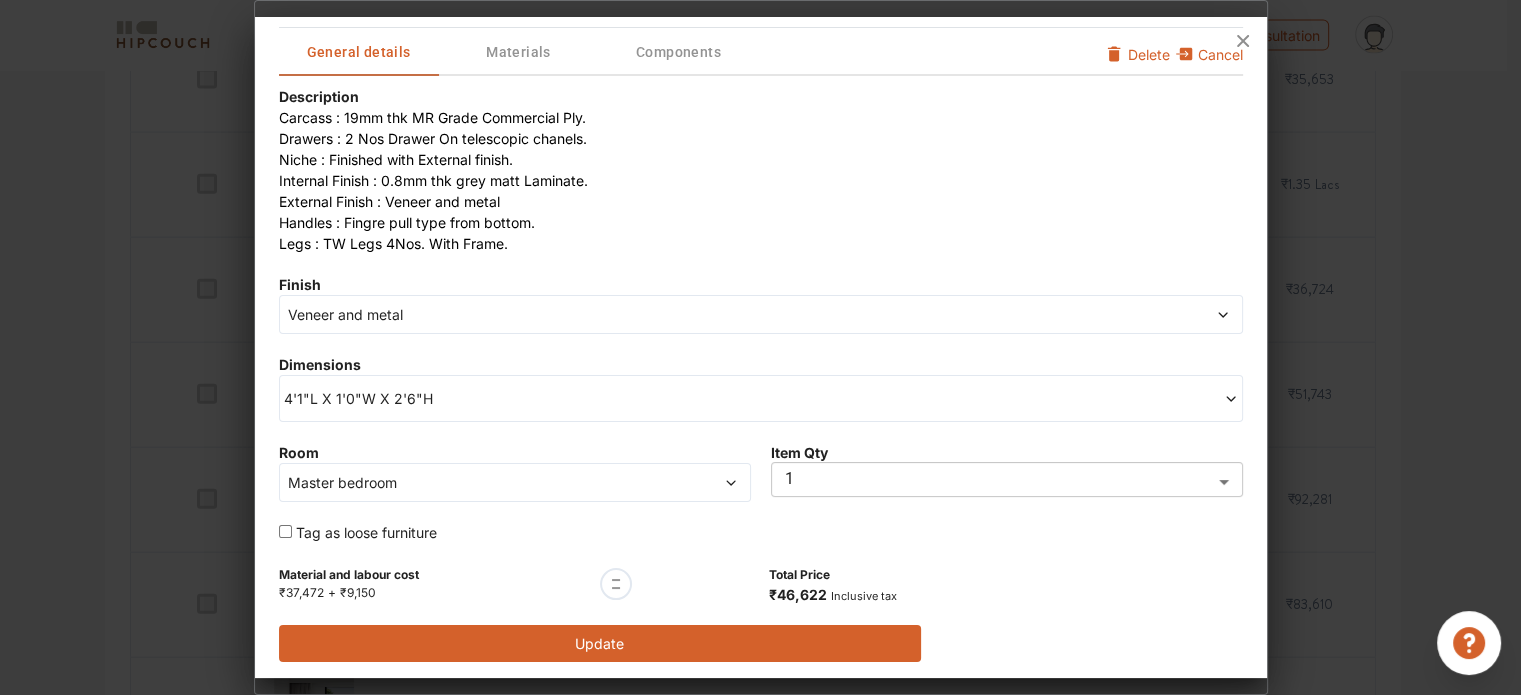 click on "Update" at bounding box center [600, 643] 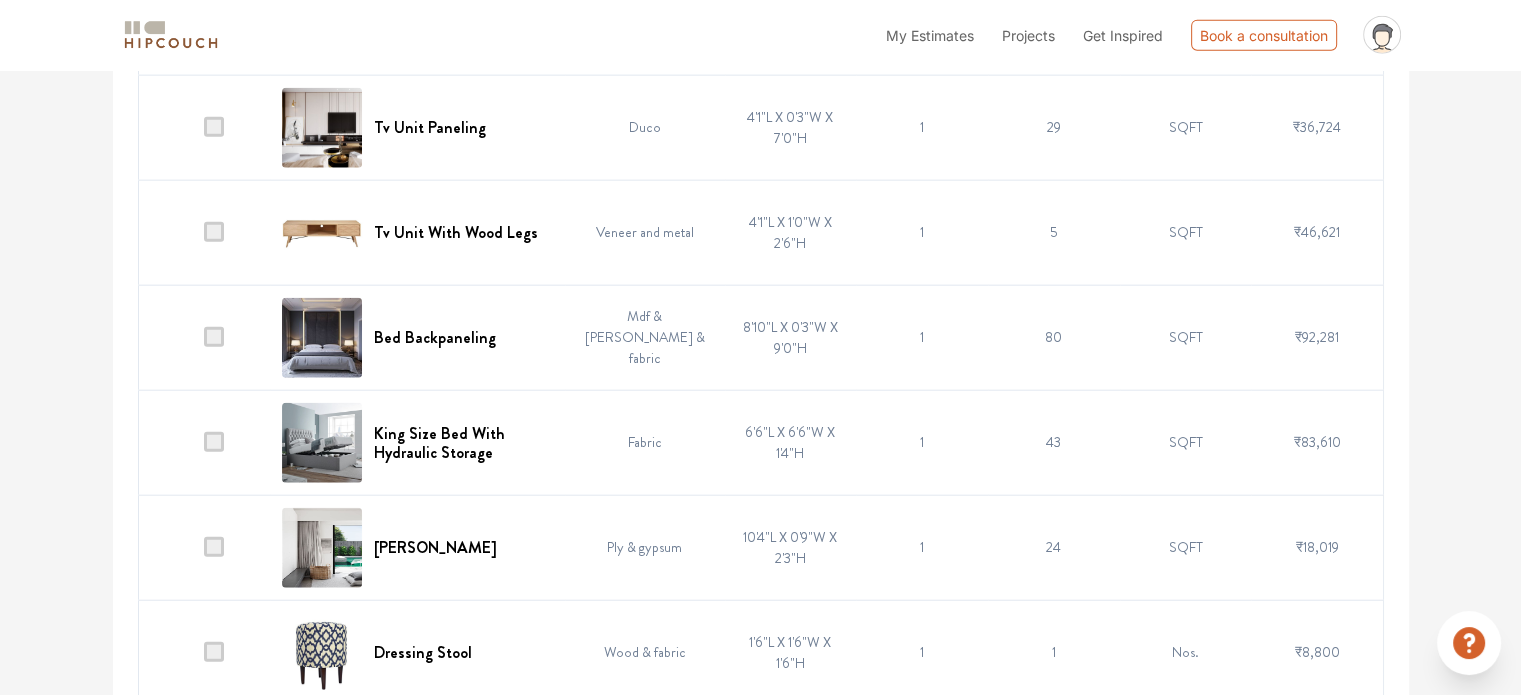 scroll, scrollTop: 4700, scrollLeft: 0, axis: vertical 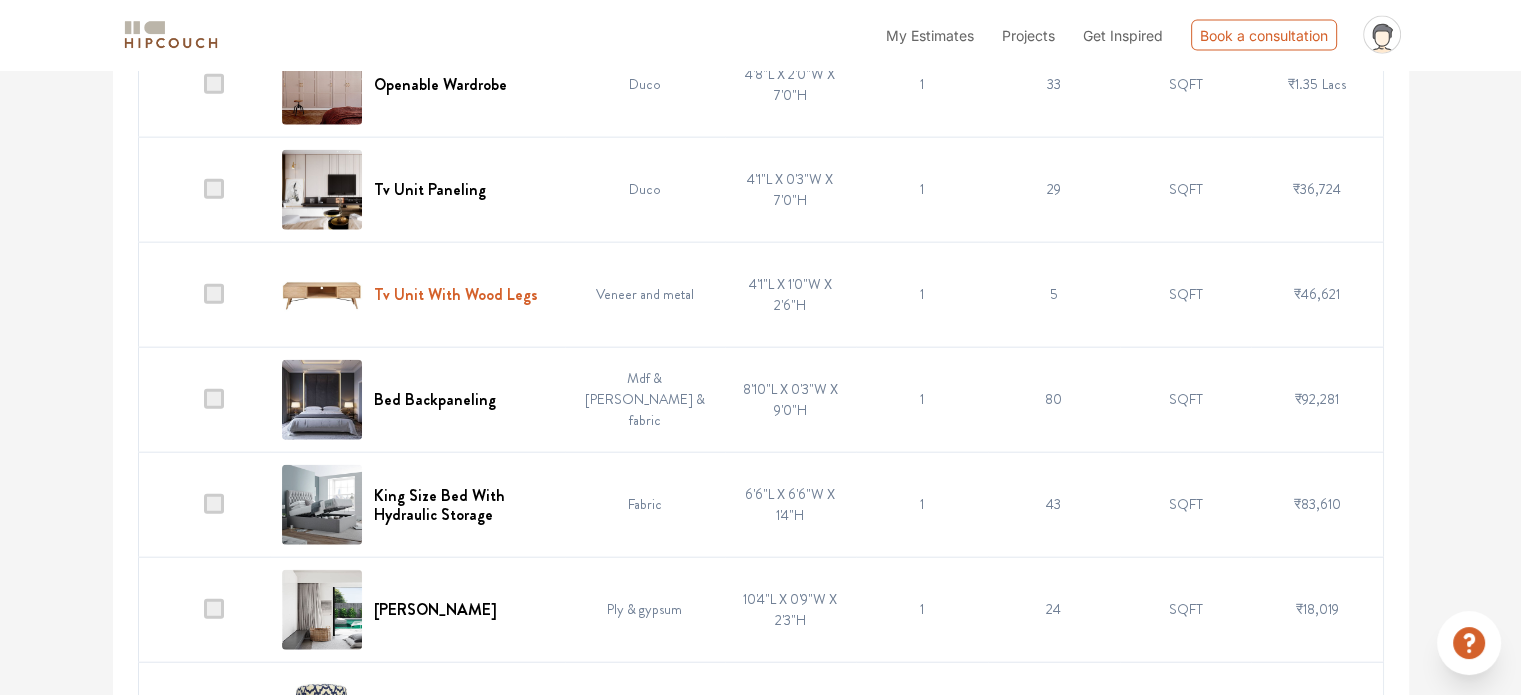 click on "Tv Unit With Wood Legs" at bounding box center [456, 294] 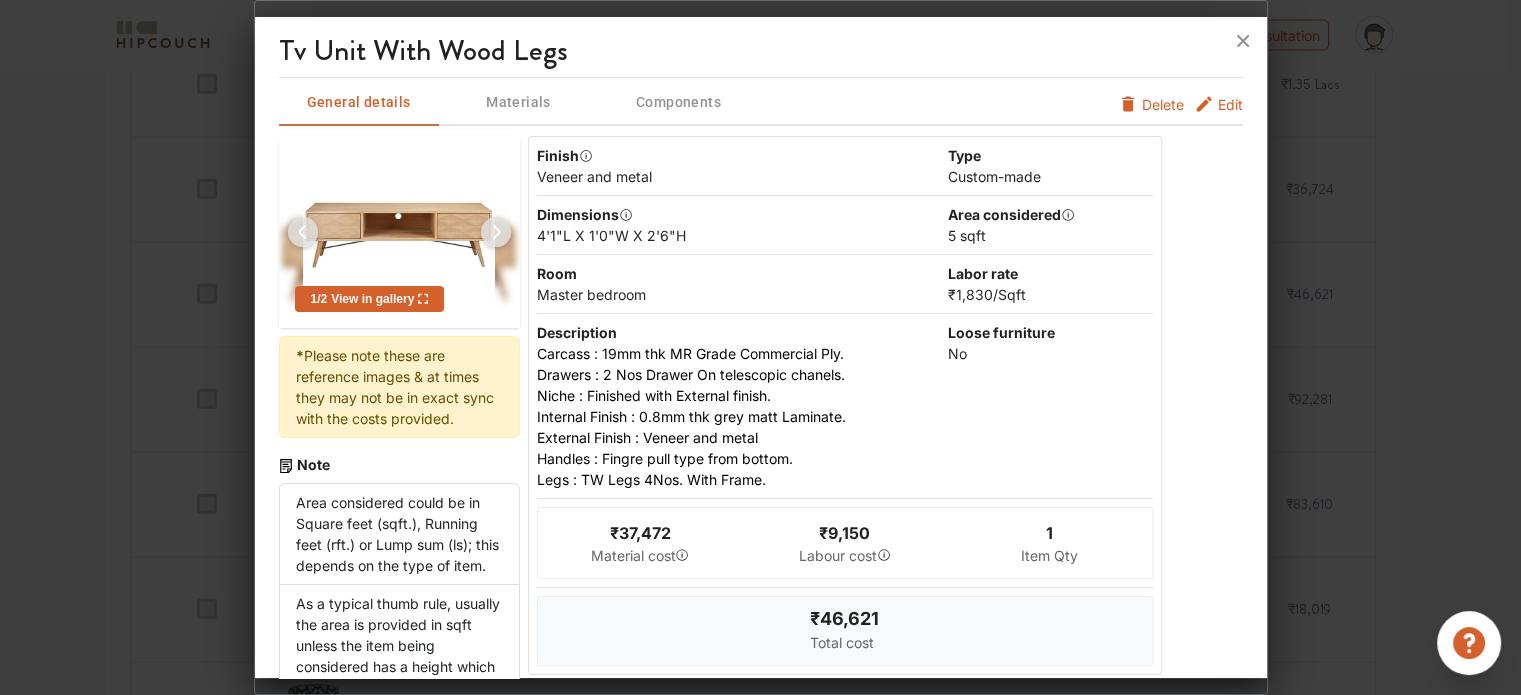 click on "Edit" at bounding box center (1230, 104) 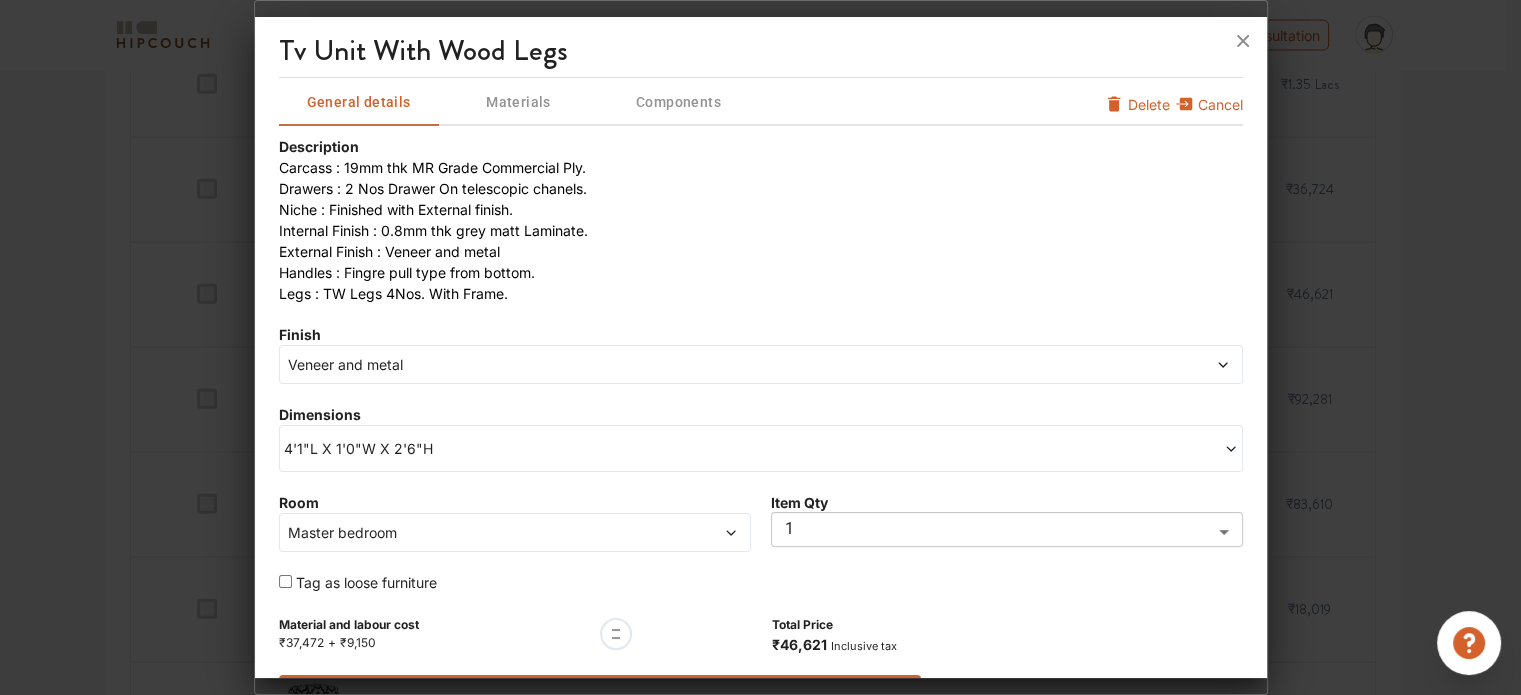 click on "My Estimates Projects Get Inspired Book a consultation profile pic Upload Boq Logout Options Summary Details Speak to a Hipcouch Designer Cost Estimate Report -  94828 3.5bhk  /  2250  sq.ft carpet area / INR  2422  per sq.ft. Download Assumptions Project Timeline Total Cost:  ₹54.50 Lacs  View Split Up All Items Material Labor Manual Revision History Carpentry Civil Painting Electrical False Ceiling Soft Furnishing Carpentry Total Cost  ₹30.69 Lacs  Total Items  75 View Split By Rooms Display only loose furniture Add Carpentry Filter Bulk Edit Item Name Finish Dimension Item Qty Area Unit Cost Bed Side Table Veneer and metal 1'2"L X 1'2"W X 1'6"H 2 1 NOS ₹40,743 Bed Side Table Pu and metal 1'6"L X 1'6"W X 1'6"H 4 1 NOS ₹98,550 Lounge Chairs Wood & fabric 2'6"L X 2'6"W X 3'0"H 2 1 Nos. ₹57,000 Sofa Side Table Veneer 1'6"L X 1'6"W X 1'6"H 2 3 Sqft ₹35,700 Dining Chair Wood and fabric 1'9"L X 1'9"W X 3'0"H 6 1 Nos. ₹63,000 Tall Unit For Electrical Appliances In Commercial Ply Duco 1 15 SQFT Duco 1" at bounding box center [760, -4353] 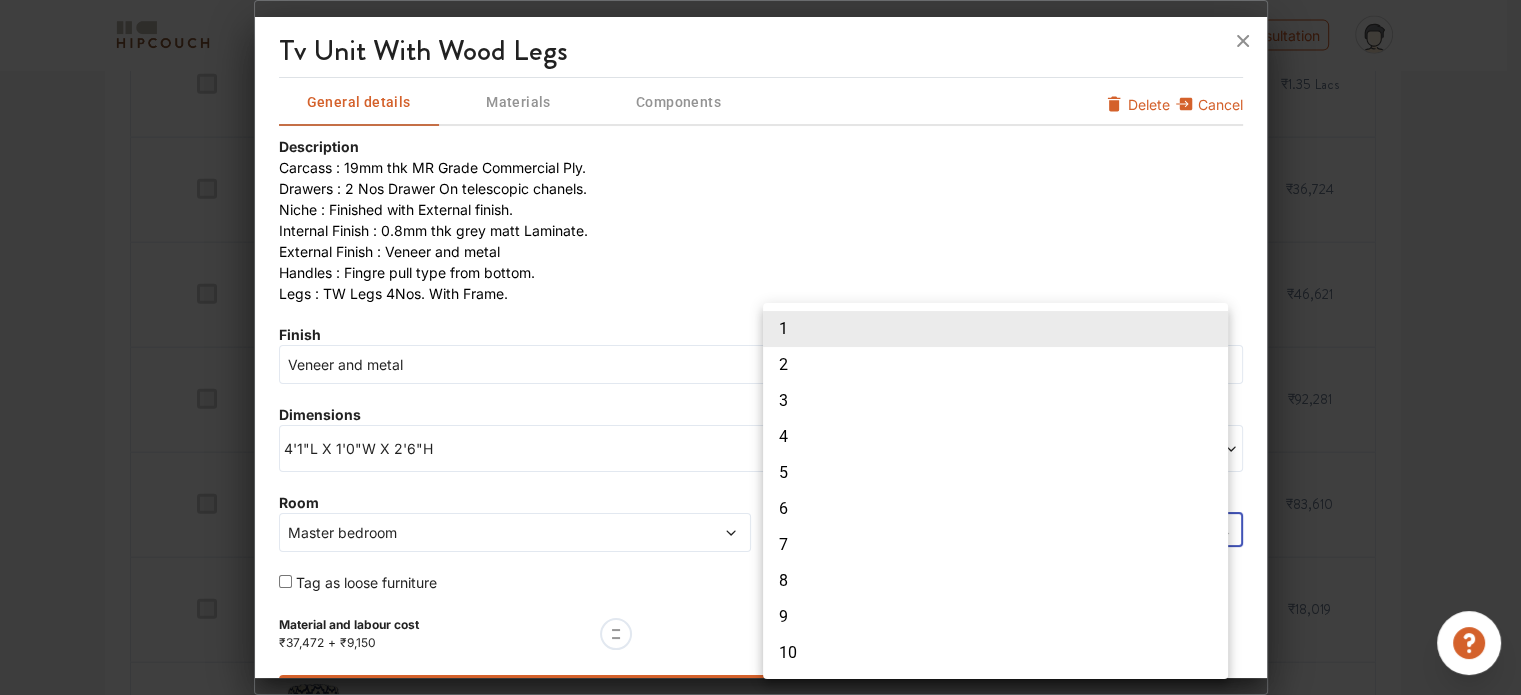 click on "2" at bounding box center (995, 365) 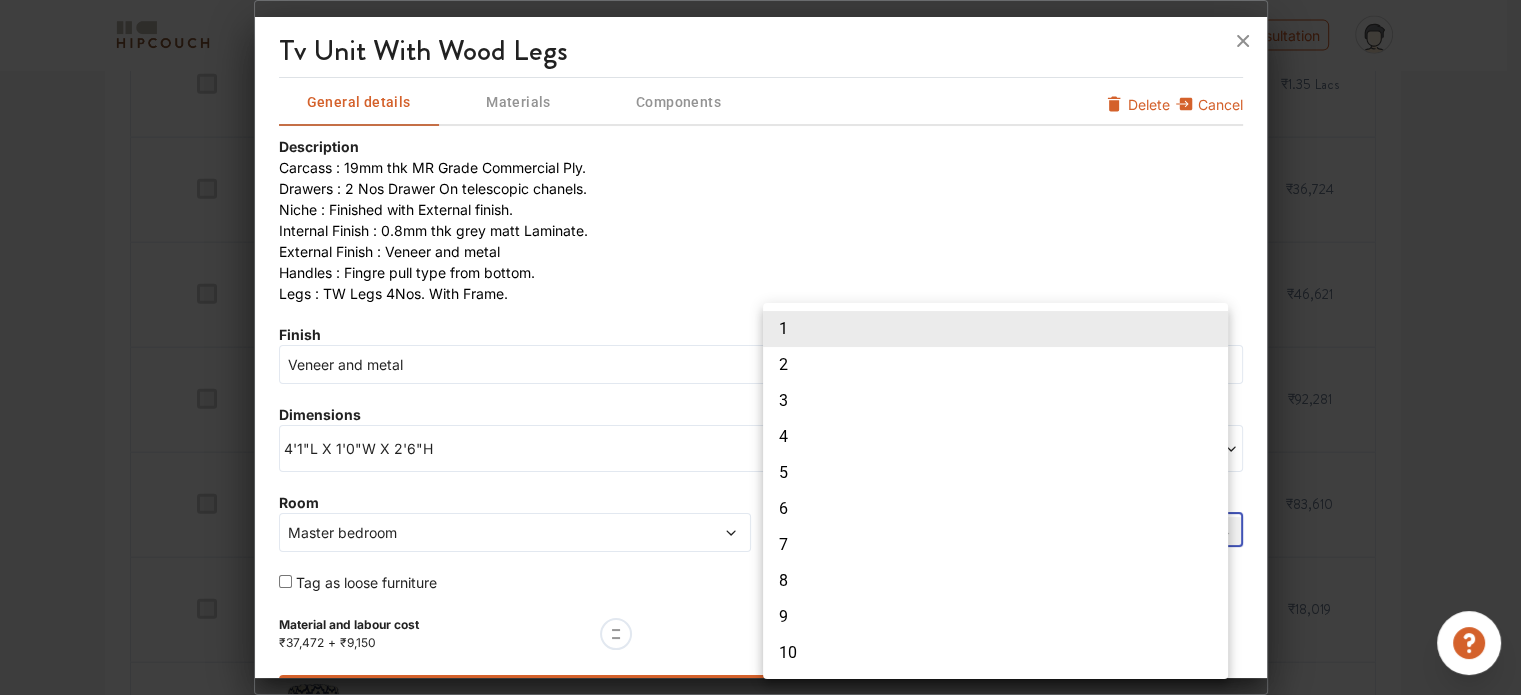 type on "2" 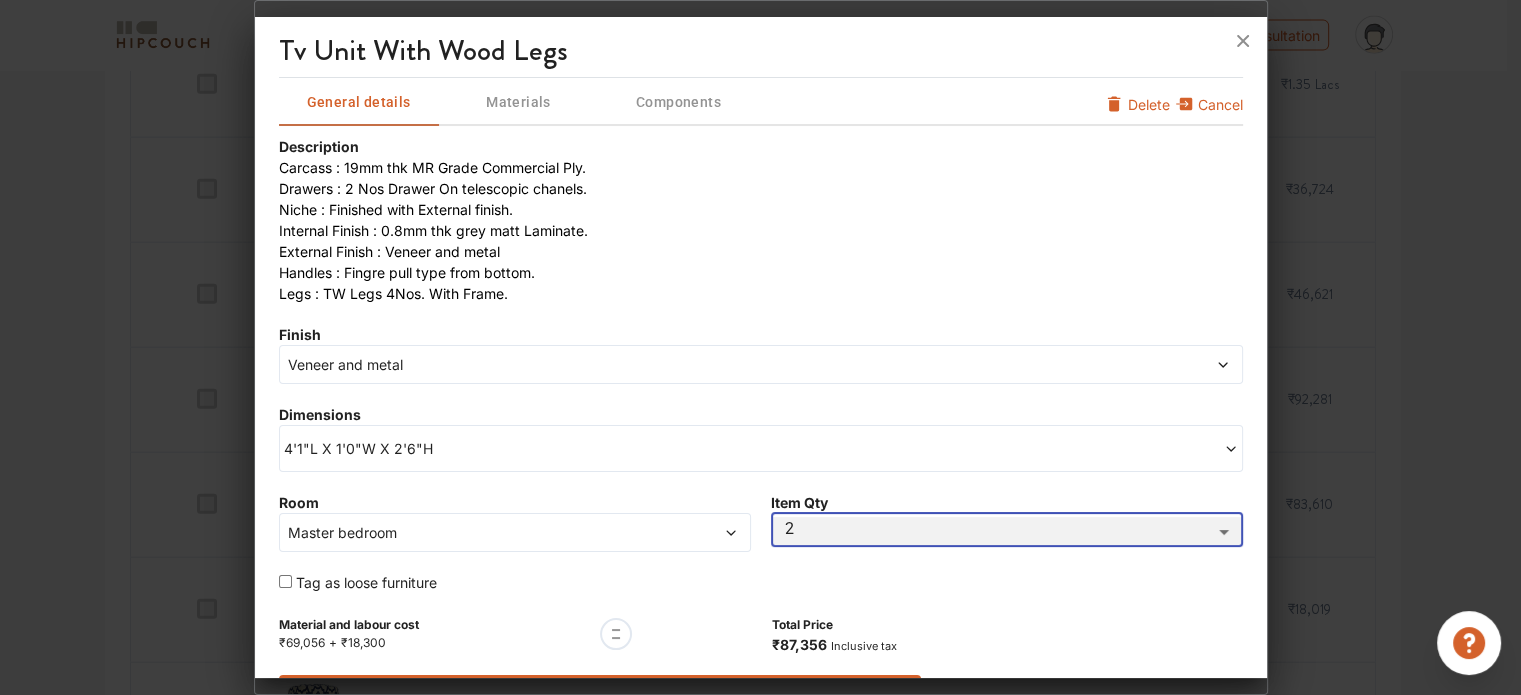 scroll, scrollTop: 50, scrollLeft: 0, axis: vertical 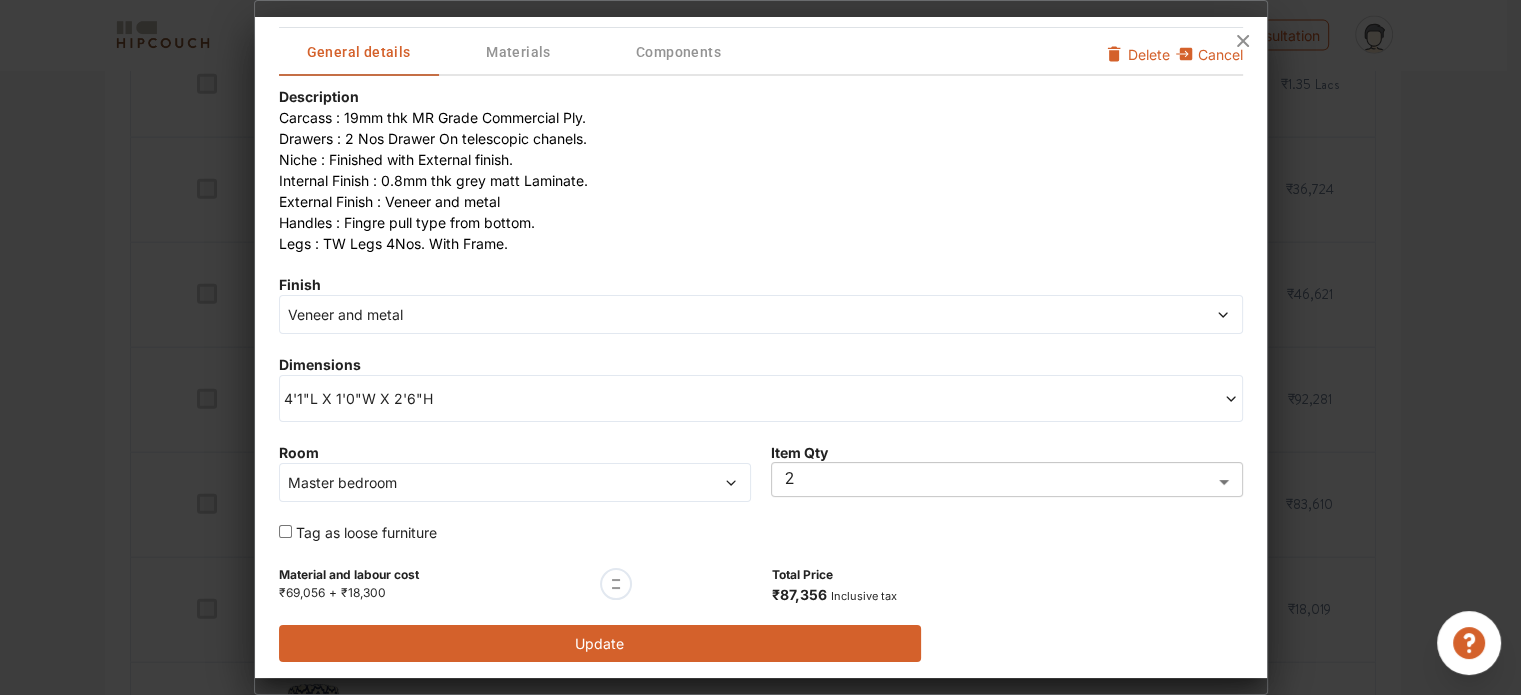 click on "Update" at bounding box center [600, 643] 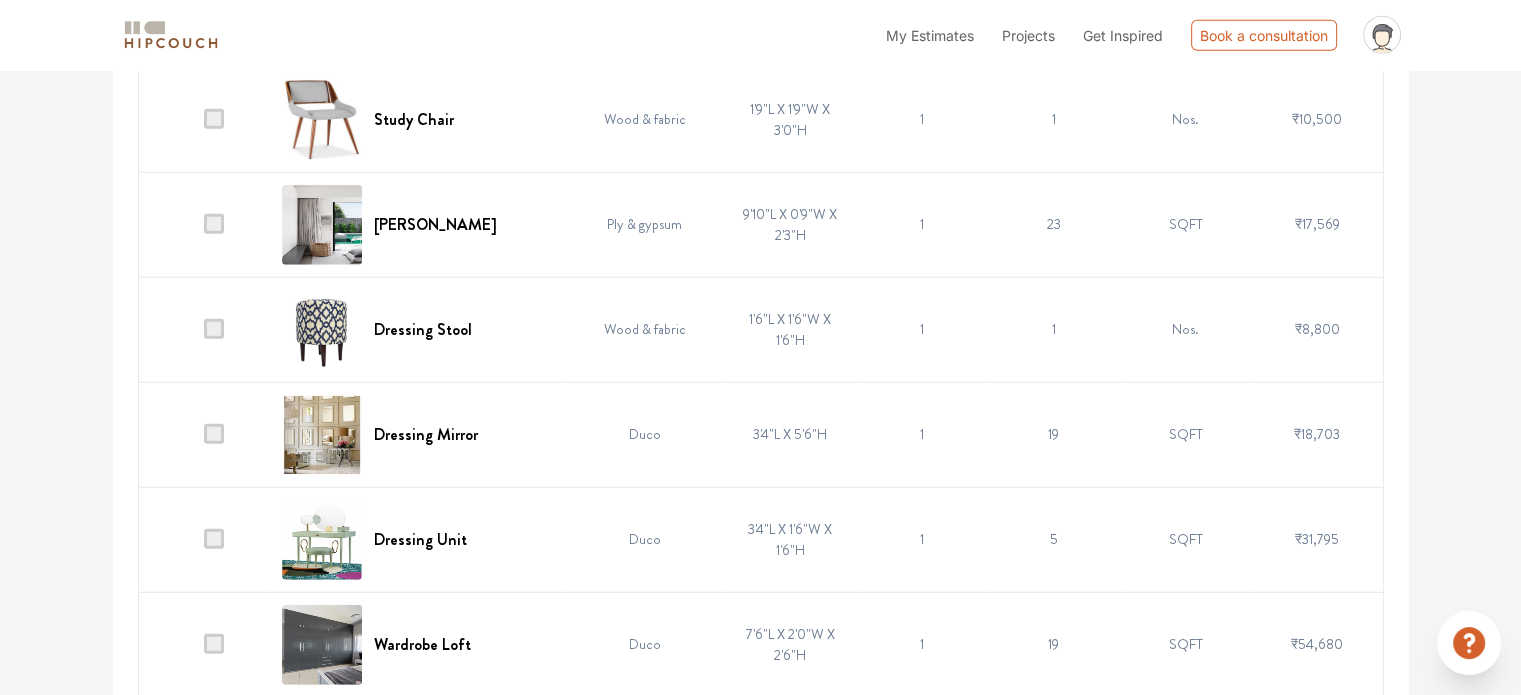 scroll, scrollTop: 4900, scrollLeft: 0, axis: vertical 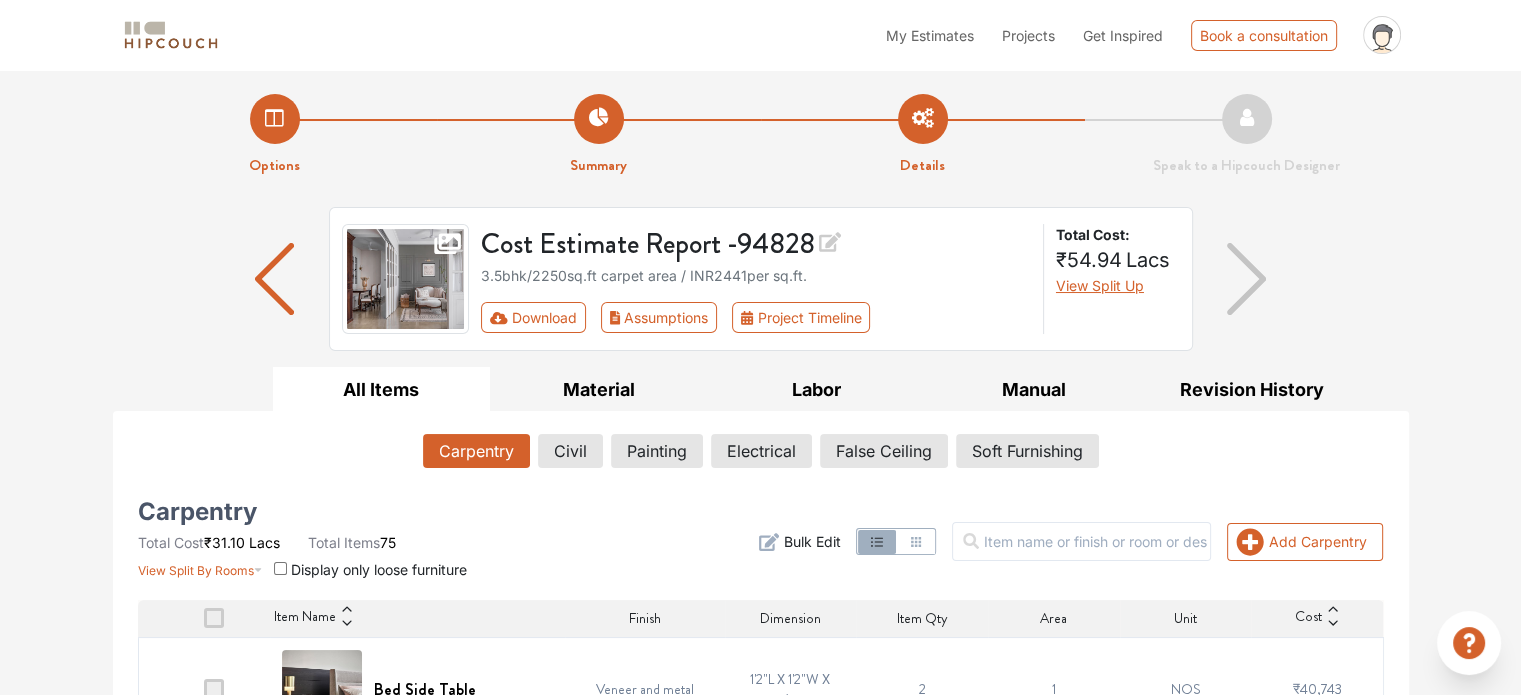 click 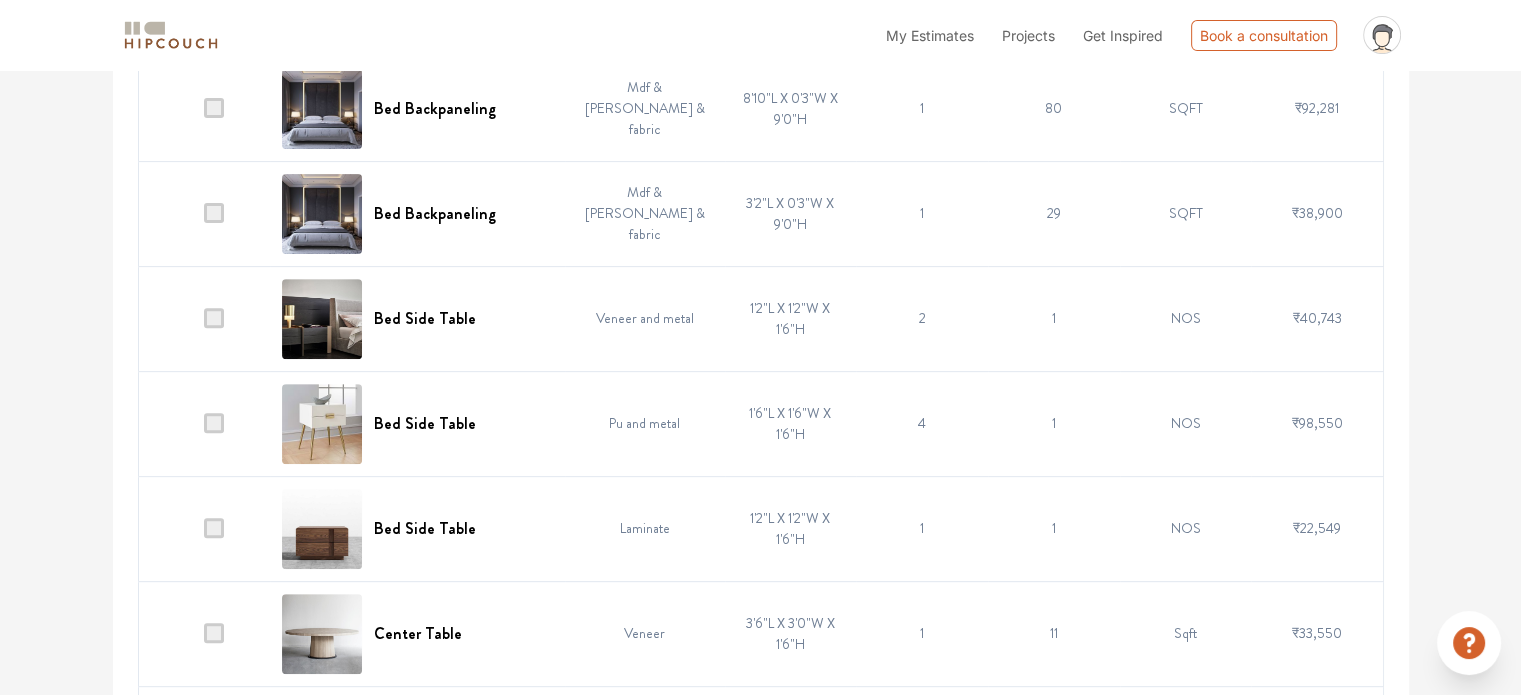 scroll, scrollTop: 700, scrollLeft: 0, axis: vertical 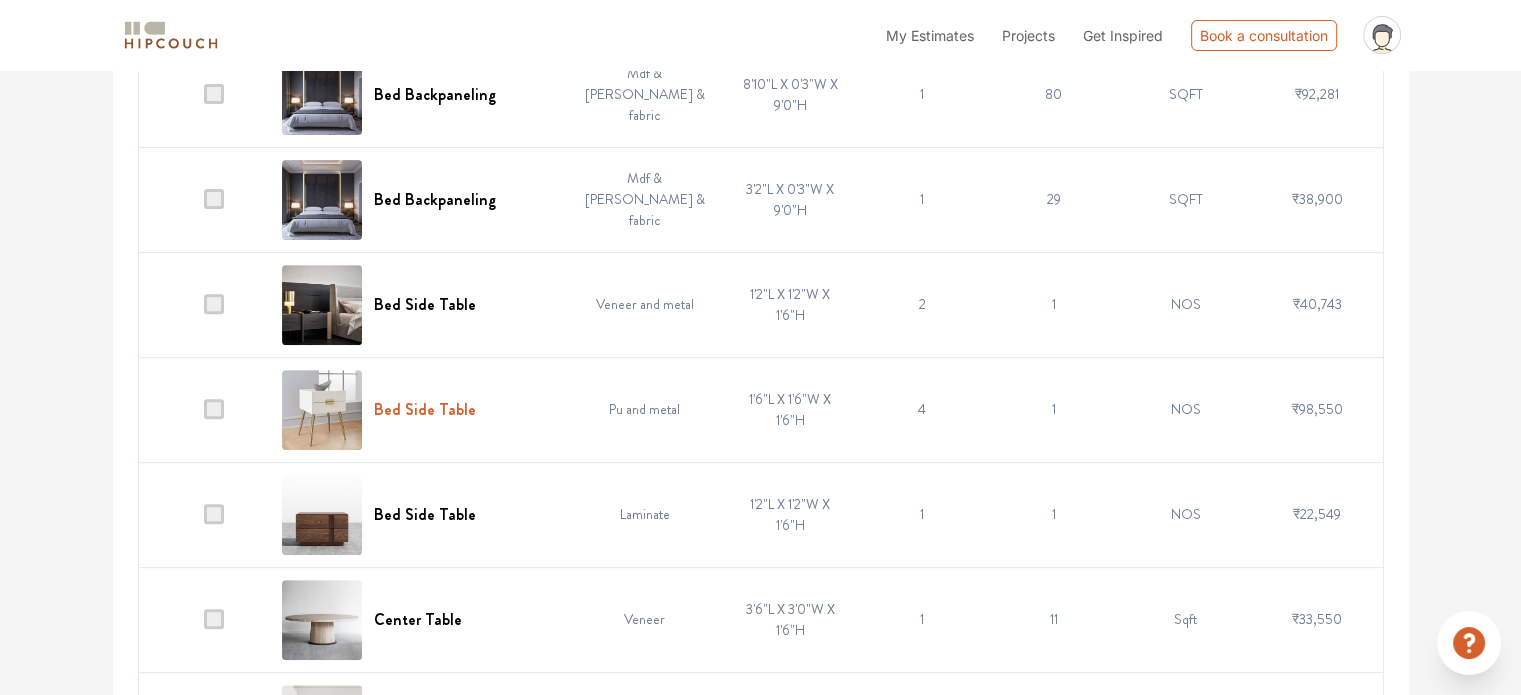 click on "Bed Side Table" at bounding box center (425, 409) 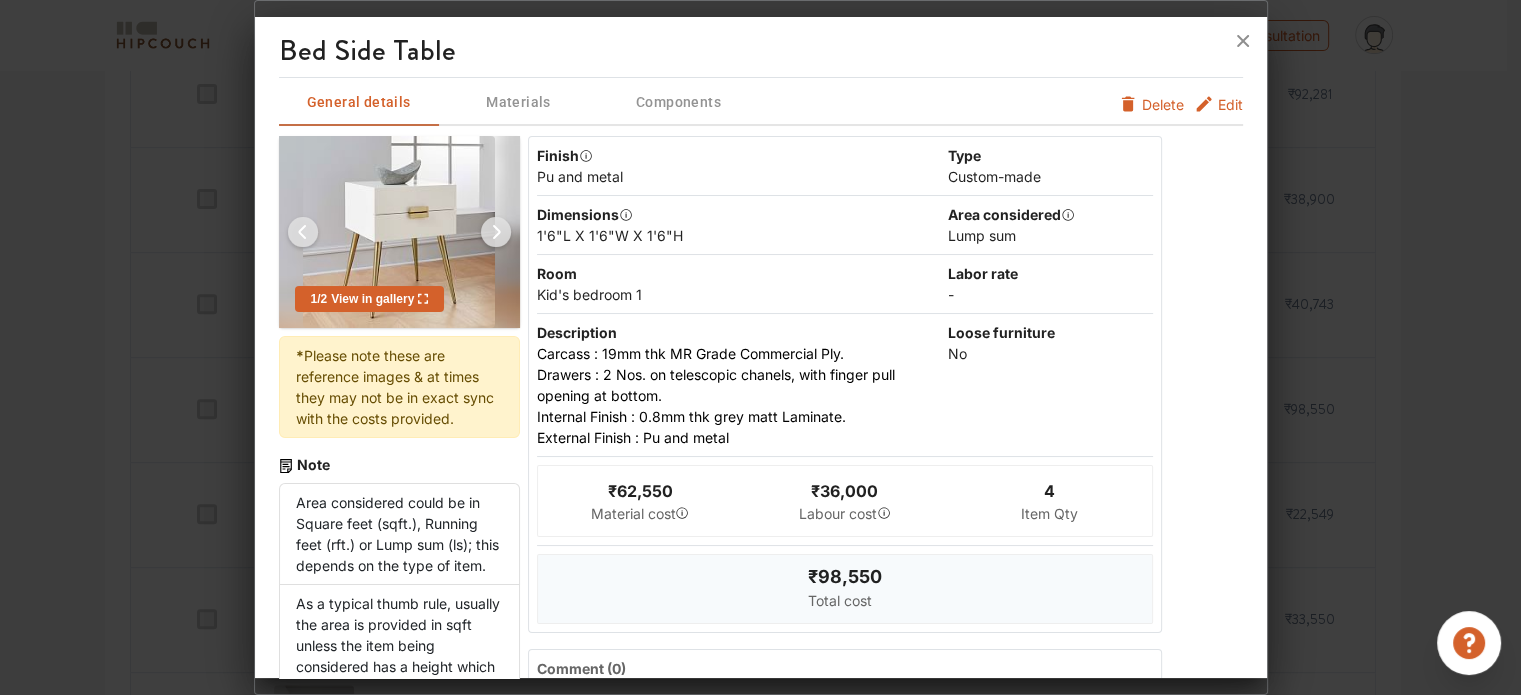 click on "Edit" at bounding box center (1230, 104) 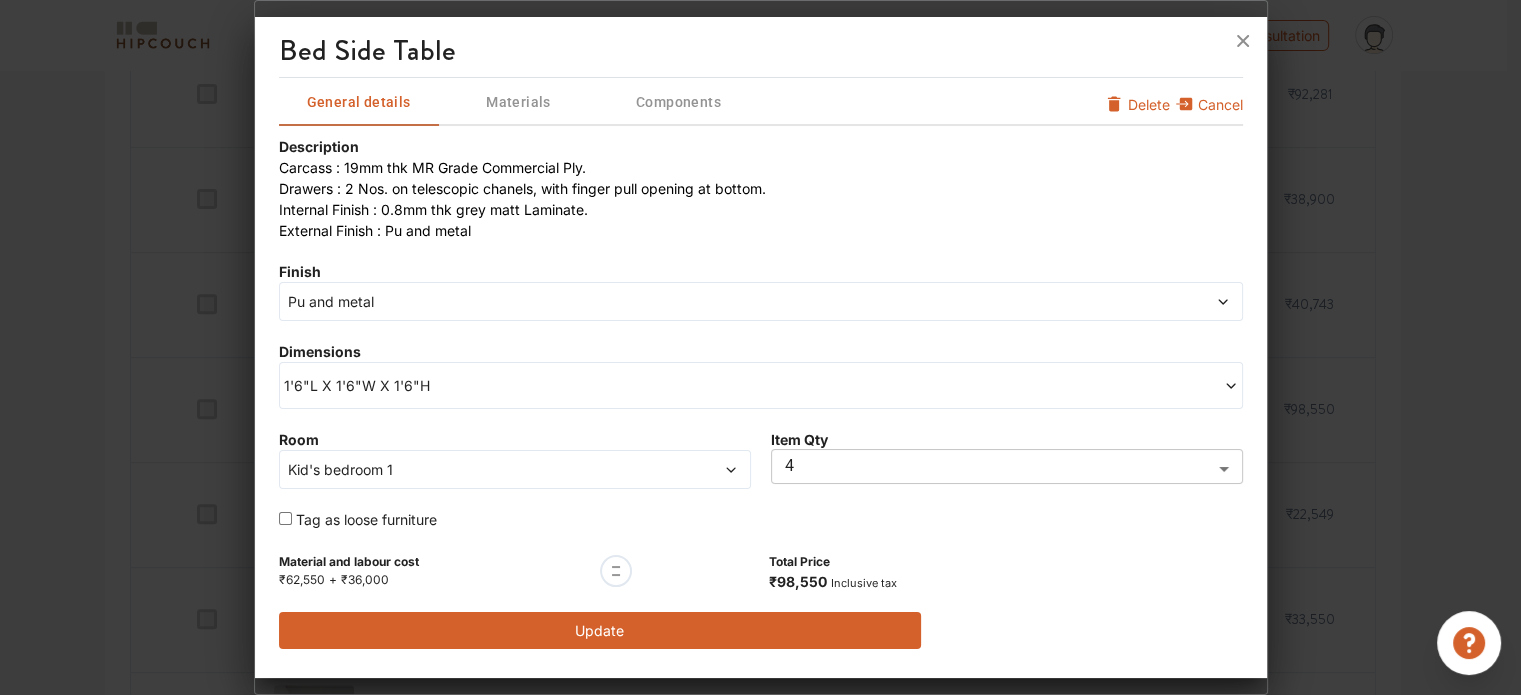 click on "My Estimates Projects Get Inspired Book a consultation profile pic Upload Boq Logout Options Summary Details Speak to a Hipcouch Designer Cost Estimate Report -  94828 3.5bhk  /  2250  sq.ft carpet area / INR  2441  per sq.ft. Download Assumptions Project Timeline Total Cost:  ₹54.94 Lacs  View Split Up All Items Material Labor Manual Revision History Carpentry Civil Painting Electrical False Ceiling Soft Furnishing Carpentry Total Cost  ₹31.10 Lacs  Total Items  75 View Split By Rooms Display only loose furniture Add Carpentry Filter Bulk Edit Item Name Finish Dimension Item Qty Area Unit Cost 3 Seater Sofa Wood and leatherette 7'0"L X 2'6"W X 3'0"H 2 7 Rft ₹1.26 Lacs  Bed Backpaneling Mdf & duco & fabric 8'10"L X 0'3"W X 9'0"H 1 80 SQFT ₹92,281 Bed Backpaneling Mdf & duco & fabric 3'2"L X 0'3"W X 9'0"H 1 29 SQFT ₹38,900 Bed Side Table Veneer and metal 1'2"L X 1'2"W X 1'6"H 2 1 NOS ₹40,743 Bed Side Table Pu and metal 1'6"L X 1'6"W X 1'6"H 4 1 NOS ₹98,550 Bed Side Table Laminate 1 1 NOS Veneer 1" at bounding box center [760, -353] 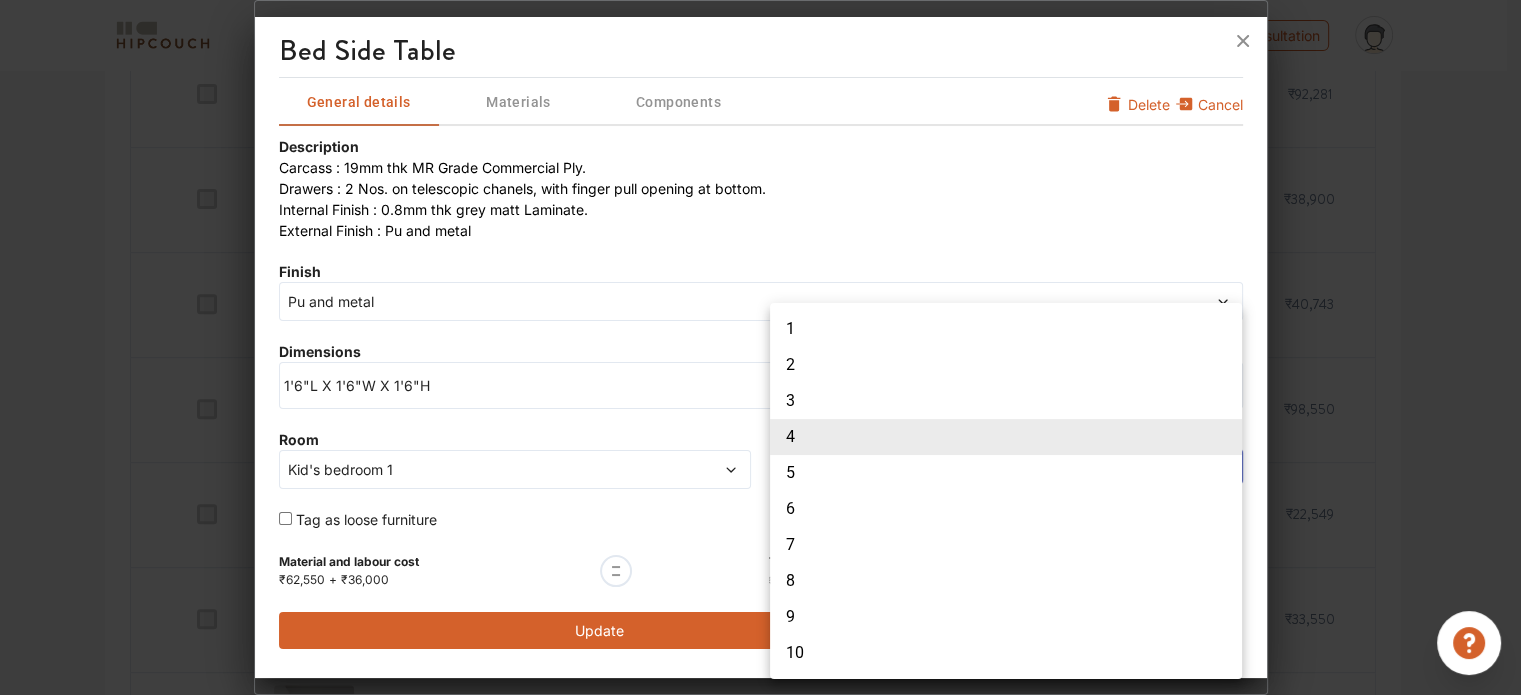 click on "2" at bounding box center (1006, 365) 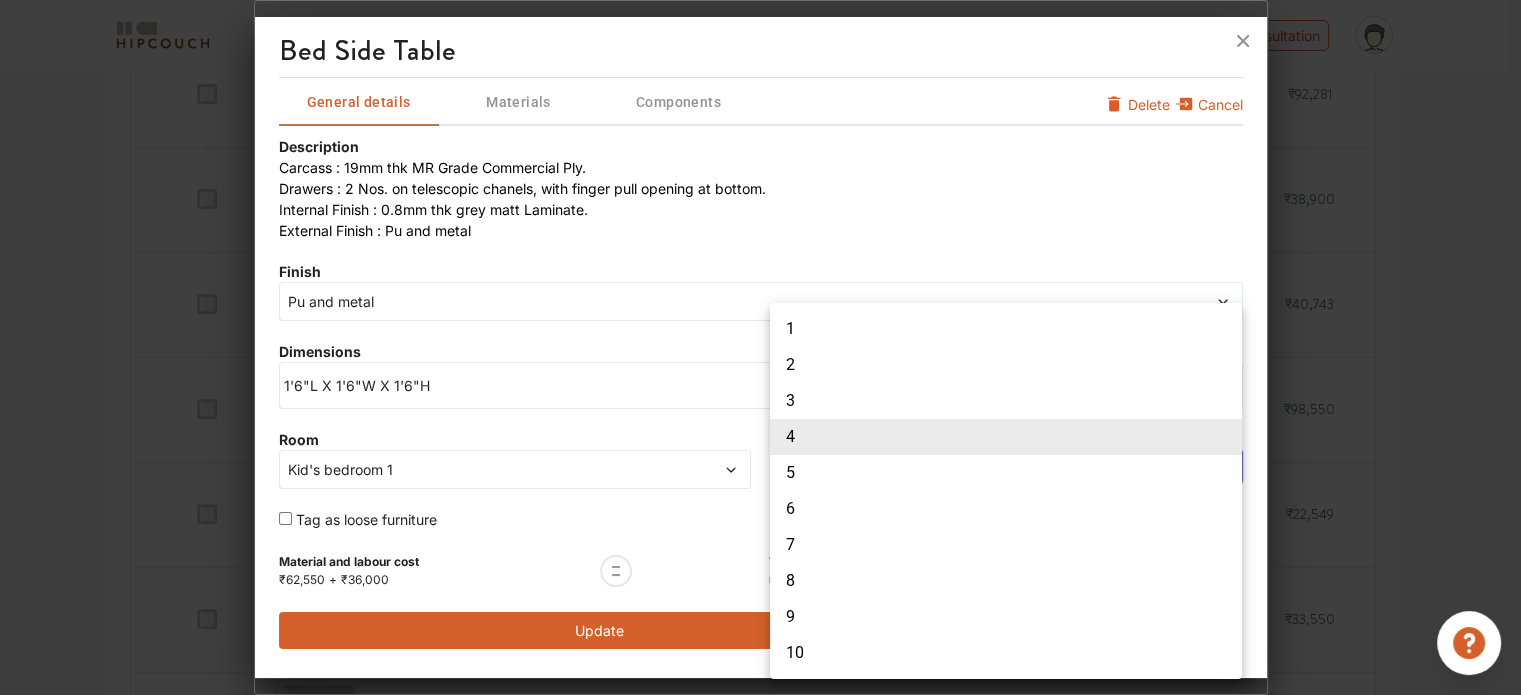 type on "2" 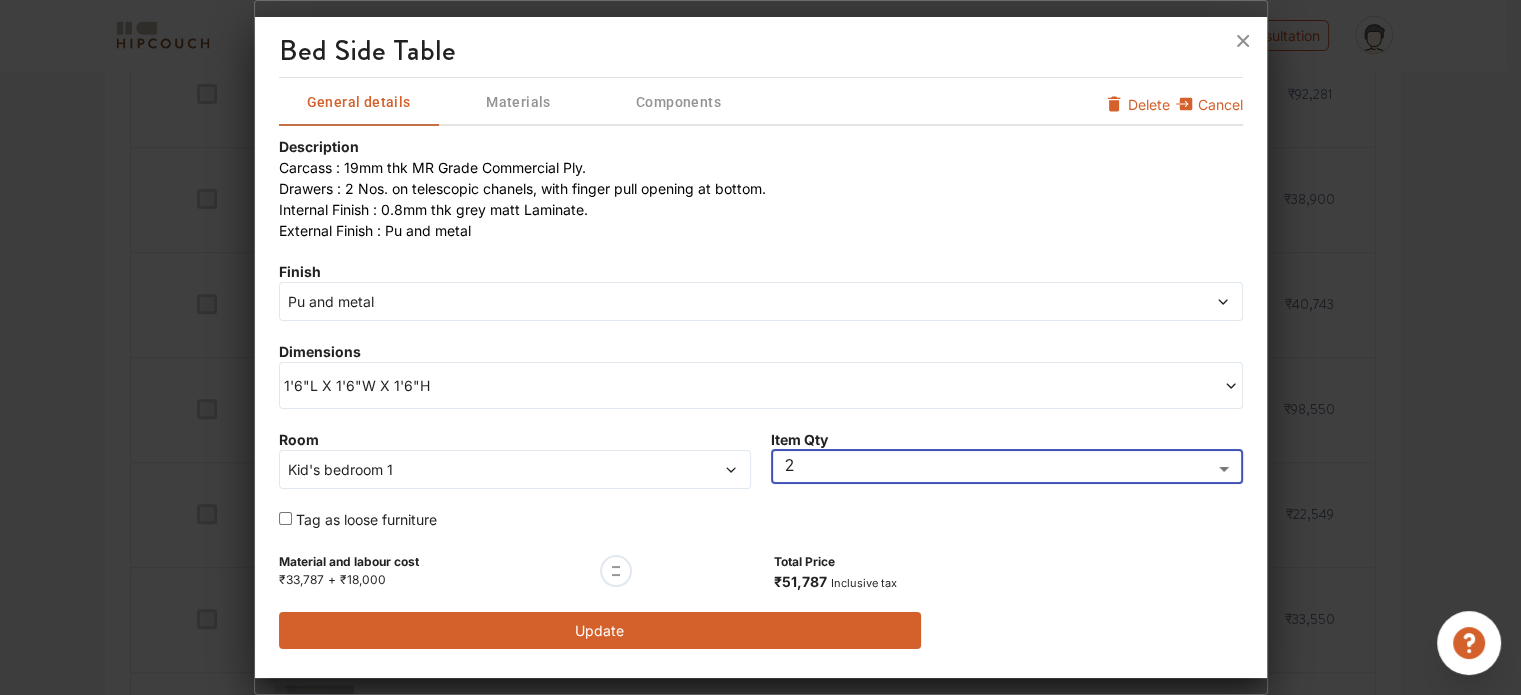 click on "Update" at bounding box center [600, 630] 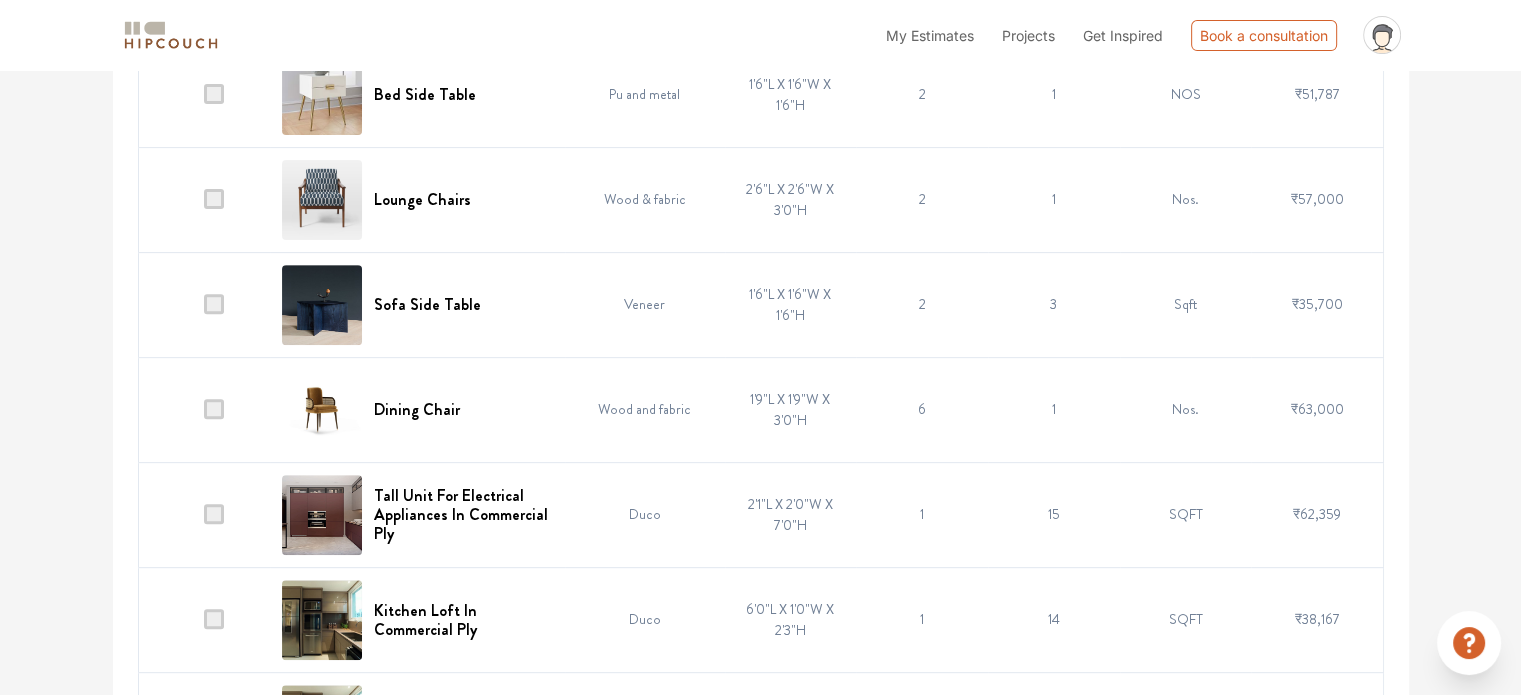 scroll, scrollTop: 385, scrollLeft: 0, axis: vertical 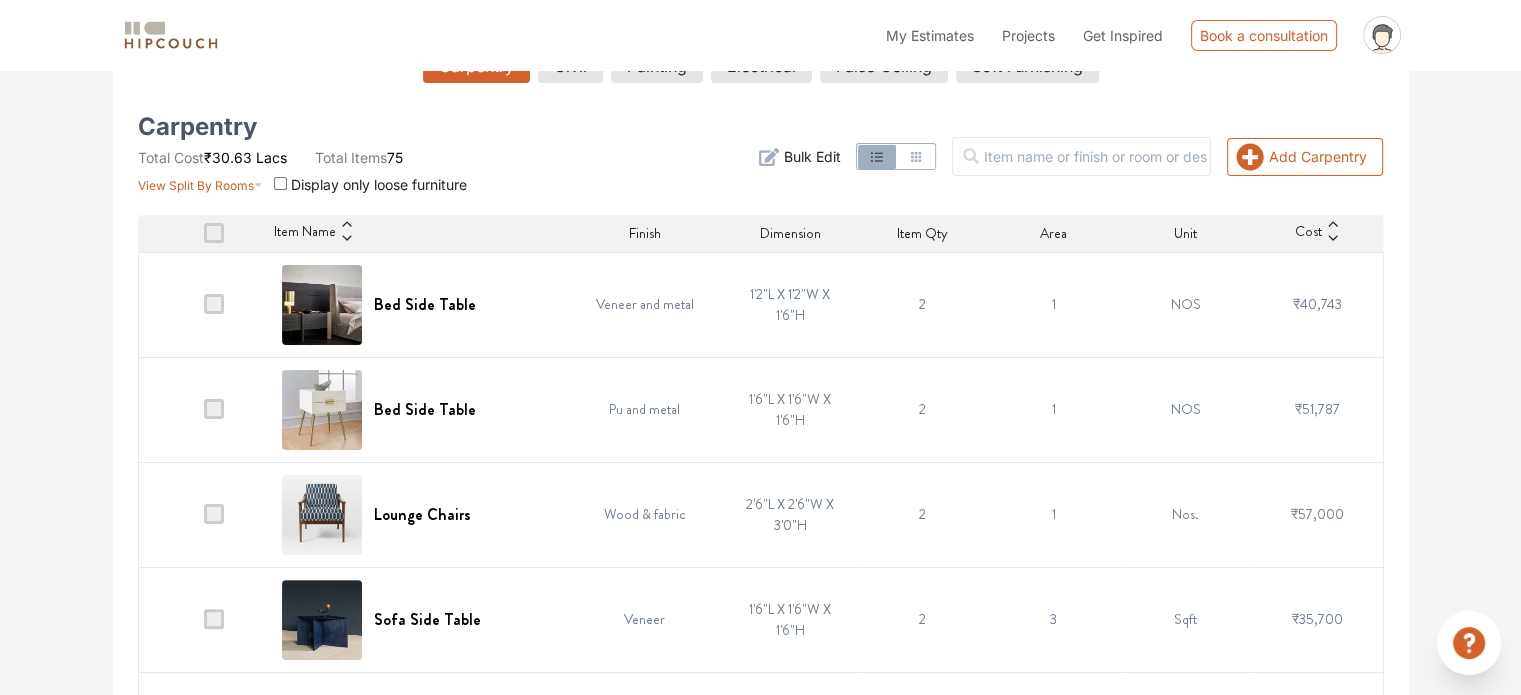 click on "Item Name" at bounding box center (305, 233) 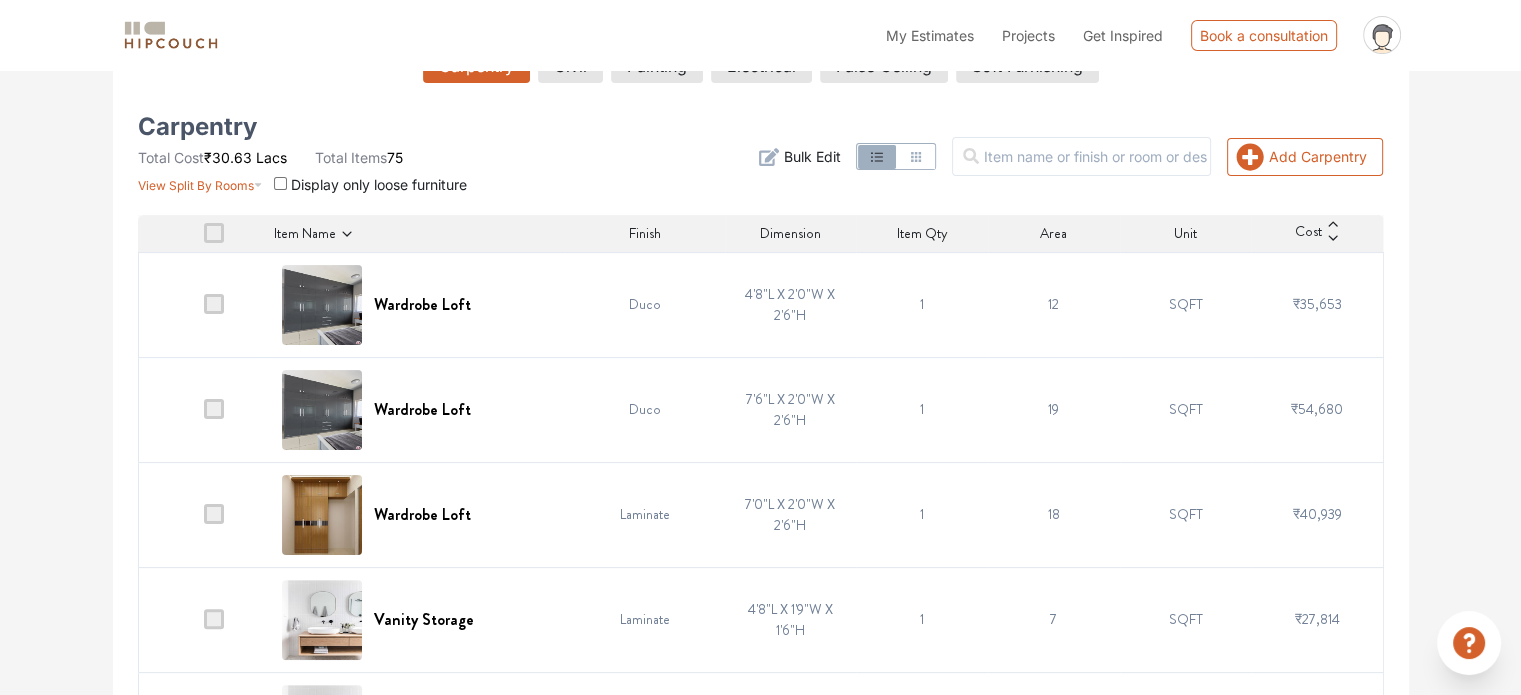 click 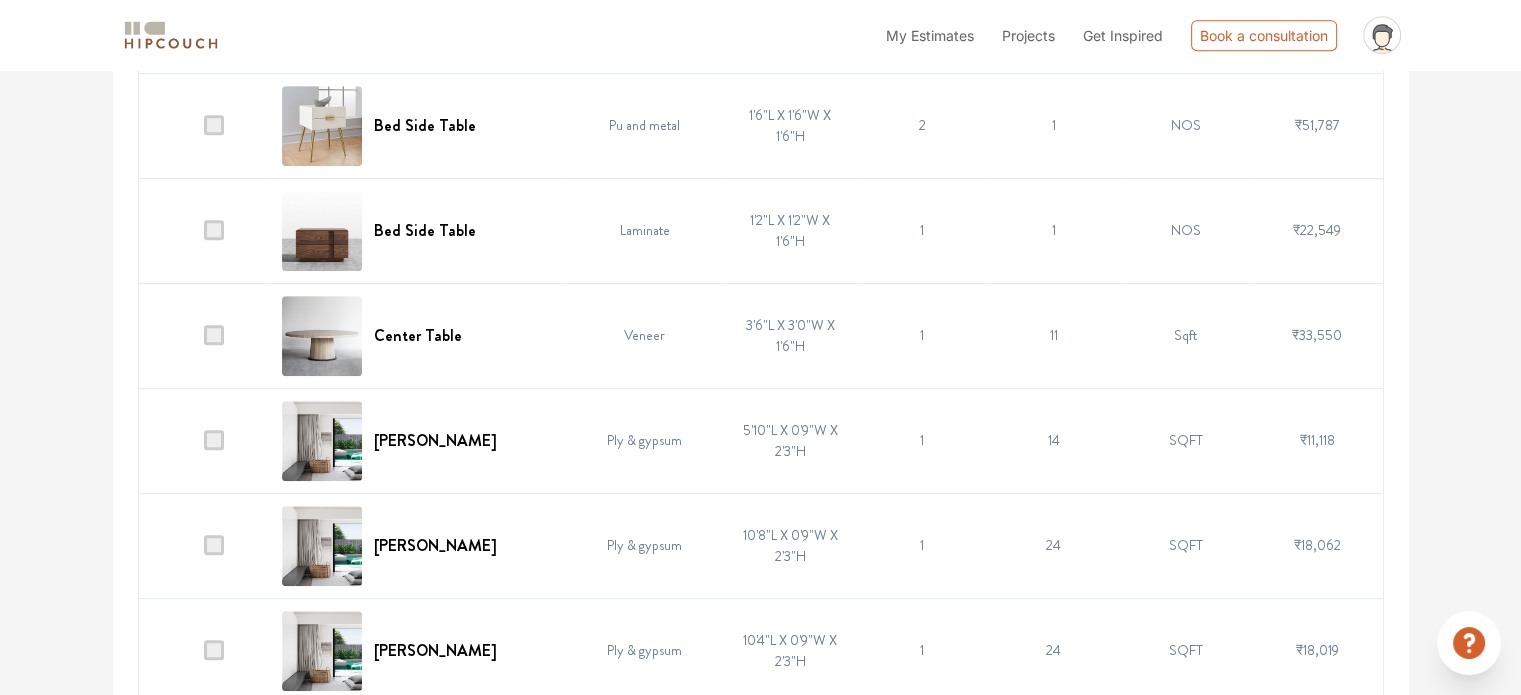 scroll, scrollTop: 985, scrollLeft: 0, axis: vertical 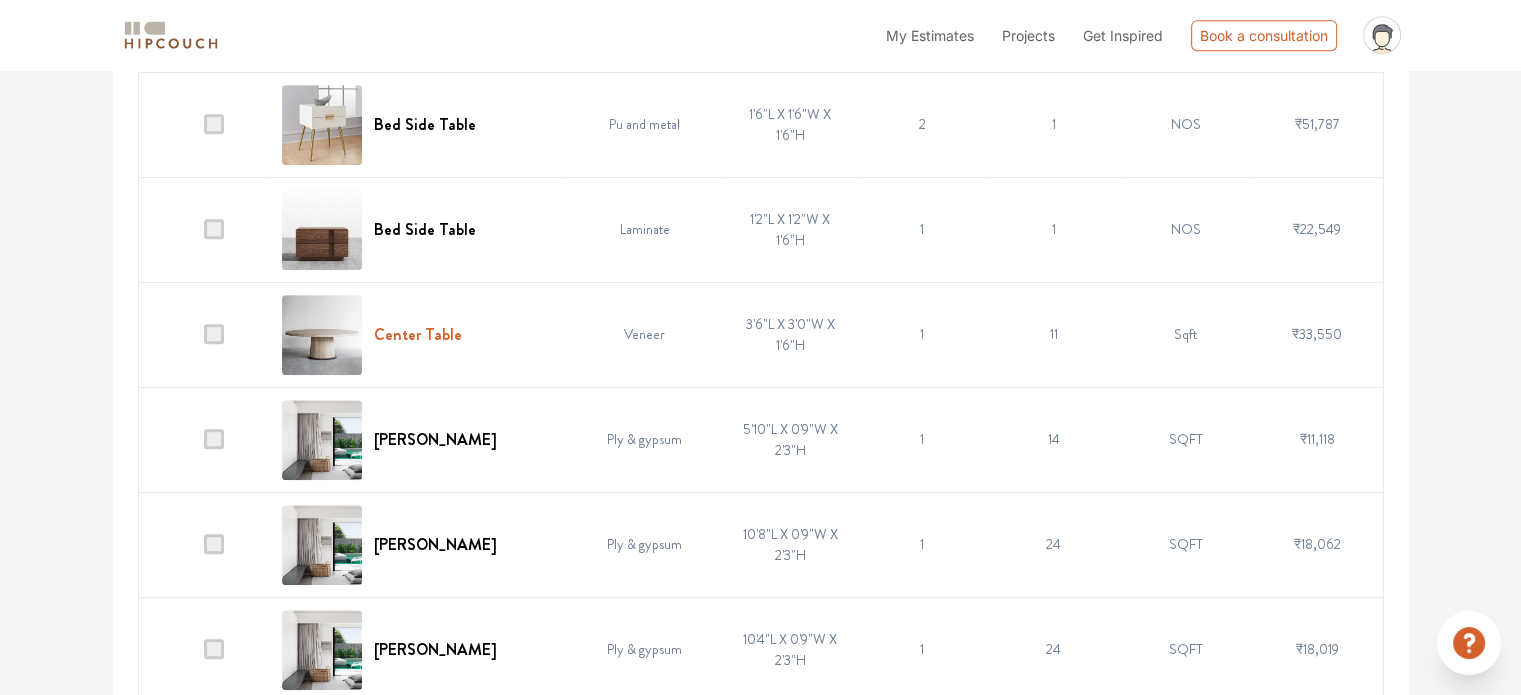 click on "Center Table" at bounding box center [418, 334] 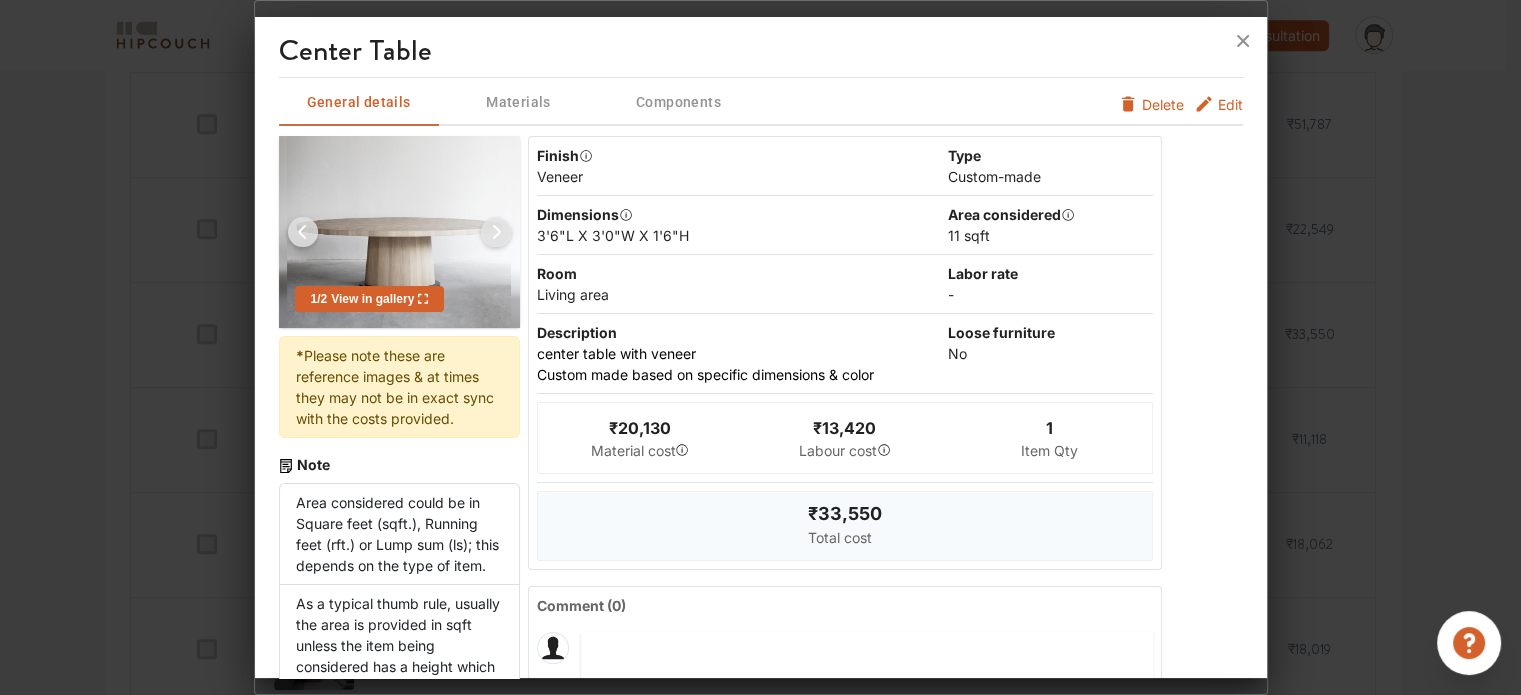 click 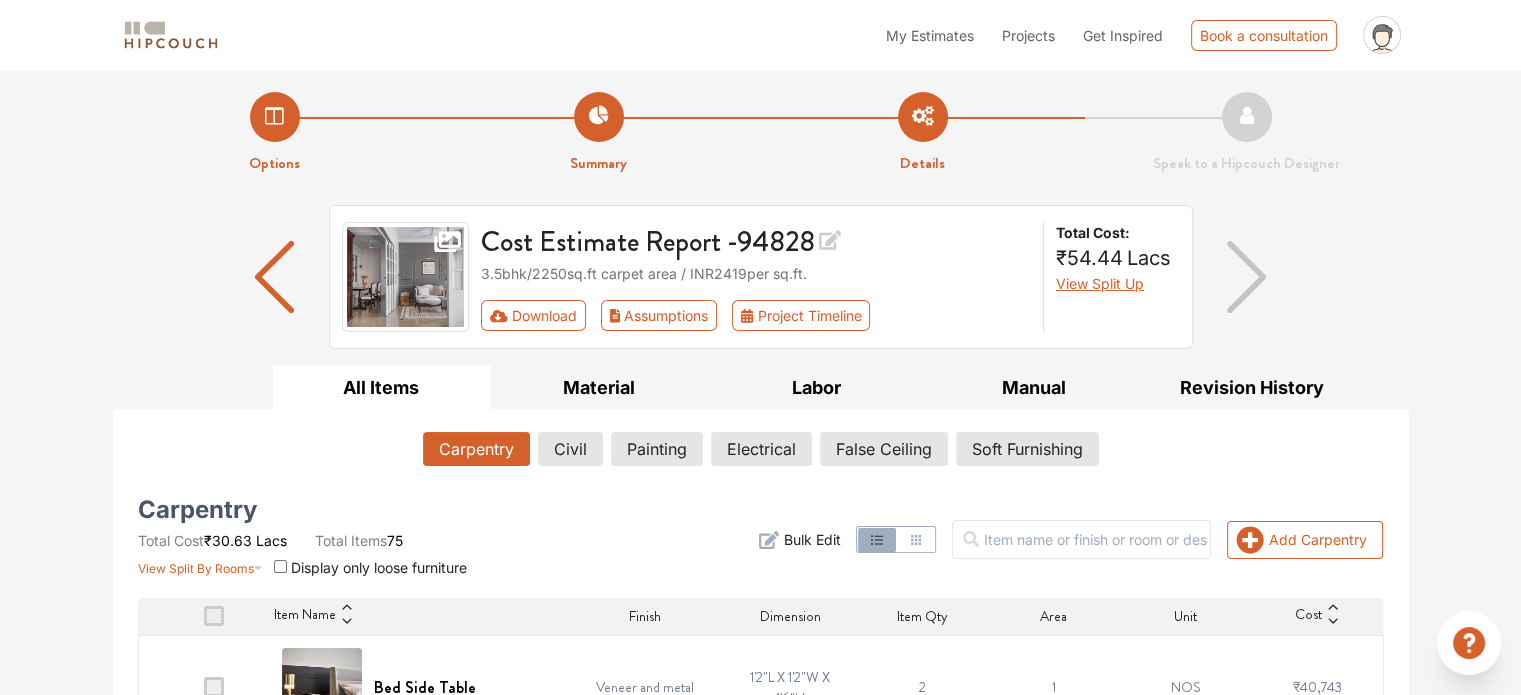 scroll, scrollTop: 0, scrollLeft: 0, axis: both 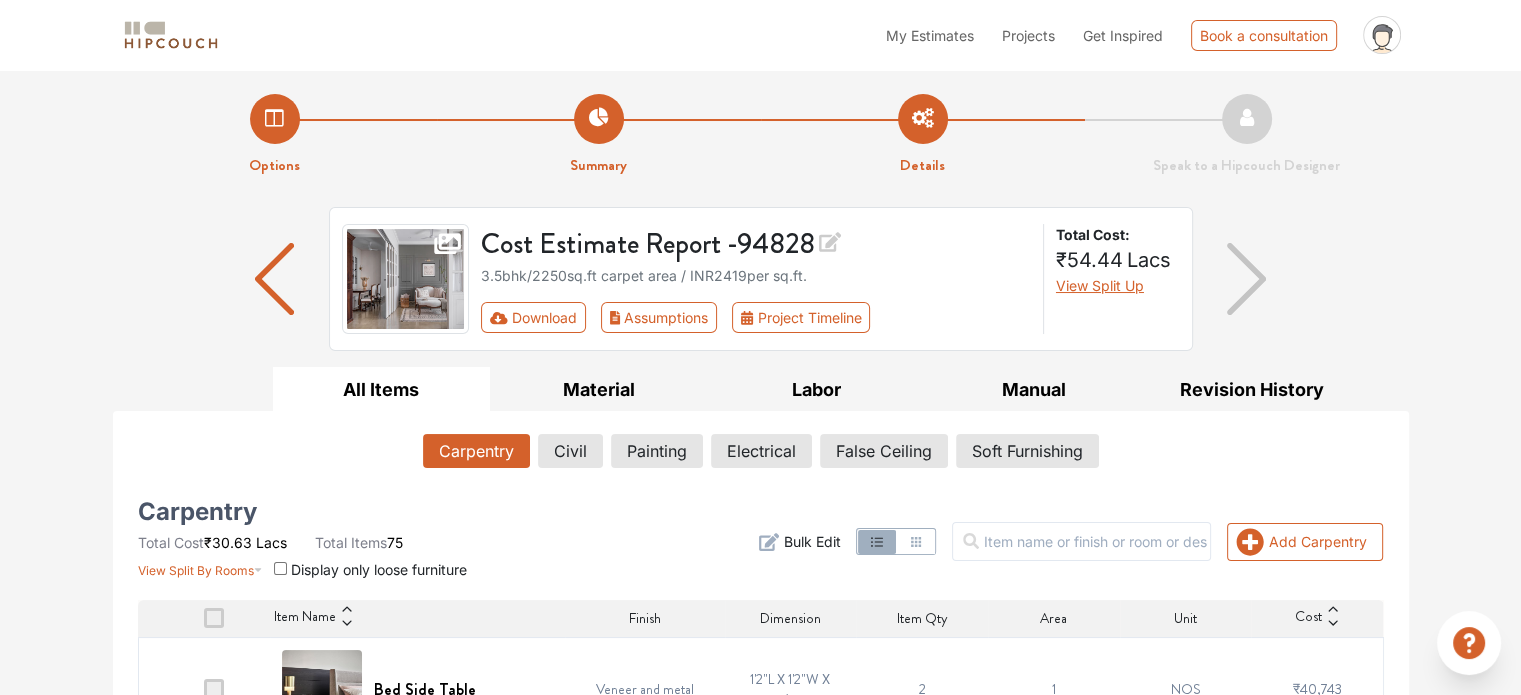 click 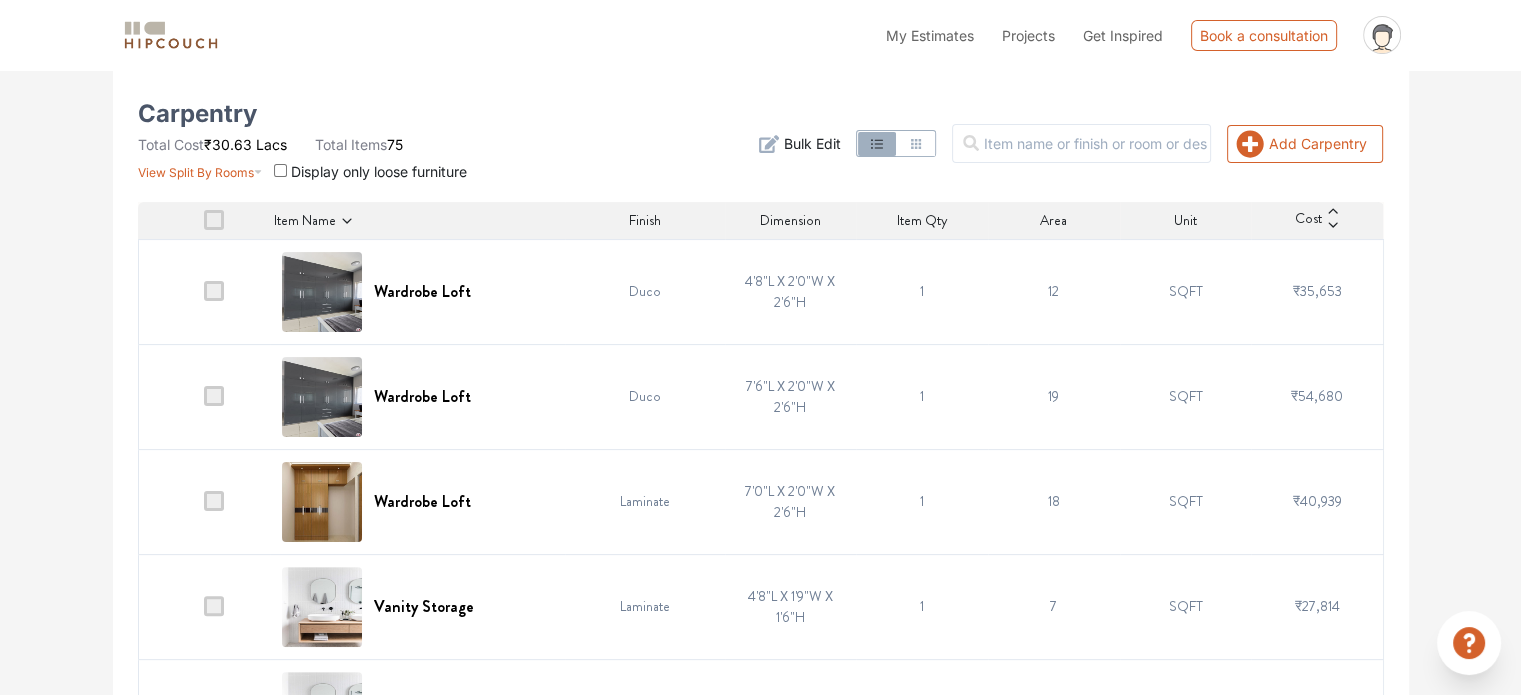 scroll, scrollTop: 400, scrollLeft: 0, axis: vertical 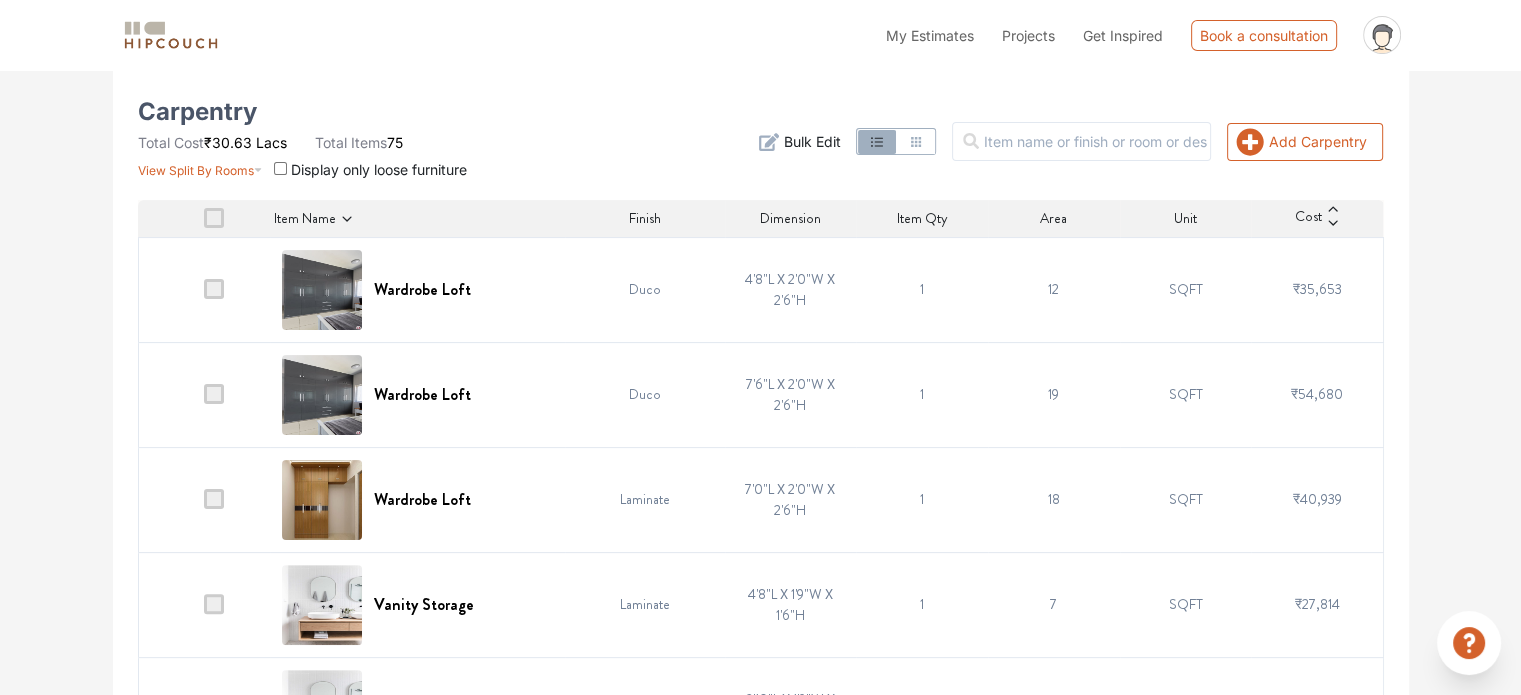 click 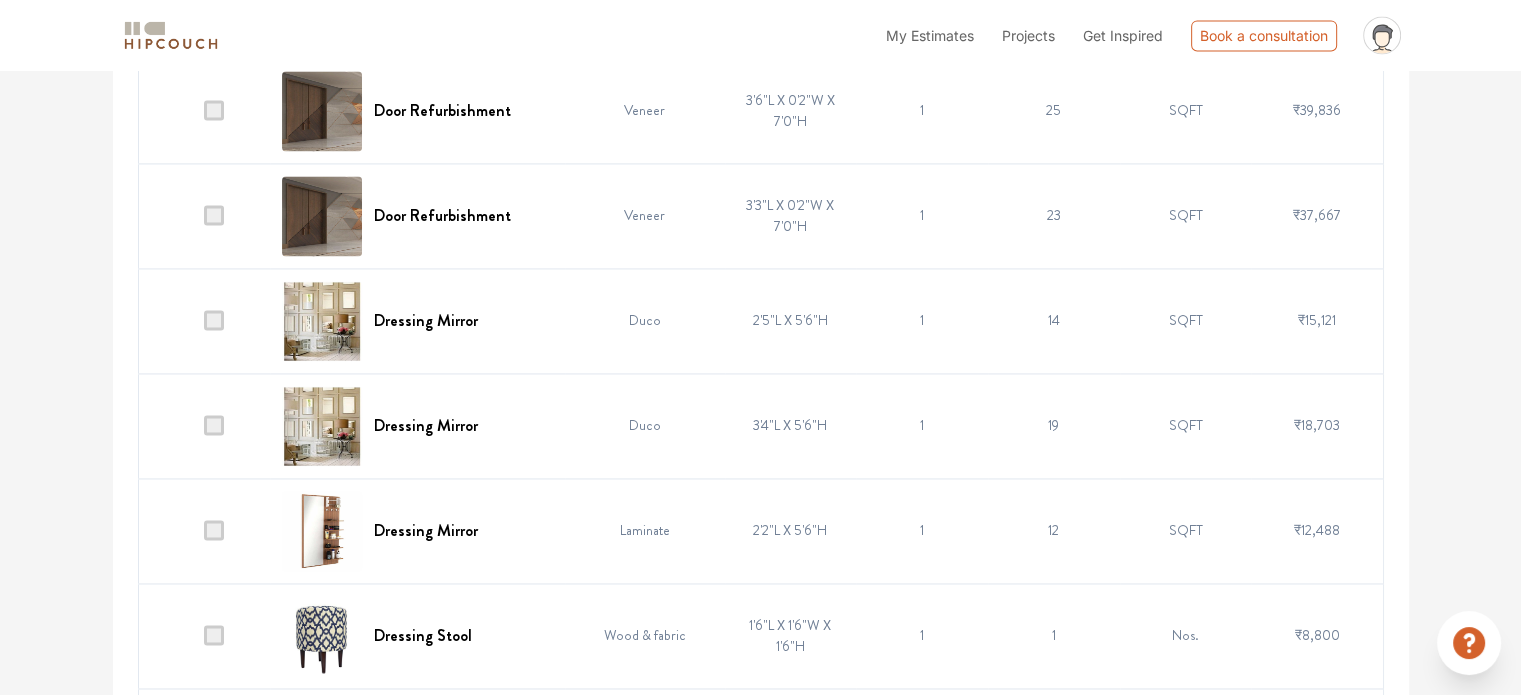 scroll, scrollTop: 3100, scrollLeft: 0, axis: vertical 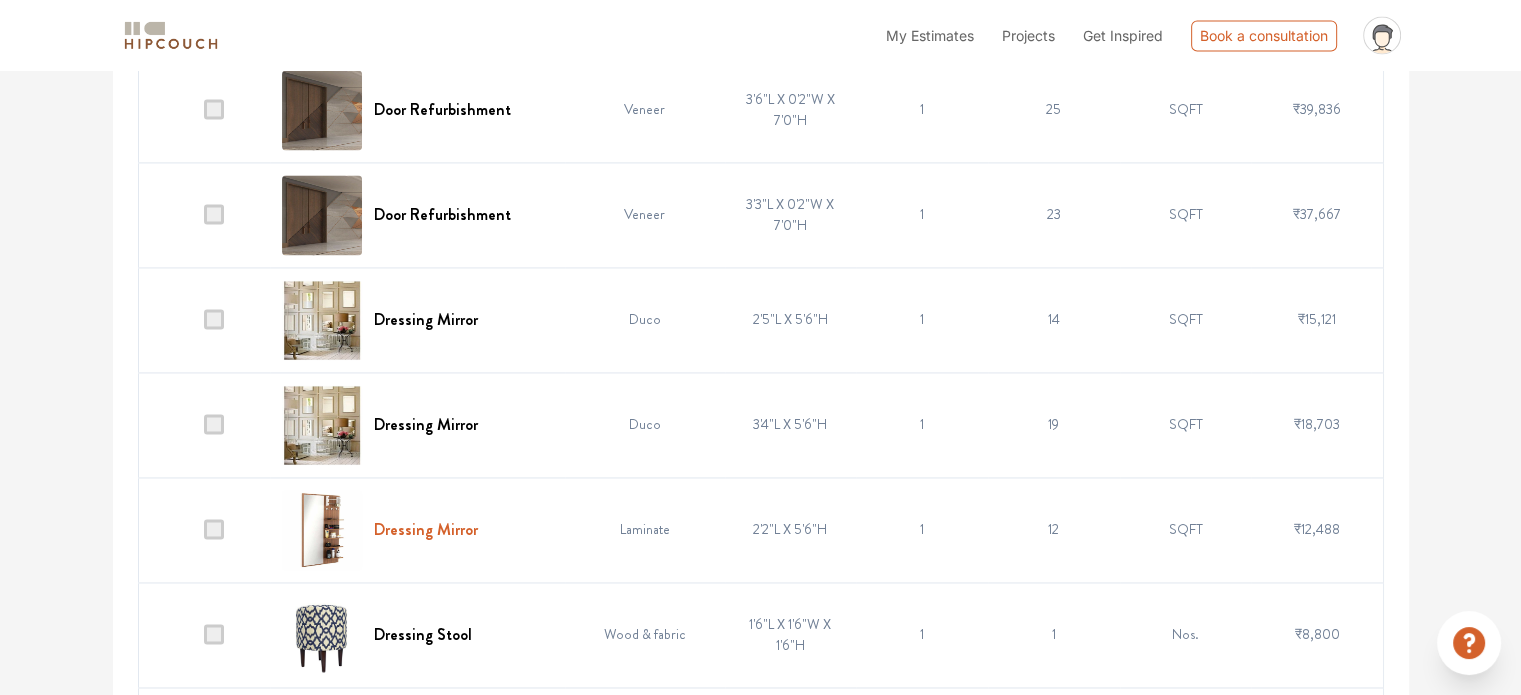 click on "Dressing Mirror" at bounding box center (426, 529) 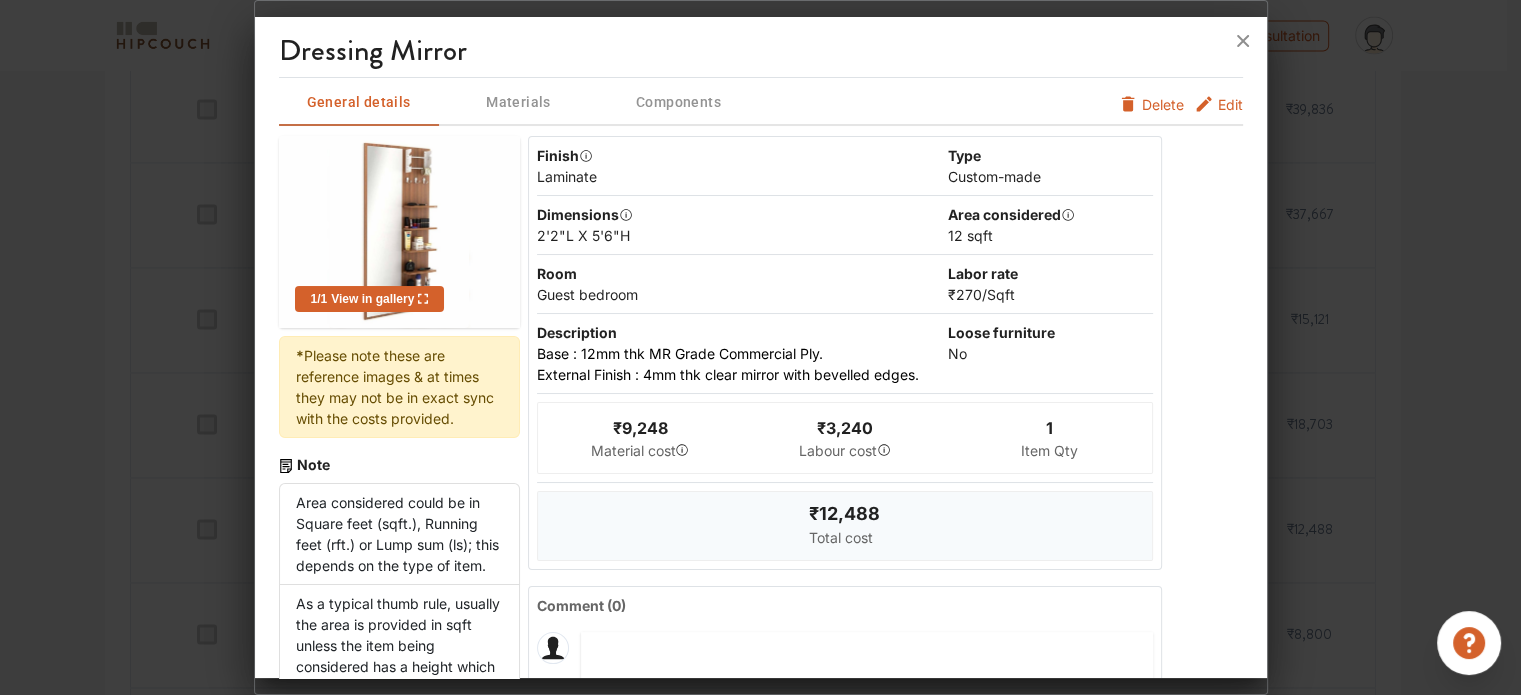 click on "Edit" at bounding box center [1230, 104] 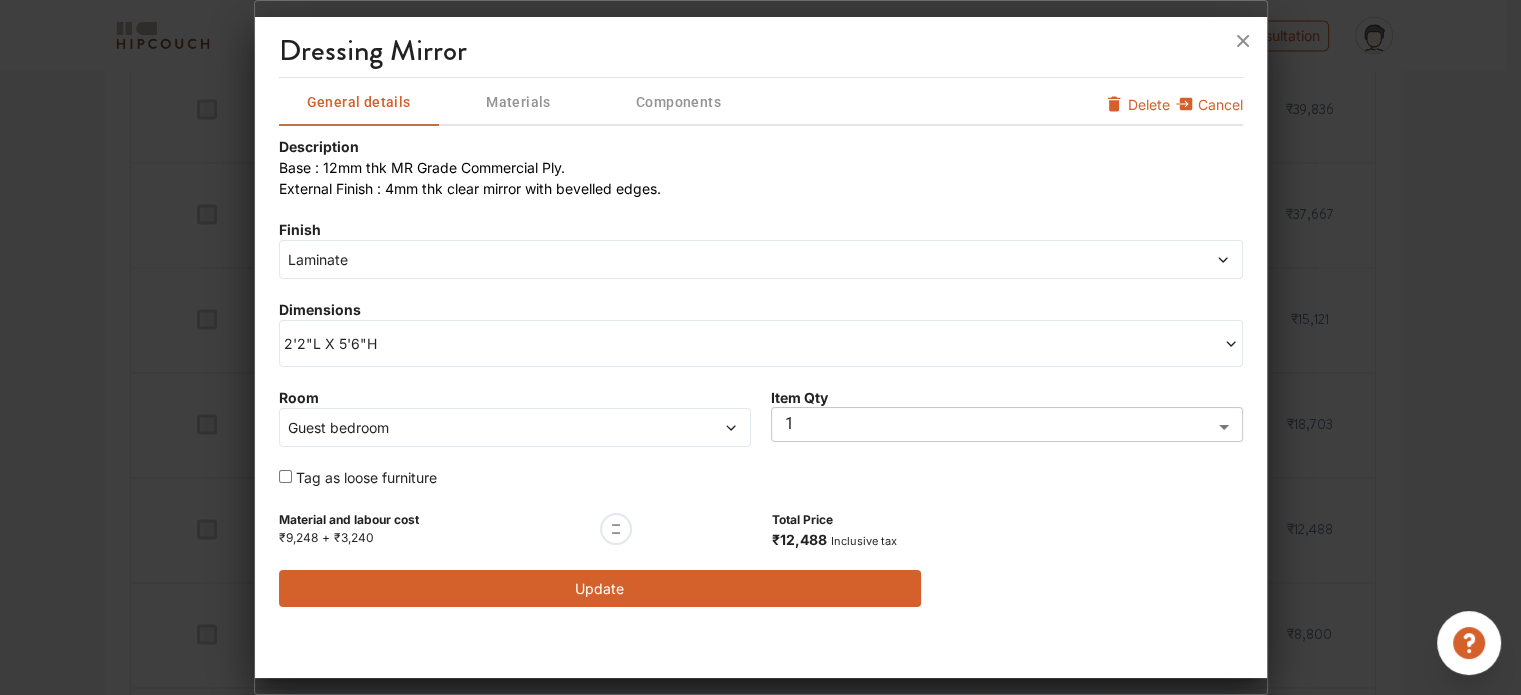 click on "Laminate" at bounding box center (639, 259) 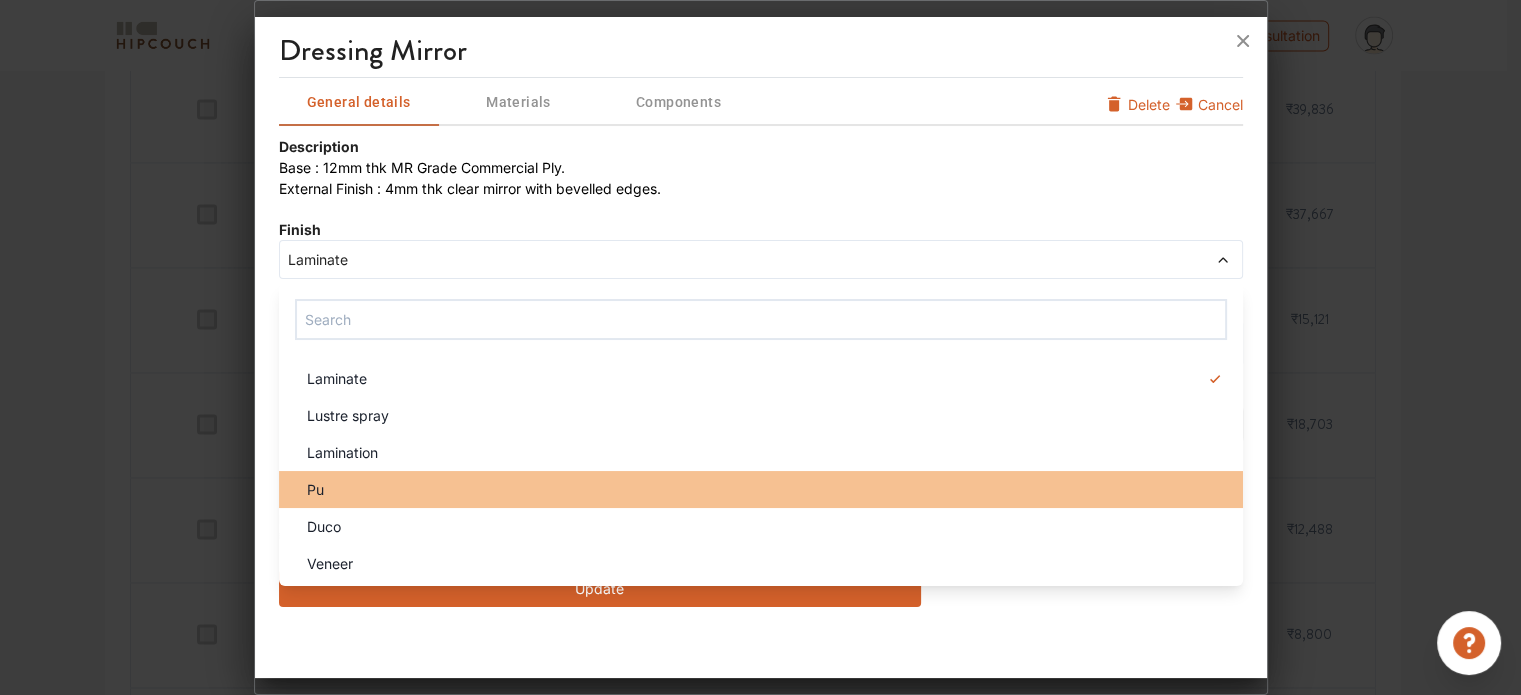 click on "Pu" at bounding box center (767, 489) 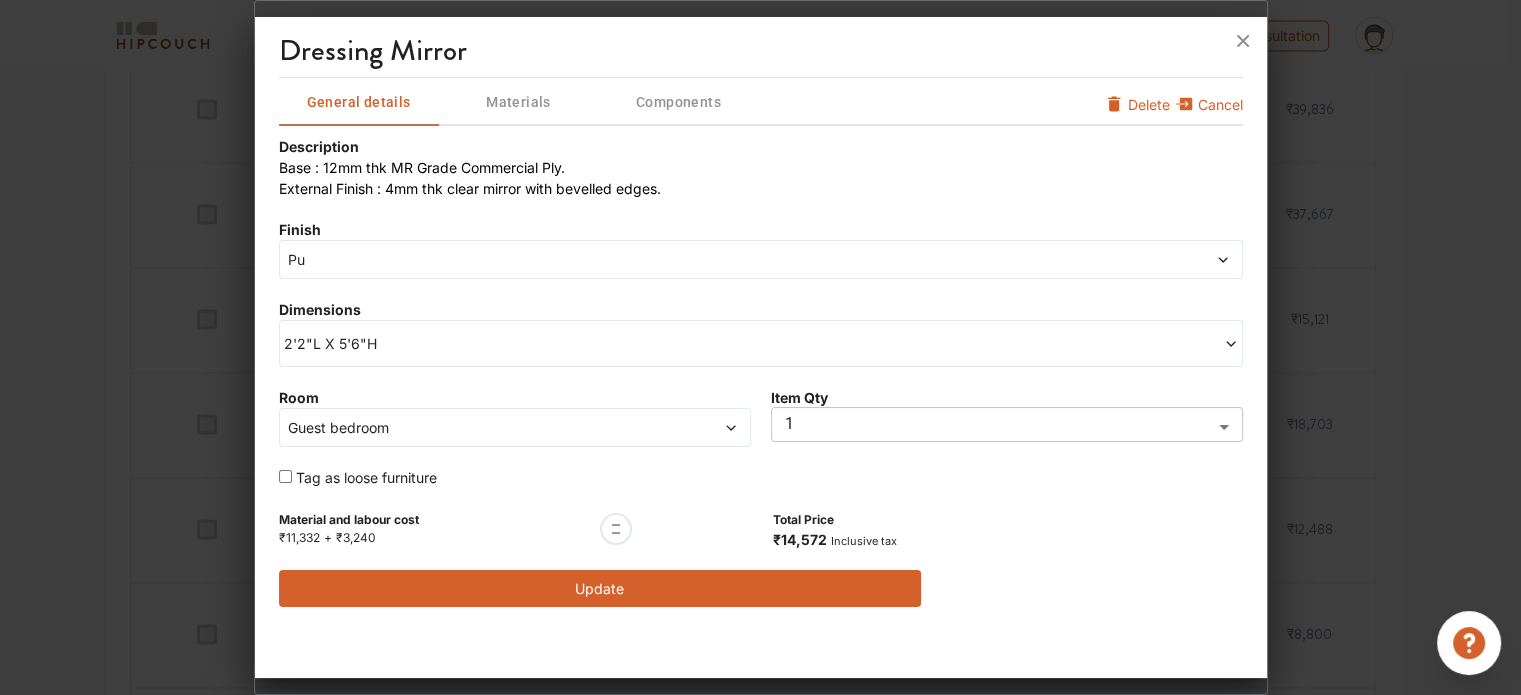 click on "Update" at bounding box center (600, 588) 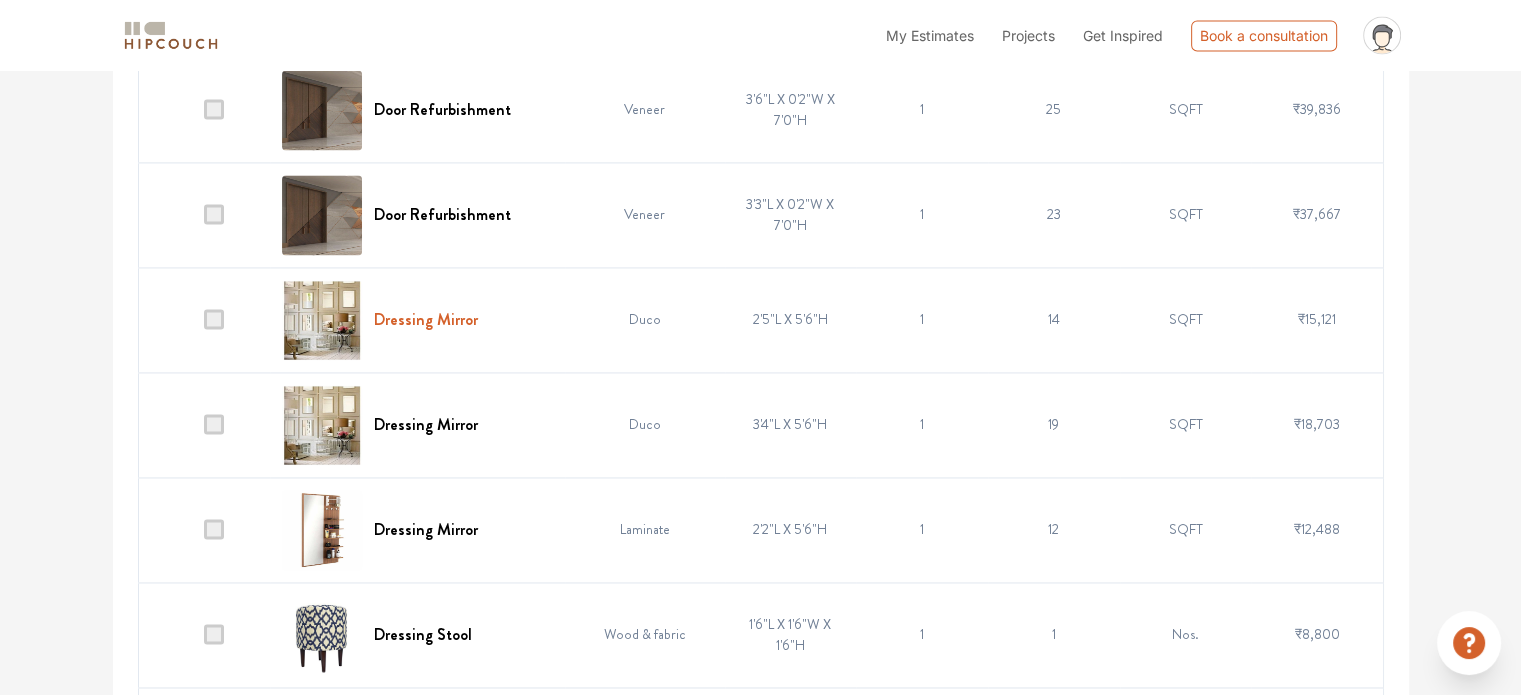 click on "Dressing Mirror" at bounding box center (426, 319) 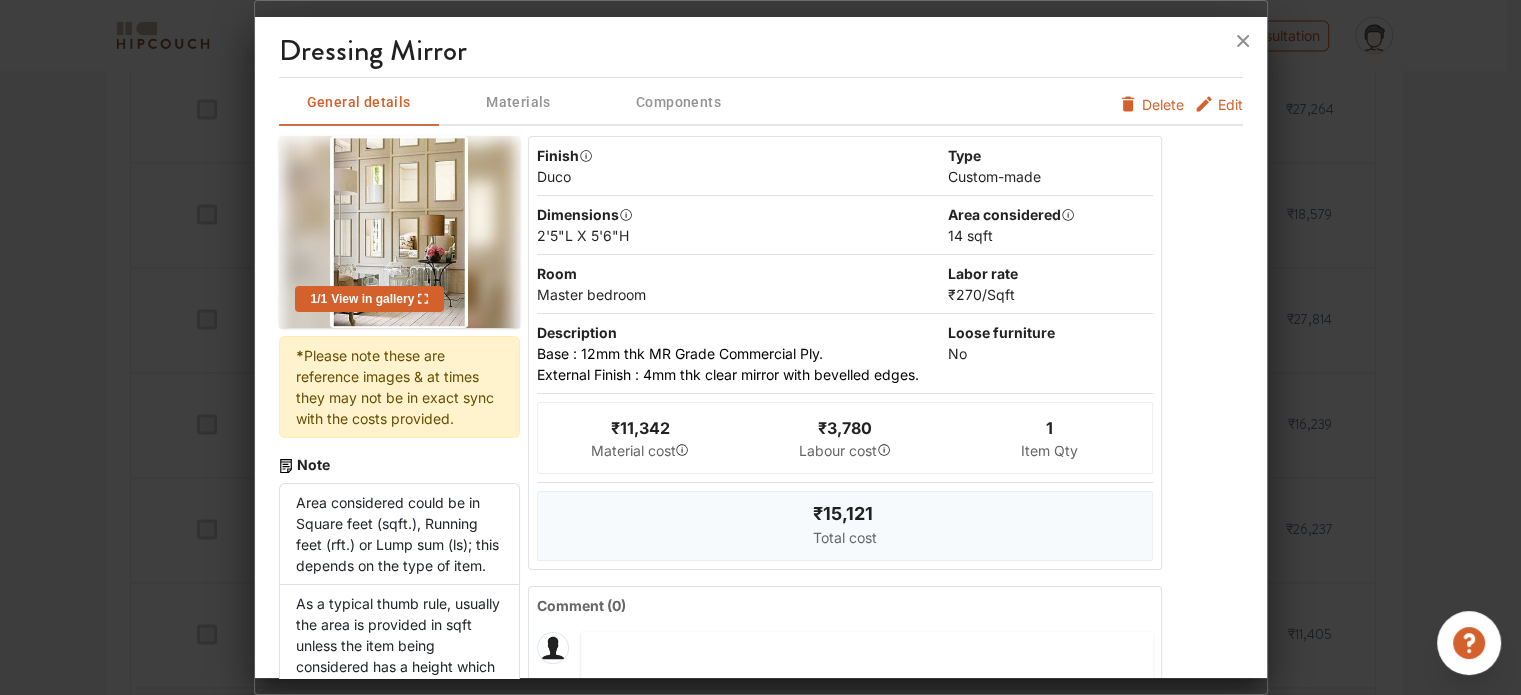 click on "Edit" at bounding box center (1230, 104) 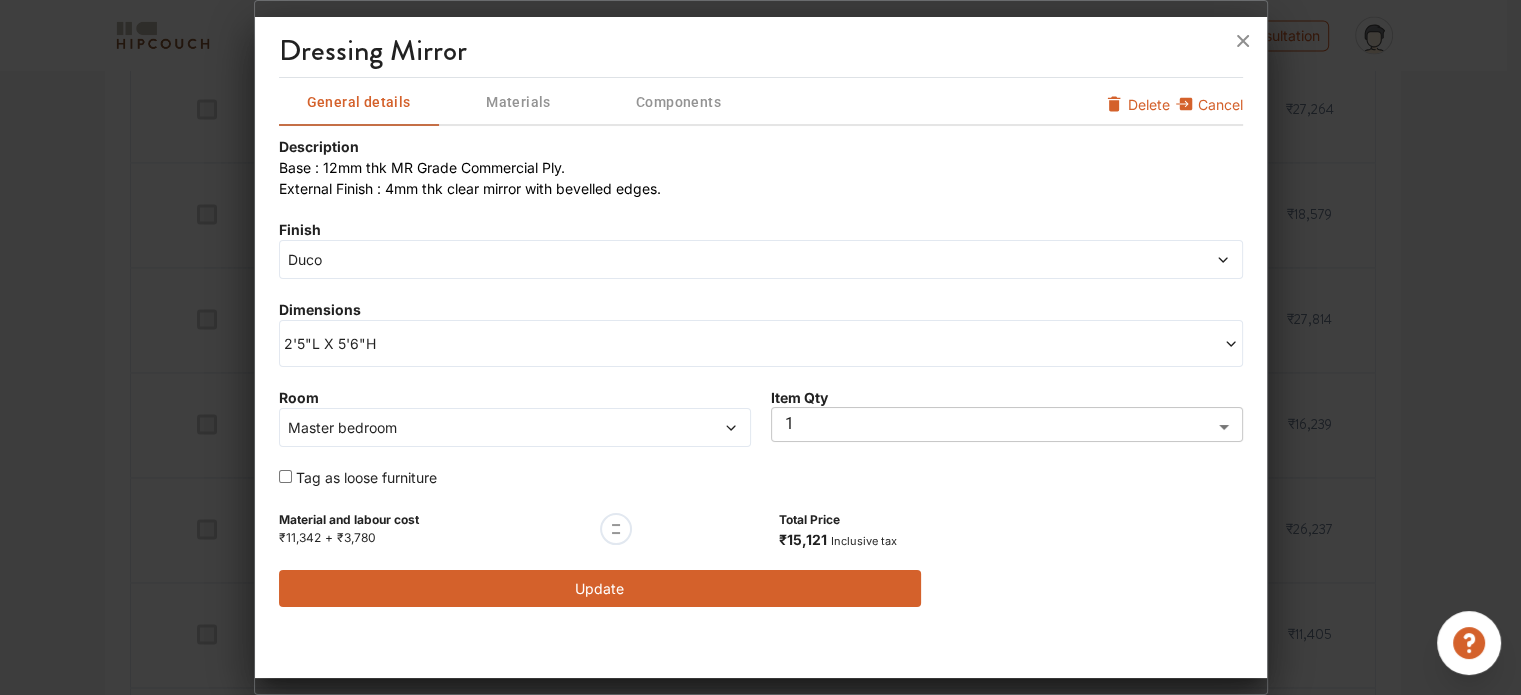 click on "Duco" at bounding box center [639, 259] 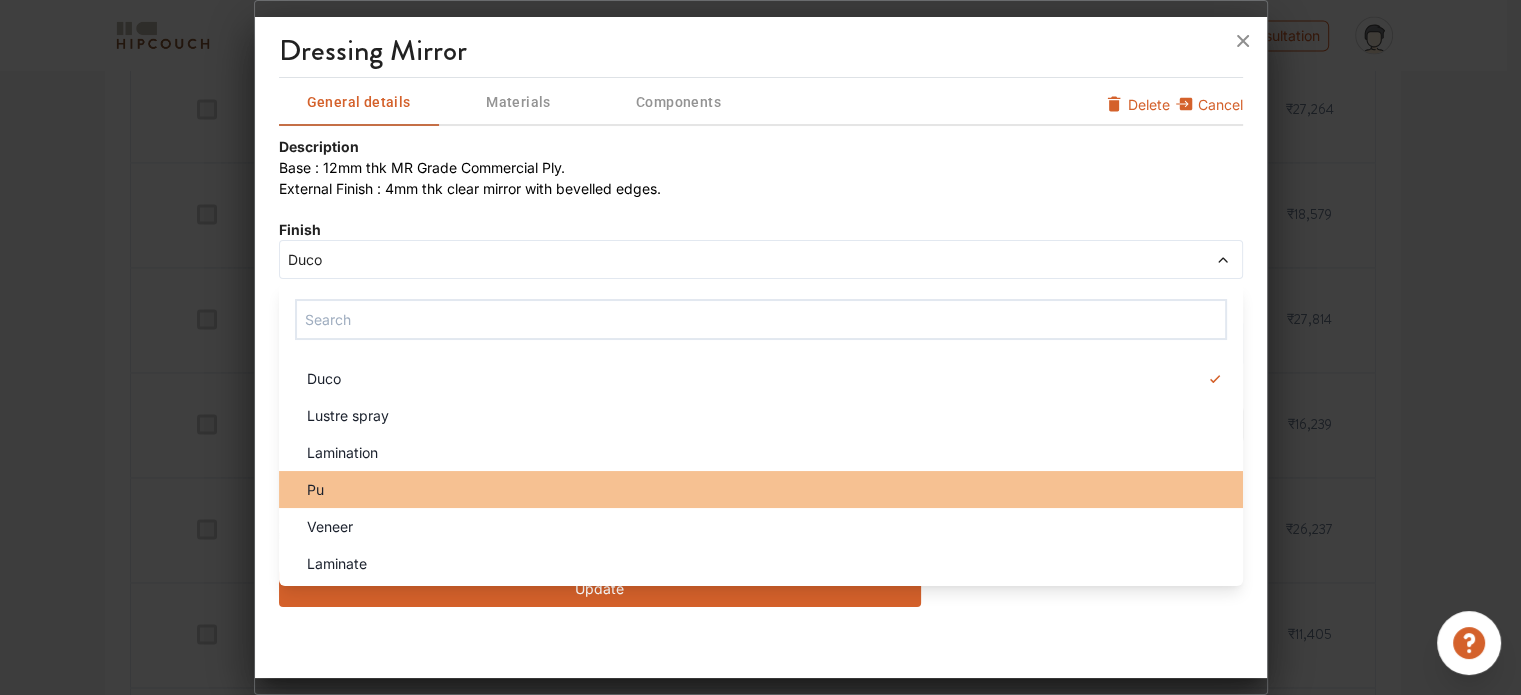 click on "Pu" at bounding box center (767, 489) 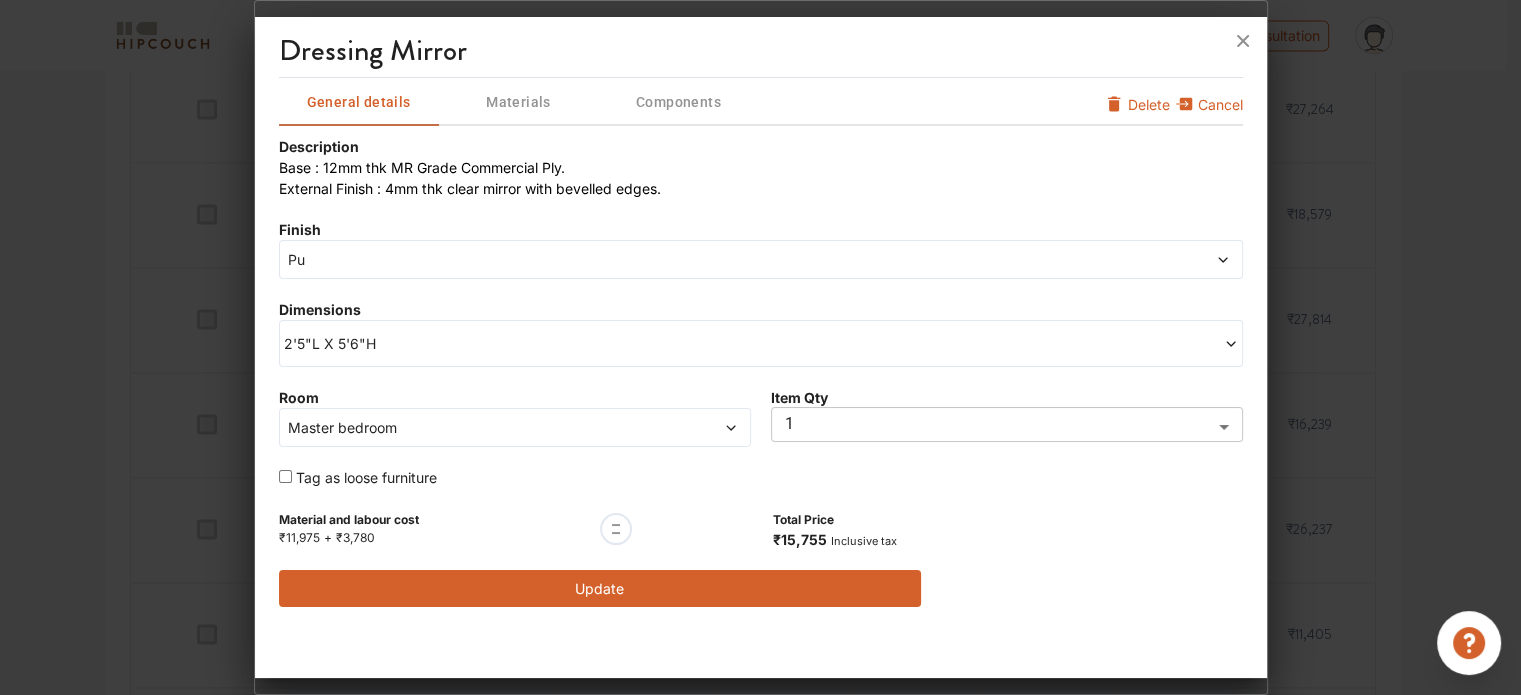 click on "Update" at bounding box center (600, 588) 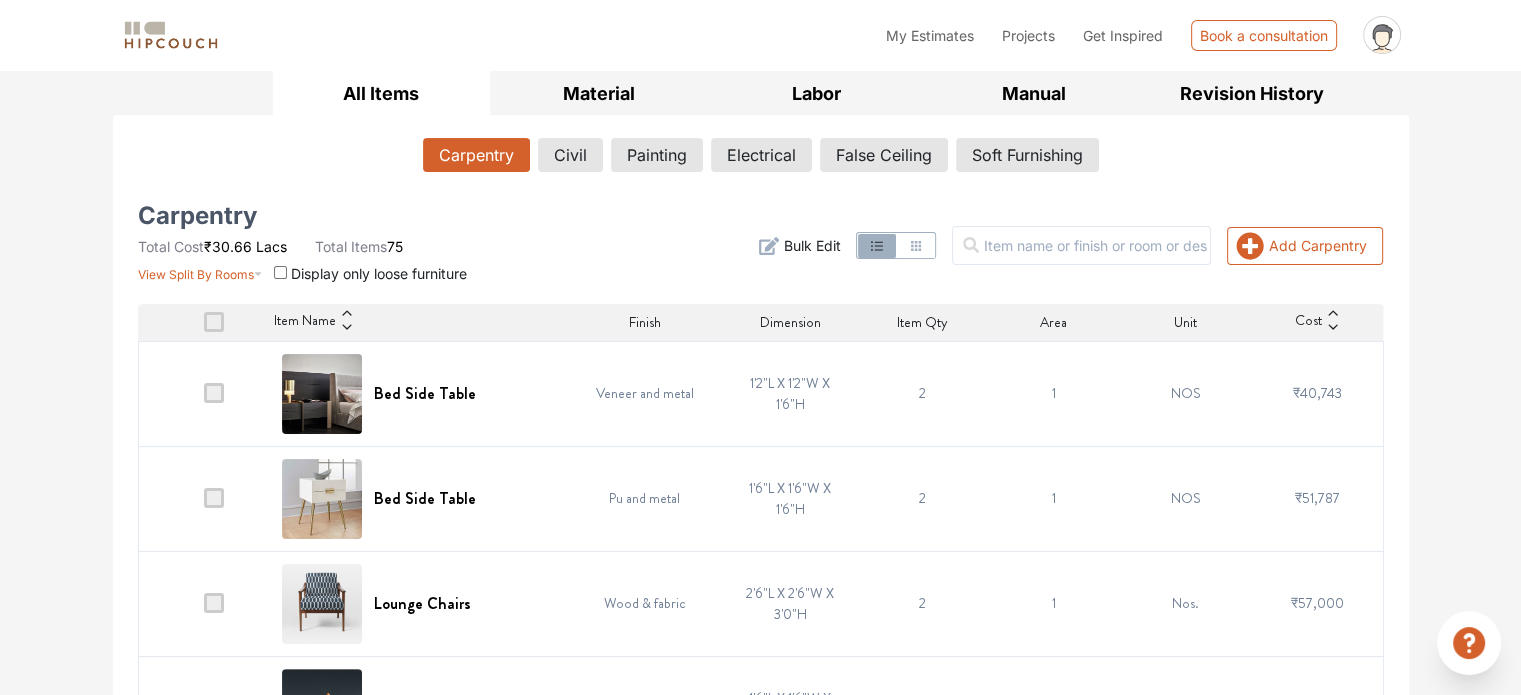 scroll, scrollTop: 300, scrollLeft: 0, axis: vertical 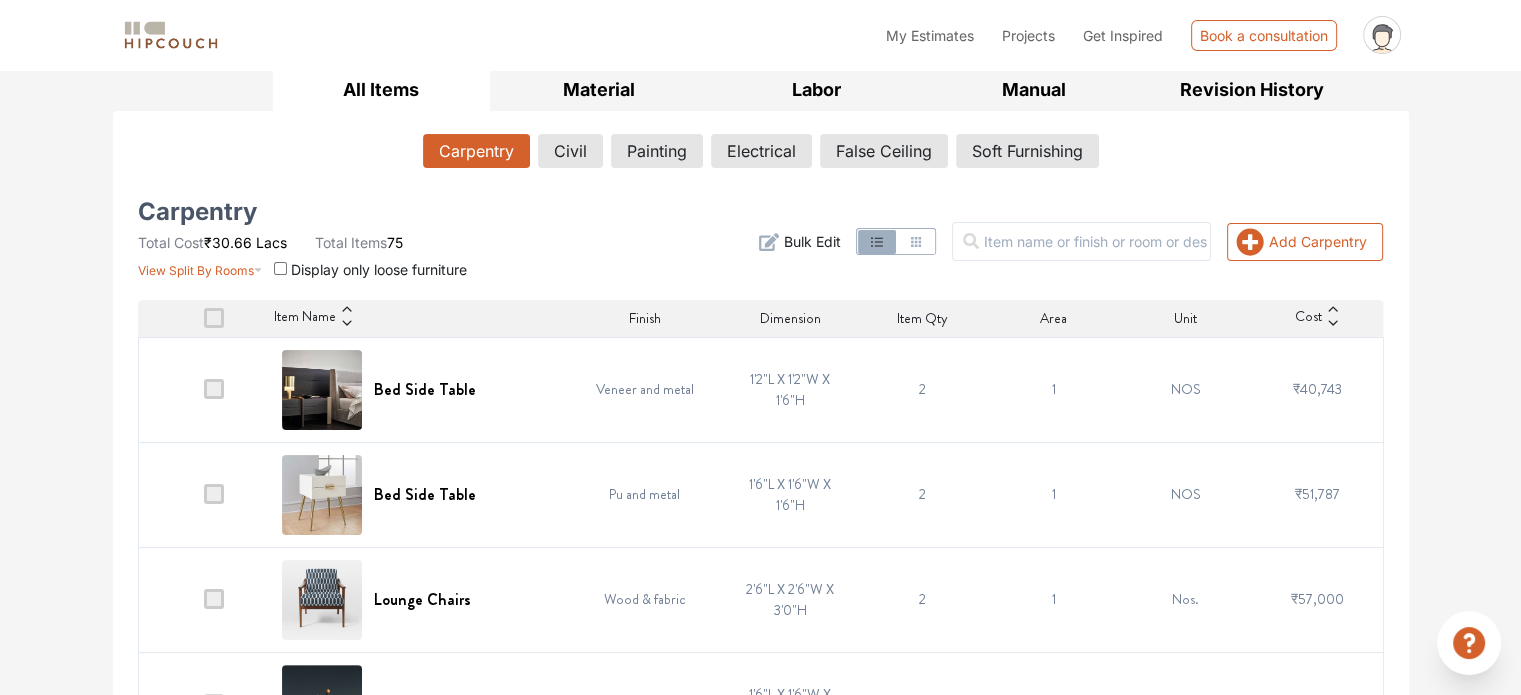 click 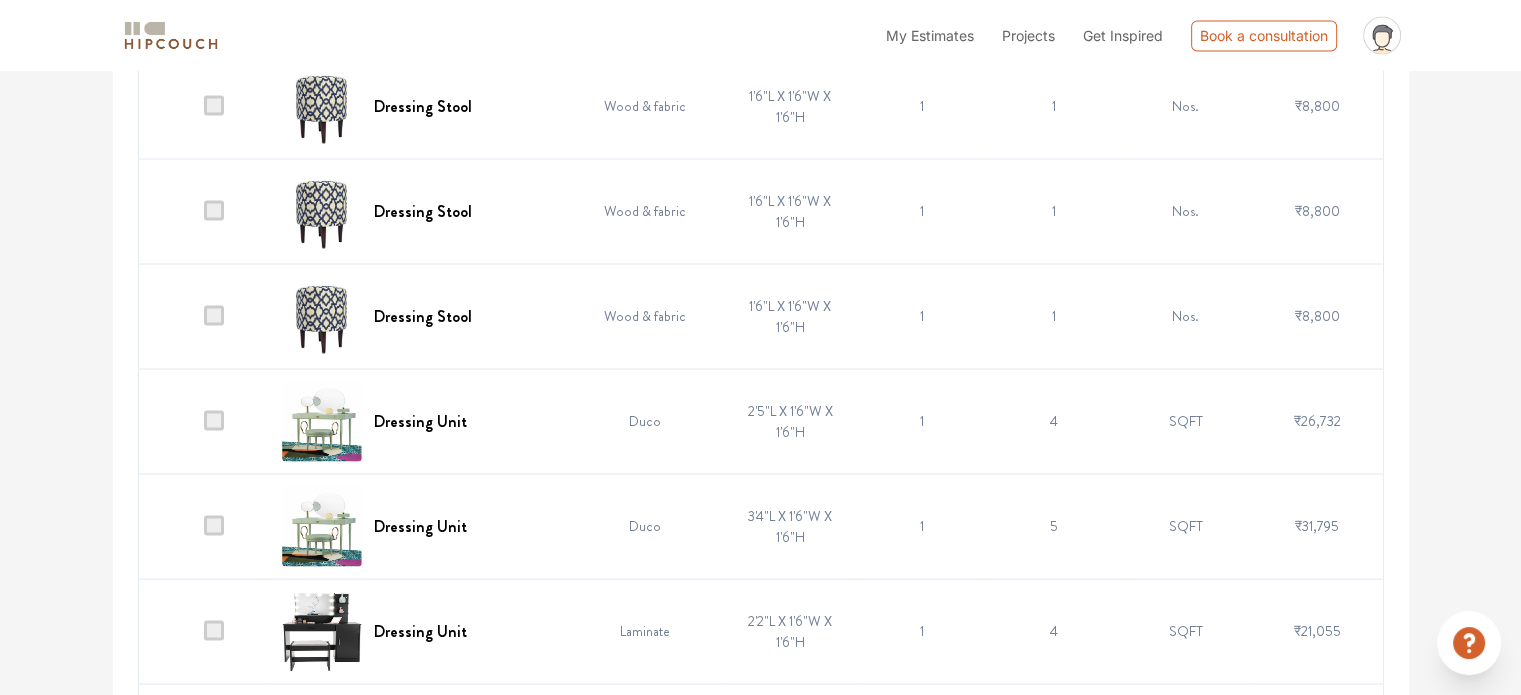 scroll, scrollTop: 3800, scrollLeft: 0, axis: vertical 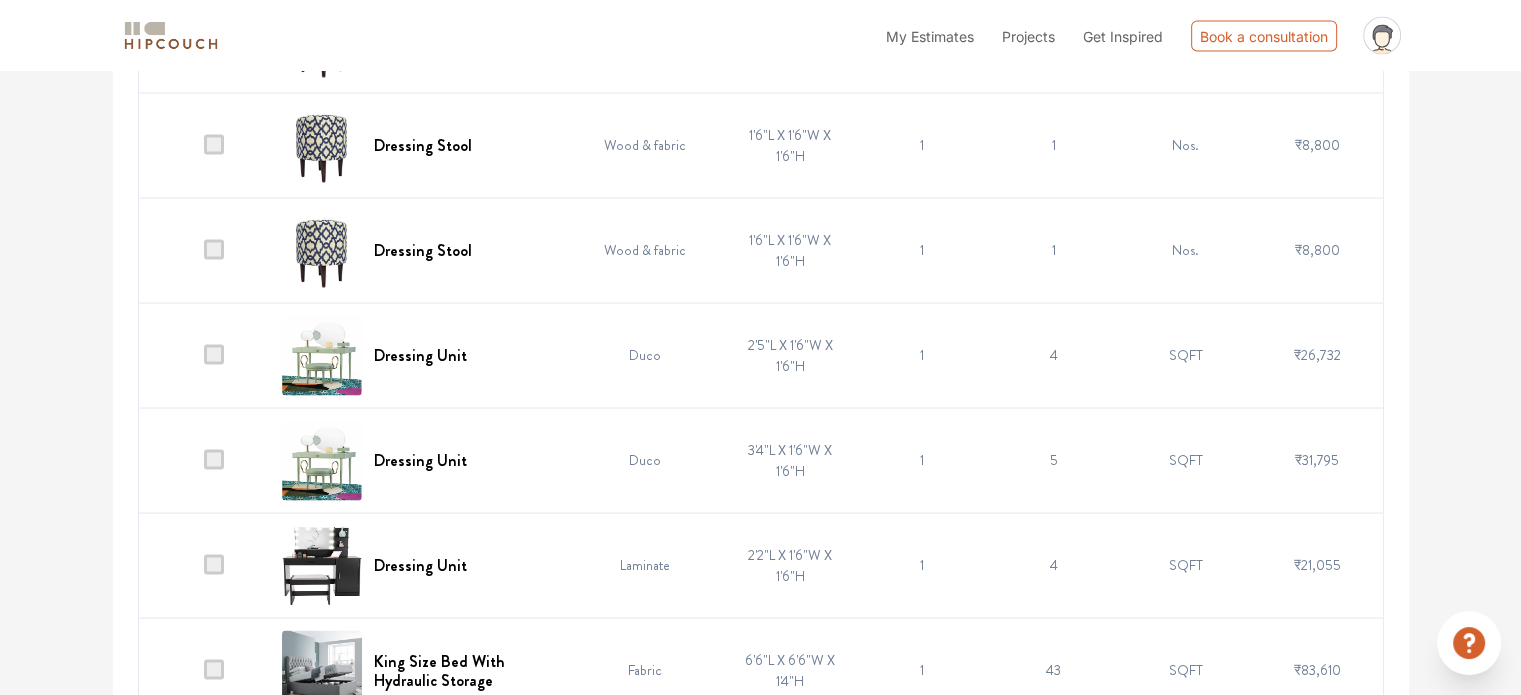 click at bounding box center (214, 459) 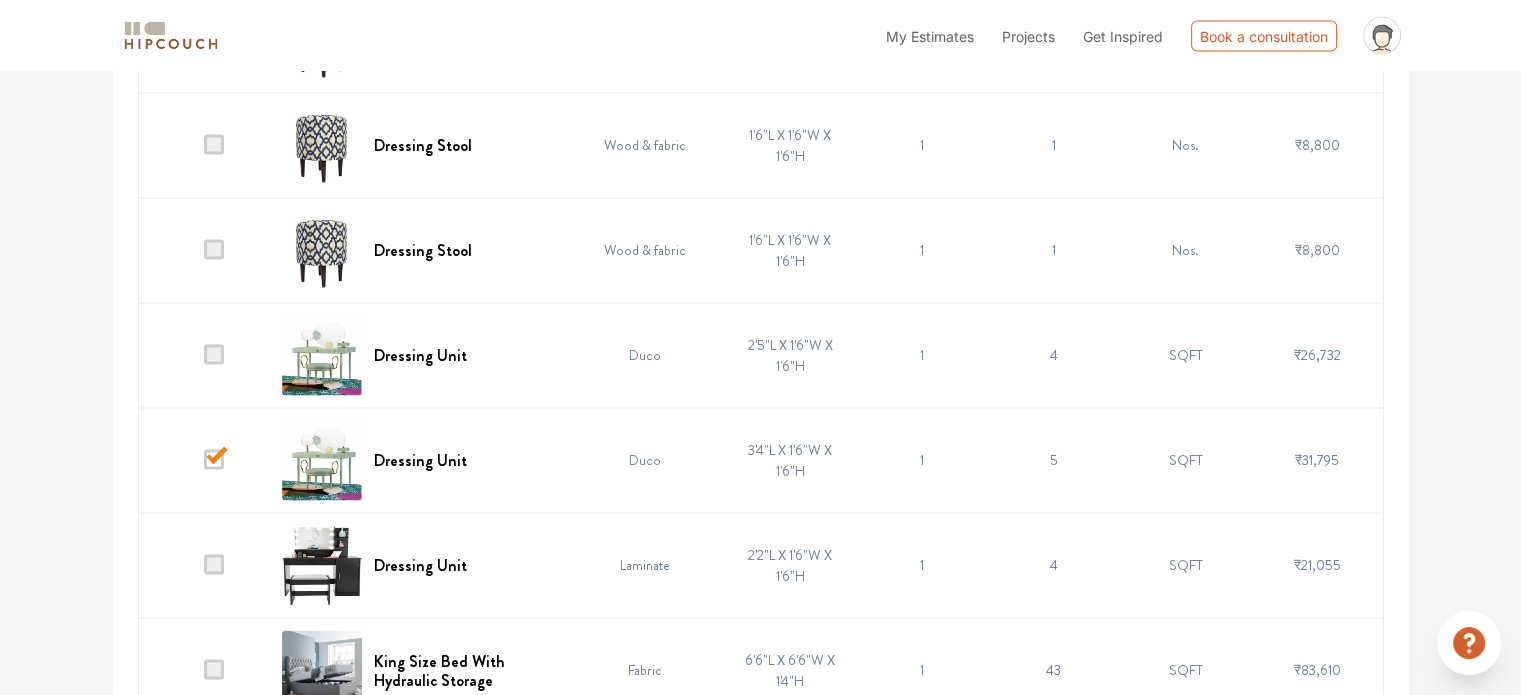 click at bounding box center (214, 354) 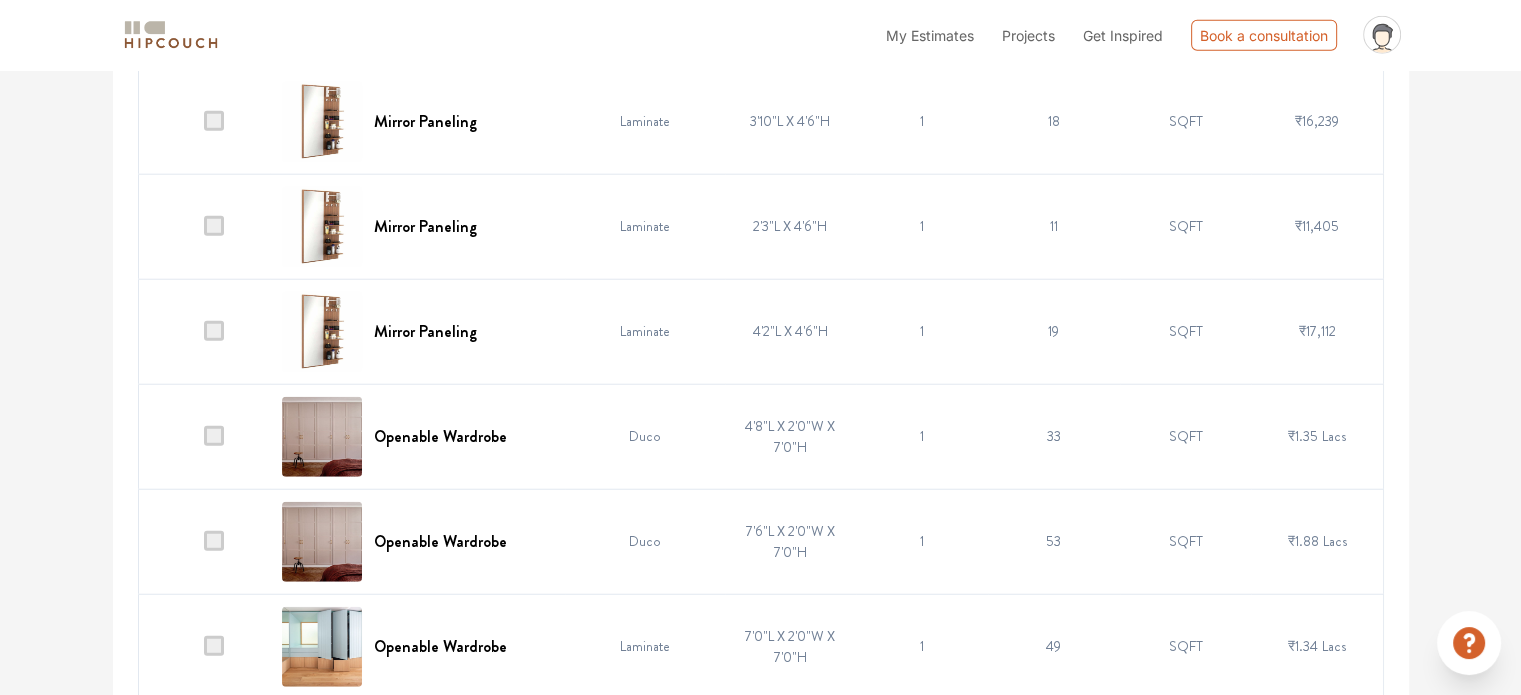 scroll, scrollTop: 5100, scrollLeft: 0, axis: vertical 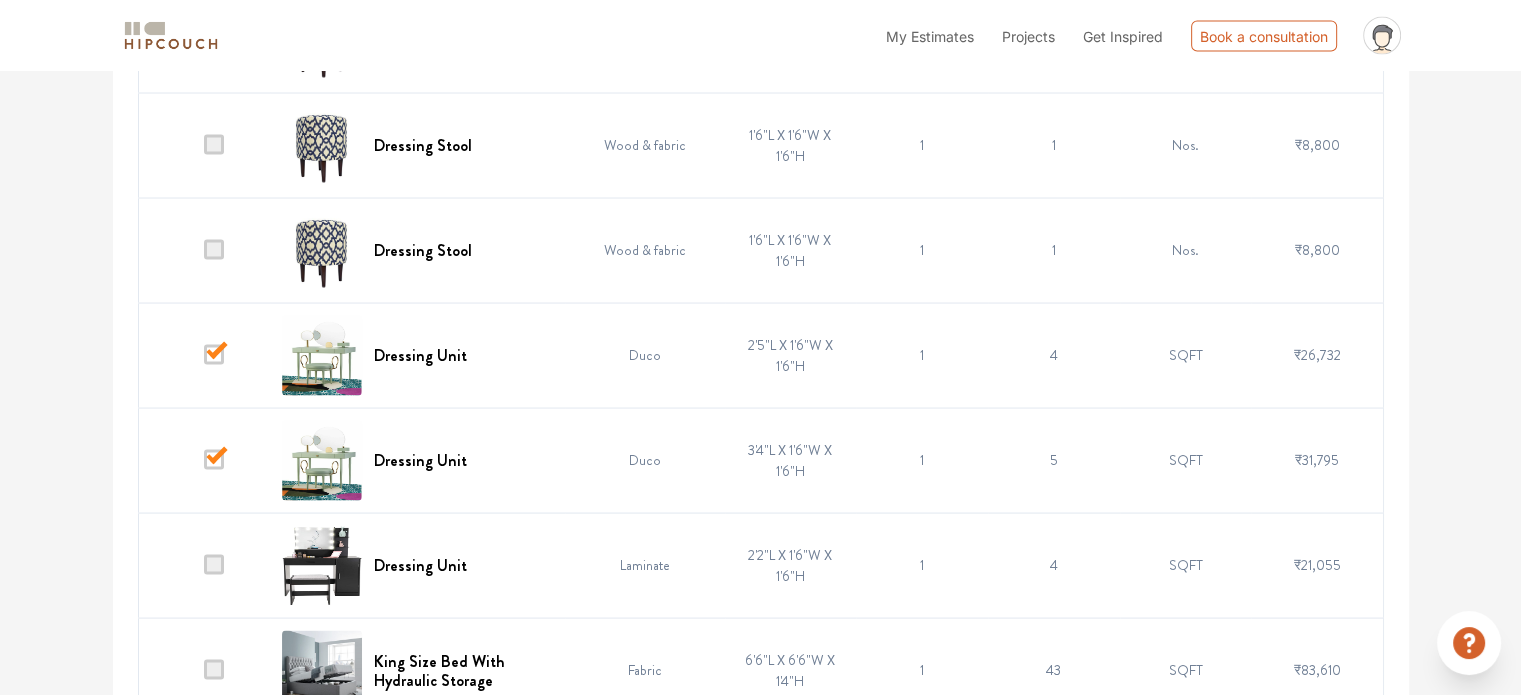 click at bounding box center (214, 459) 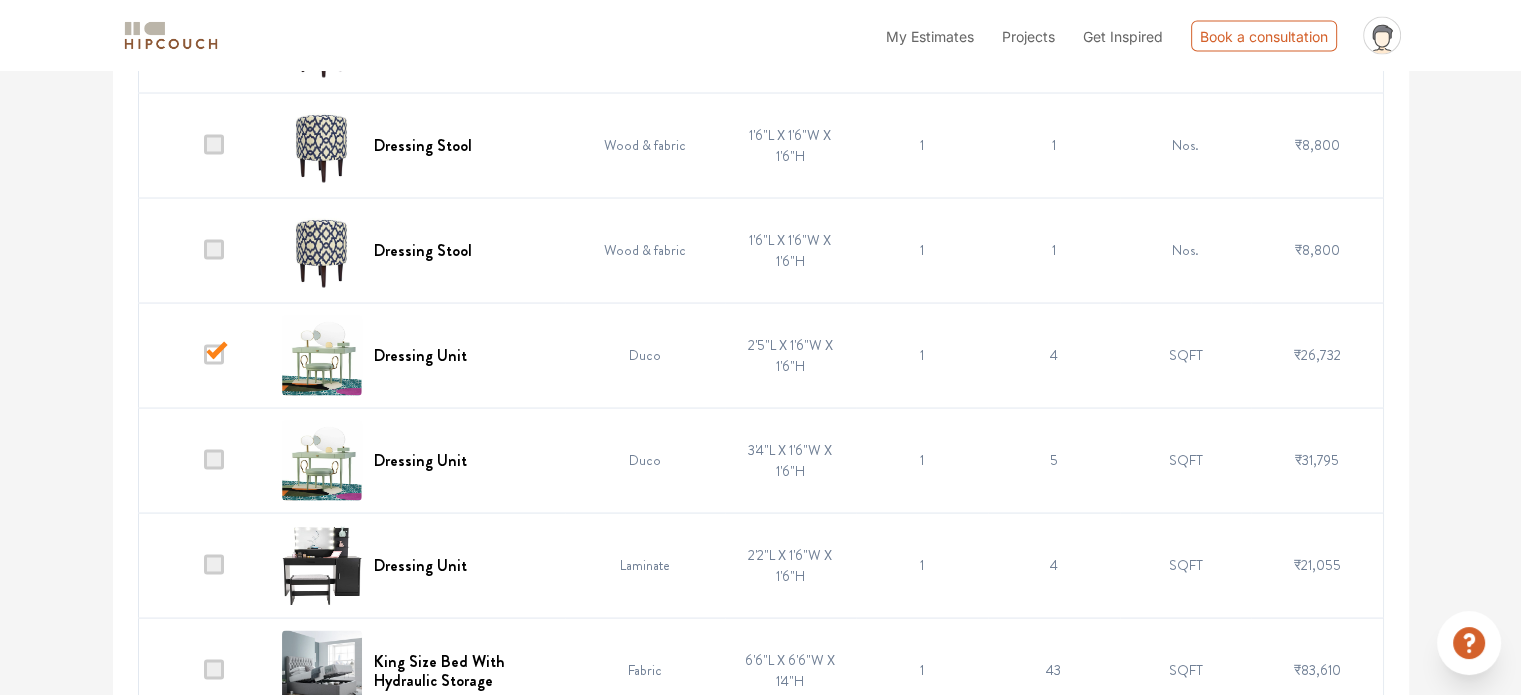 click at bounding box center (214, 354) 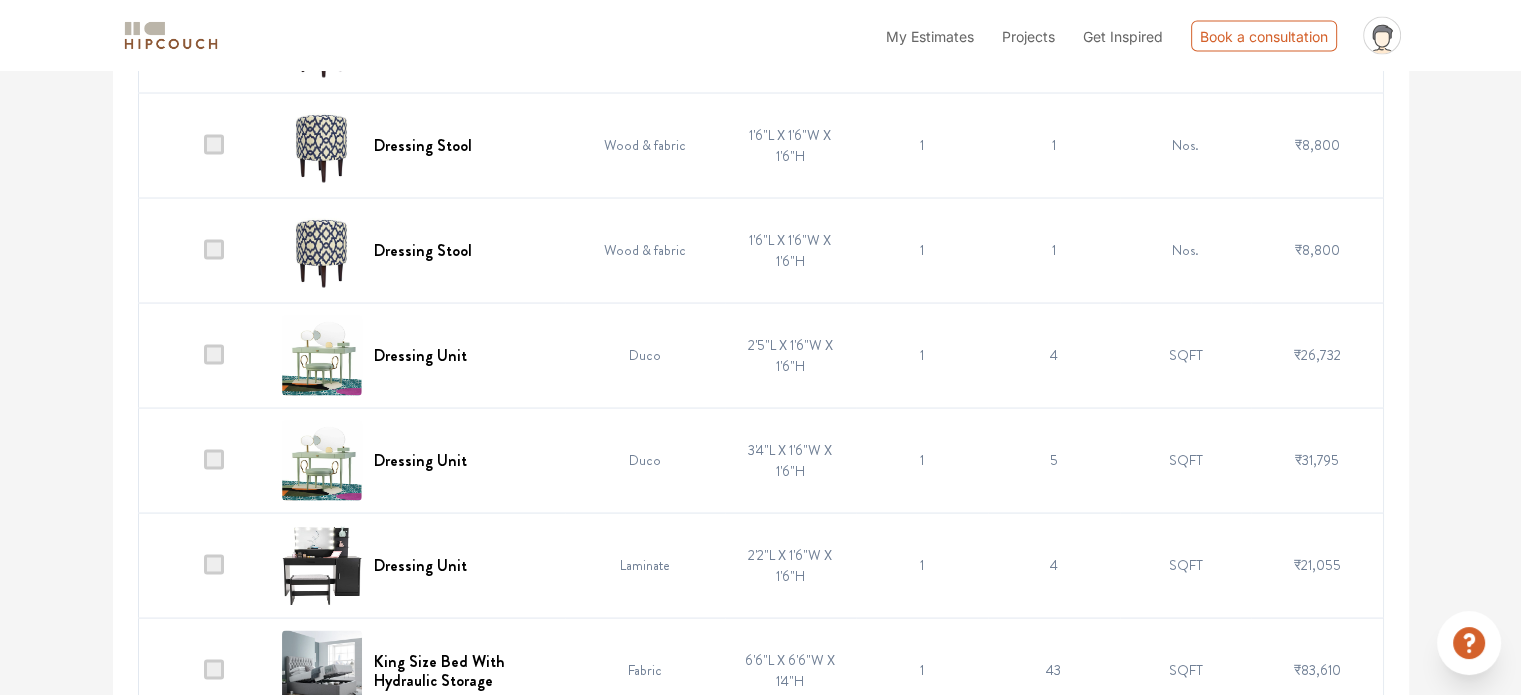 click at bounding box center (214, 249) 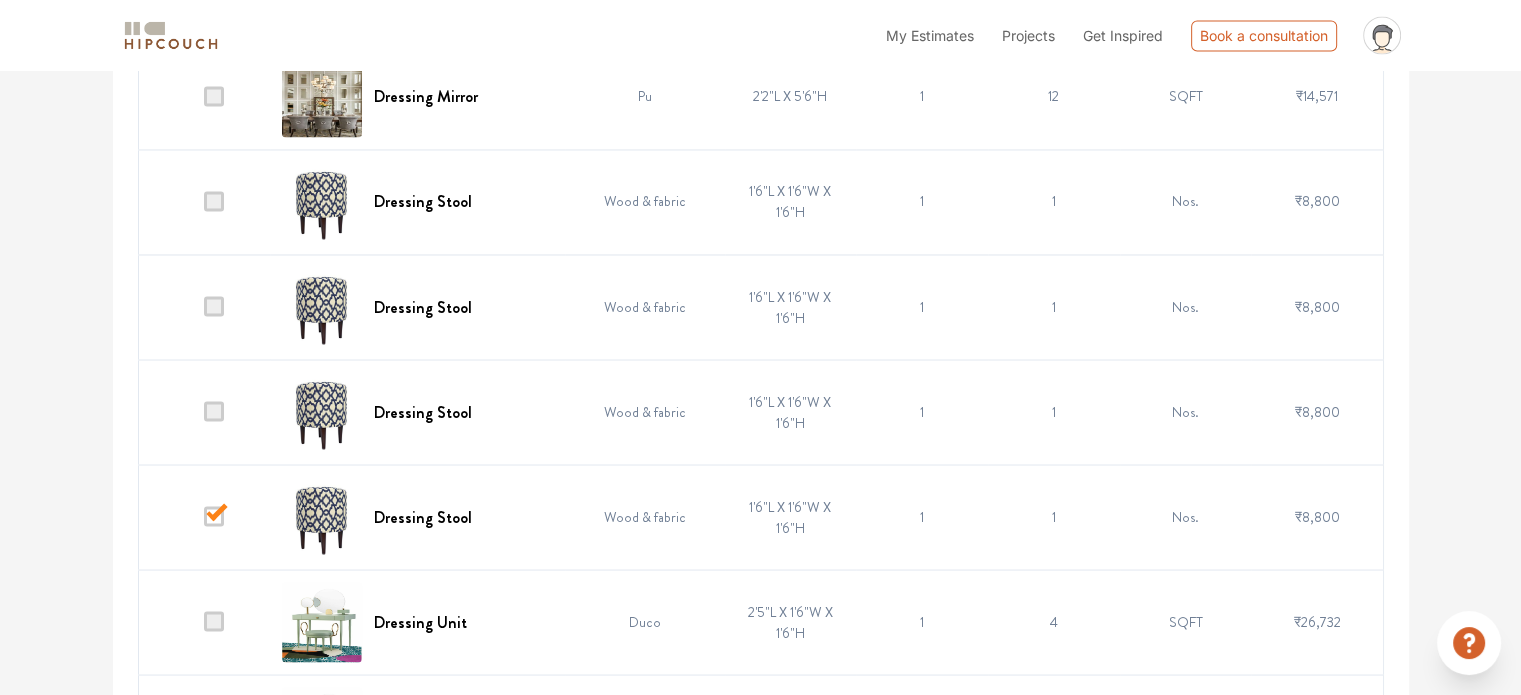 scroll, scrollTop: 3471, scrollLeft: 0, axis: vertical 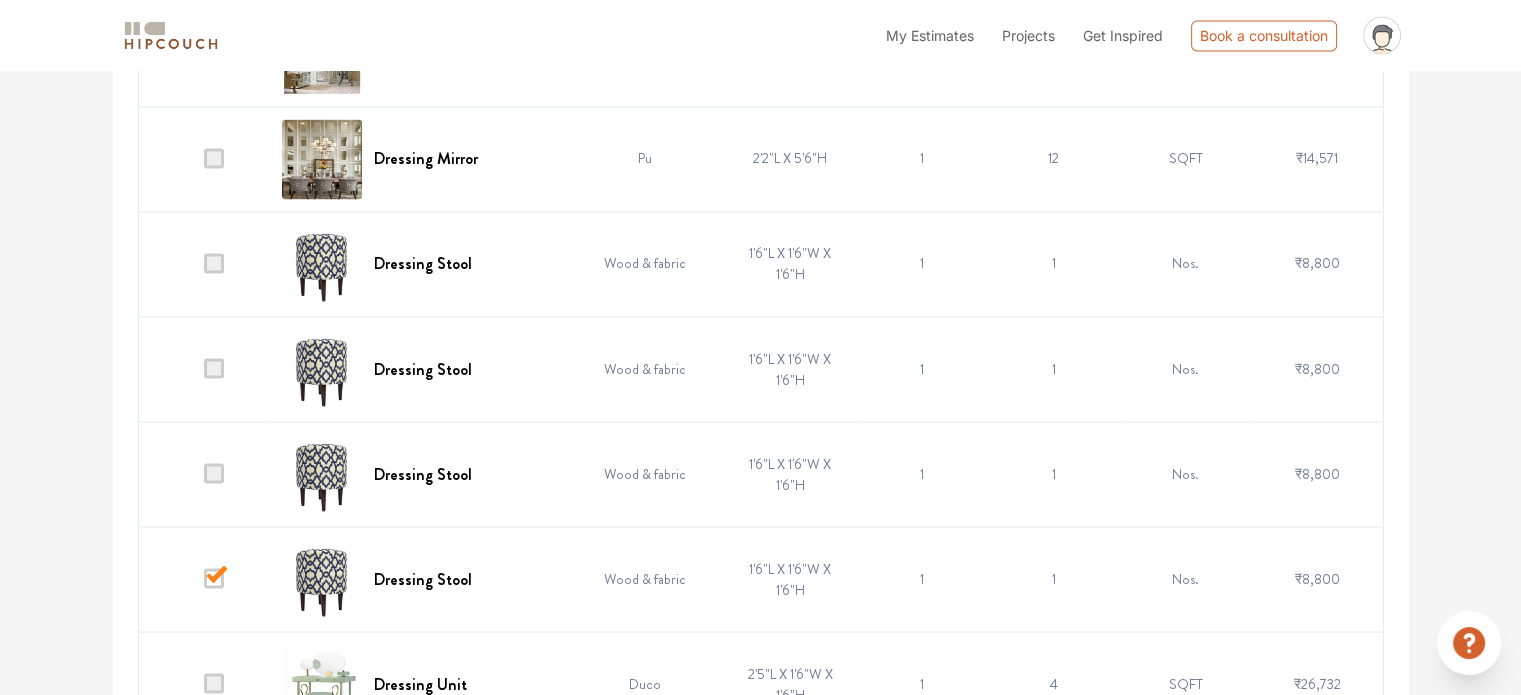 click at bounding box center [214, 578] 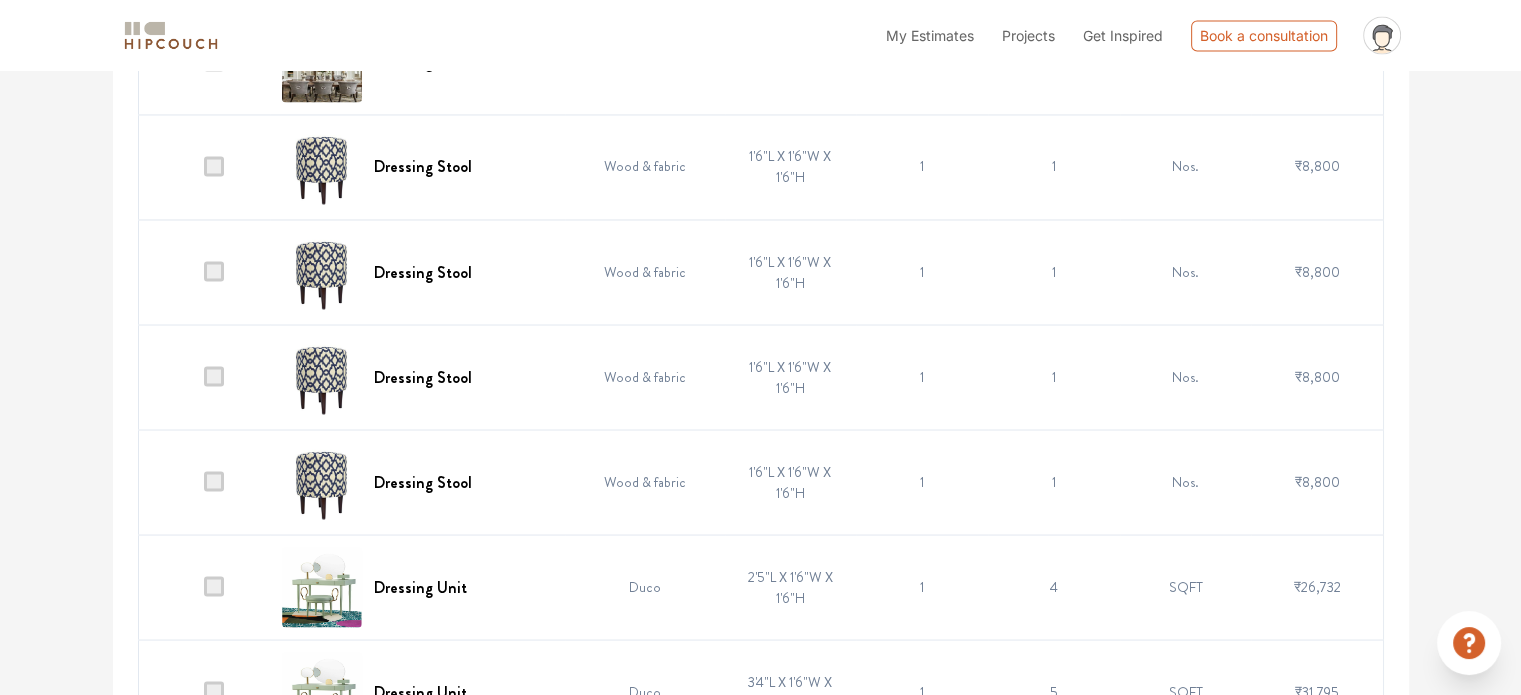 scroll, scrollTop: 3571, scrollLeft: 0, axis: vertical 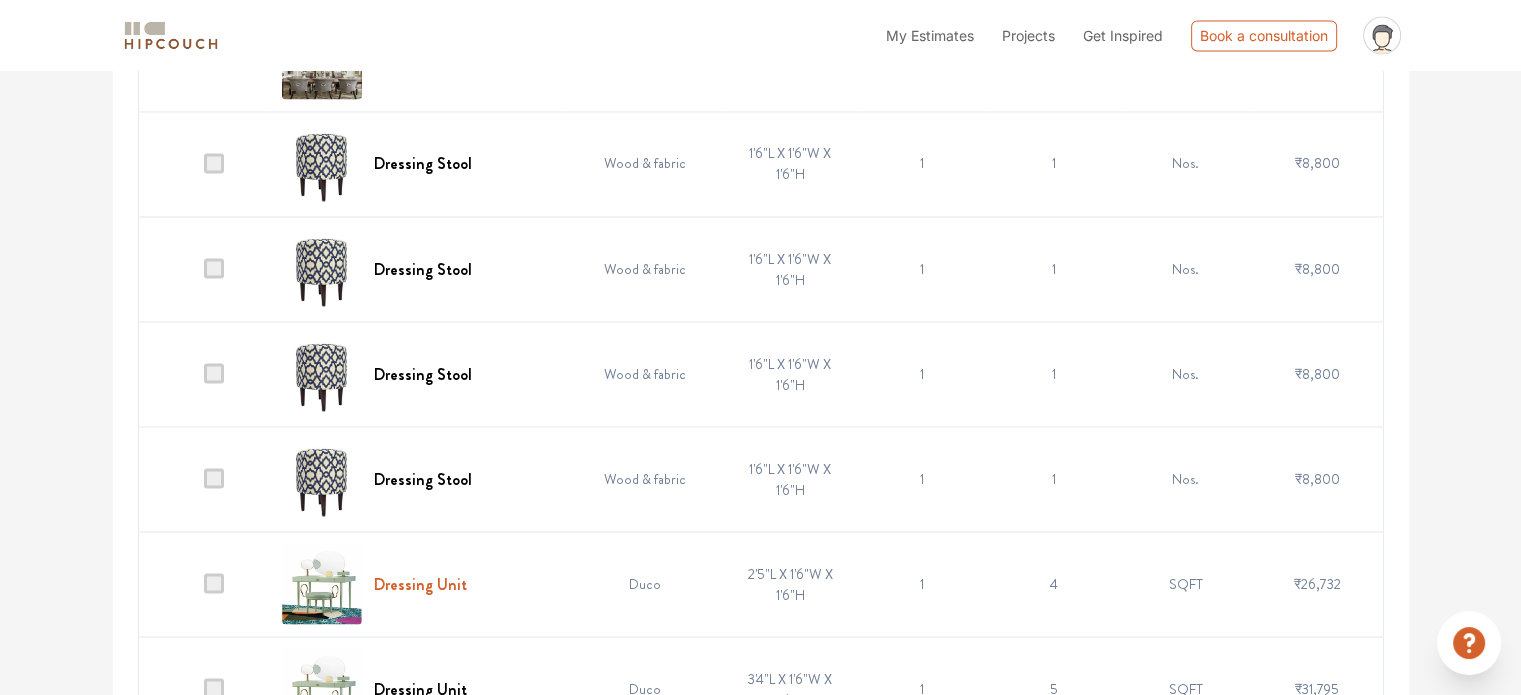 click on "Dressing Unit" at bounding box center (420, 583) 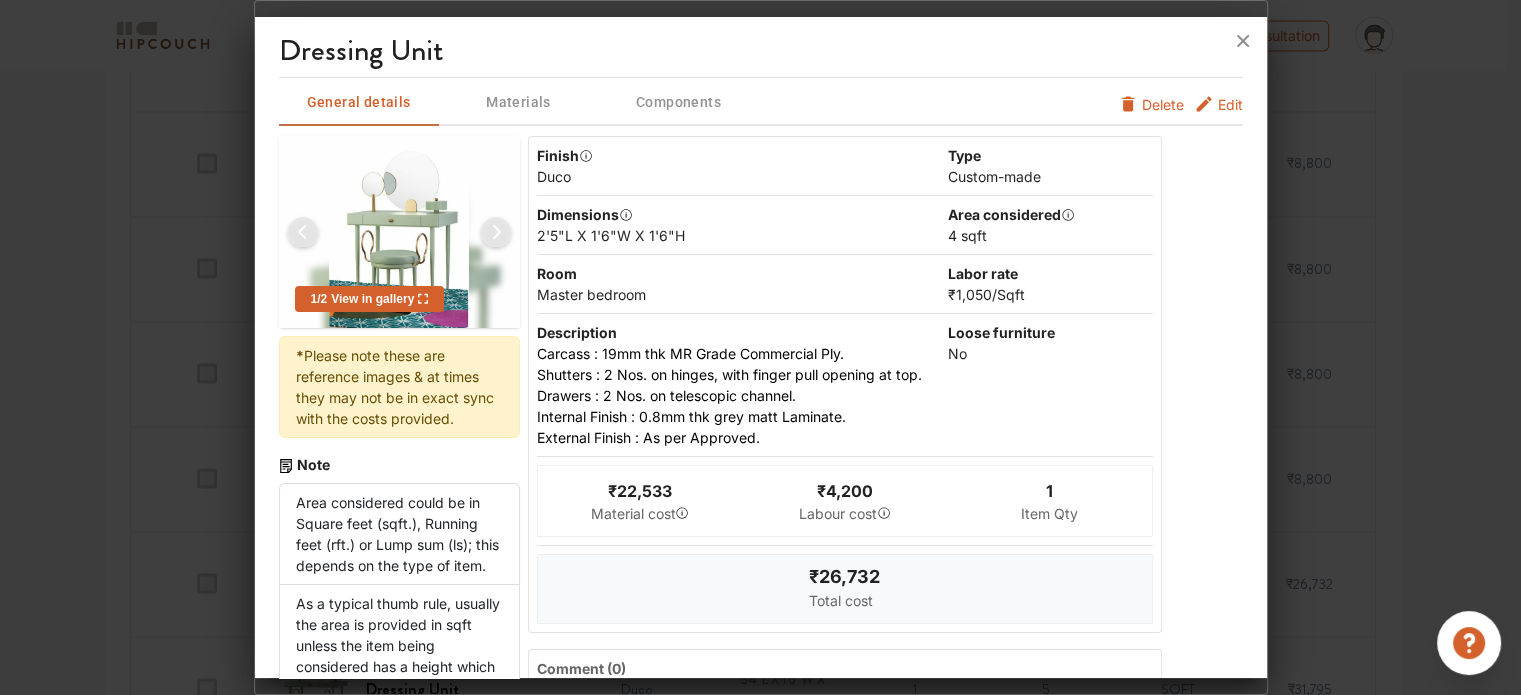 drag, startPoint x: 1214, startPoint y: 100, endPoint x: 1200, endPoint y: 132, distance: 34.928497 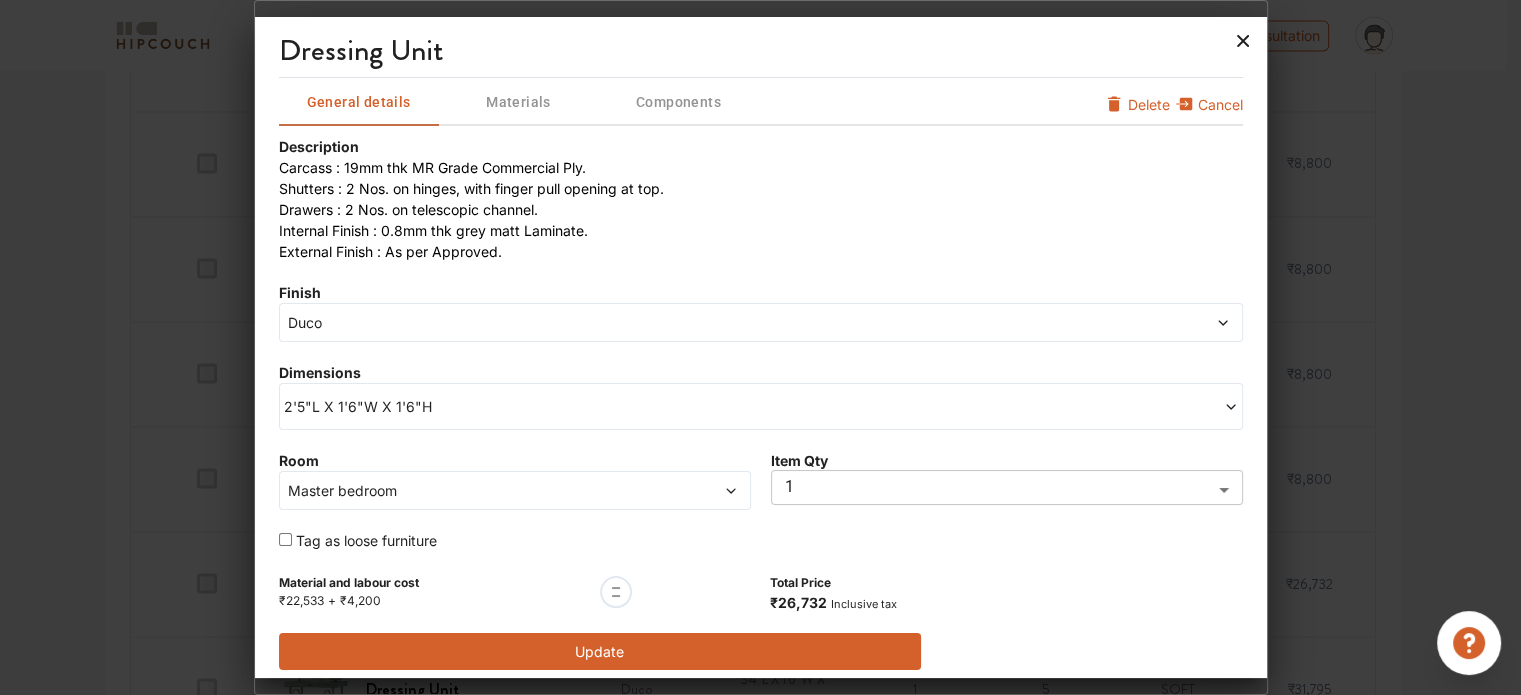 click 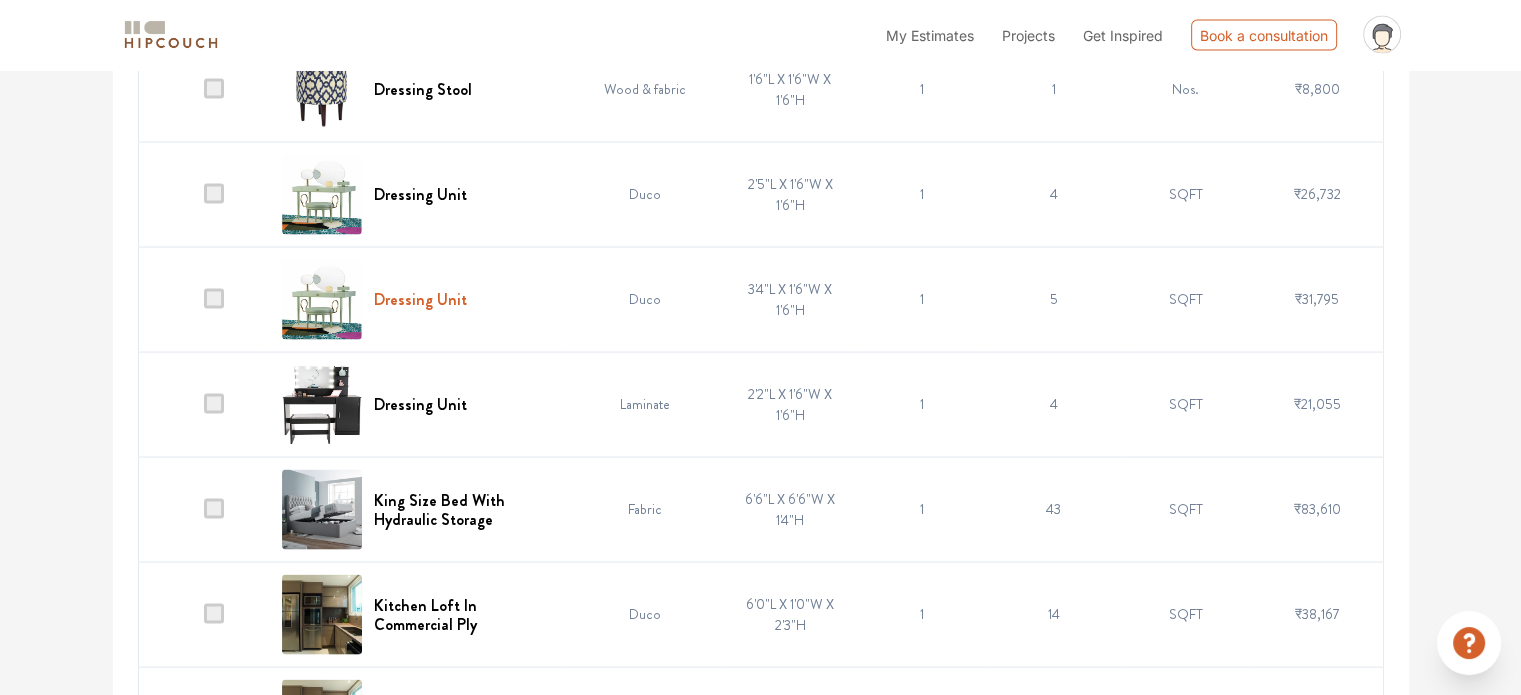scroll, scrollTop: 3971, scrollLeft: 0, axis: vertical 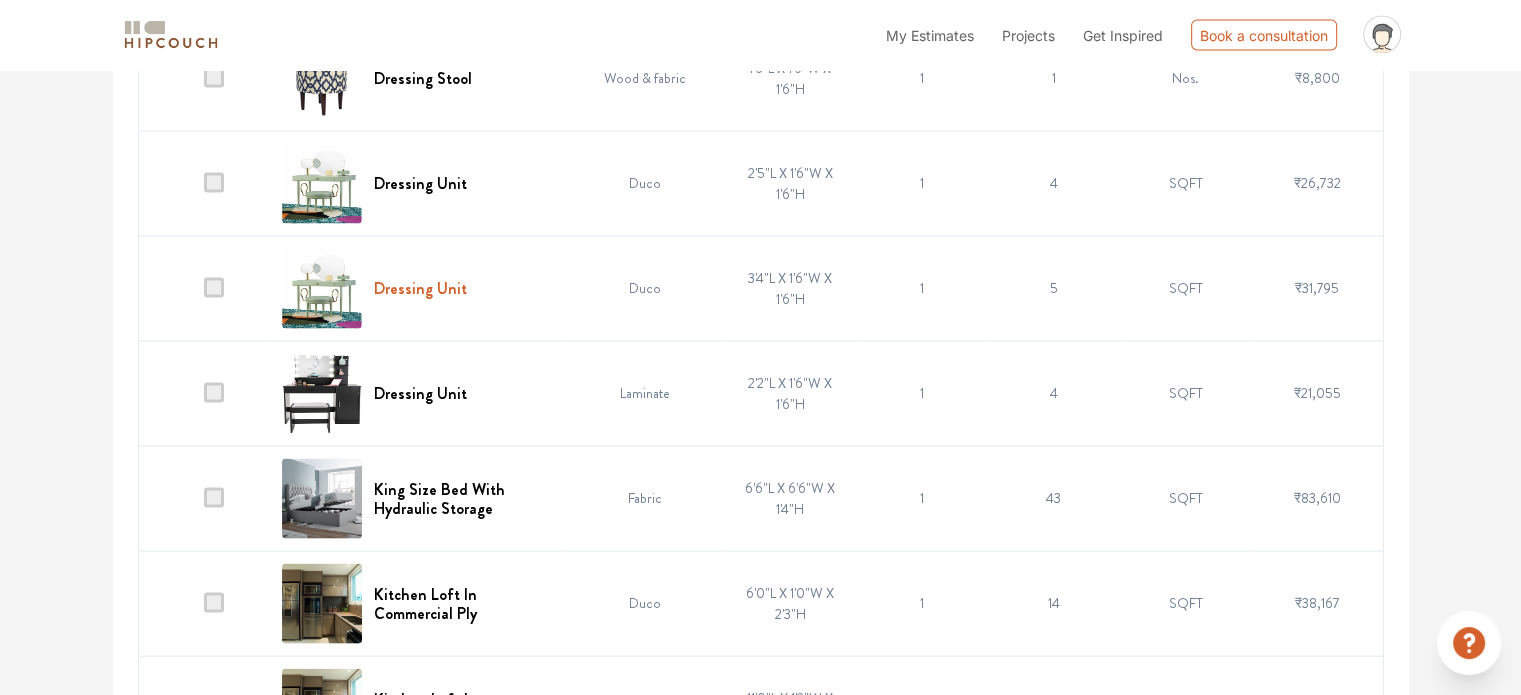 click on "Dressing Unit" at bounding box center [420, 393] 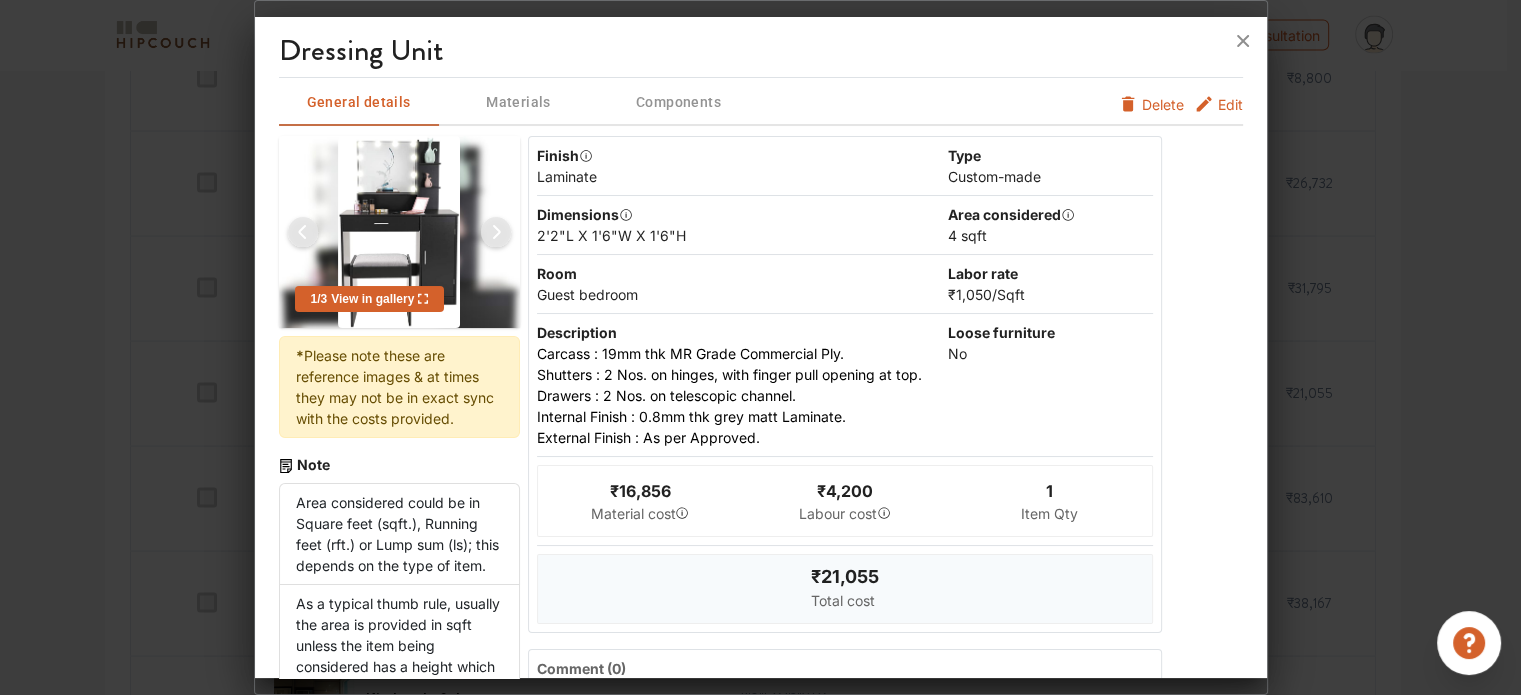 click on "Edit" at bounding box center [1230, 104] 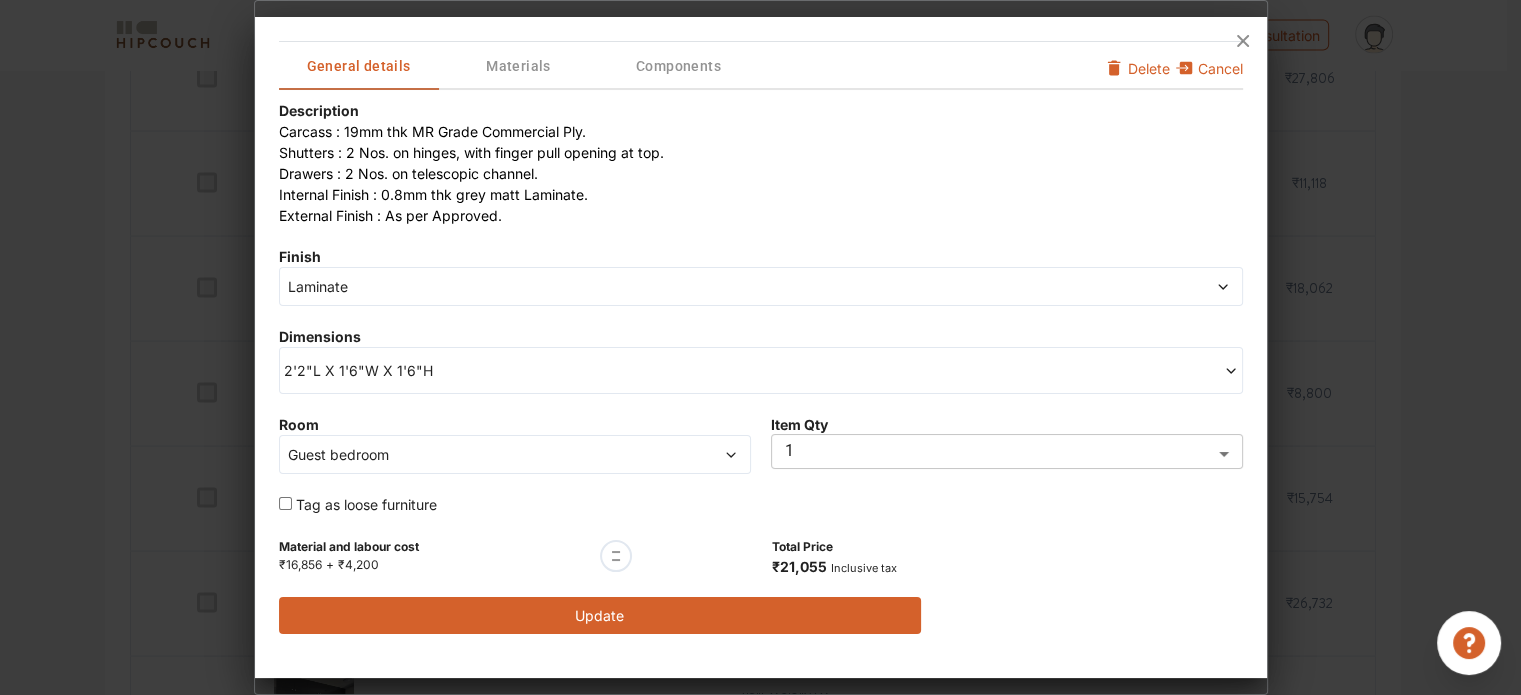 click on "Laminate" at bounding box center [639, 286] 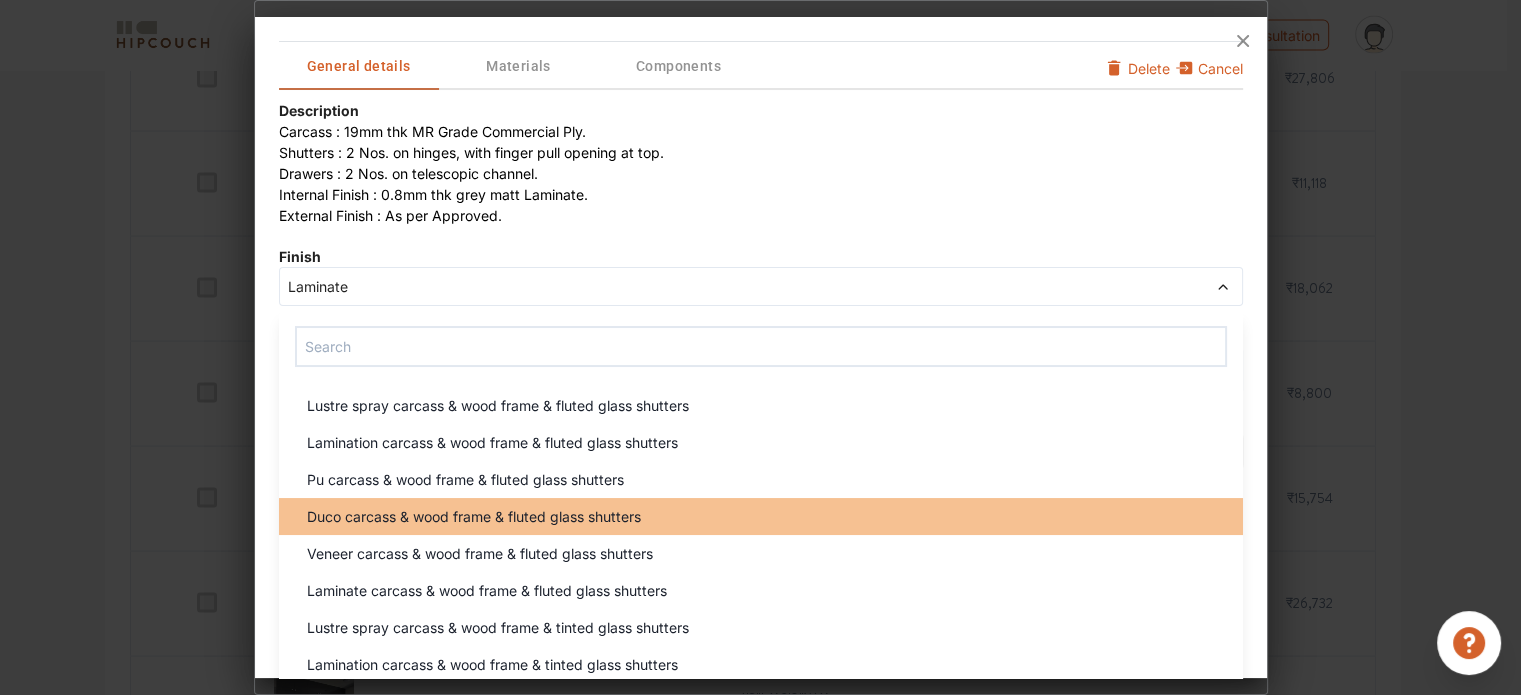 click on "Duco carcass & wood frame & fluted glass shutters" at bounding box center [474, 516] 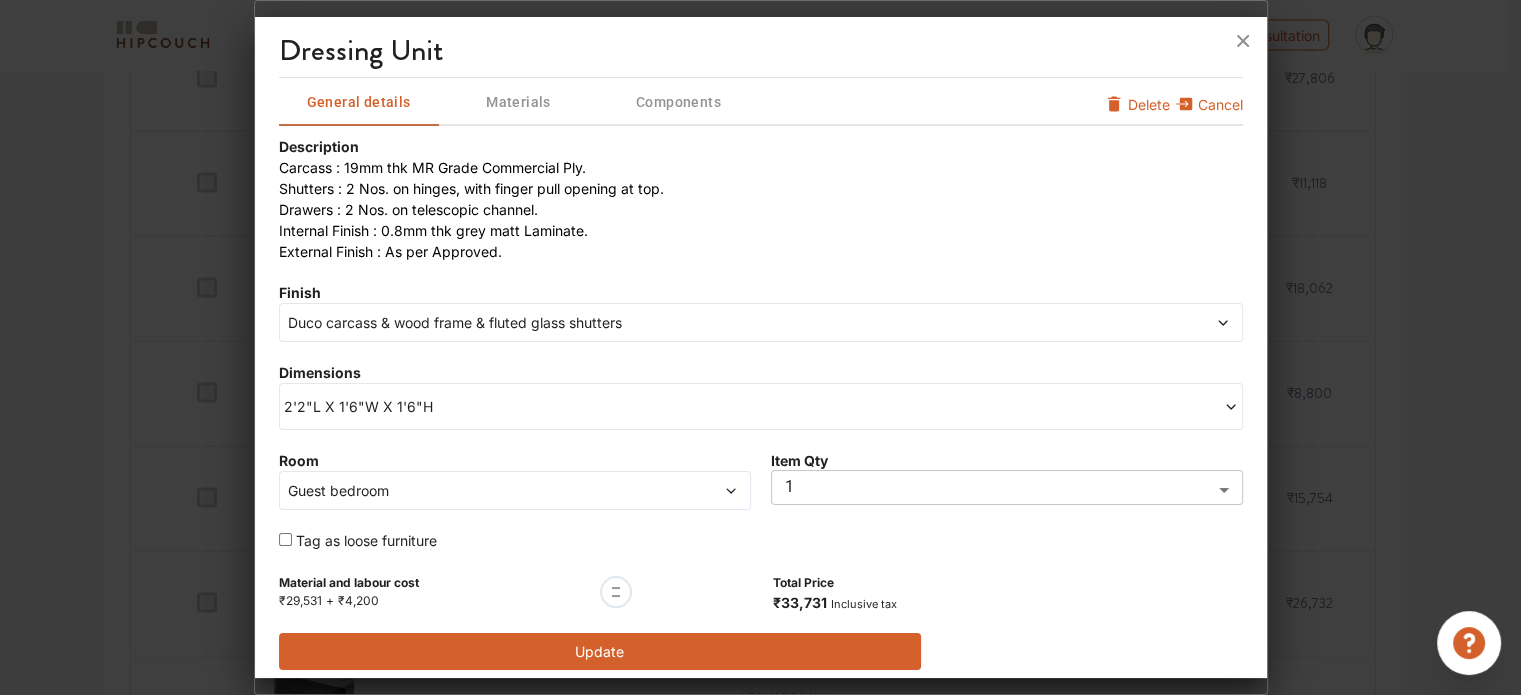 click on "Update" at bounding box center [600, 651] 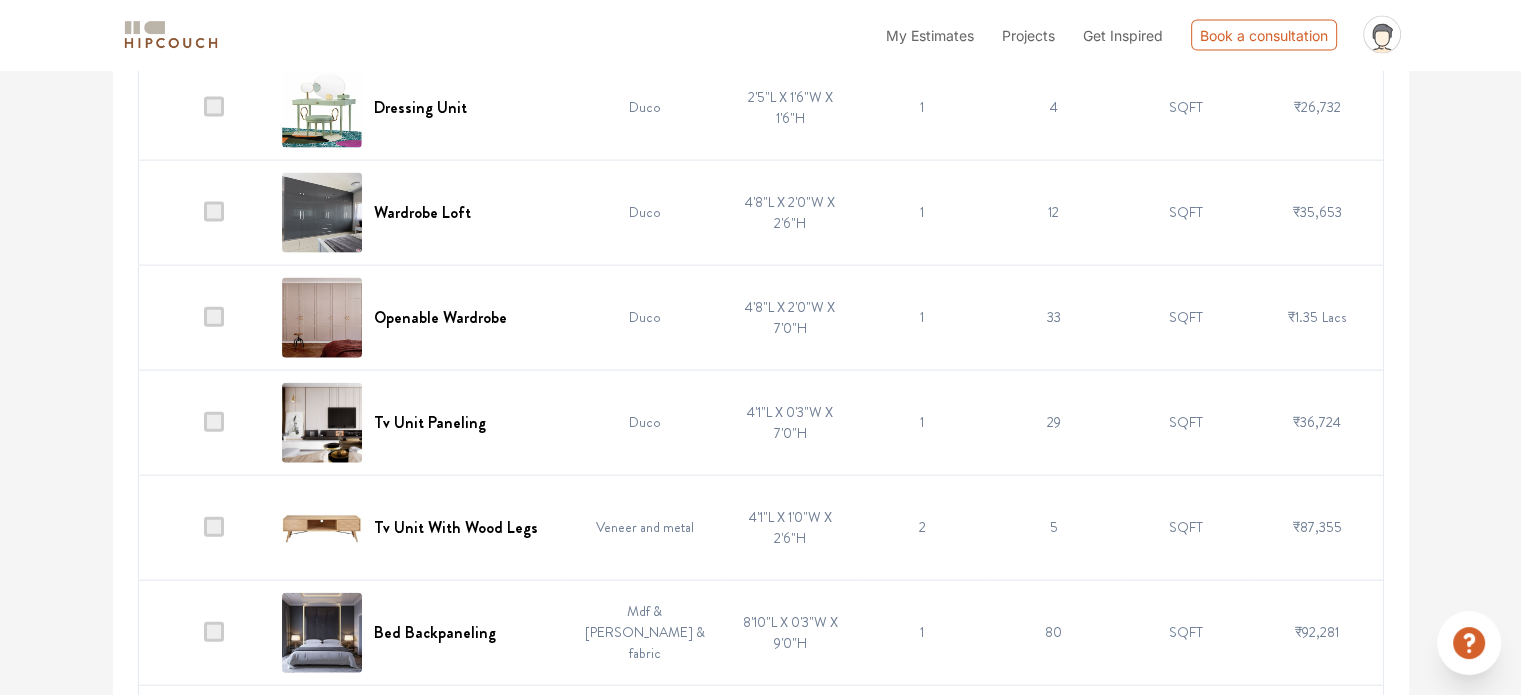 scroll, scrollTop: 4471, scrollLeft: 0, axis: vertical 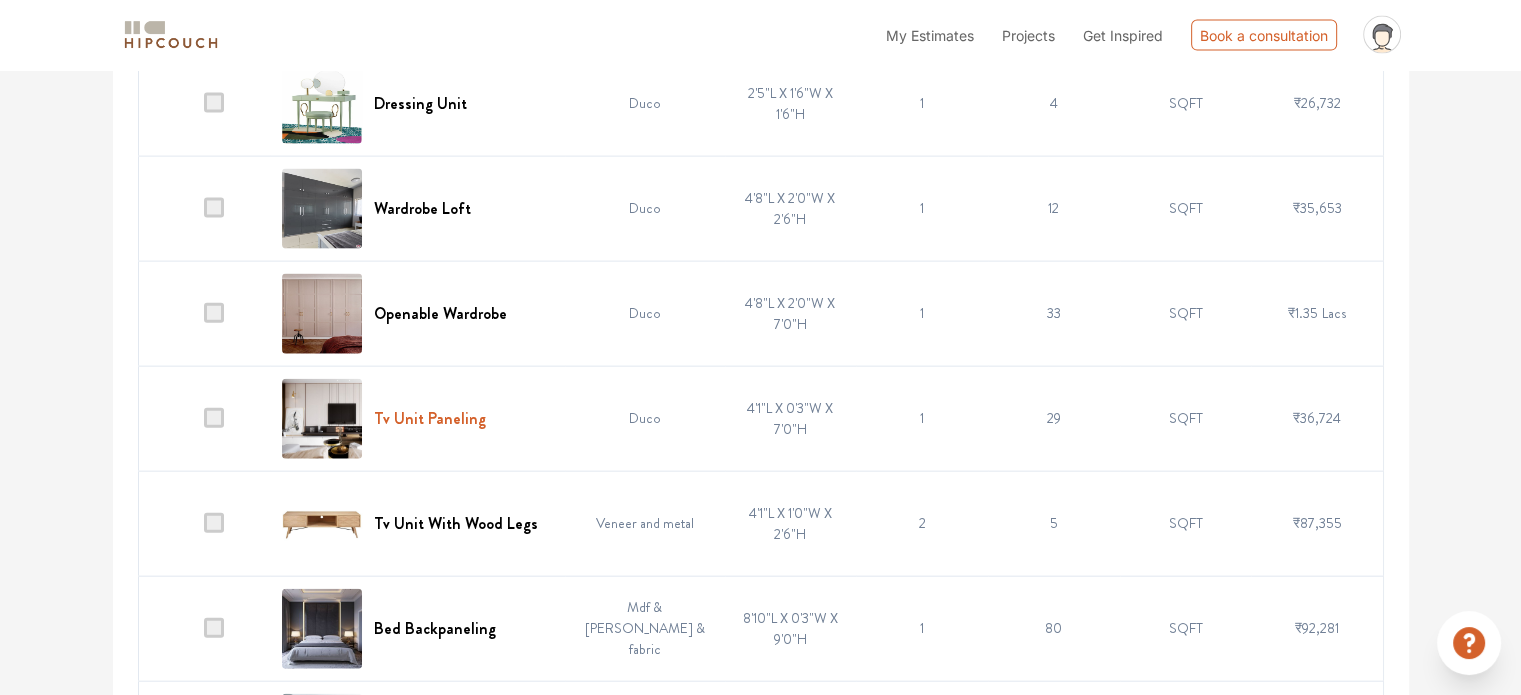 click on "Tv Unit Paneling" at bounding box center [430, 418] 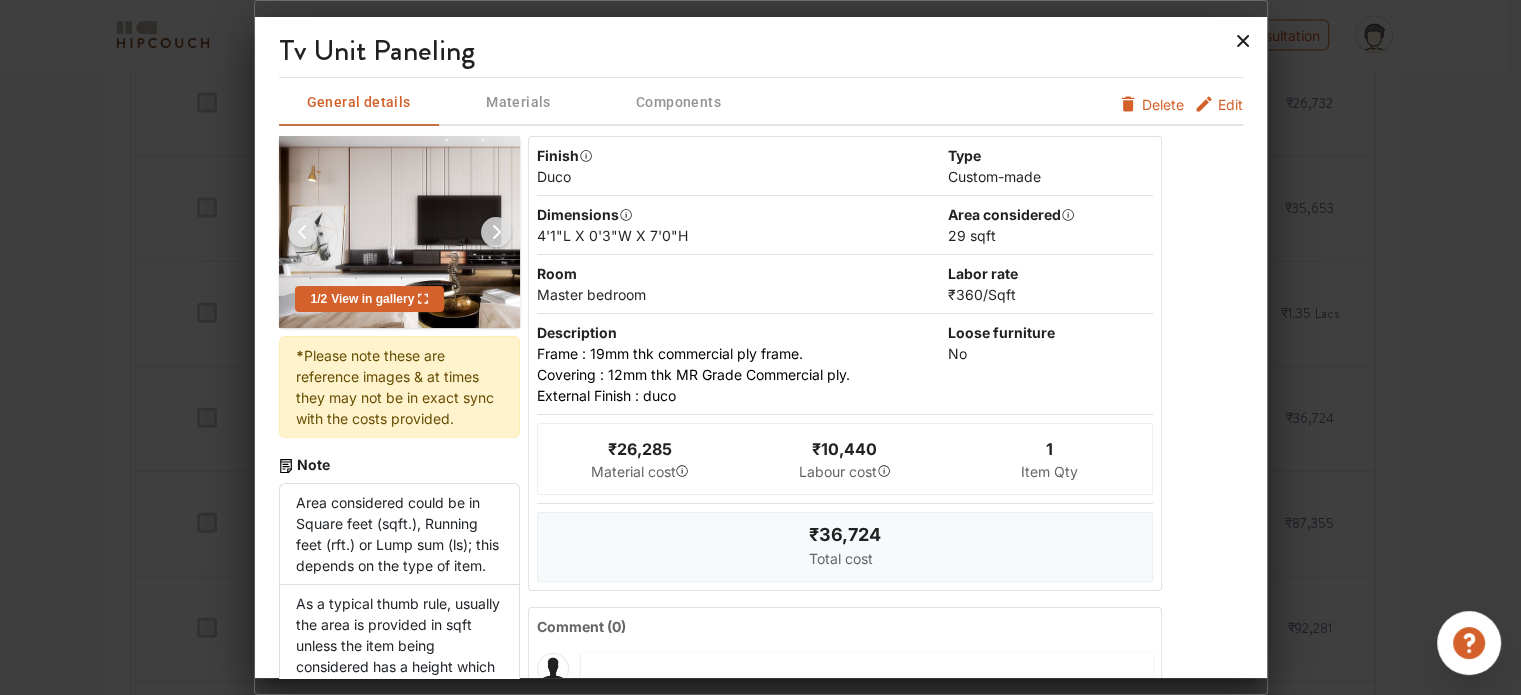 click 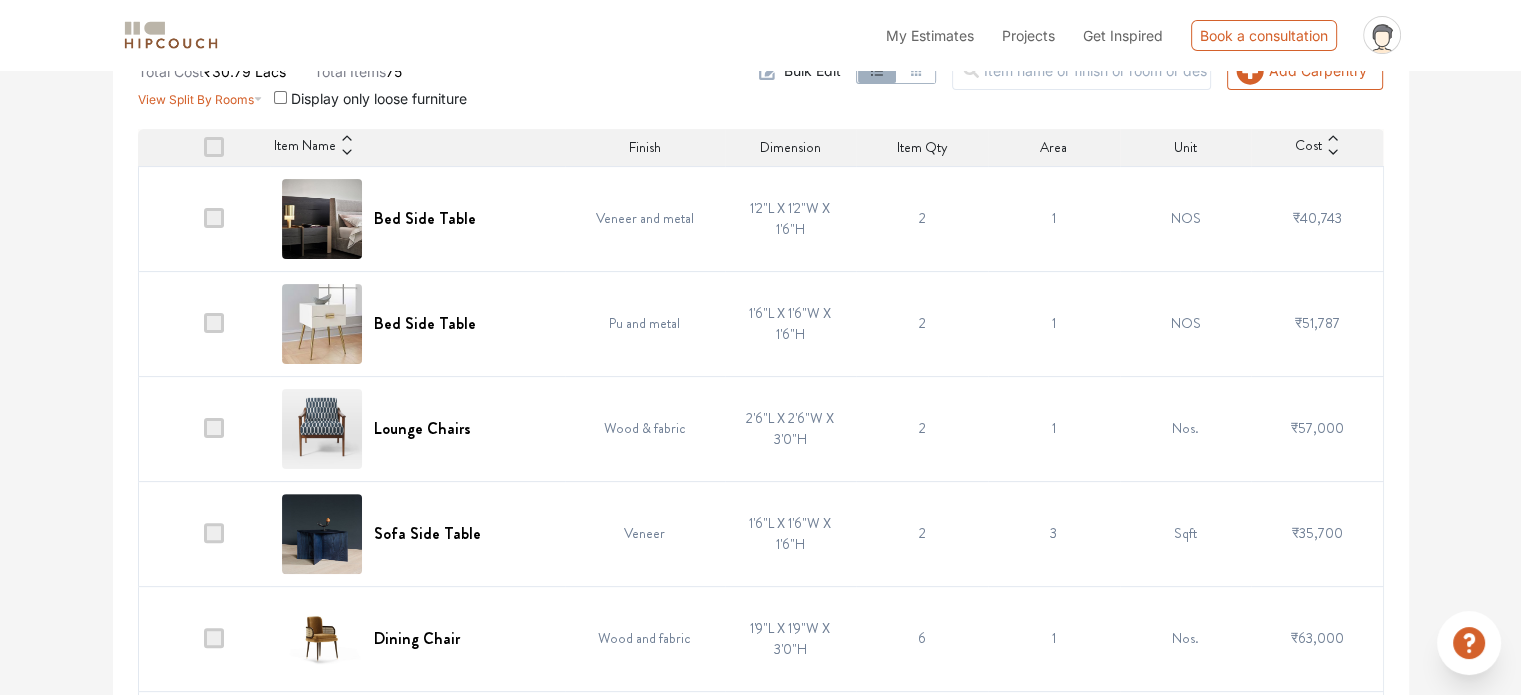 scroll, scrollTop: 0, scrollLeft: 0, axis: both 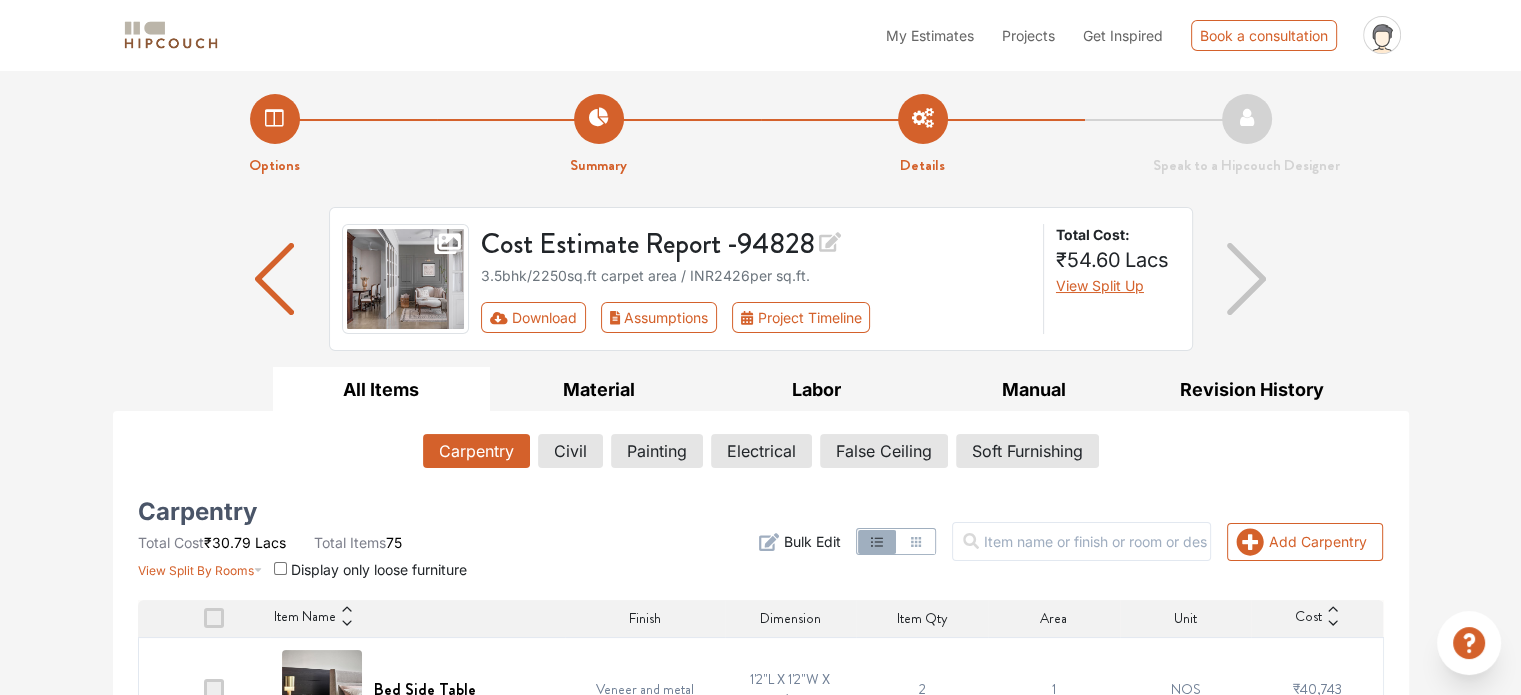 click 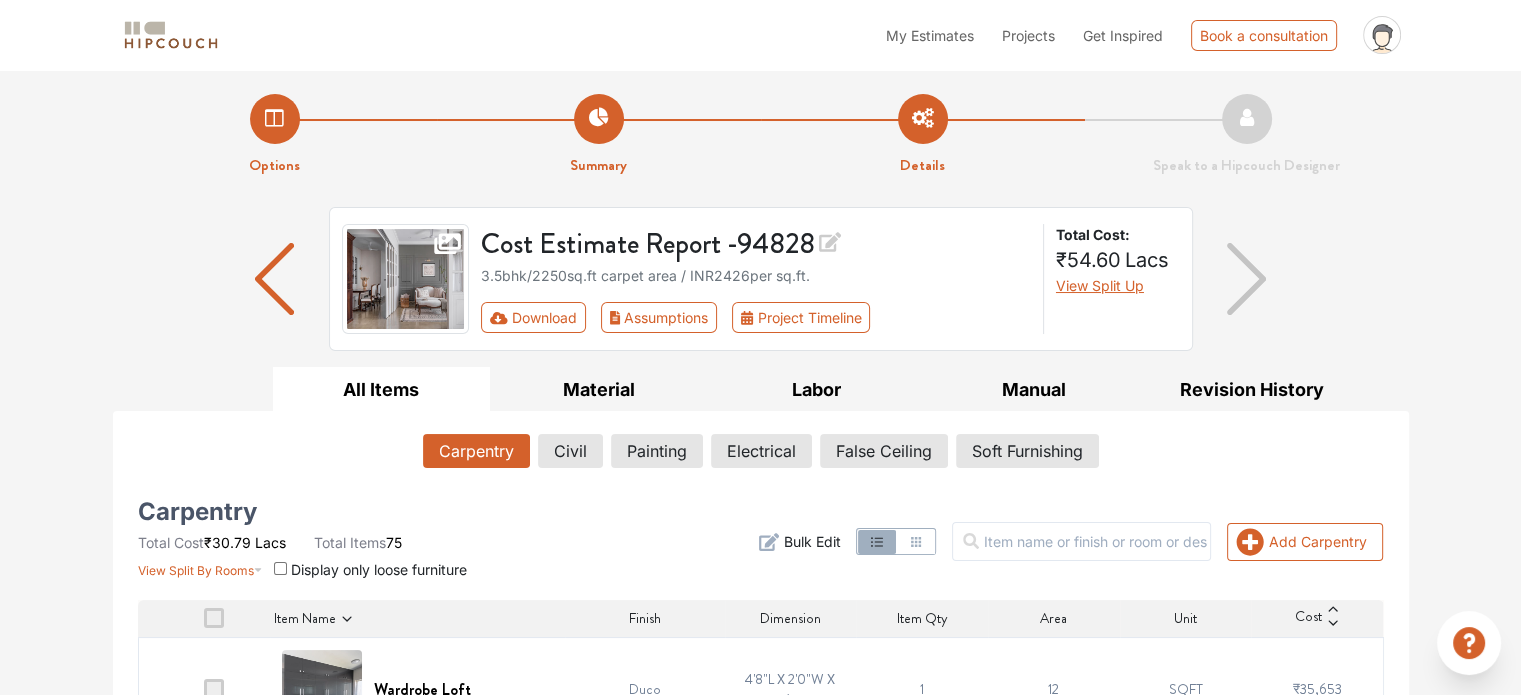 click 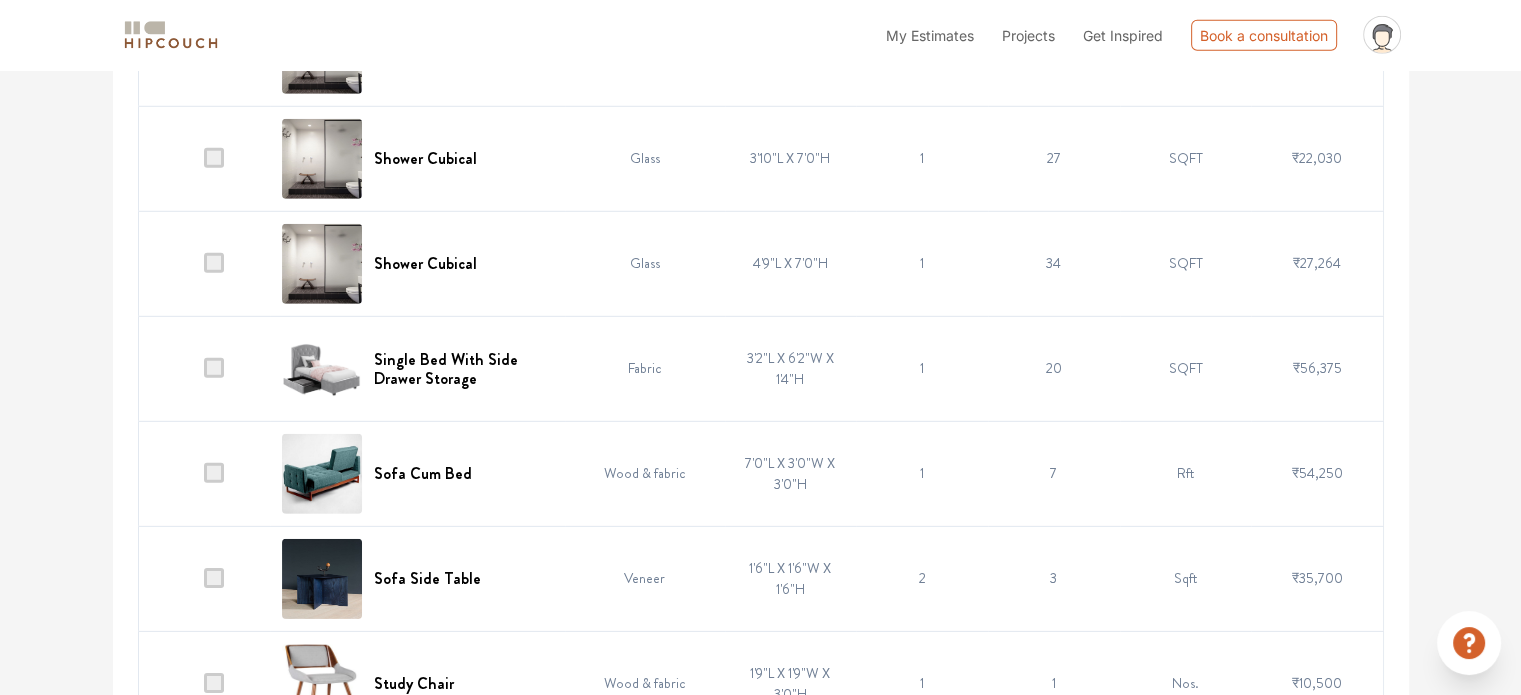 scroll, scrollTop: 6100, scrollLeft: 0, axis: vertical 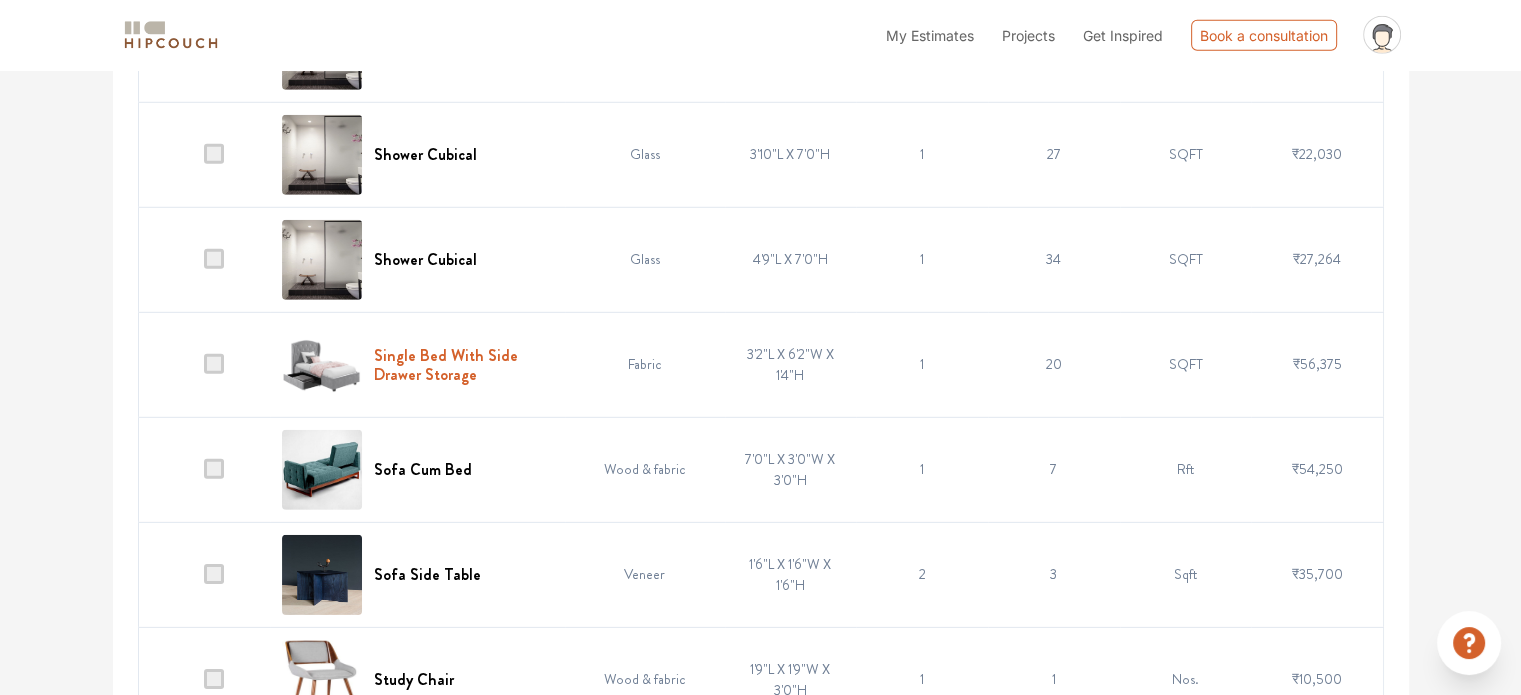 click on "Single Bed With Side Drawer Storage" at bounding box center [463, 365] 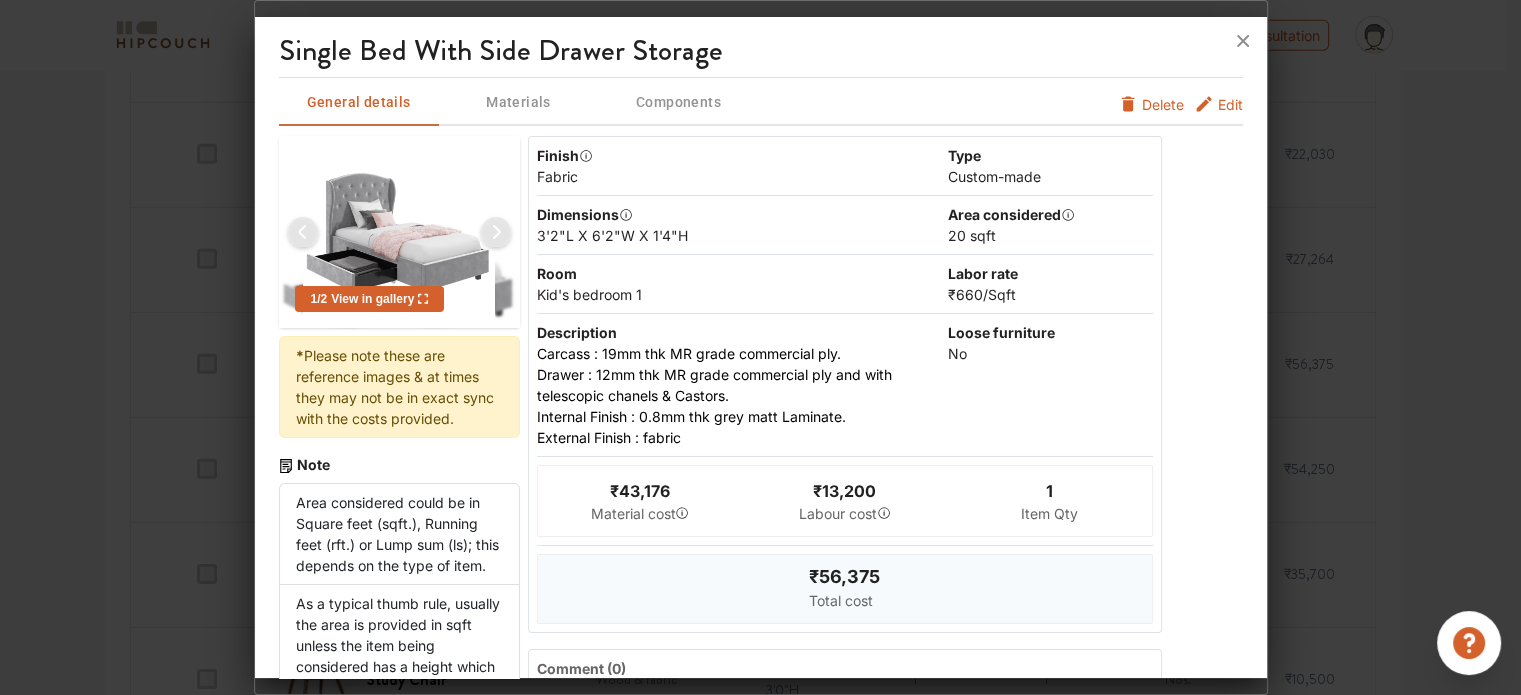 click on "Edit" at bounding box center [1230, 104] 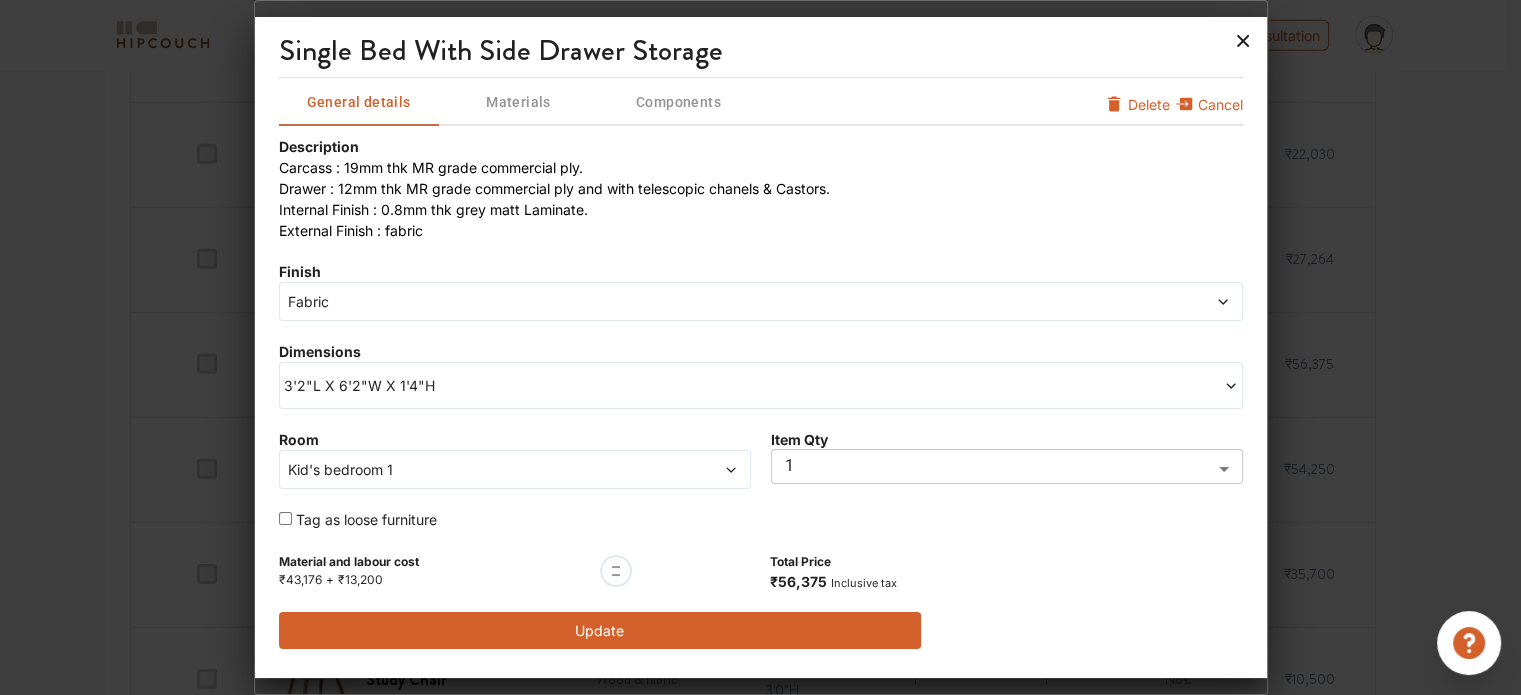 click 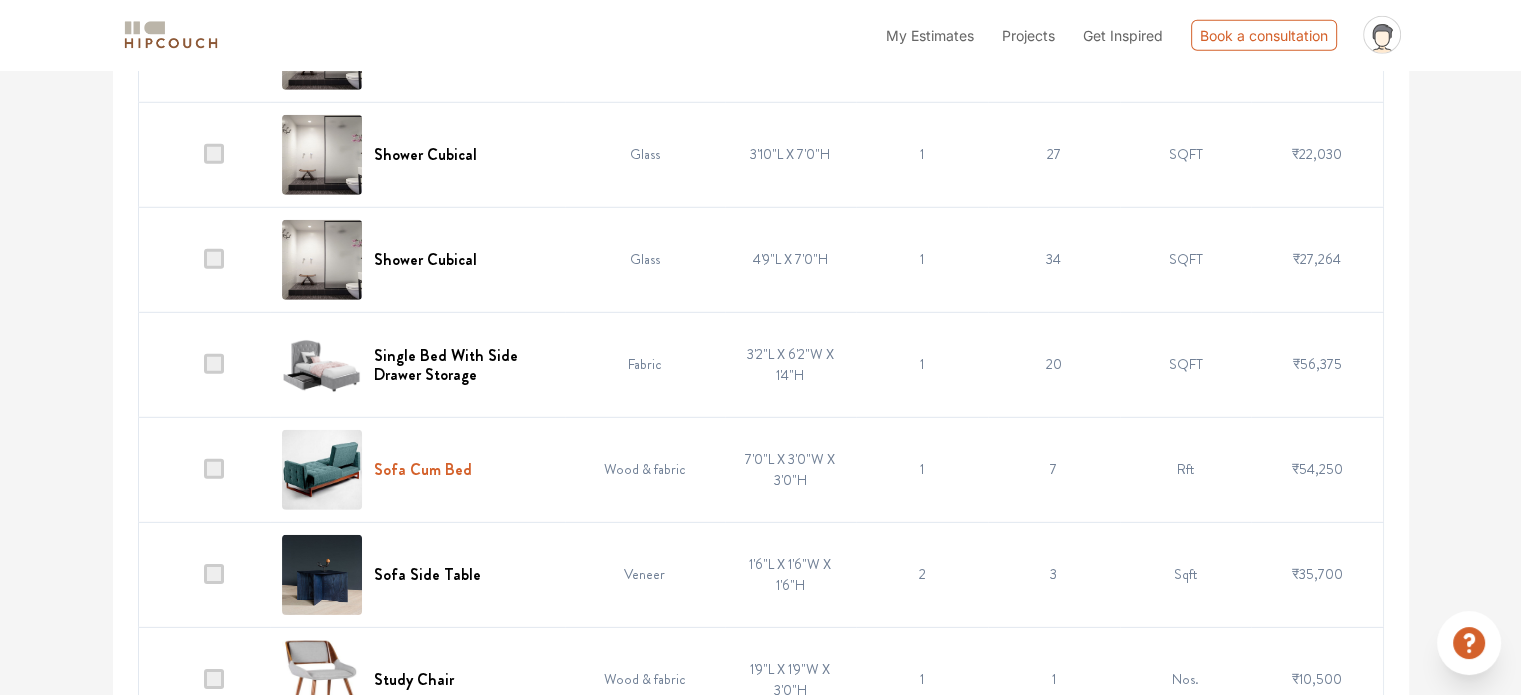 click on "Sofa Cum Bed" at bounding box center (423, 469) 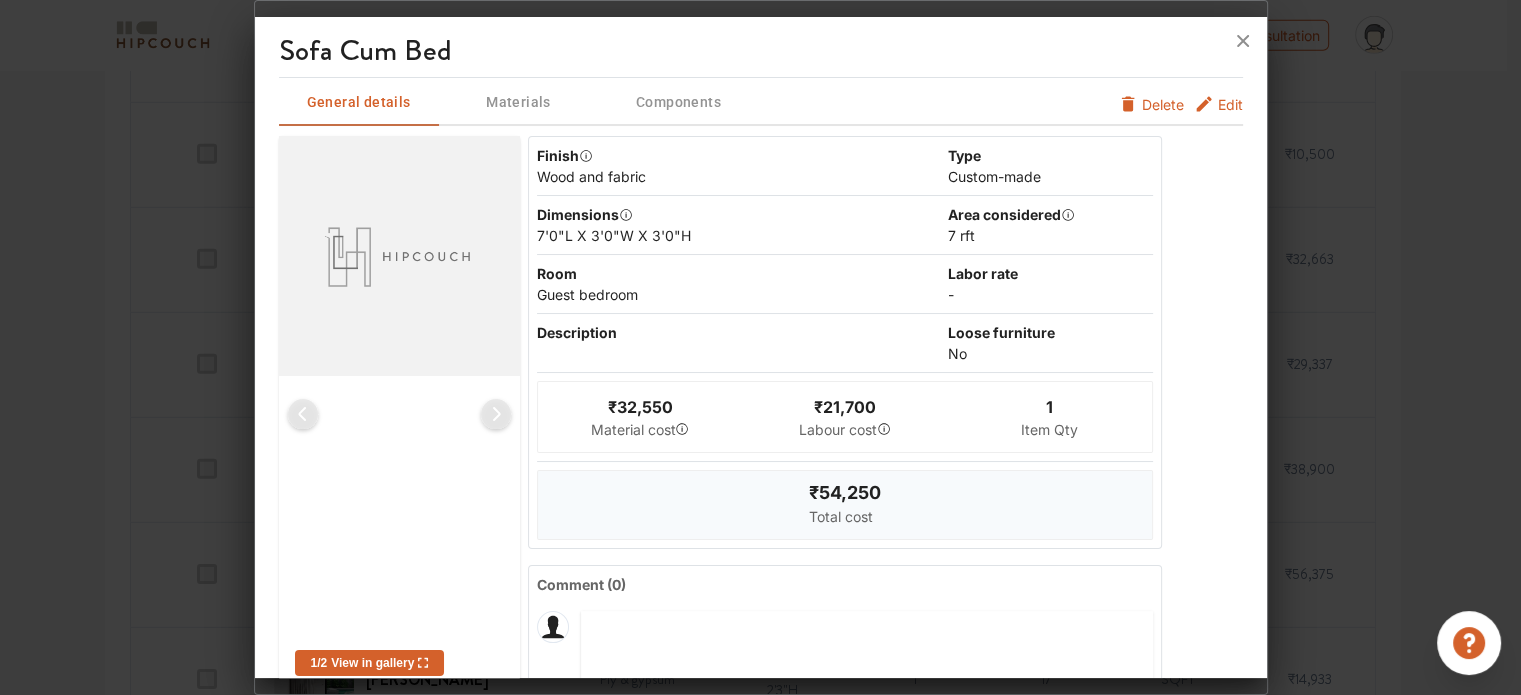 scroll, scrollTop: 440, scrollLeft: 0, axis: vertical 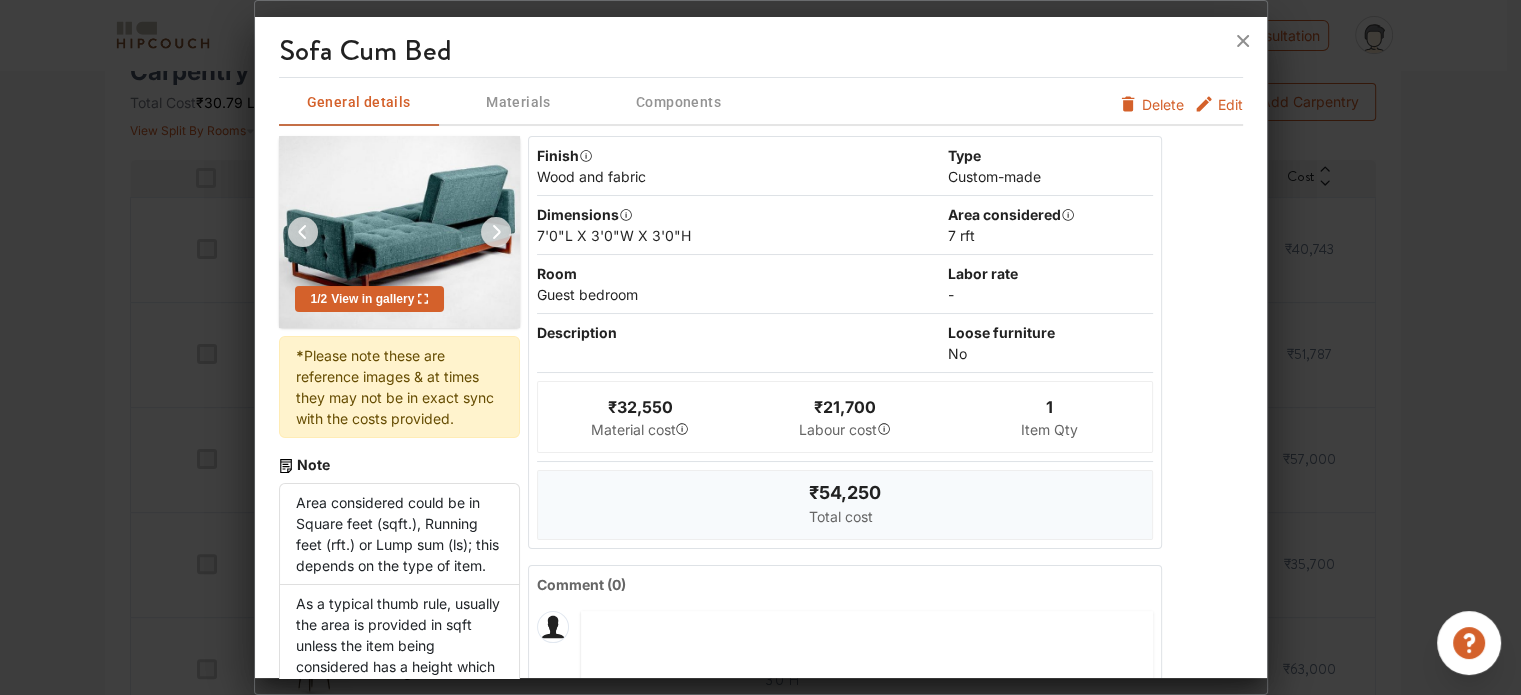 click on "Edit" at bounding box center [1230, 104] 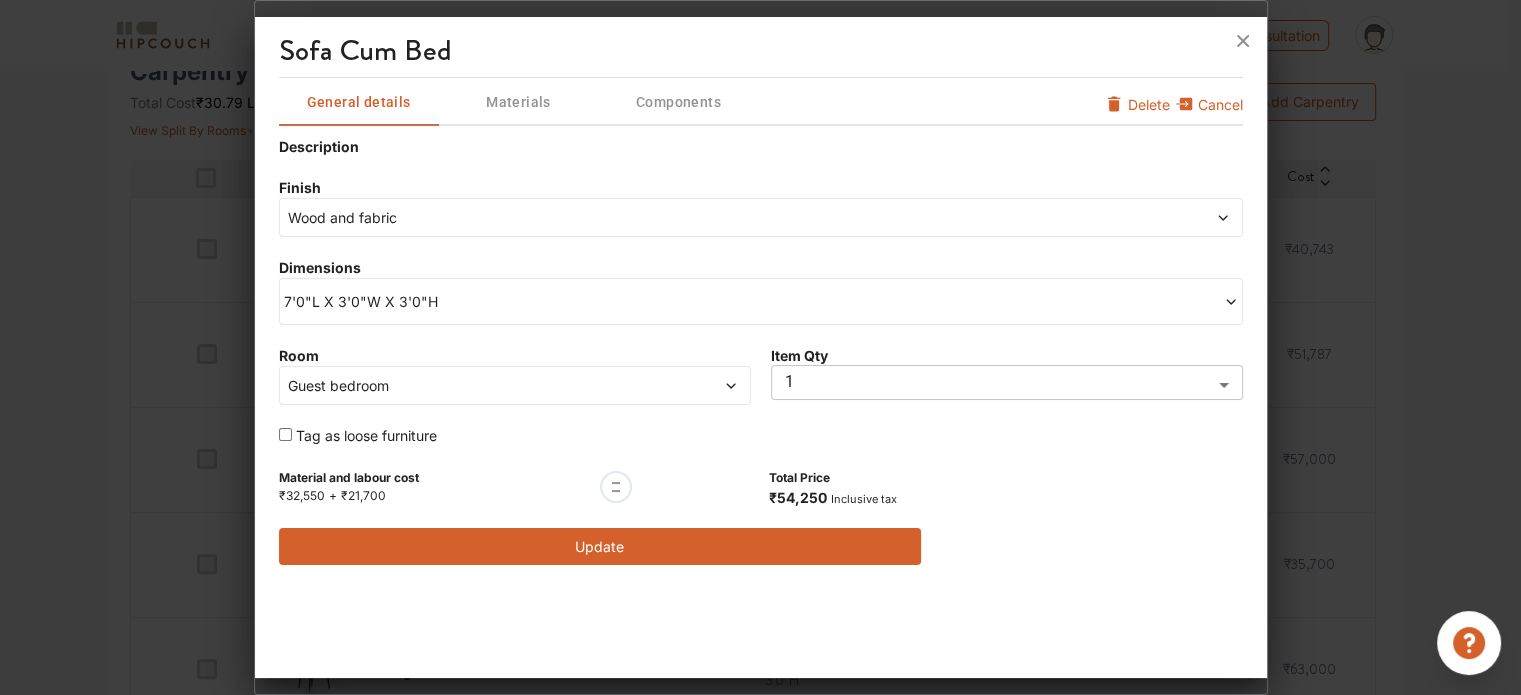 click on "7'0"L X 3'0"W X 3'0"H" at bounding box center [522, 301] 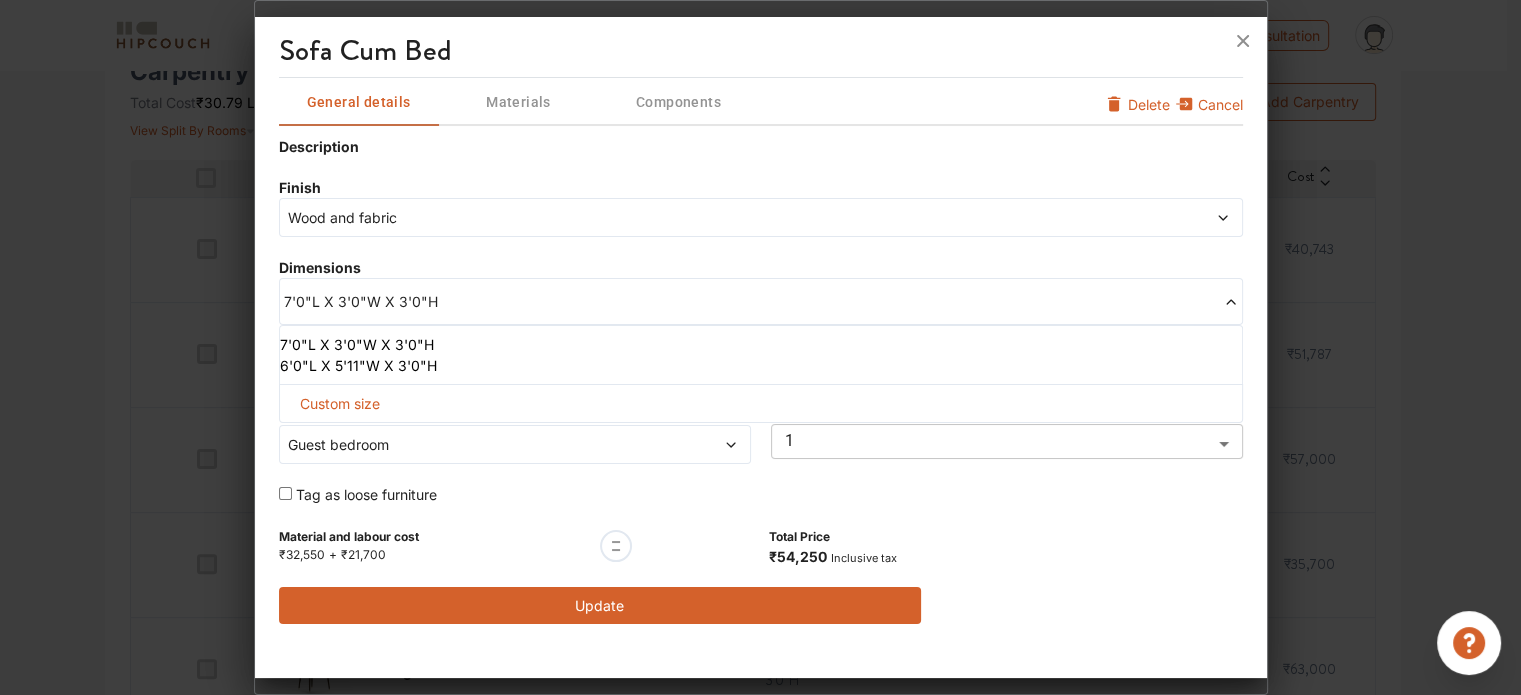 click on "Dimensions 7'0"L X 3'0"W X 3'0"H 7'0"L X 3'0"W X 3'0"H 6'0"L X 5'11"W X 3'0"H Custom size" at bounding box center (761, 320) 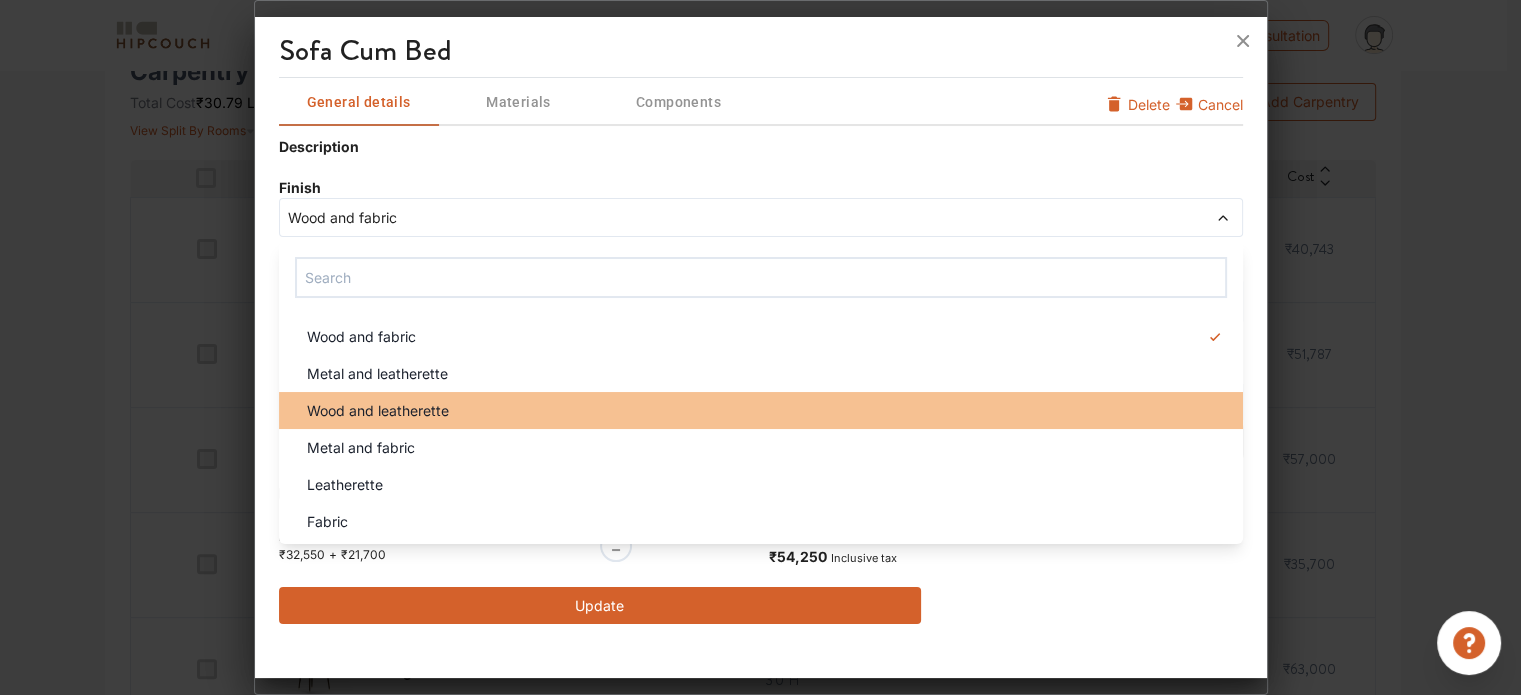 click on "Wood and leatherette" at bounding box center (767, 410) 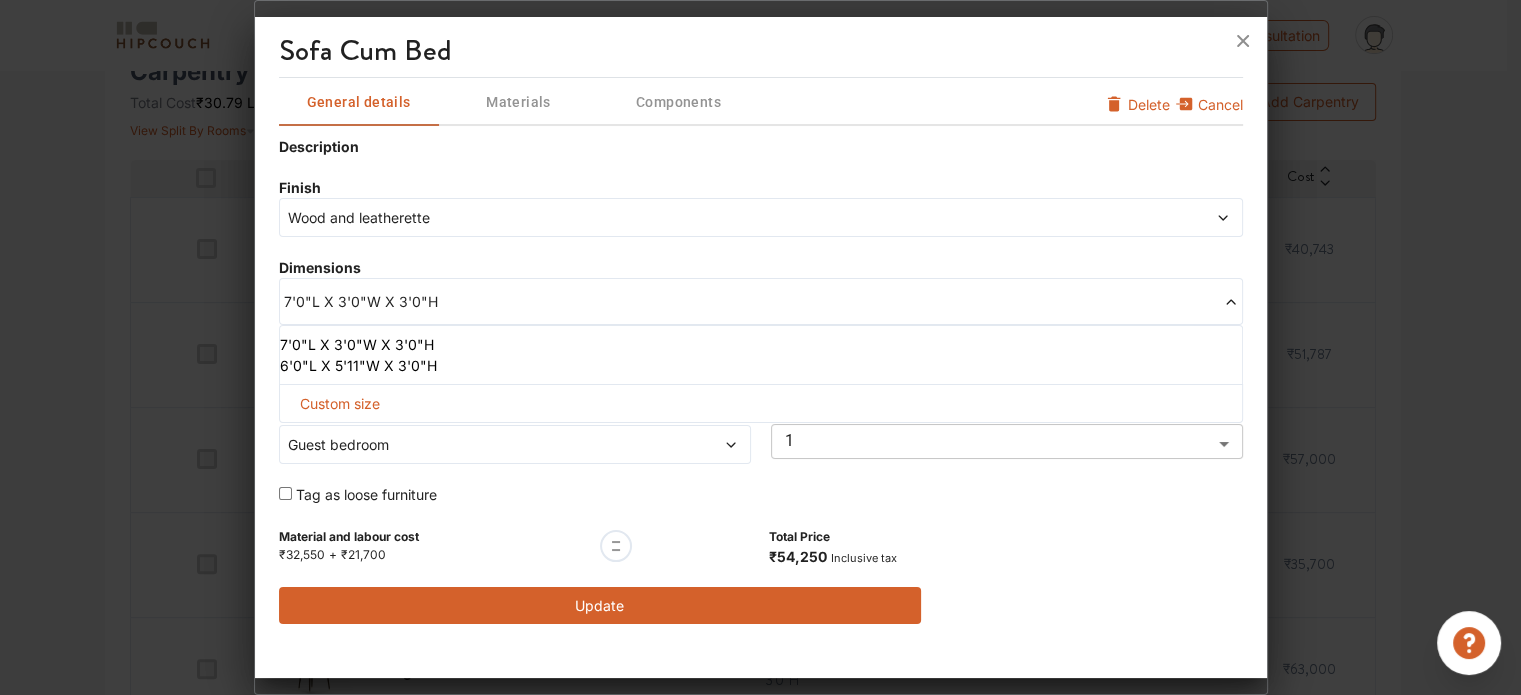 click on "Update" at bounding box center [600, 605] 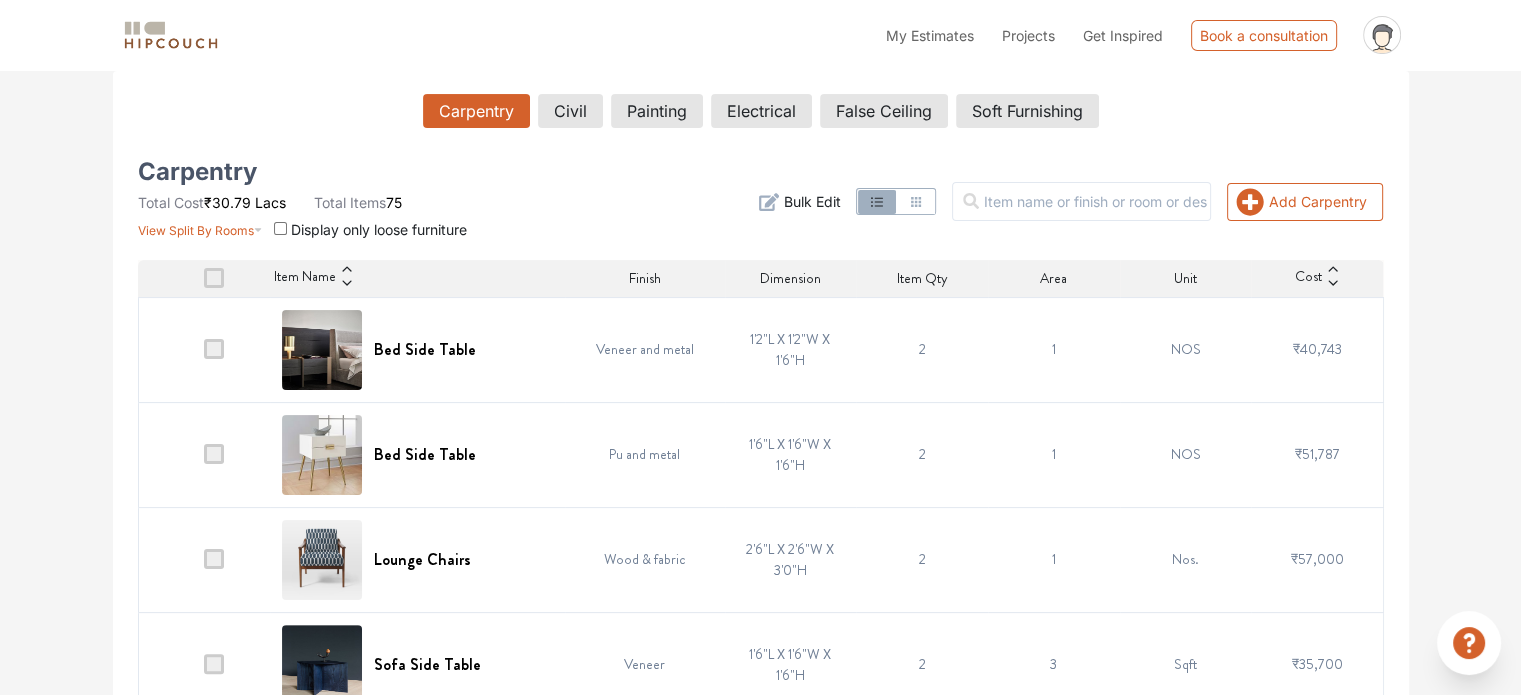 scroll, scrollTop: 0, scrollLeft: 0, axis: both 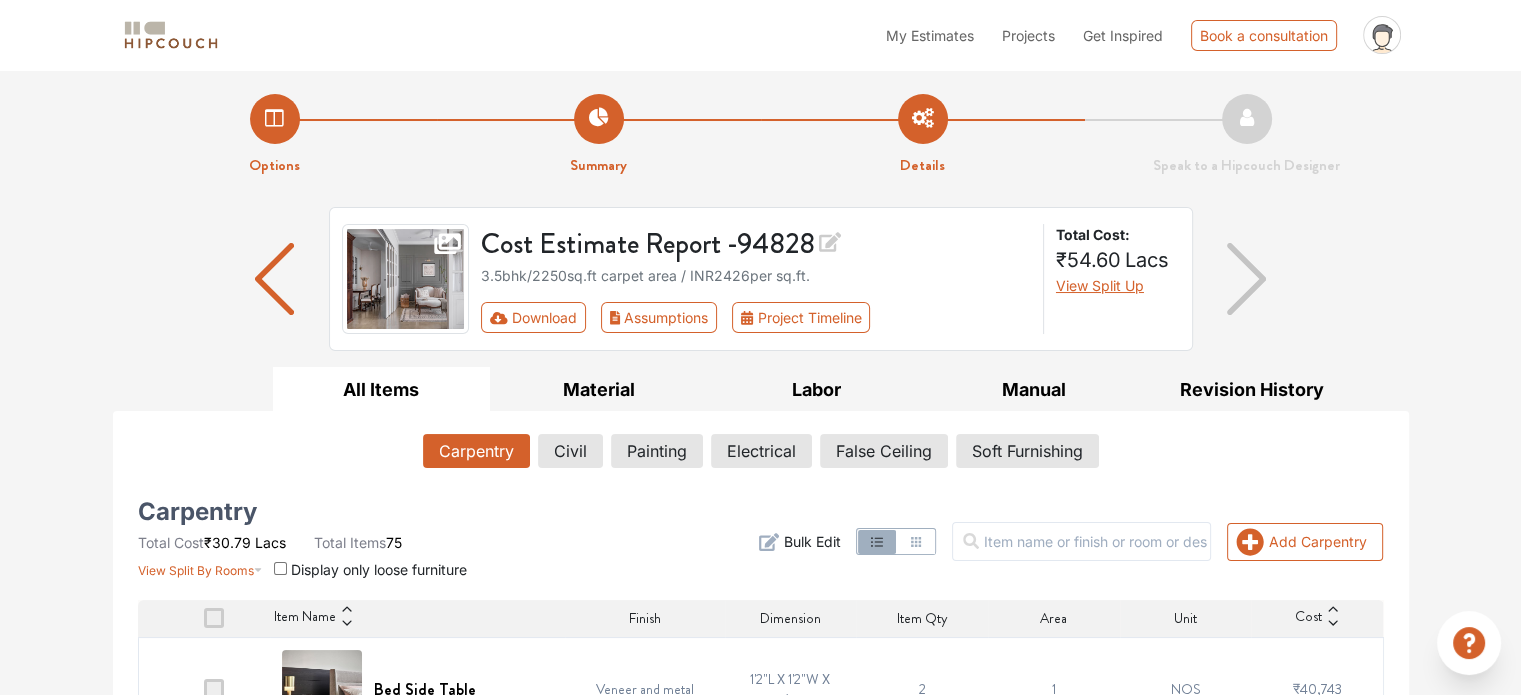 click 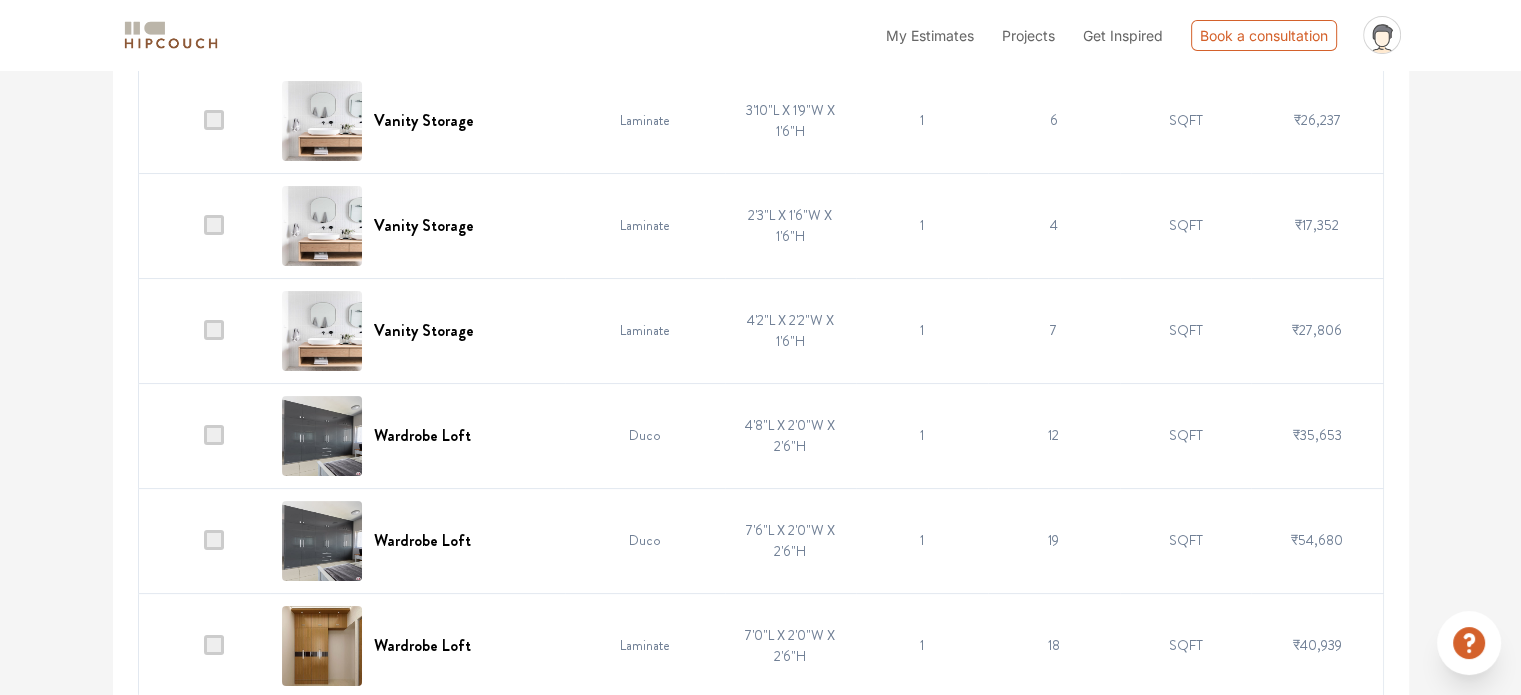 scroll, scrollTop: 7816, scrollLeft: 0, axis: vertical 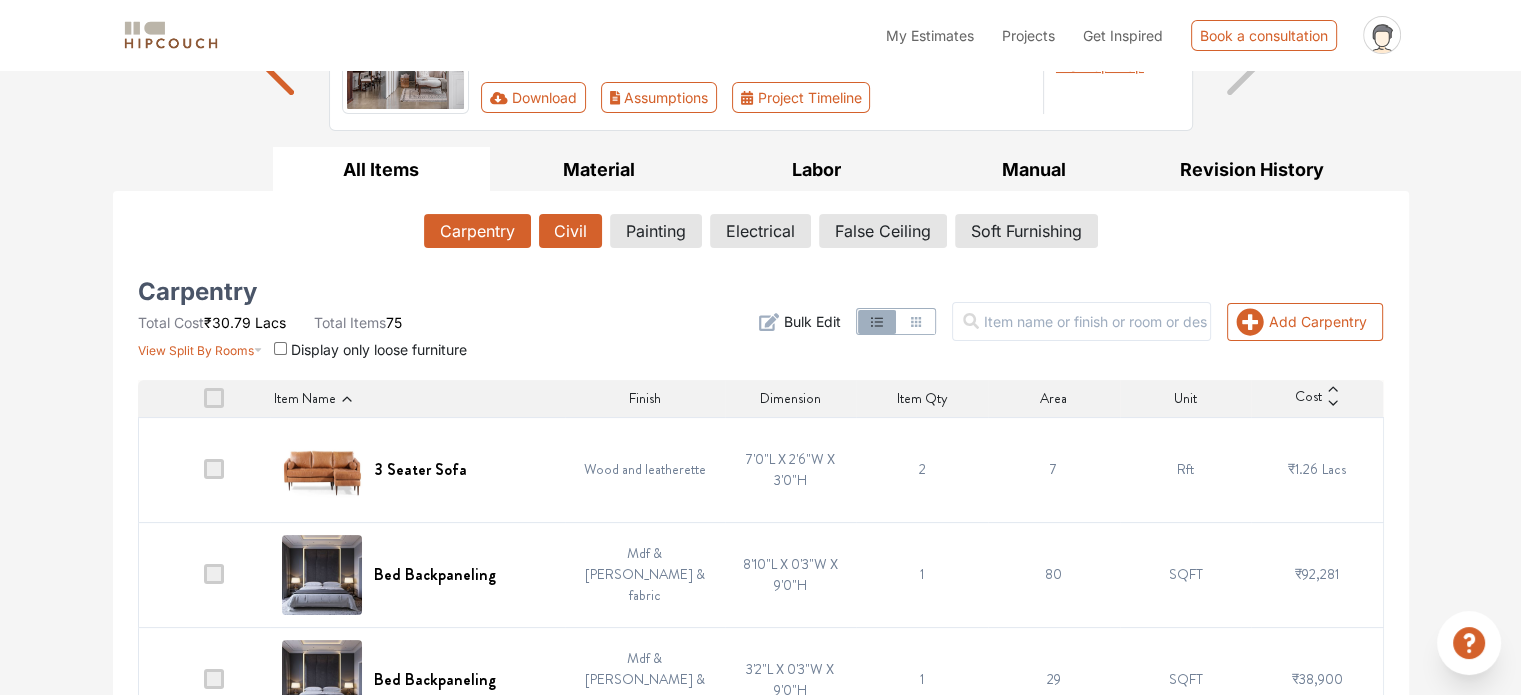 click on "Civil" at bounding box center (570, 231) 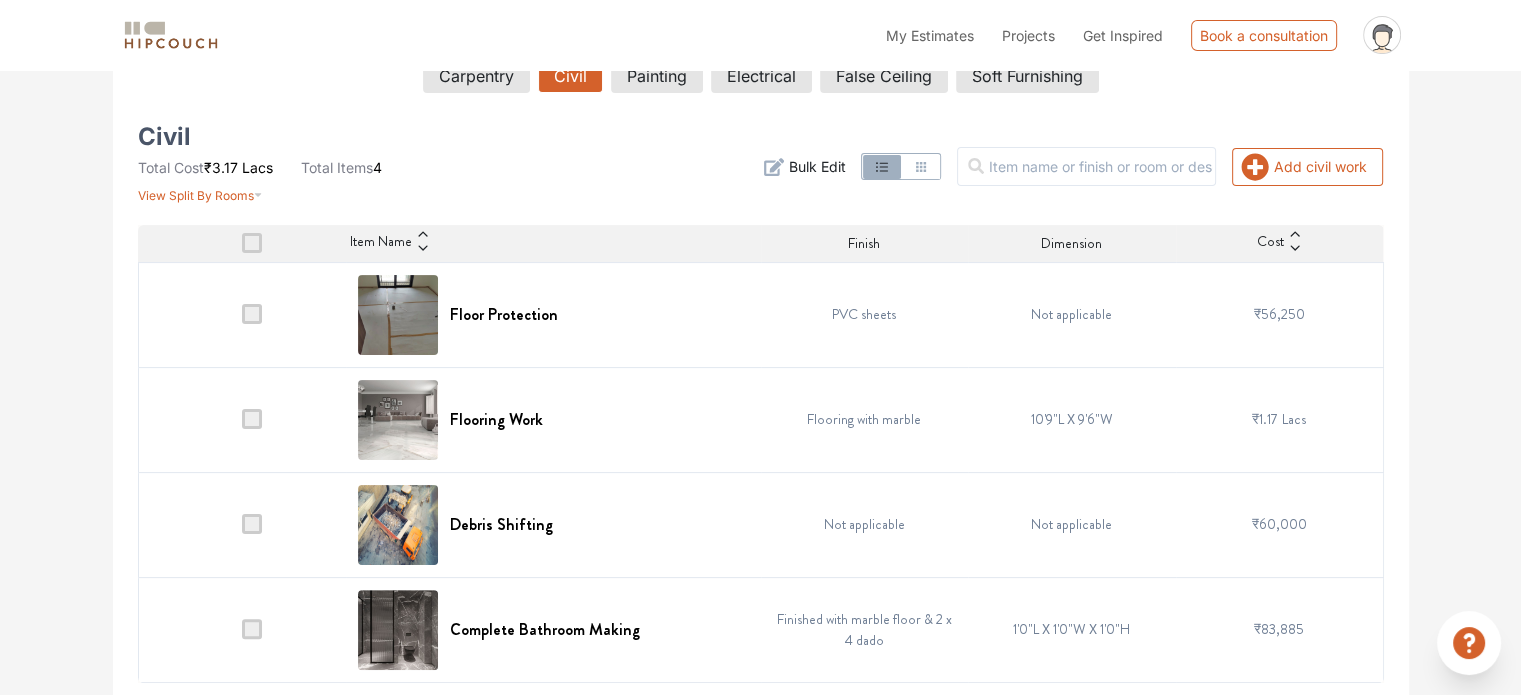 scroll, scrollTop: 376, scrollLeft: 0, axis: vertical 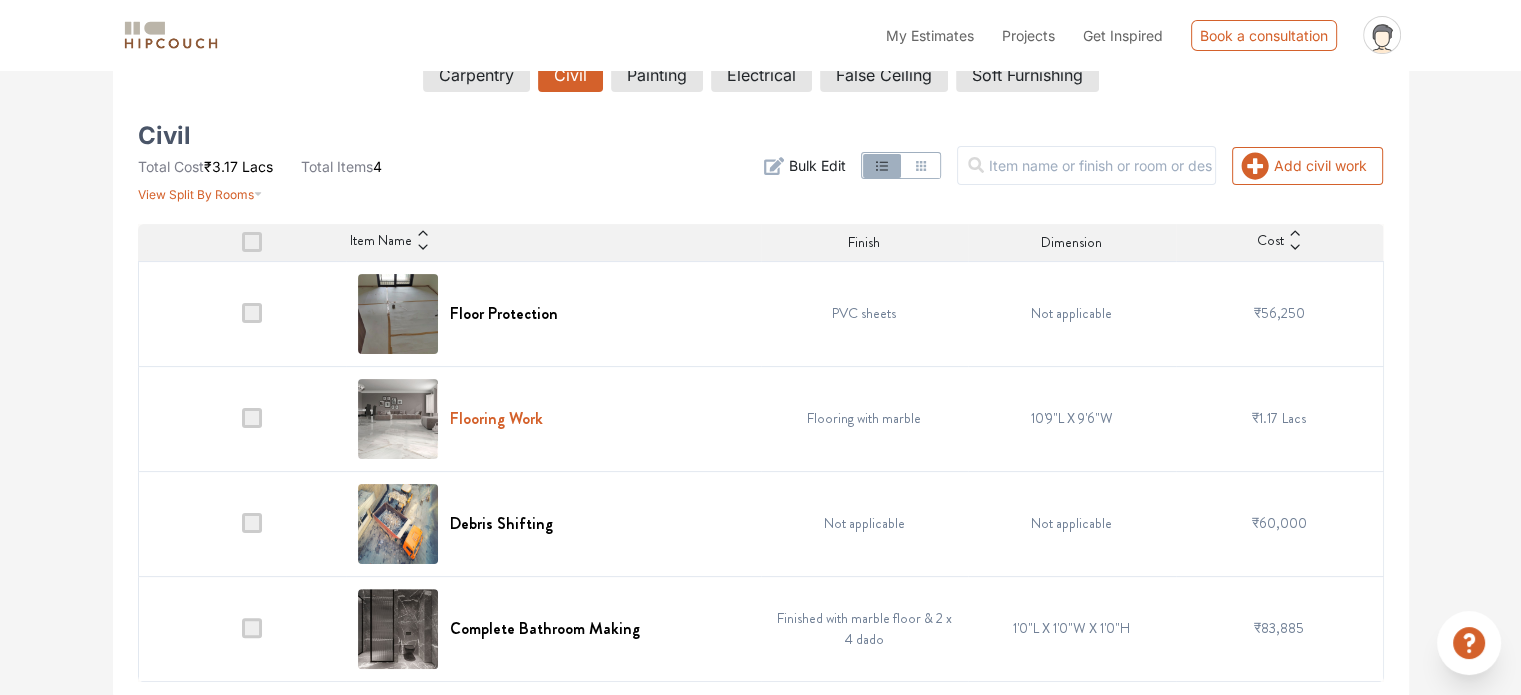 click on "Flooring Work" at bounding box center [496, 418] 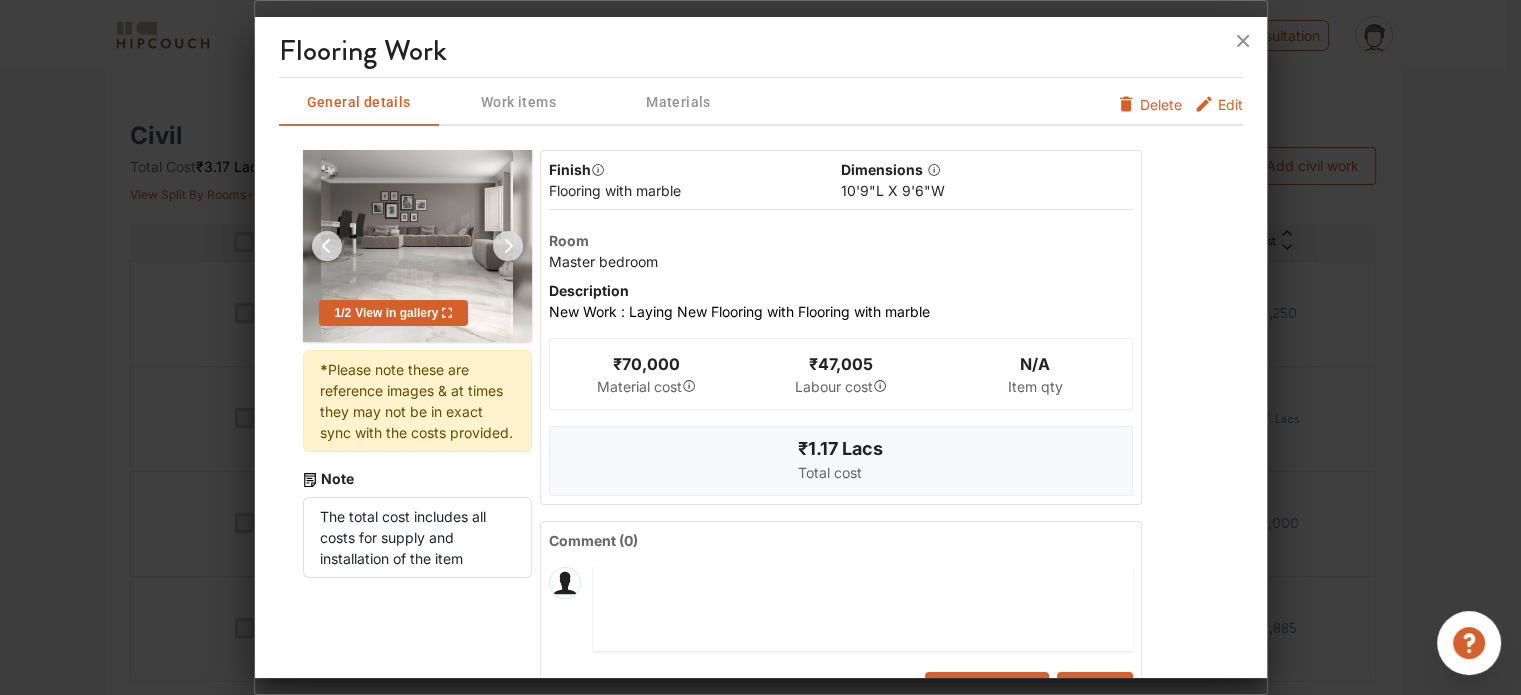 drag, startPoint x: 1219, startPoint y: 107, endPoint x: 1197, endPoint y: 121, distance: 26.076809 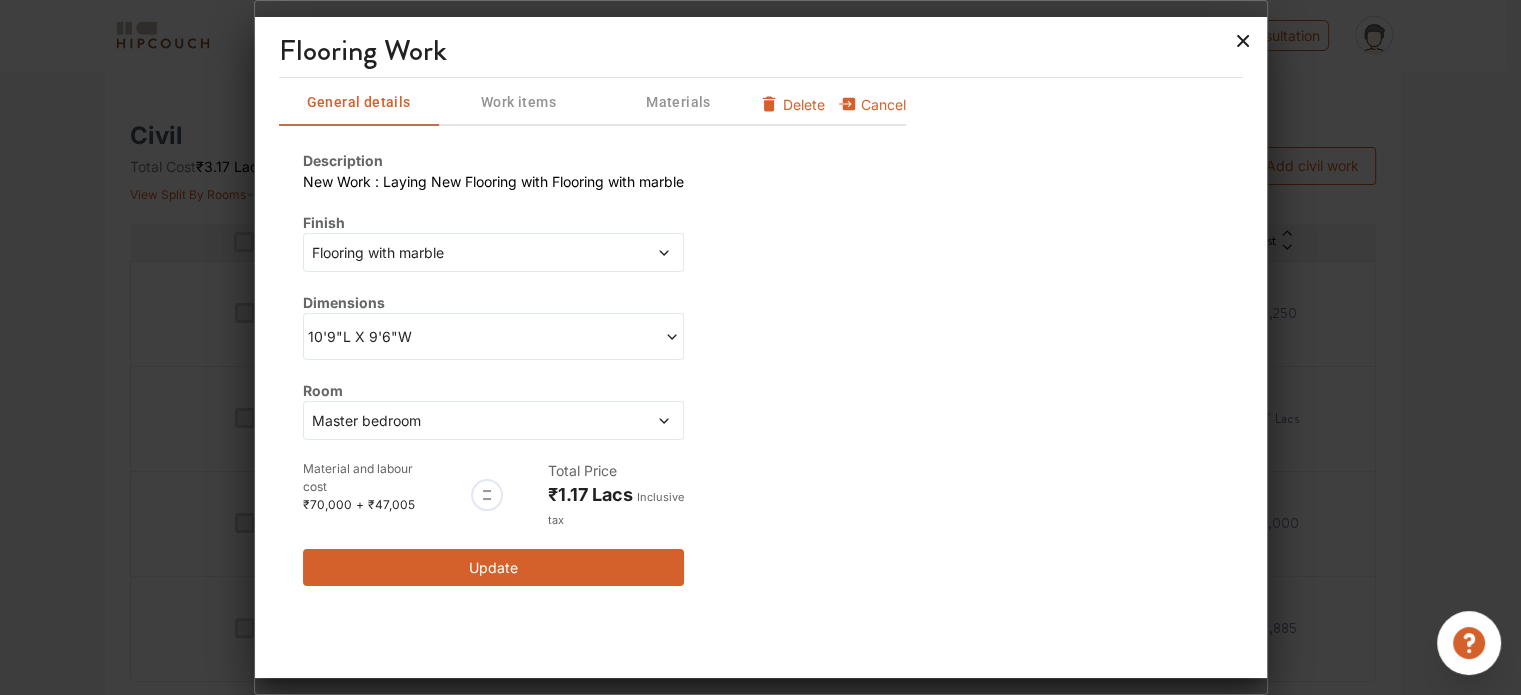 click 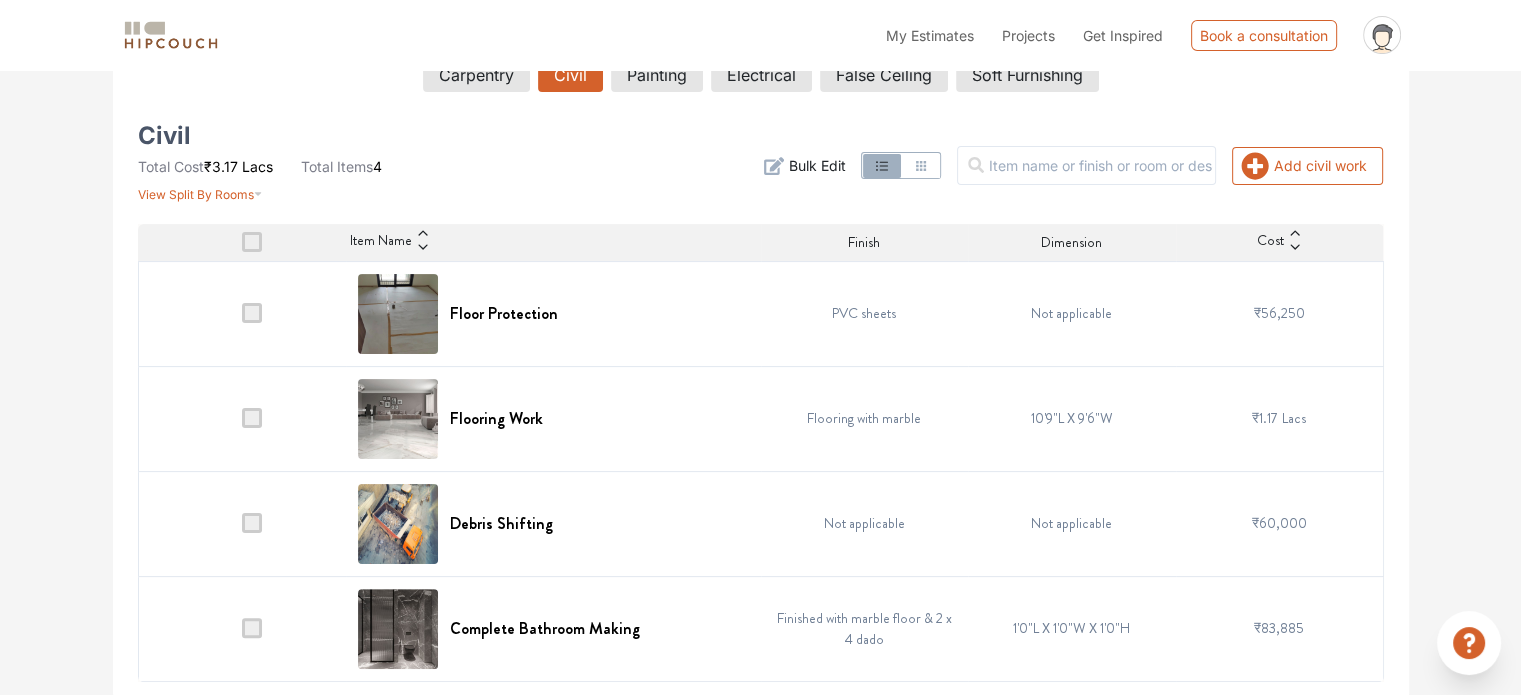 click at bounding box center (252, 628) 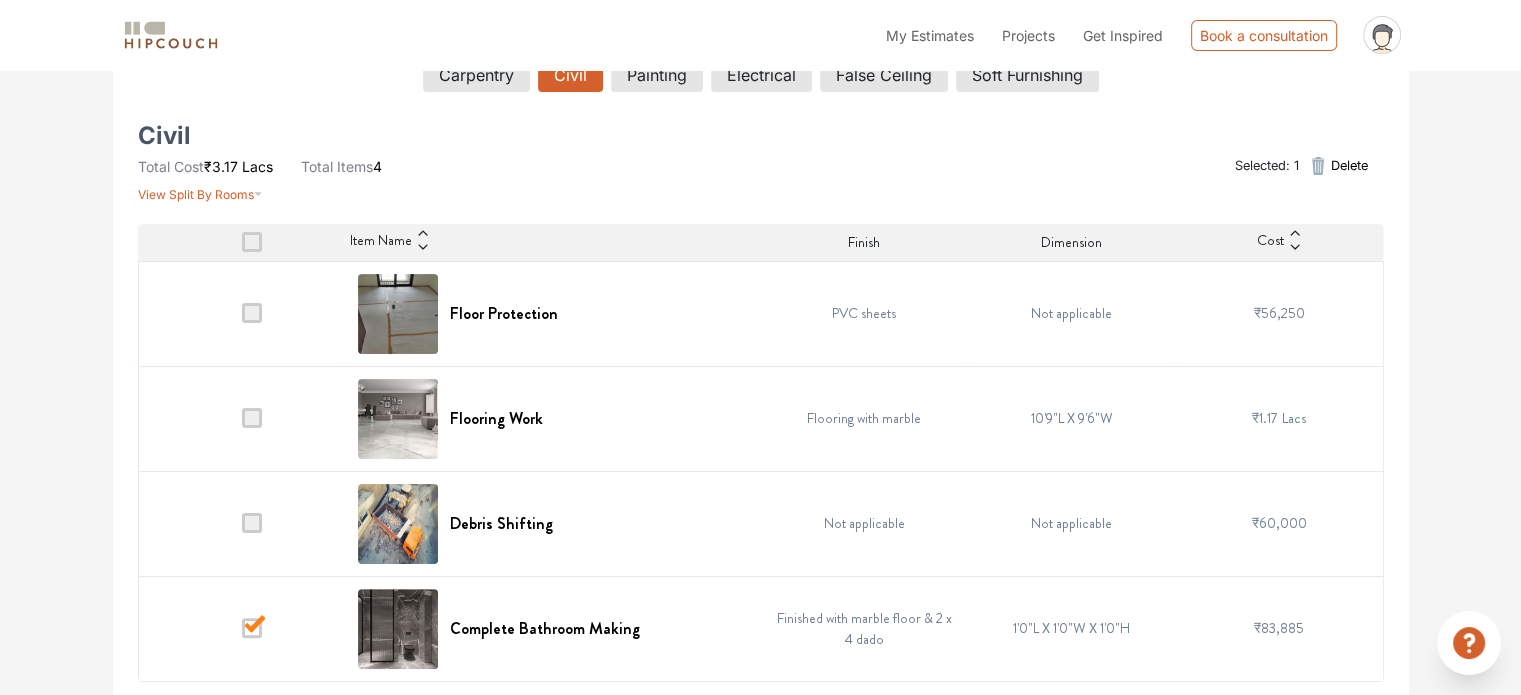 click at bounding box center [252, 628] 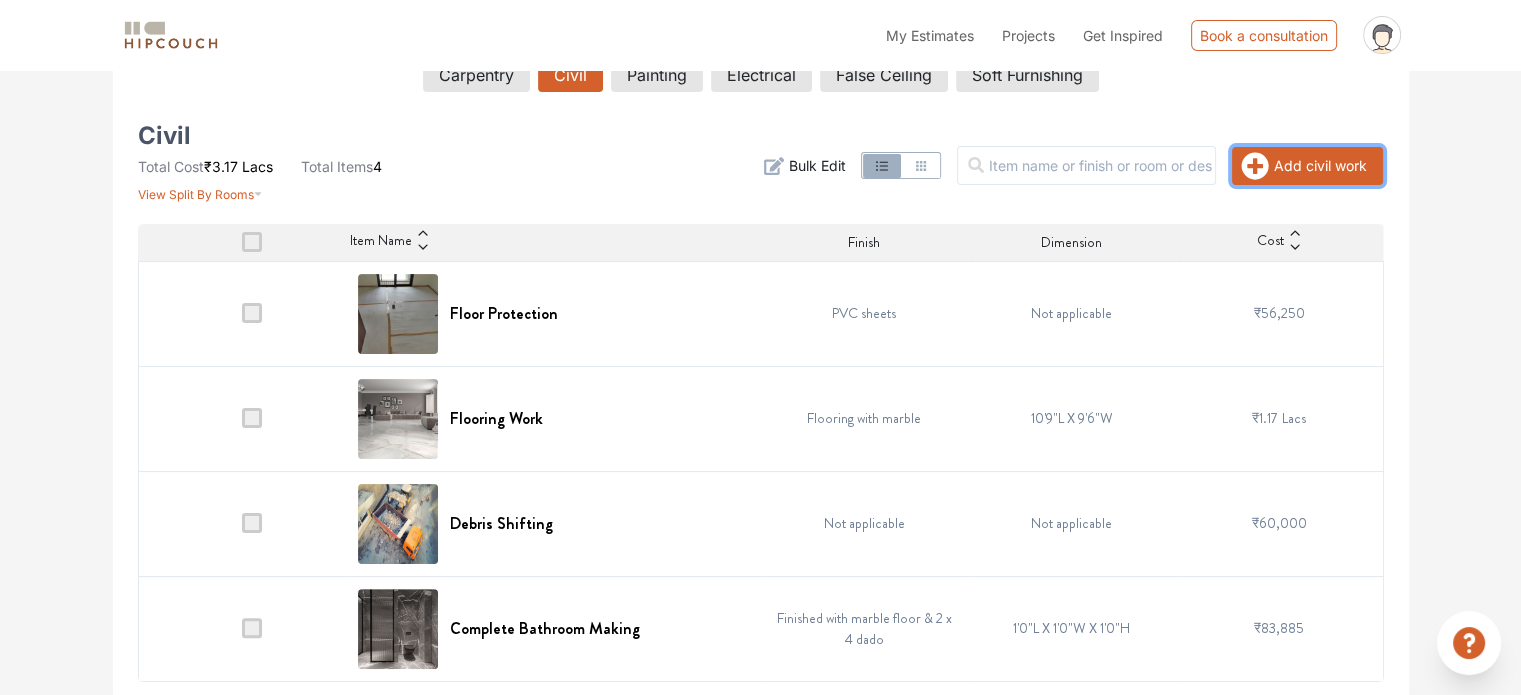 click on "Add civil work" at bounding box center [1307, 166] 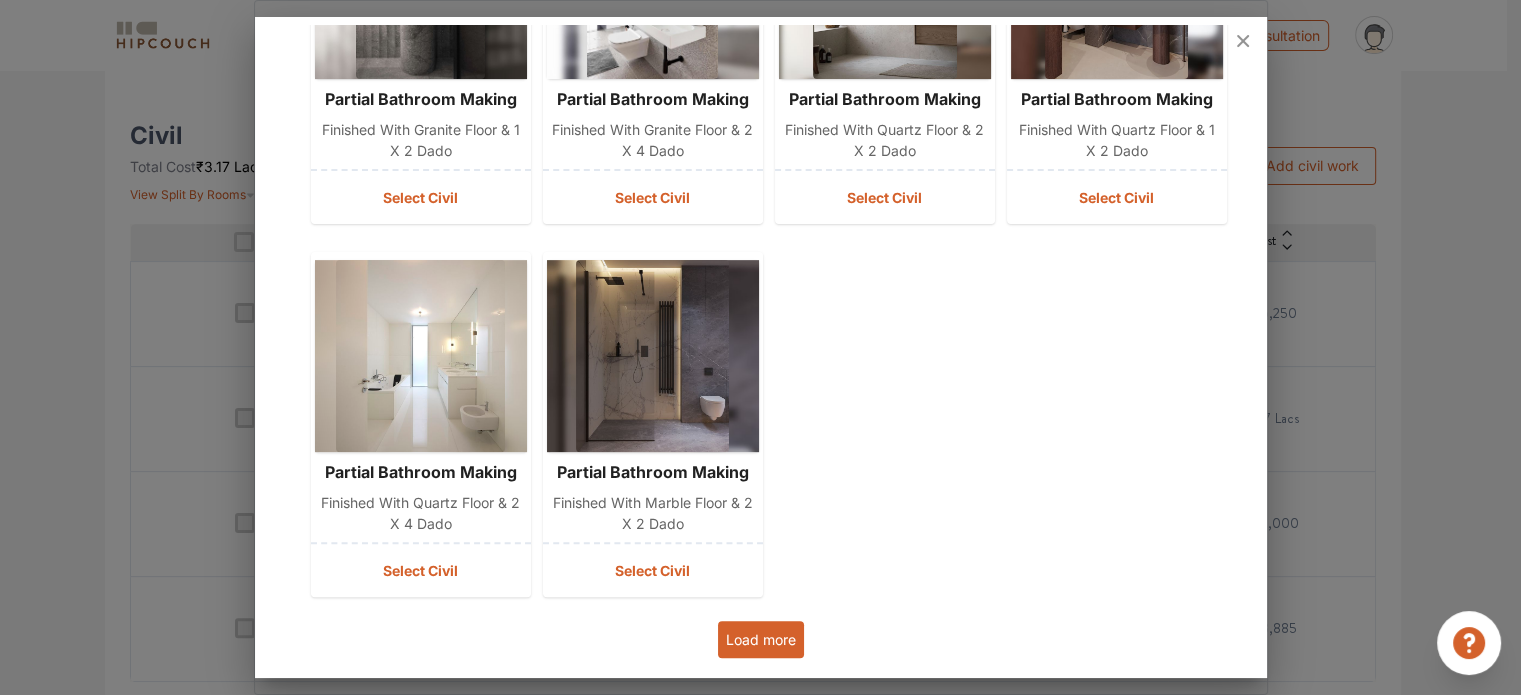 scroll, scrollTop: 680, scrollLeft: 0, axis: vertical 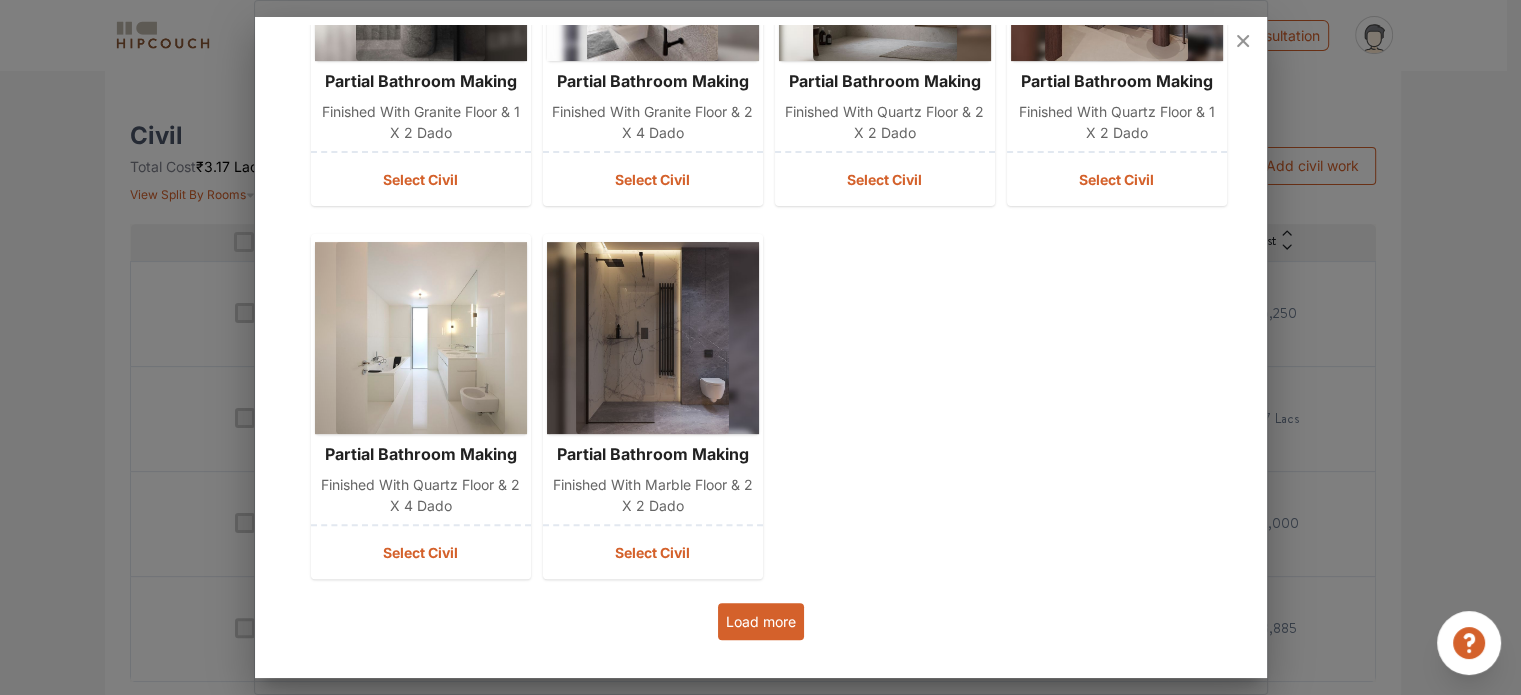 click on "Load more" at bounding box center (761, 621) 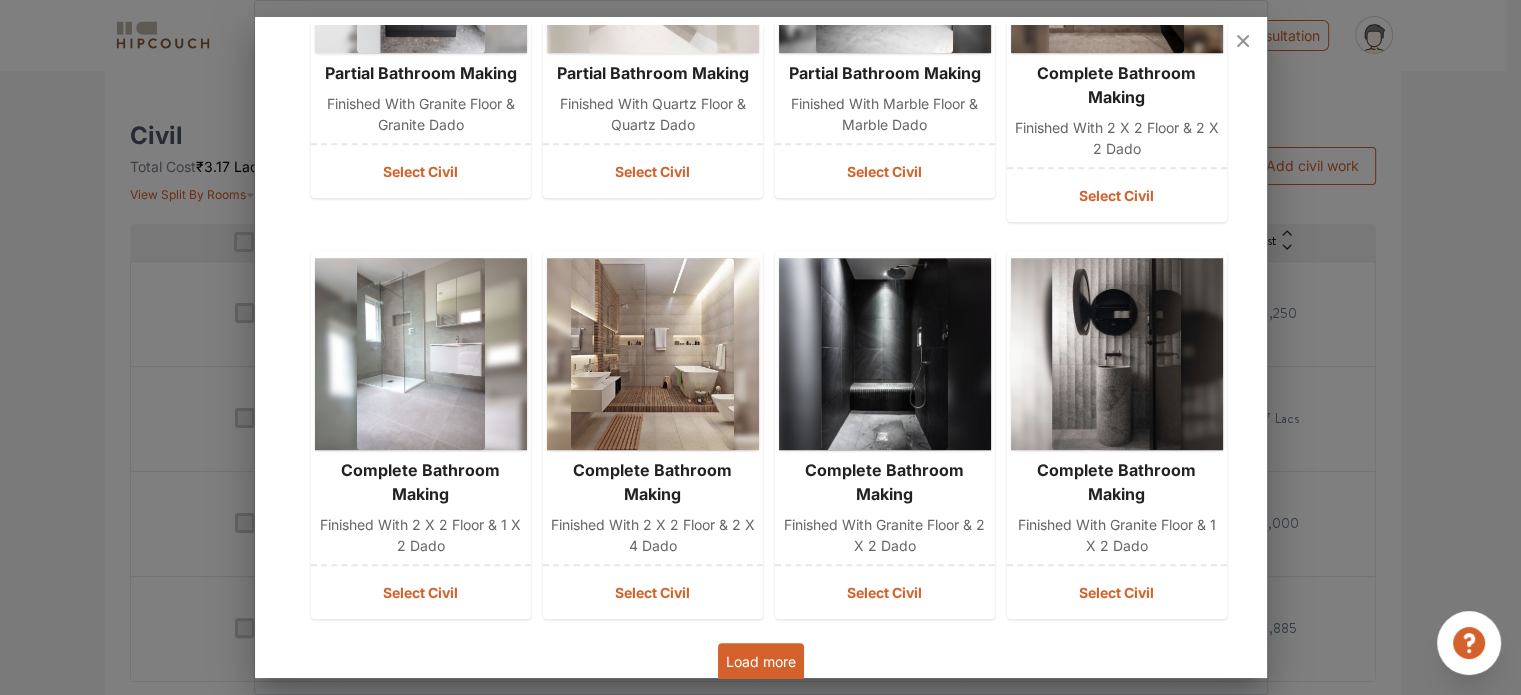 scroll, scrollTop: 1472, scrollLeft: 0, axis: vertical 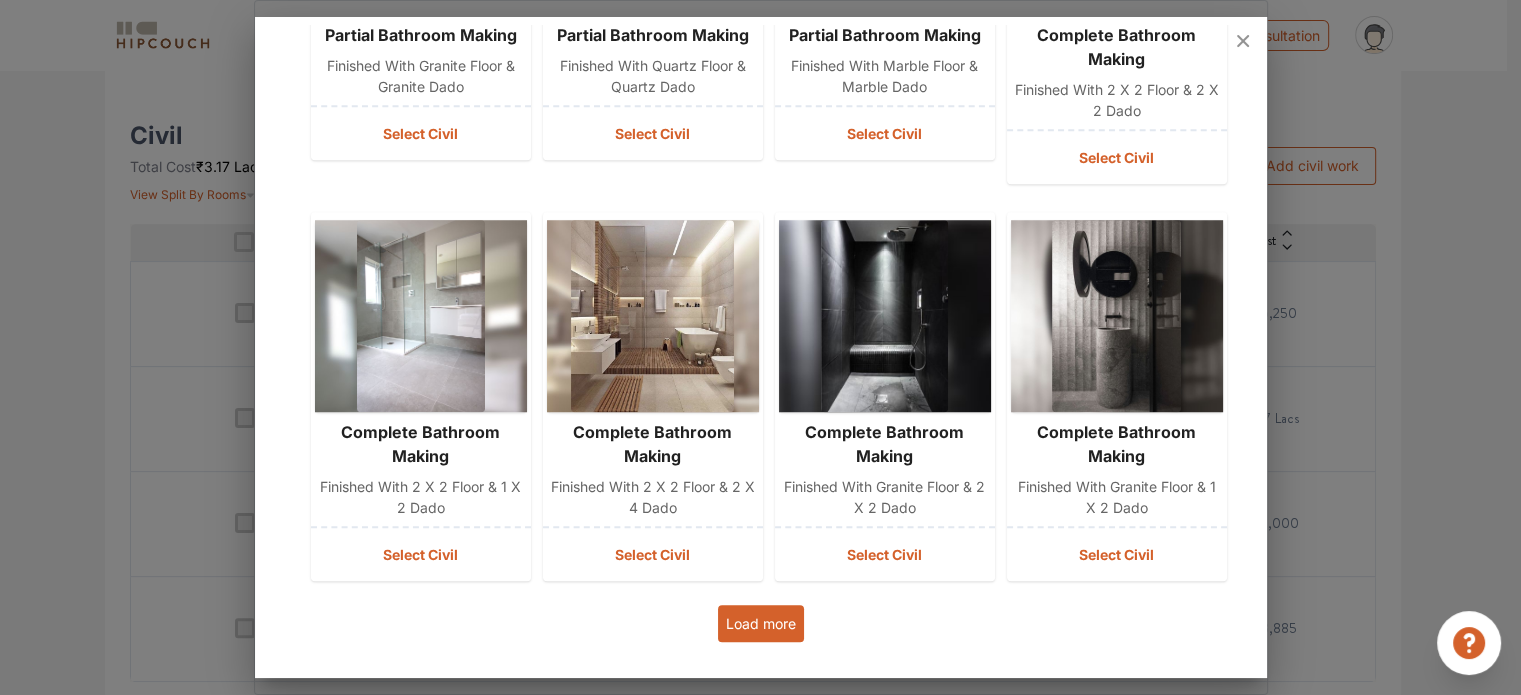 click on "Load more" at bounding box center (761, 623) 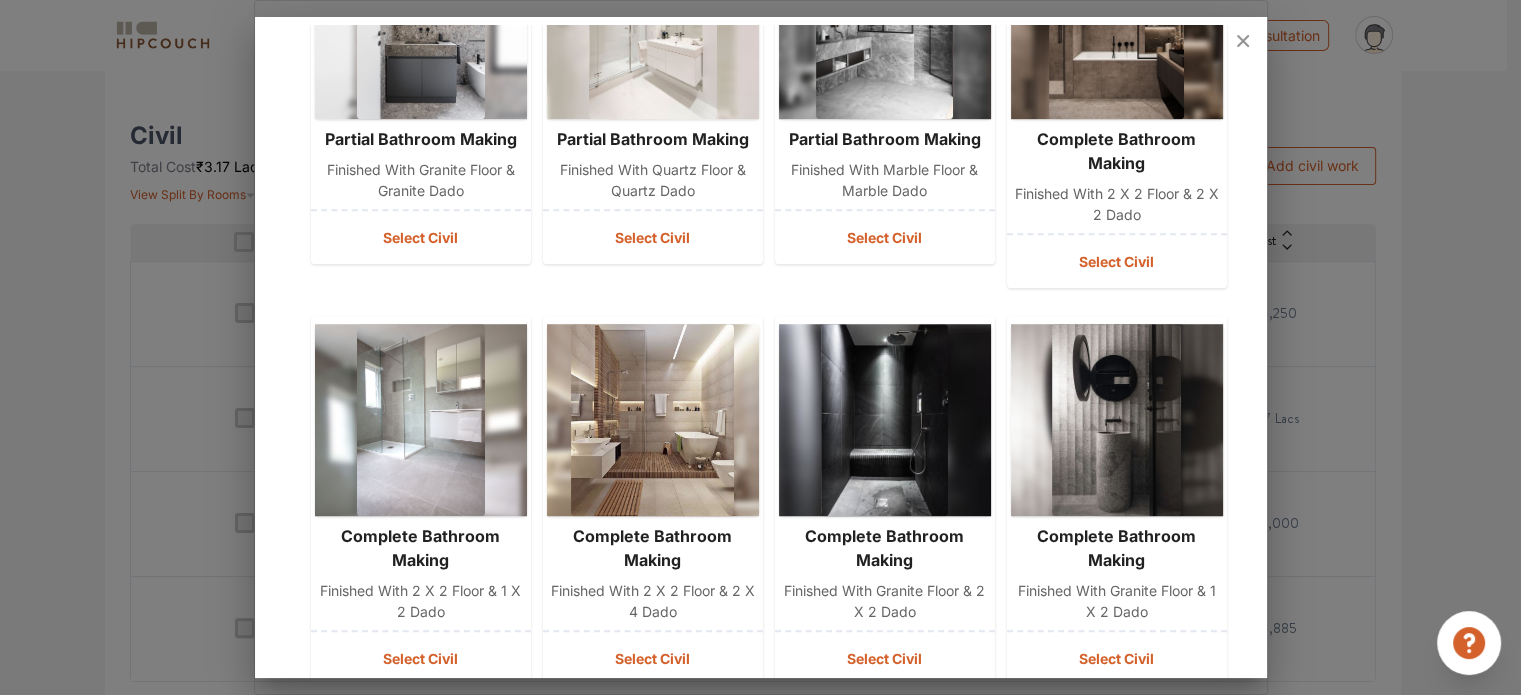 scroll, scrollTop: 1372, scrollLeft: 0, axis: vertical 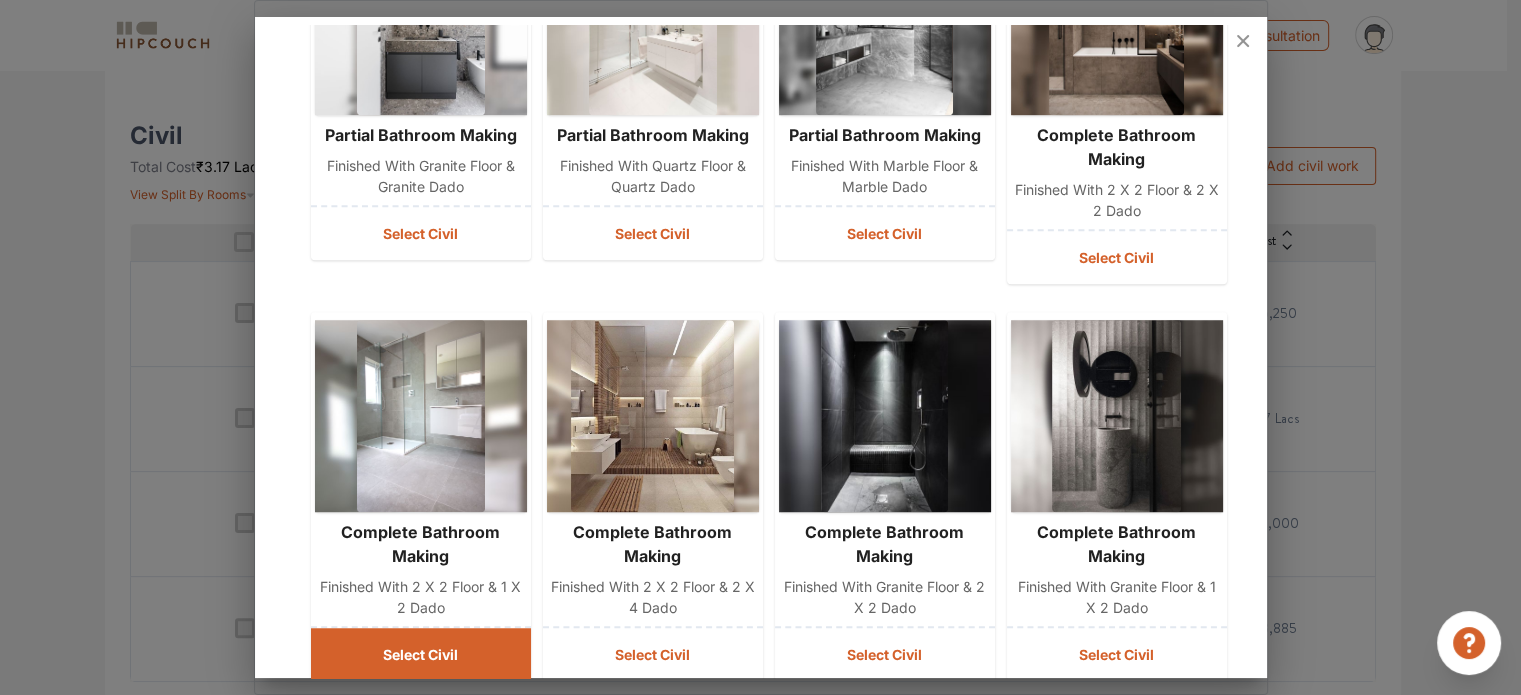 click on "Select Civil" at bounding box center [421, 654] 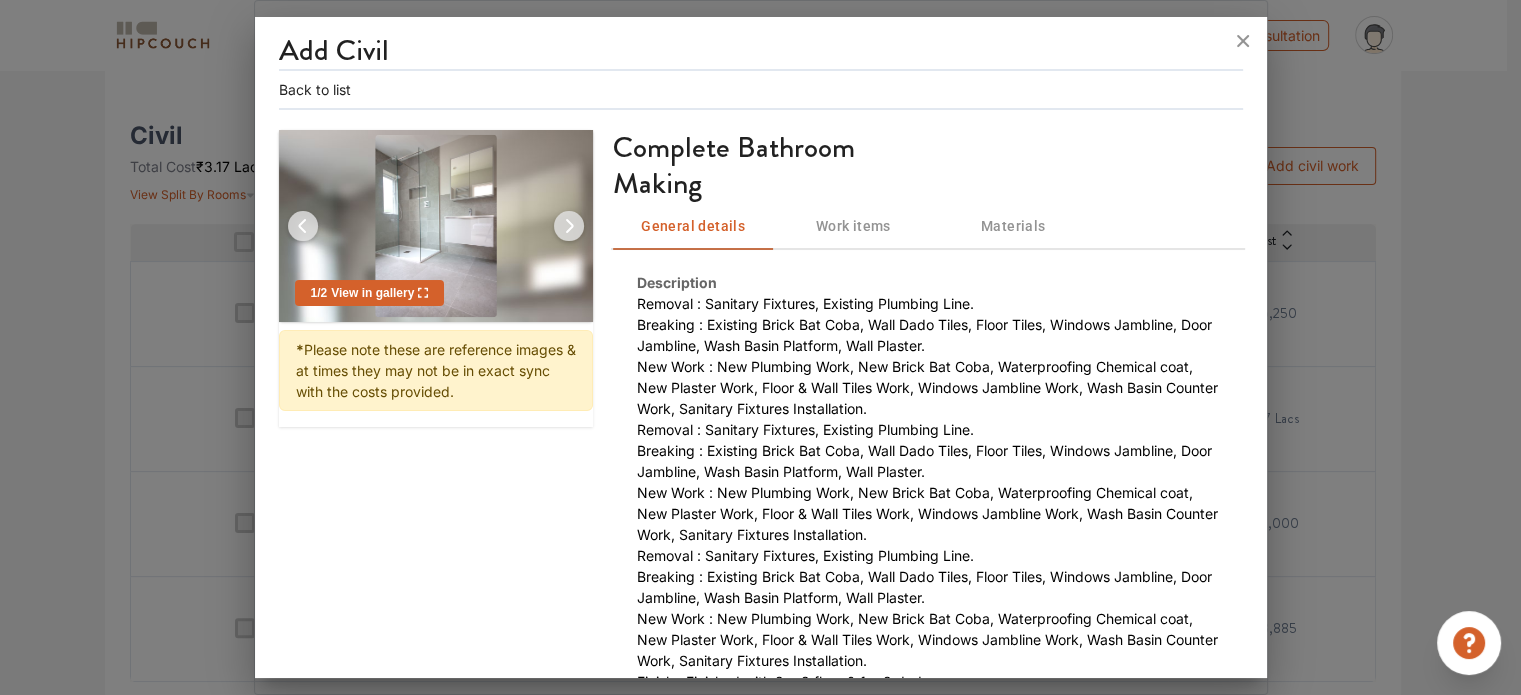scroll, scrollTop: 0, scrollLeft: 0, axis: both 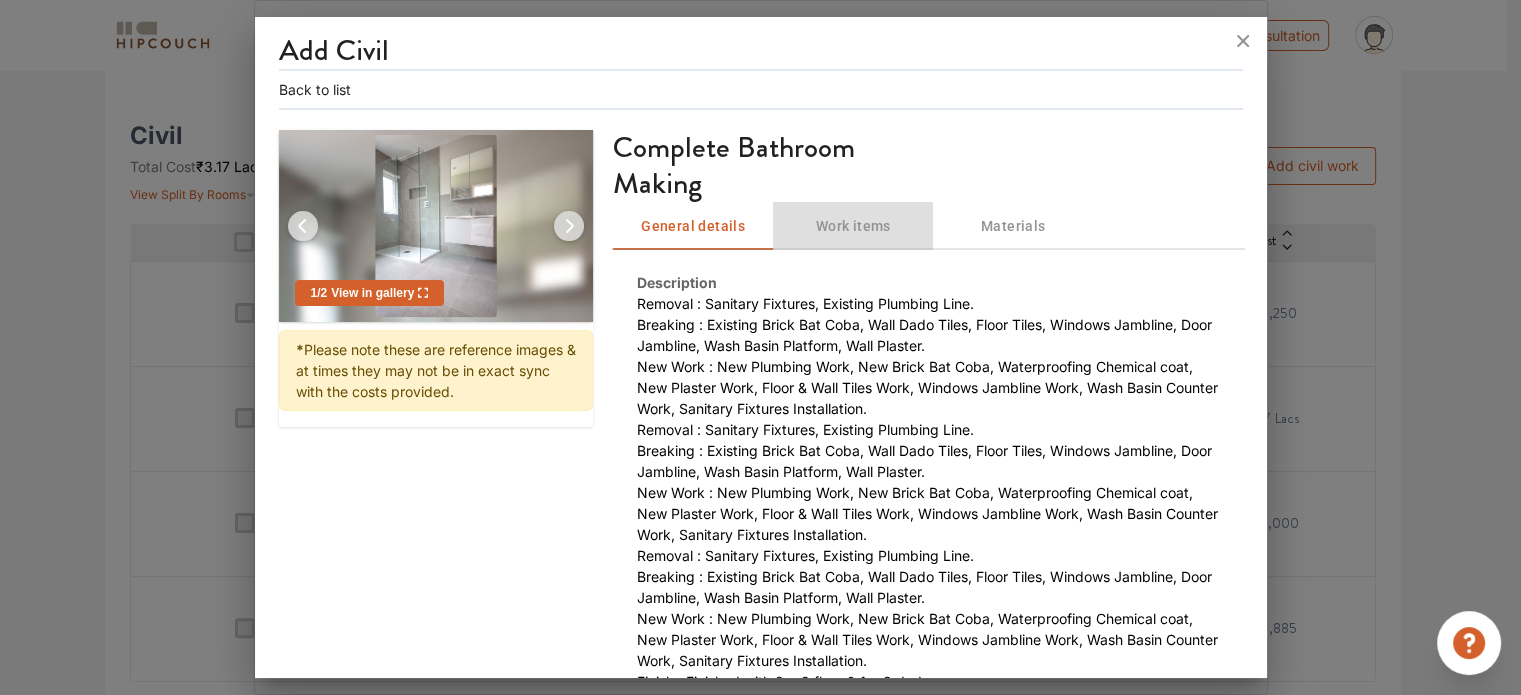 click on "Work items" at bounding box center (853, 226) 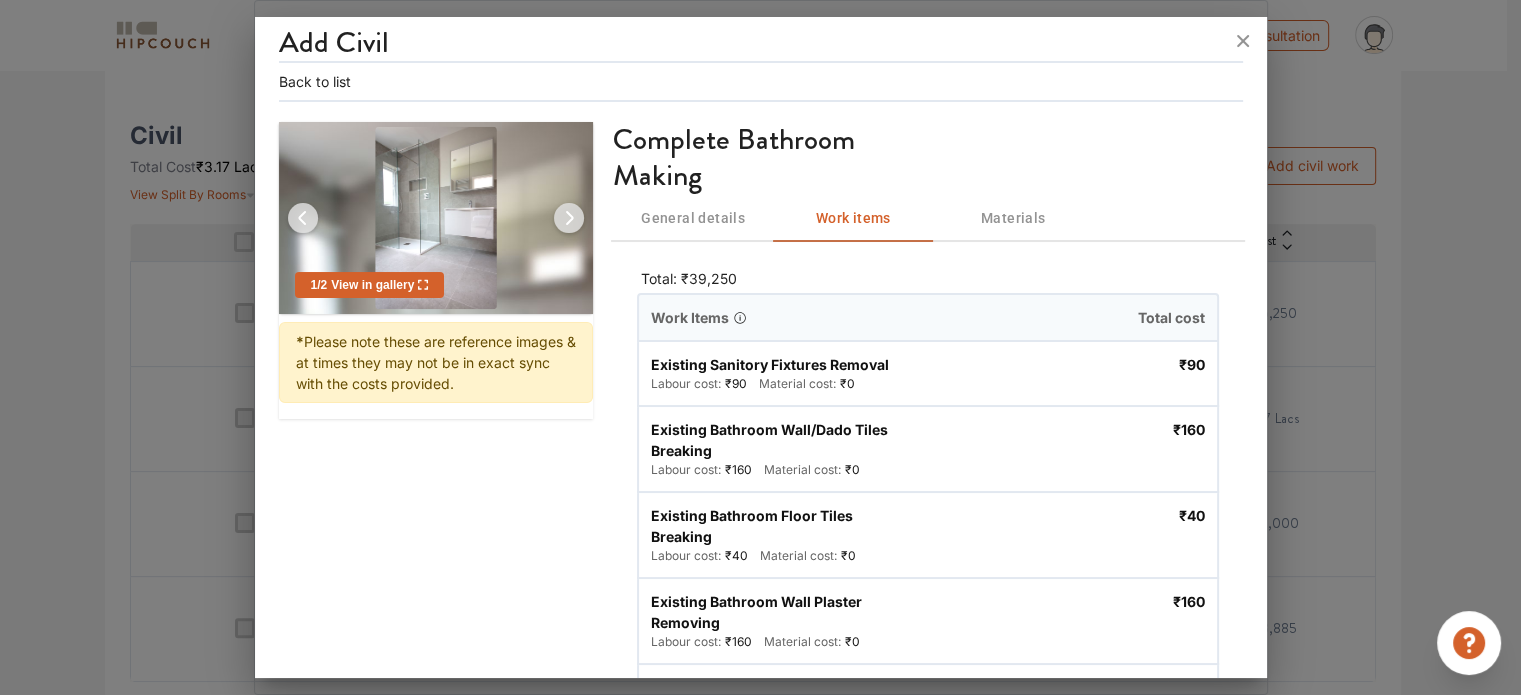 scroll, scrollTop: 0, scrollLeft: 0, axis: both 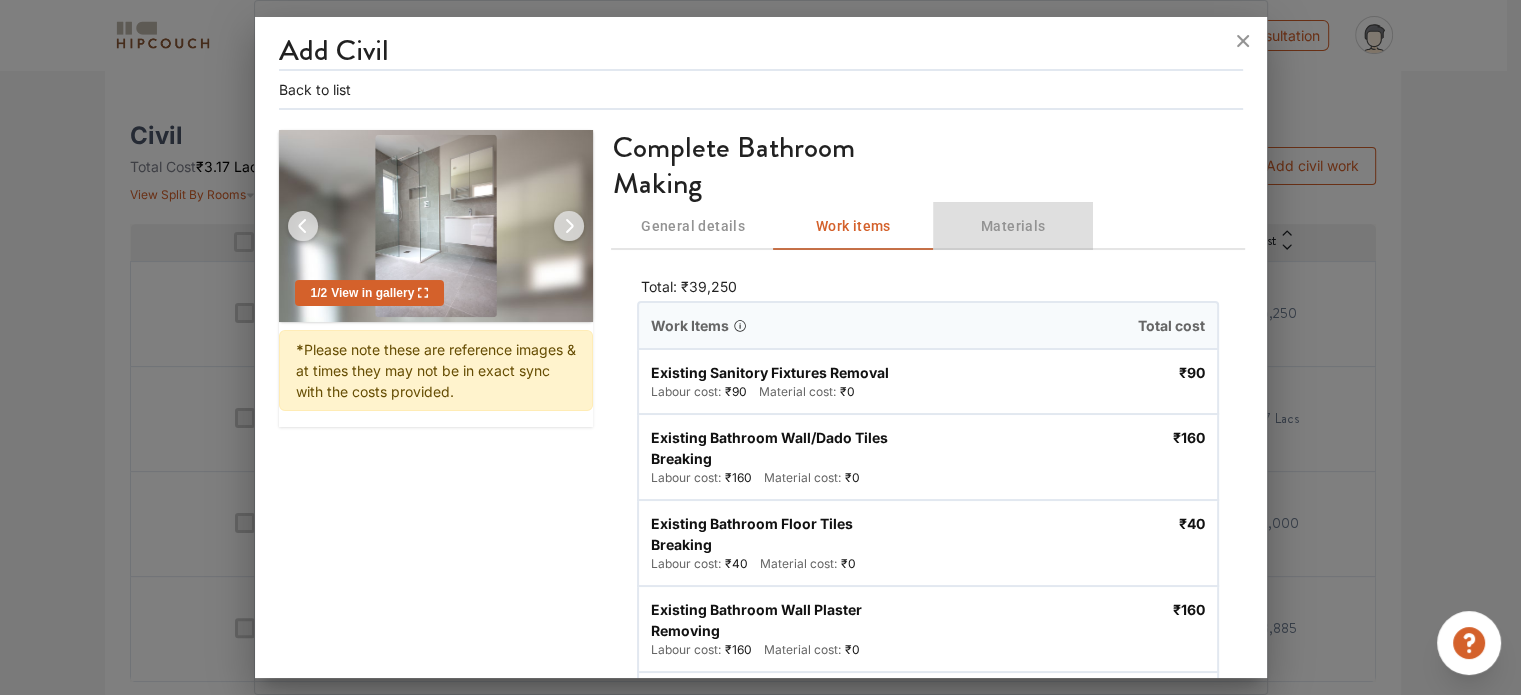 click on "Materials" at bounding box center (1013, 226) 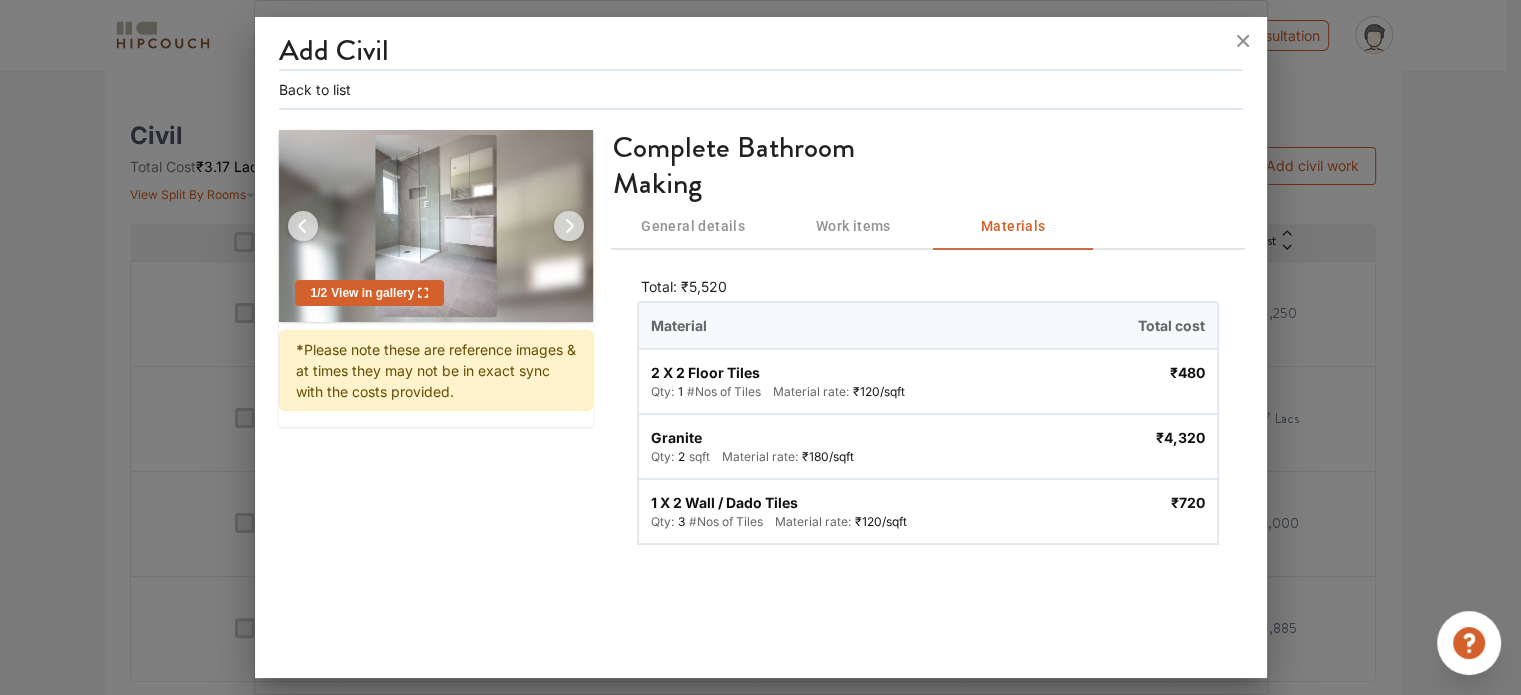 click on "General details" at bounding box center [693, 226] 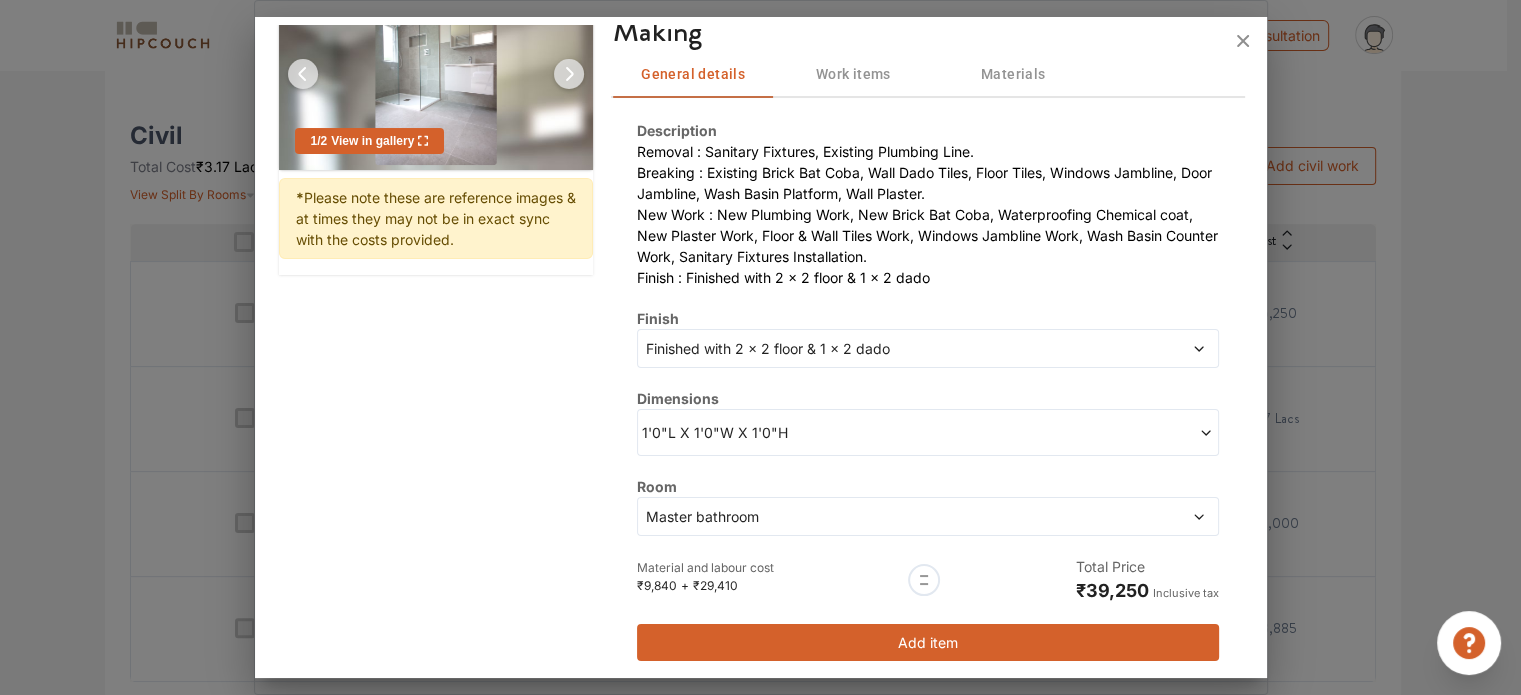 scroll, scrollTop: 164, scrollLeft: 0, axis: vertical 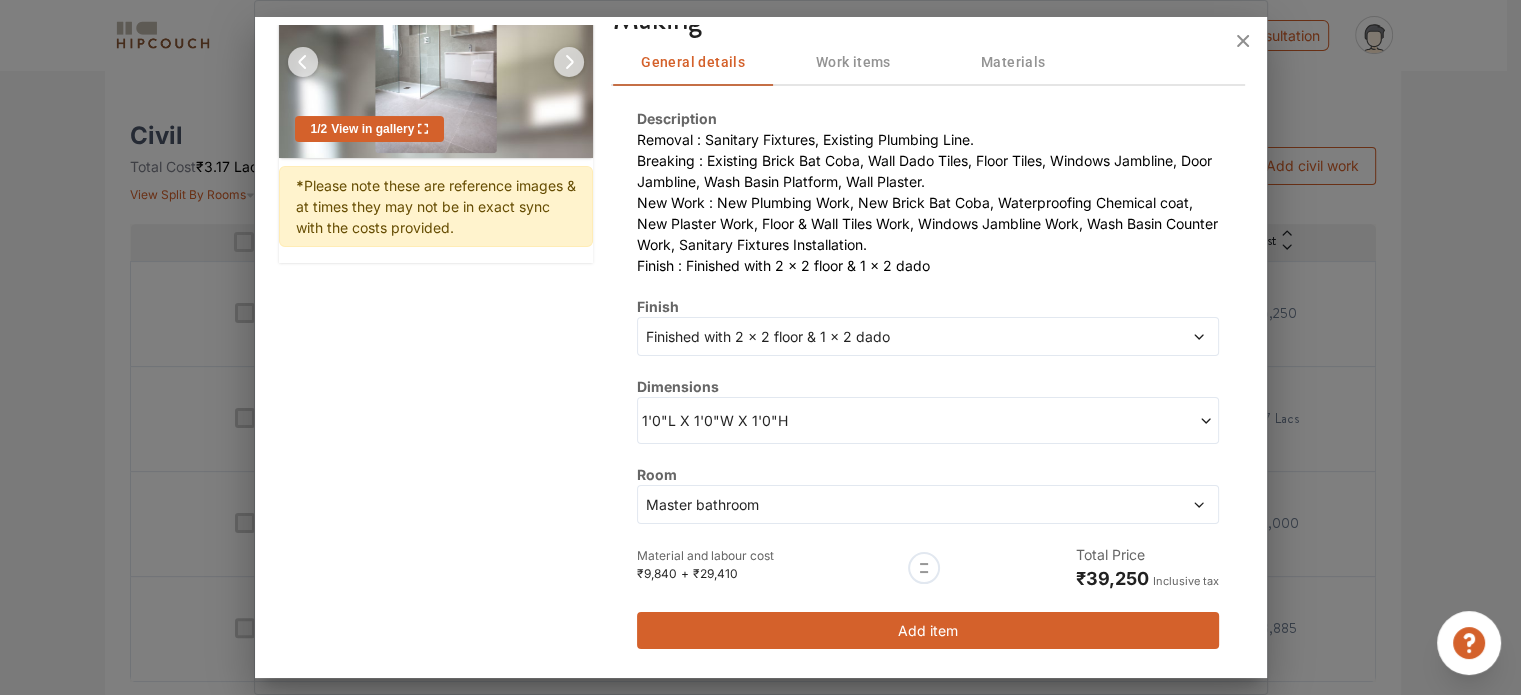 click 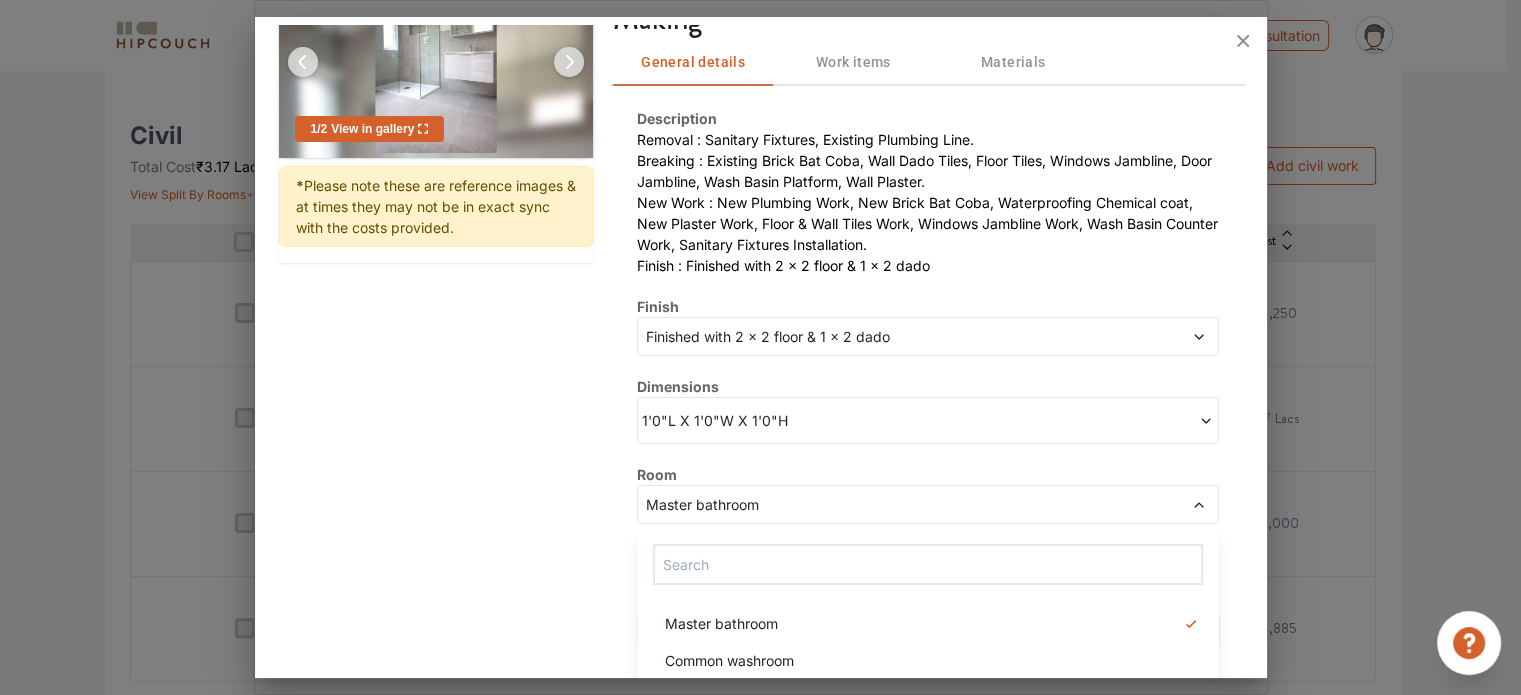 scroll, scrollTop: 203, scrollLeft: 0, axis: vertical 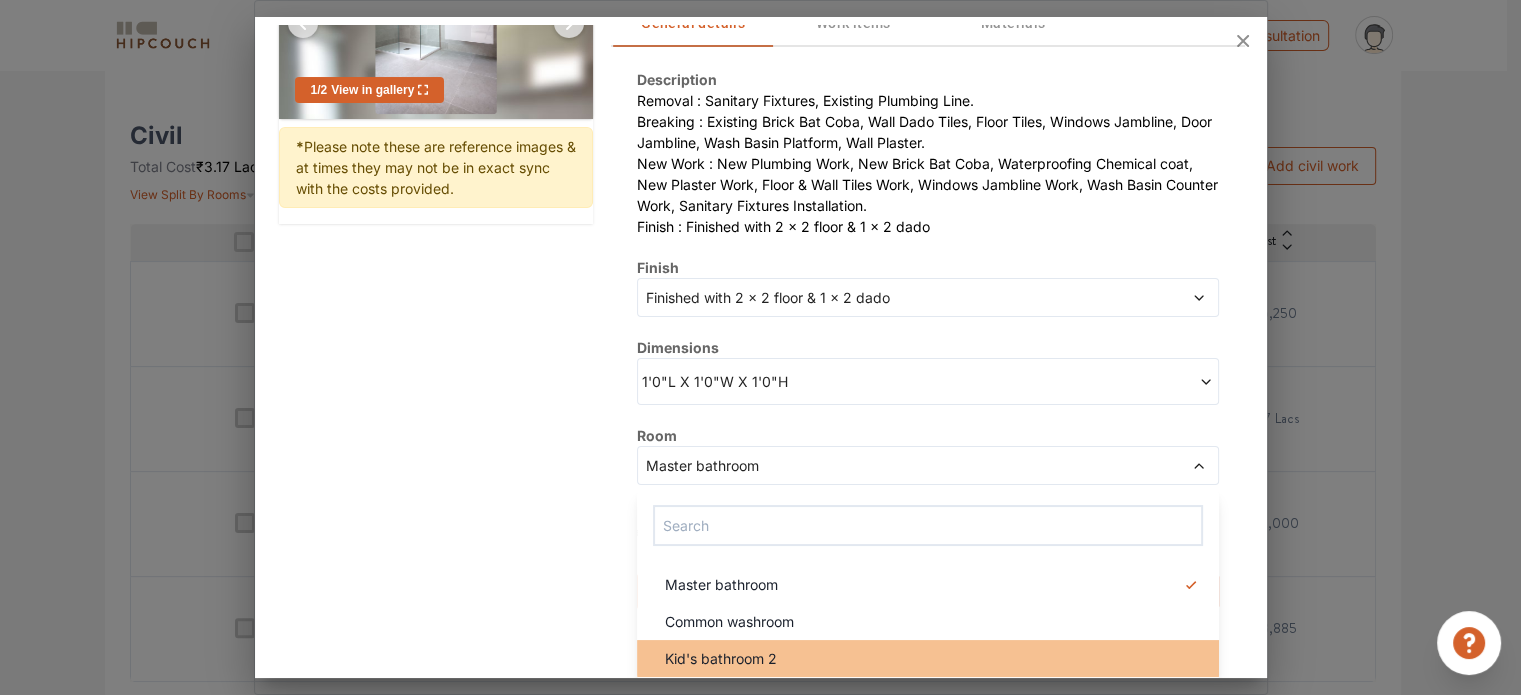 click on "Kid's bathroom 2" at bounding box center (933, 658) 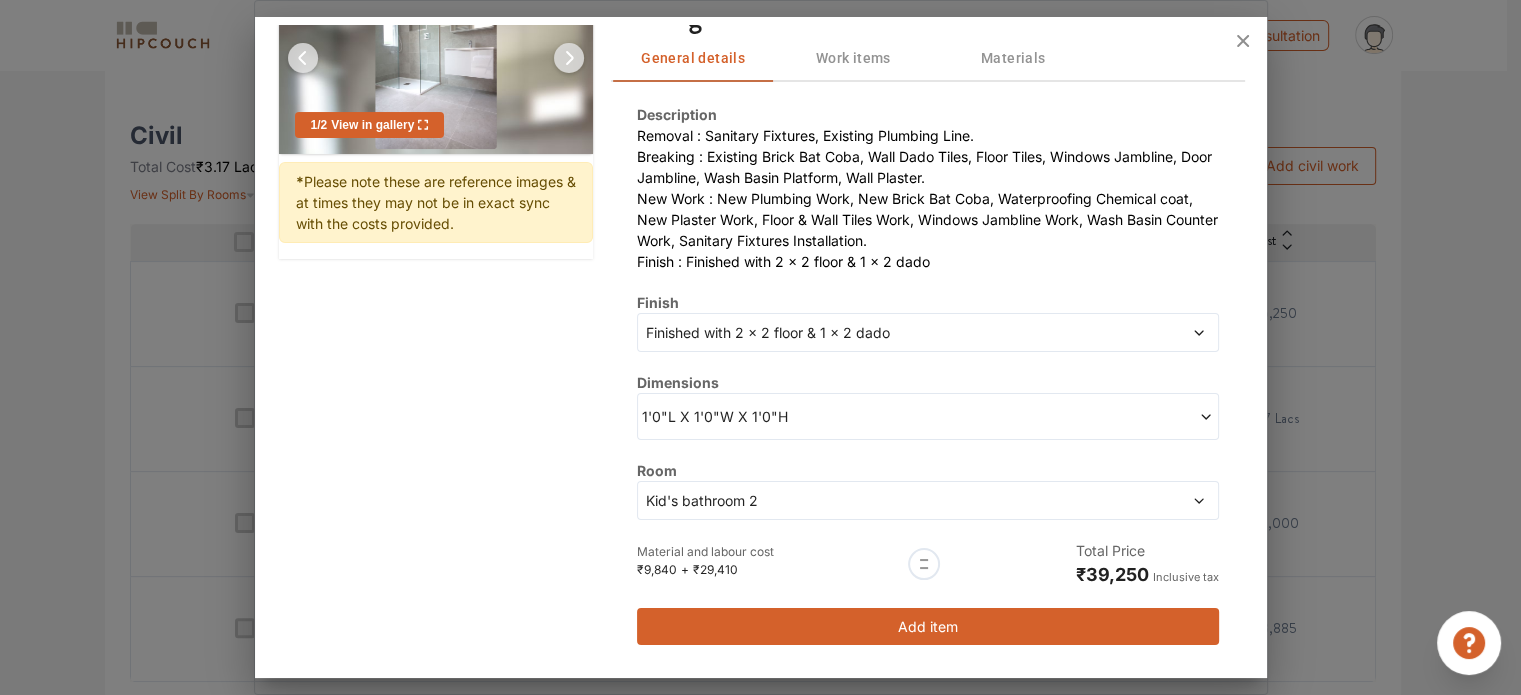 scroll, scrollTop: 164, scrollLeft: 0, axis: vertical 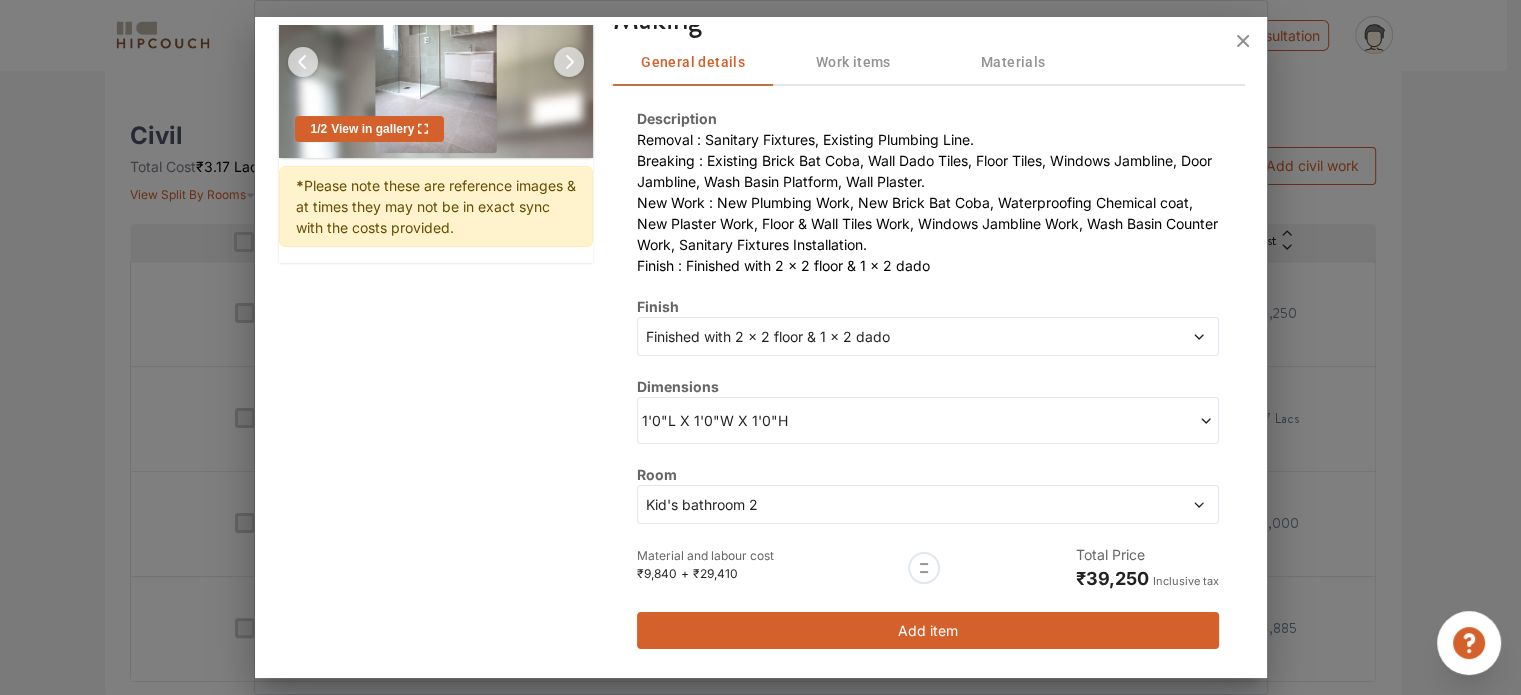 click on "Add item" at bounding box center [927, 630] 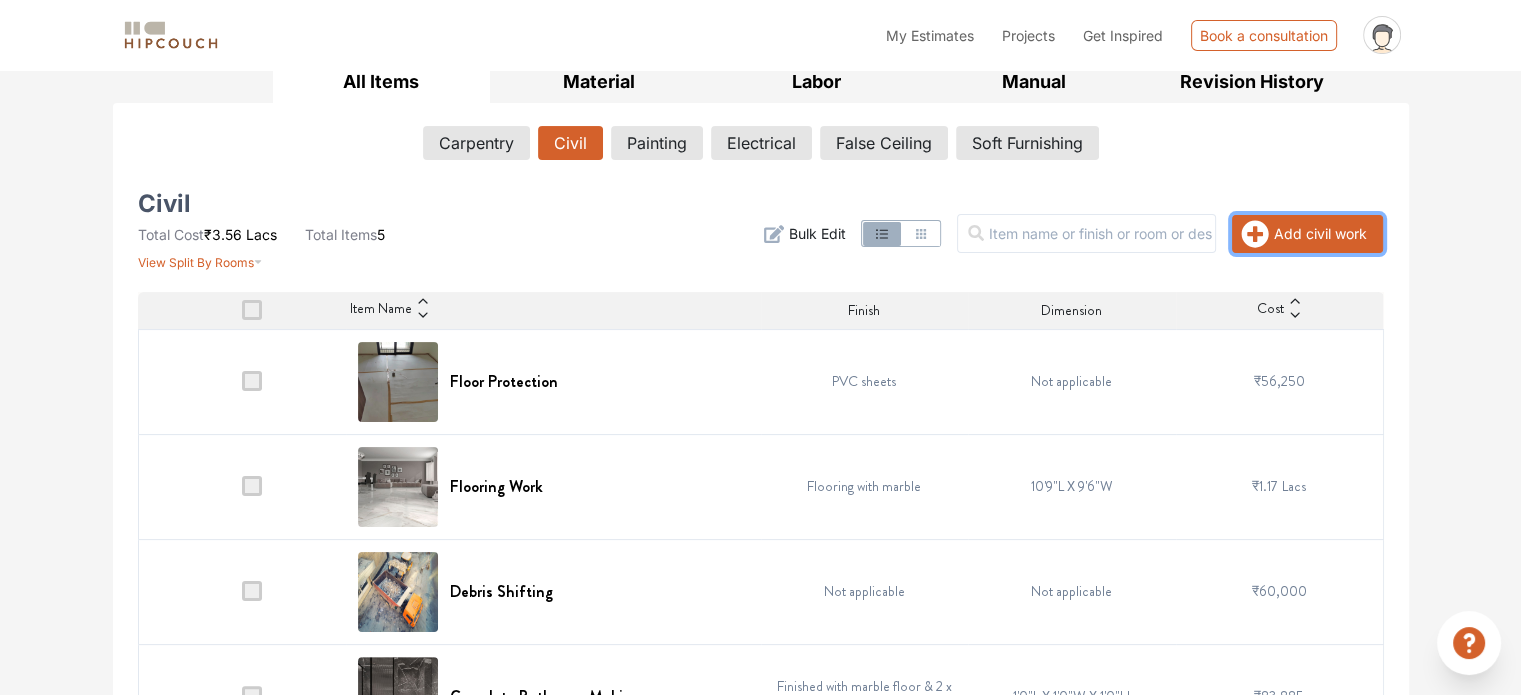 scroll, scrollTop: 280, scrollLeft: 0, axis: vertical 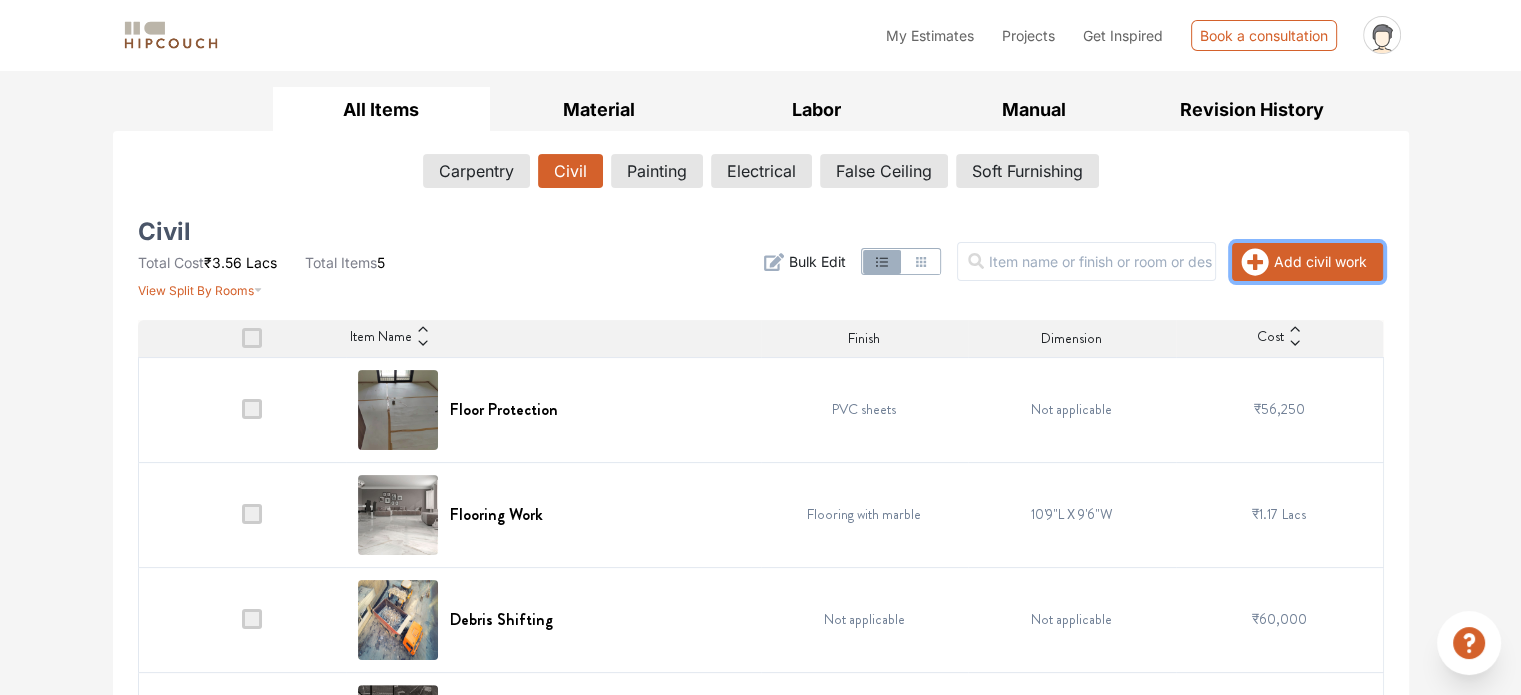 click on "Add civil work" at bounding box center [1307, 262] 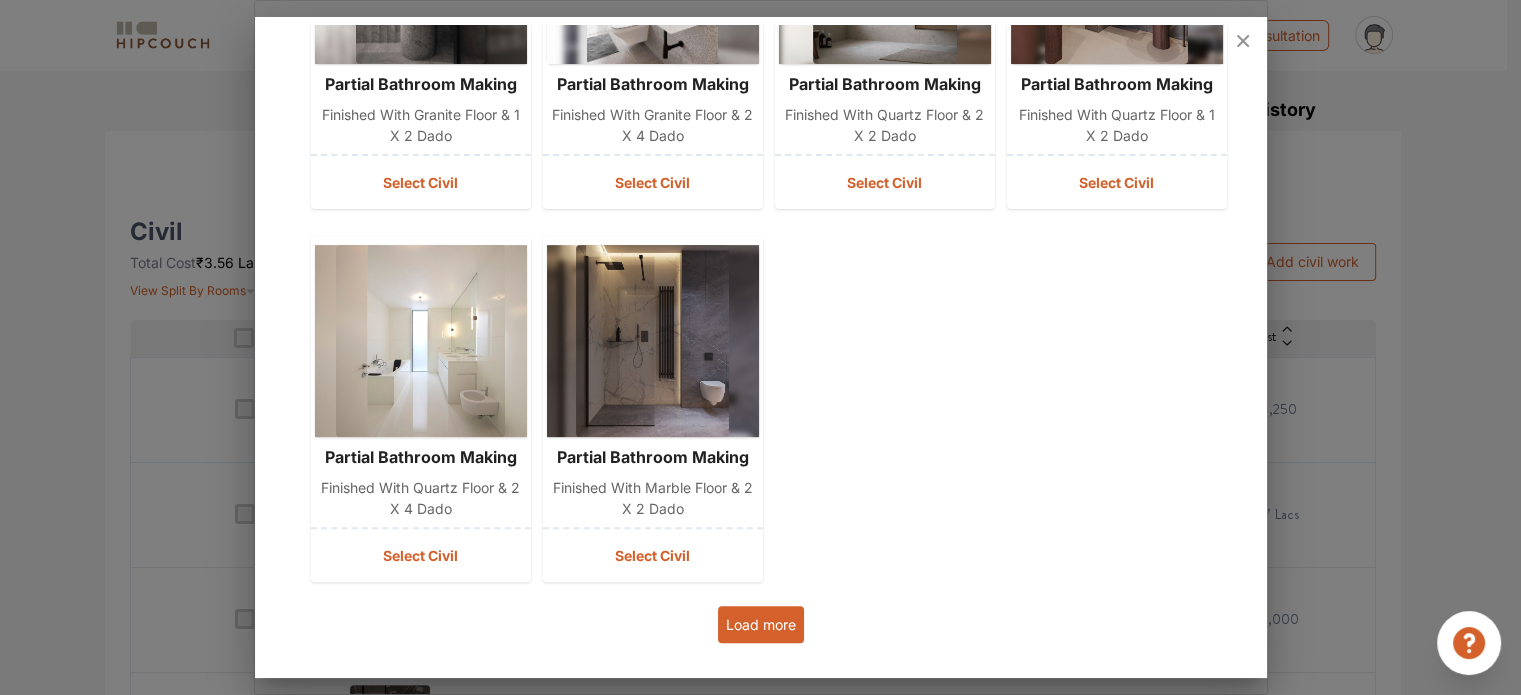 scroll, scrollTop: 680, scrollLeft: 0, axis: vertical 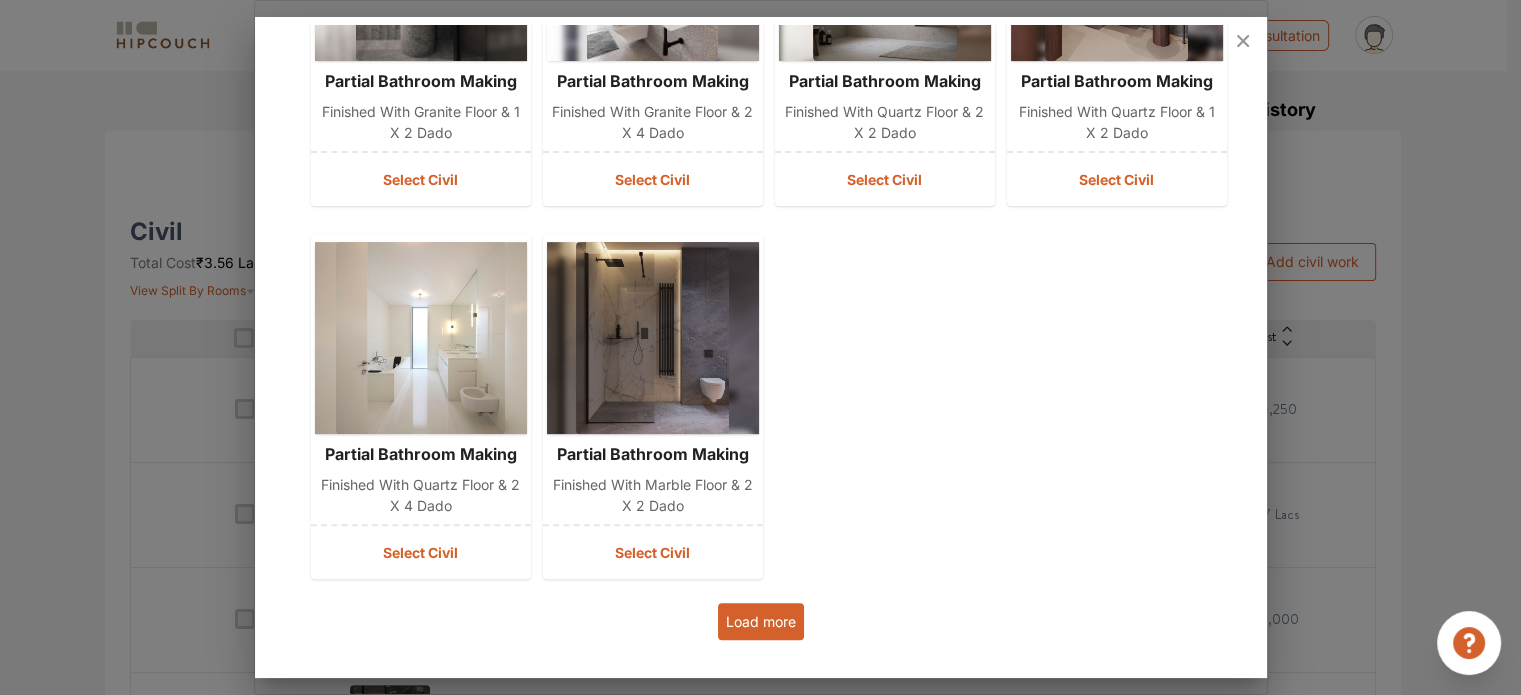 click on "Load more" at bounding box center (761, 621) 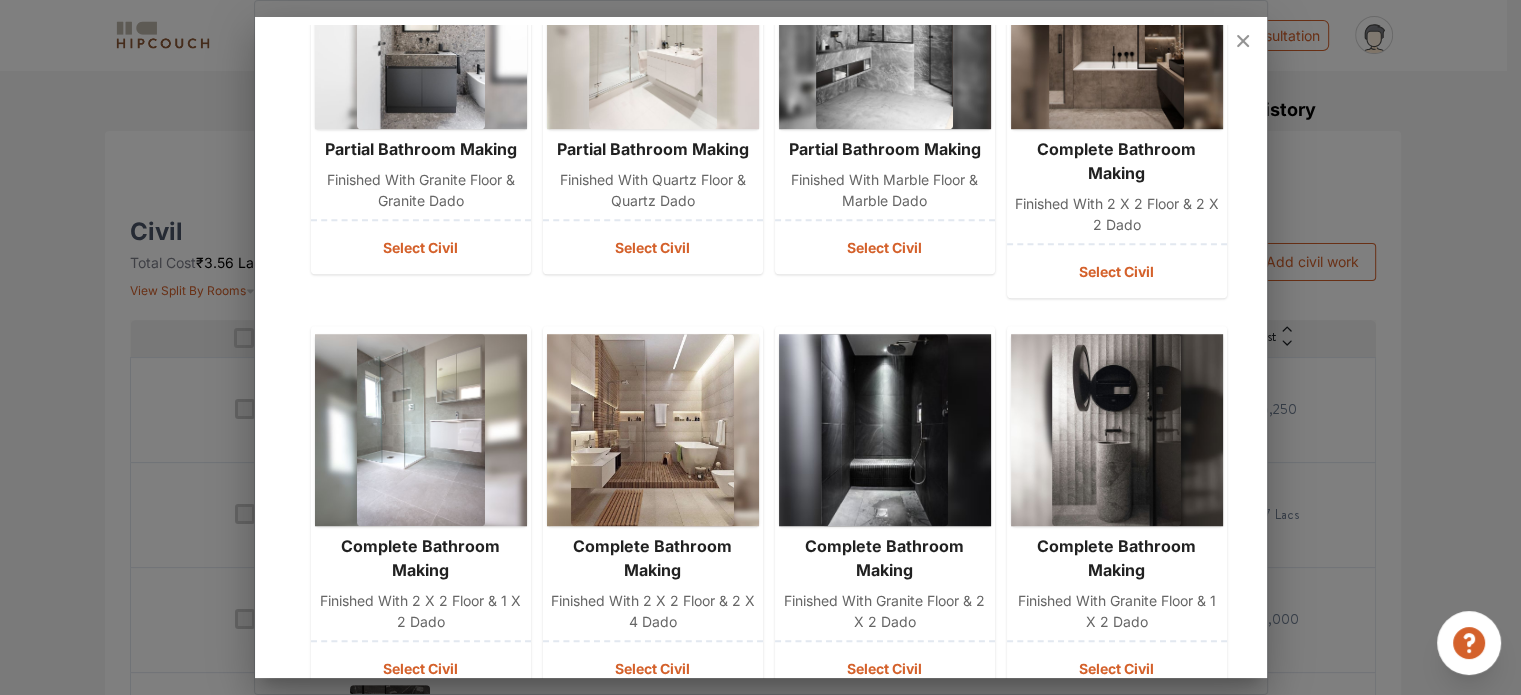 scroll, scrollTop: 1380, scrollLeft: 0, axis: vertical 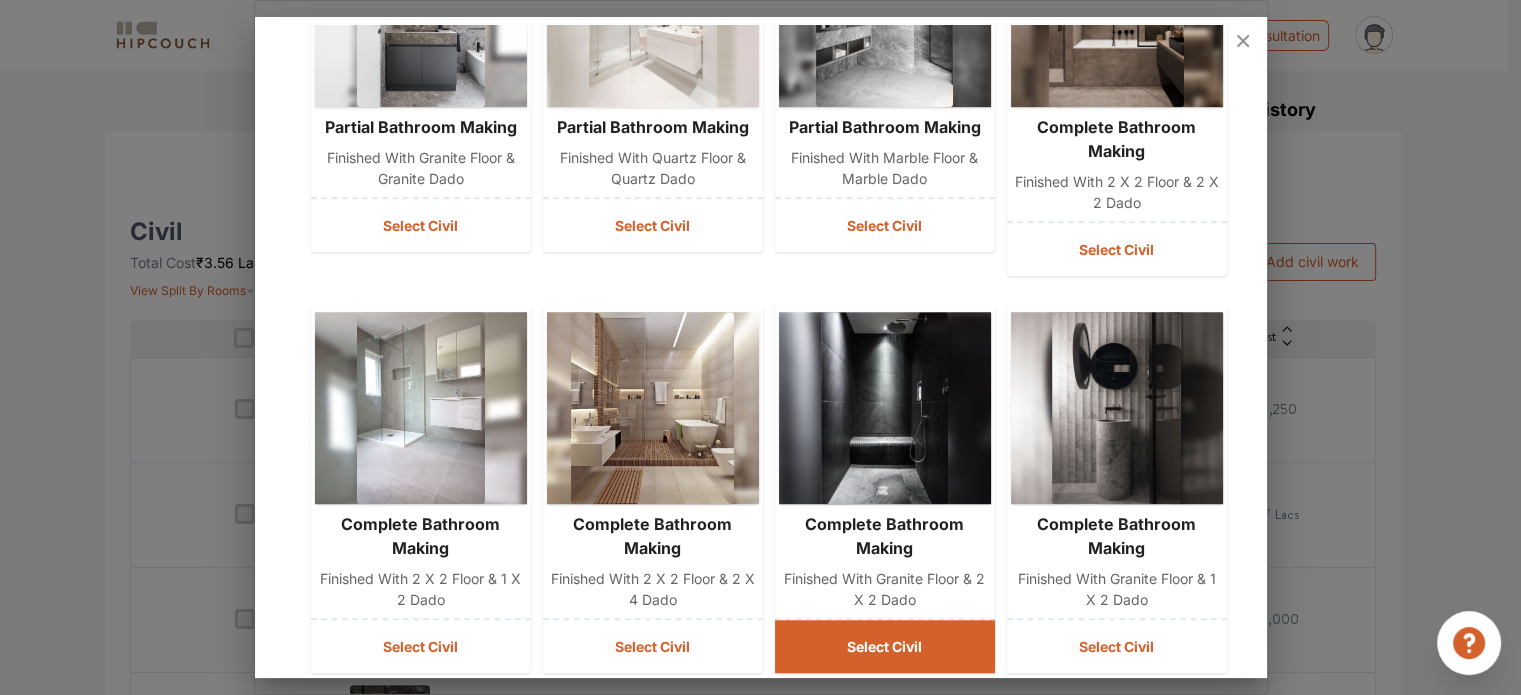 click on "Select Civil" at bounding box center (885, 646) 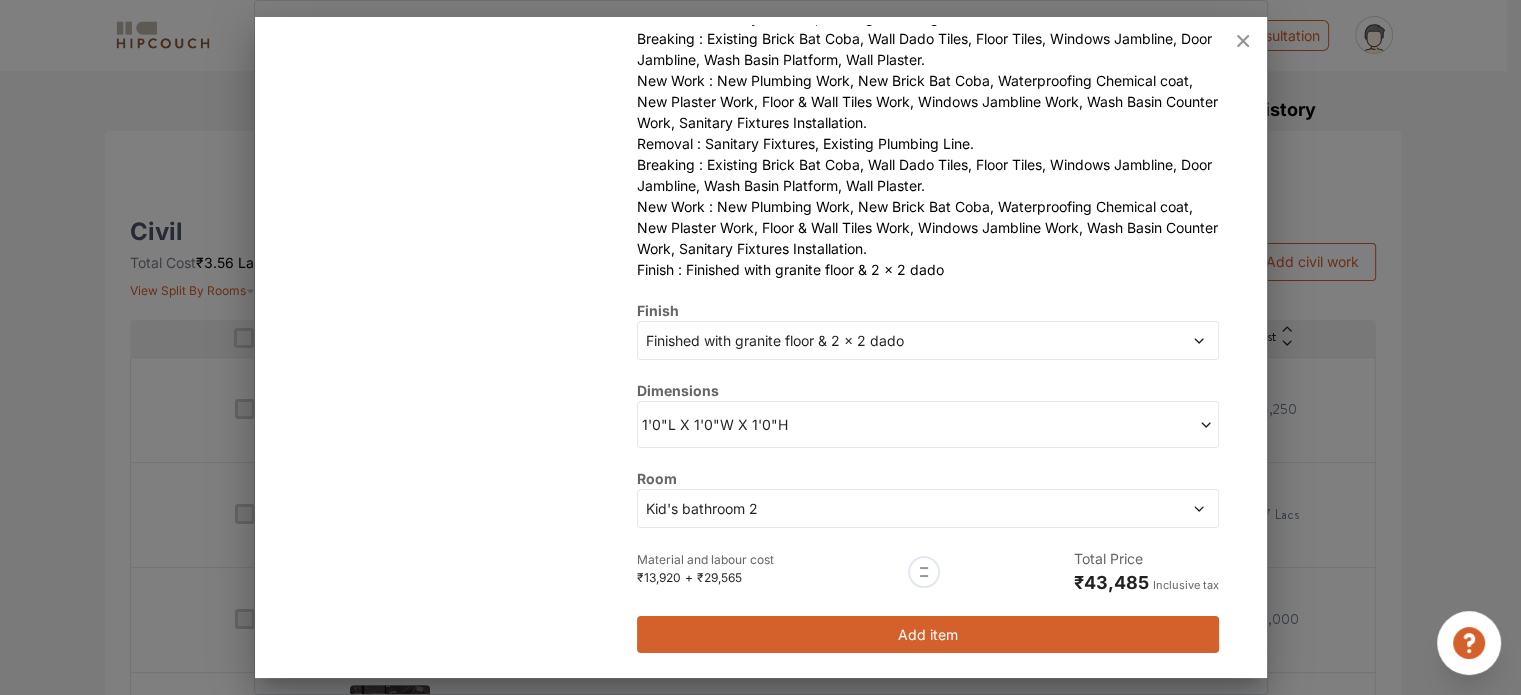 scroll, scrollTop: 416, scrollLeft: 0, axis: vertical 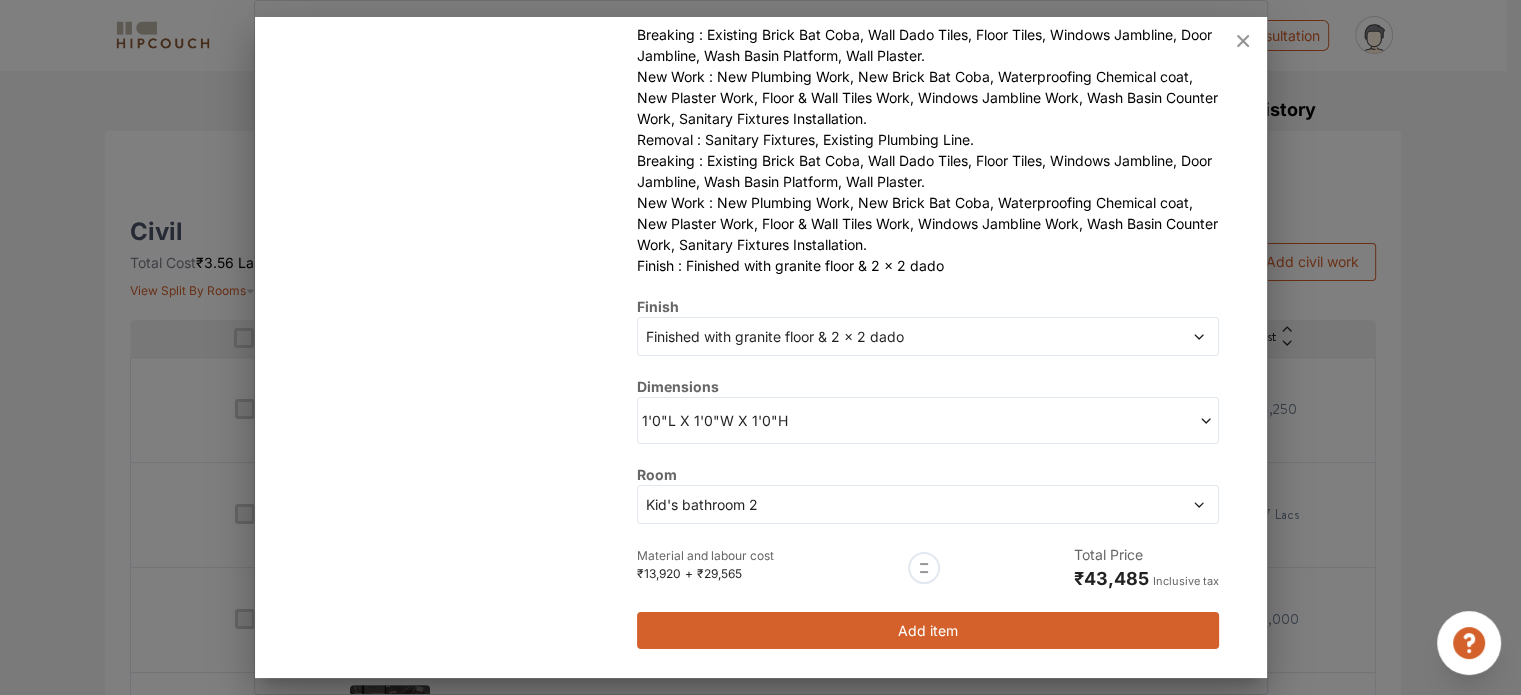 click on "Kid's bathroom 2" at bounding box center [853, 504] 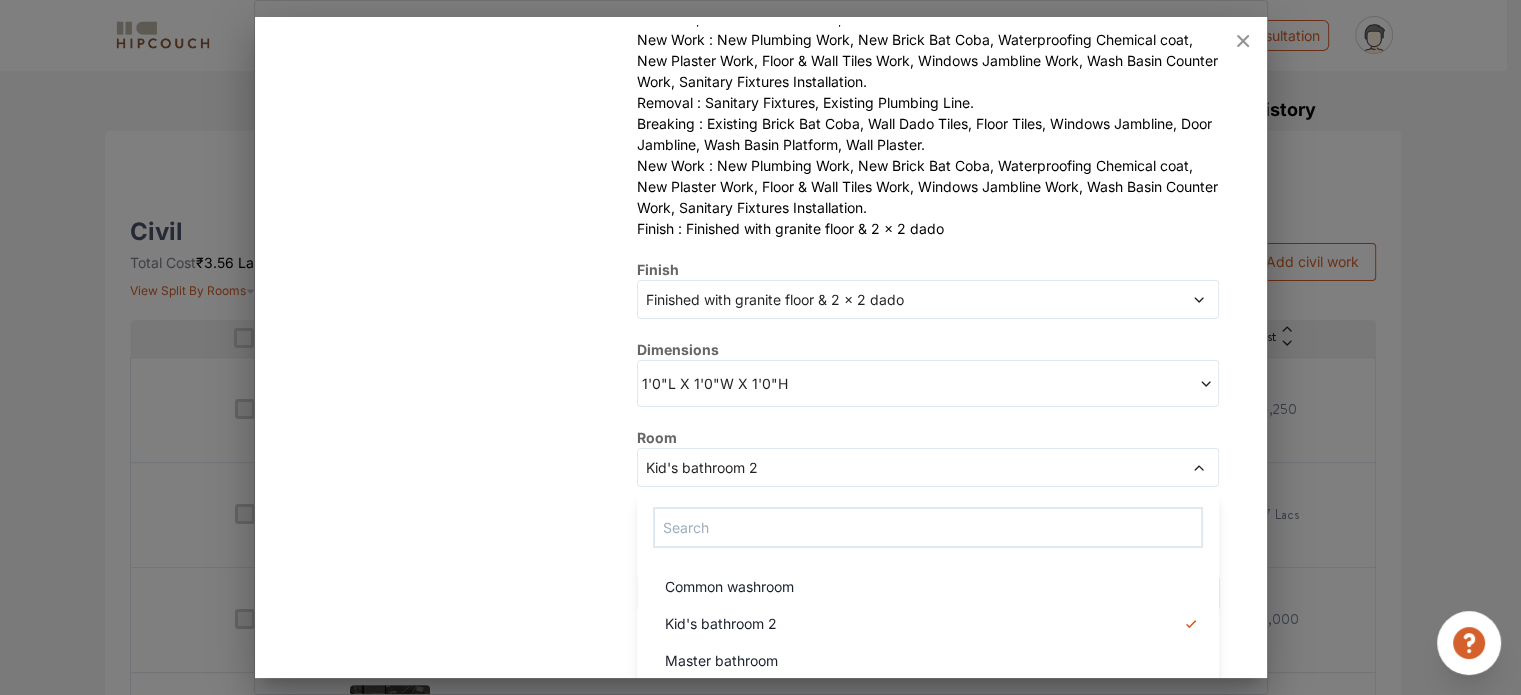 scroll, scrollTop: 455, scrollLeft: 0, axis: vertical 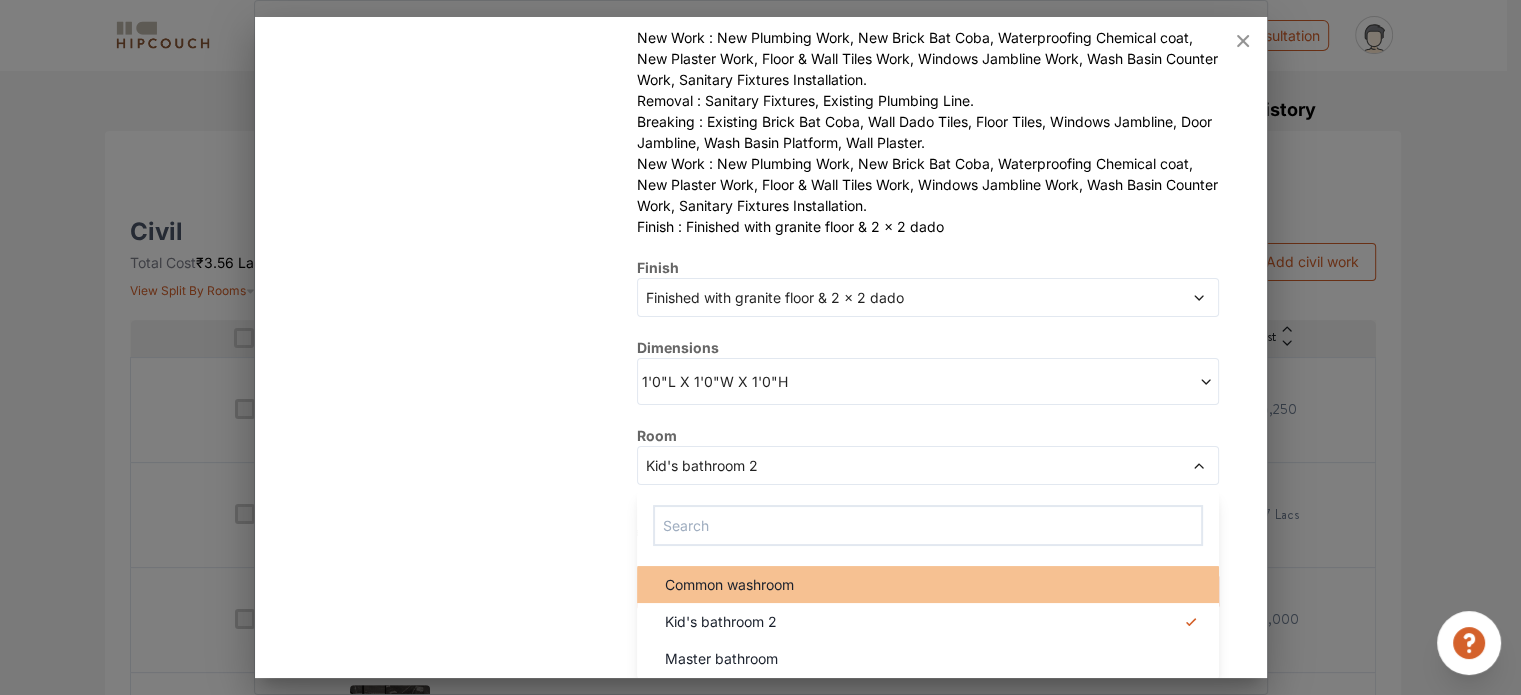 click on "Common washroom" at bounding box center (927, 584) 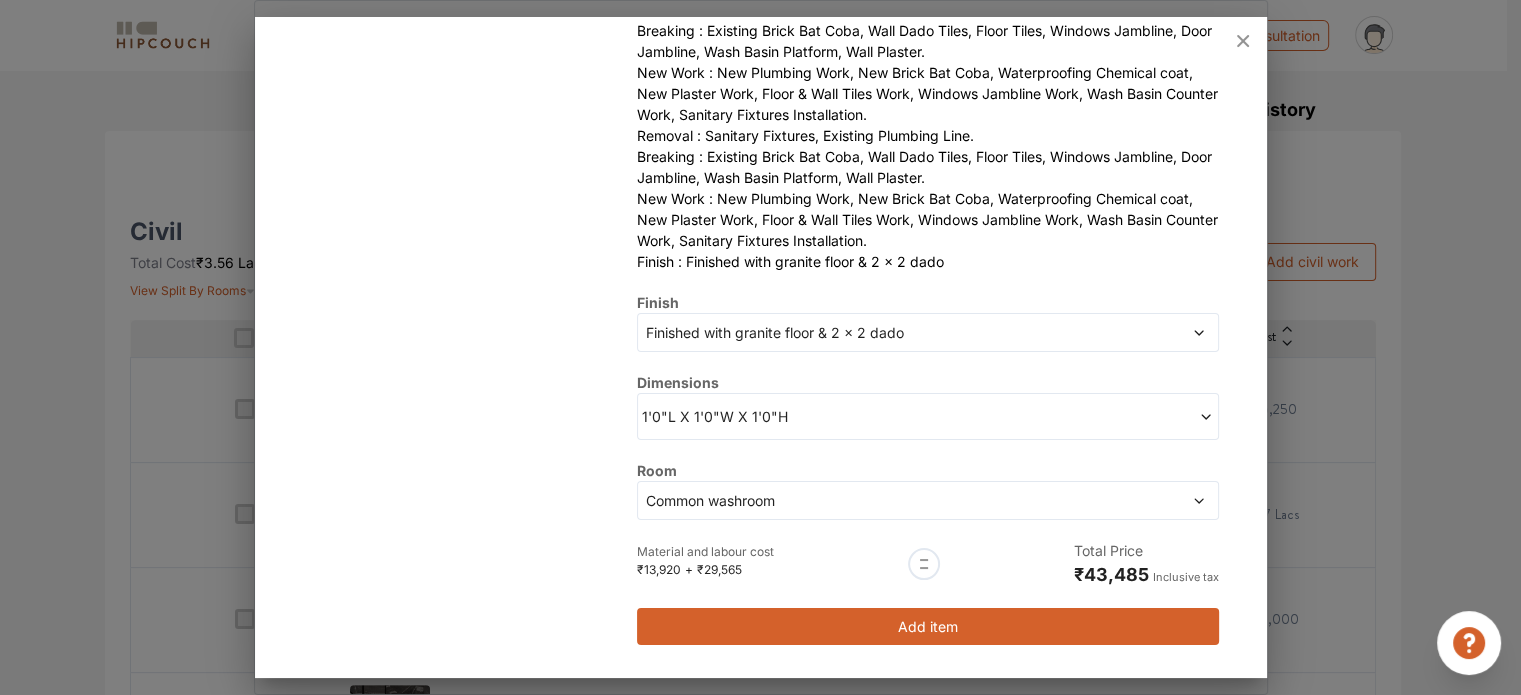 scroll, scrollTop: 416, scrollLeft: 0, axis: vertical 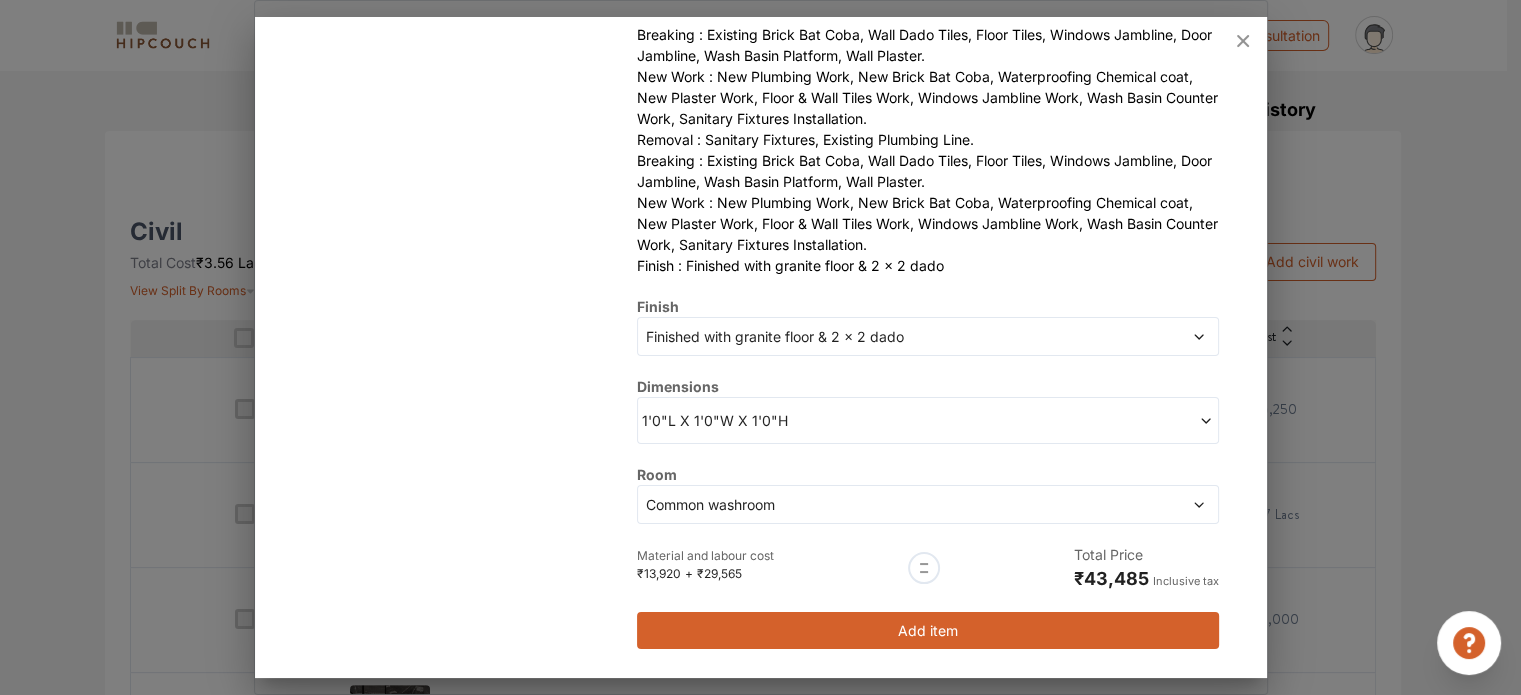 click on "Add item" at bounding box center [927, 630] 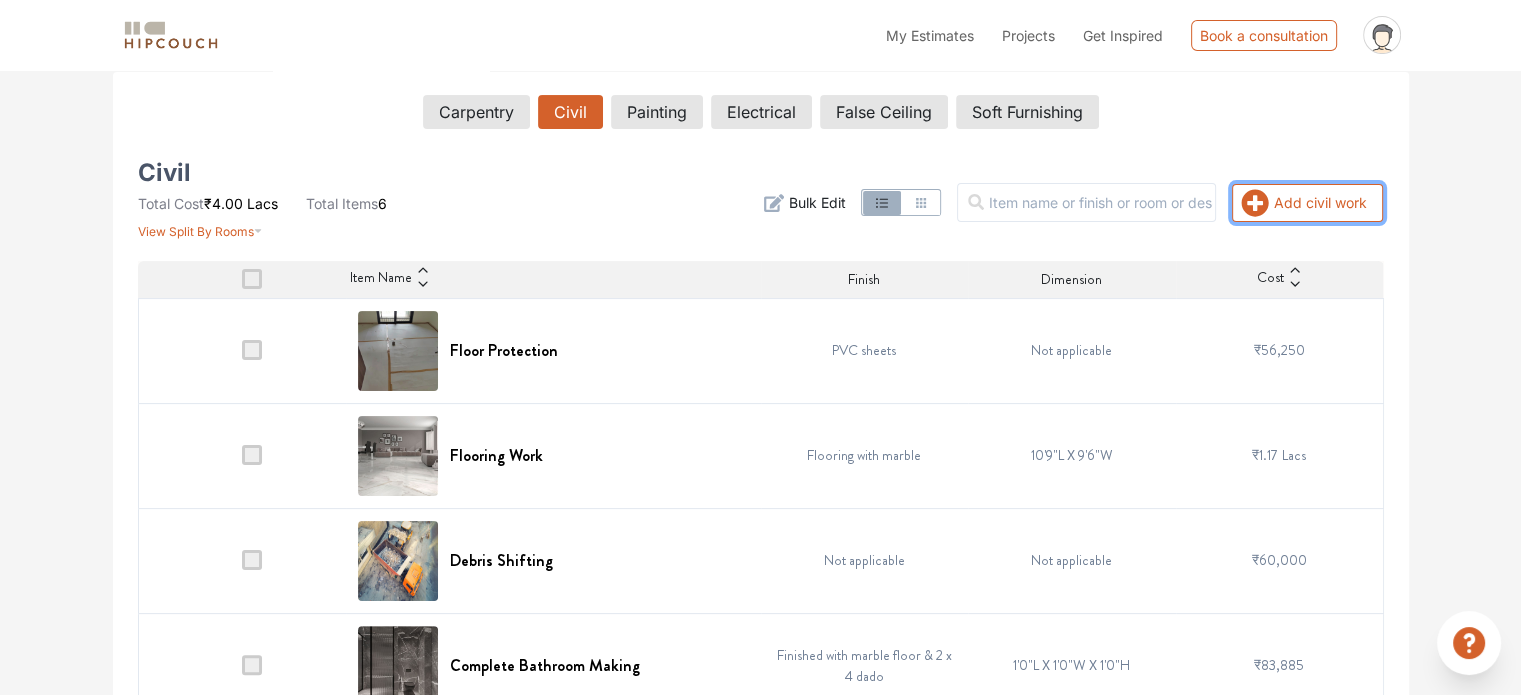 scroll, scrollTop: 285, scrollLeft: 0, axis: vertical 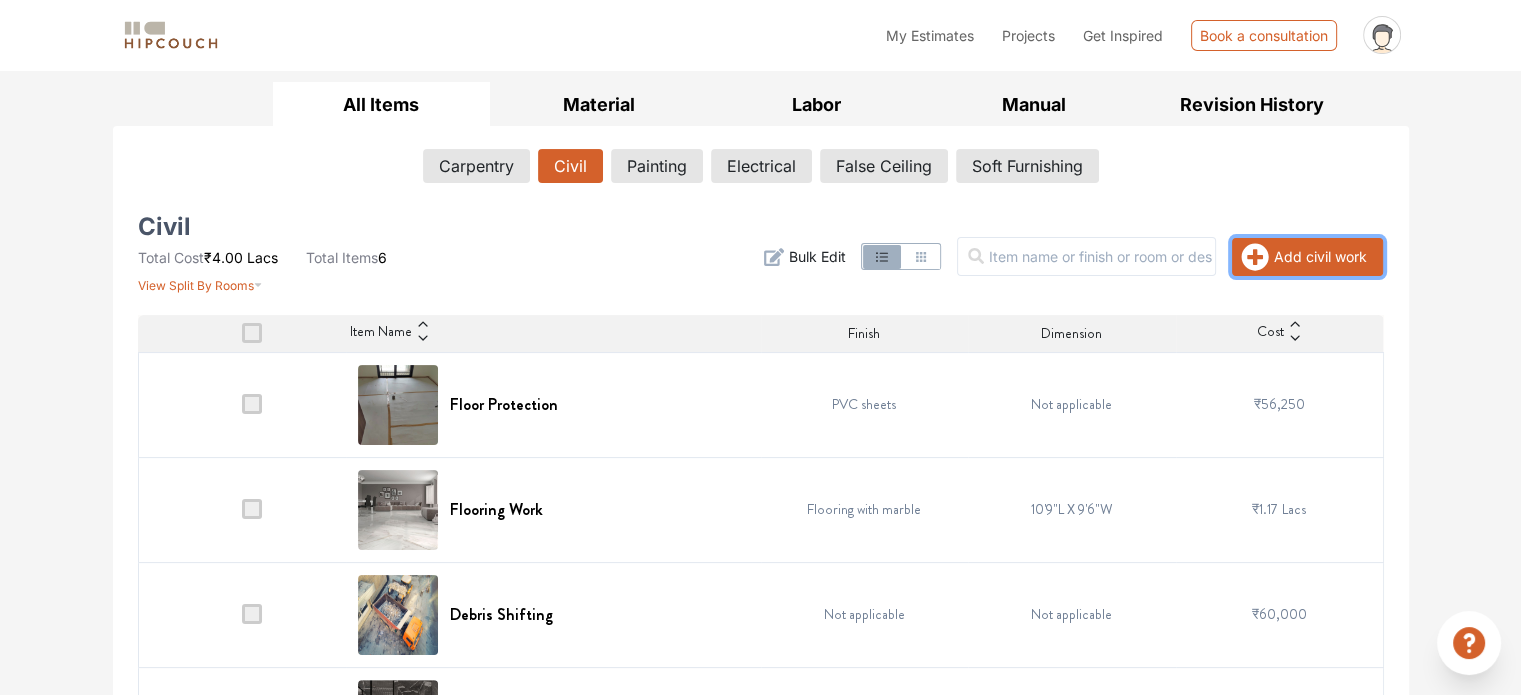 click on "Add civil work" at bounding box center [1307, 257] 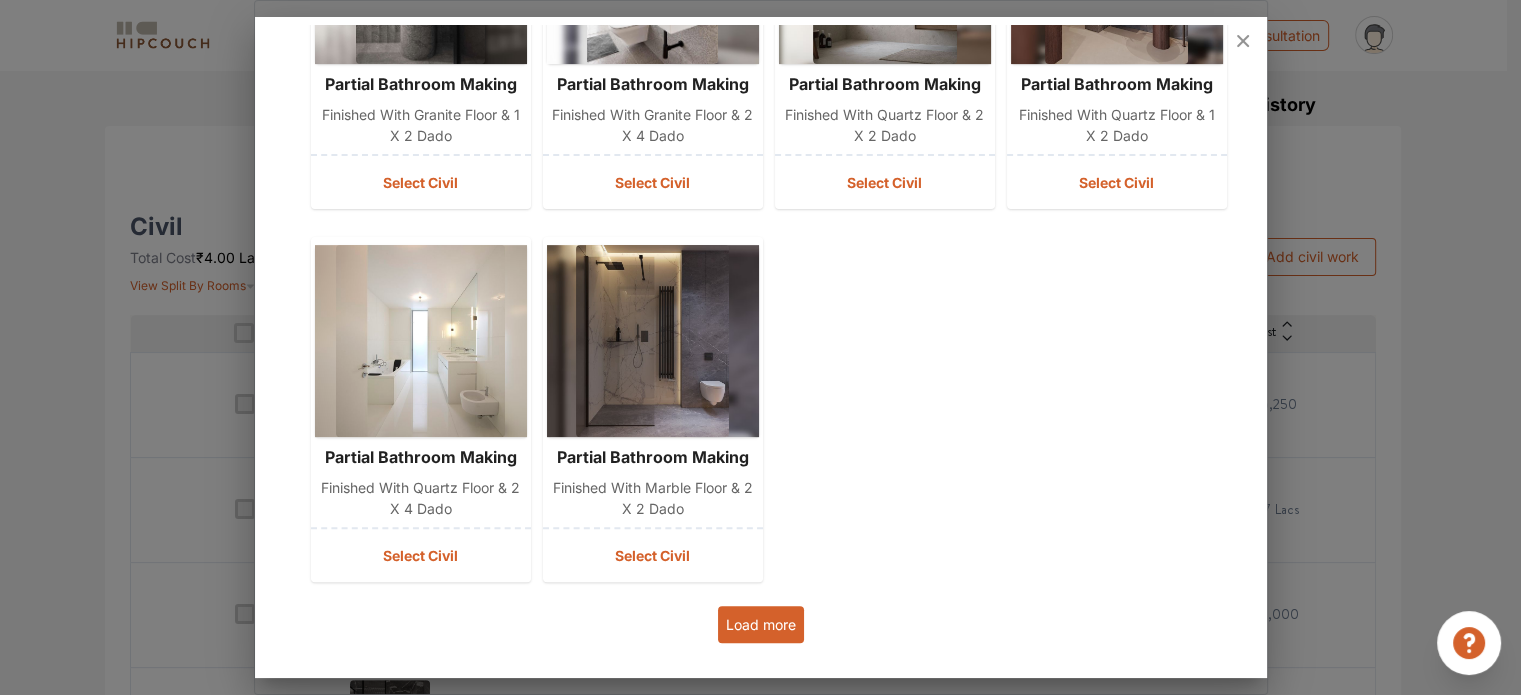 scroll, scrollTop: 680, scrollLeft: 0, axis: vertical 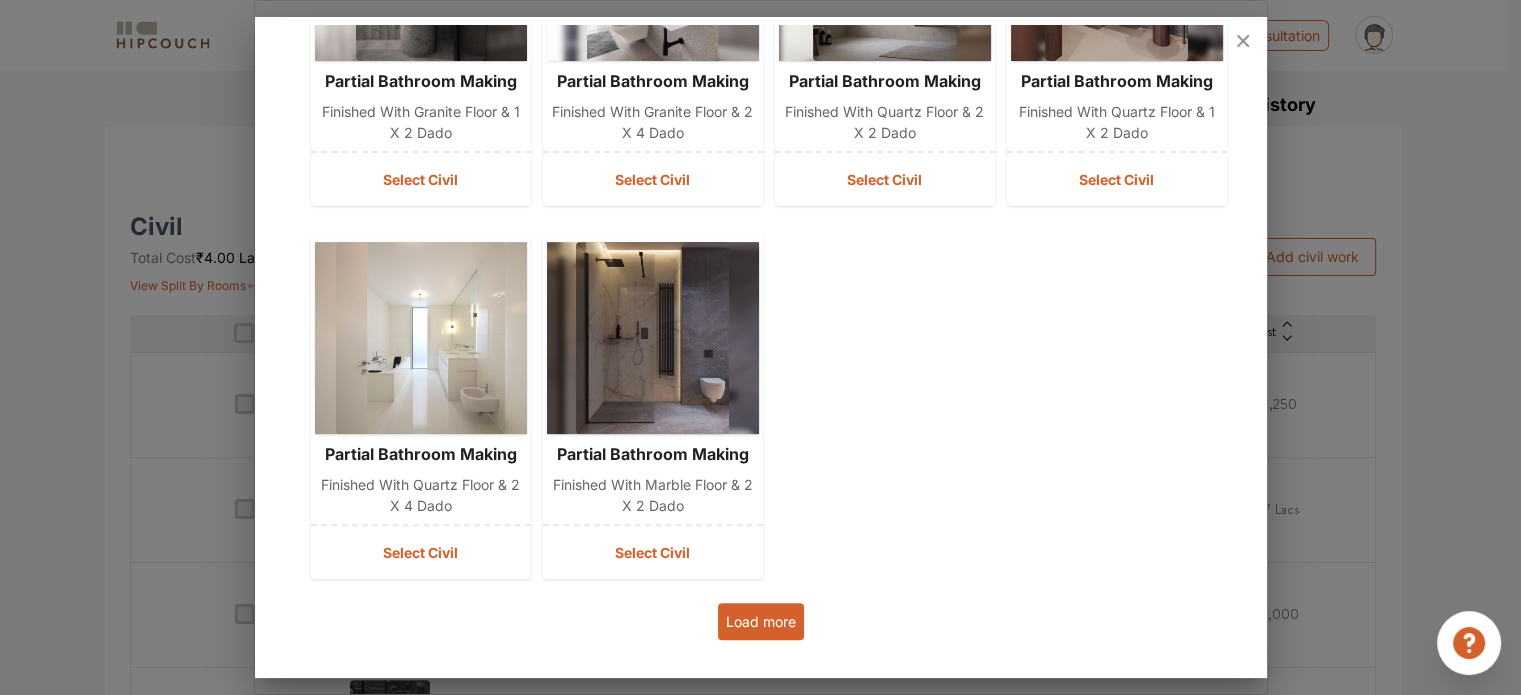 click on "Load more" at bounding box center (761, 621) 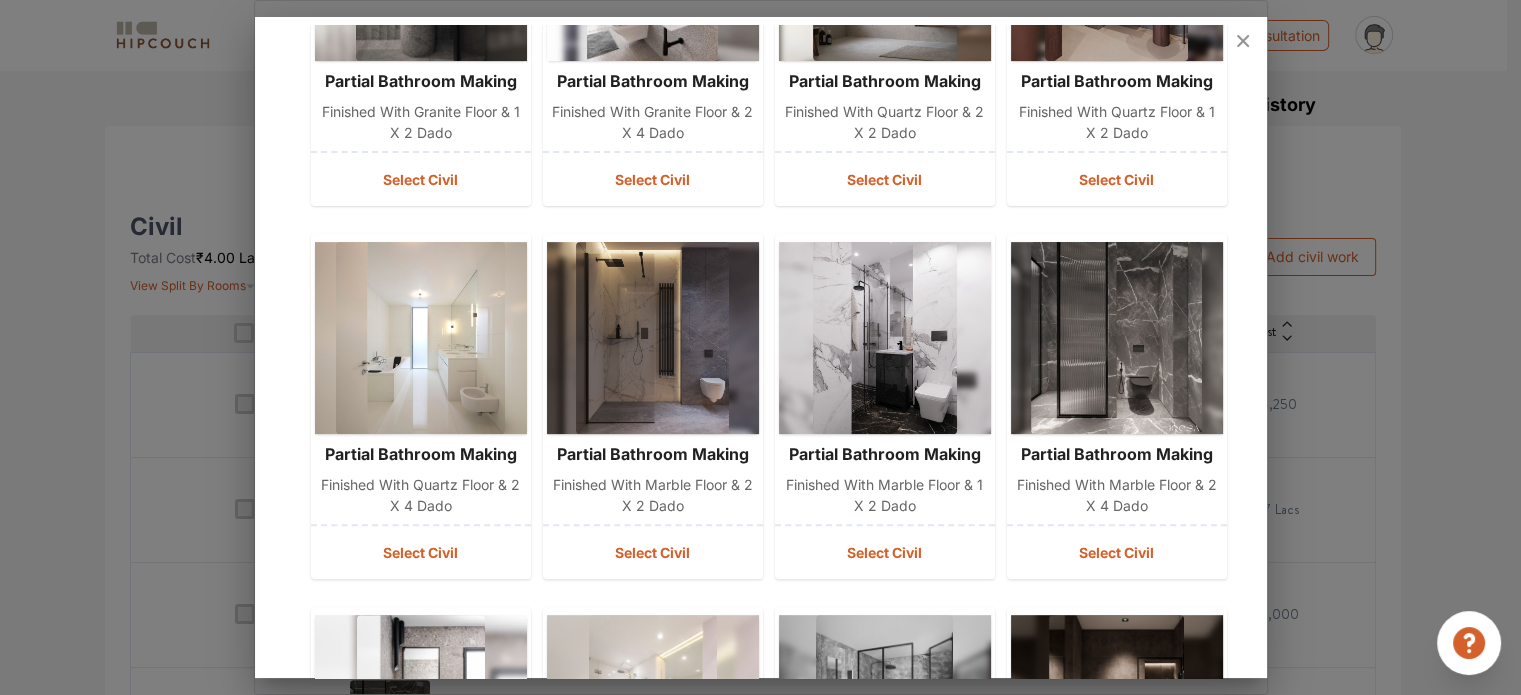 scroll, scrollTop: 1080, scrollLeft: 0, axis: vertical 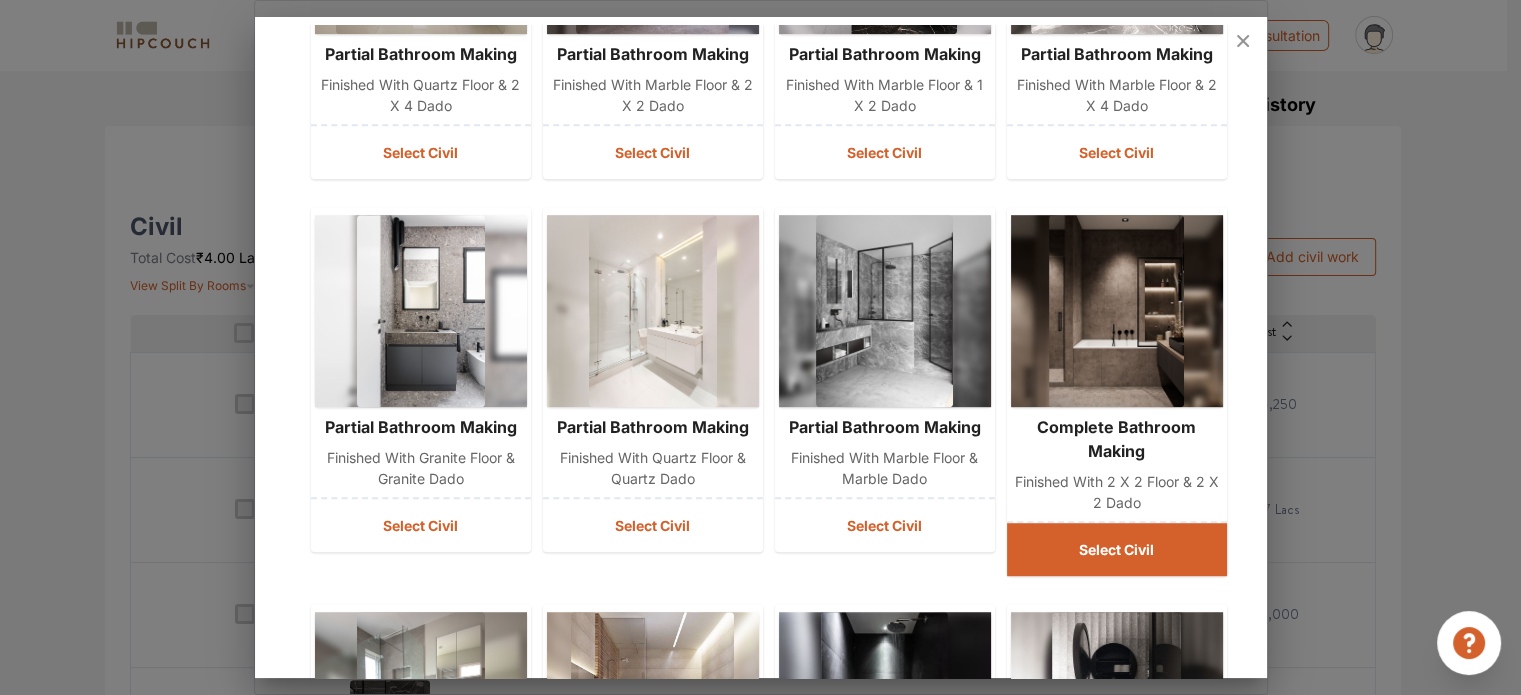 click on "Select Civil" at bounding box center (1117, 549) 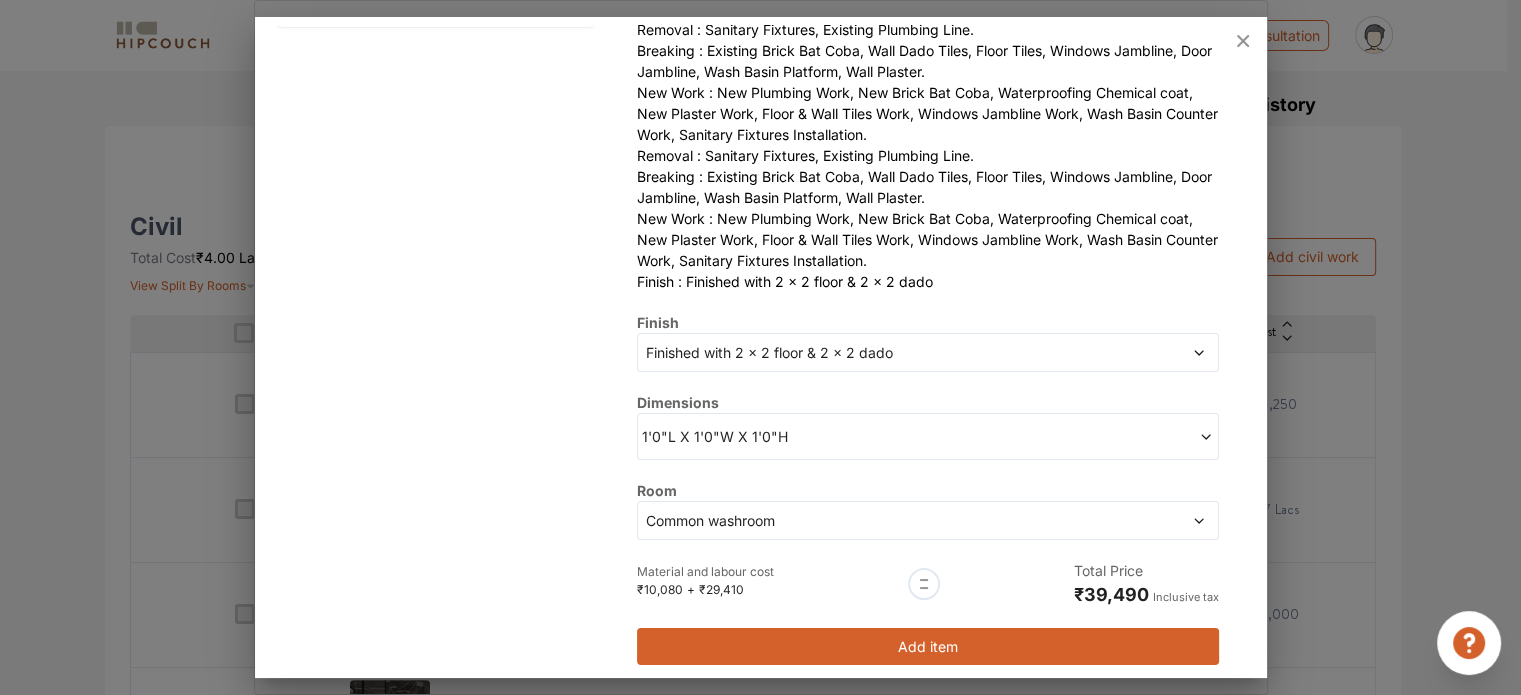 scroll, scrollTop: 416, scrollLeft: 0, axis: vertical 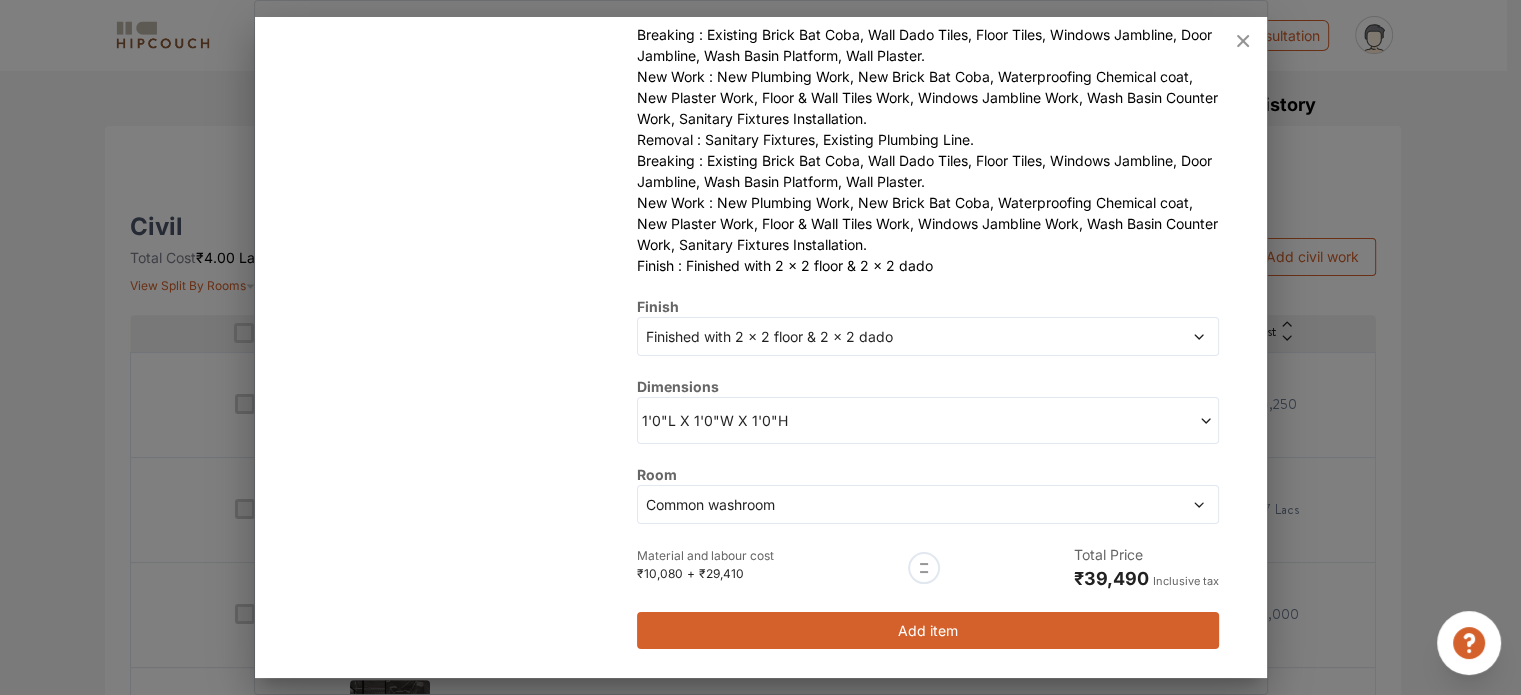 click on "Add item" at bounding box center (927, 630) 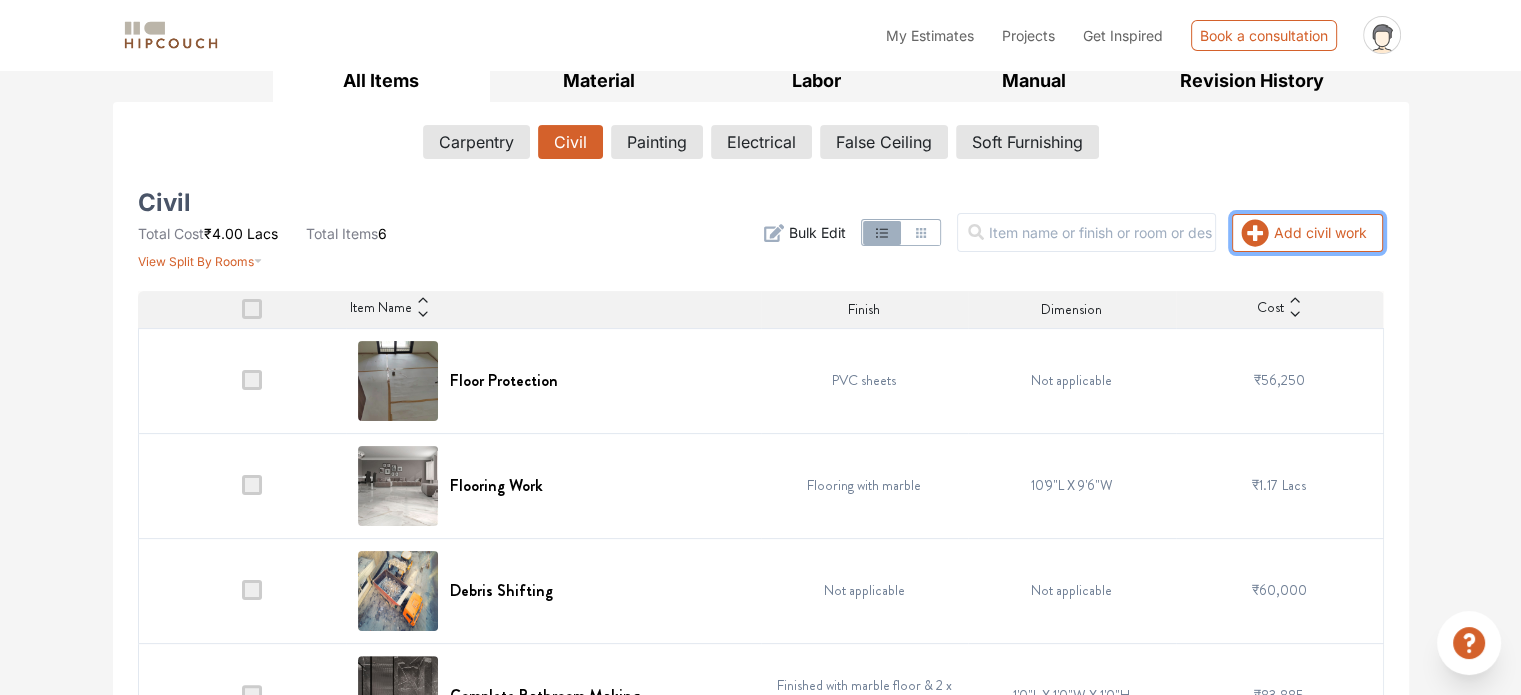scroll, scrollTop: 285, scrollLeft: 0, axis: vertical 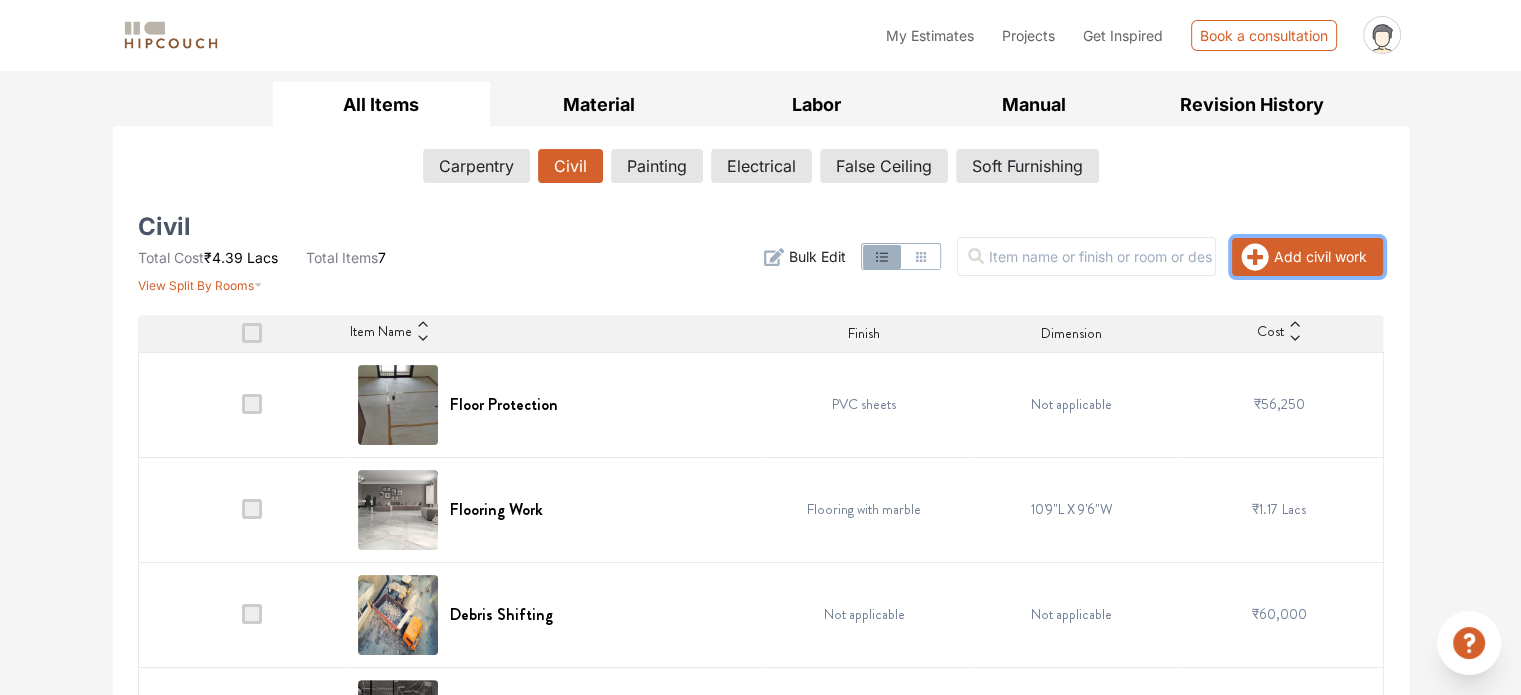 click on "Add civil work" at bounding box center [1307, 257] 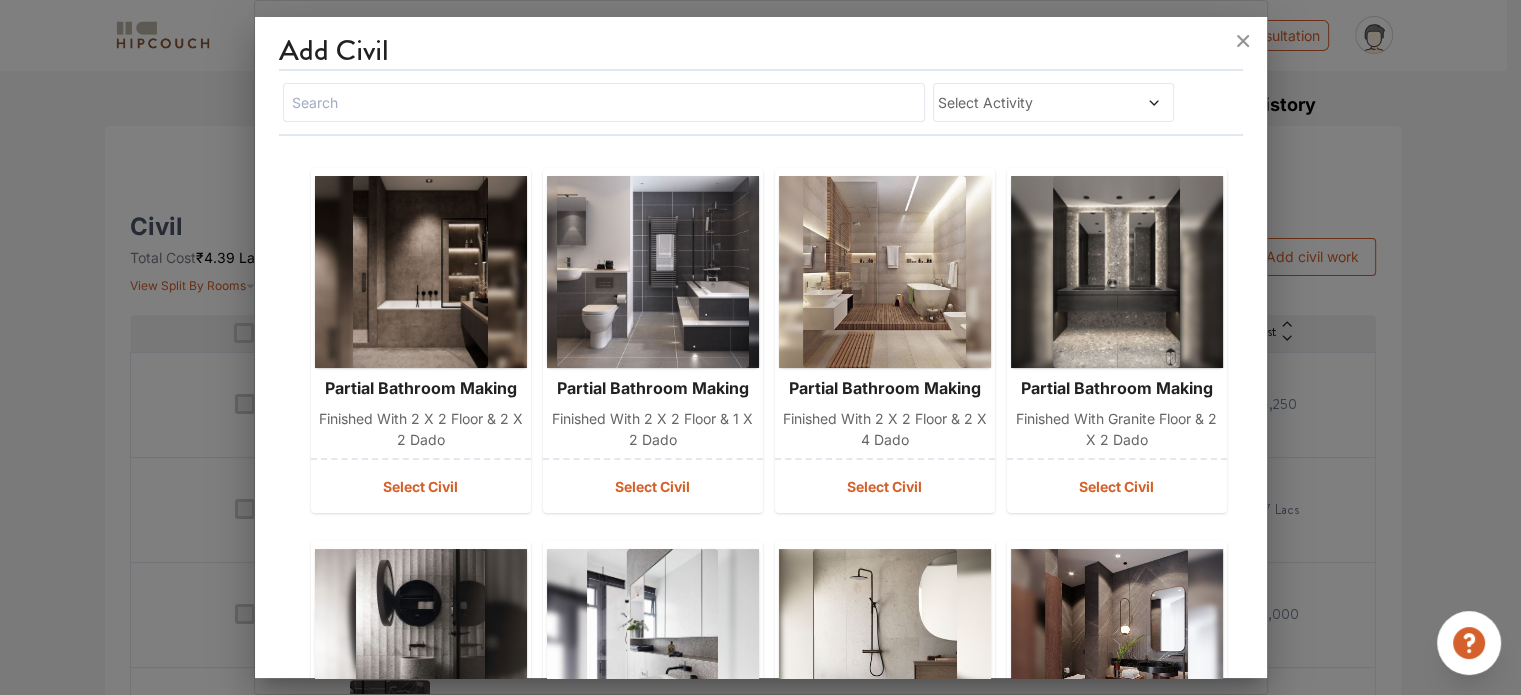 click at bounding box center (1133, 102) 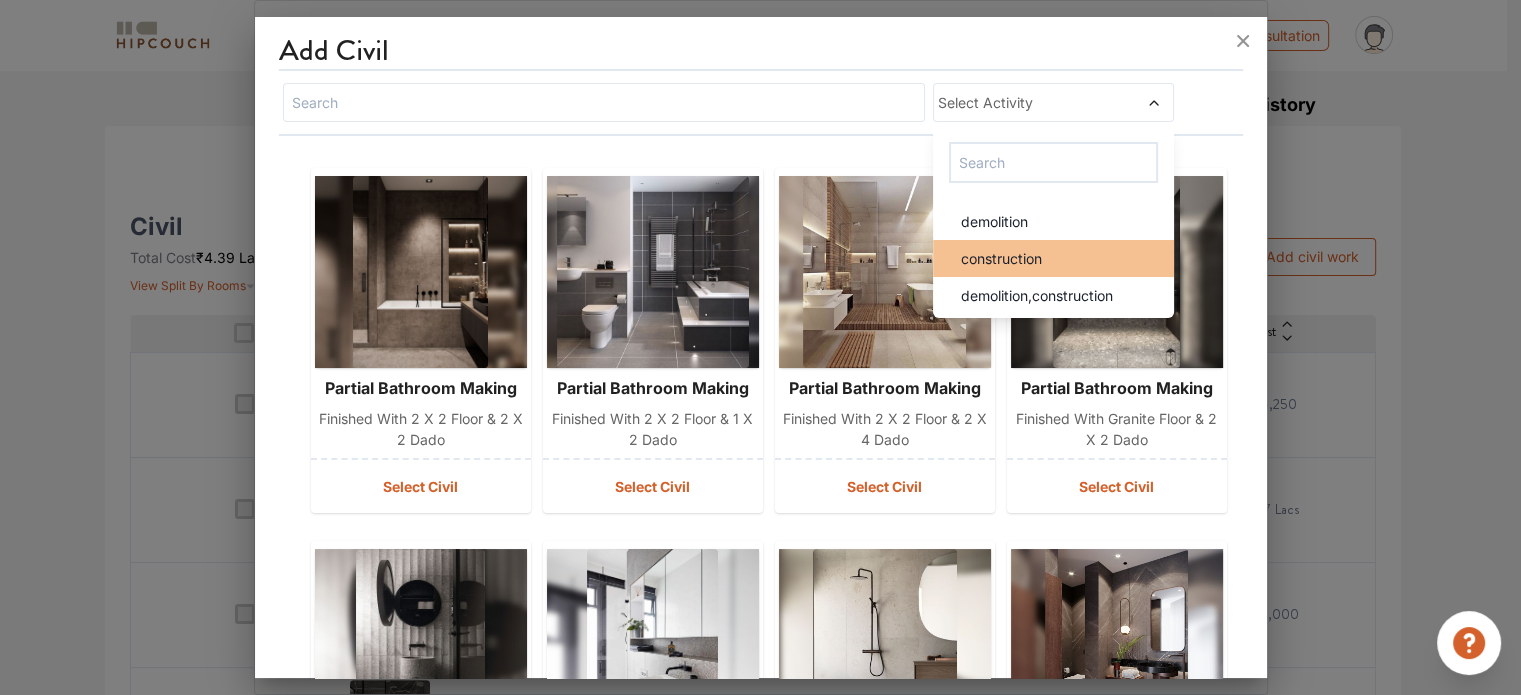 click on "construction" at bounding box center (1059, 258) 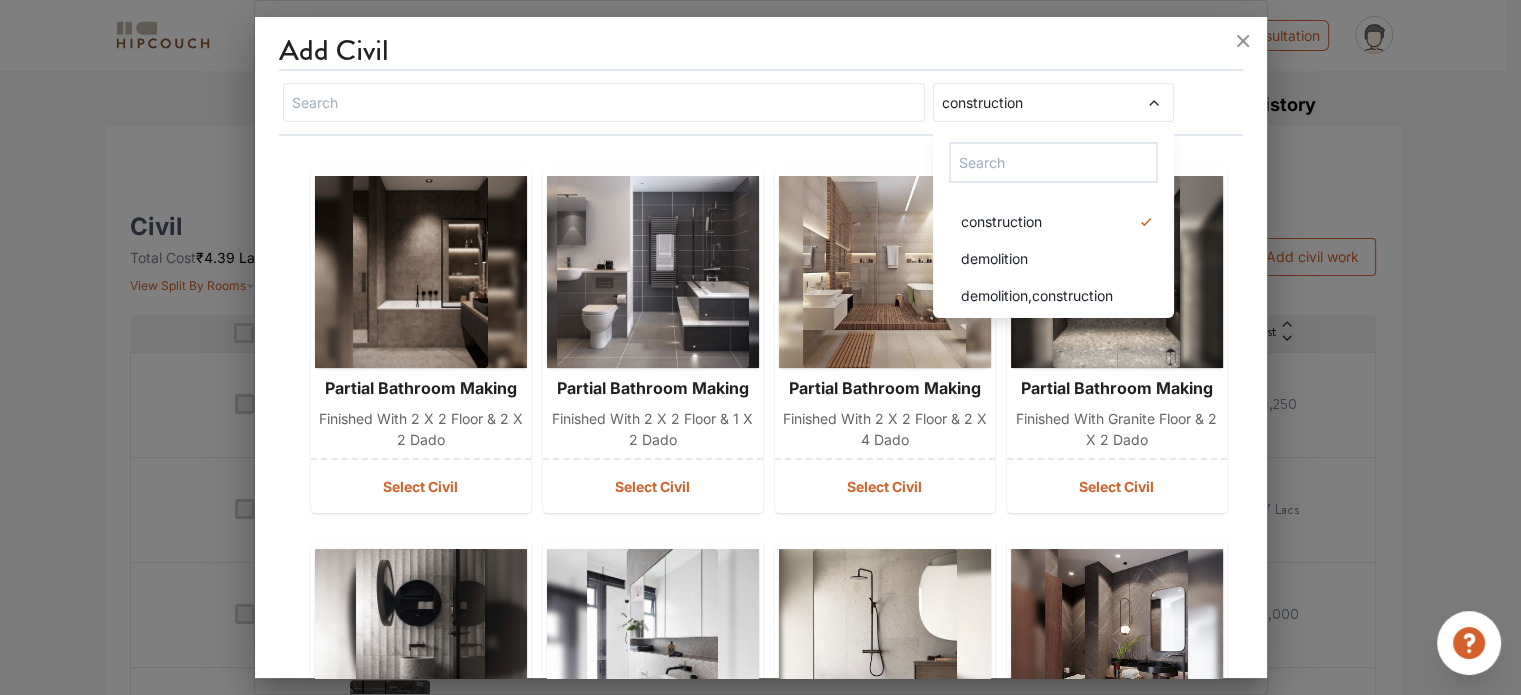 click on "Add Civil construction construction demolition demolition,construction partial bathroom making Finished with 2 x 2 floor & 2 x 2 dado Select Civil partial bathroom making Finished with 2 x 2 floor & 1 x 2 dado Select Civil partial bathroom making Finished with 2 x 2 floor & 2 x 4 dado Select Civil partial bathroom making Finished with granite floor & 2 x 2 dado Select Civil partial bathroom making Finished with granite floor & 1 x 2 dado Select Civil partial bathroom making Finished with granite floor & 2 x 4 dado Select Civil partial bathroom making Finished with quartz floor & 2 x 2 dado Select Civil partial bathroom making Finished with quartz floor & 1 x 2 dado Select Civil partial bathroom making Finished with quartz floor & 2 x 4 dado Select Civil partial bathroom making Finished with marble floor & 2 x 2 dado Select Civil Load more" at bounding box center (761, 351) 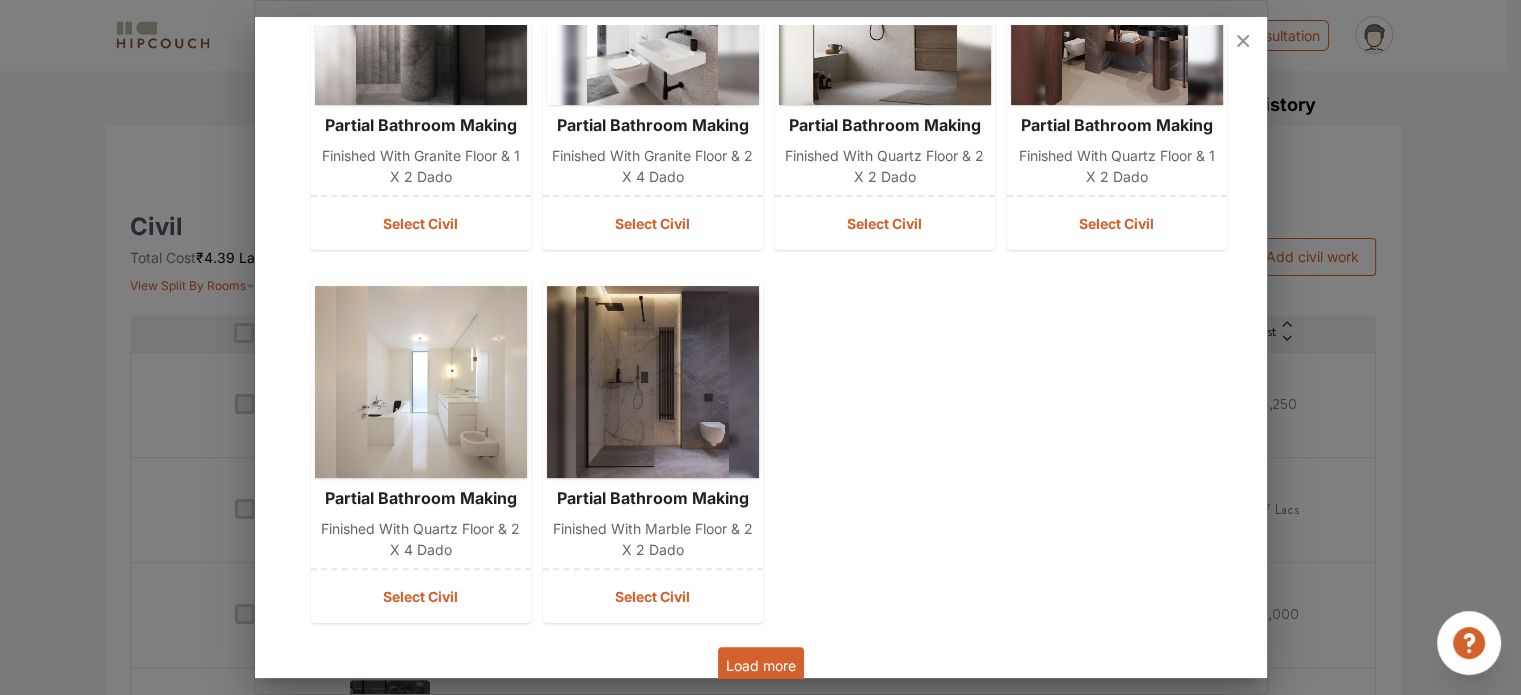 scroll, scrollTop: 680, scrollLeft: 0, axis: vertical 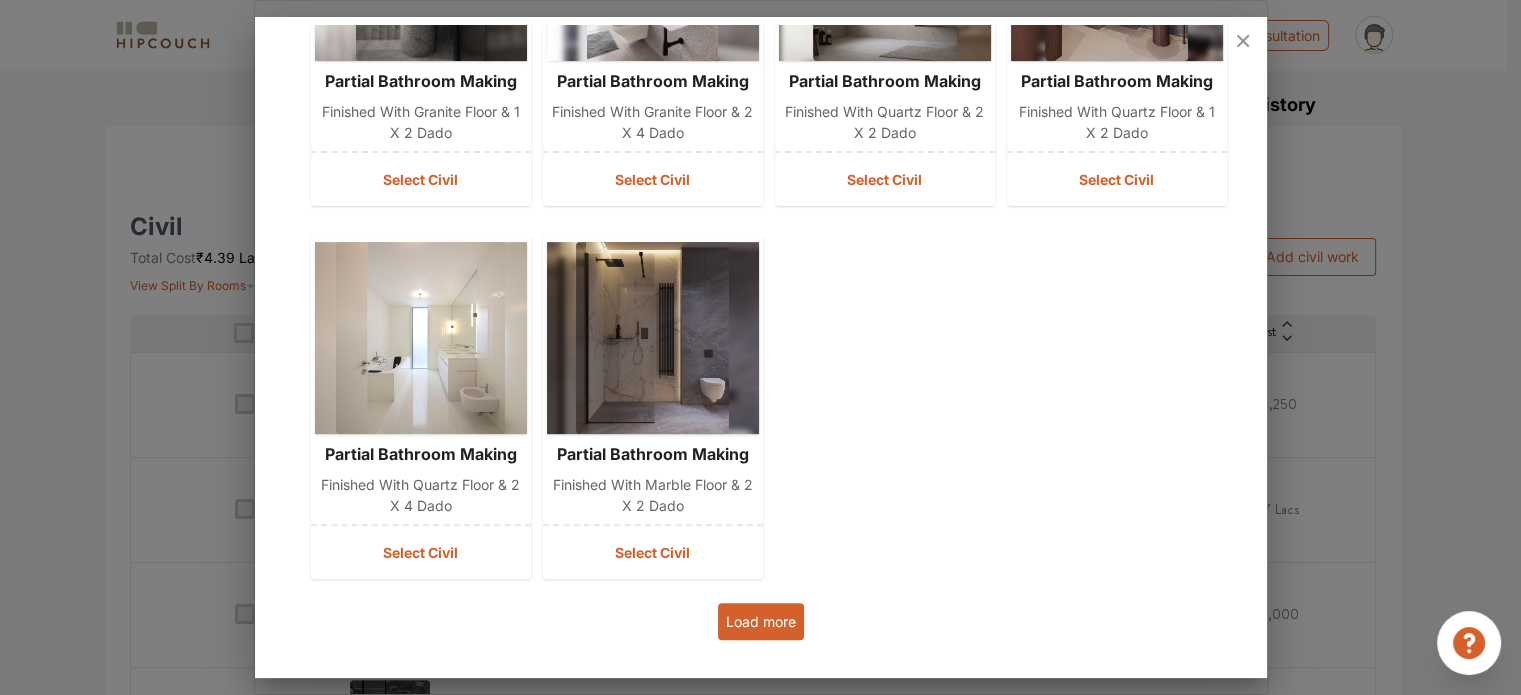 click on "Load more" at bounding box center [761, 621] 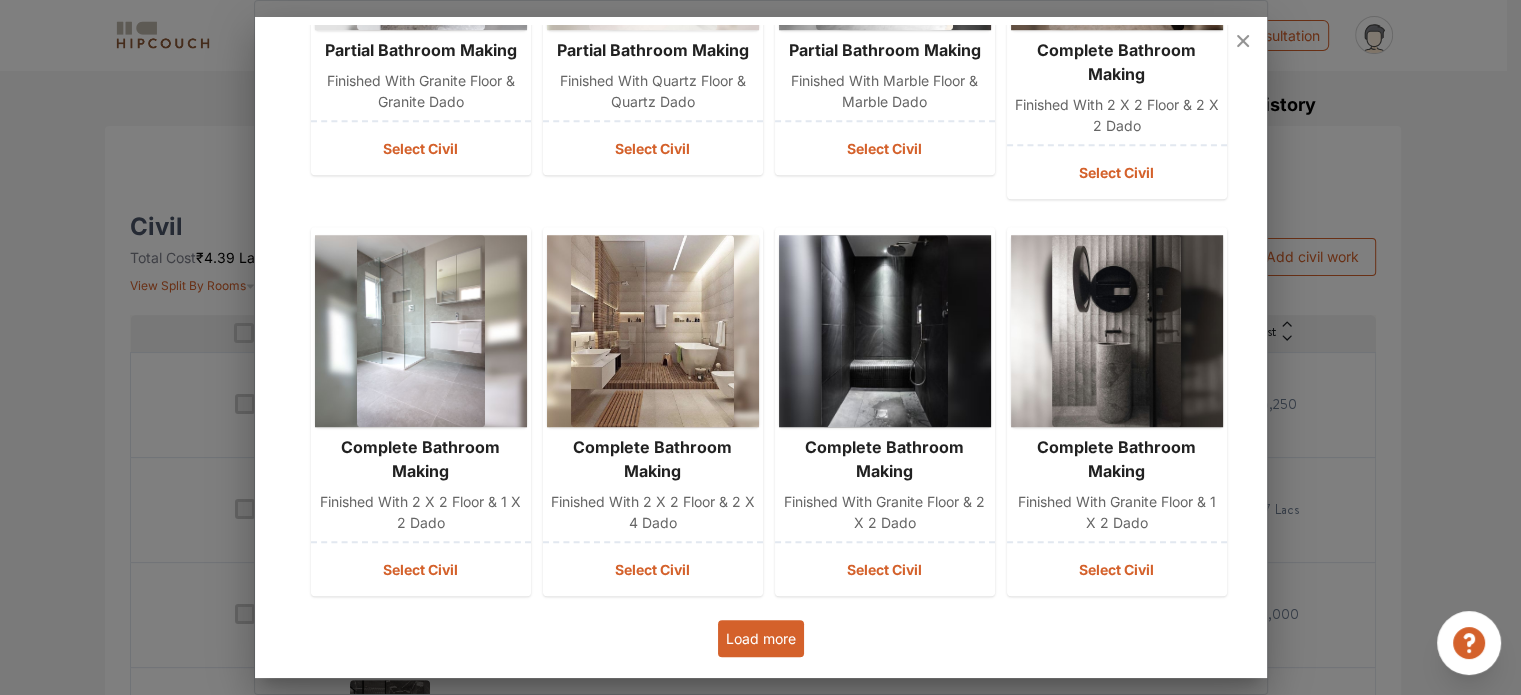 scroll, scrollTop: 1472, scrollLeft: 0, axis: vertical 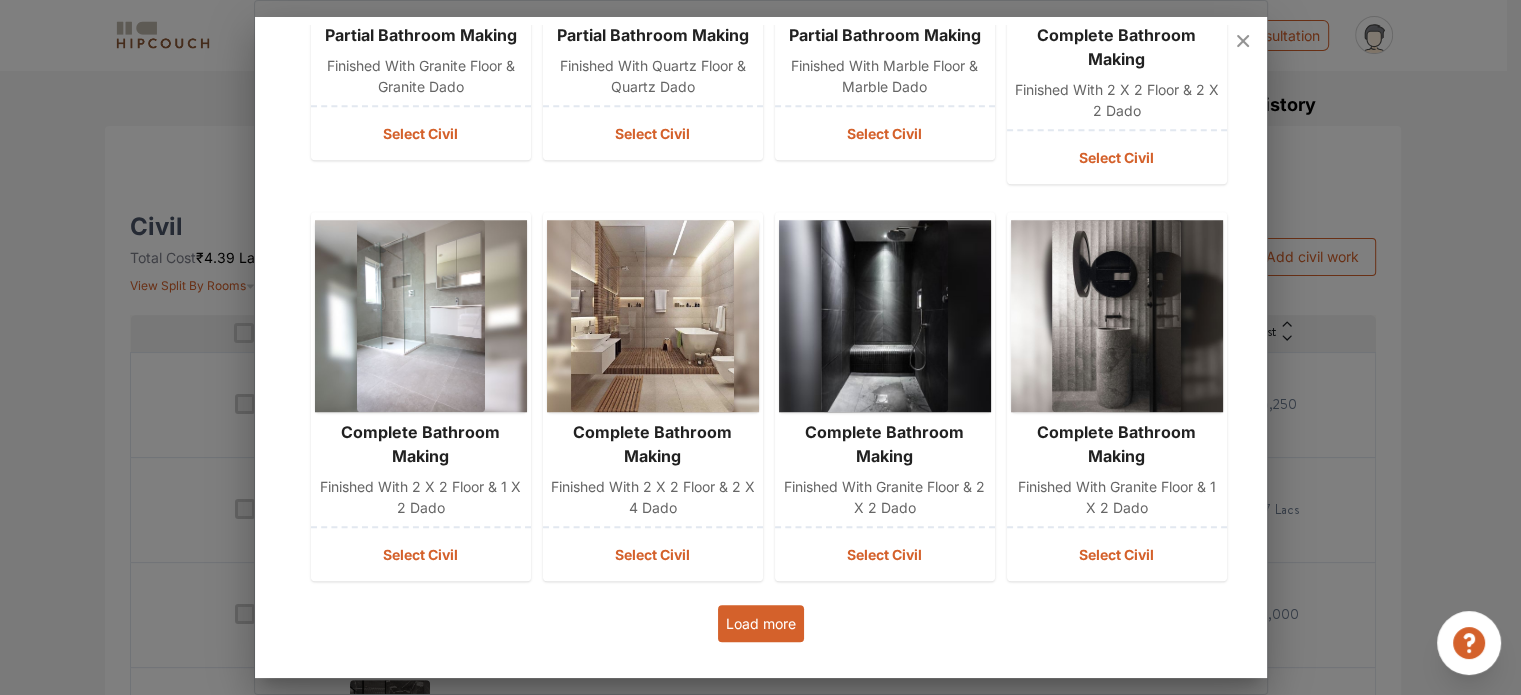 click on "Load more" at bounding box center (761, 623) 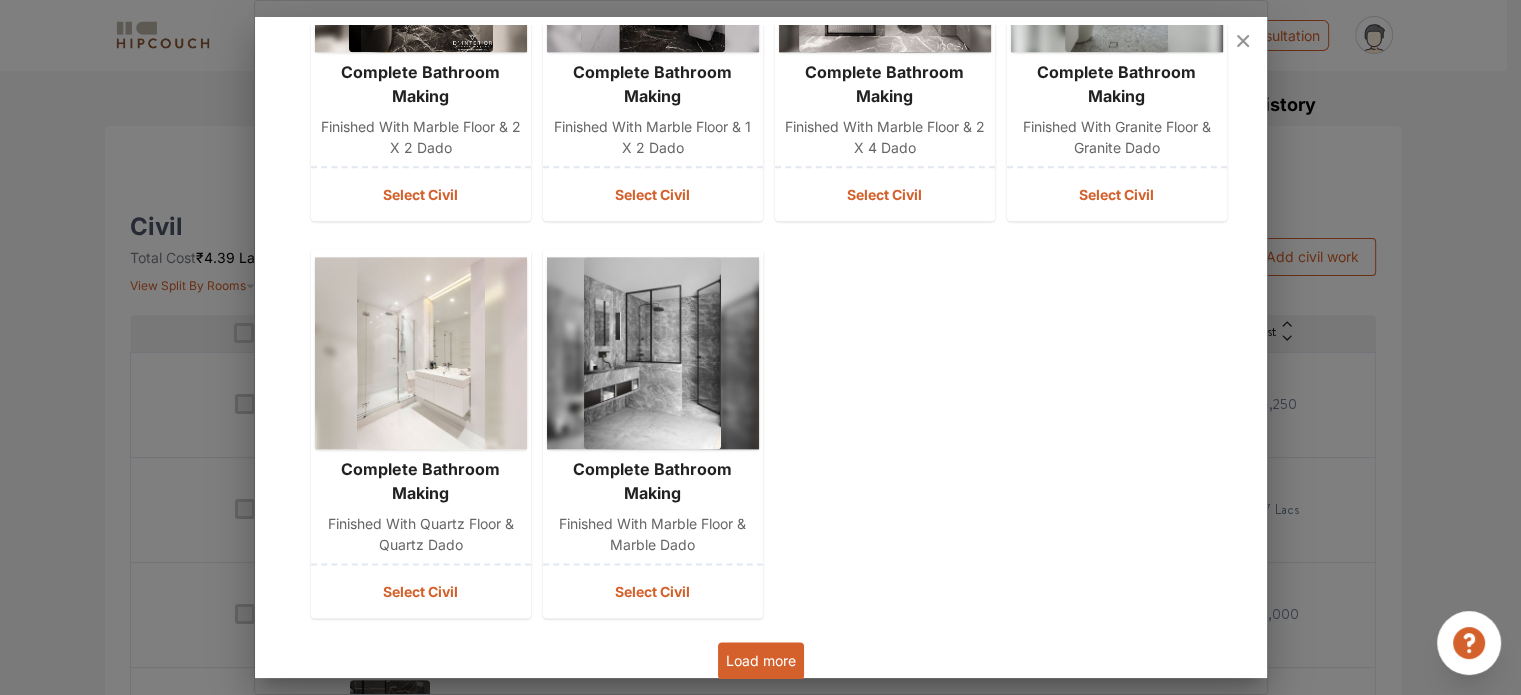 scroll, scrollTop: 2663, scrollLeft: 0, axis: vertical 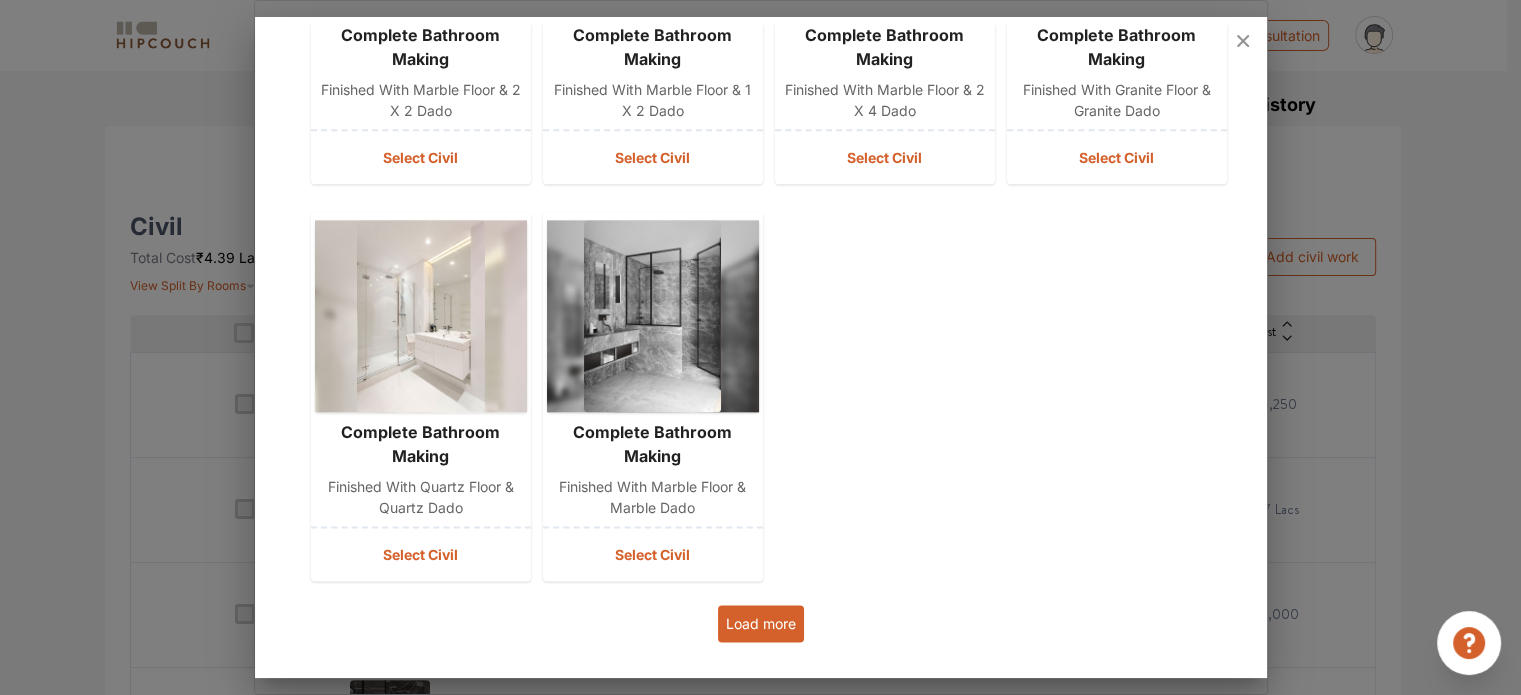 click on "Load more" at bounding box center [761, 623] 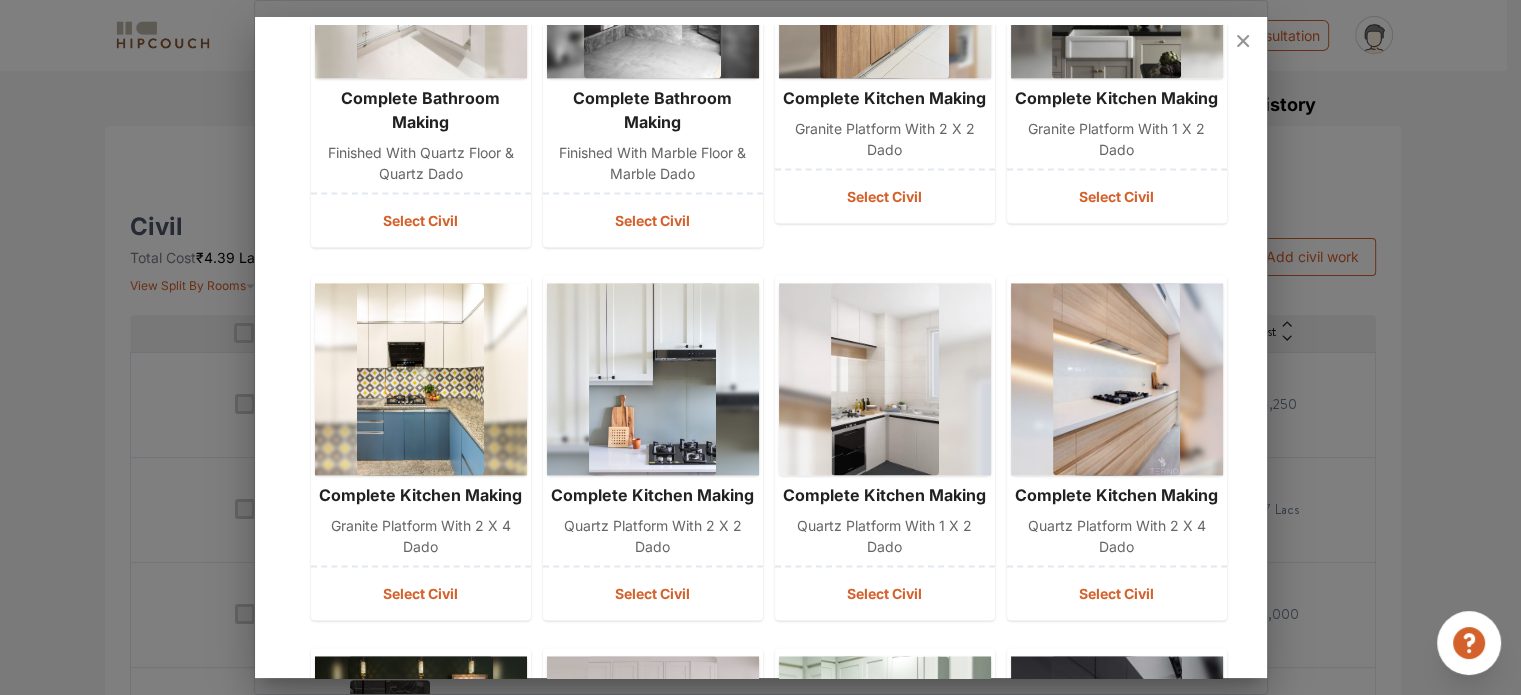 scroll, scrollTop: 3063, scrollLeft: 0, axis: vertical 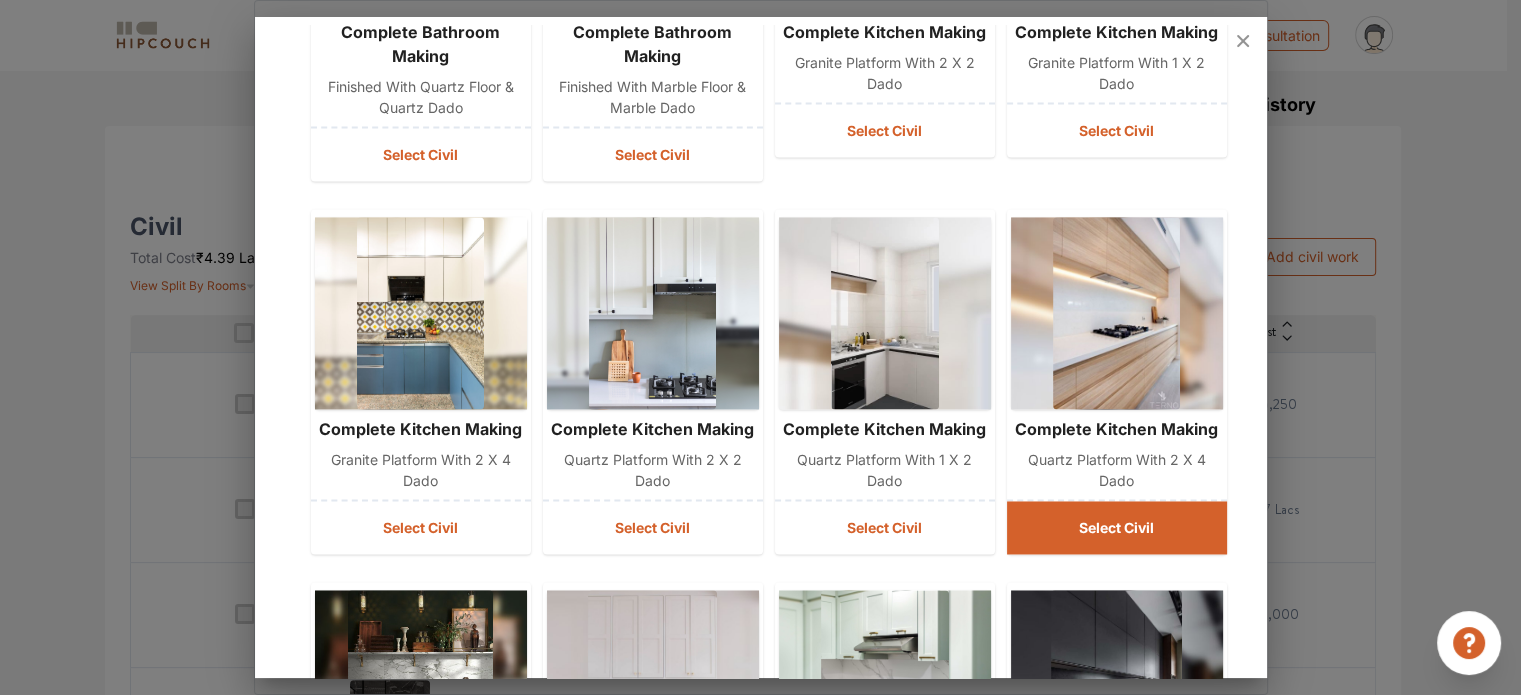 click on "Select Civil" at bounding box center [1117, 527] 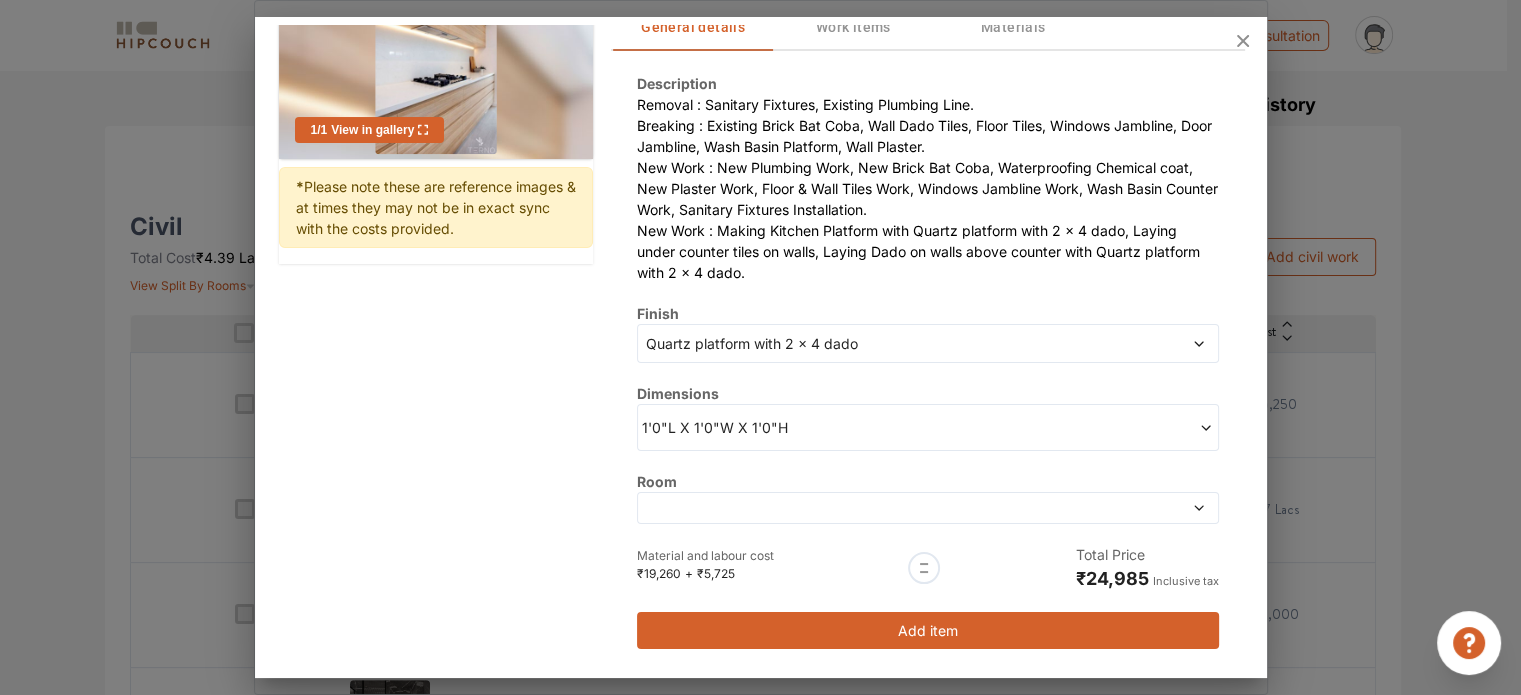 scroll, scrollTop: 200, scrollLeft: 0, axis: vertical 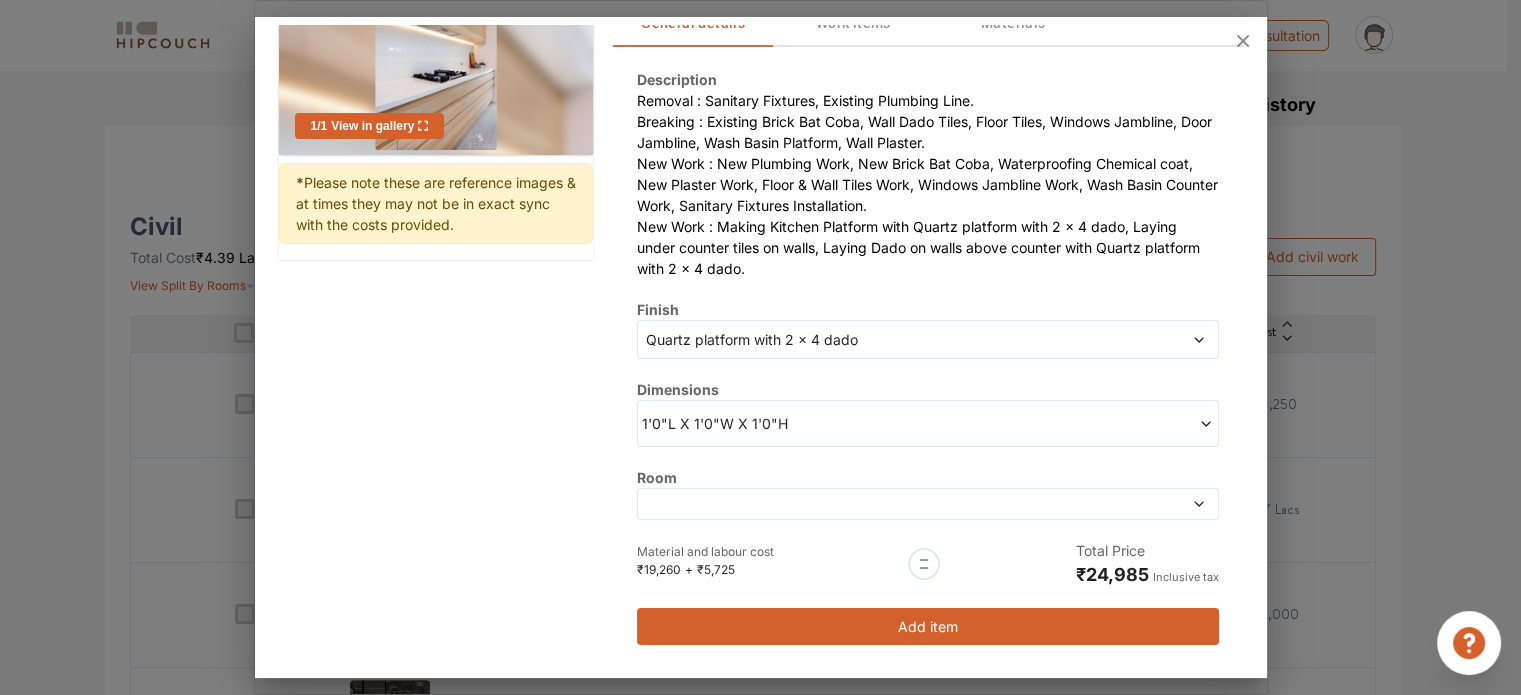 click 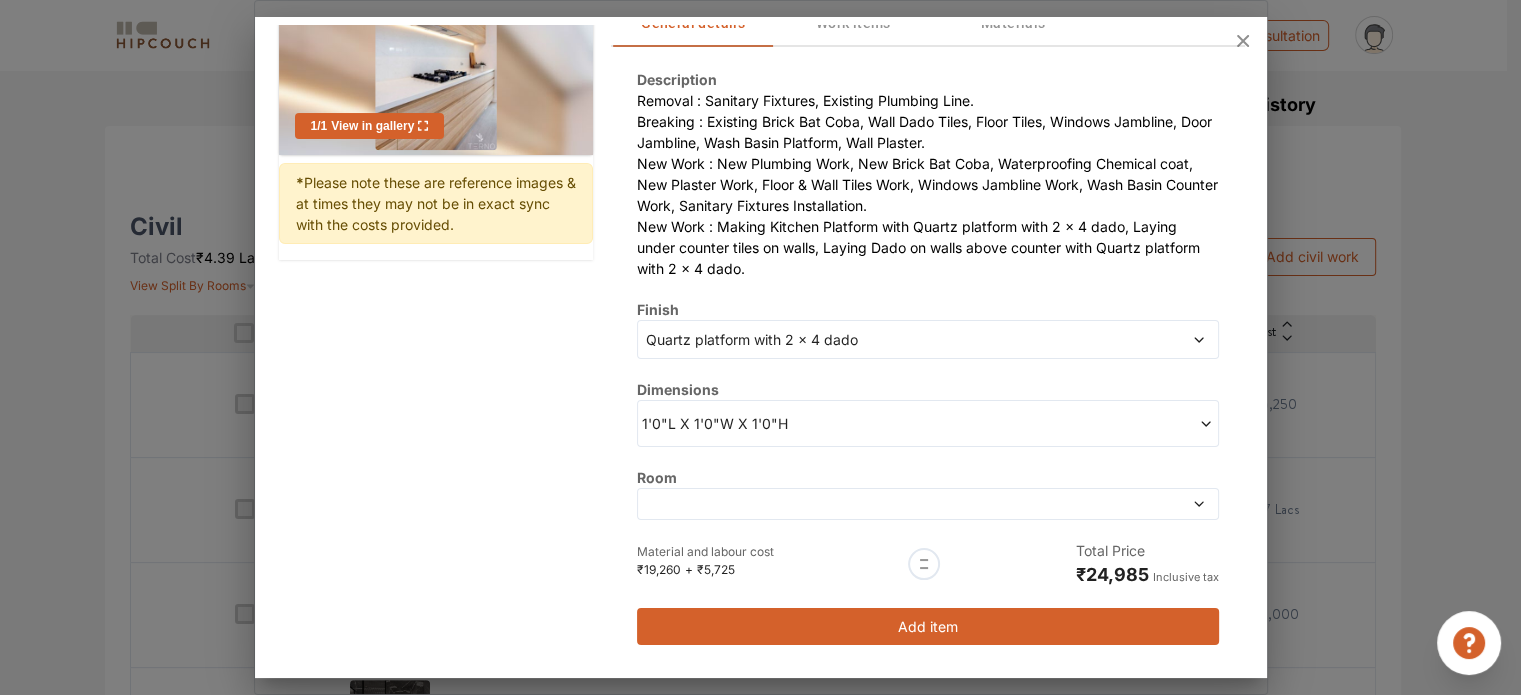 click 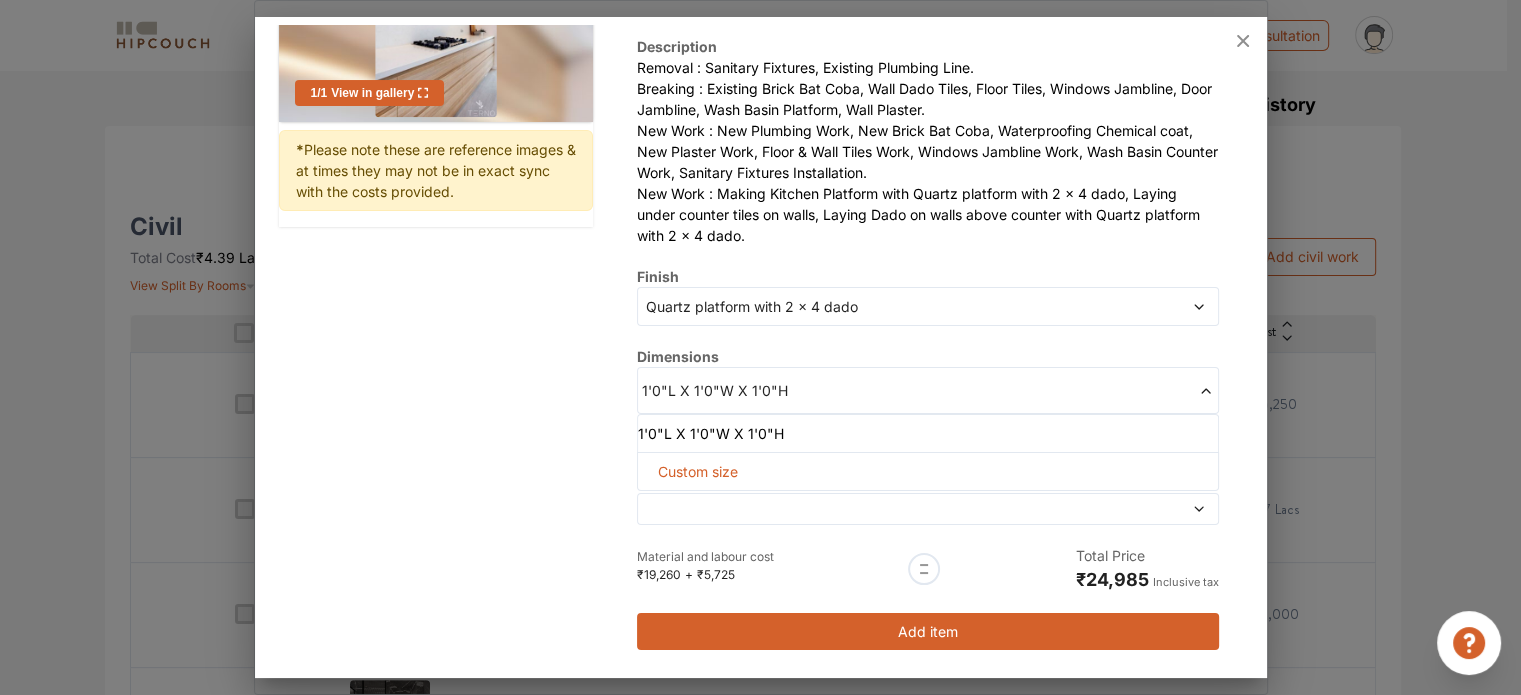 click 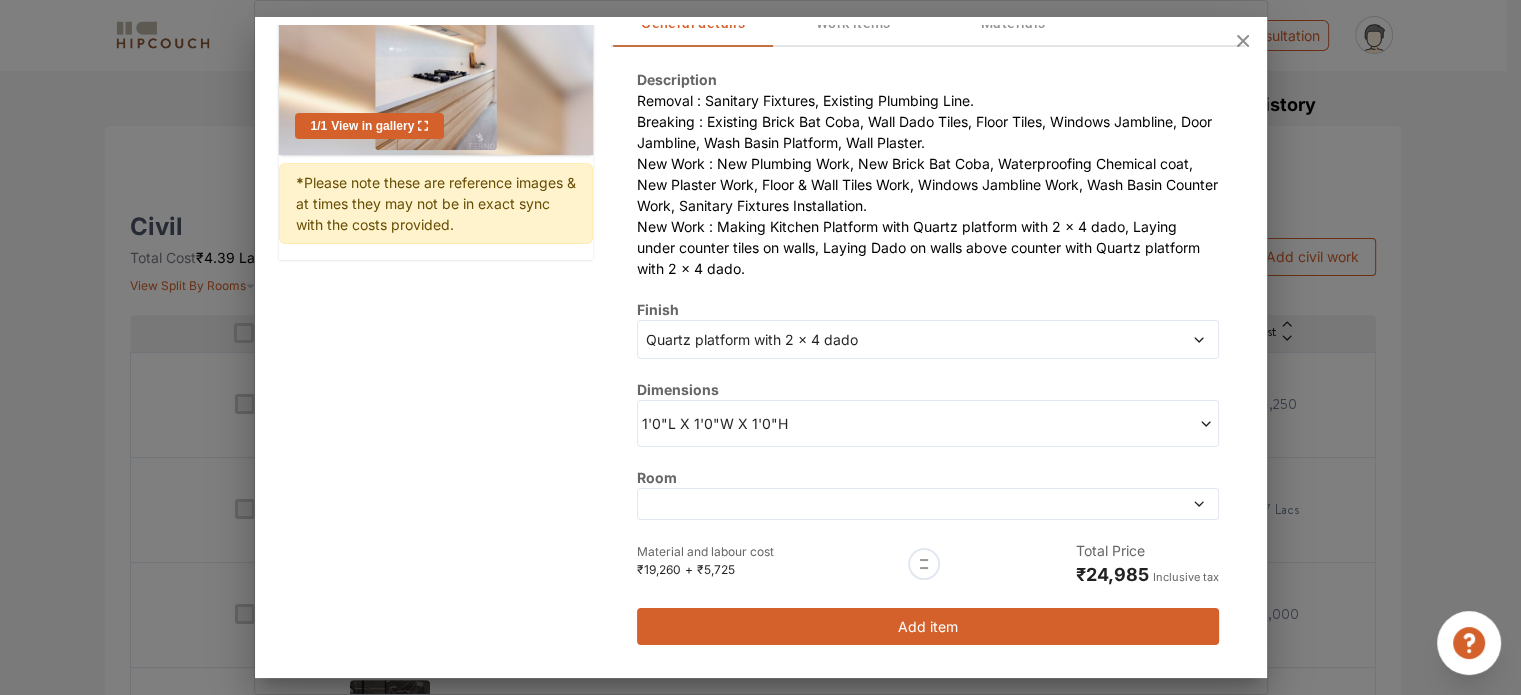 click on "1'0"L X 1'0"W X 1'0"H" at bounding box center (785, 423) 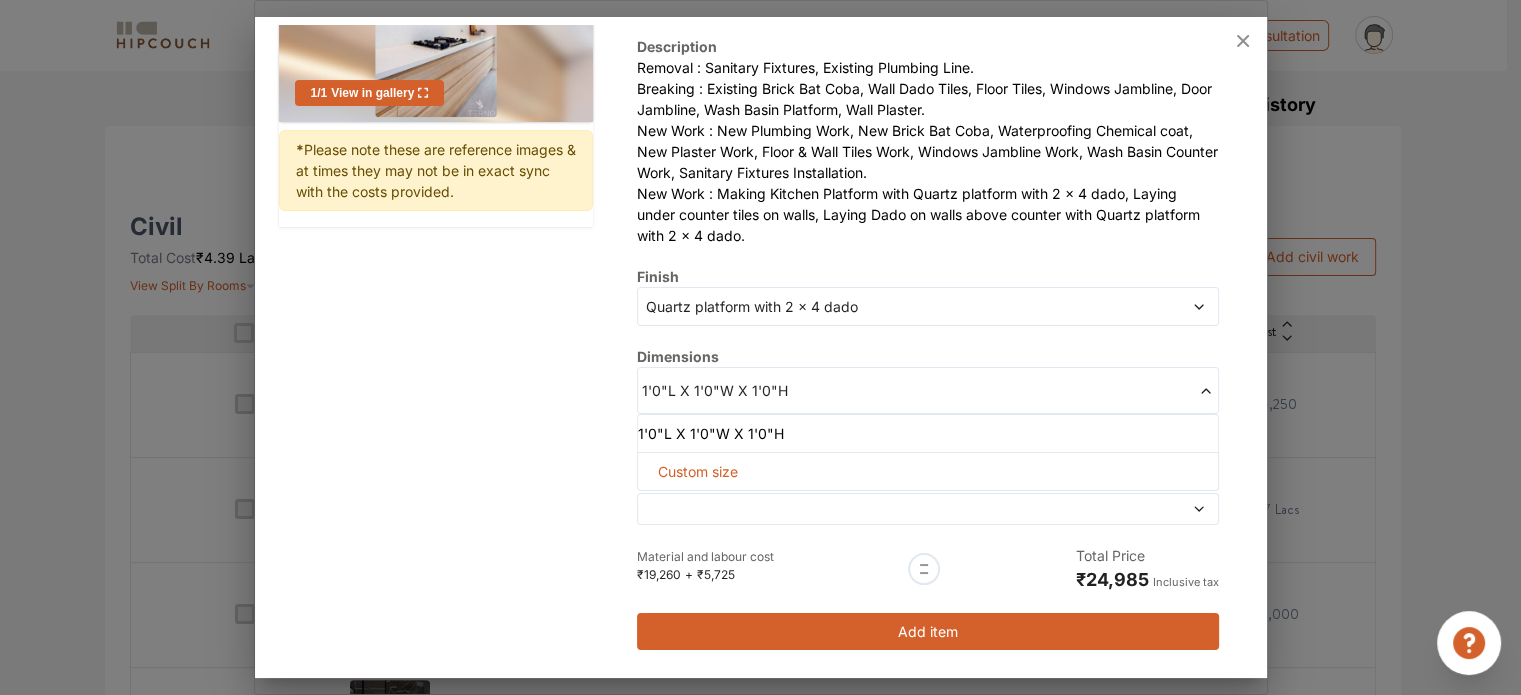 click on "Custom size" at bounding box center (698, 471) 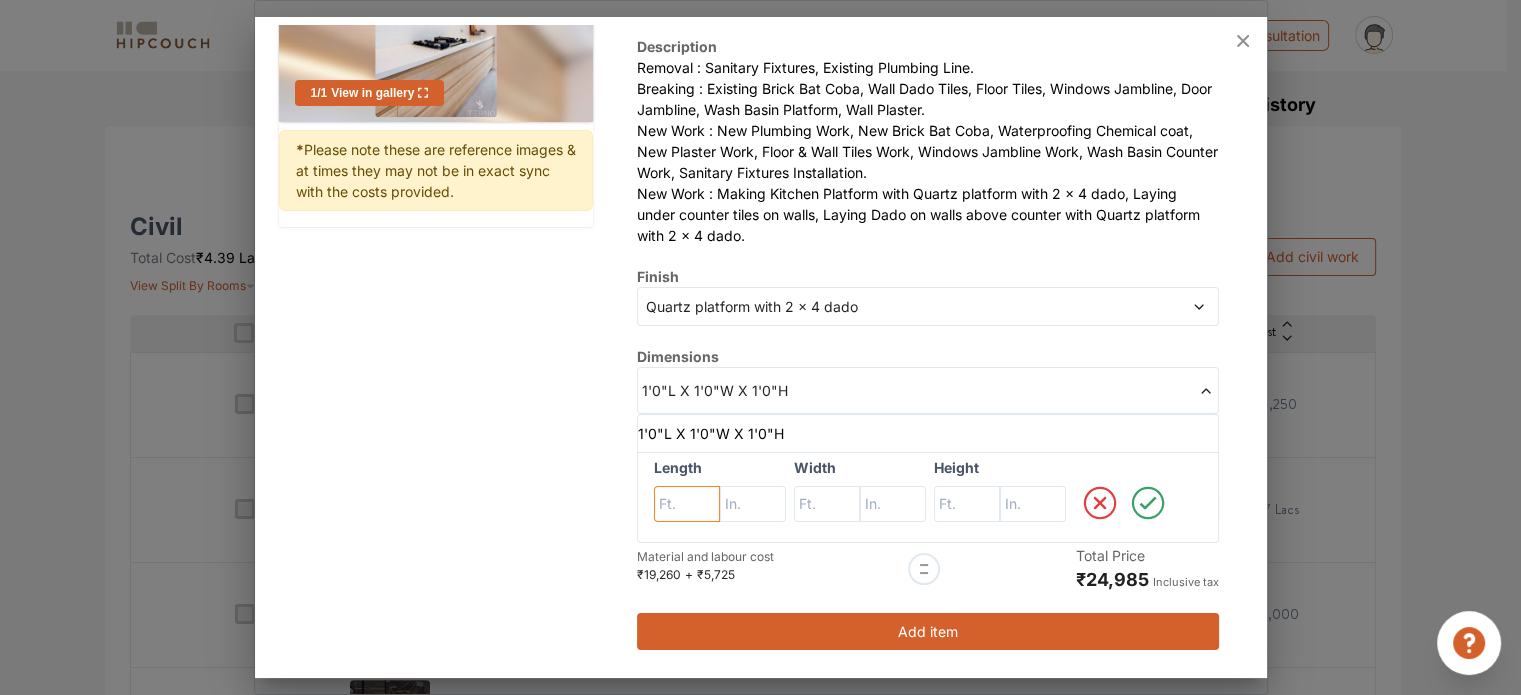 click at bounding box center (687, 504) 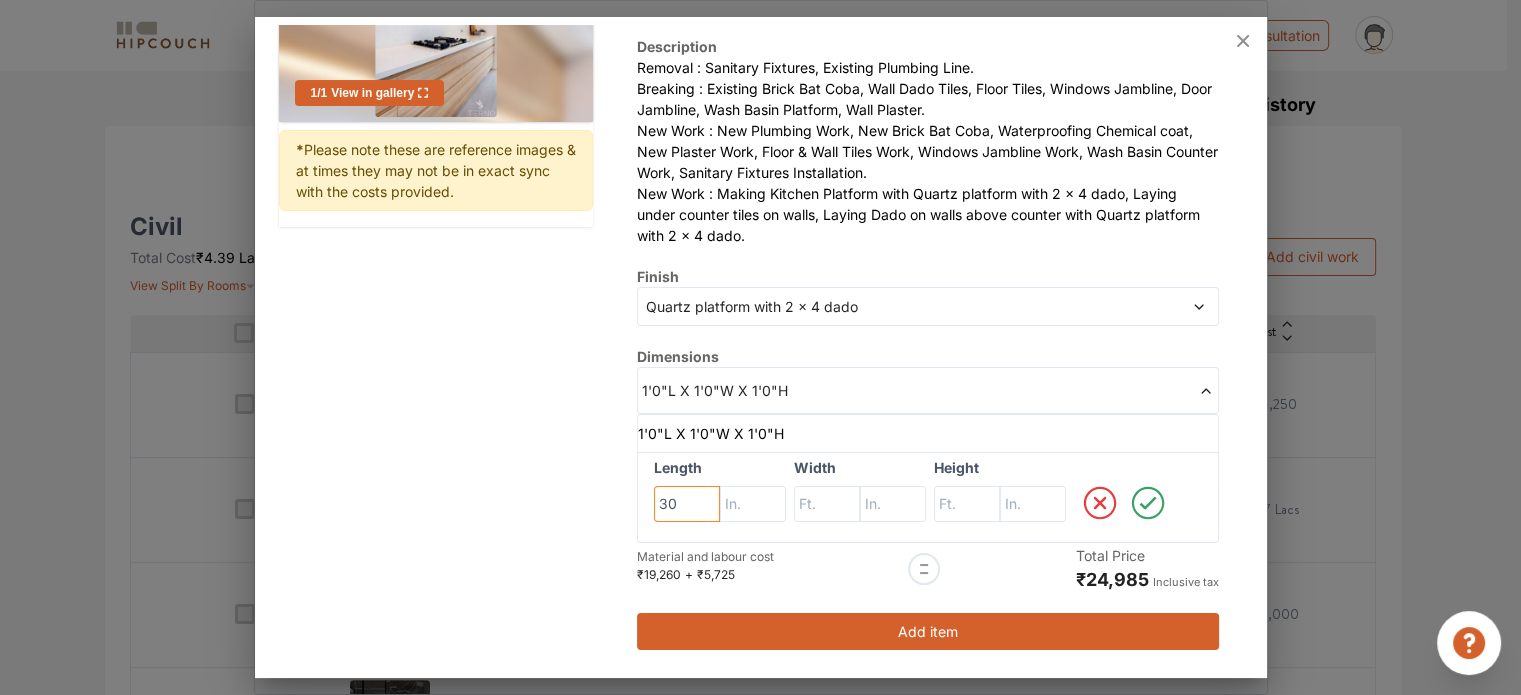 type on "30" 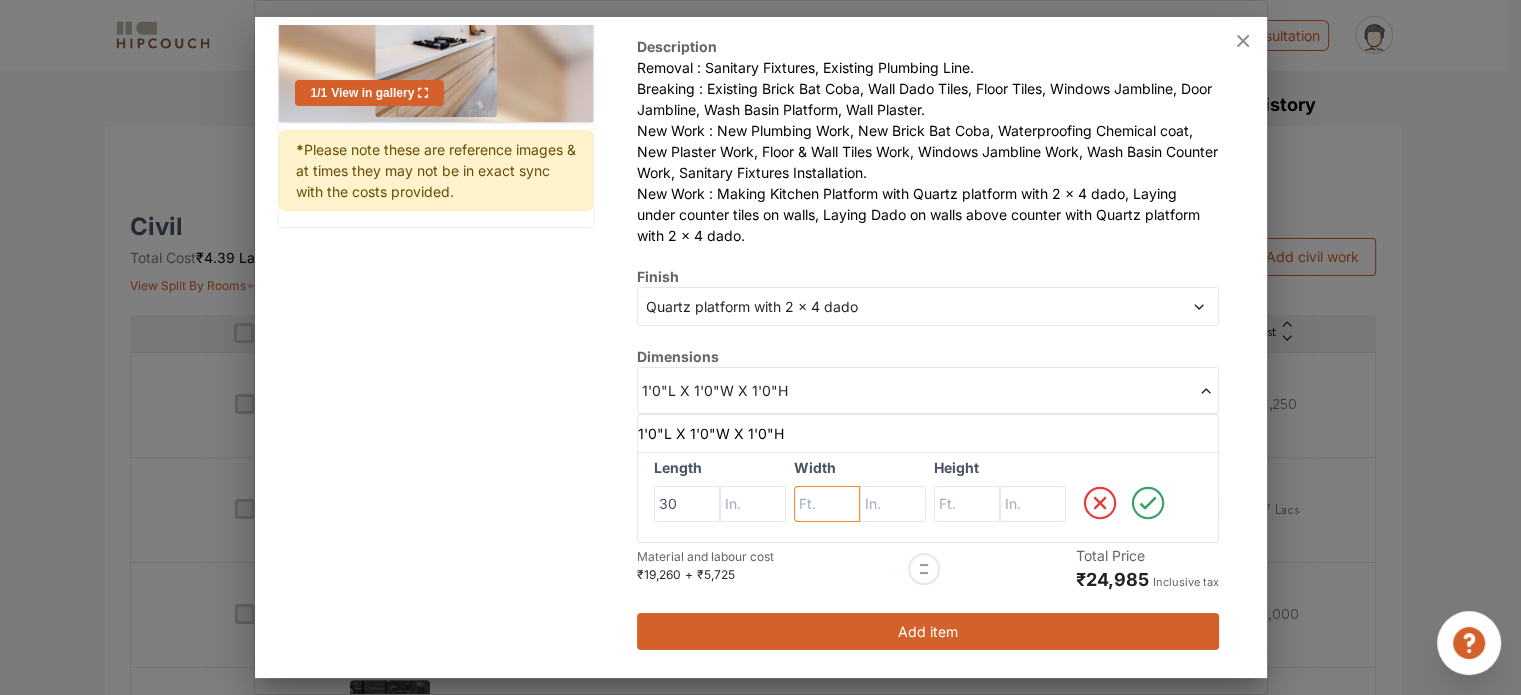 click at bounding box center [687, 504] 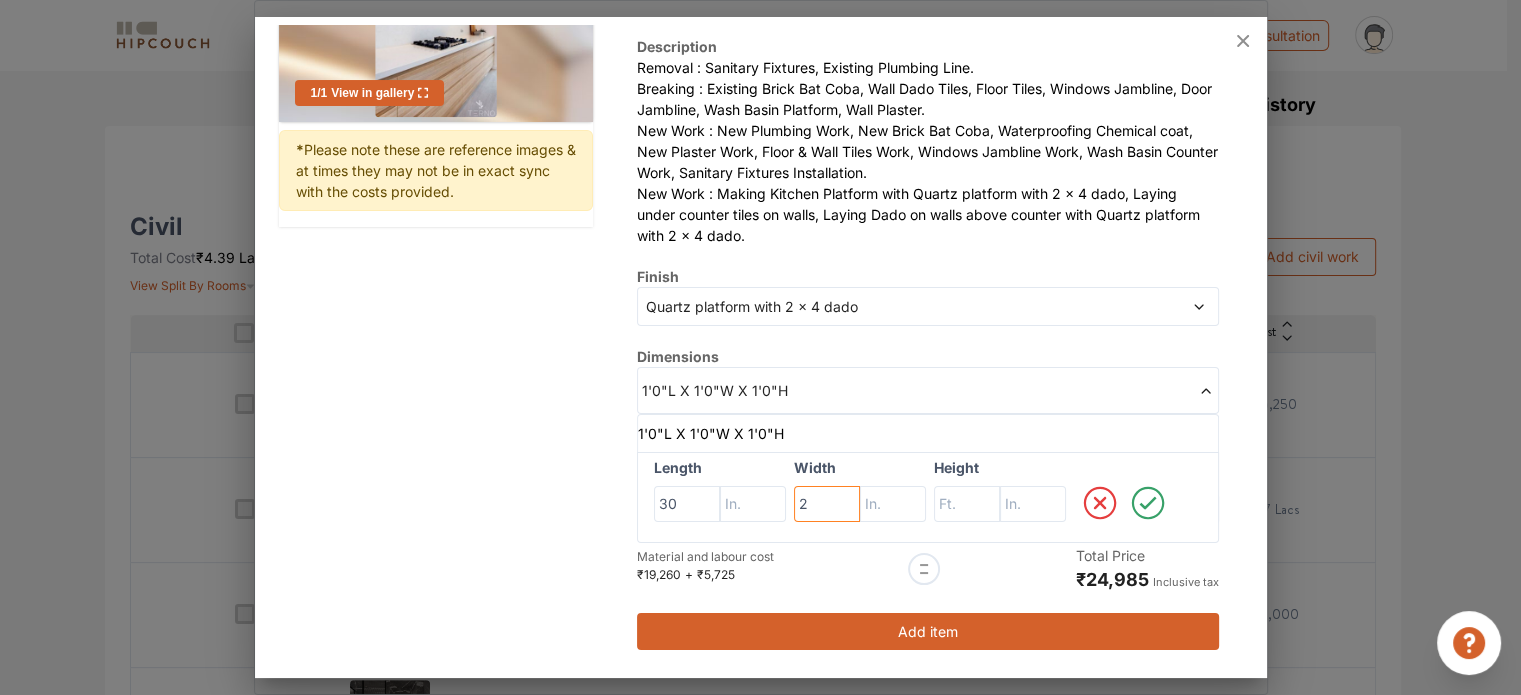 type on "2" 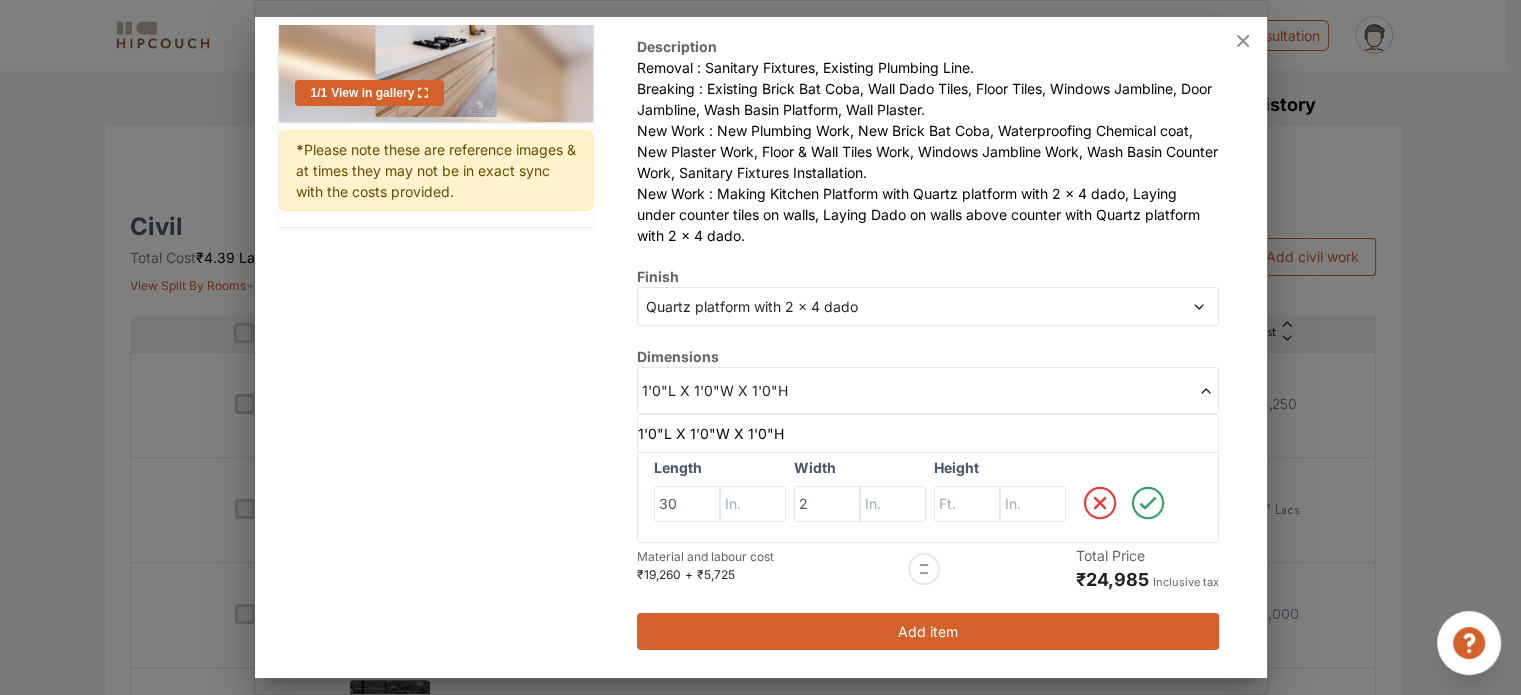 click on "Height" at bounding box center [1000, 467] 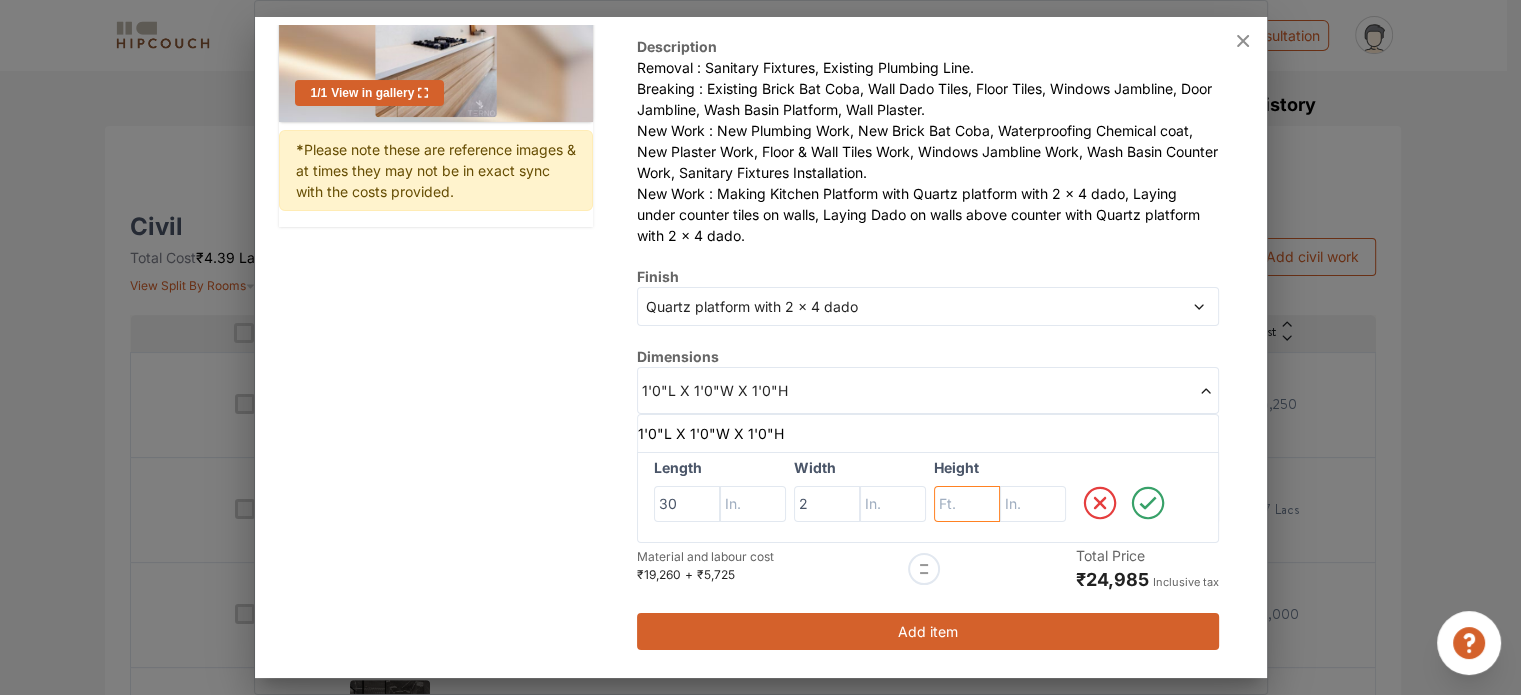 click at bounding box center (687, 504) 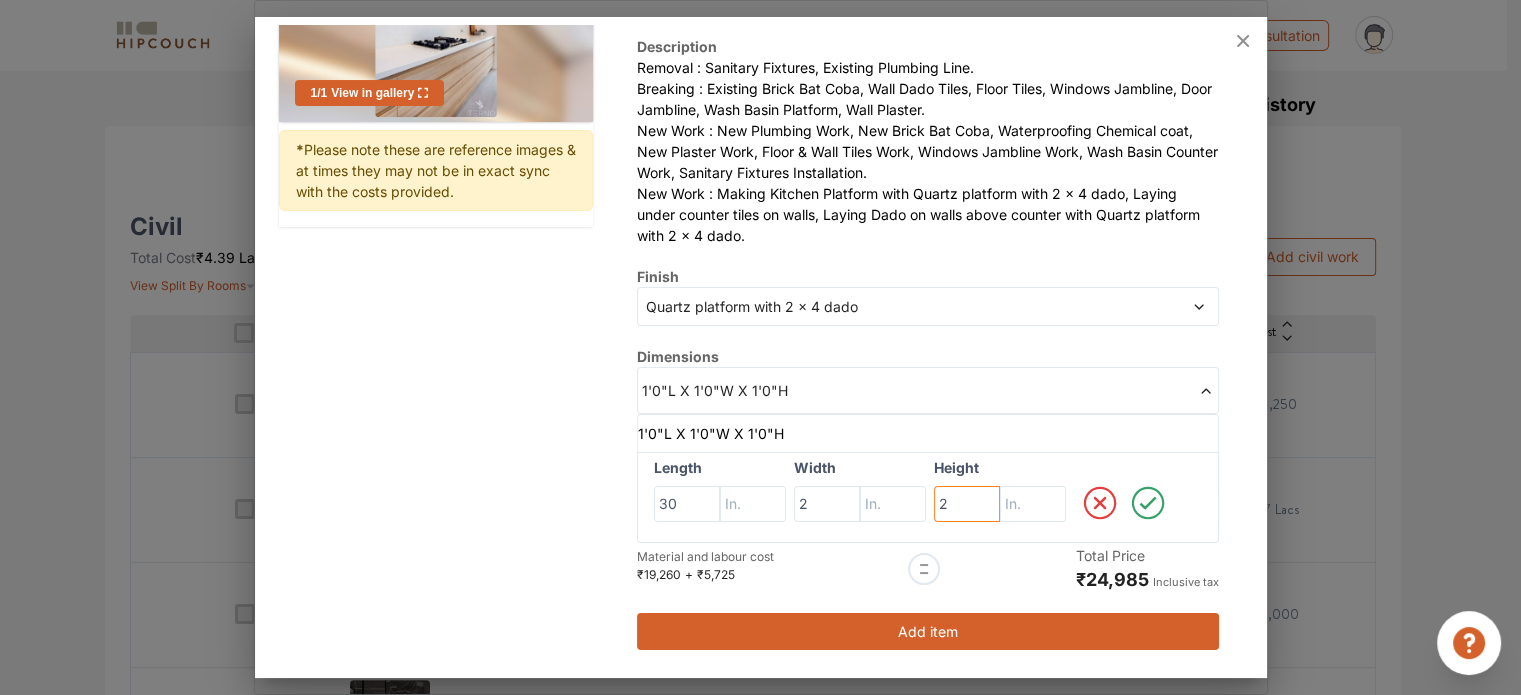 type on "2" 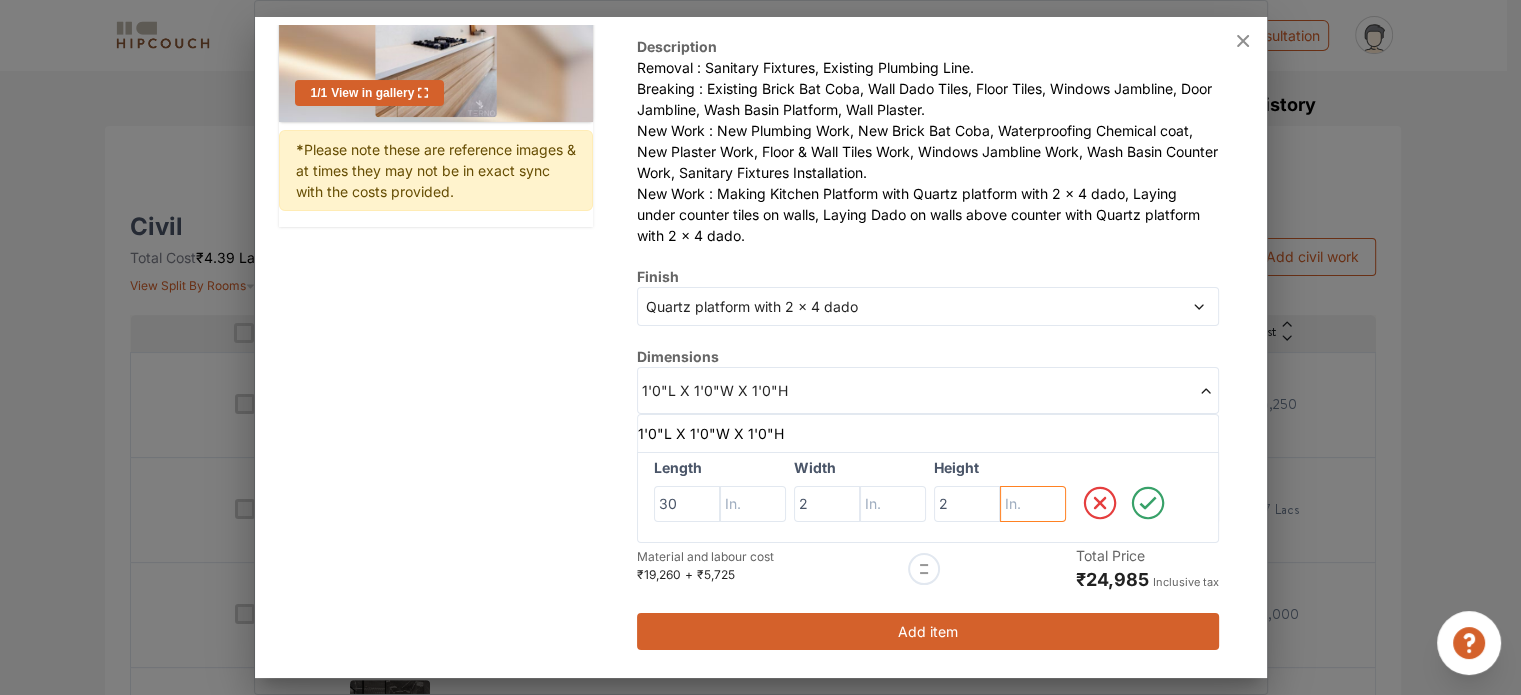 click at bounding box center (753, 504) 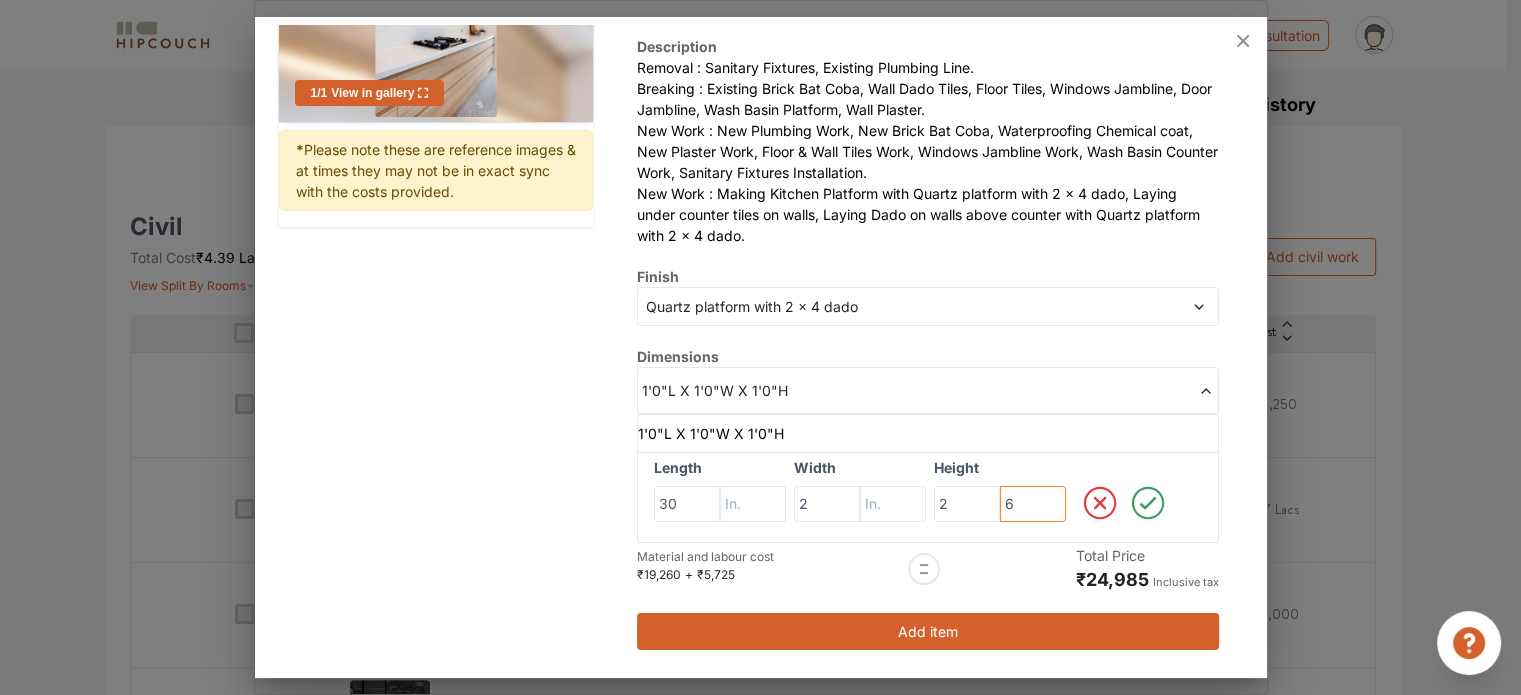 type on "6" 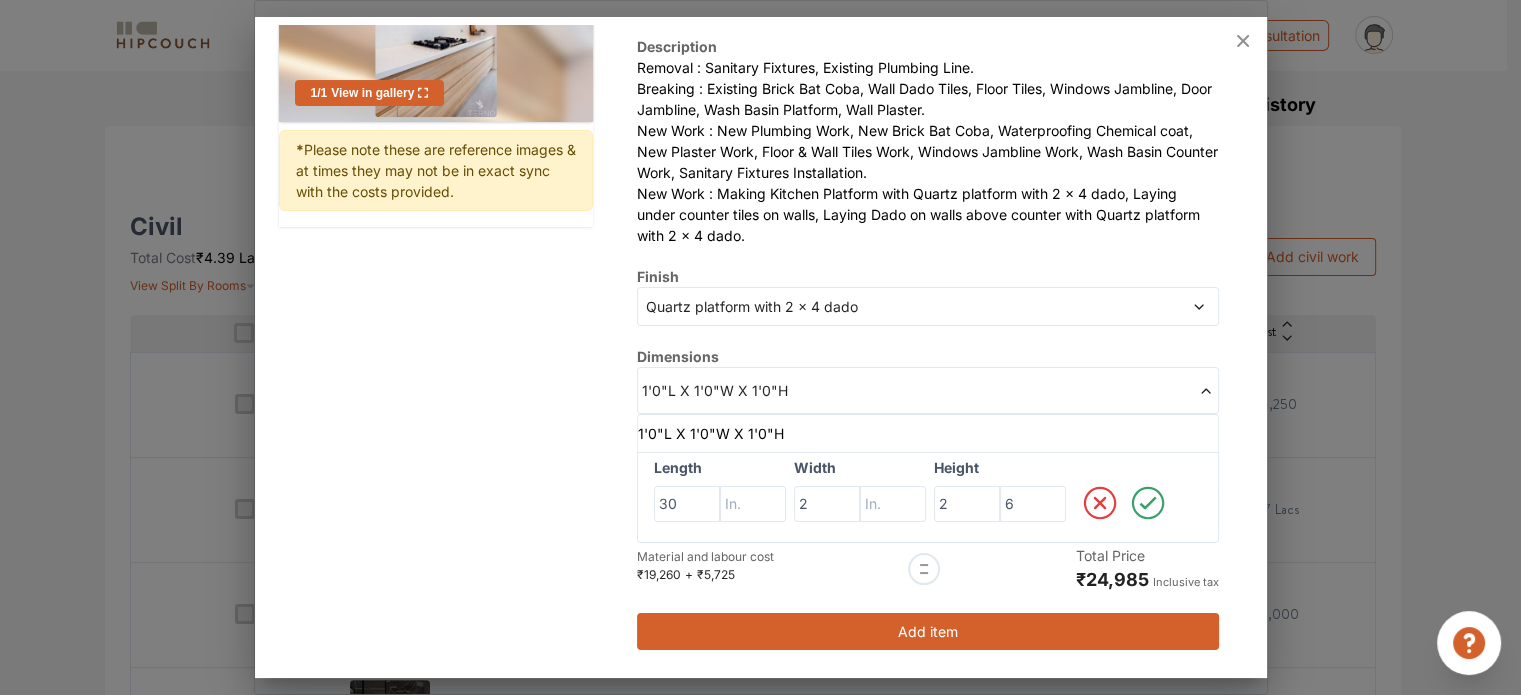 click 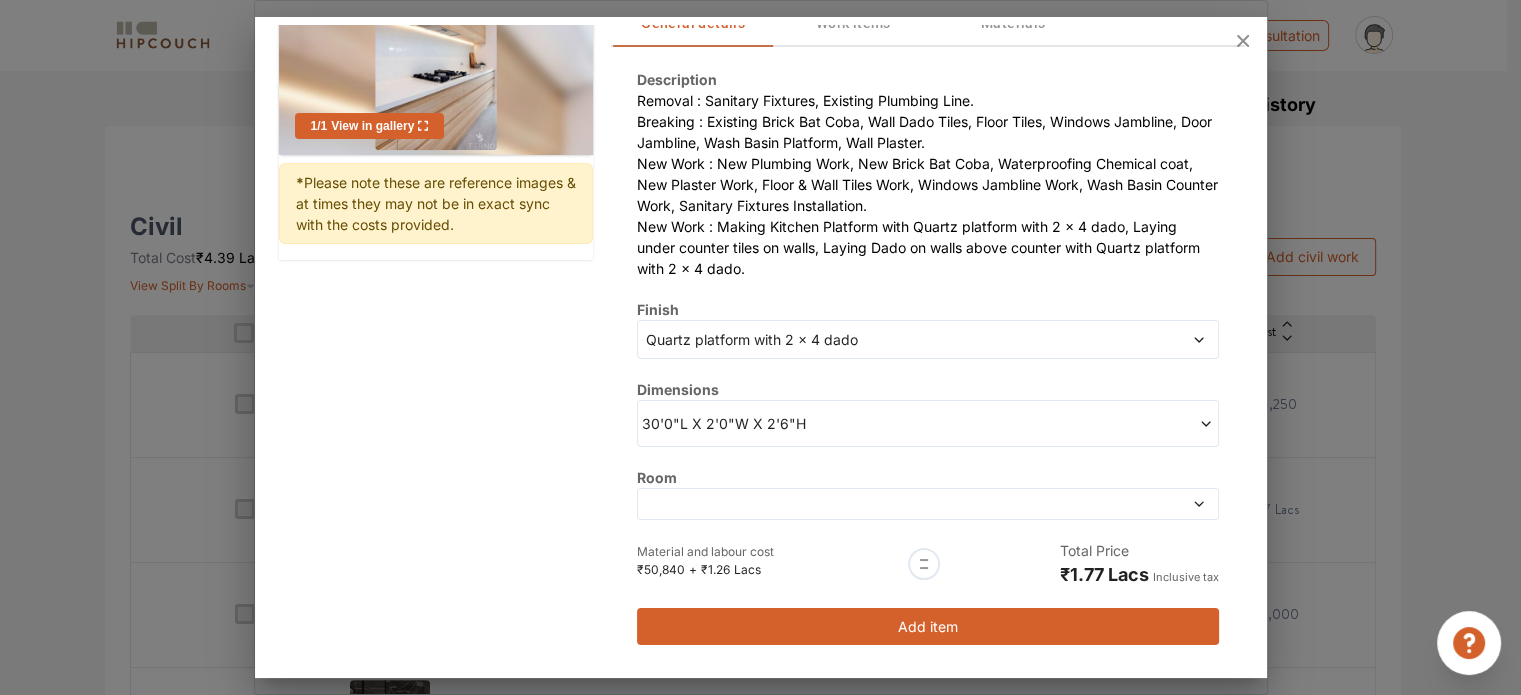 click 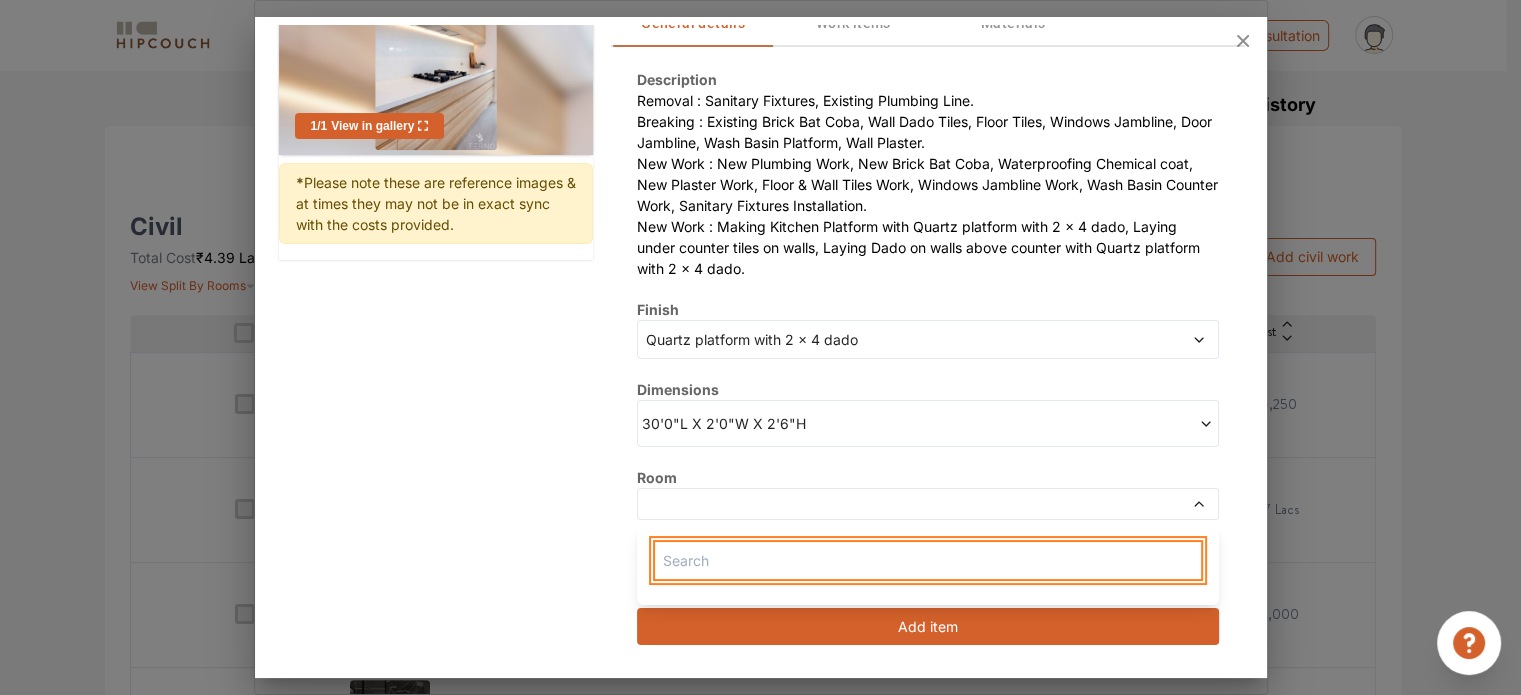 click at bounding box center [927, 560] 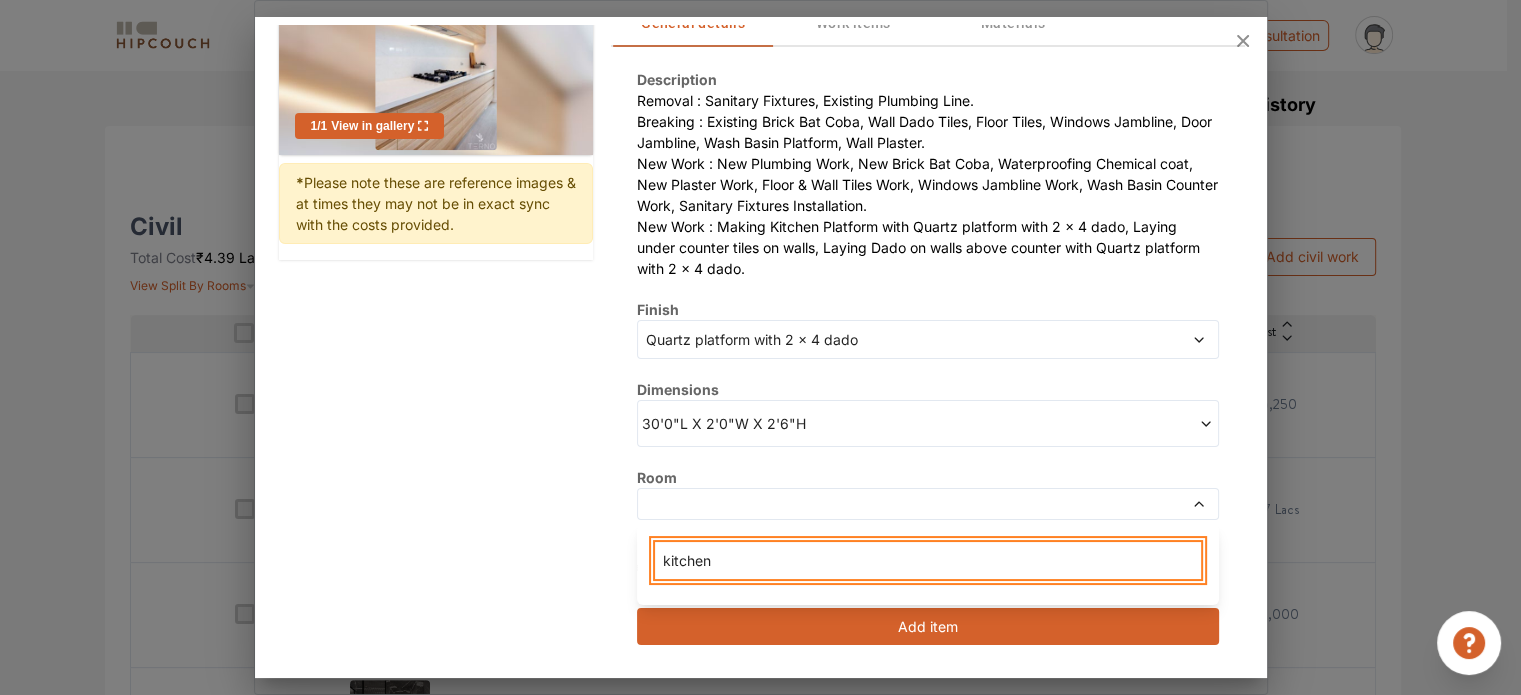 type on "kitchen" 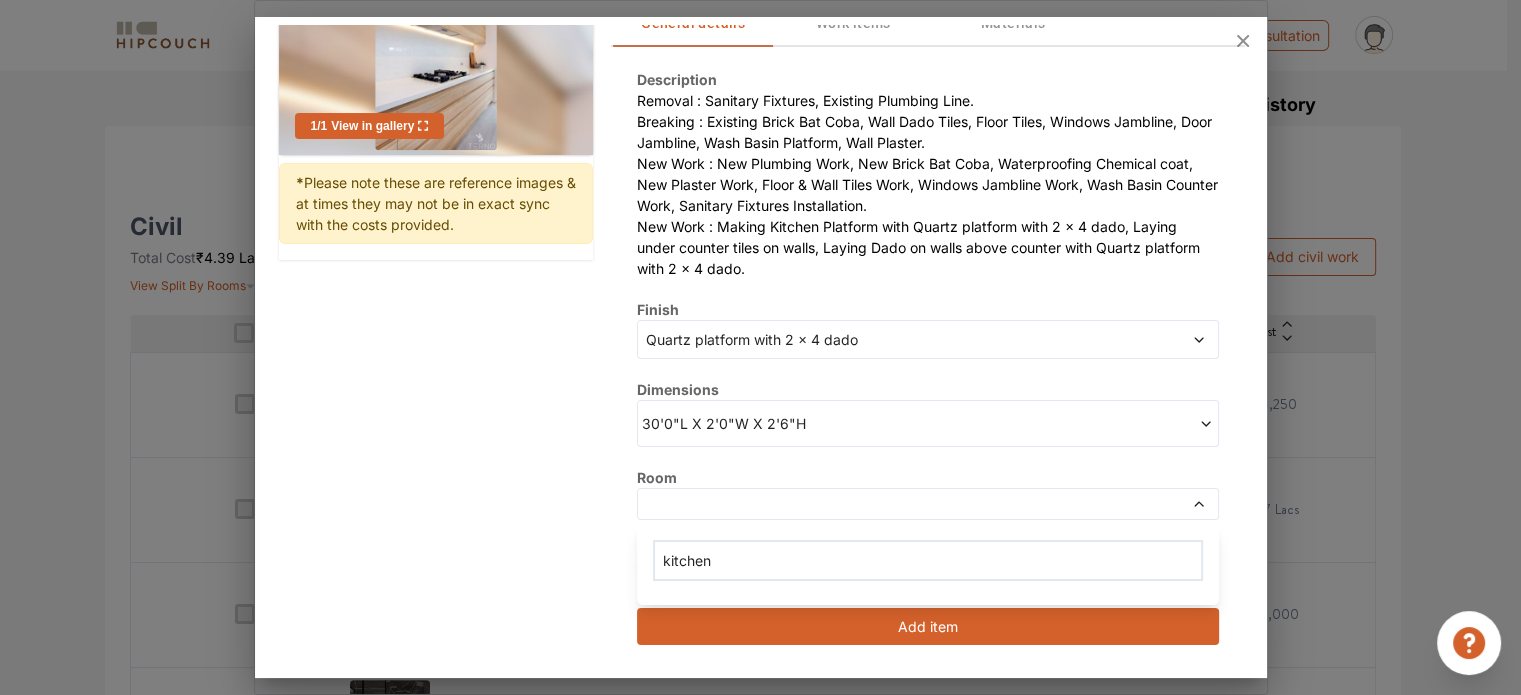 click on "Add Civil Back to list 1 / 1 View in gallery   * Please note these are reference images & at times they may not be in exact sync with the costs provided. Complete Kitchen Making General details Work items Materials Description Removal : Sanitary Fixtures, Existing Plumbing Line. Breaking : Existing Brick Bat Coba, Wall Dado Tiles, Floor Tiles, Windows Jambline, Door Jambline, Wash Basin Platform, Wall Plaster. New Work : New Plumbing Work, New Brick Bat Coba, Waterproofing Chemical coat, New Plaster Work, Floor & Wall Tiles Work, Windows Jambline Work, Wash Basin Counter Work, Sanitary Fixtures Installation. New Work : Making Kitchen Platform with Quartz platform with 2 x 4 dado, Laying under counter tiles on walls, Laying Dado on walls above counter with Quartz platform with 2 x 4 dado. Finish Quartz platform with 2 x 4 dado Dimensions 30'0"L X 2'0"W X 2'6"H Room kitchen Material and labour cost ₹50,840 + ₹1.26 Lacs  Total Price ₹1.77 Lacs  Inclusive tax Add item" at bounding box center [761, 351] 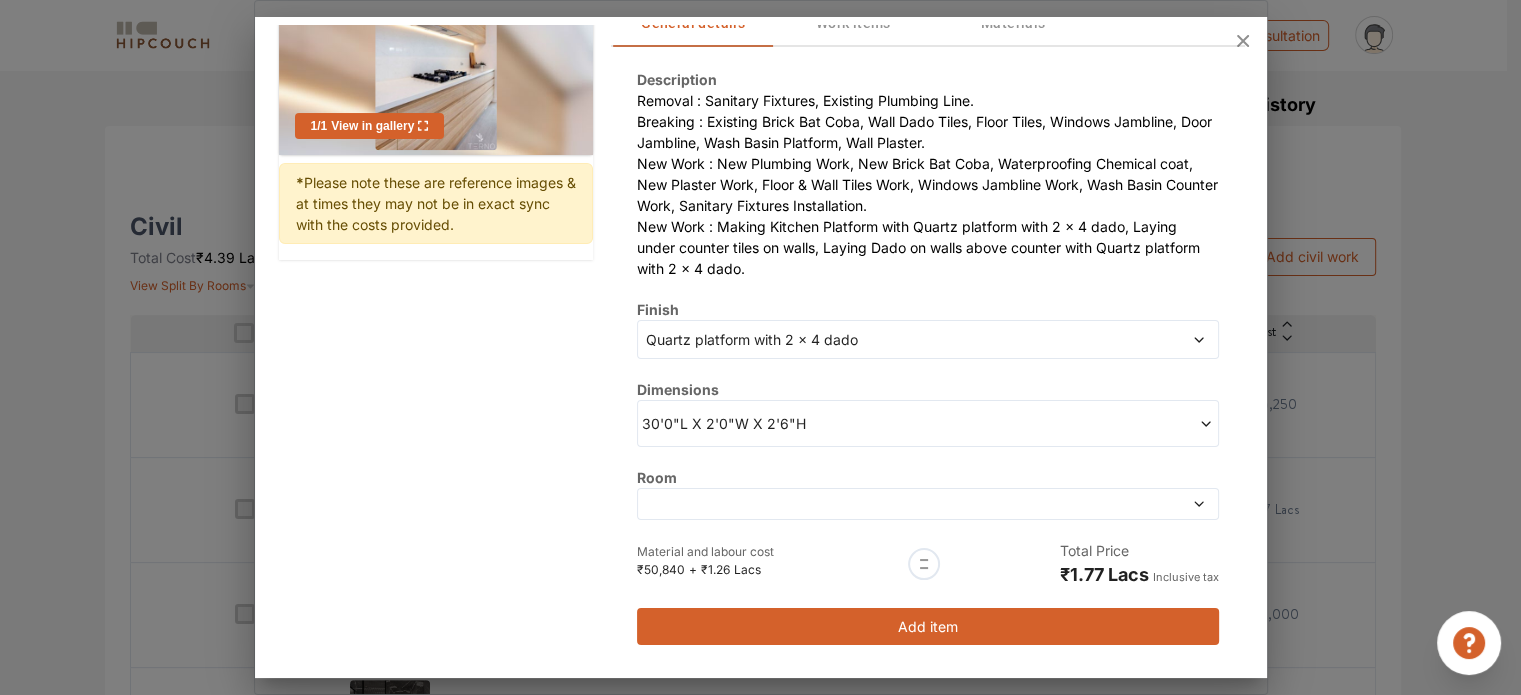 click on "Add item" at bounding box center (927, 626) 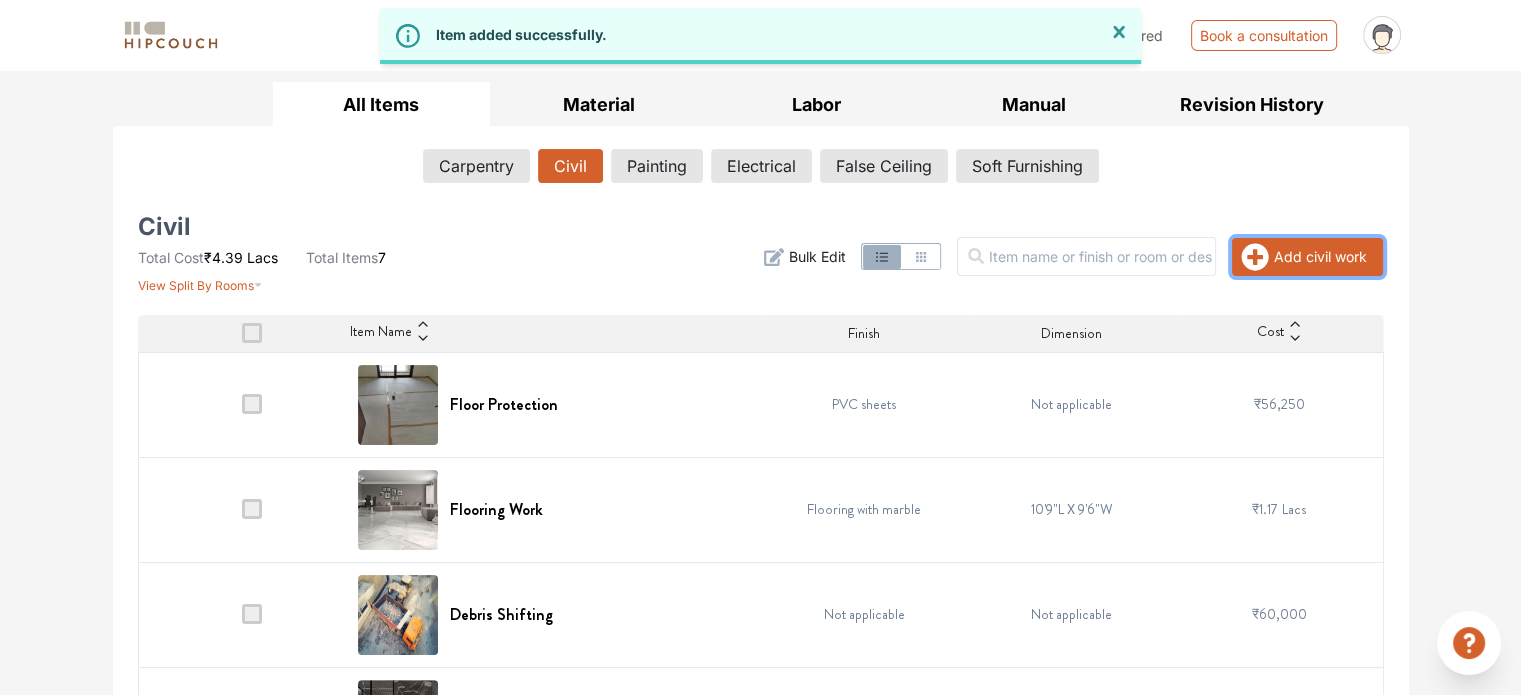 click on "Add civil work" at bounding box center [1307, 257] 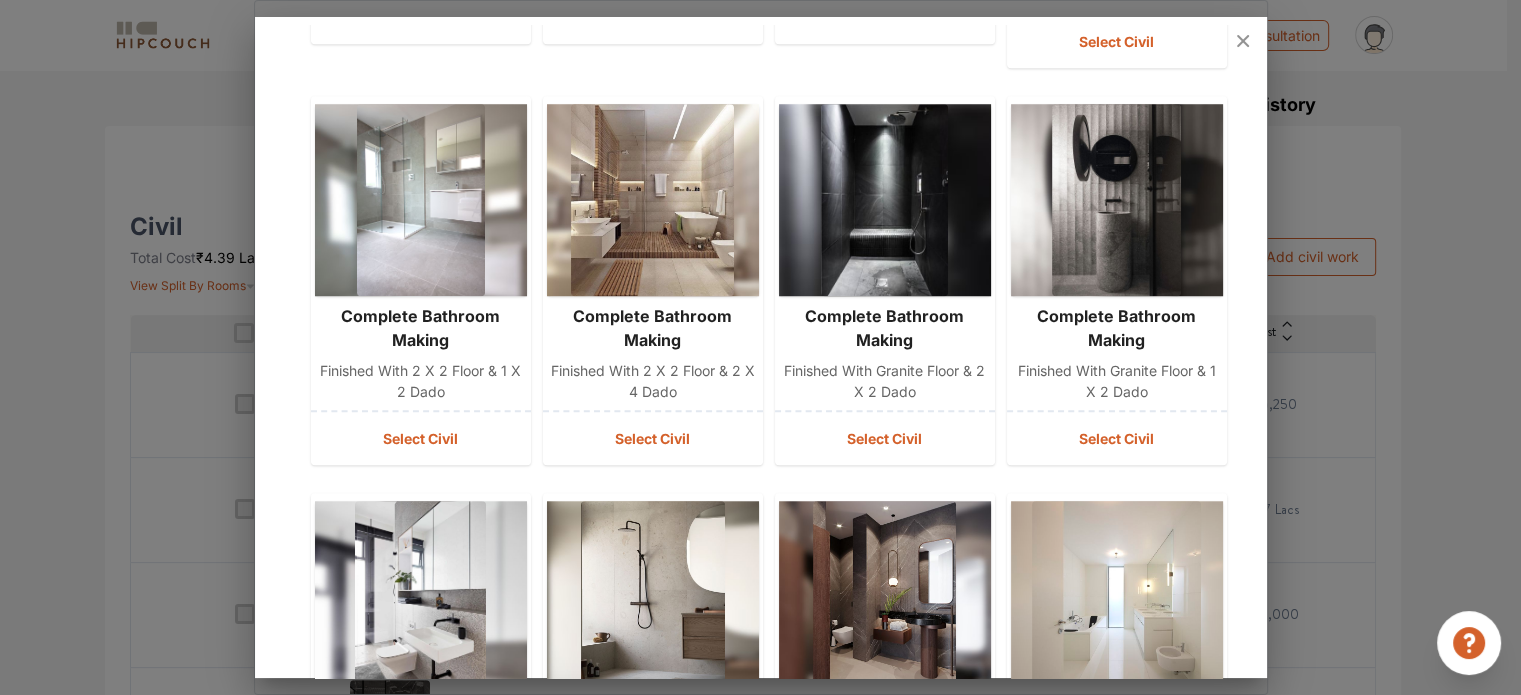 scroll, scrollTop: 680, scrollLeft: 0, axis: vertical 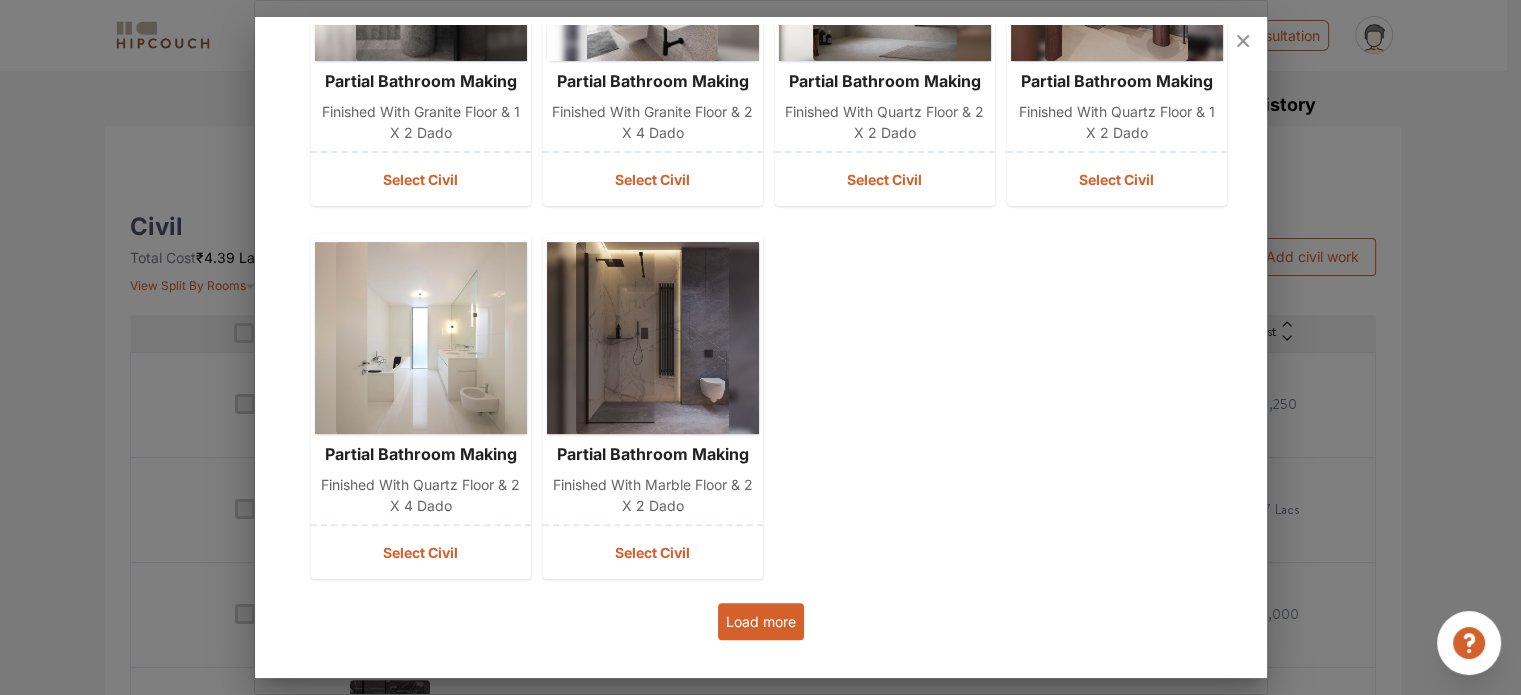 click on "Load more" at bounding box center (761, 621) 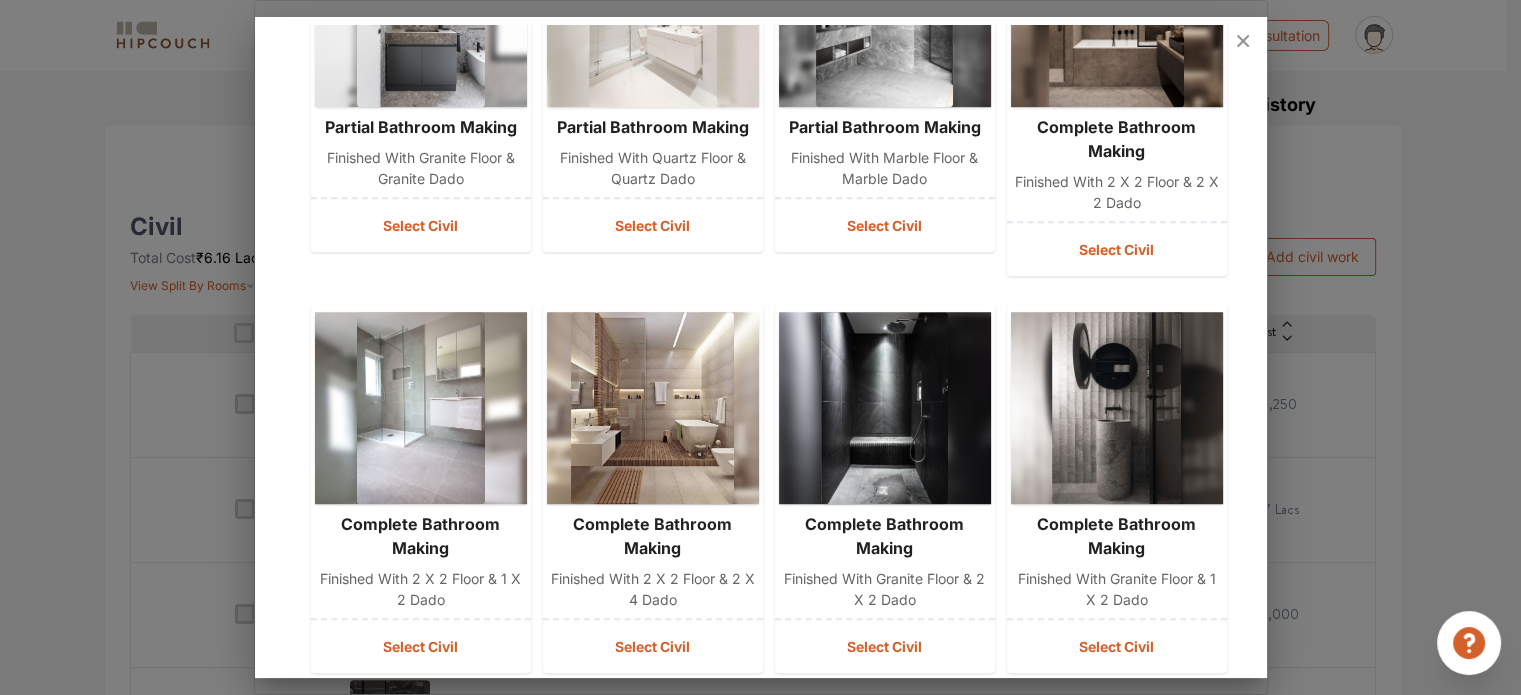scroll, scrollTop: 1472, scrollLeft: 0, axis: vertical 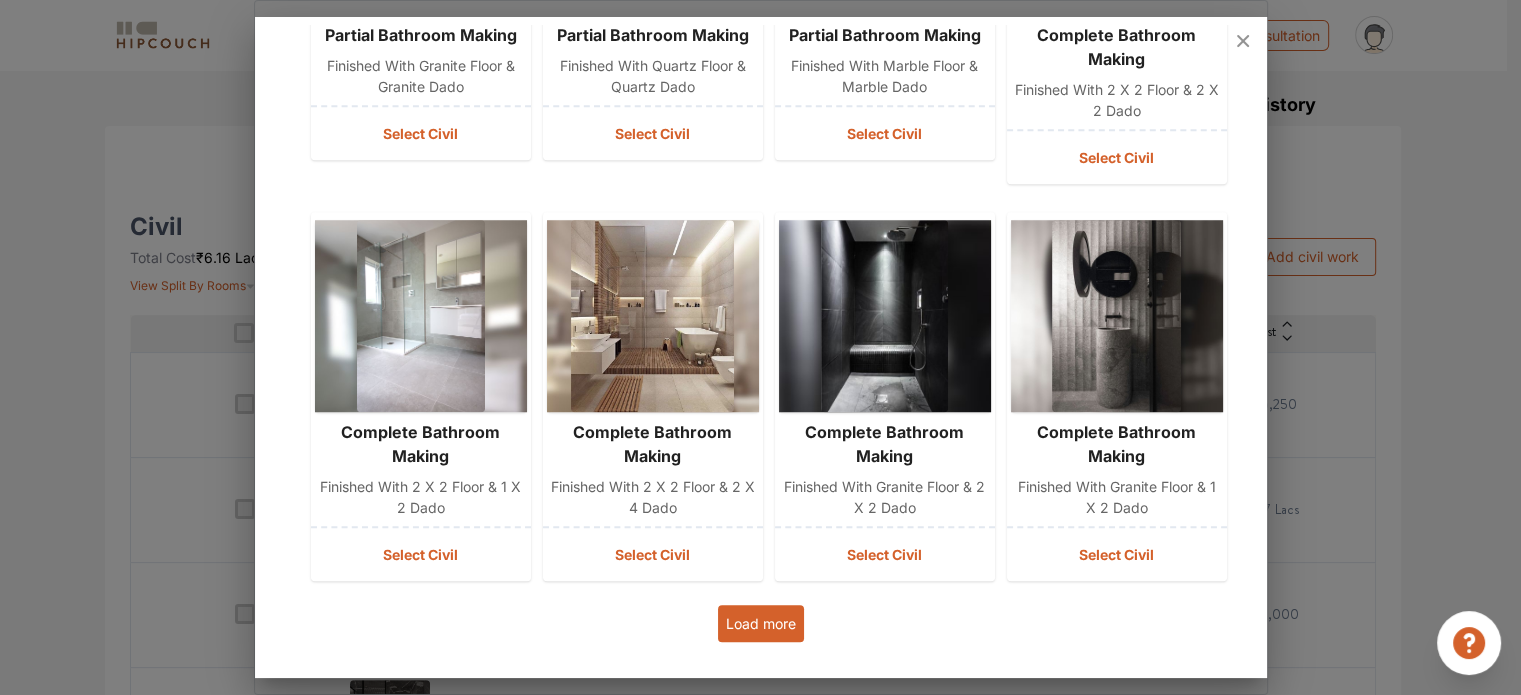 click on "Load more" at bounding box center [761, 623] 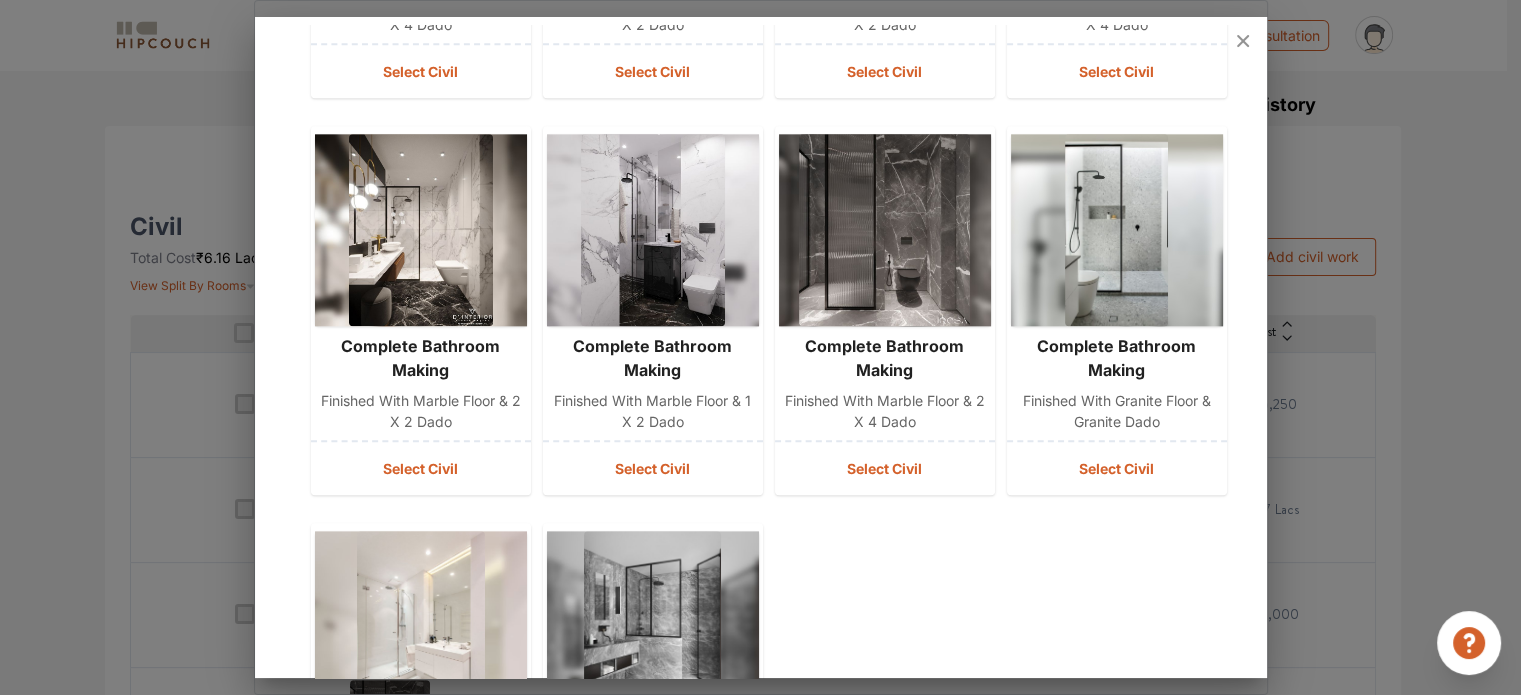 scroll, scrollTop: 2663, scrollLeft: 0, axis: vertical 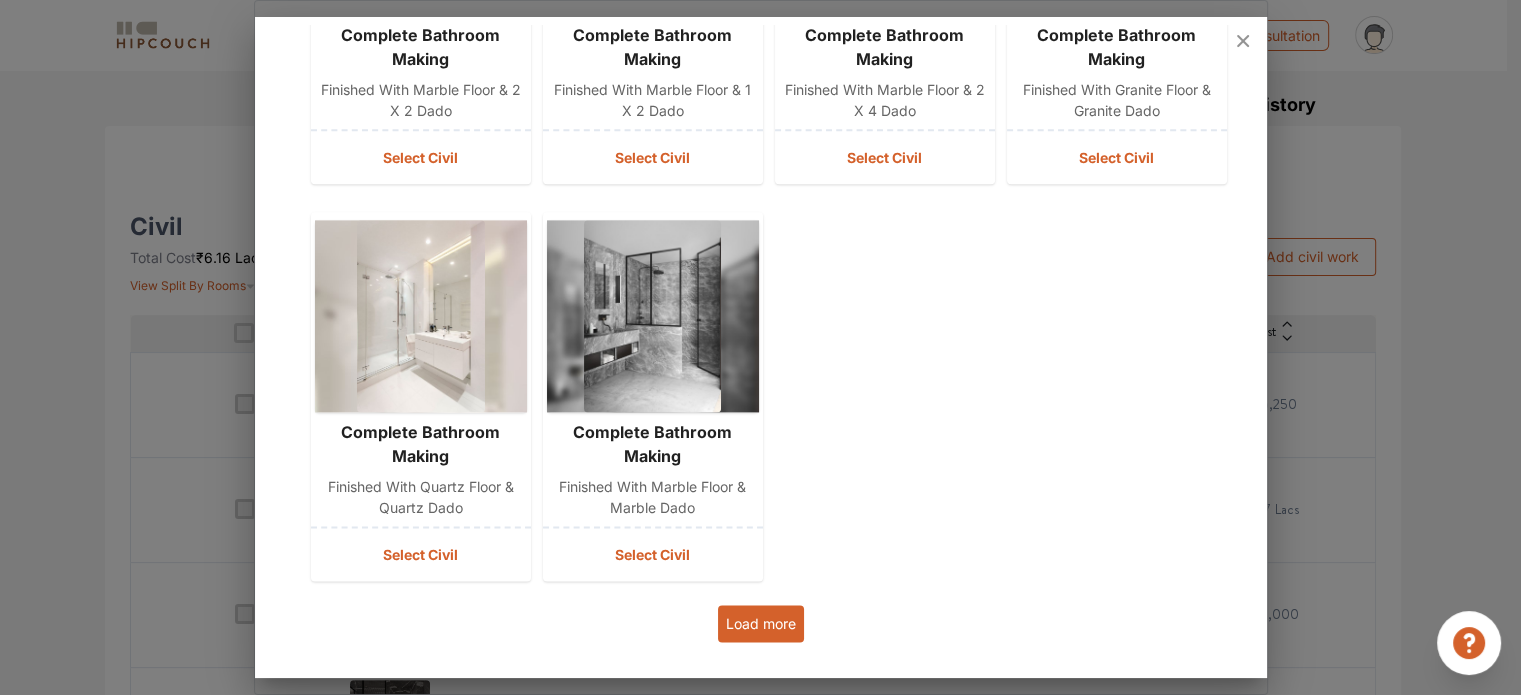 click on "Load more" at bounding box center [761, 623] 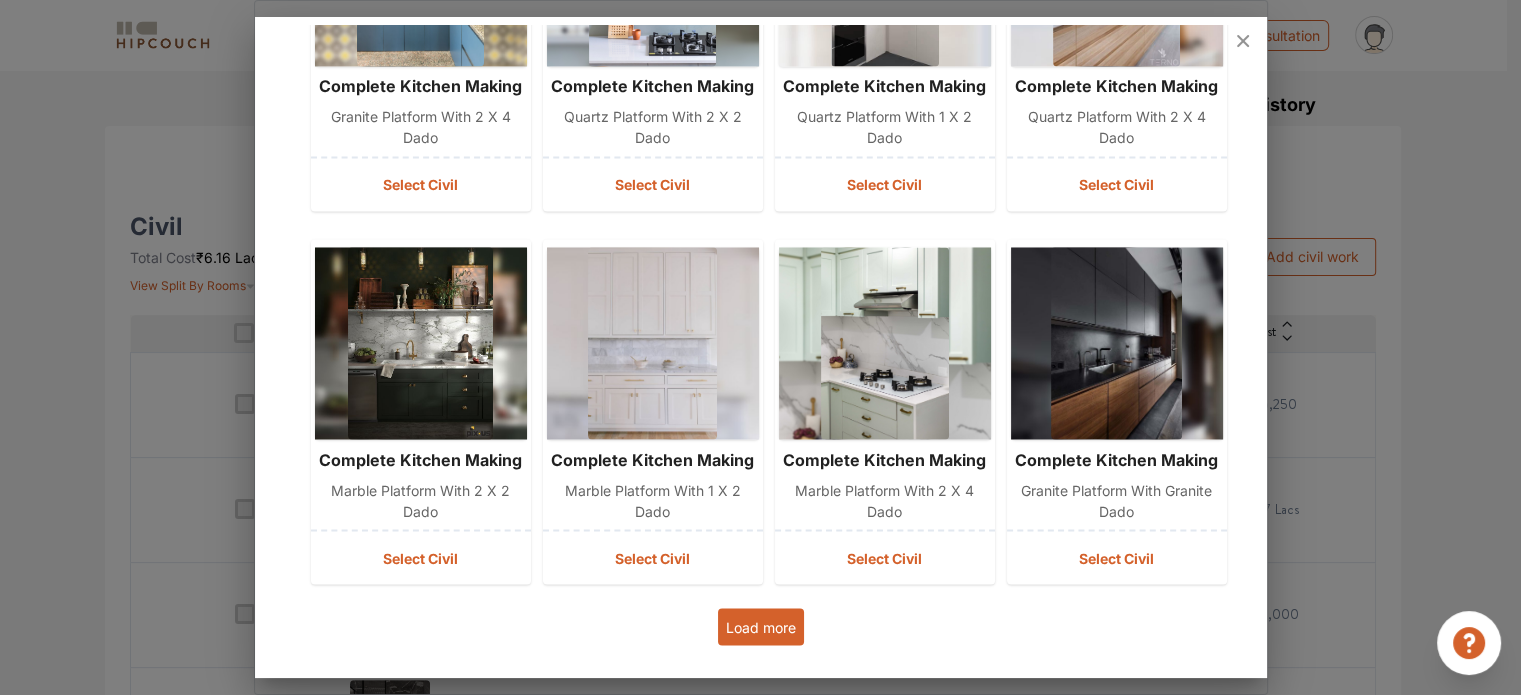 scroll, scrollTop: 3456, scrollLeft: 0, axis: vertical 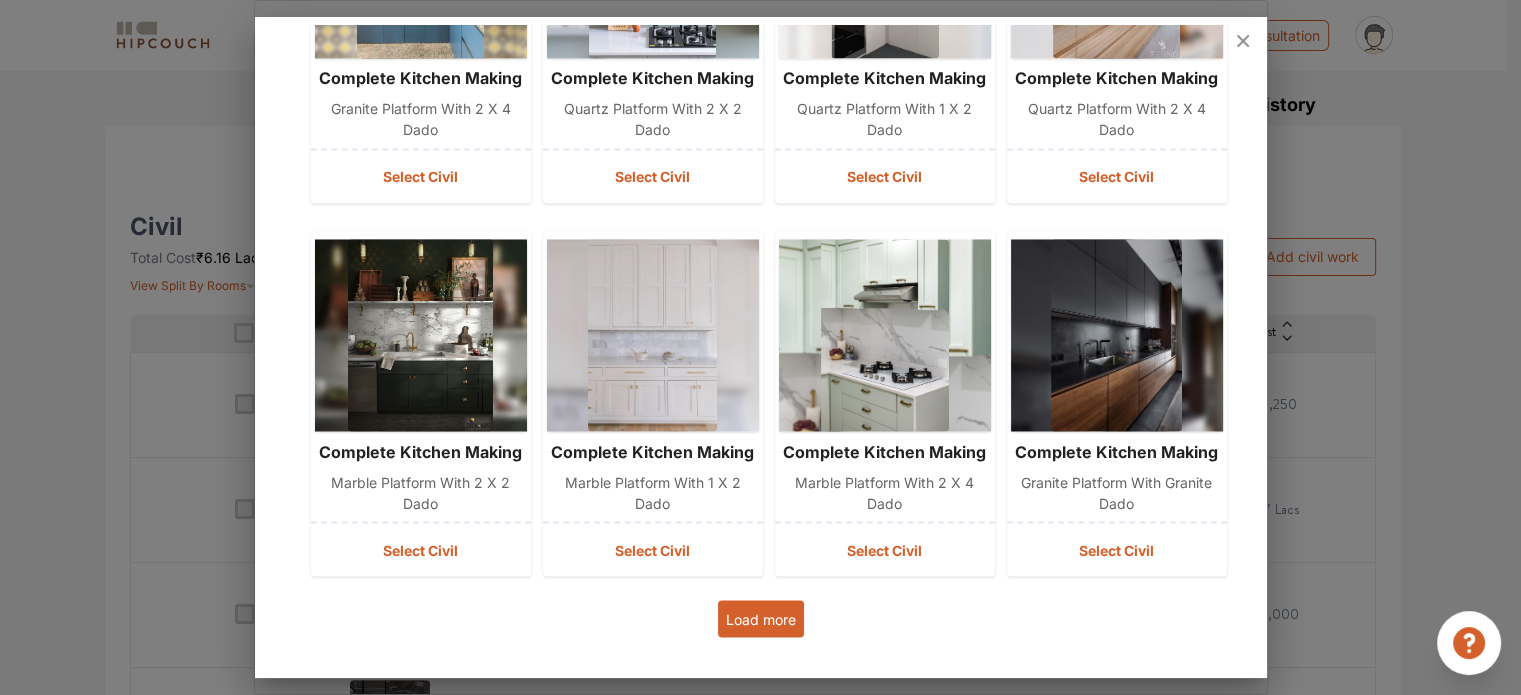 click on "Load more" at bounding box center [761, 618] 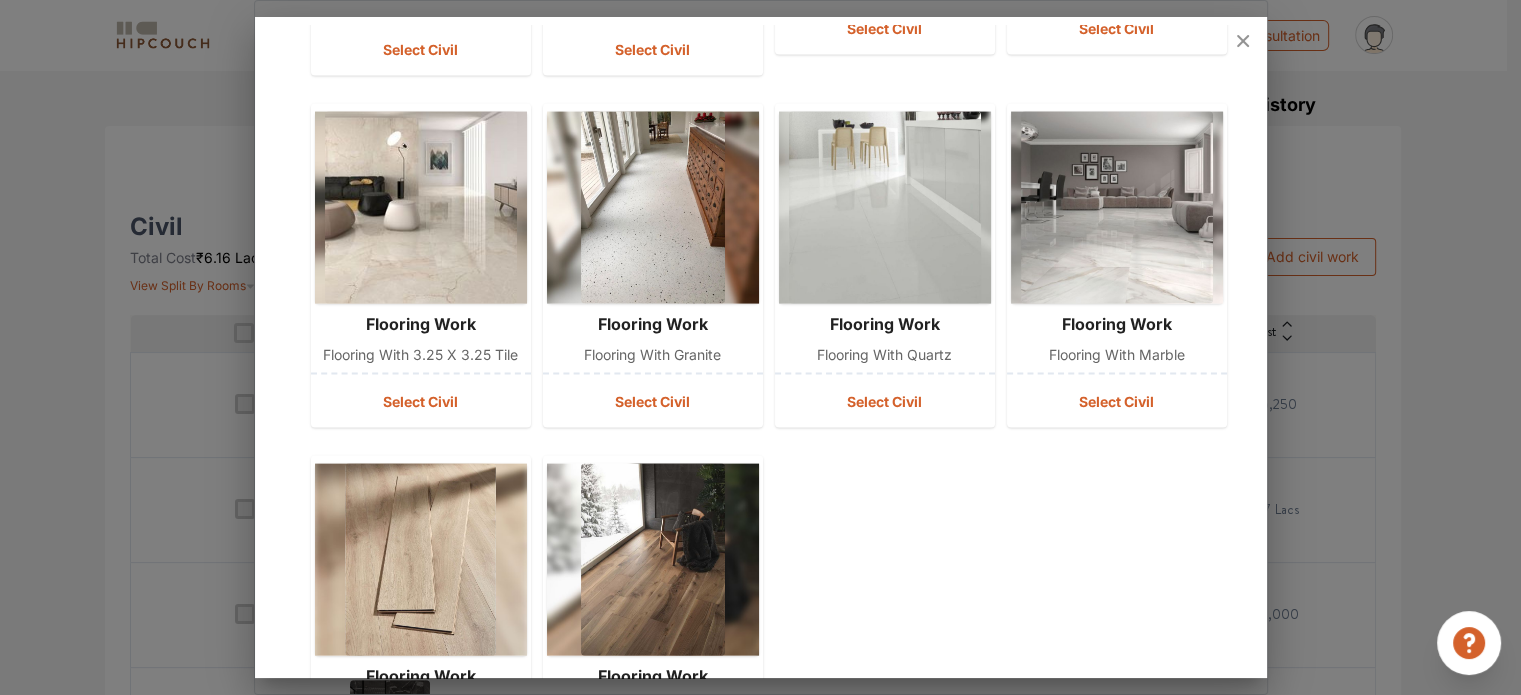 scroll, scrollTop: 4356, scrollLeft: 0, axis: vertical 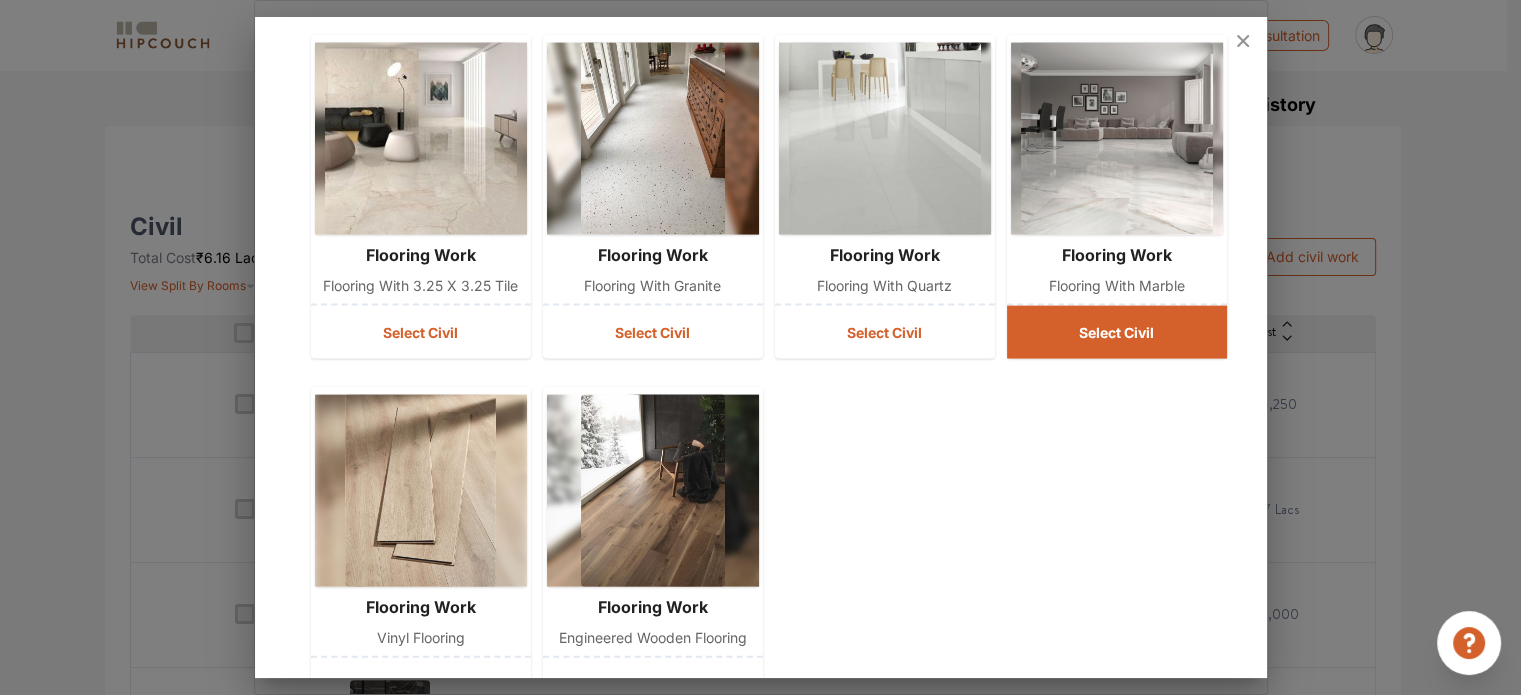 click on "Select Civil" at bounding box center (1117, 332) 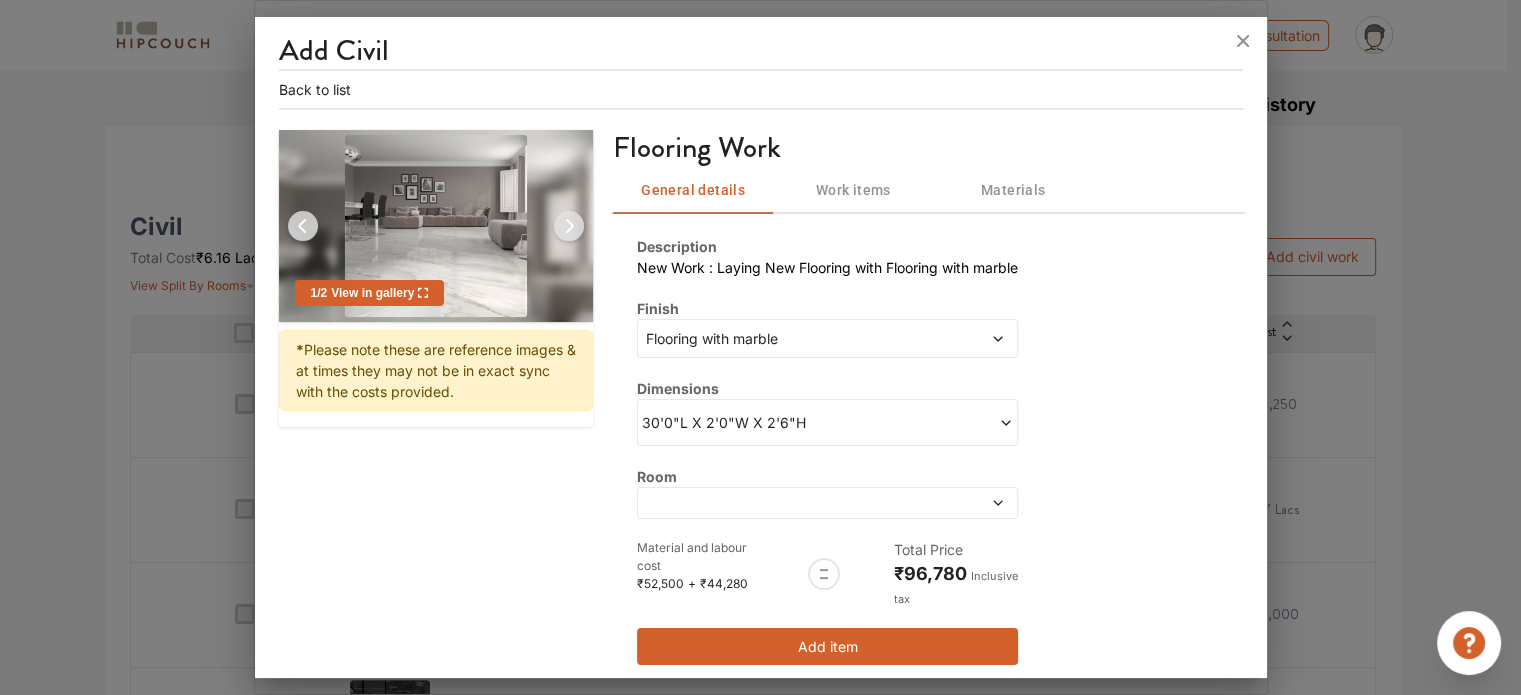 click at bounding box center (827, 503) 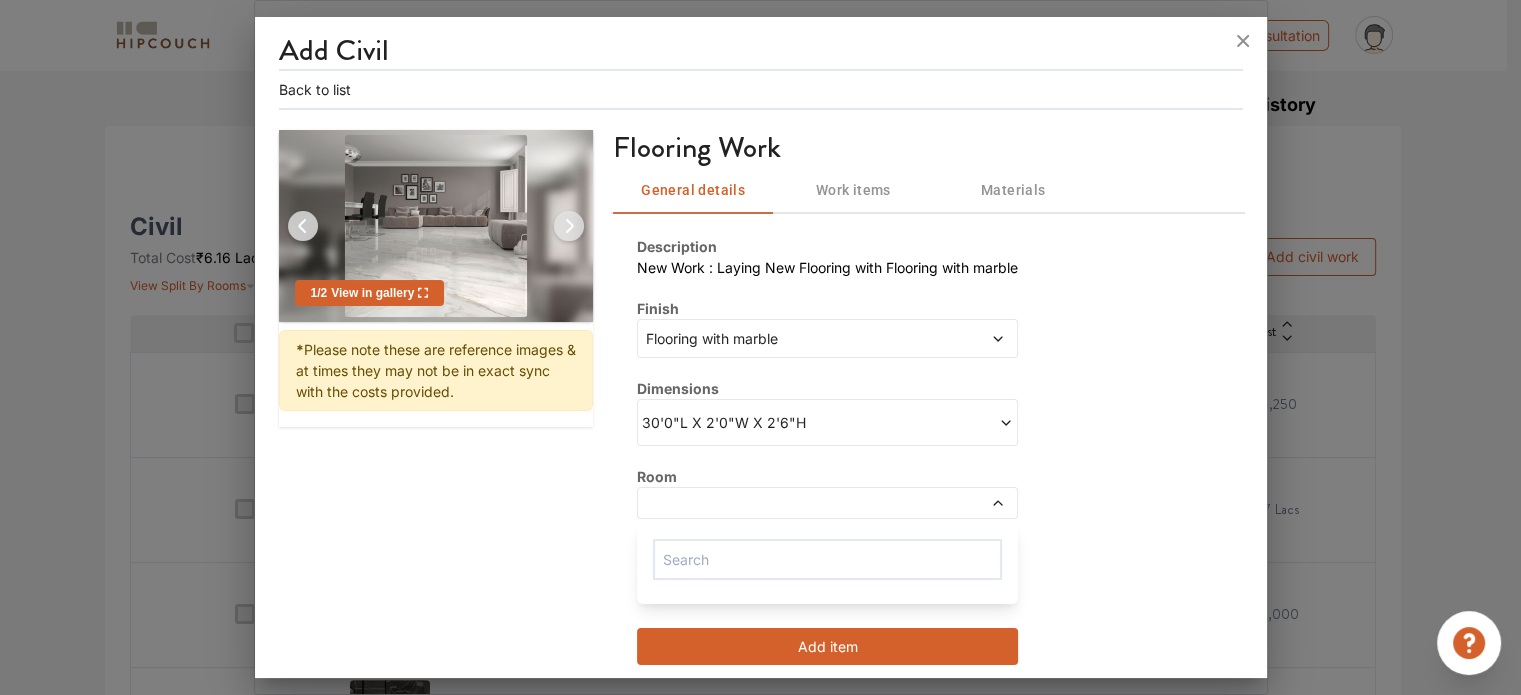 click on "Description New Work : Laying New Flooring with Flooring with marble Finish Flooring with marble Dimensions 30'0"L X 2'0"W X 2'6"H Room Material and labour cost ₹52,500 + ₹44,280 Total Price ₹96,780 Inclusive tax Add item" at bounding box center [927, 450] 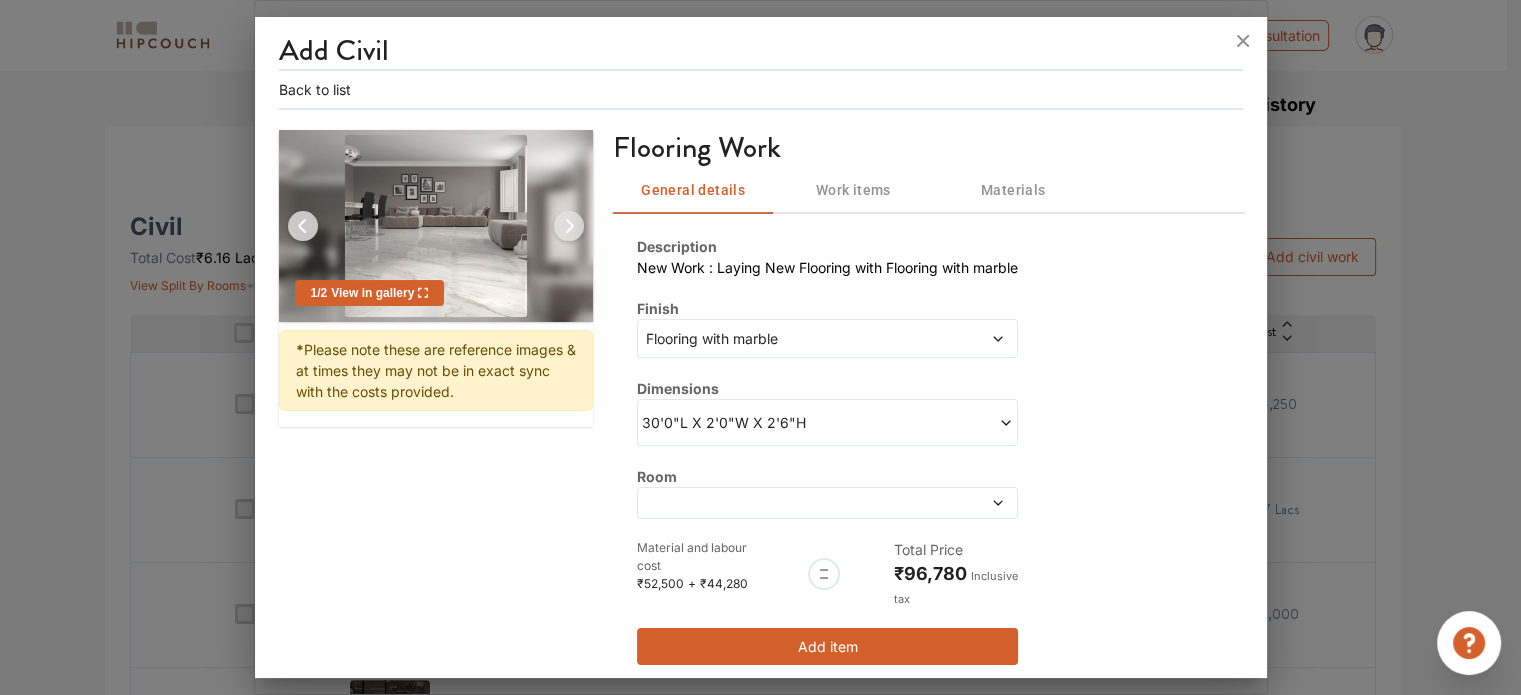 click 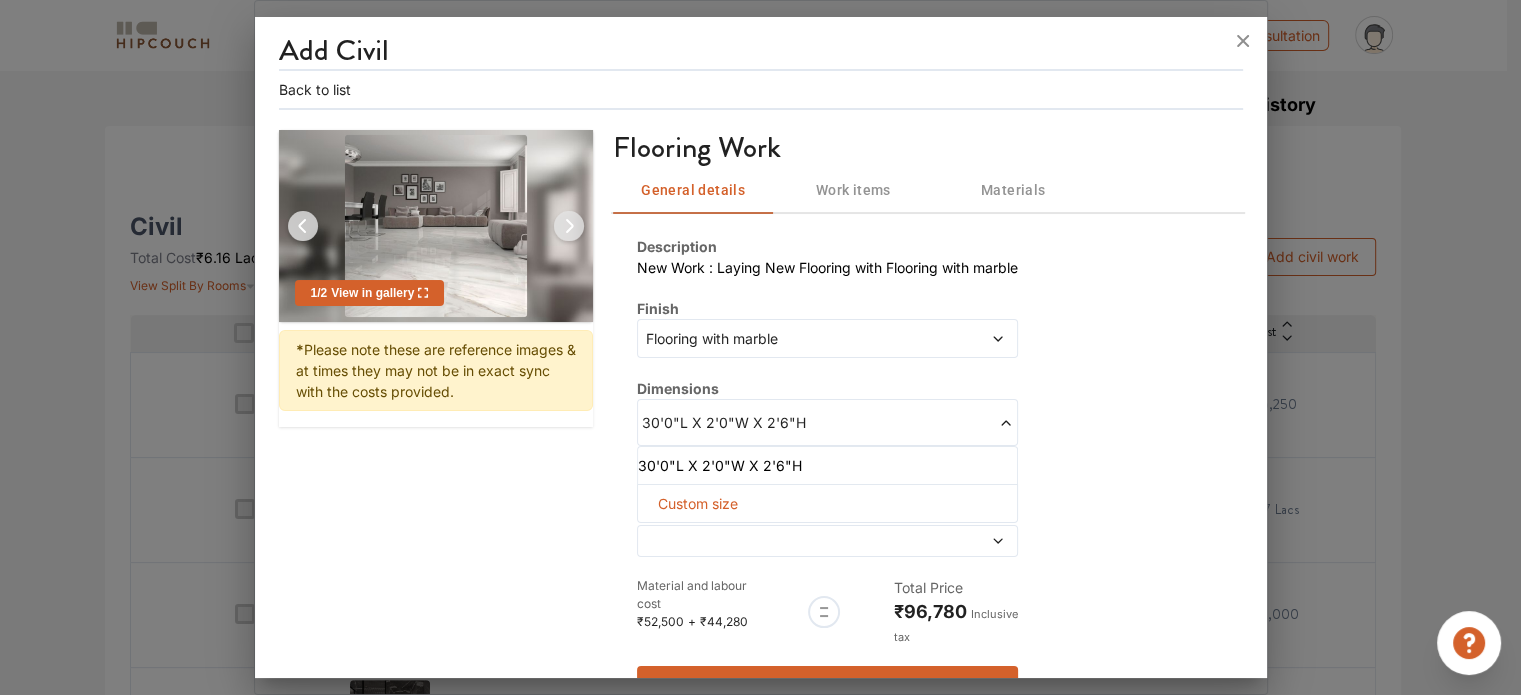 click on "Description New Work : Laying New Flooring with Flooring with marble Finish Flooring with marble Dimensions 30'0"L X 2'0"W X 2'6"H 30'0"L X 2'0"W X 2'6"H Custom size Room Material and labour cost ₹52,500 + ₹44,280 Total Price ₹96,780 Inclusive tax Add item" at bounding box center (927, 469) 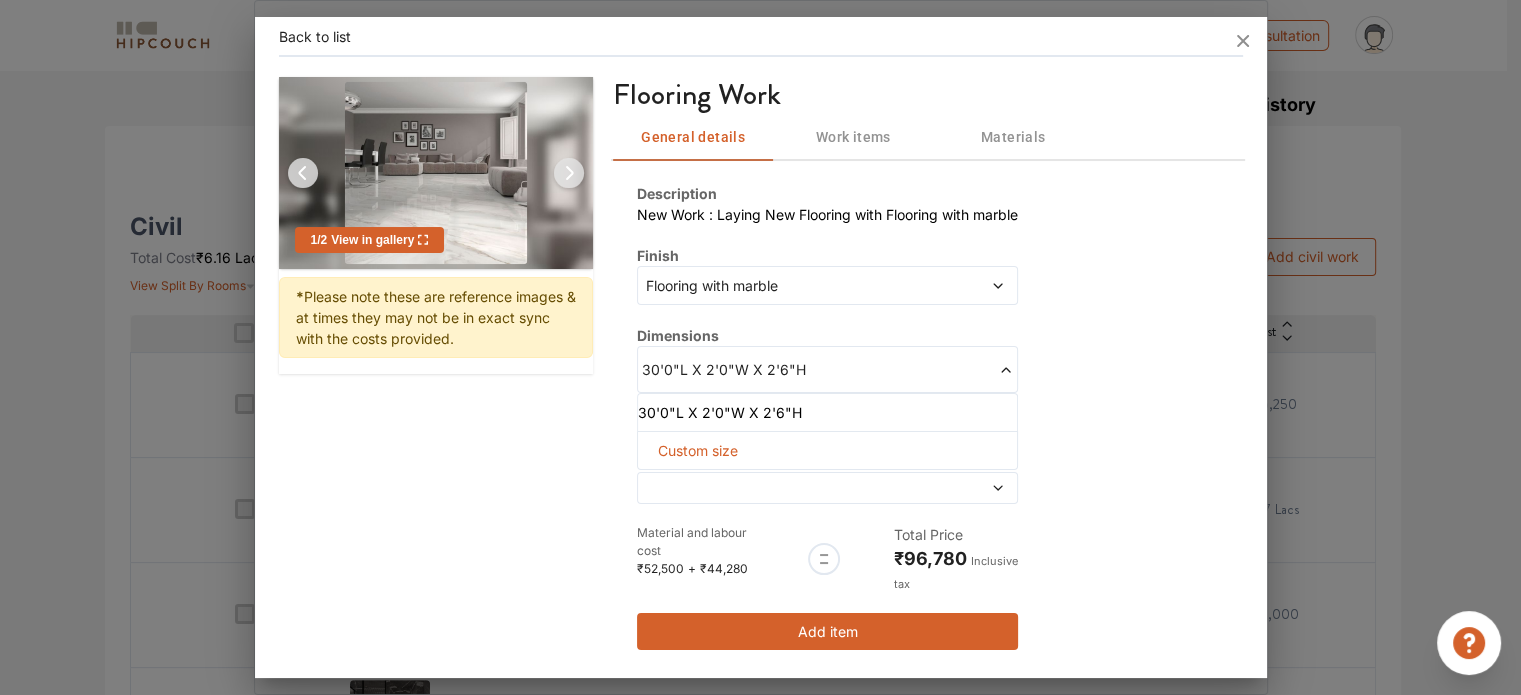 scroll, scrollTop: 54, scrollLeft: 0, axis: vertical 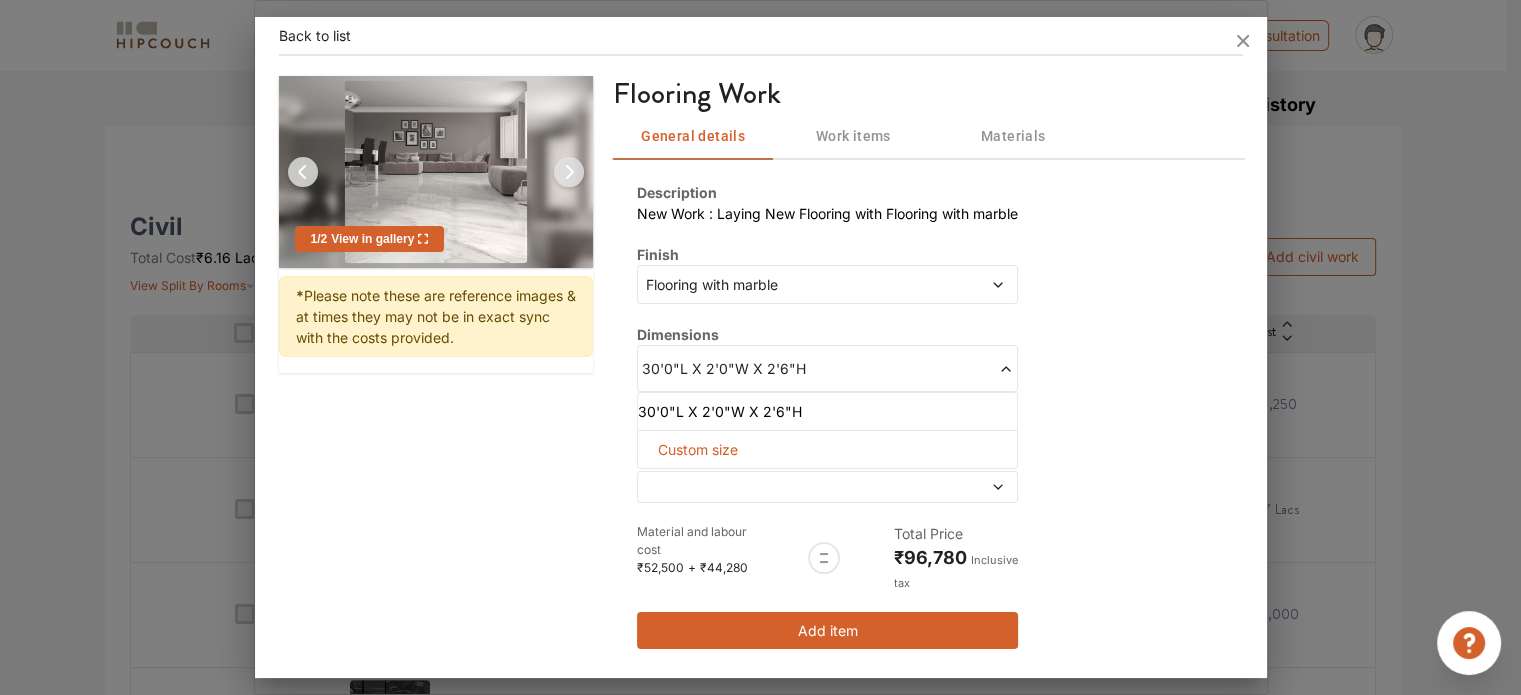 click at bounding box center (959, 487) 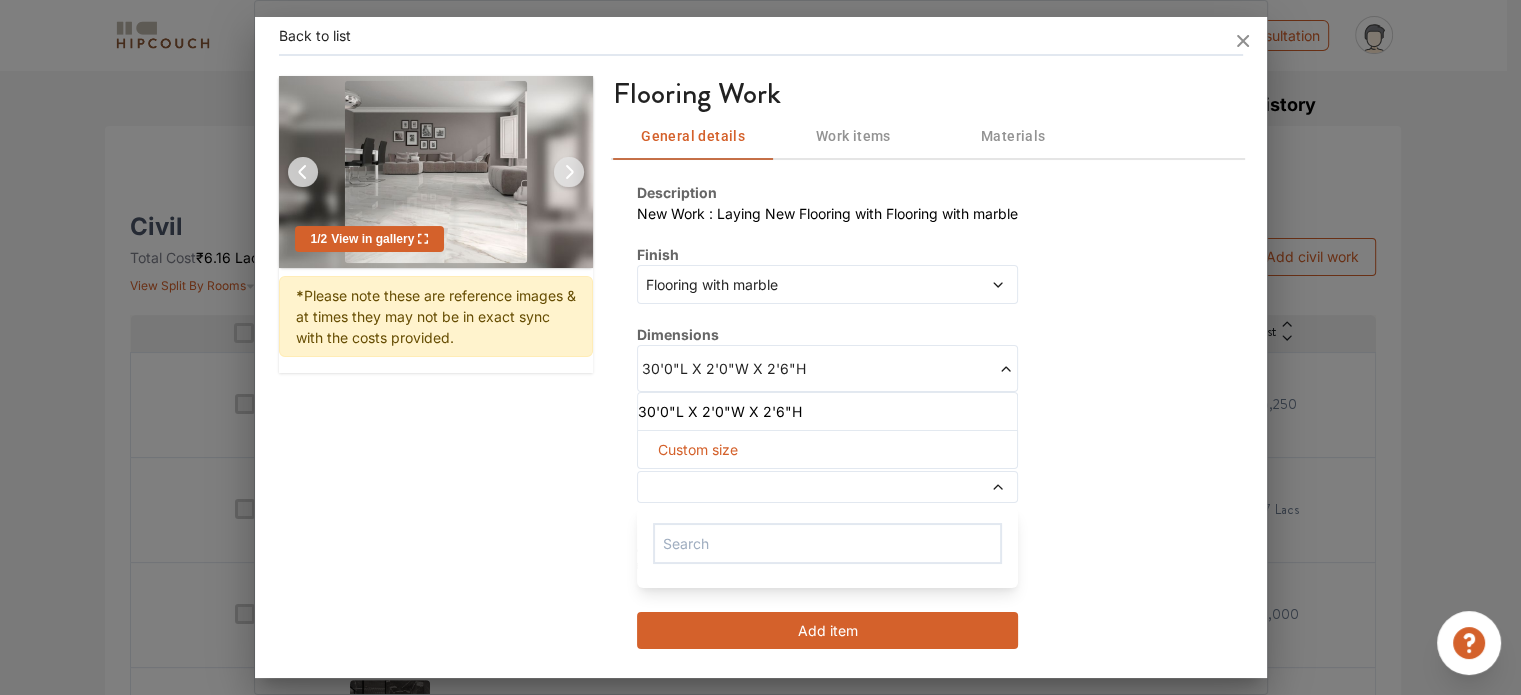 click at bounding box center (959, 487) 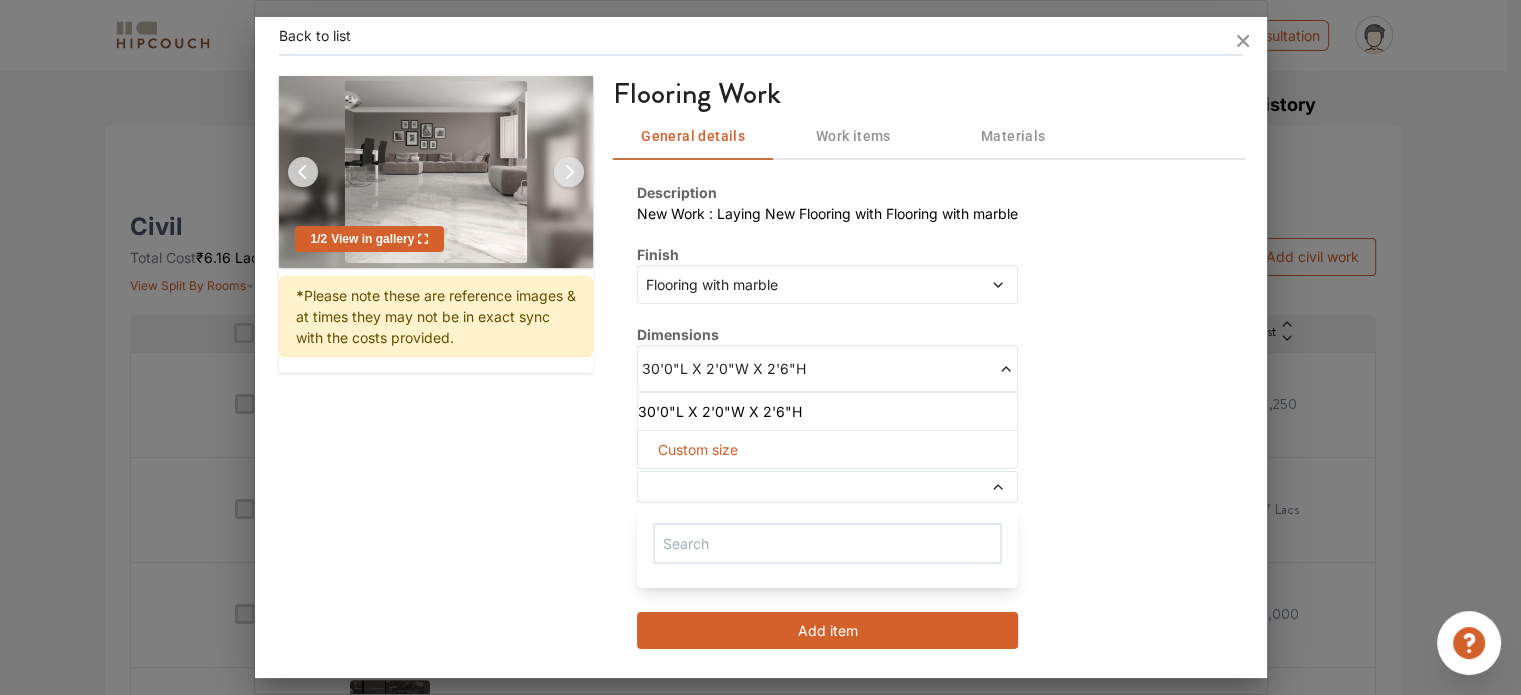 click on "Work items" at bounding box center (853, 136) 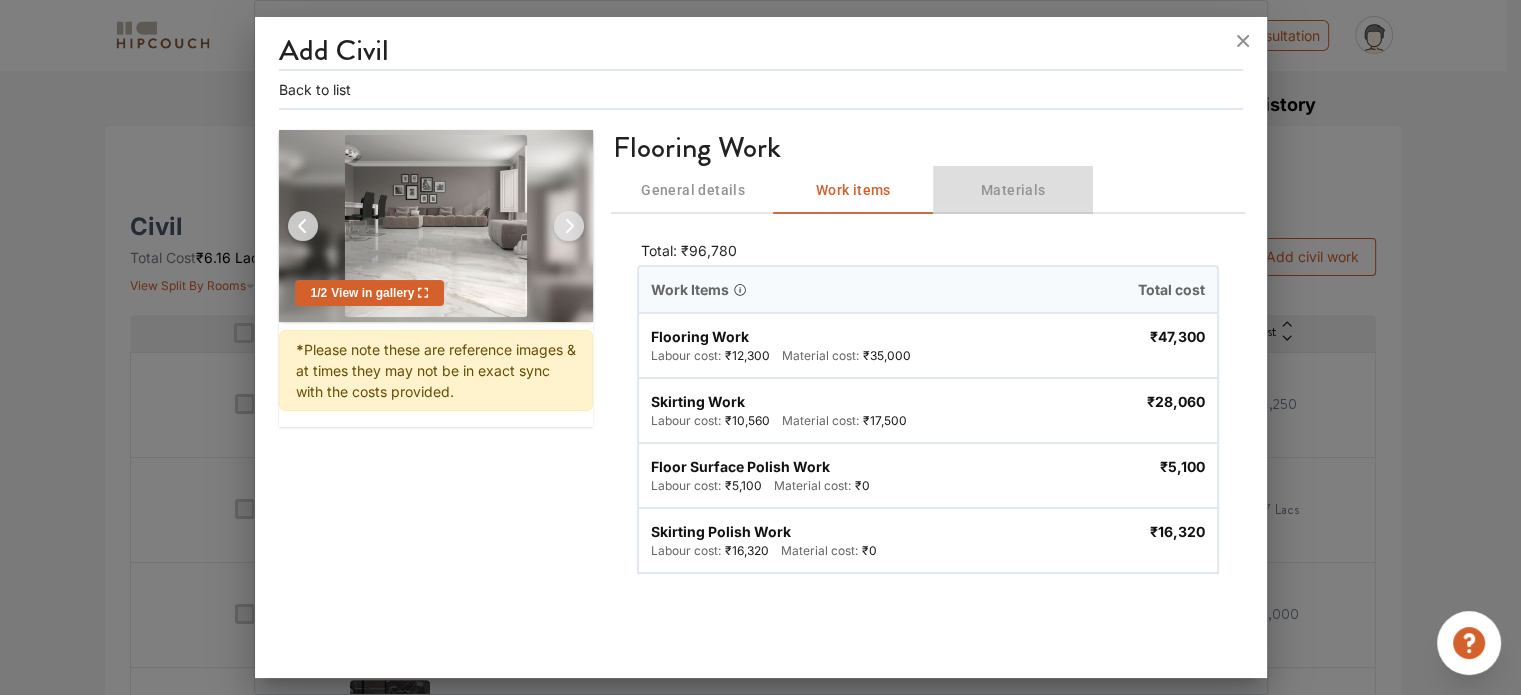 click on "Materials" at bounding box center (1013, 190) 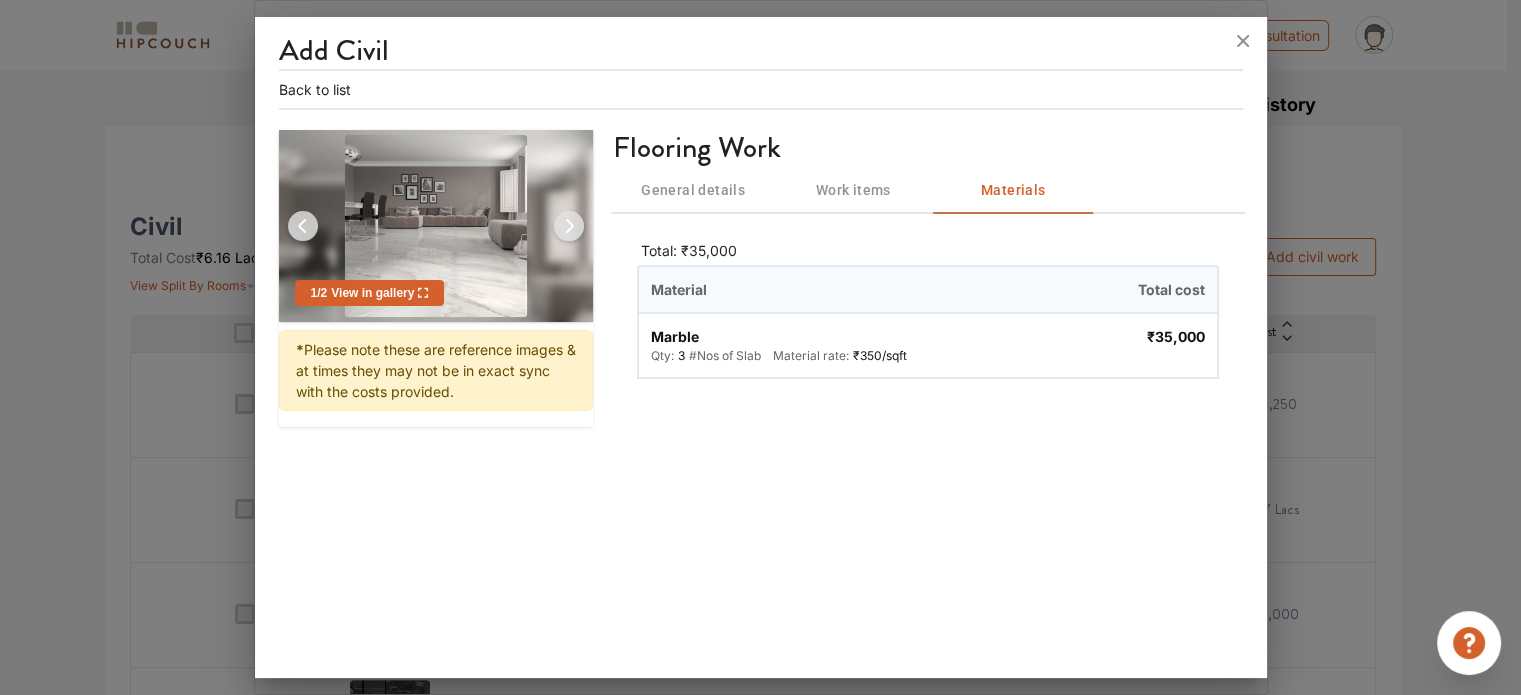 click on "General details" at bounding box center (693, 190) 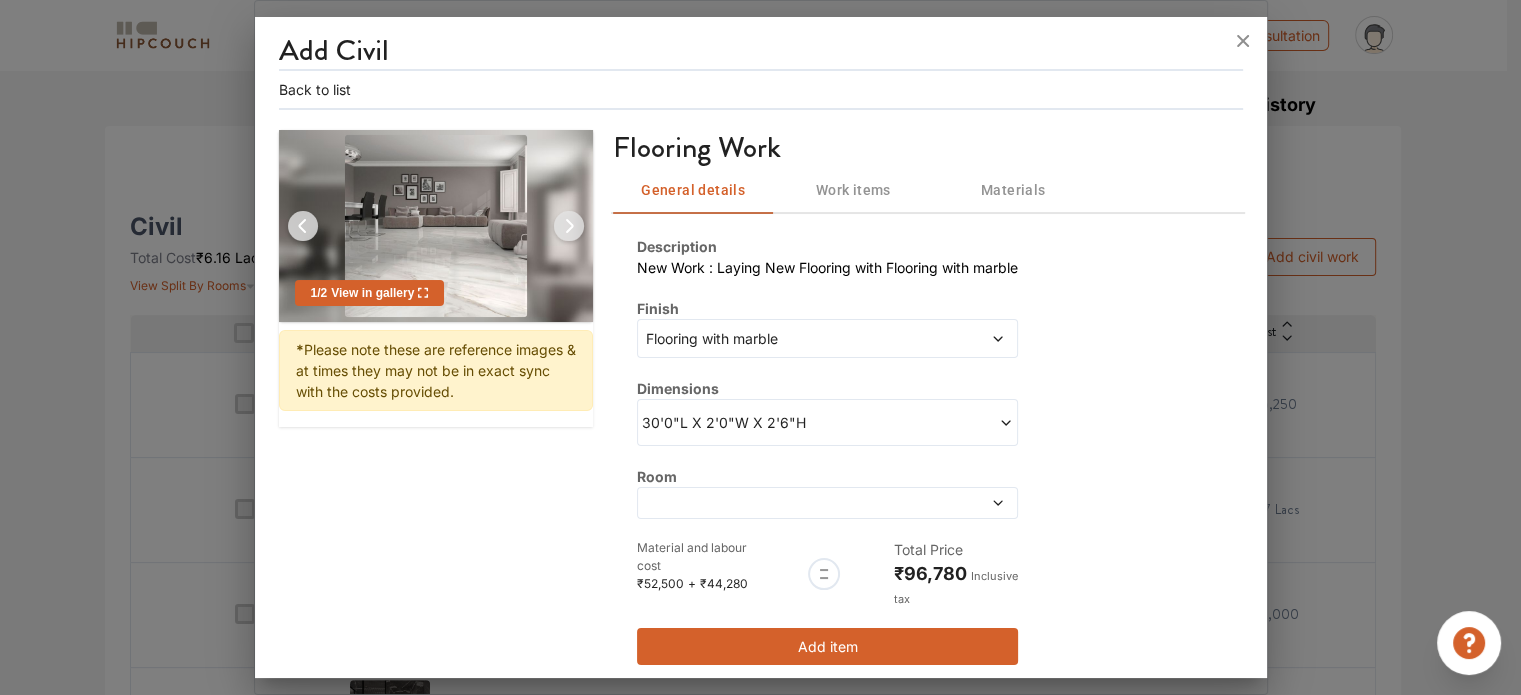 click 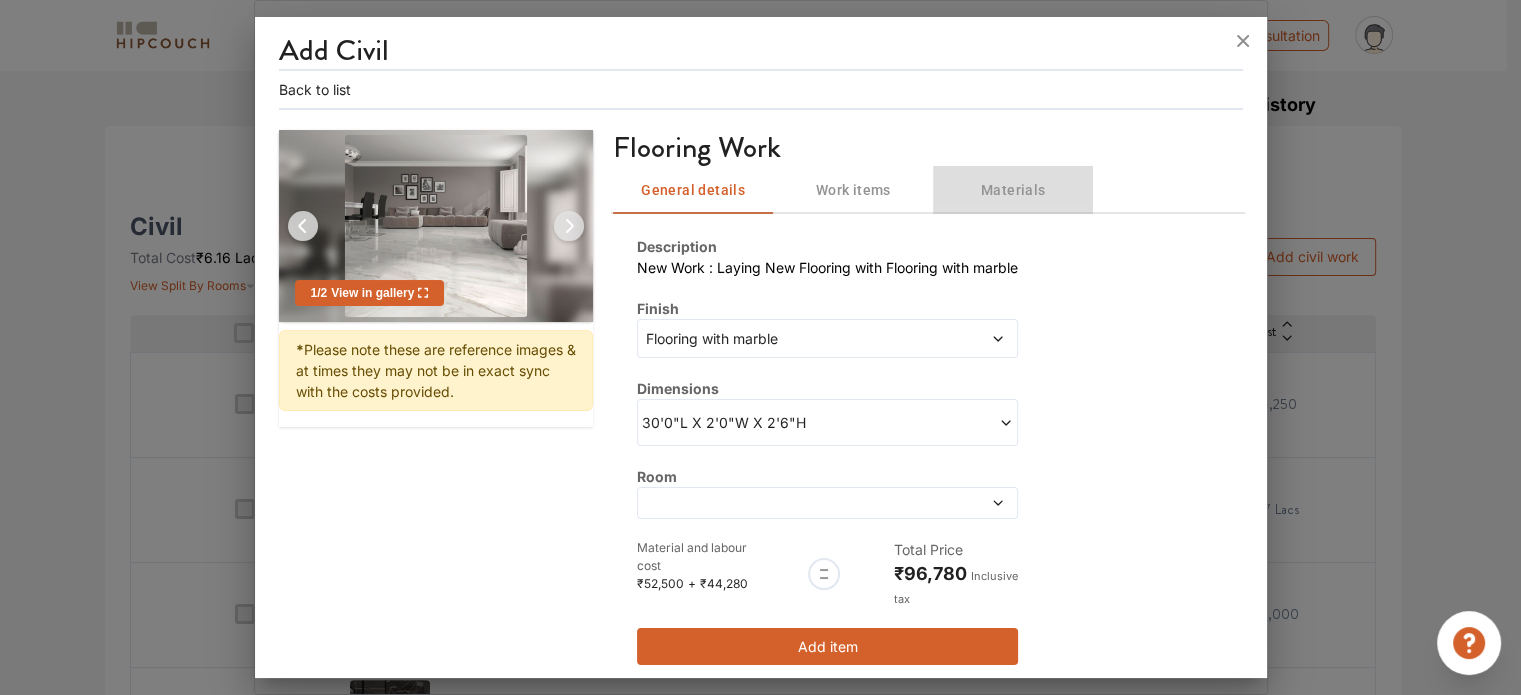click on "Materials" at bounding box center [1013, 190] 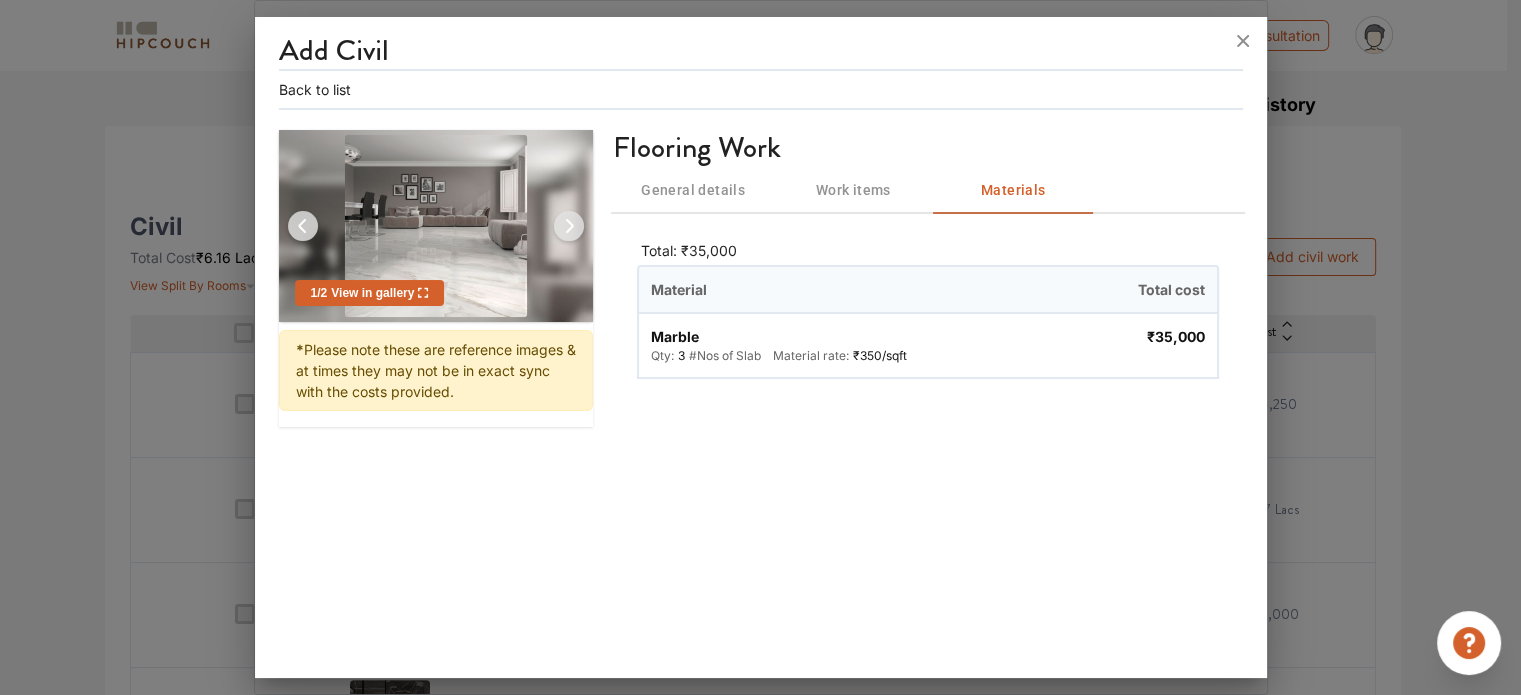 click on "General details" at bounding box center [693, 190] 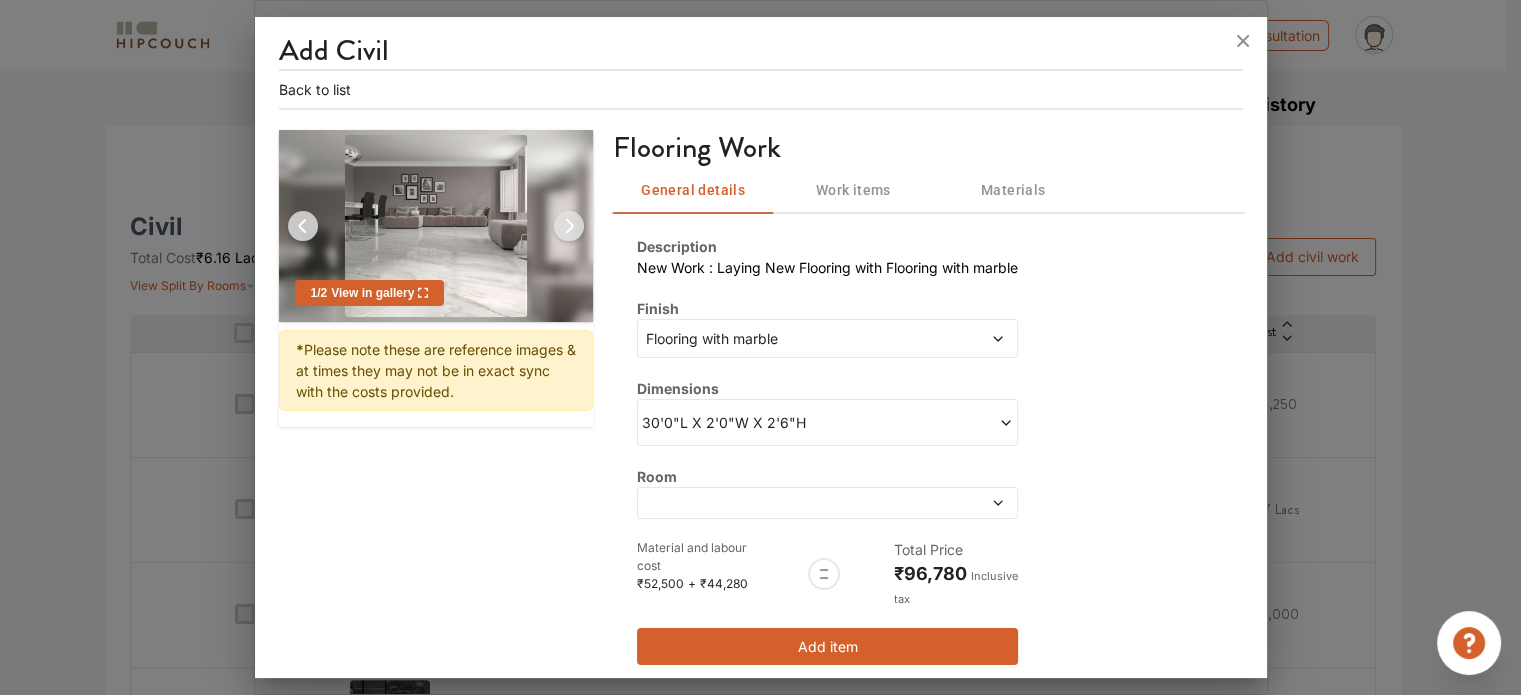 click on "30'0"L X 2'0"W X 2'6"H" at bounding box center [735, 422] 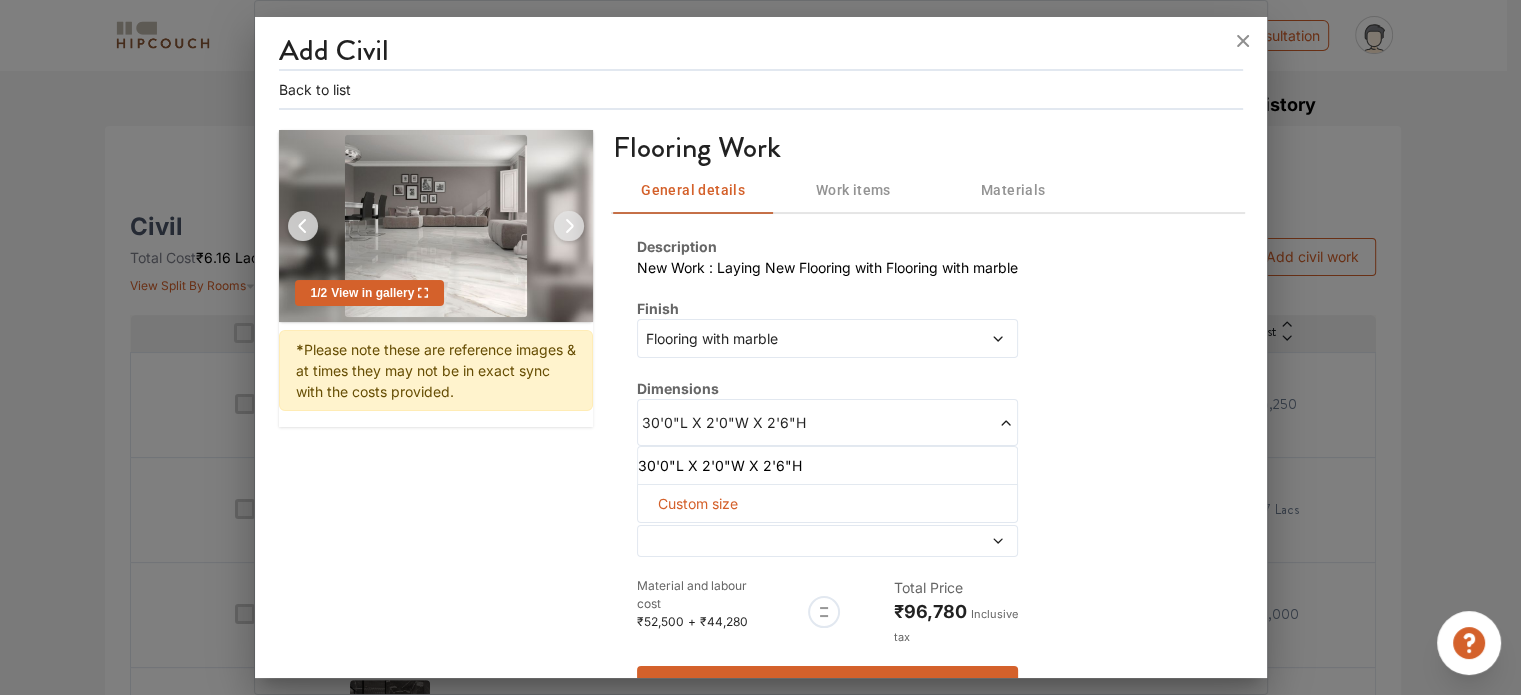 click on "Custom size" at bounding box center [698, 503] 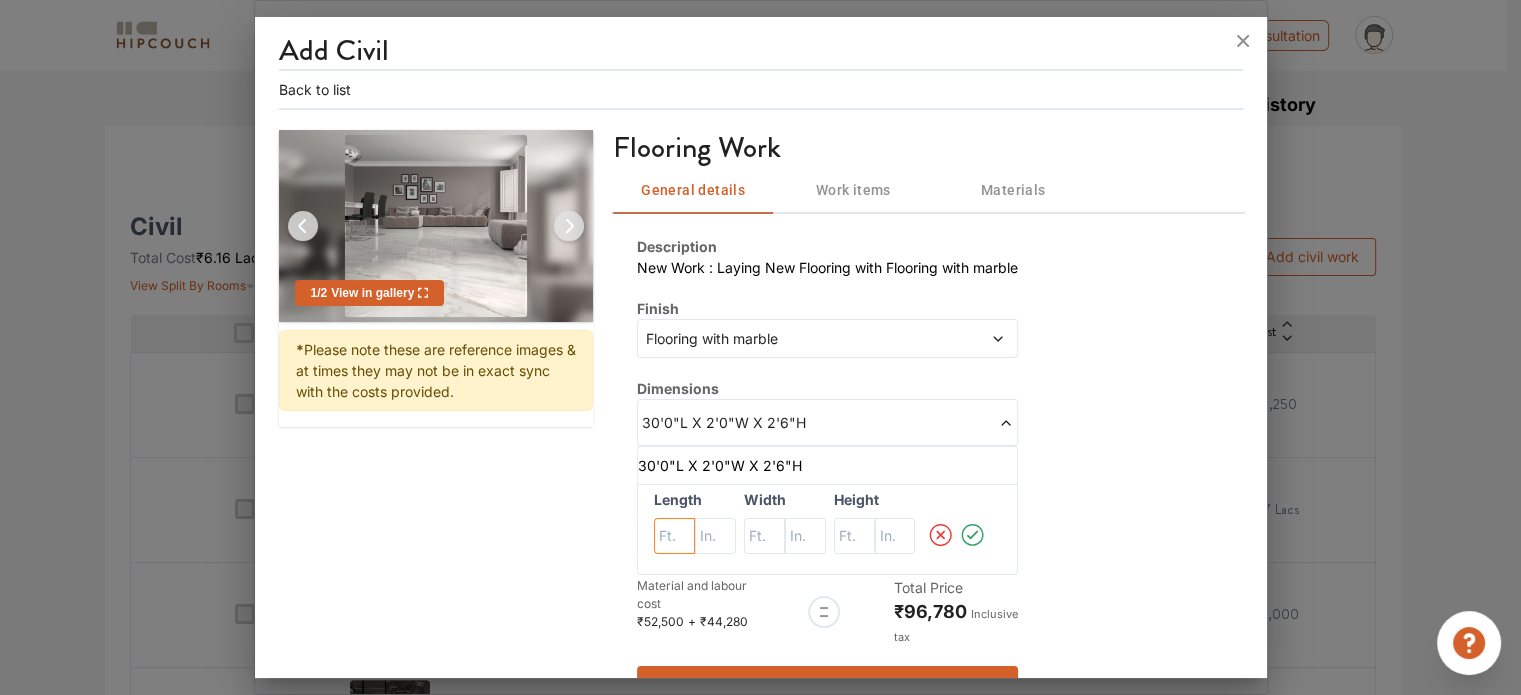 click at bounding box center (674, 536) 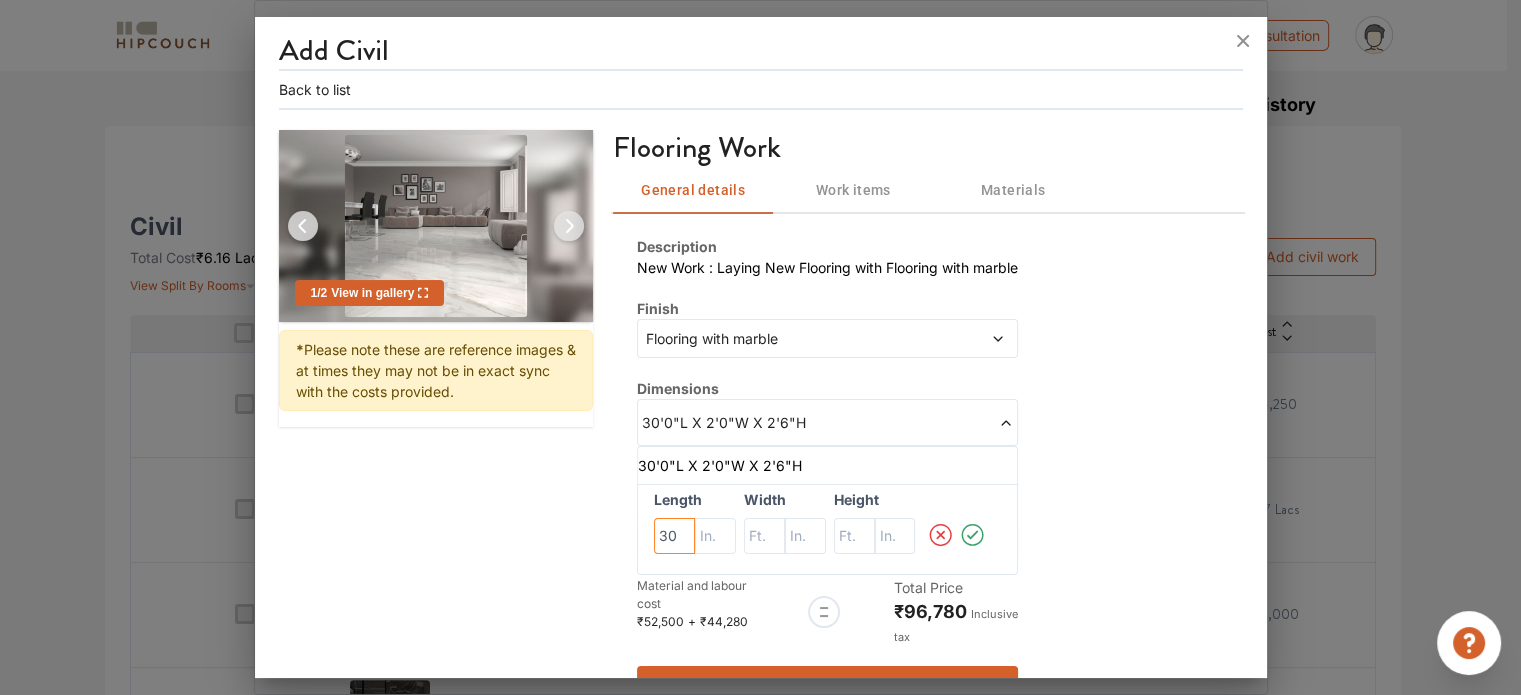 type on "30" 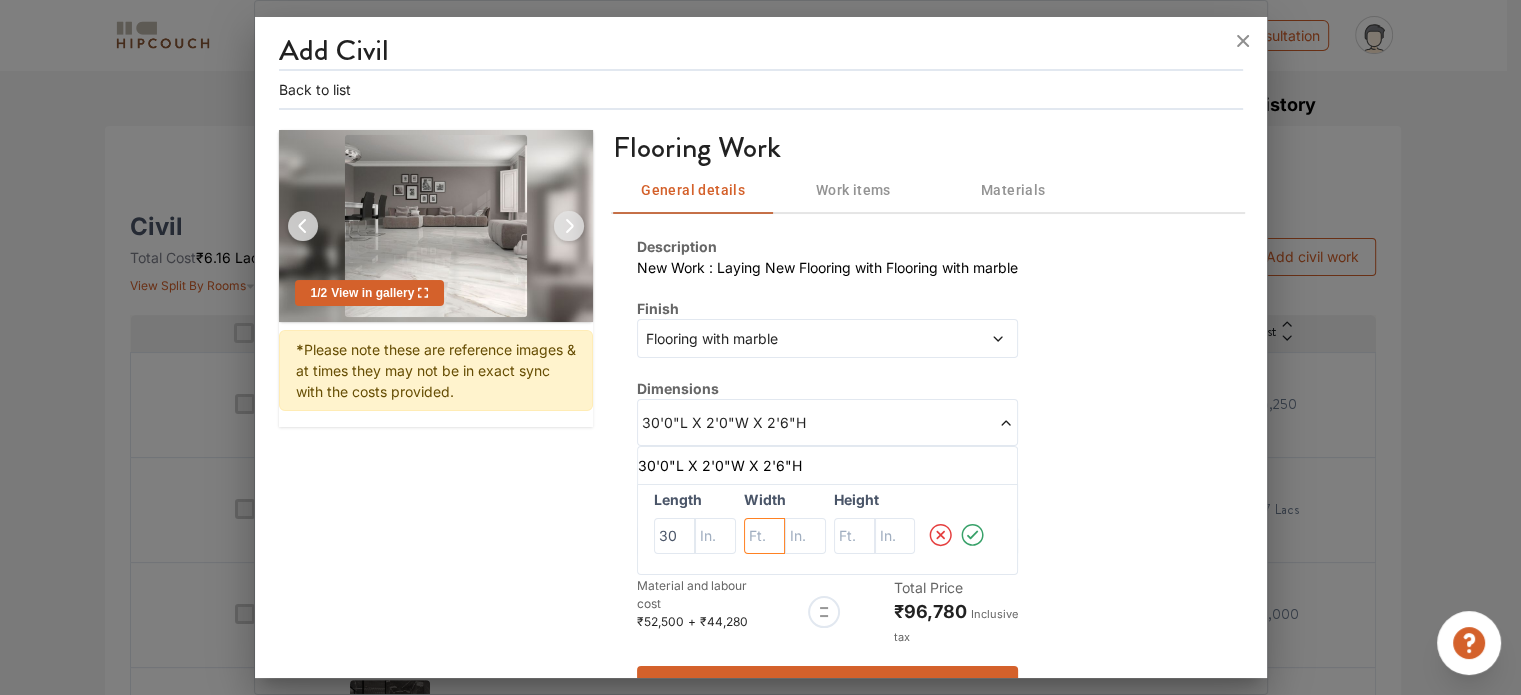 click at bounding box center (674, 536) 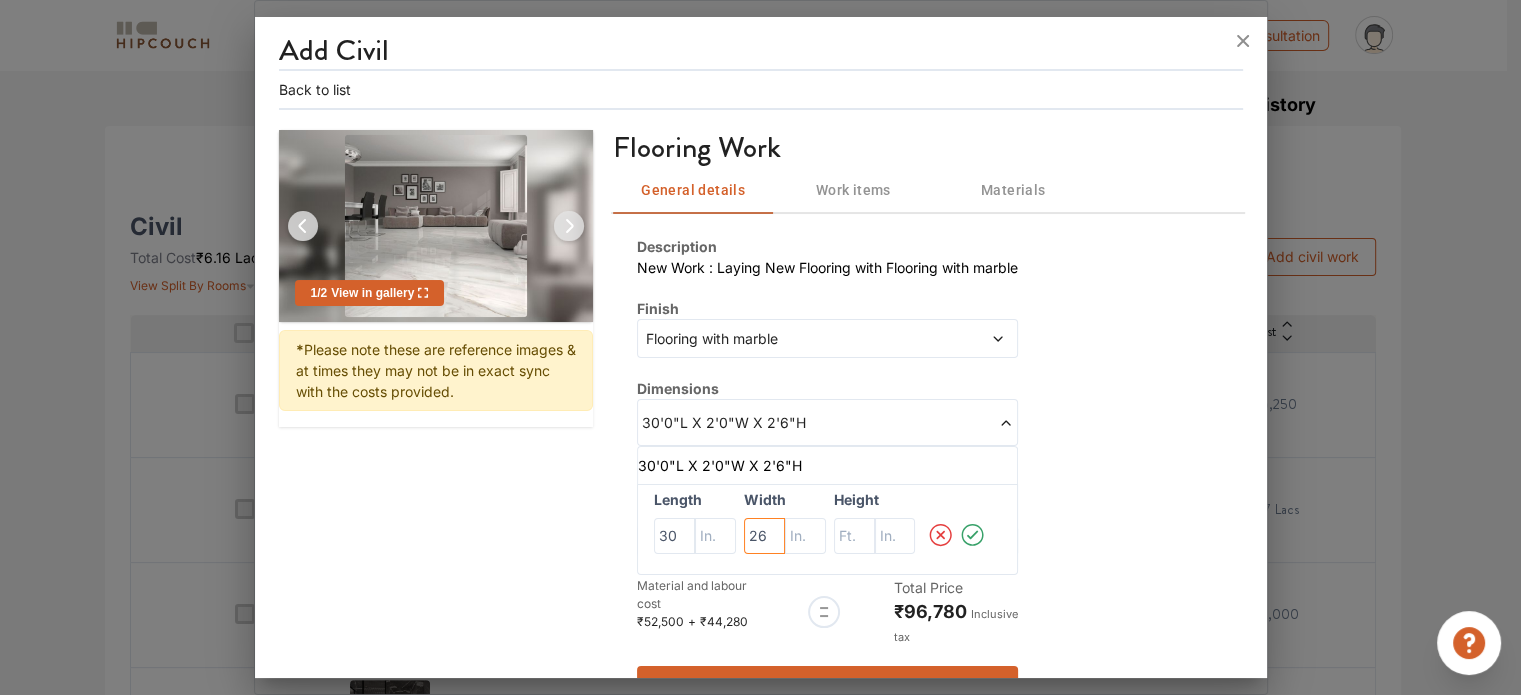 type on "26" 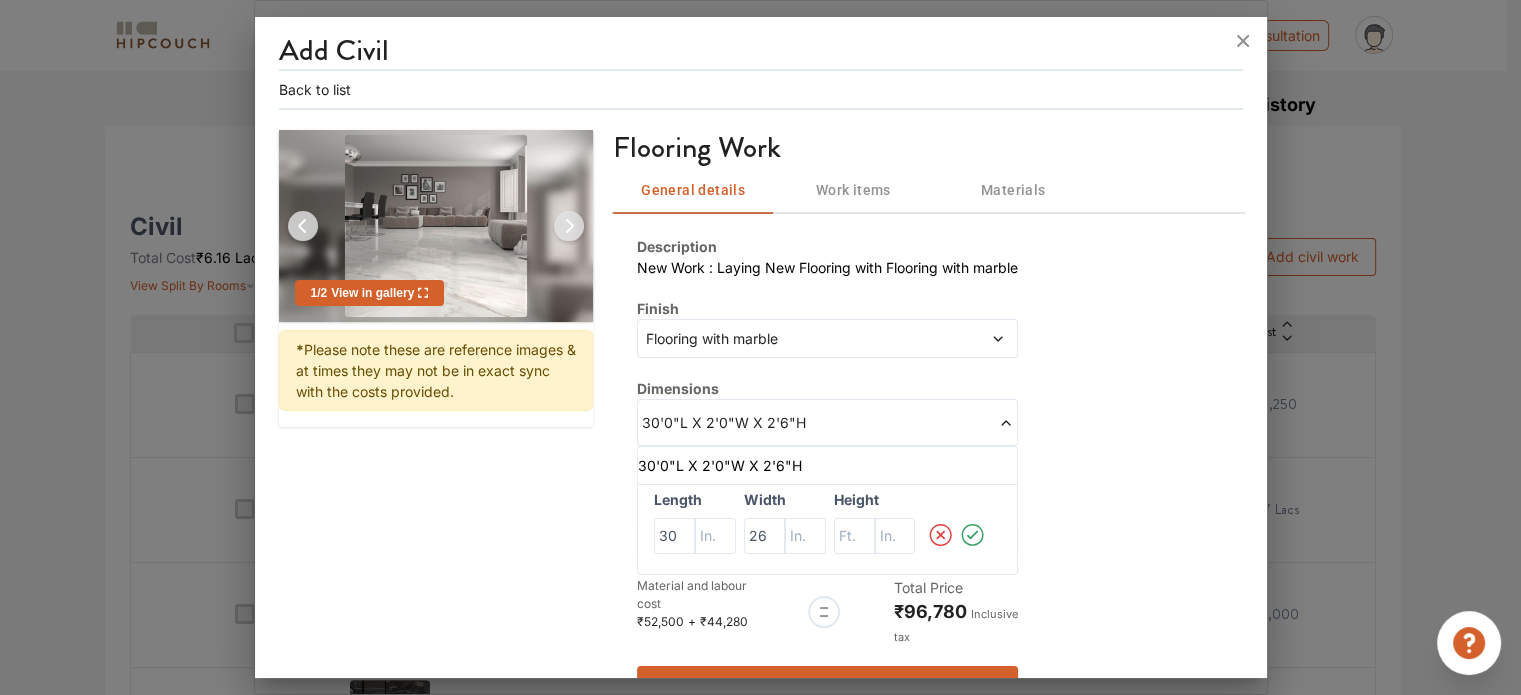 click on "Description New Work : Laying New Flooring with Flooring with marble Finish Flooring with marble Dimensions 30'0"L X 2'0"W X 2'6"H 30'0"L X 2'0"W X 2'6"H Length 30 Width 26 Height Room Material and labour cost ₹52,500 + ₹44,280 Total Price ₹96,780 Inclusive tax Add item" at bounding box center [927, 469] 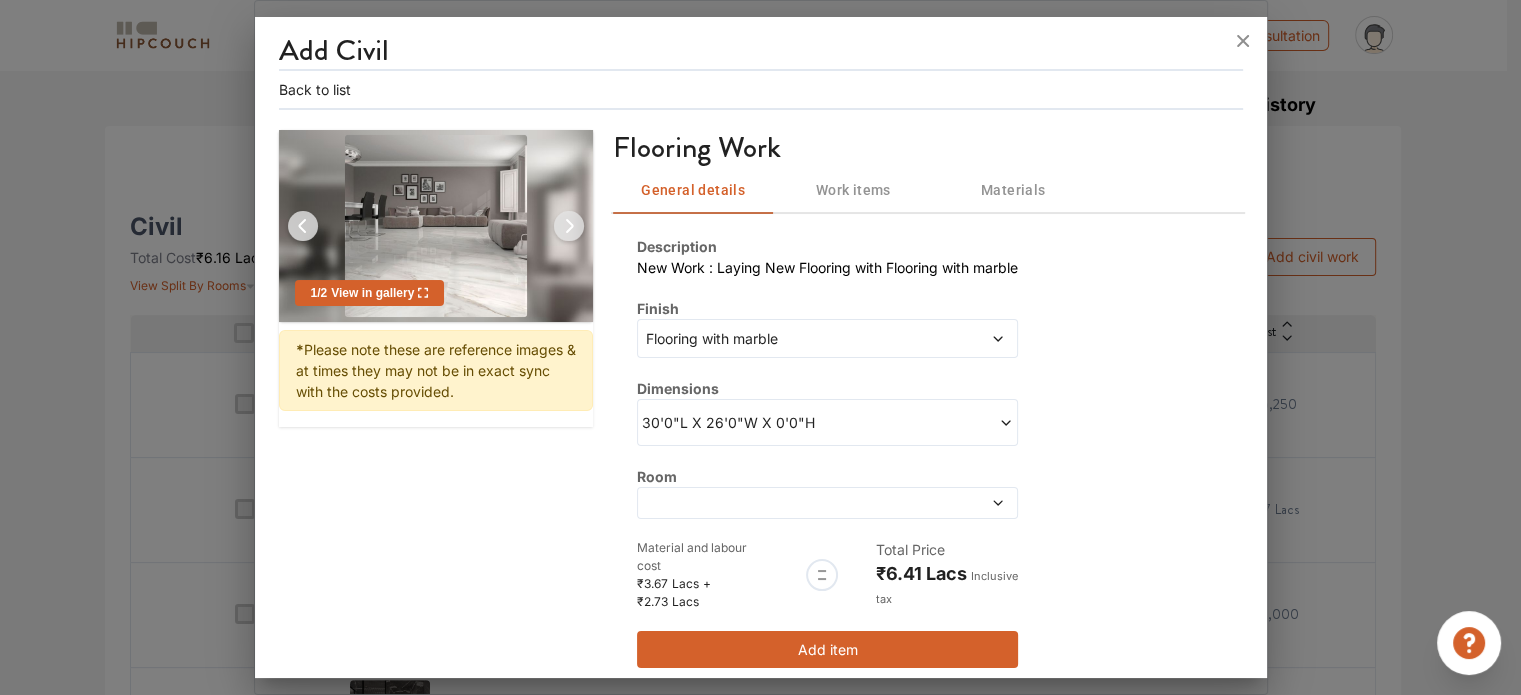 click on "Add item" at bounding box center [827, 649] 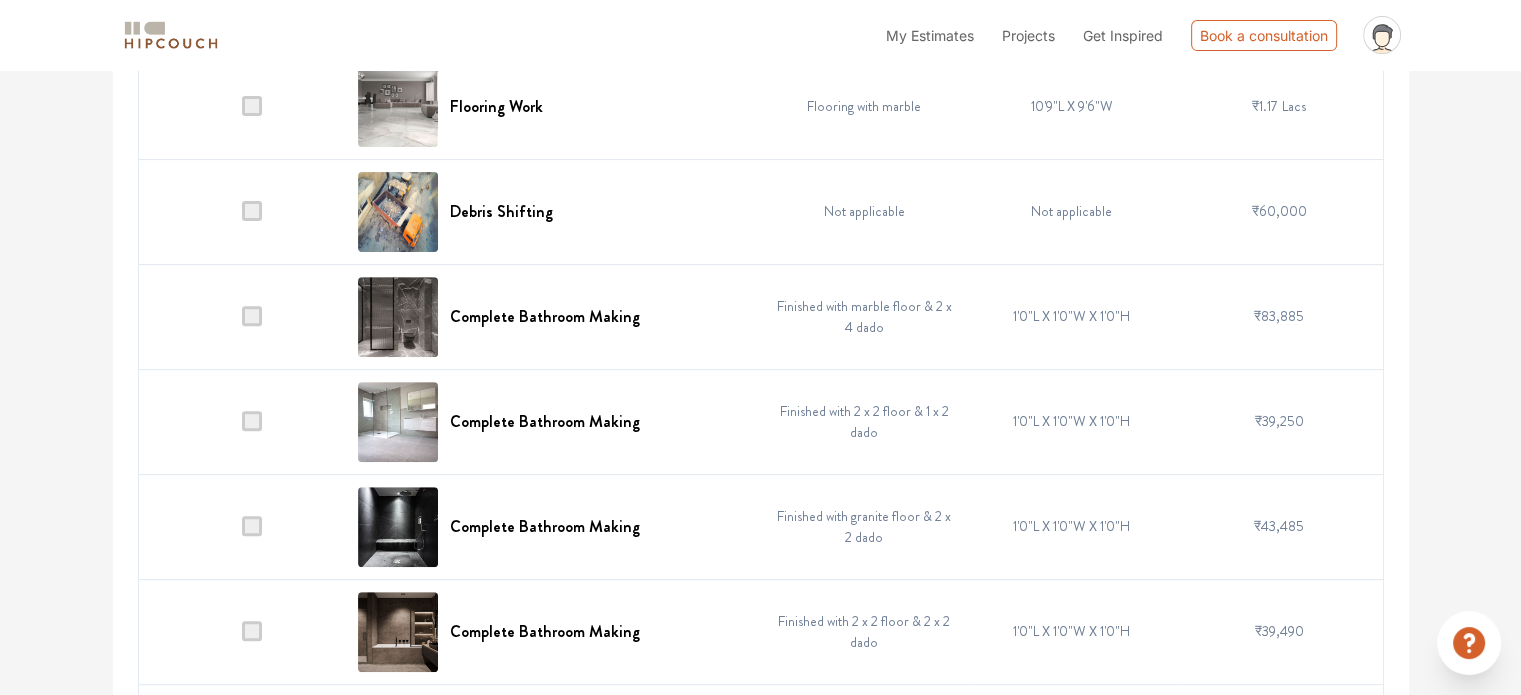 scroll, scrollTop: 500, scrollLeft: 0, axis: vertical 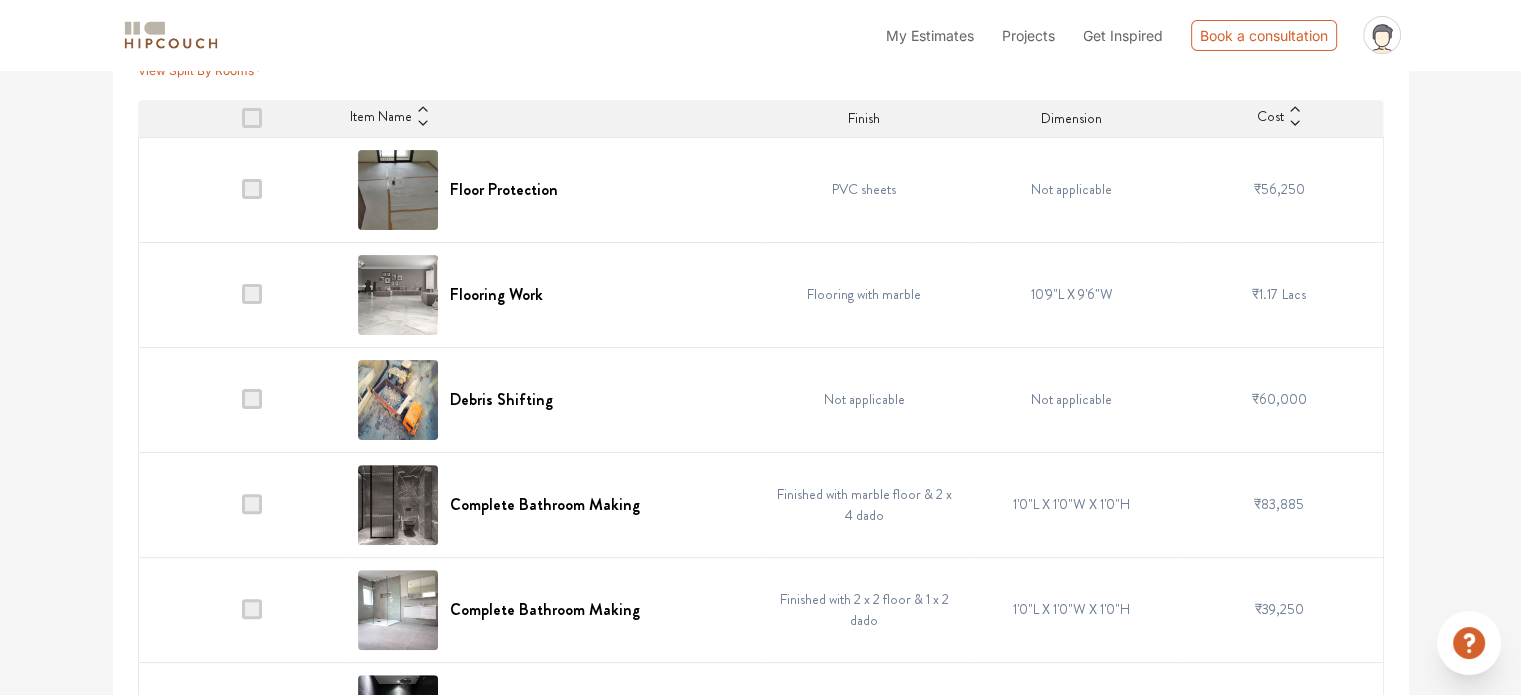 click at bounding box center [252, 294] 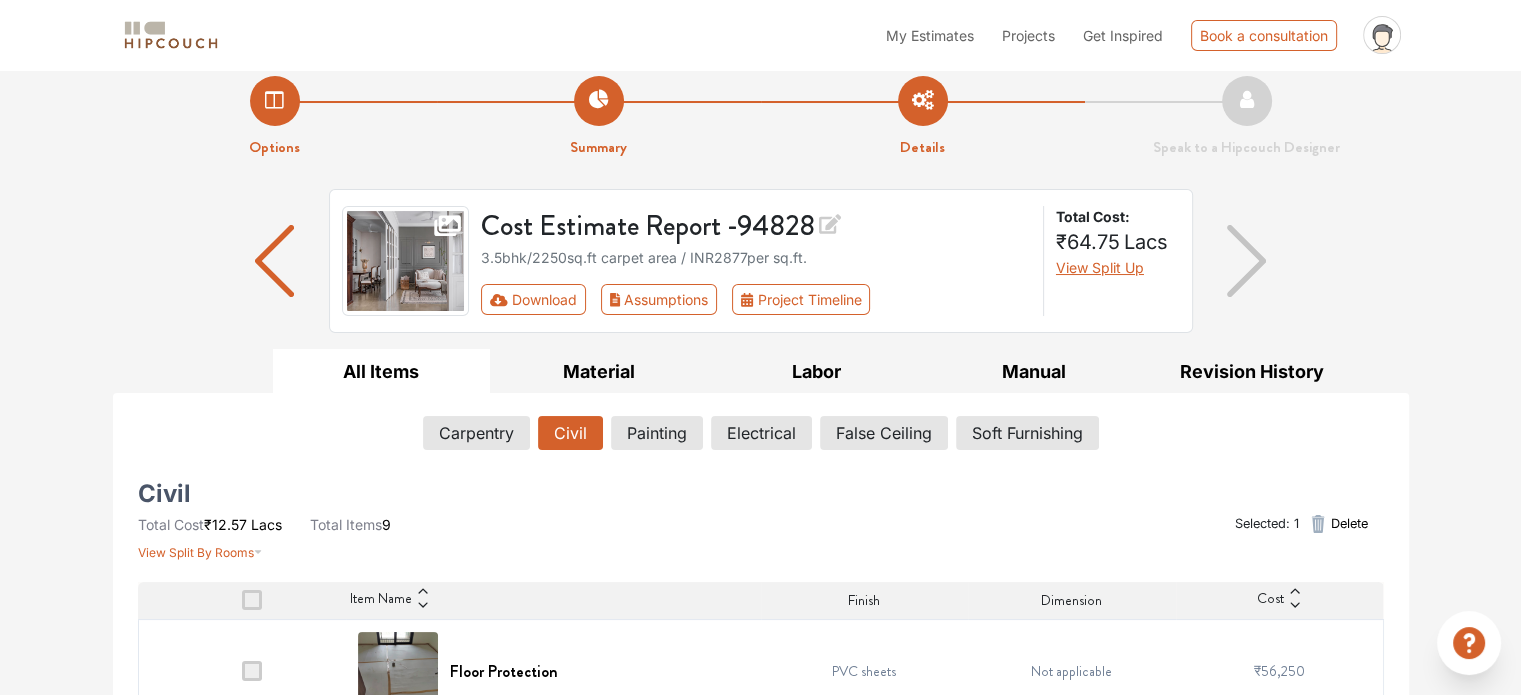 scroll, scrollTop: 0, scrollLeft: 0, axis: both 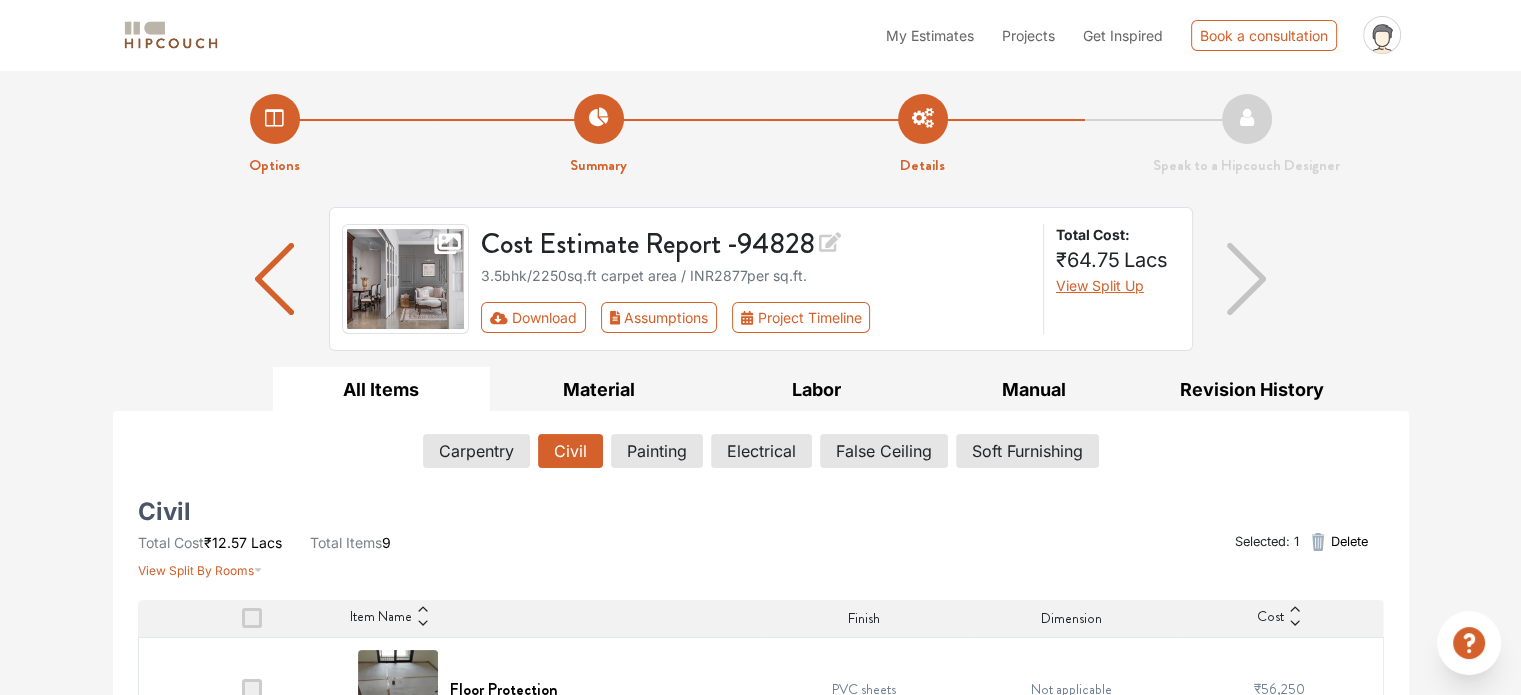 click on "Delete" at bounding box center (1348, 541) 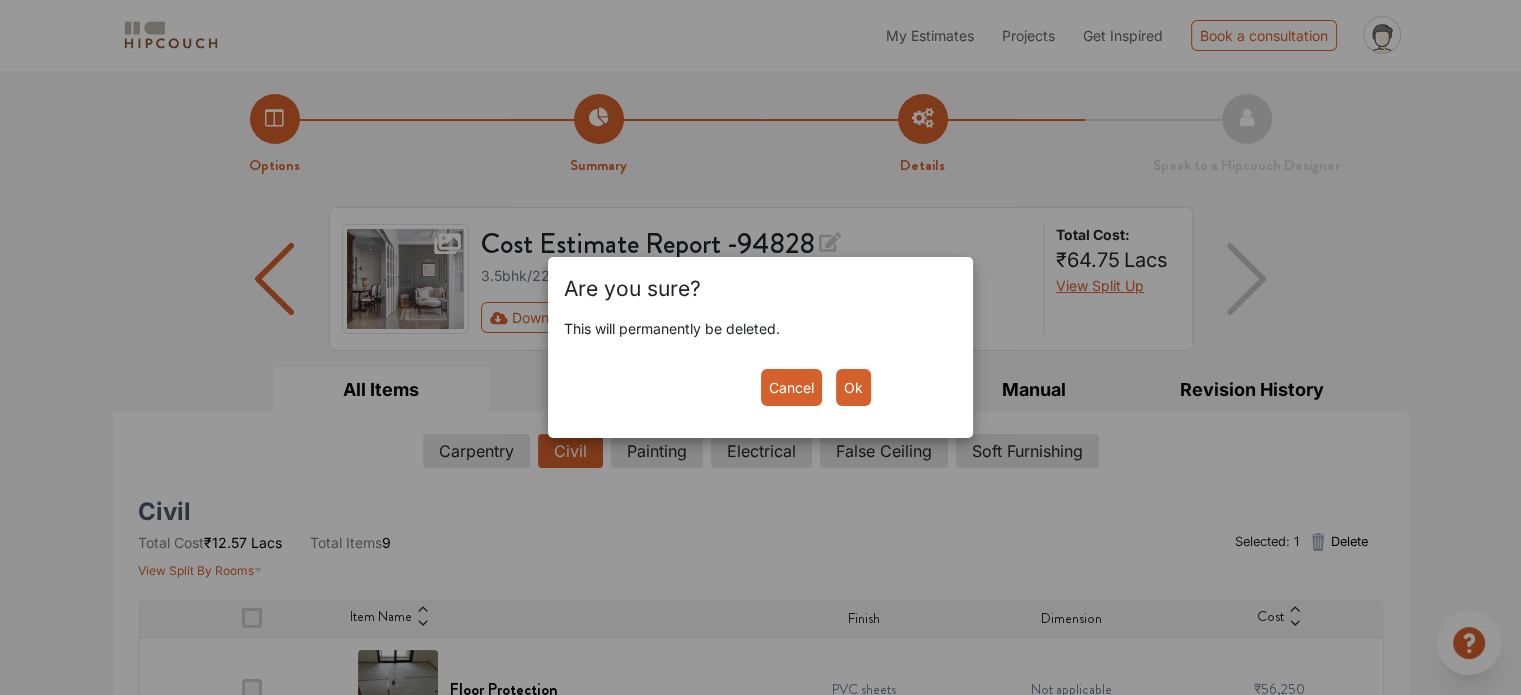 click on "Ok" at bounding box center (853, 387) 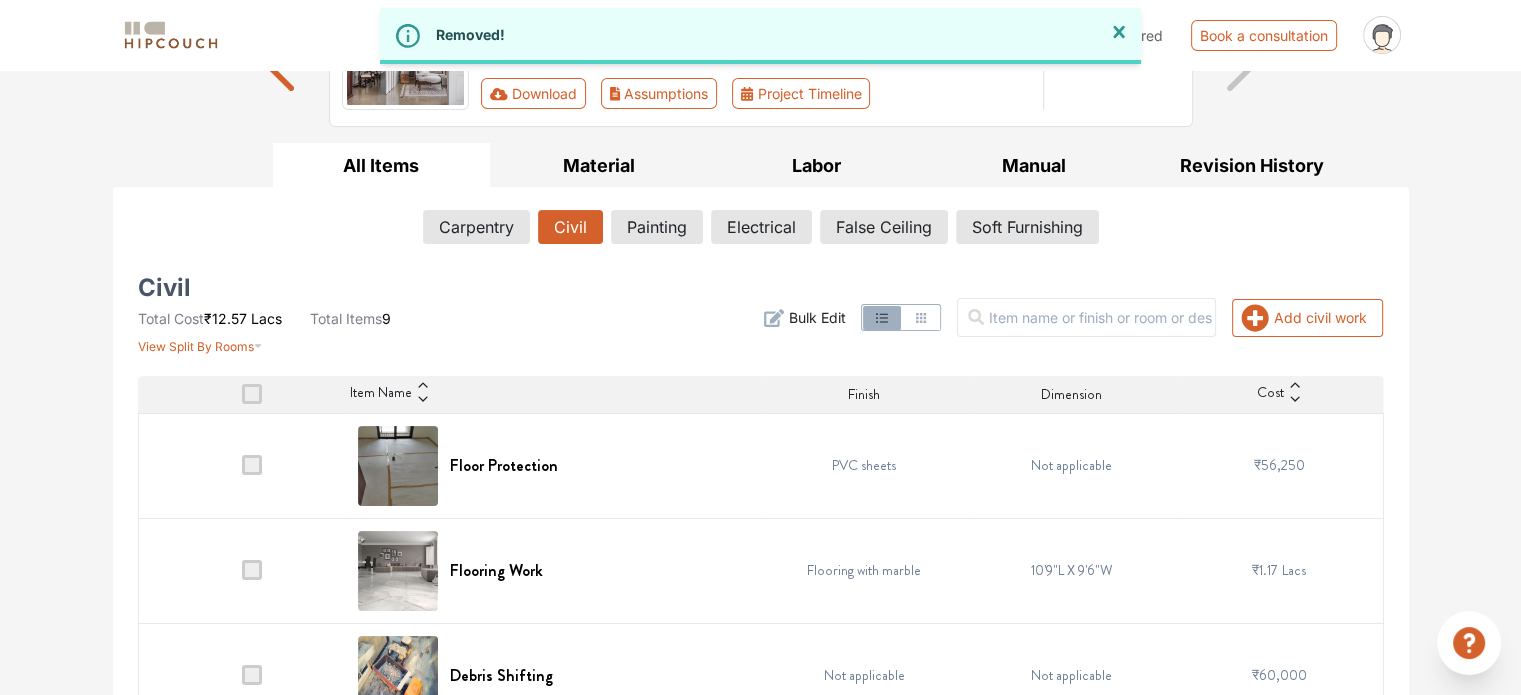 scroll, scrollTop: 200, scrollLeft: 0, axis: vertical 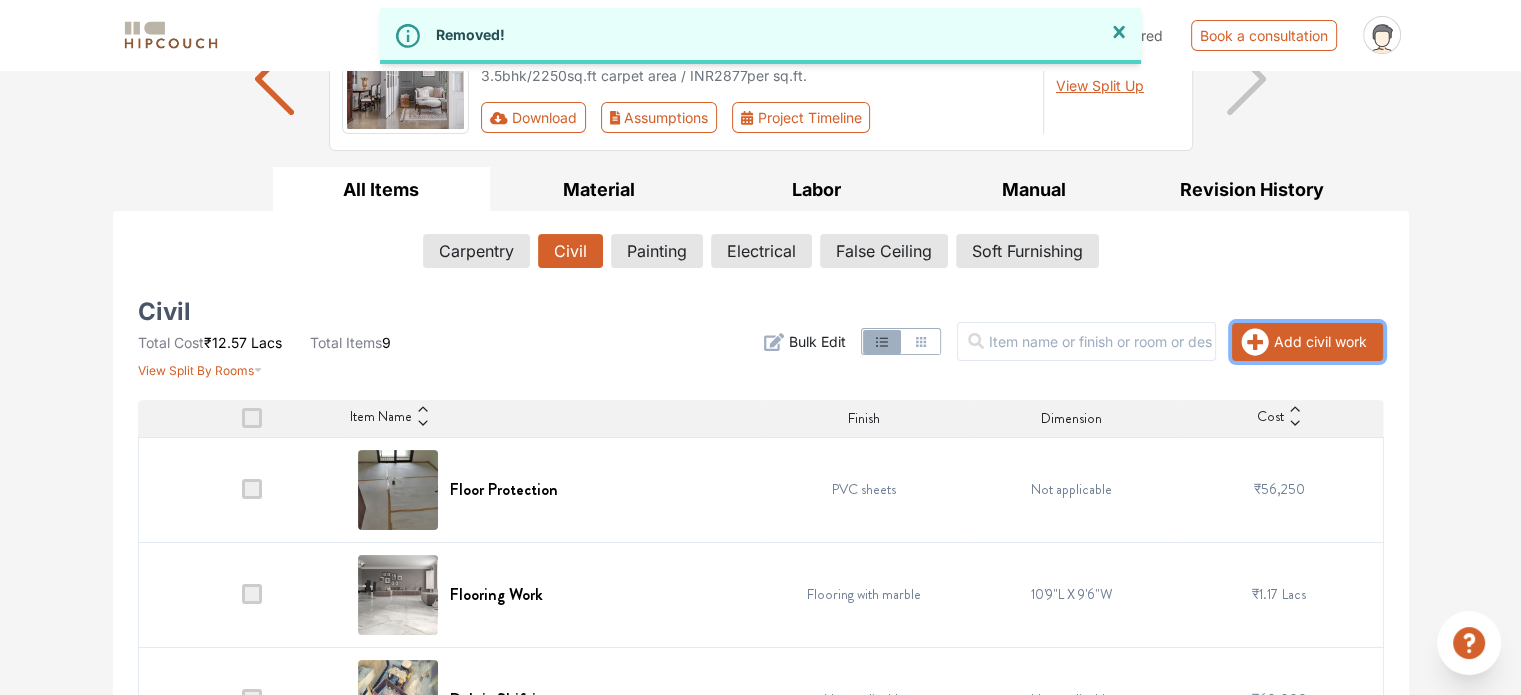 click on "Add civil work" at bounding box center (1307, 342) 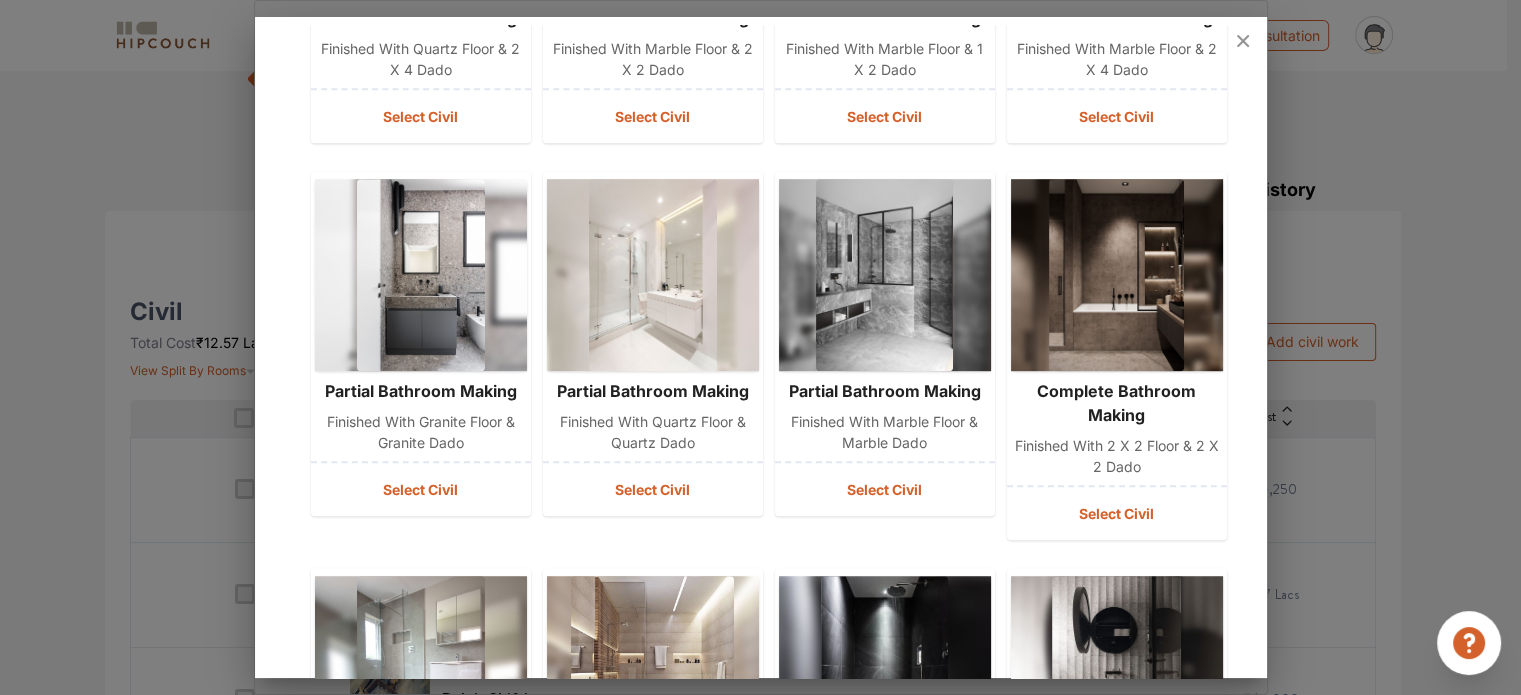scroll, scrollTop: 680, scrollLeft: 0, axis: vertical 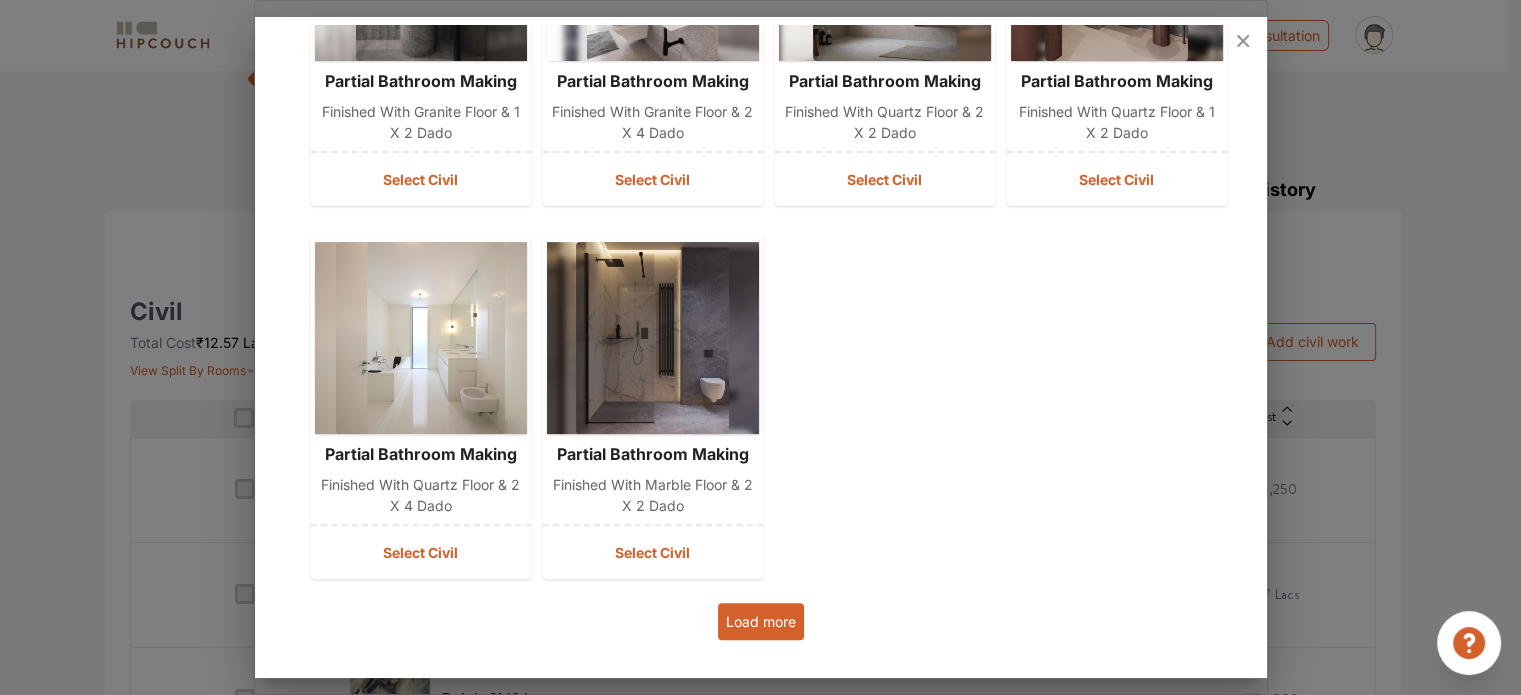 click on "Load more" at bounding box center [761, 621] 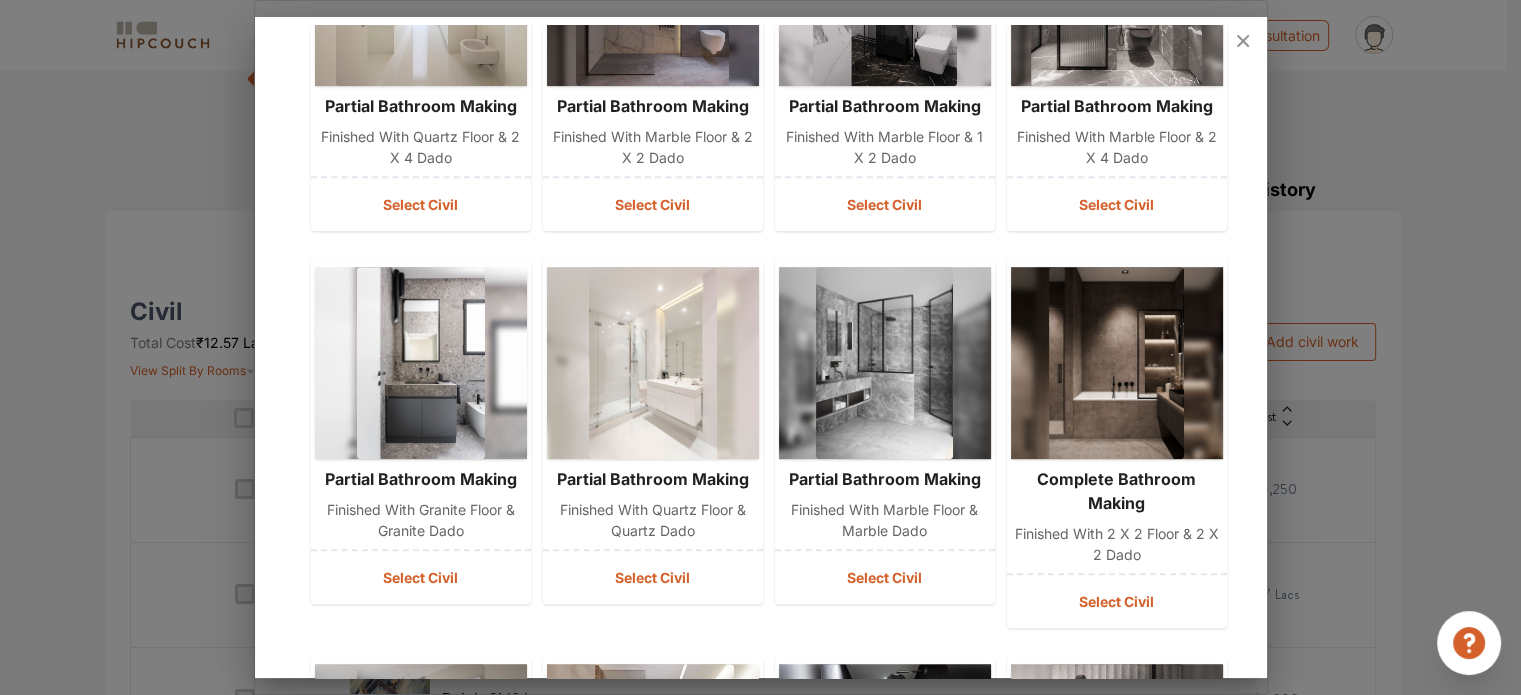 scroll, scrollTop: 1472, scrollLeft: 0, axis: vertical 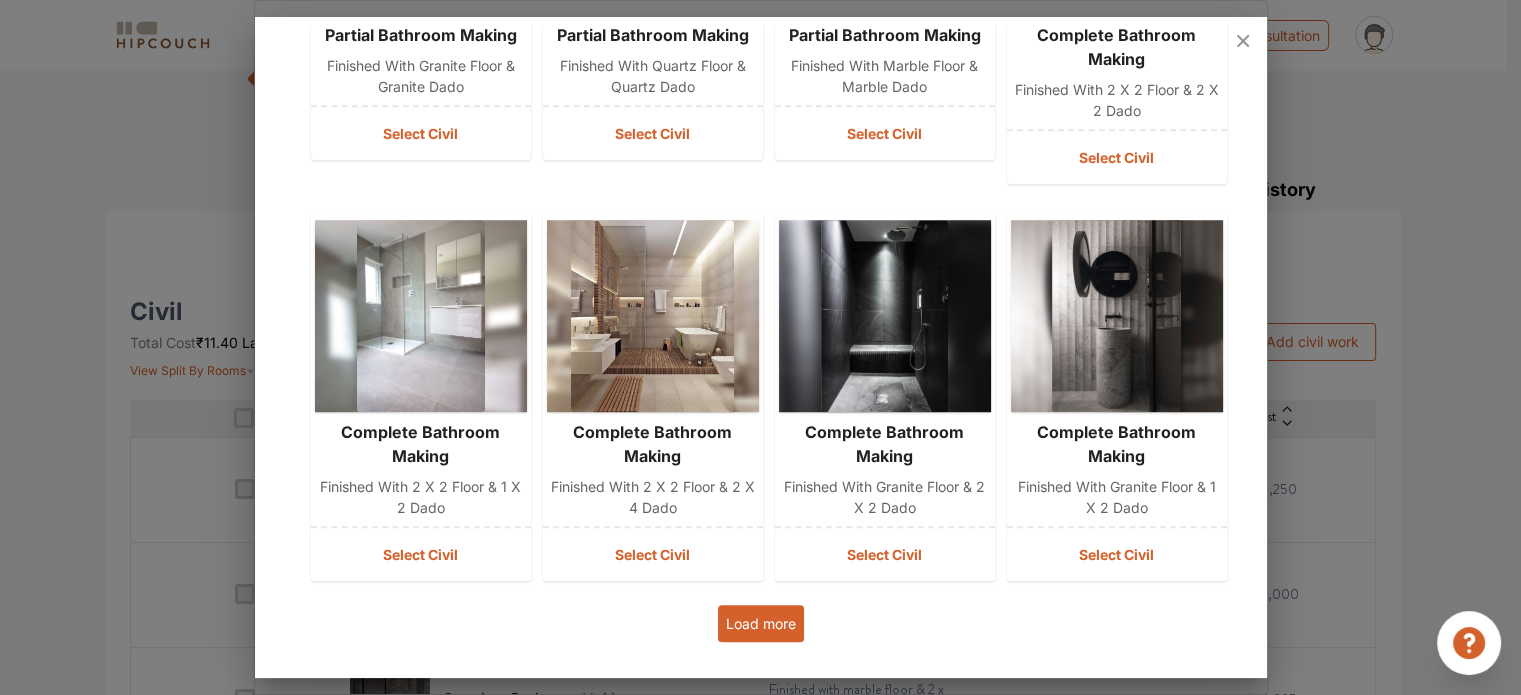 click on "Load more" at bounding box center (761, 623) 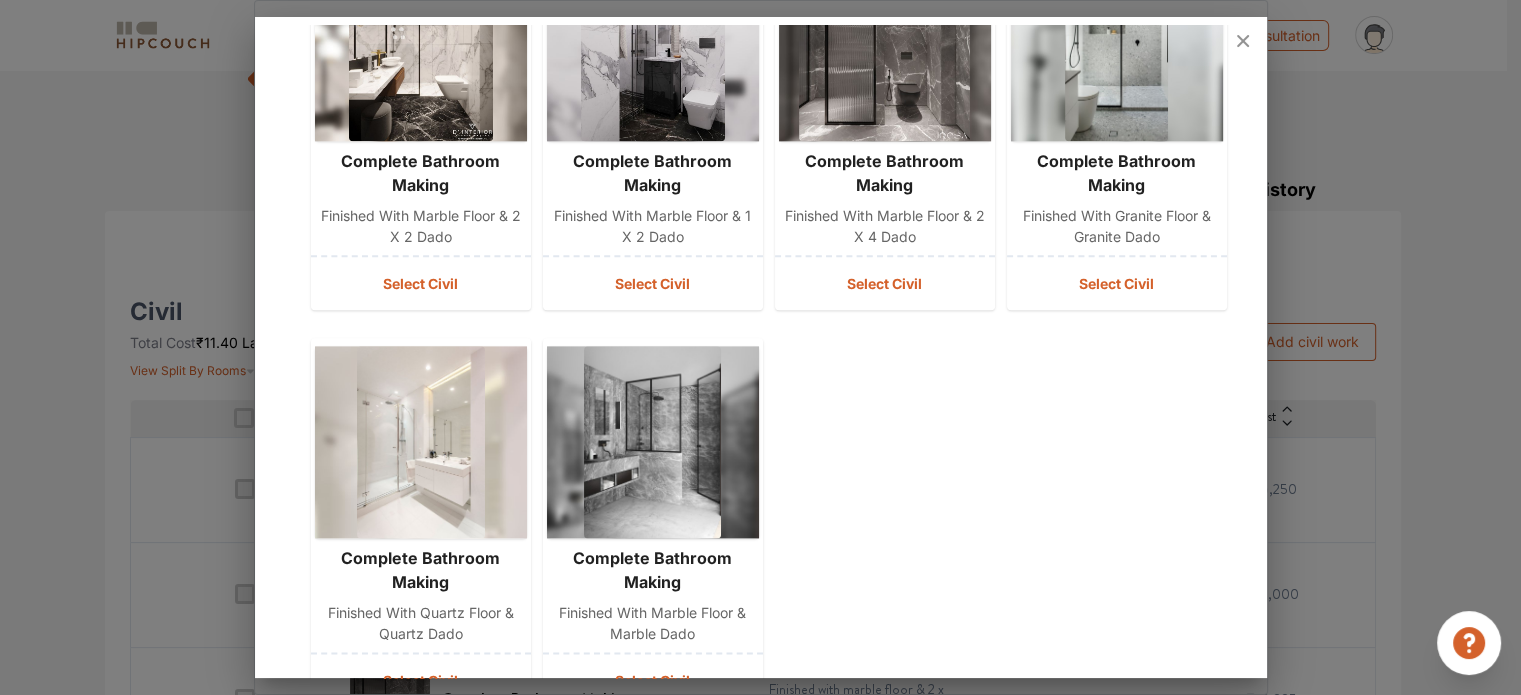 scroll, scrollTop: 2663, scrollLeft: 0, axis: vertical 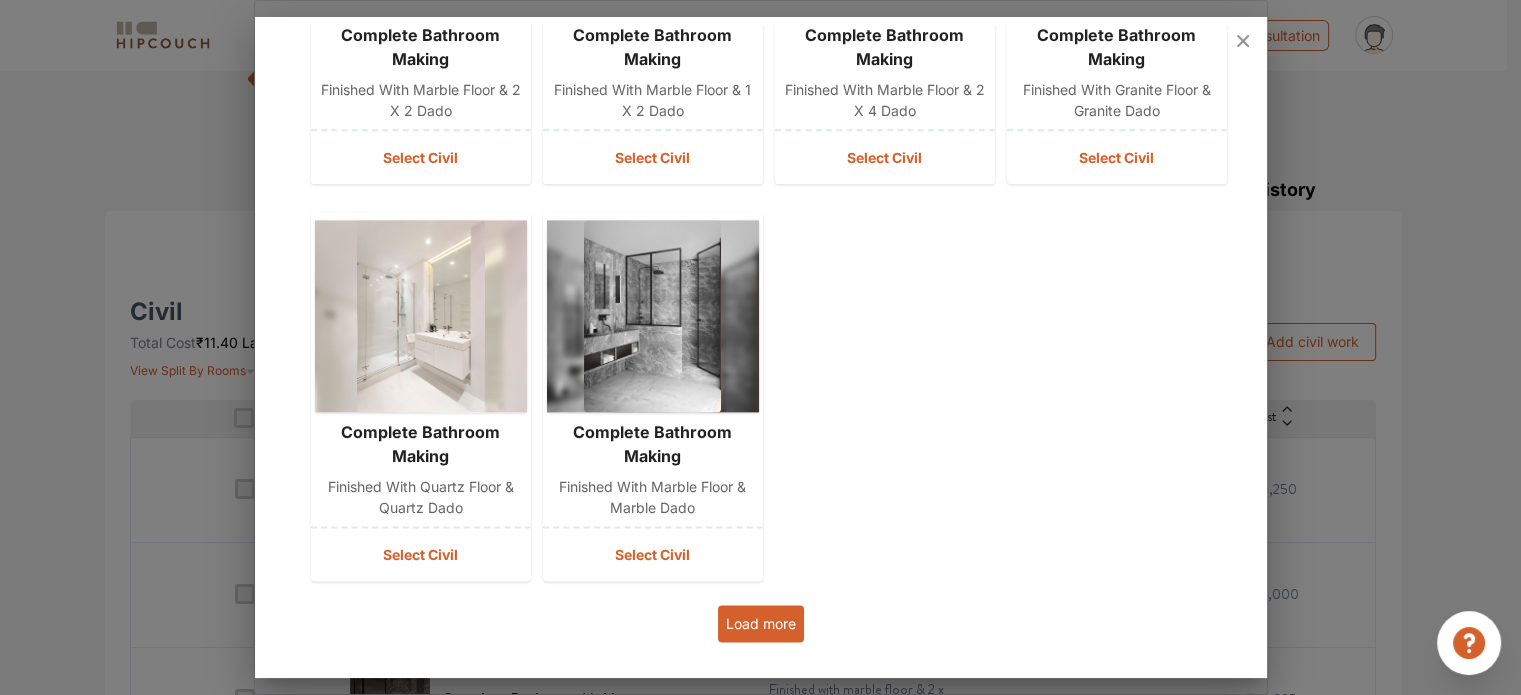click on "Load more" at bounding box center (761, 623) 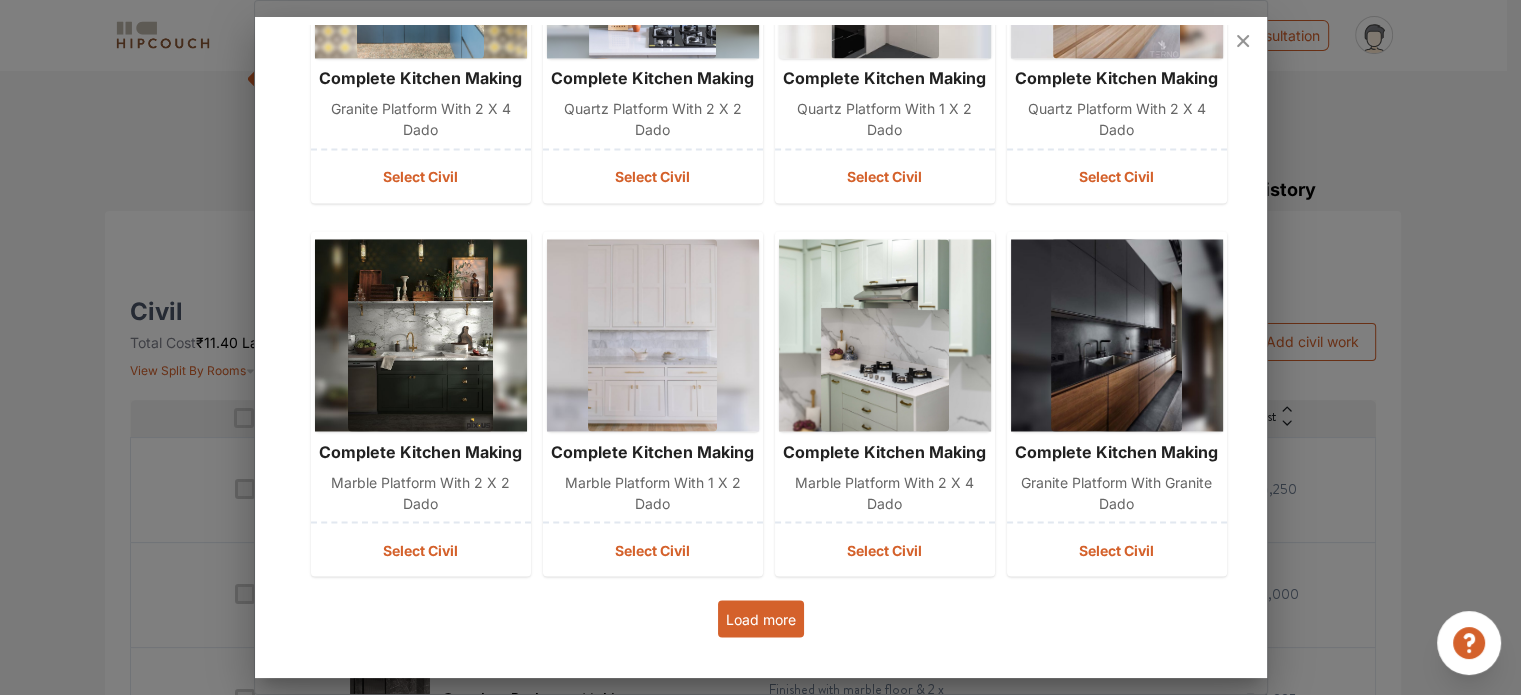 scroll, scrollTop: 3456, scrollLeft: 0, axis: vertical 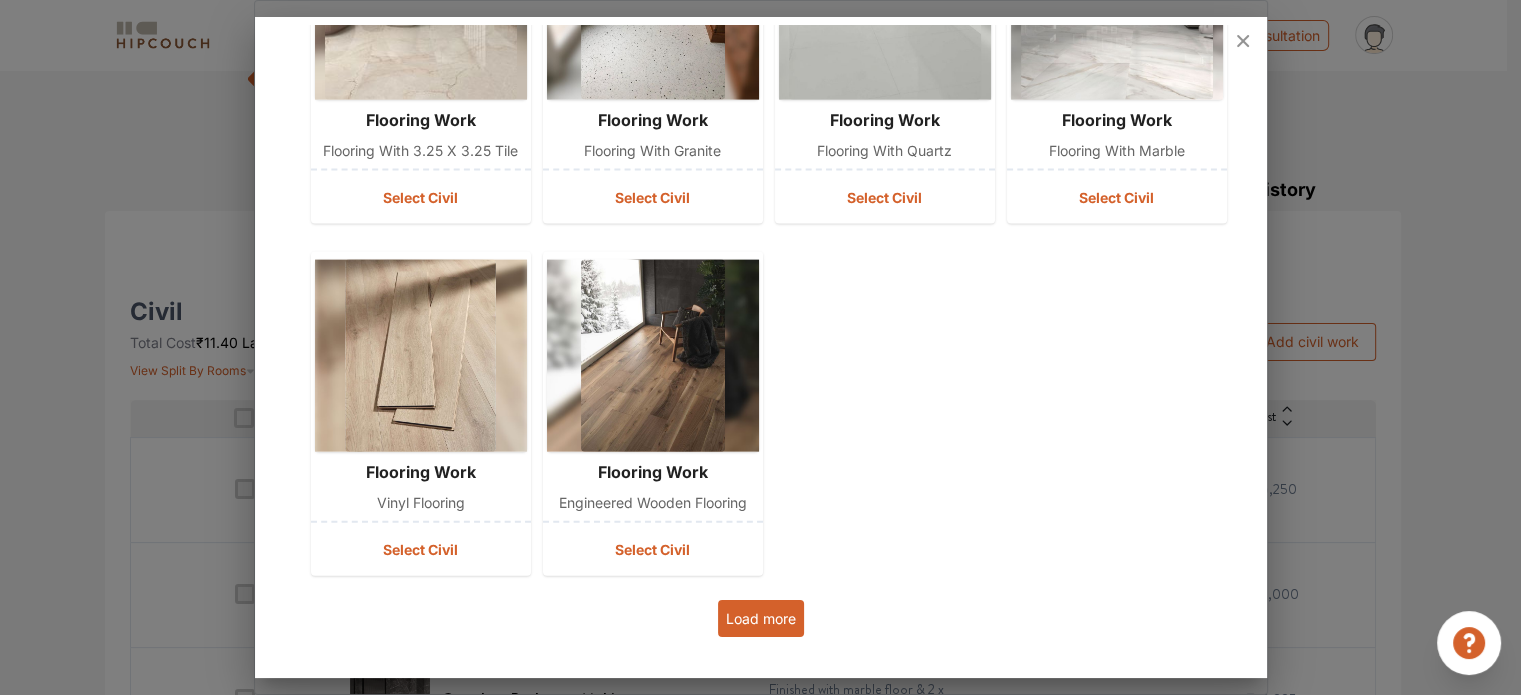 click on "Load more" at bounding box center [761, 618] 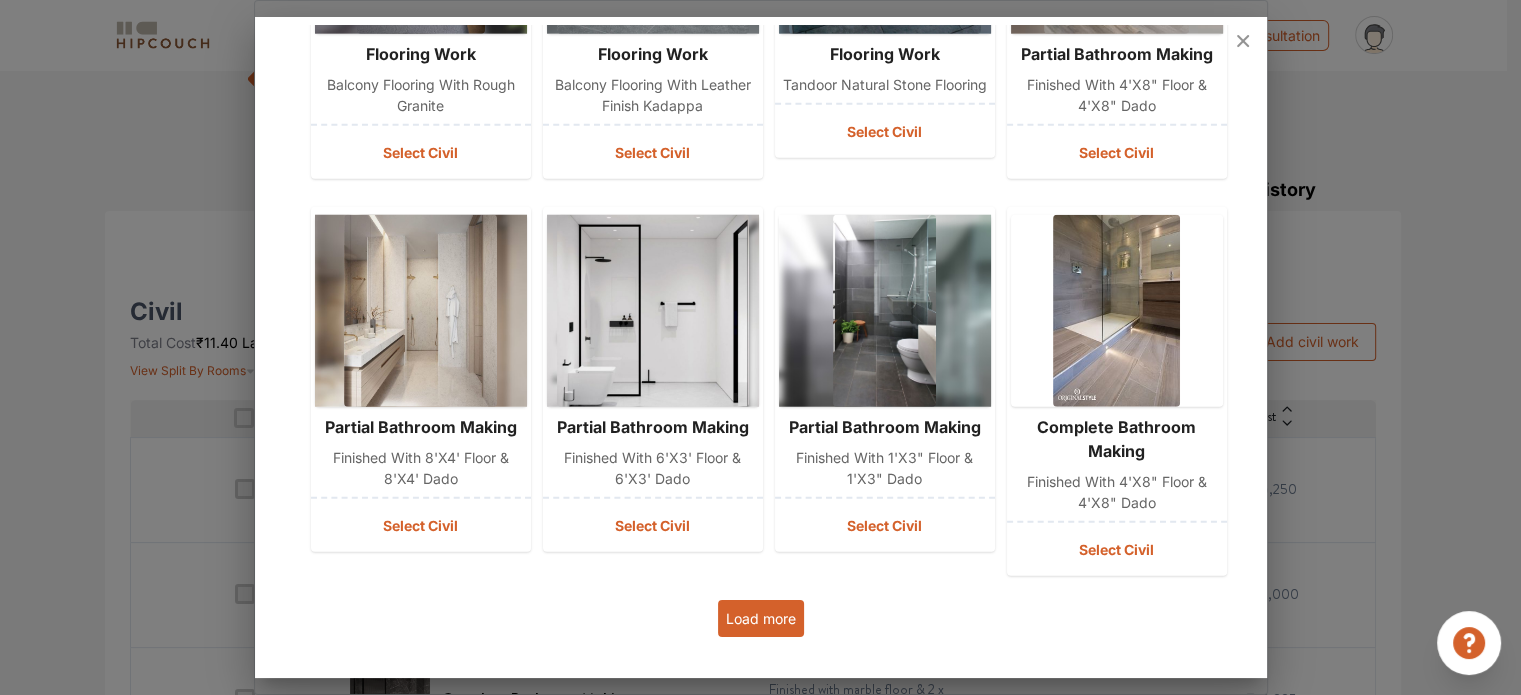 scroll, scrollTop: 5324, scrollLeft: 0, axis: vertical 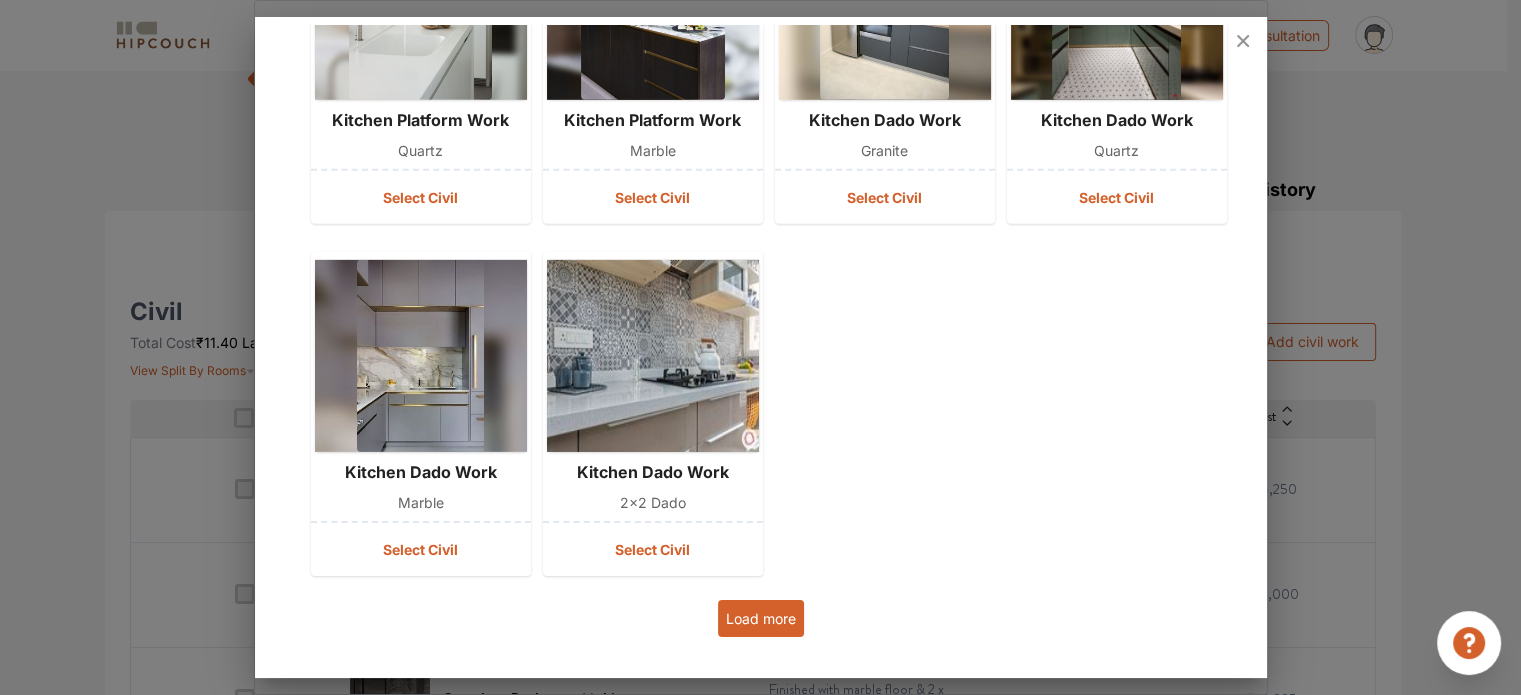 click on "Load more" at bounding box center [761, 618] 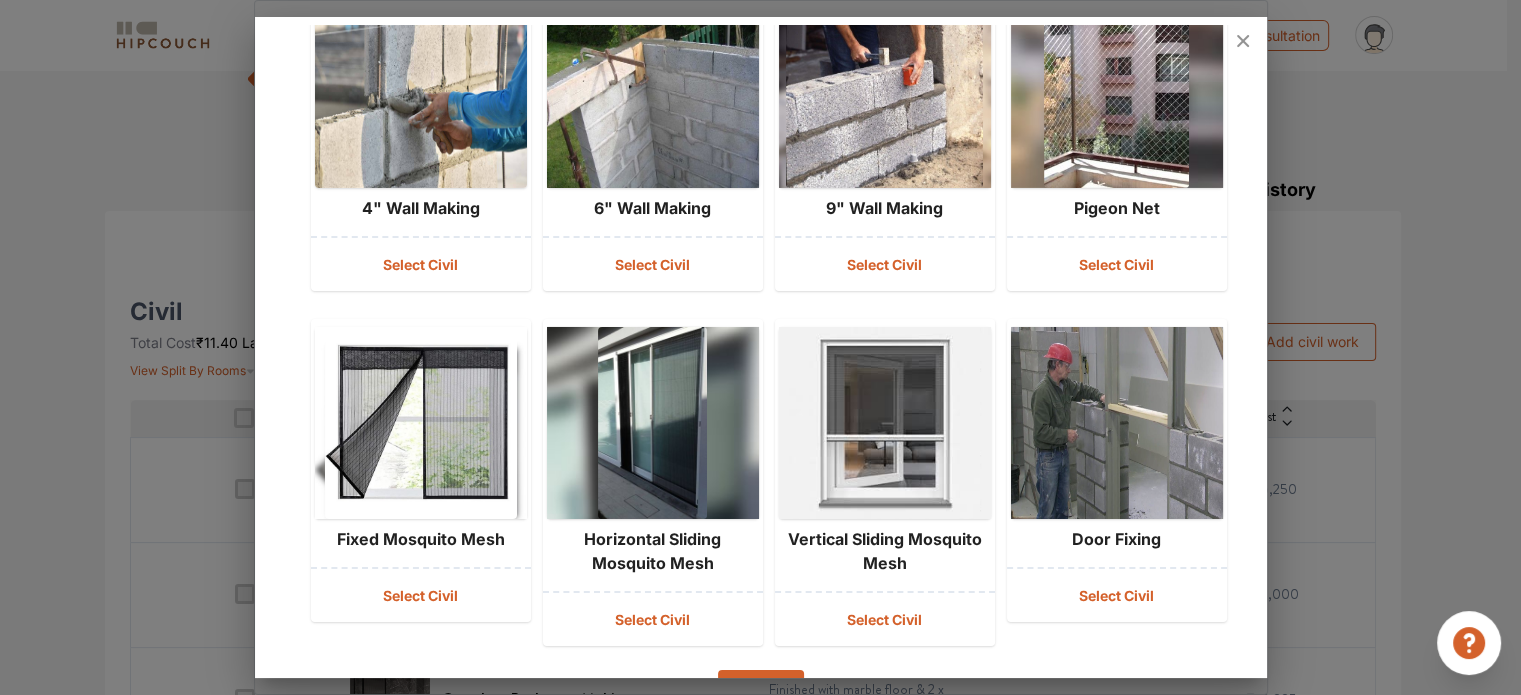 scroll, scrollTop: 7024, scrollLeft: 0, axis: vertical 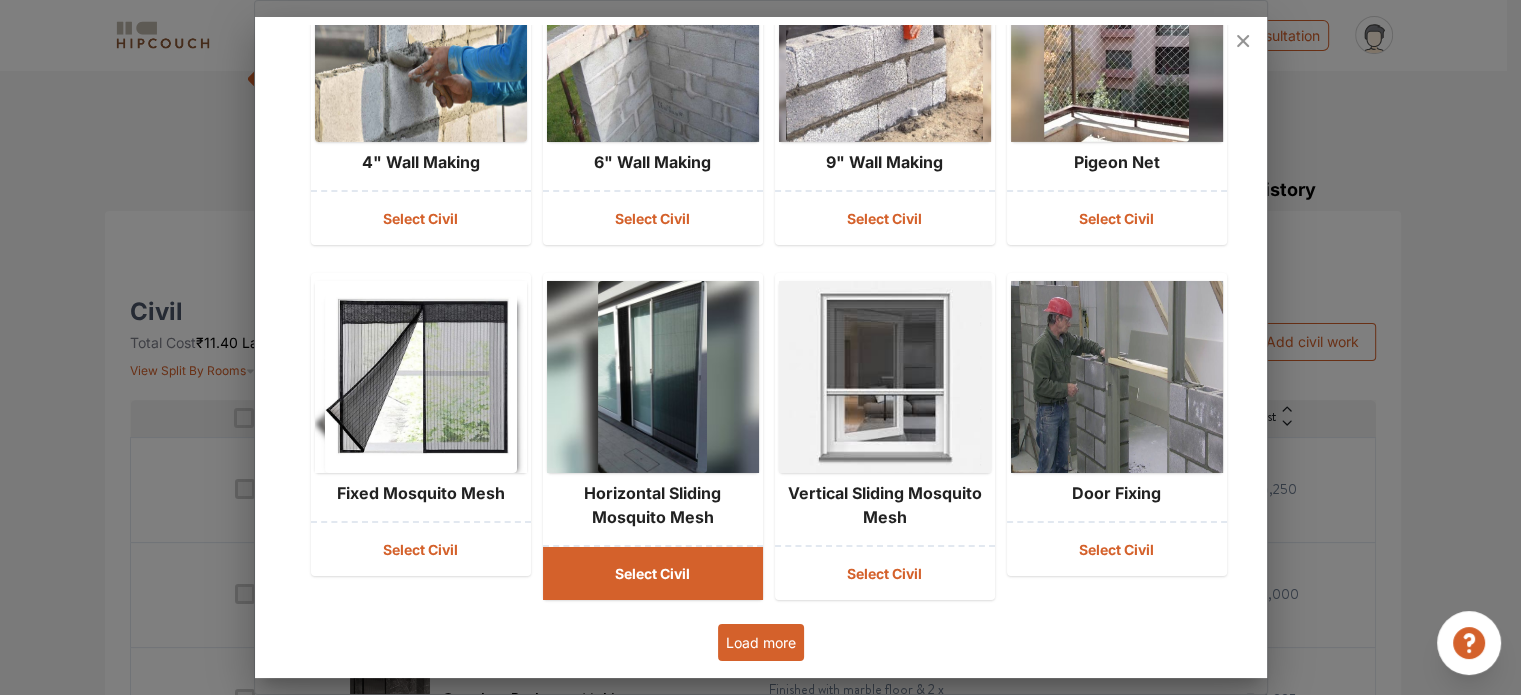 click on "Select Civil" at bounding box center [653, 573] 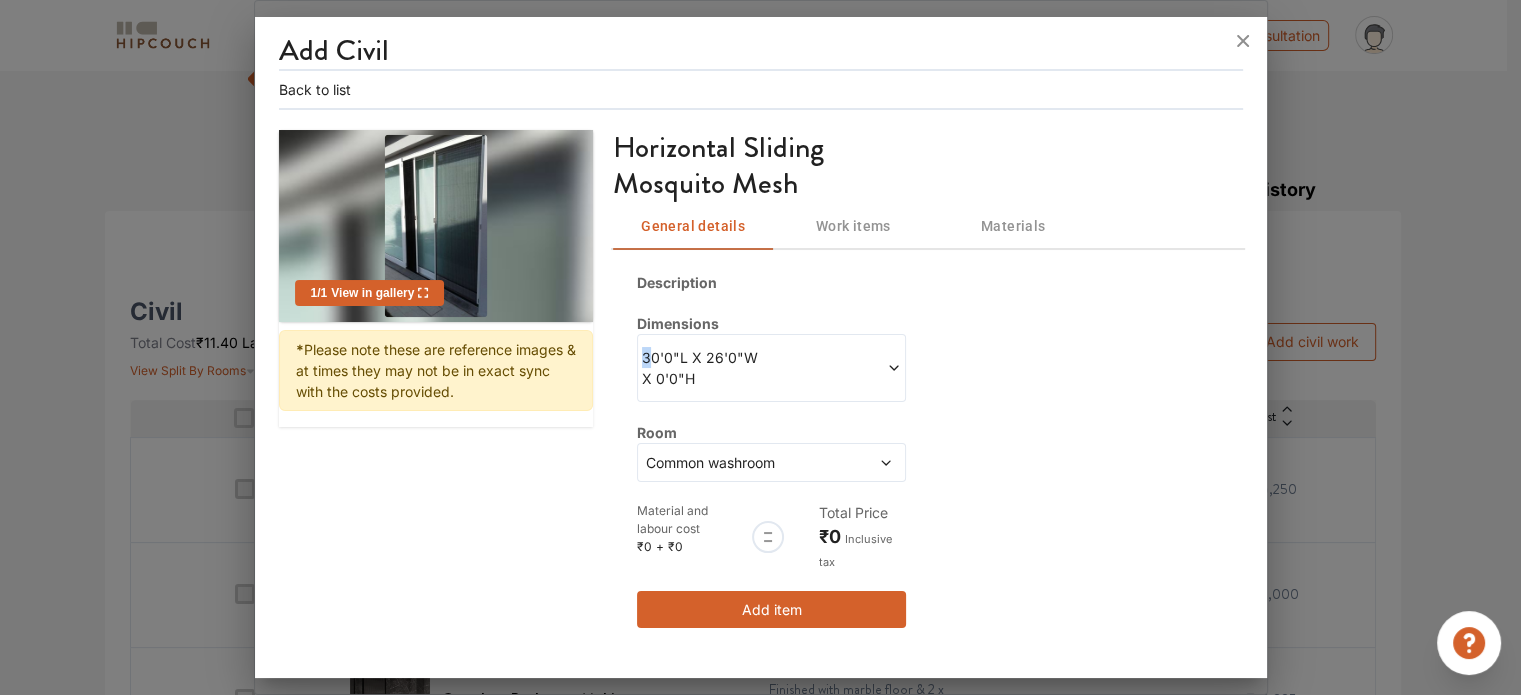 drag, startPoint x: 649, startPoint y: 350, endPoint x: 635, endPoint y: 348, distance: 14.142136 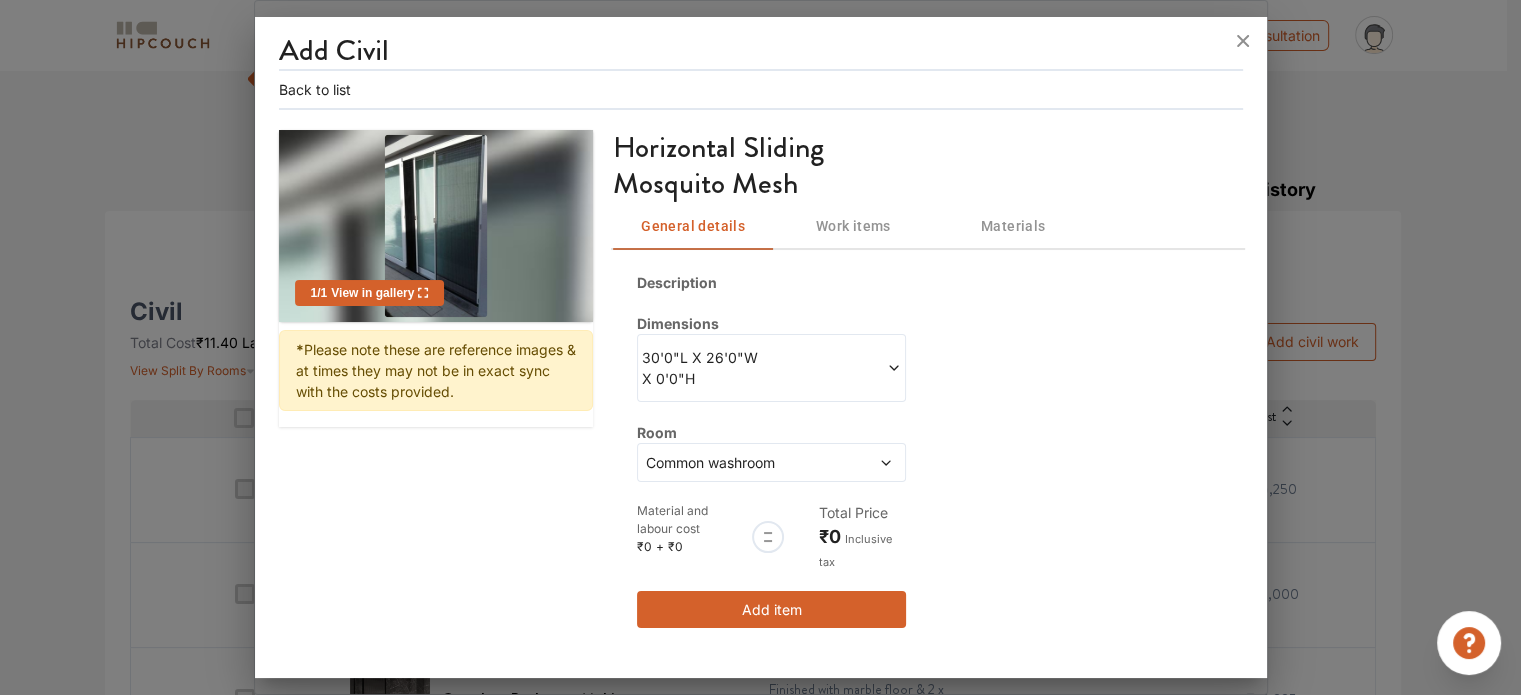 click on "30'0"L X 26'0"W X 0'0"H" at bounding box center (707, 368) 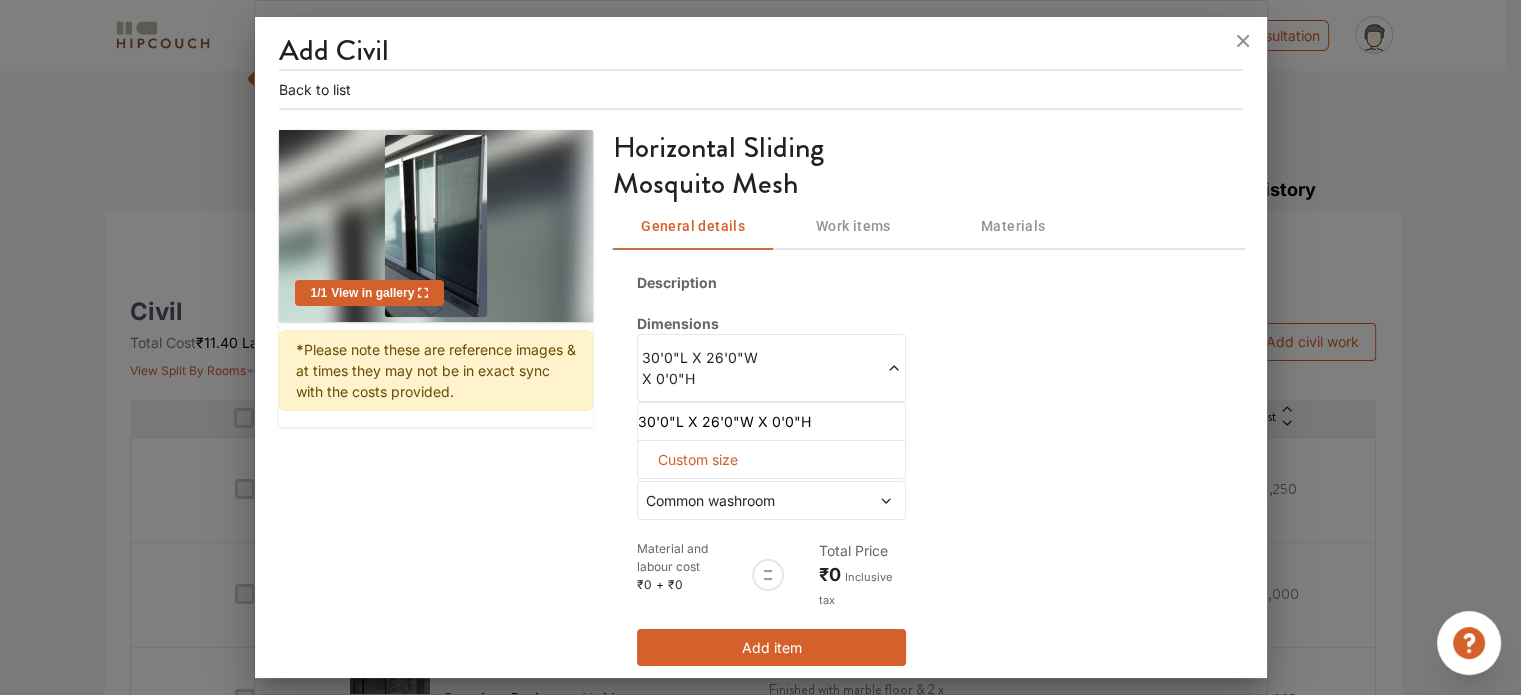 click on "Custom size" at bounding box center (698, 459) 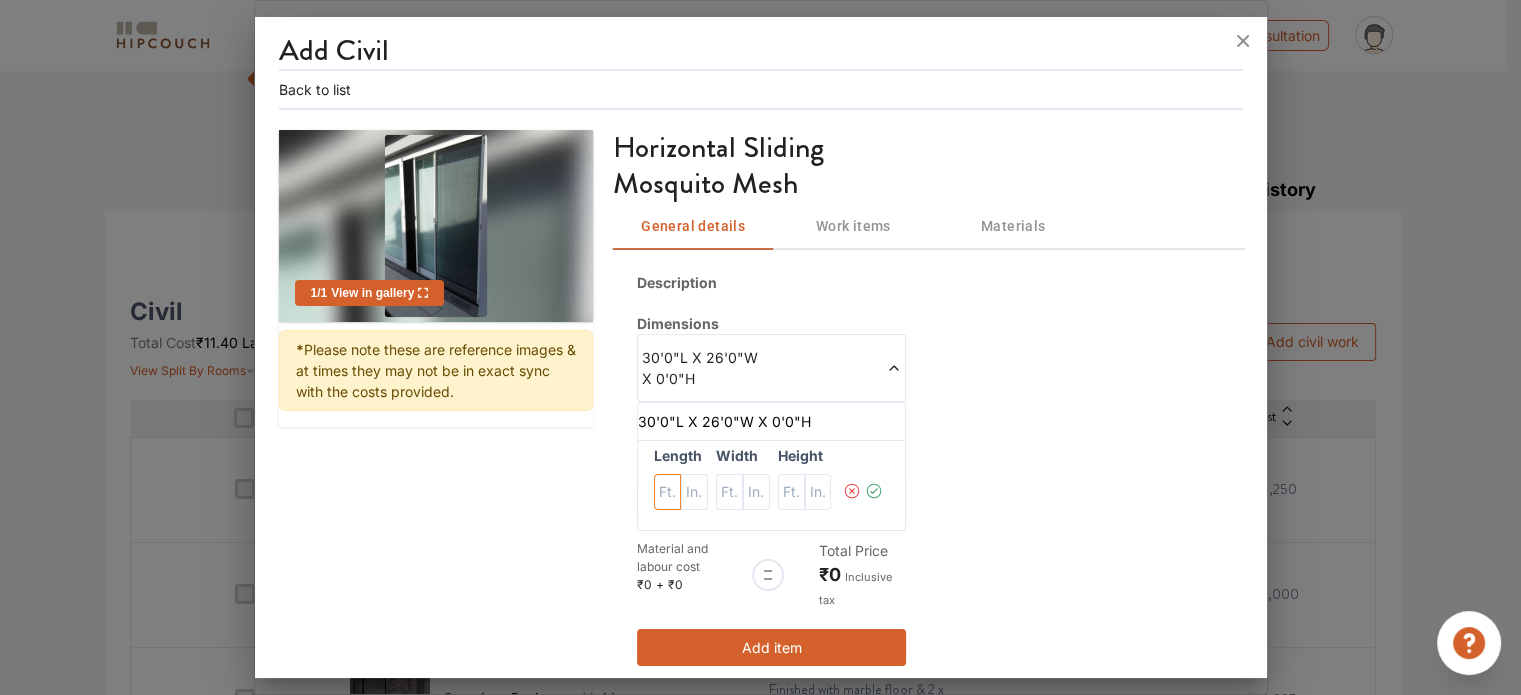 drag, startPoint x: 661, startPoint y: 482, endPoint x: 665, endPoint y: 450, distance: 32.24903 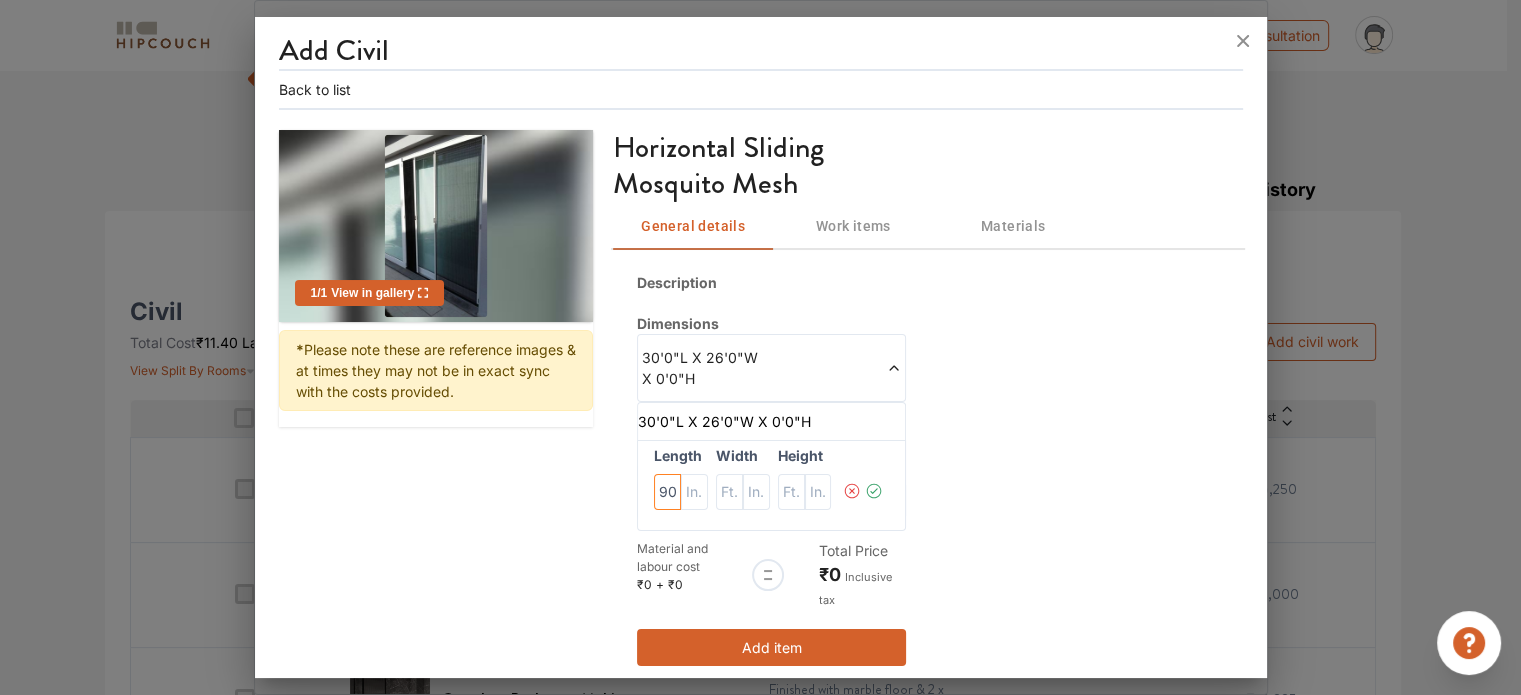 type on "90" 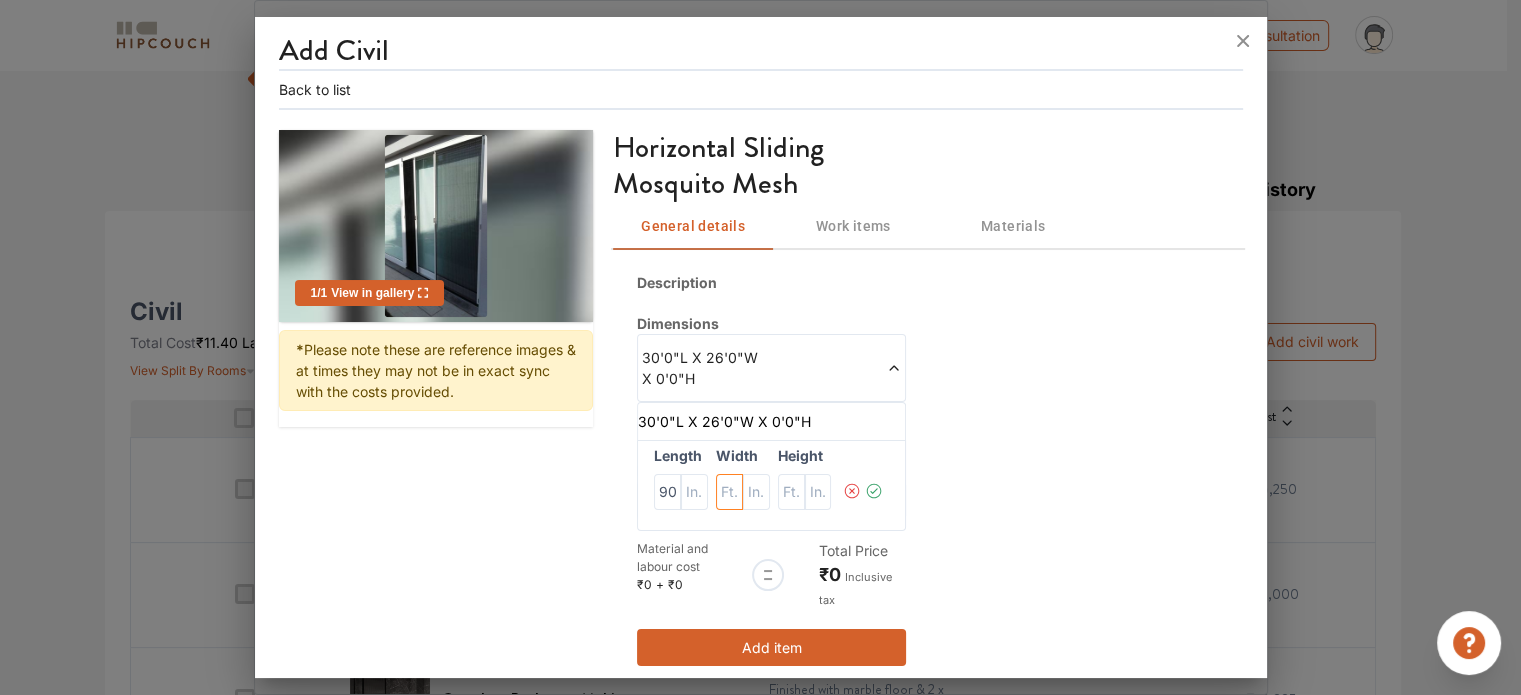 click at bounding box center [667, 492] 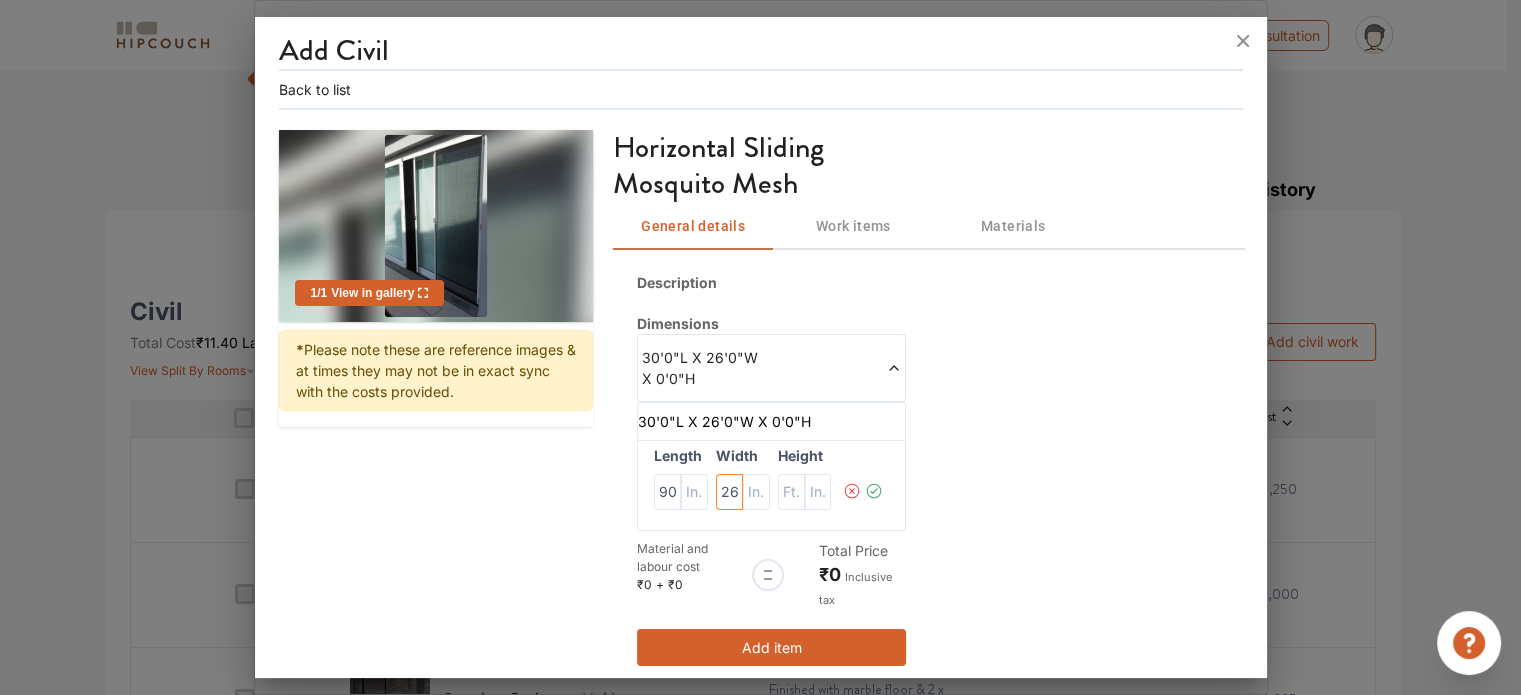 type on "26" 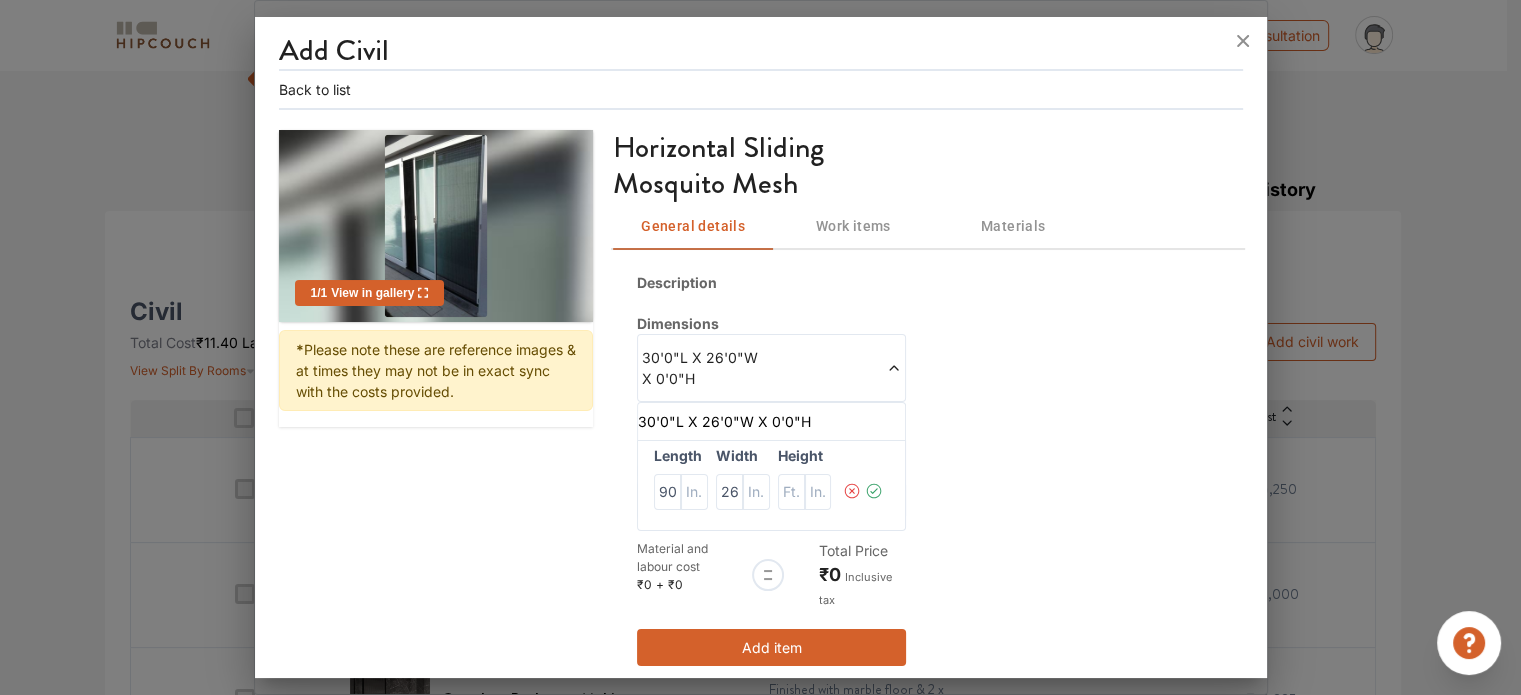 drag, startPoint x: 1074, startPoint y: 531, endPoint x: 978, endPoint y: 590, distance: 112.68097 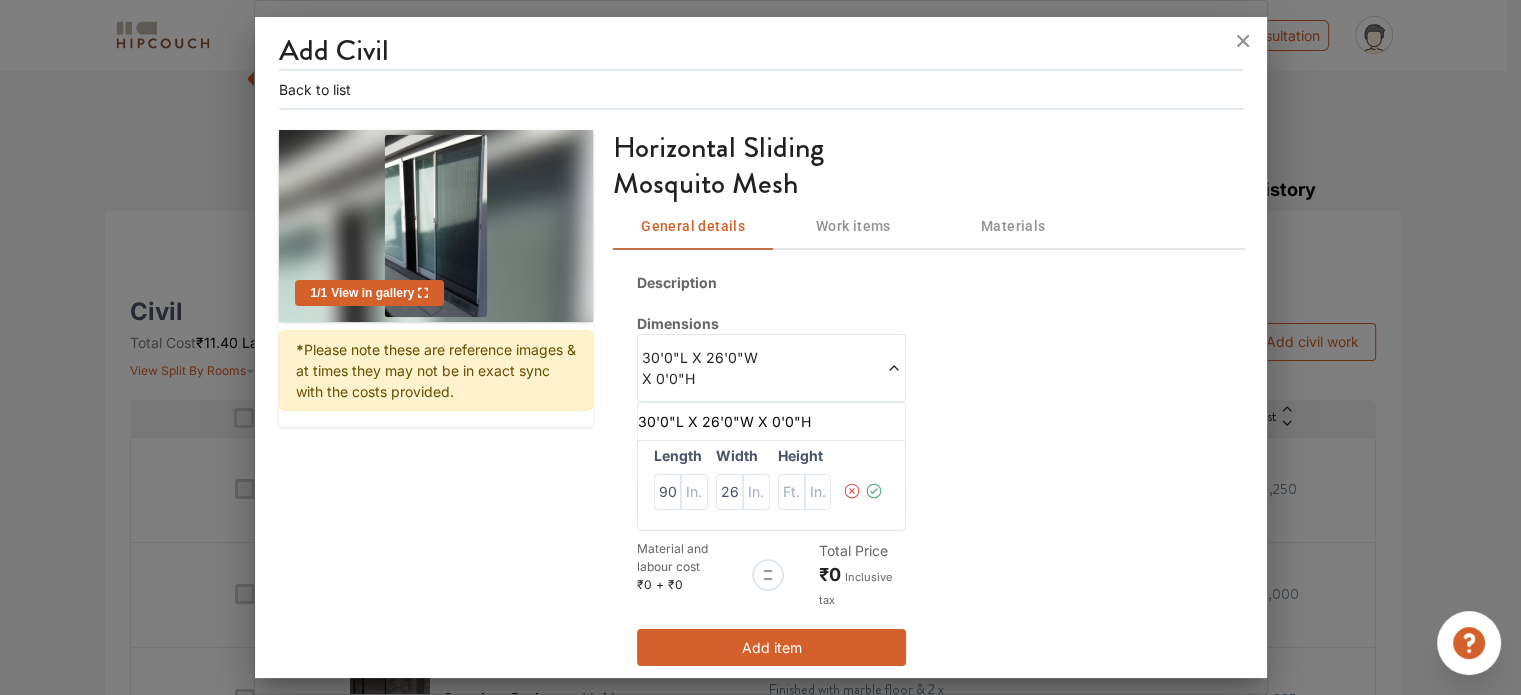 click on "Description Dimensions 30'0"L X 26'0"W X 0'0"H 30'0"L X 26'0"W X 0'0"H Length 90 Width 26 Height Room Common washroom Material and labour cost ₹0 + ₹0 Total Price ₹0 Inclusive tax Add item" at bounding box center [927, 469] 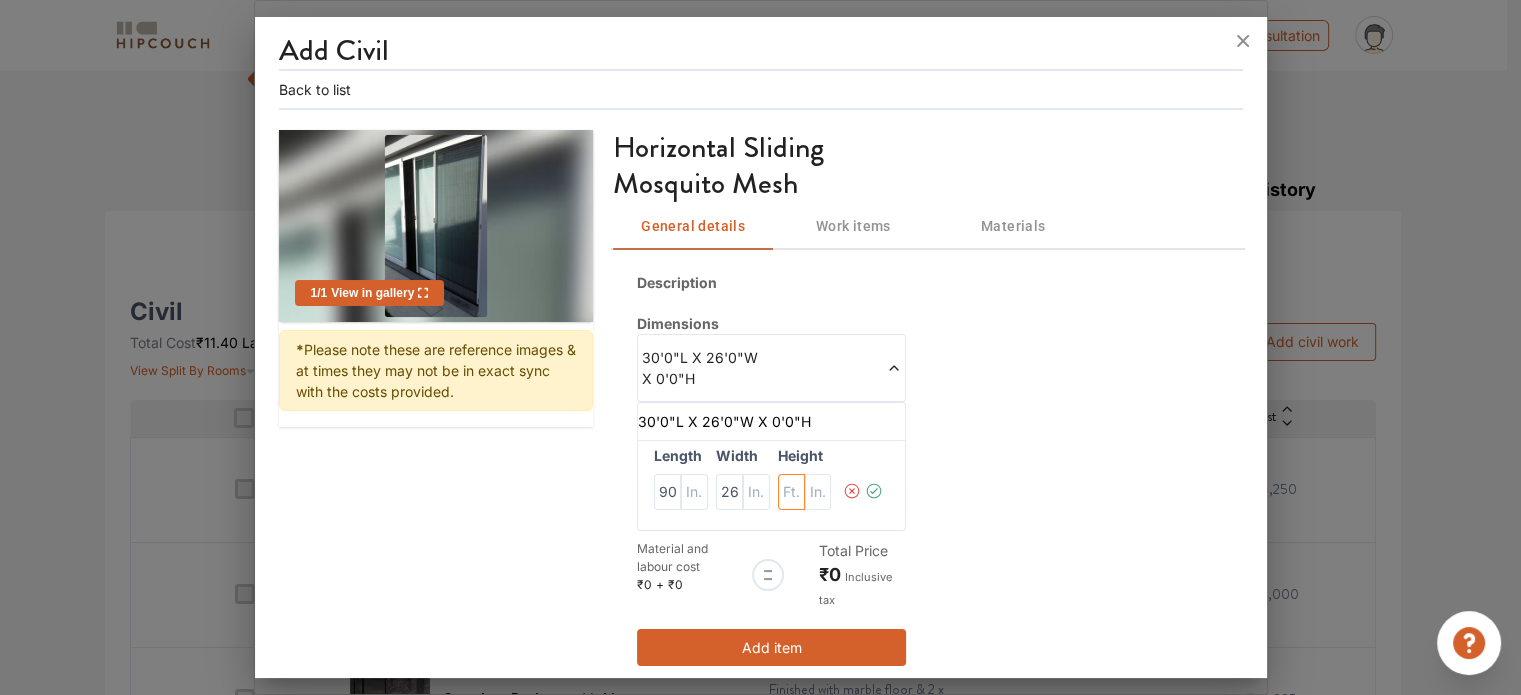 drag, startPoint x: 789, startPoint y: 490, endPoint x: 797, endPoint y: 502, distance: 14.422205 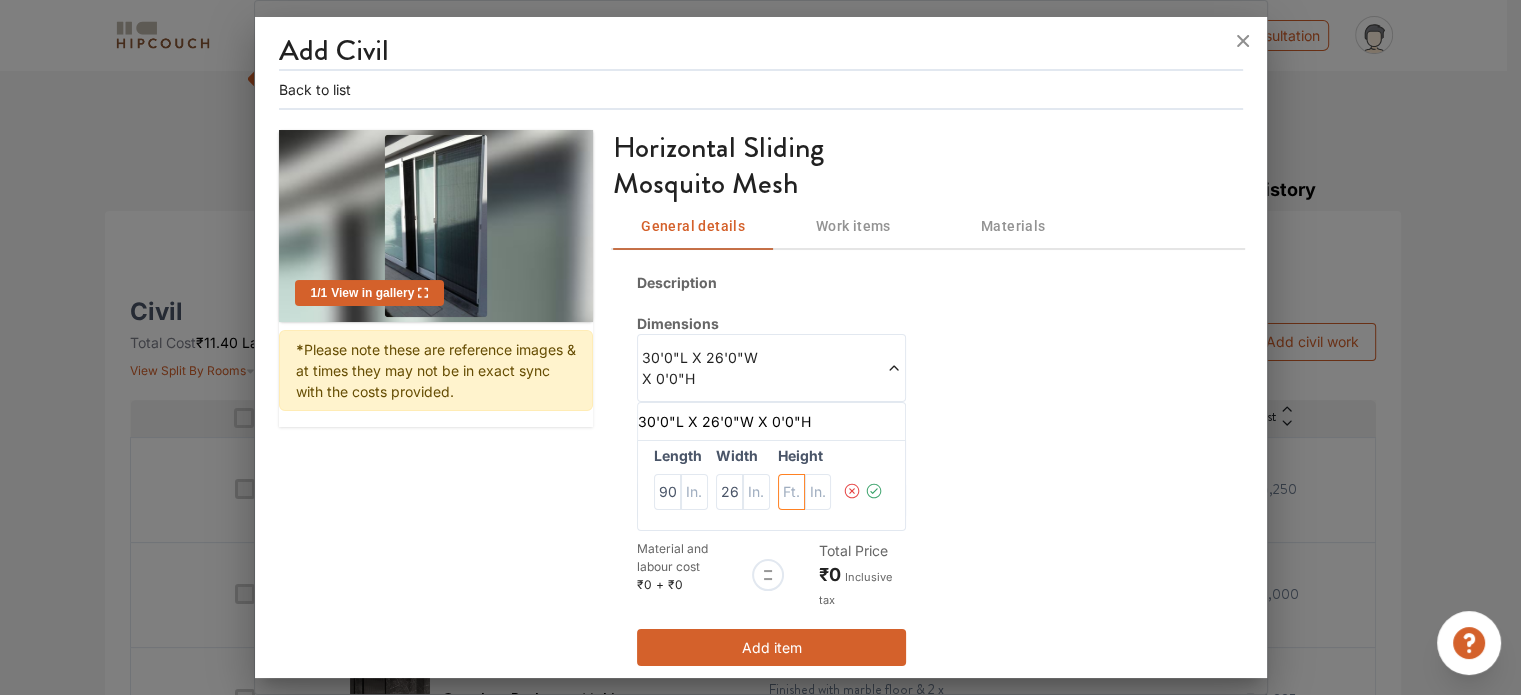 click at bounding box center (667, 492) 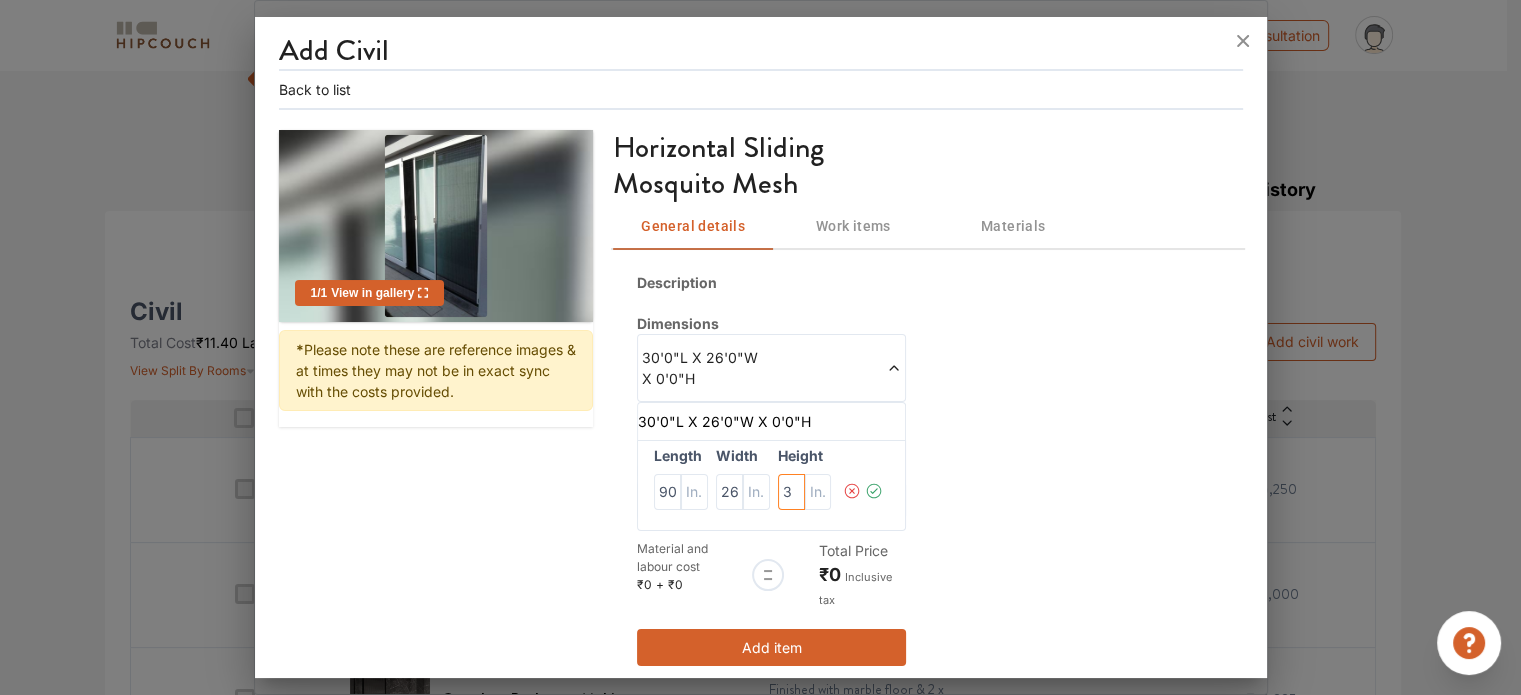 type on "3" 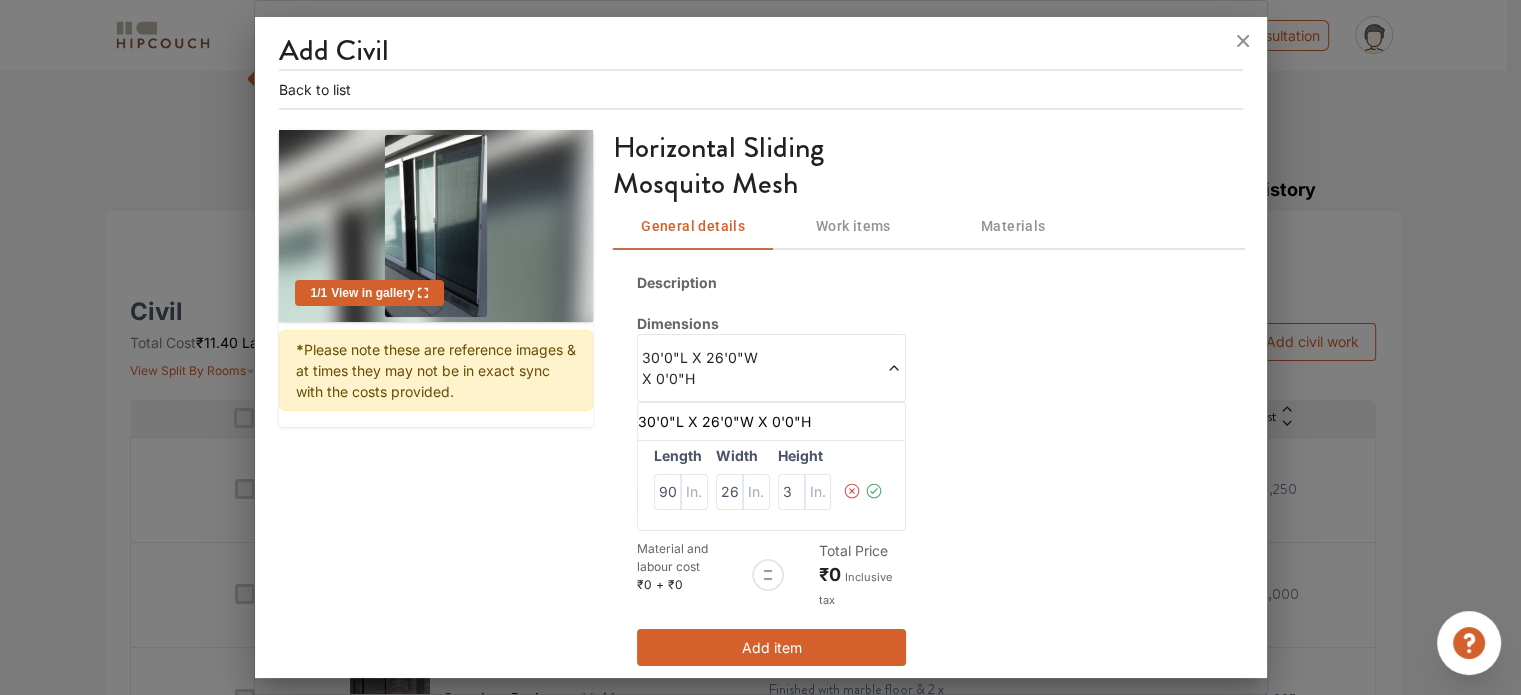 click on "Description Dimensions 30'0"L X 26'0"W X 0'0"H 30'0"L X 26'0"W X 0'0"H Length 90 Width 26 Height 3 Room Common washroom Material and labour cost ₹0 + ₹0 Total Price ₹0 Inclusive tax Add item" at bounding box center (927, 469) 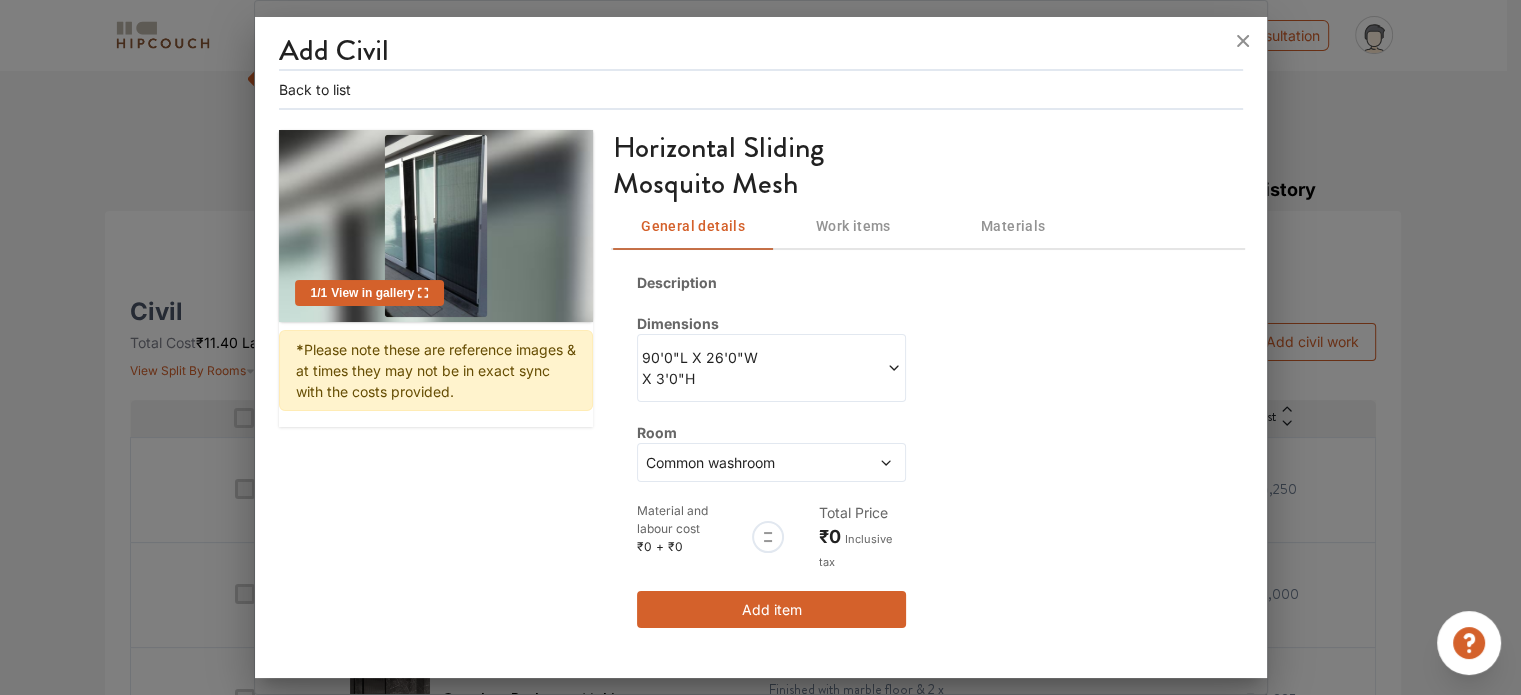 click 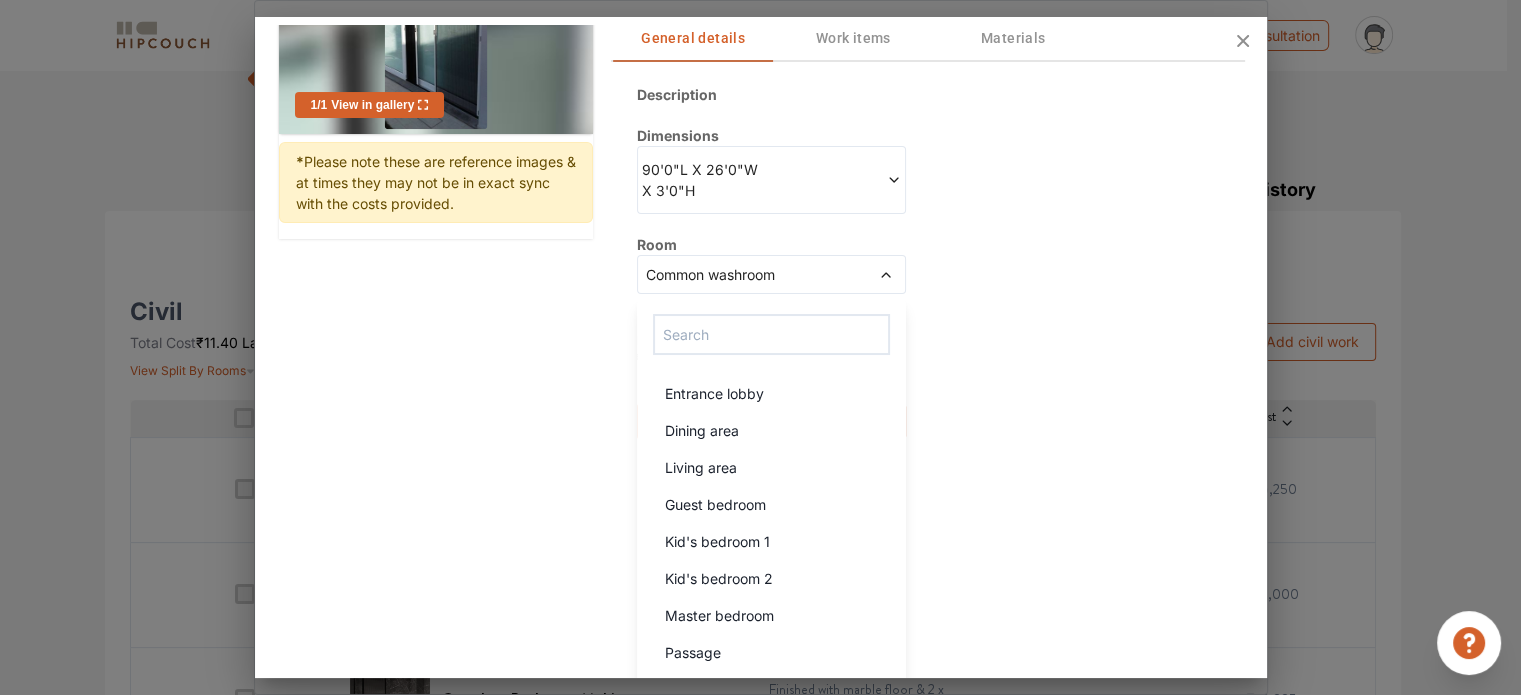 scroll, scrollTop: 226, scrollLeft: 0, axis: vertical 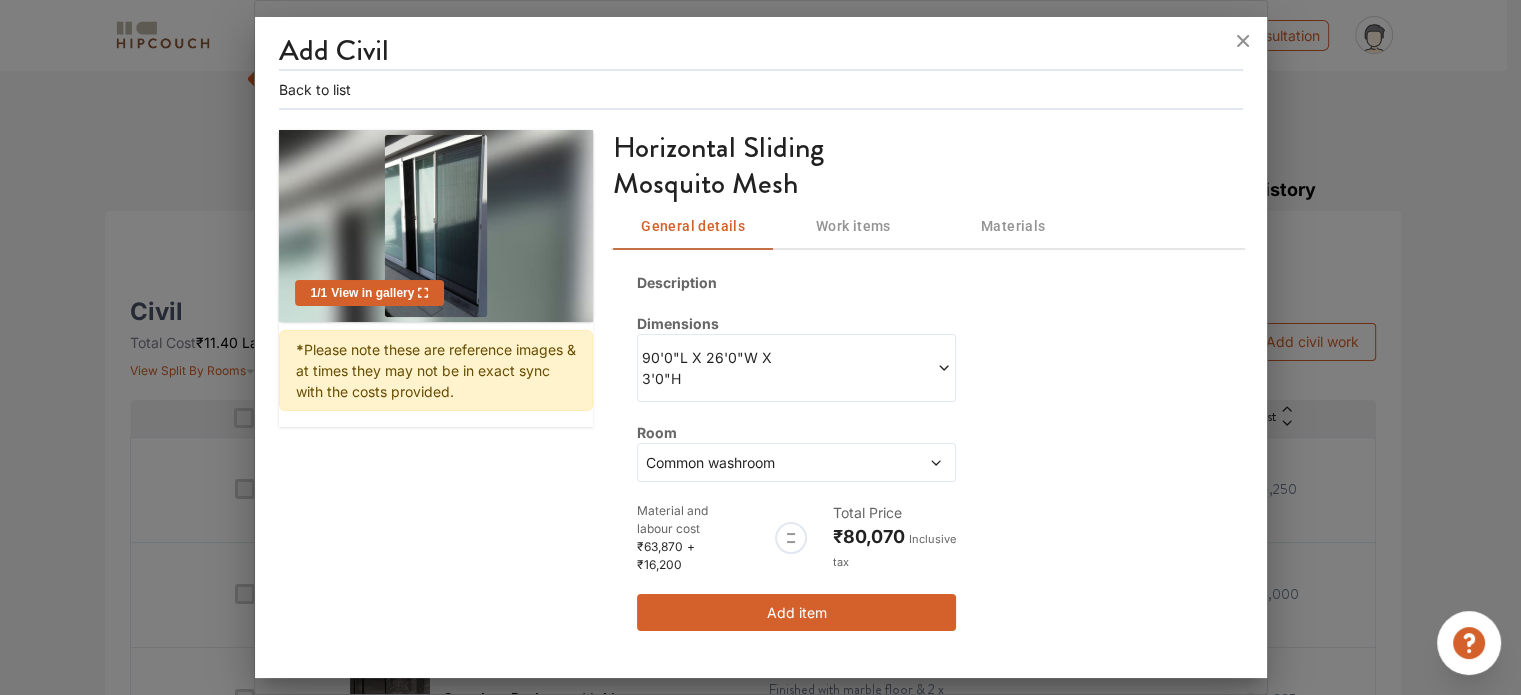 click on "Add Civil Back to list 1 / 1 View in gallery   * Please note these are reference images & at times they may not be in exact sync with the costs provided. Horizontal Sliding Mosquito Mesh General details Work items Materials Description Dimensions 90'0"L X 26'0"W X 3'0"H Room Common washroom Material and labour cost ₹63,870 + ₹16,200 Total Price ₹80,070 Inclusive tax Add item" at bounding box center (761, 351) 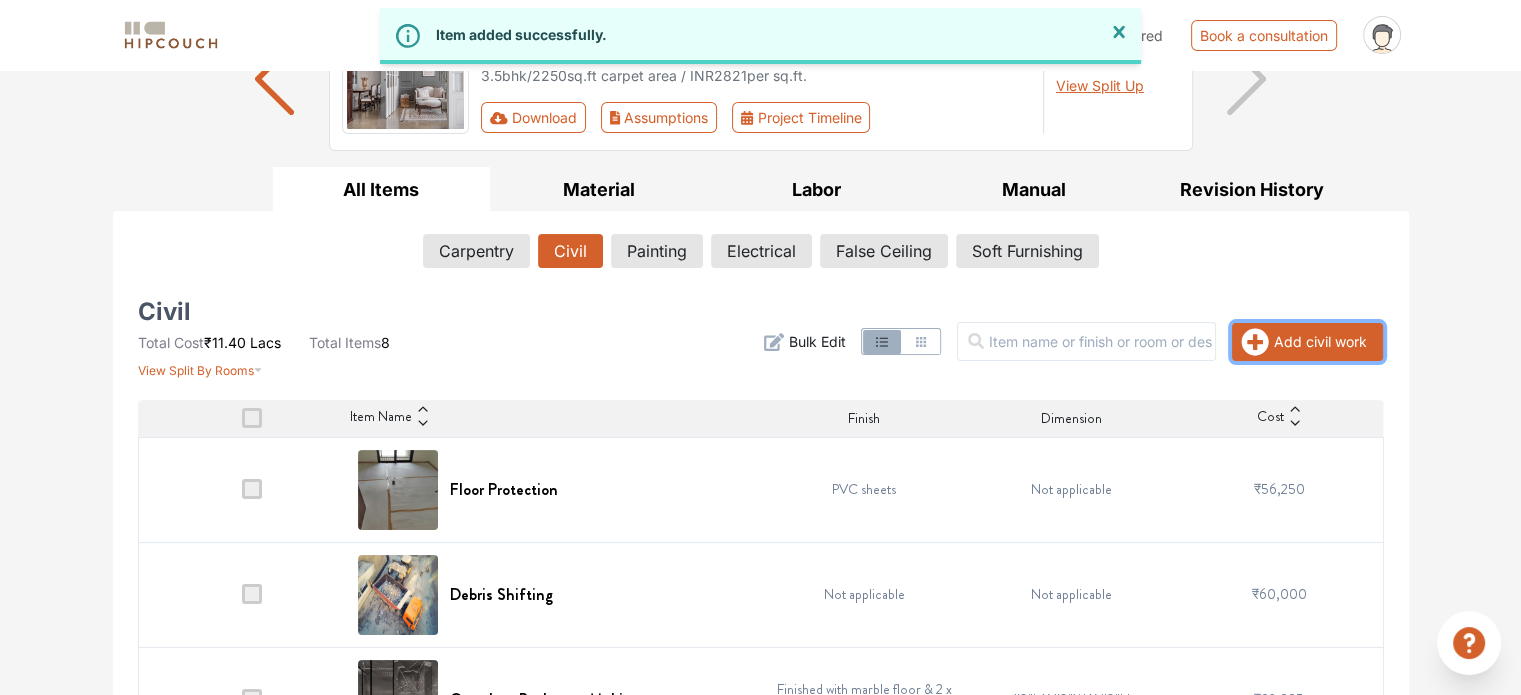 click on "Add civil work" at bounding box center (1307, 342) 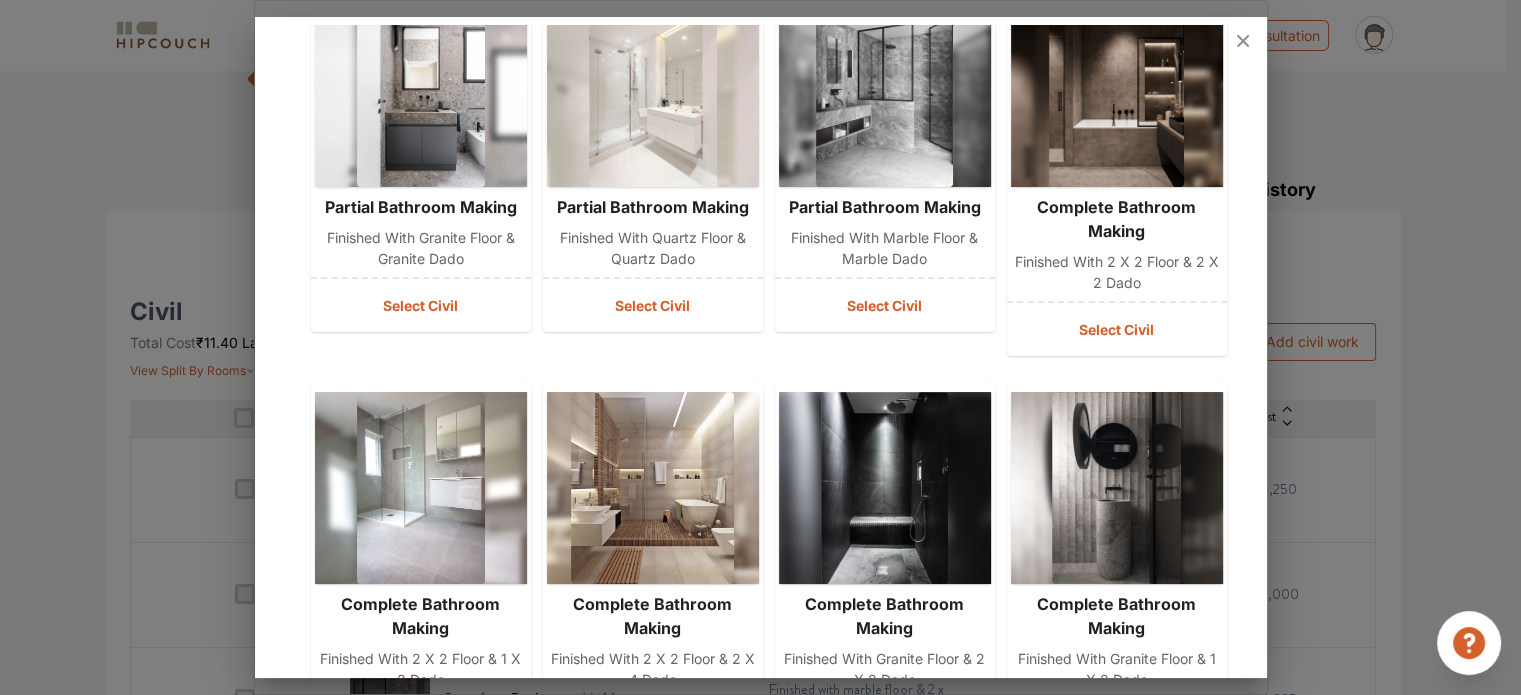 scroll, scrollTop: 680, scrollLeft: 0, axis: vertical 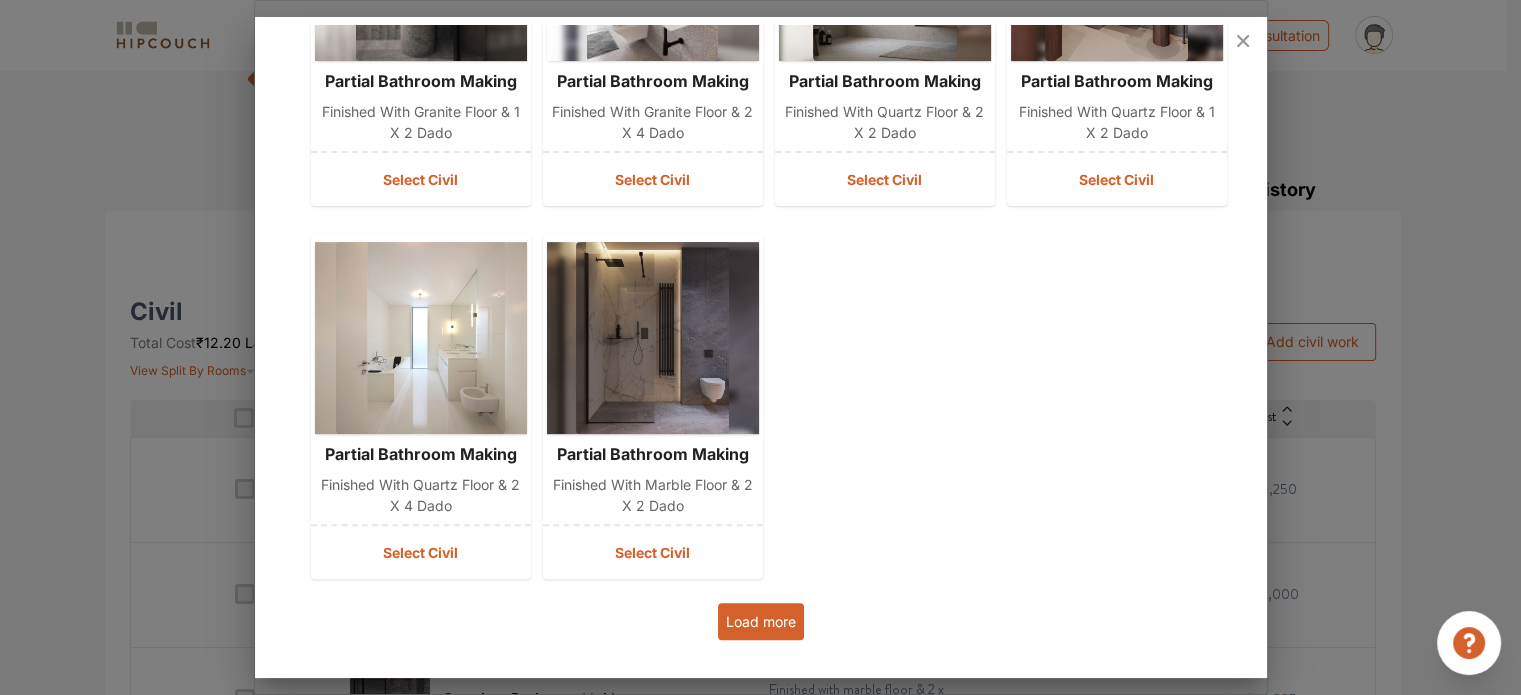 click on "Load more" at bounding box center [761, 621] 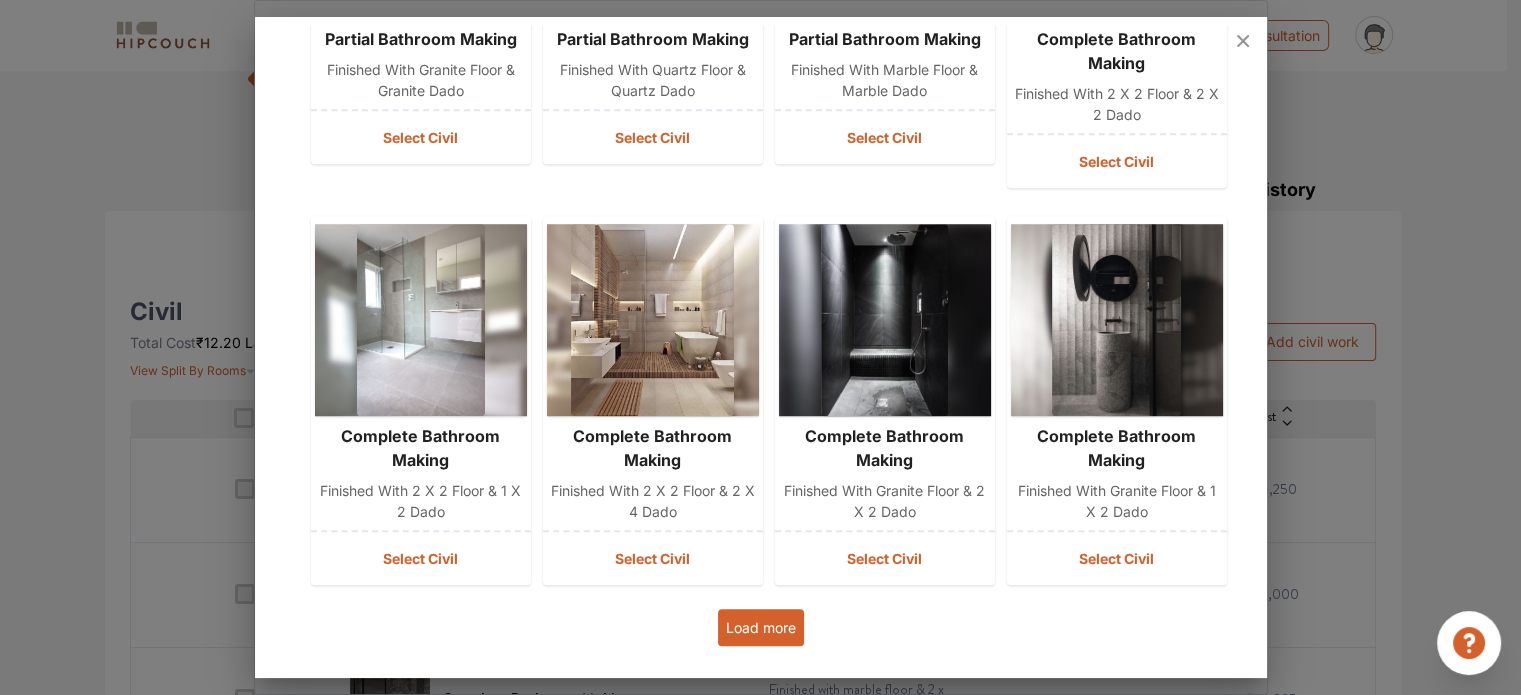 scroll, scrollTop: 1472, scrollLeft: 0, axis: vertical 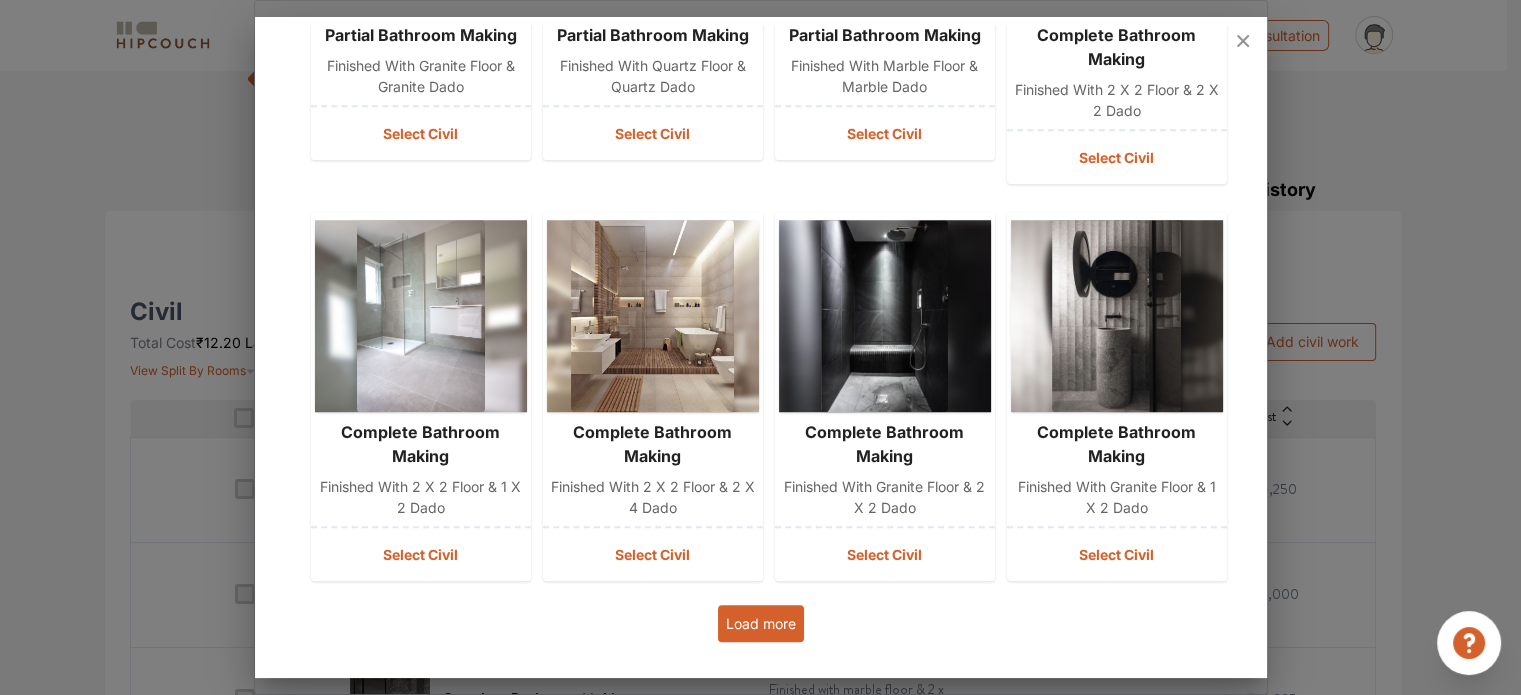 click on "Load more" at bounding box center (761, 623) 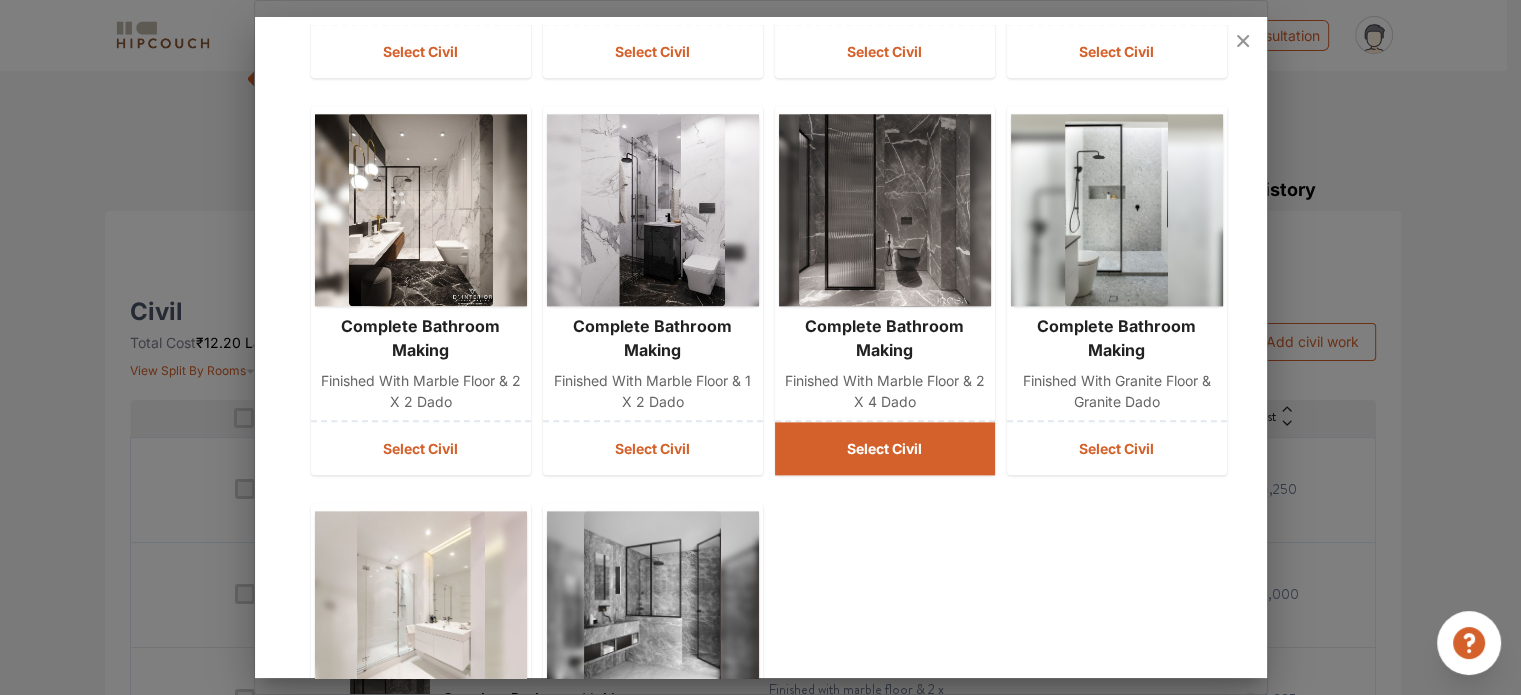 scroll, scrollTop: 2663, scrollLeft: 0, axis: vertical 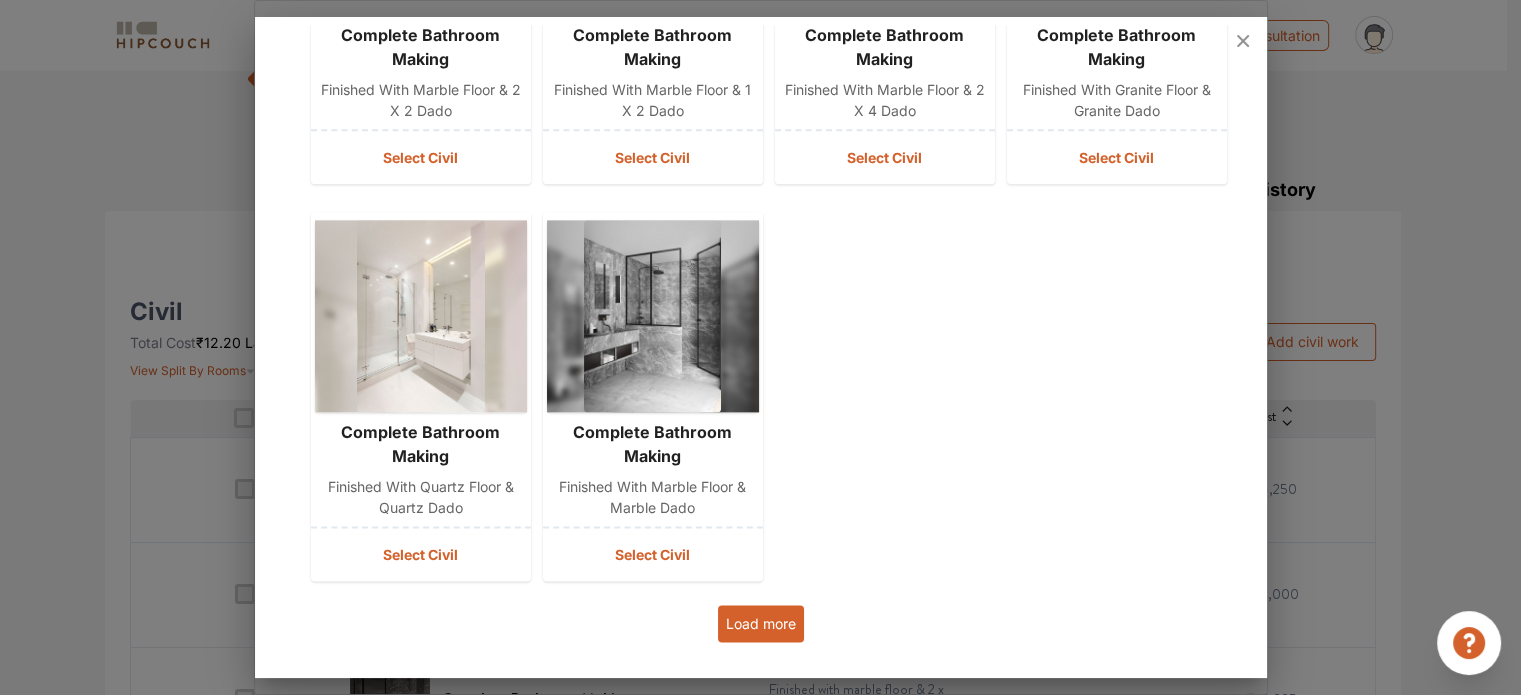 click on "Load more" at bounding box center (761, 623) 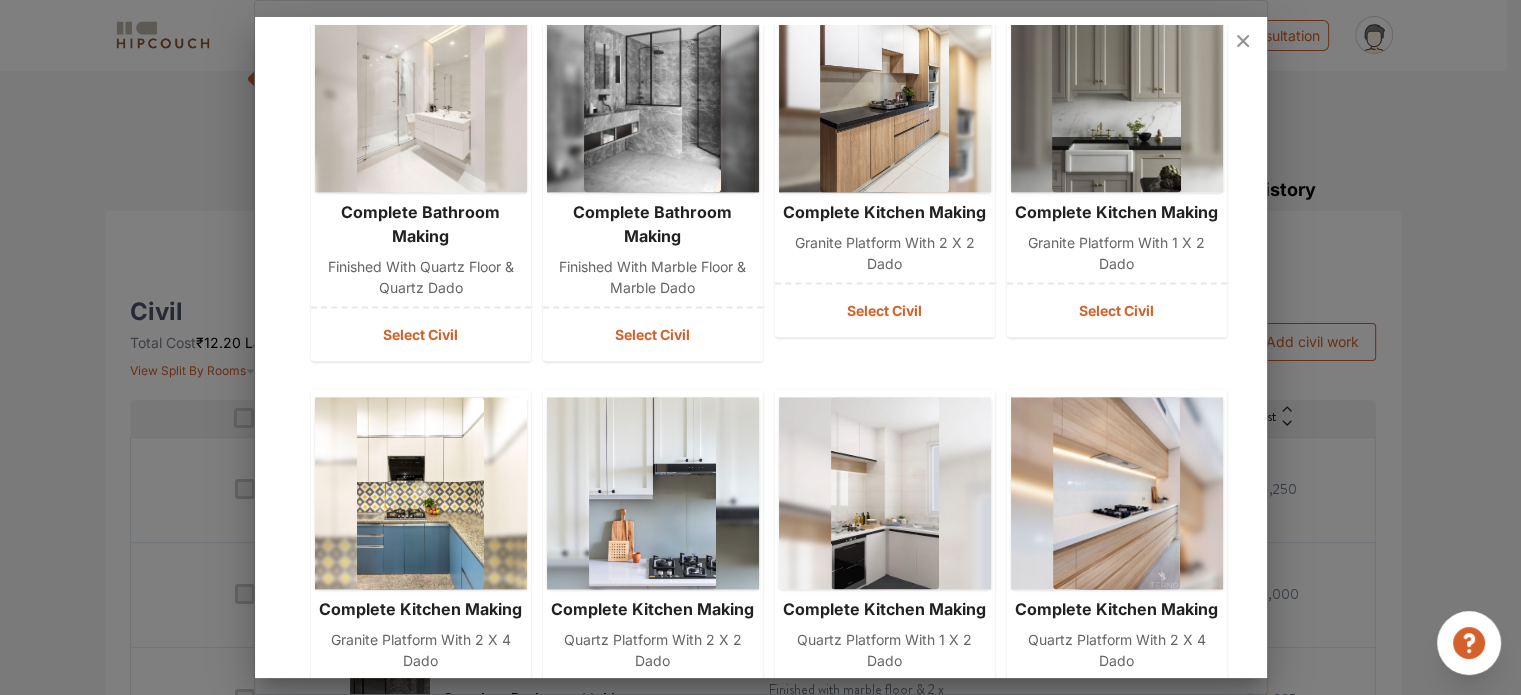 scroll, scrollTop: 3456, scrollLeft: 0, axis: vertical 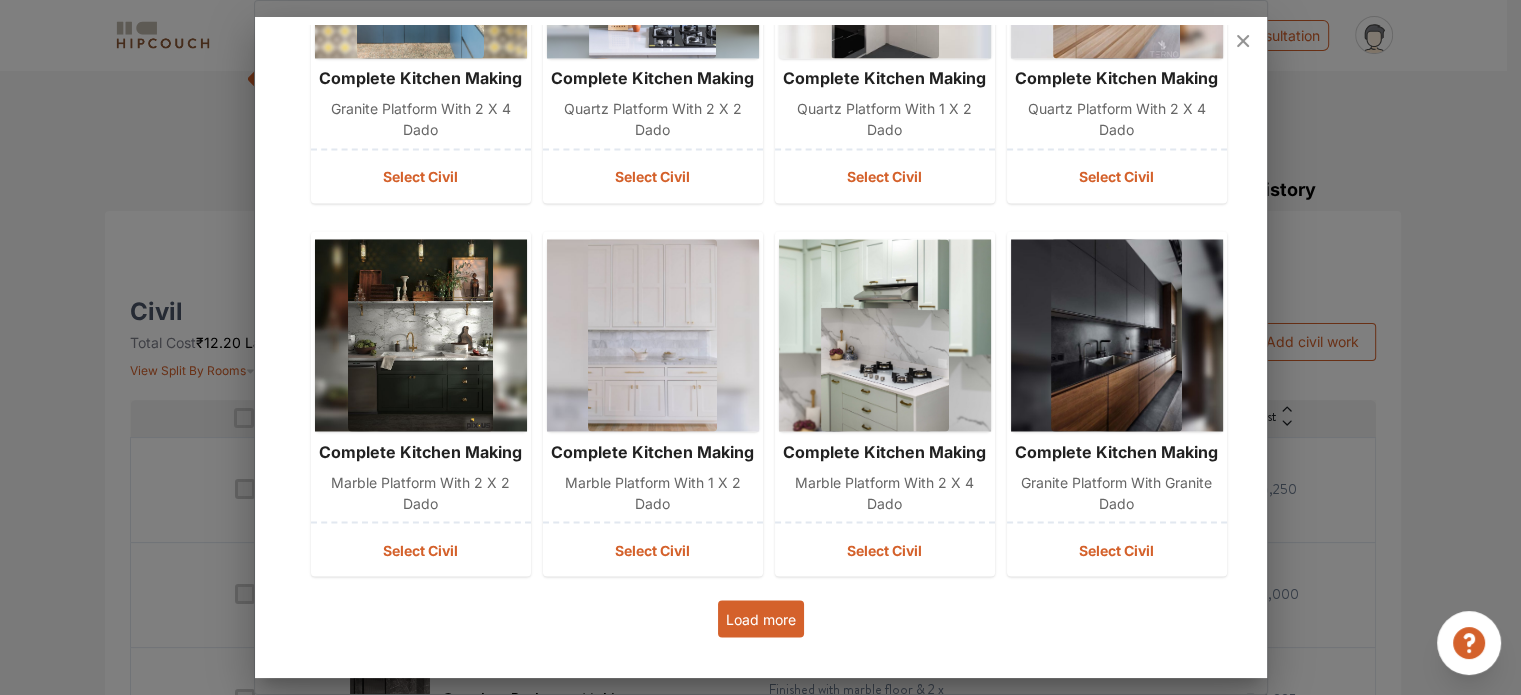 click on "Load more" at bounding box center (761, 618) 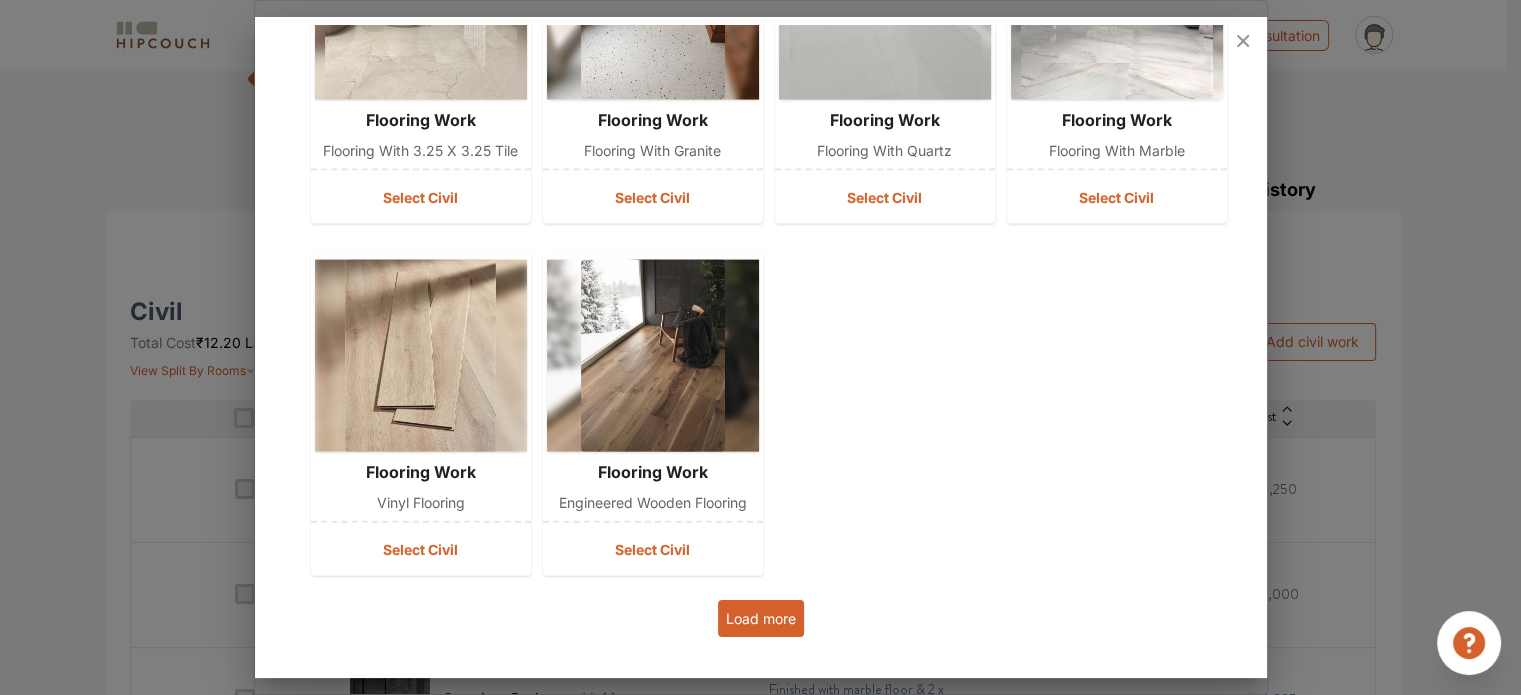 scroll, scrollTop: 4556, scrollLeft: 0, axis: vertical 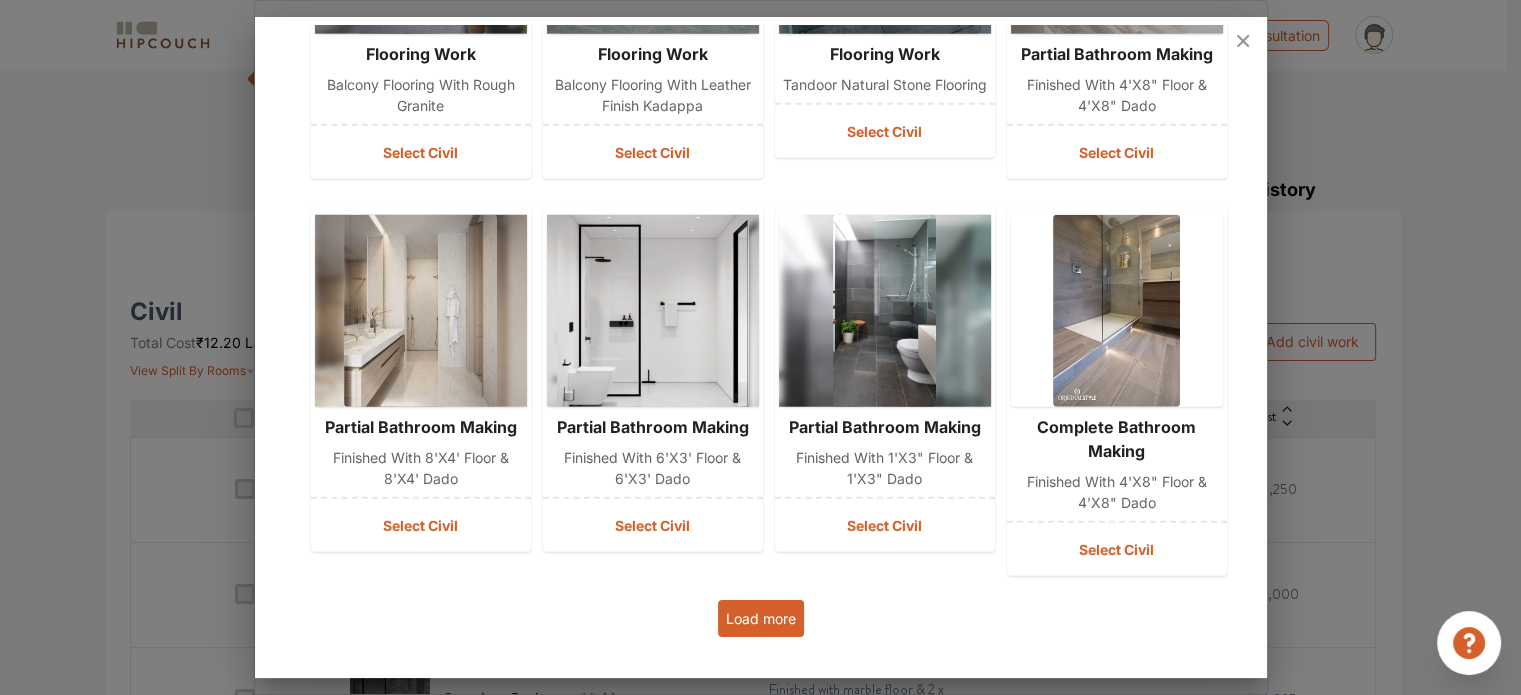 click on "Load more" at bounding box center [761, 618] 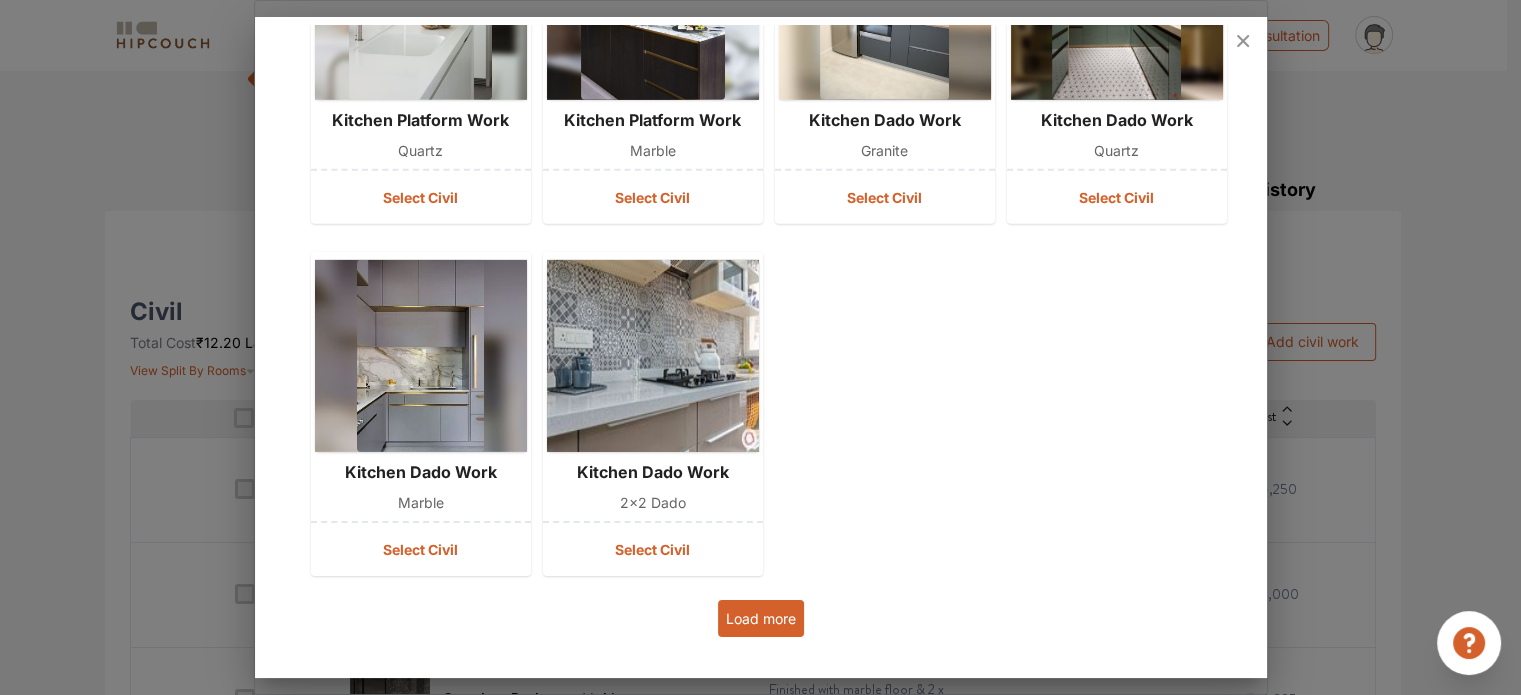 scroll, scrollTop: 6424, scrollLeft: 0, axis: vertical 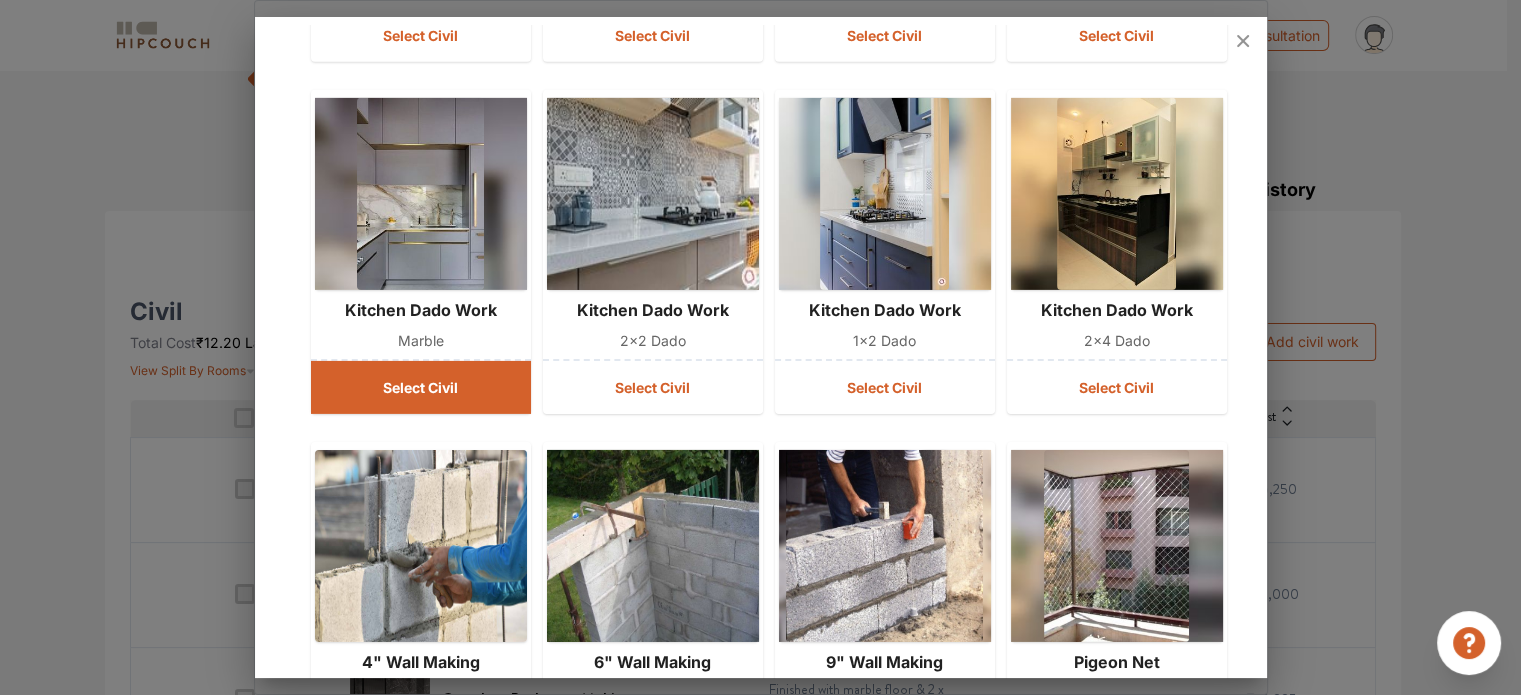 click on "Select Civil" at bounding box center [421, 387] 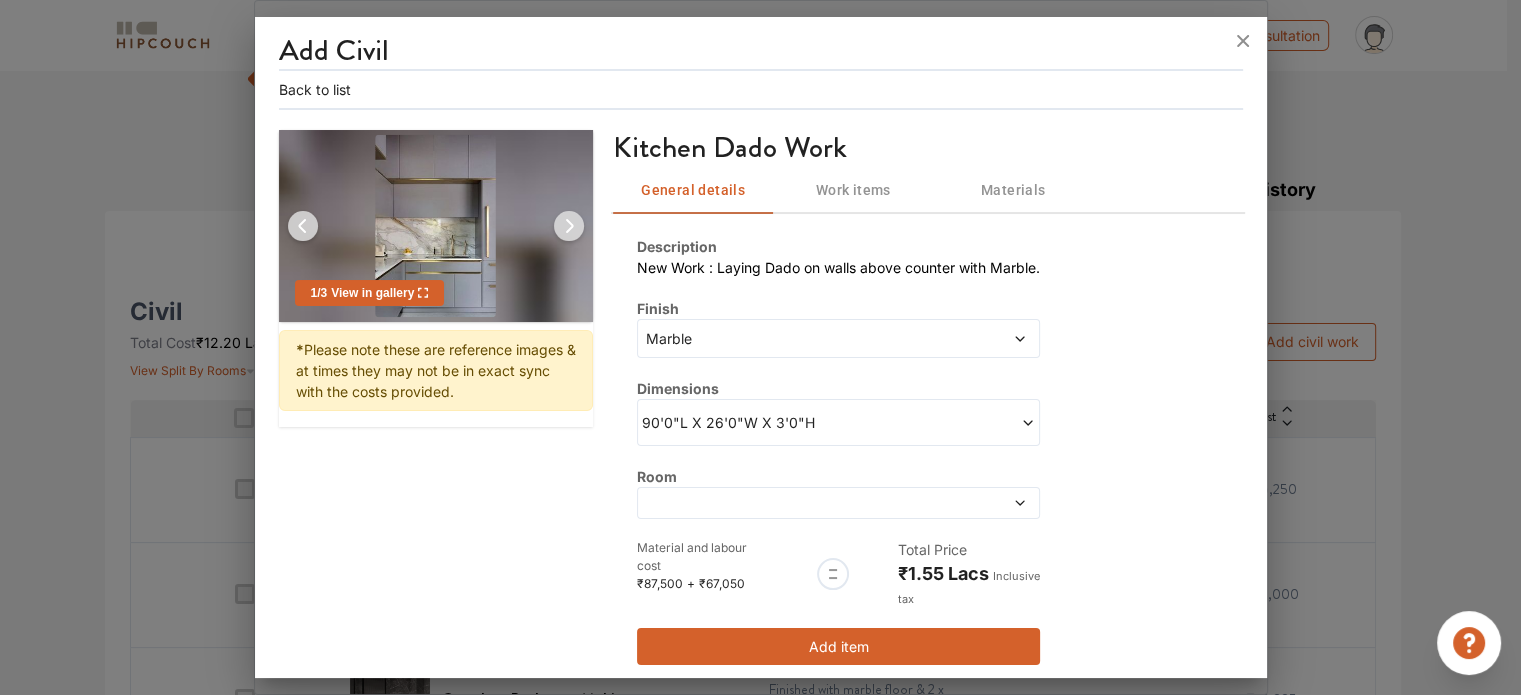 click on "Add item" at bounding box center [838, 646] 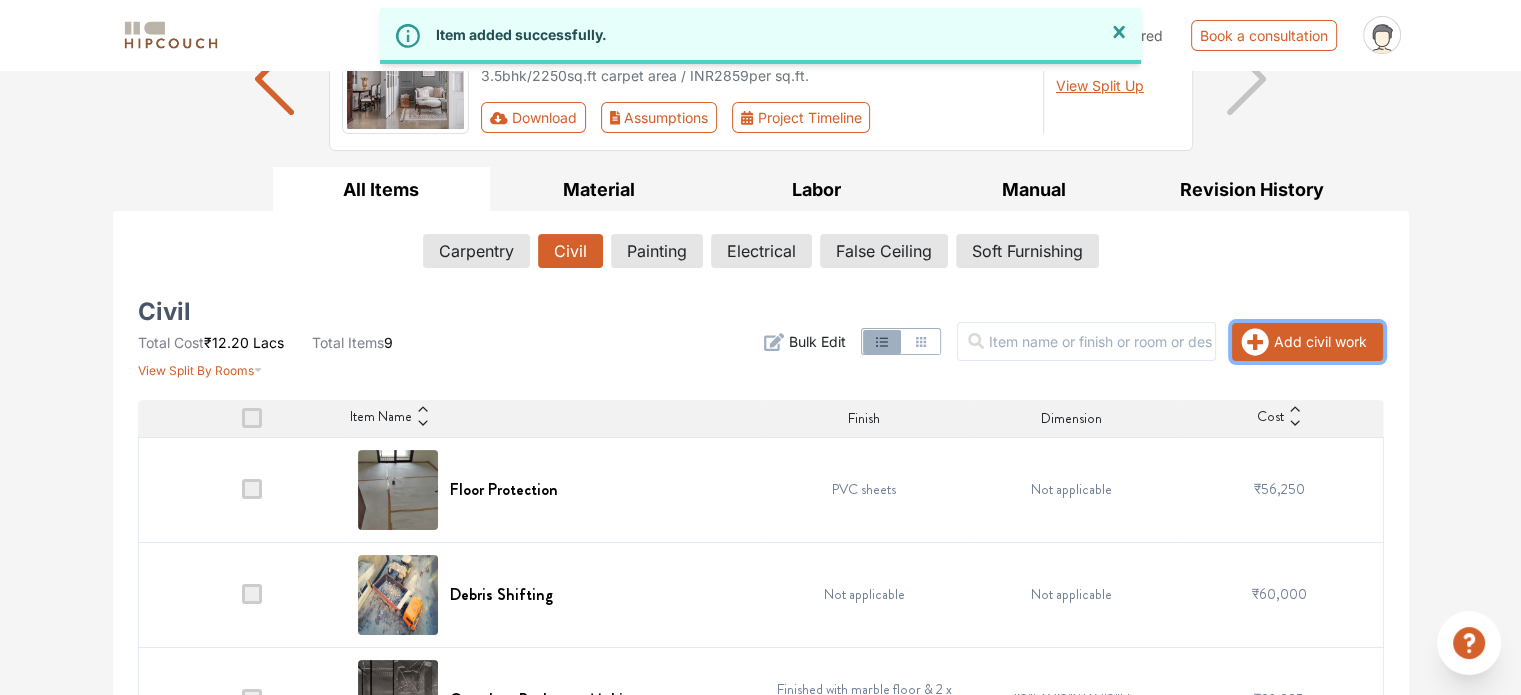 click on "Add civil work" at bounding box center [1307, 342] 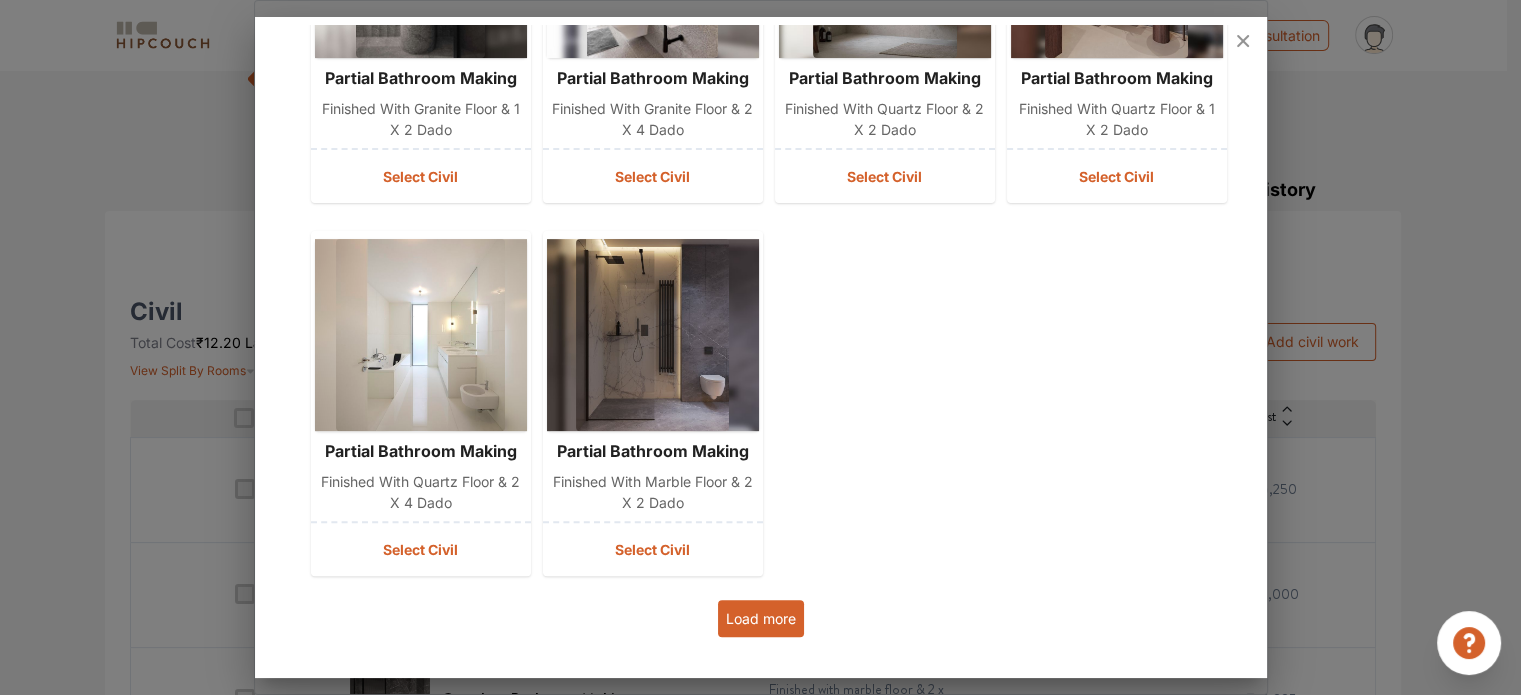 scroll, scrollTop: 680, scrollLeft: 0, axis: vertical 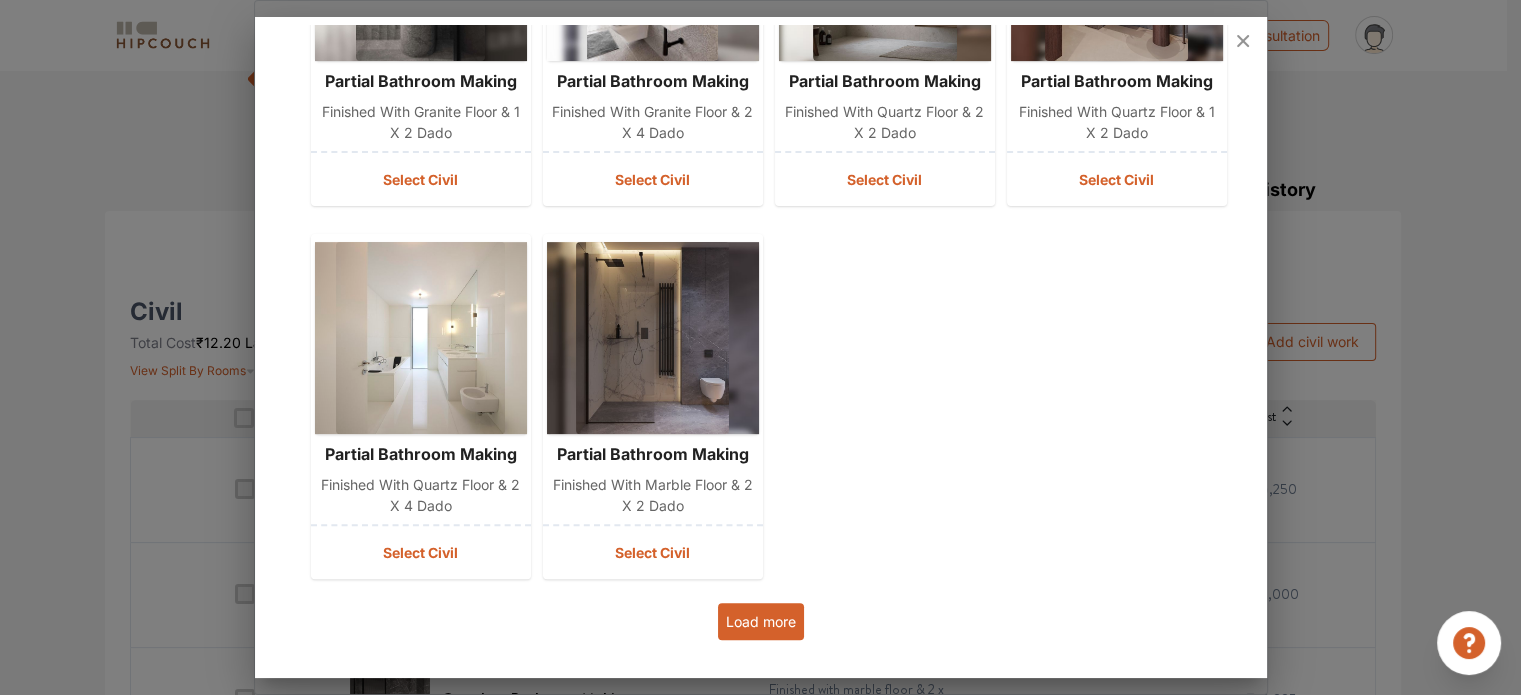 click on "Load more" at bounding box center (761, 621) 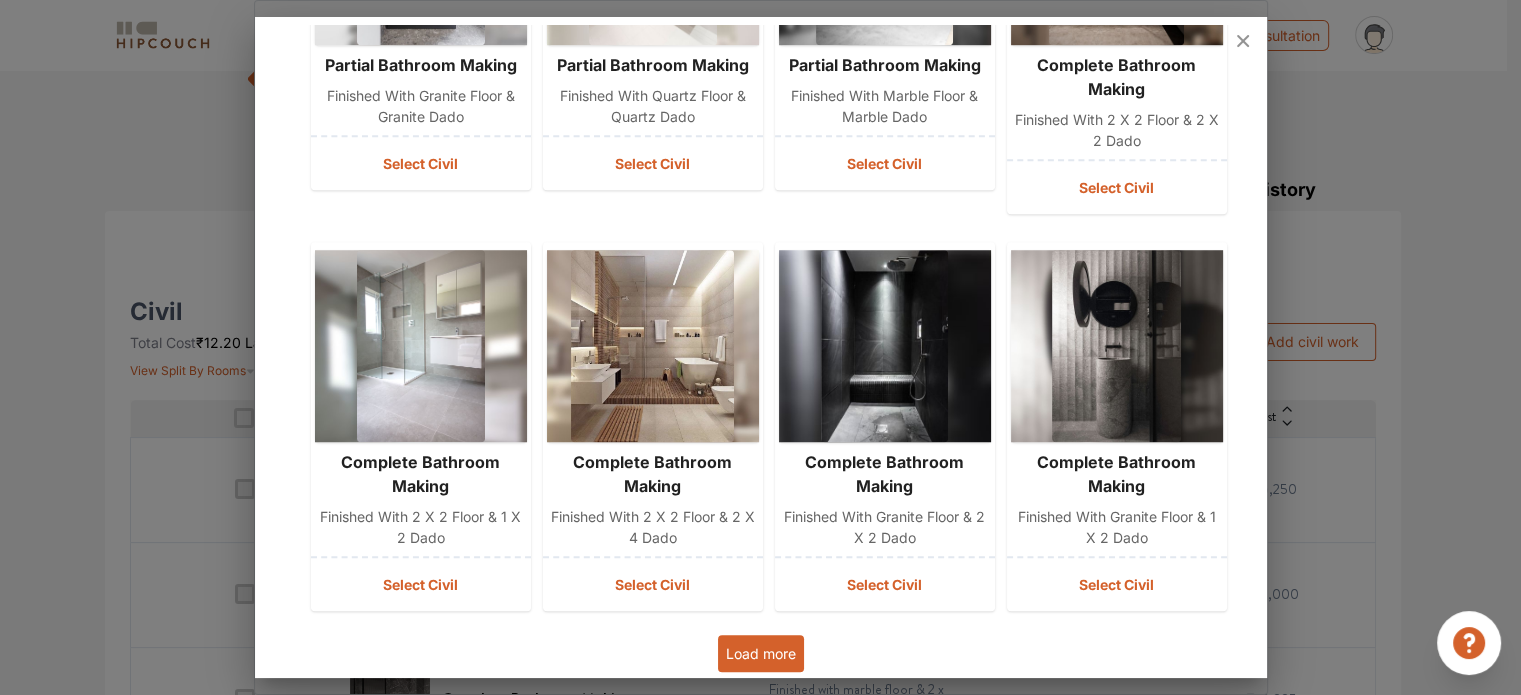 scroll, scrollTop: 1472, scrollLeft: 0, axis: vertical 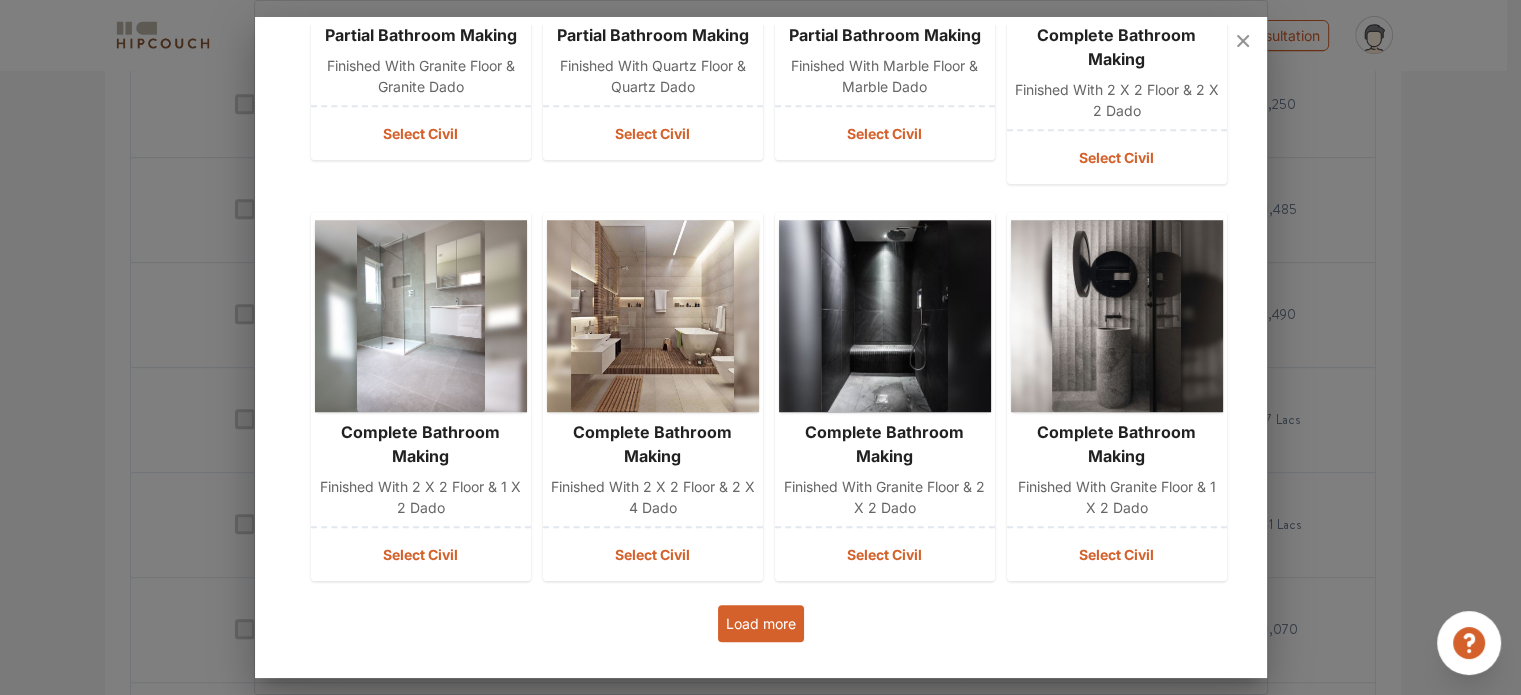 click on "Load more" at bounding box center (761, 623) 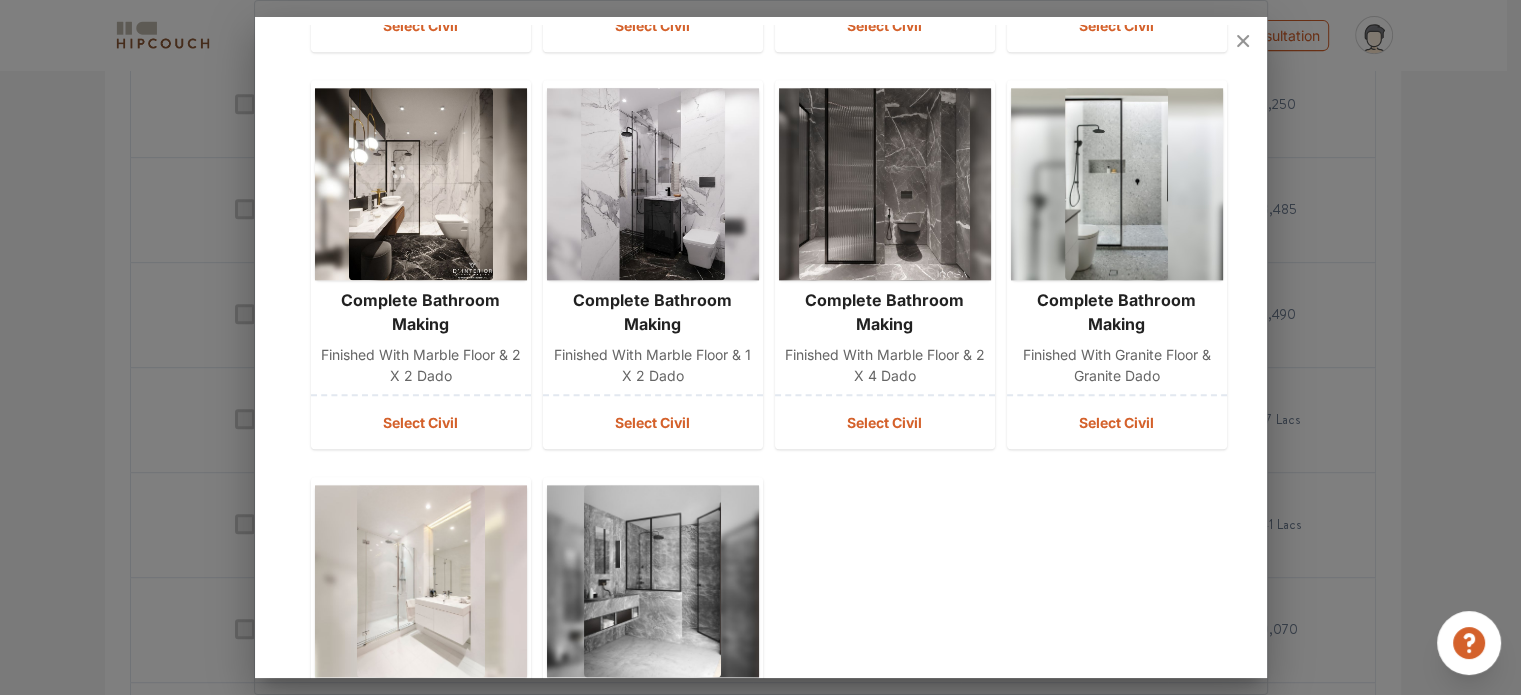 scroll, scrollTop: 2663, scrollLeft: 0, axis: vertical 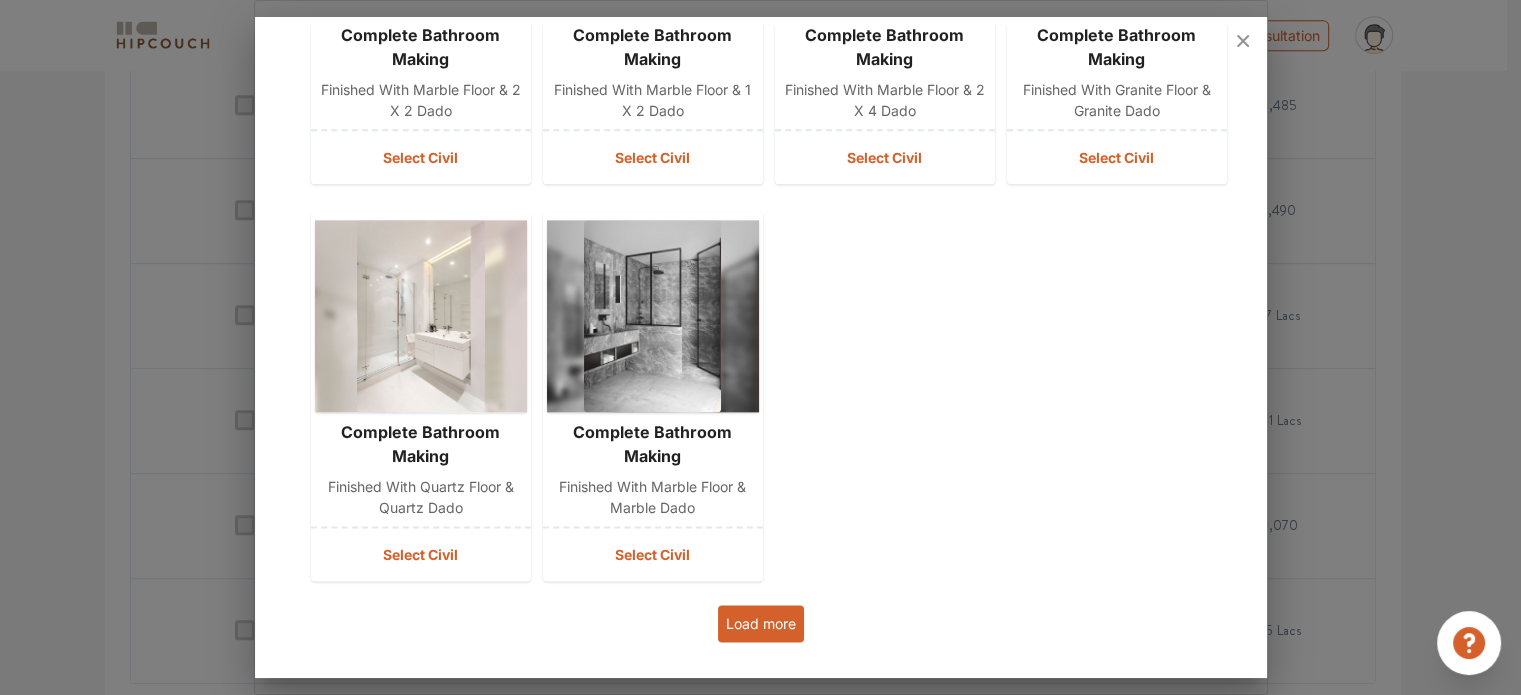 click on "Load more" at bounding box center [761, 623] 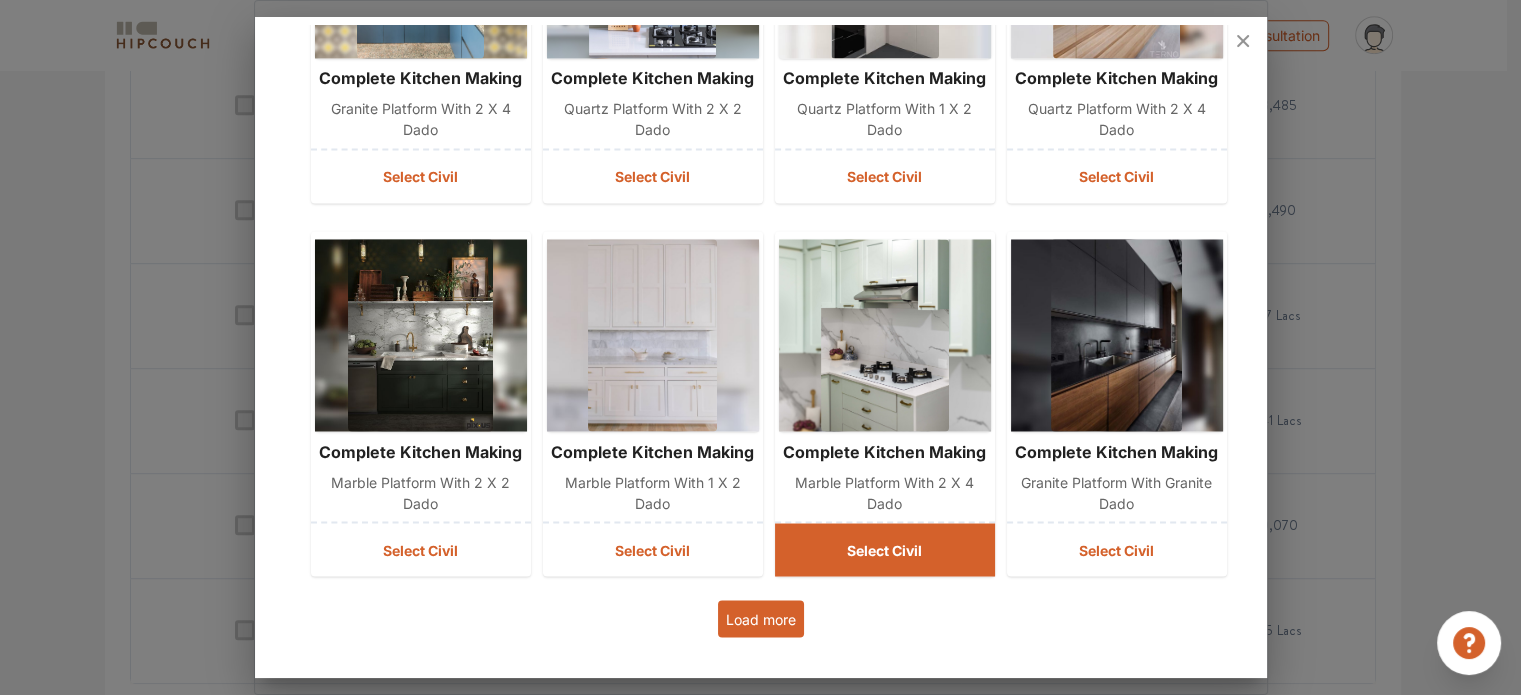 scroll, scrollTop: 3456, scrollLeft: 0, axis: vertical 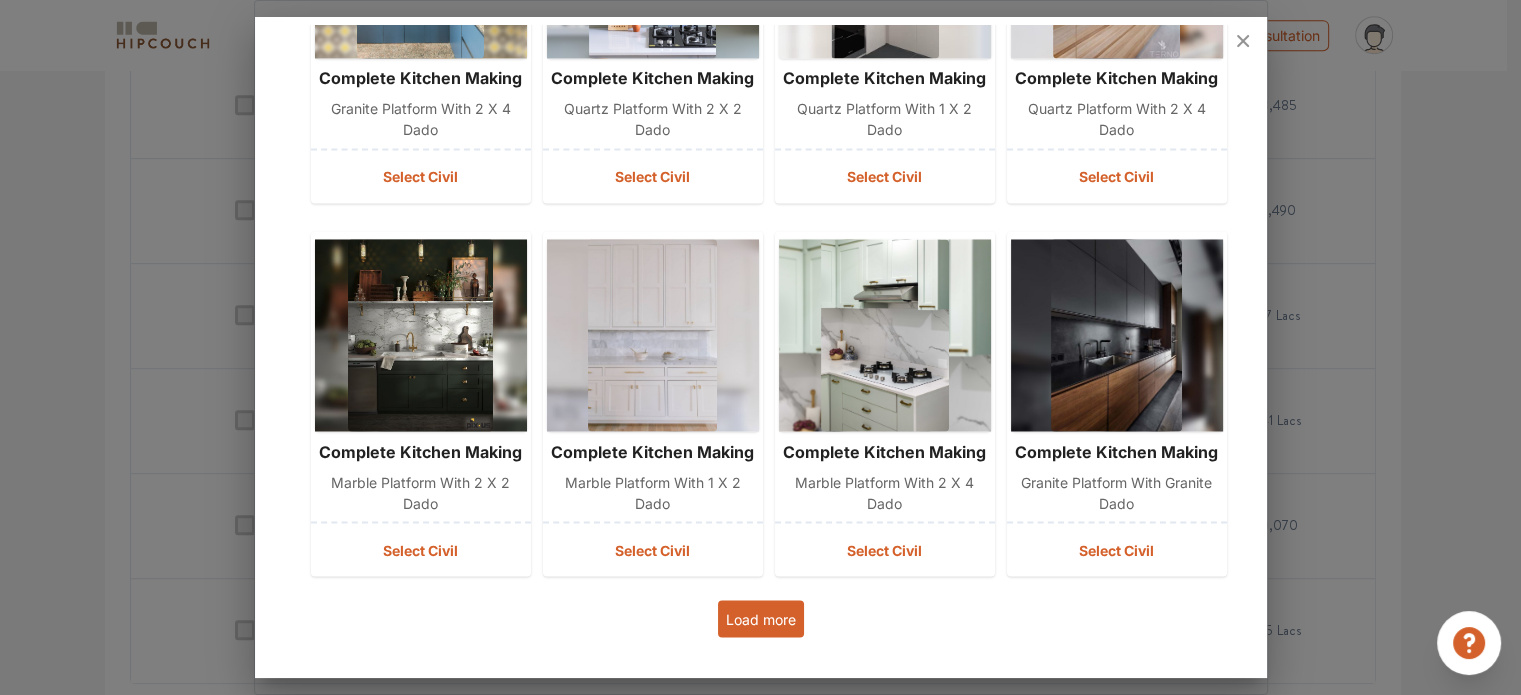 click on "Load more" at bounding box center [761, 618] 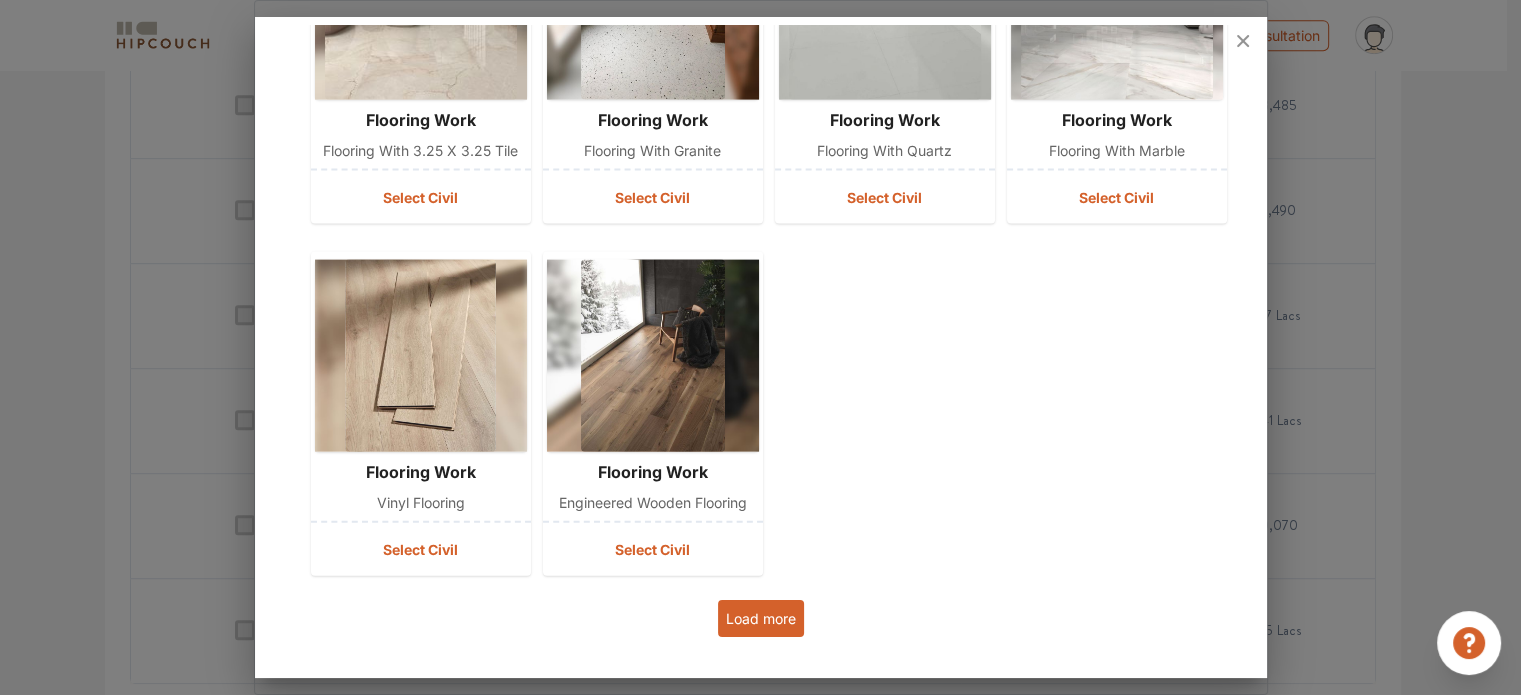 scroll, scrollTop: 4556, scrollLeft: 0, axis: vertical 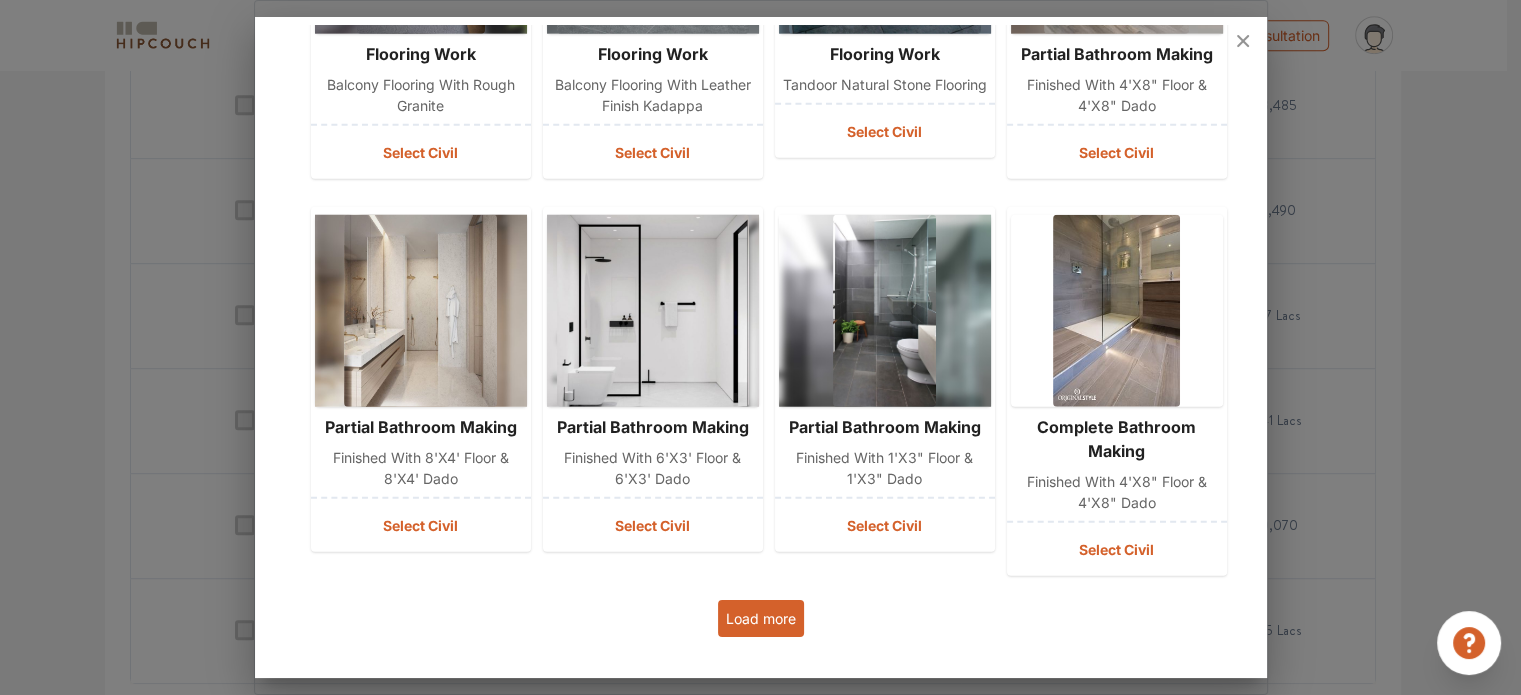 click on "Load more" at bounding box center [761, 618] 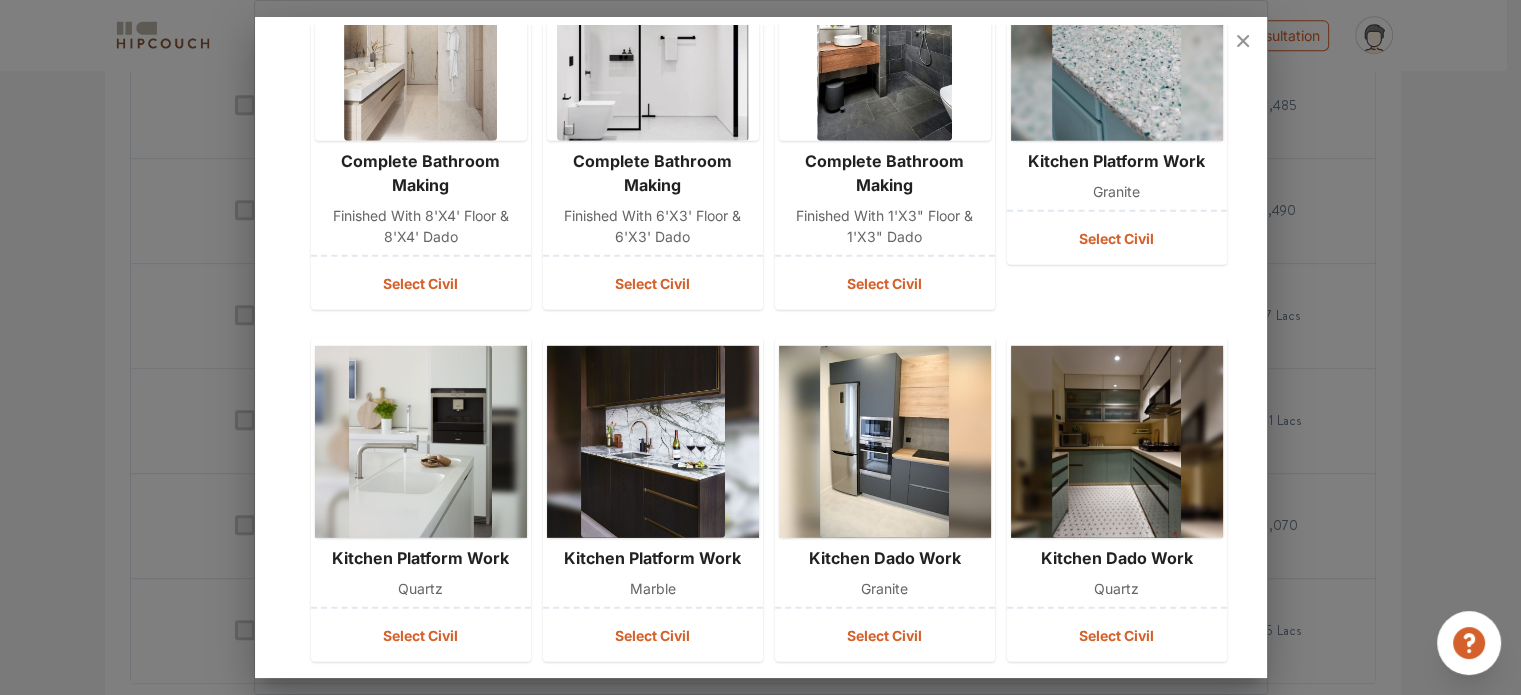 scroll, scrollTop: 6424, scrollLeft: 0, axis: vertical 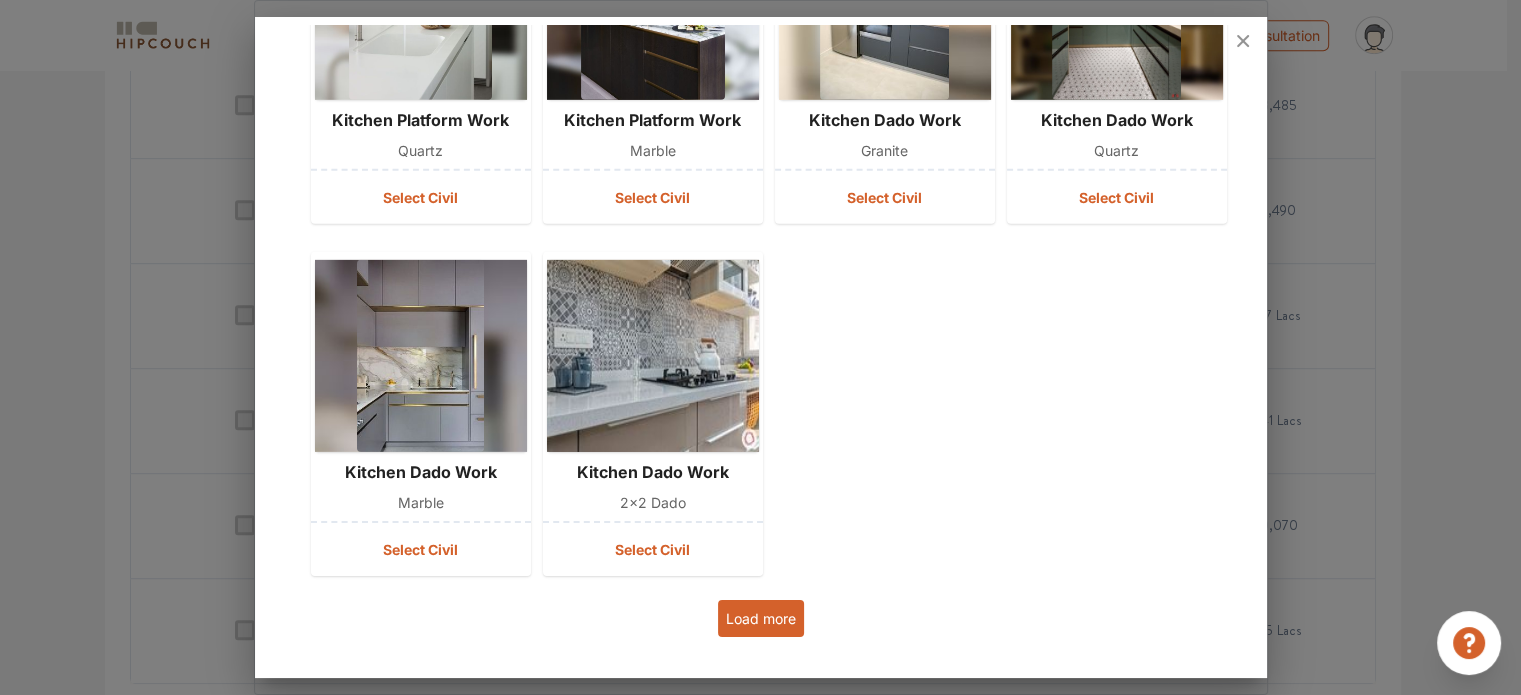 click on "Load more" at bounding box center [761, 618] 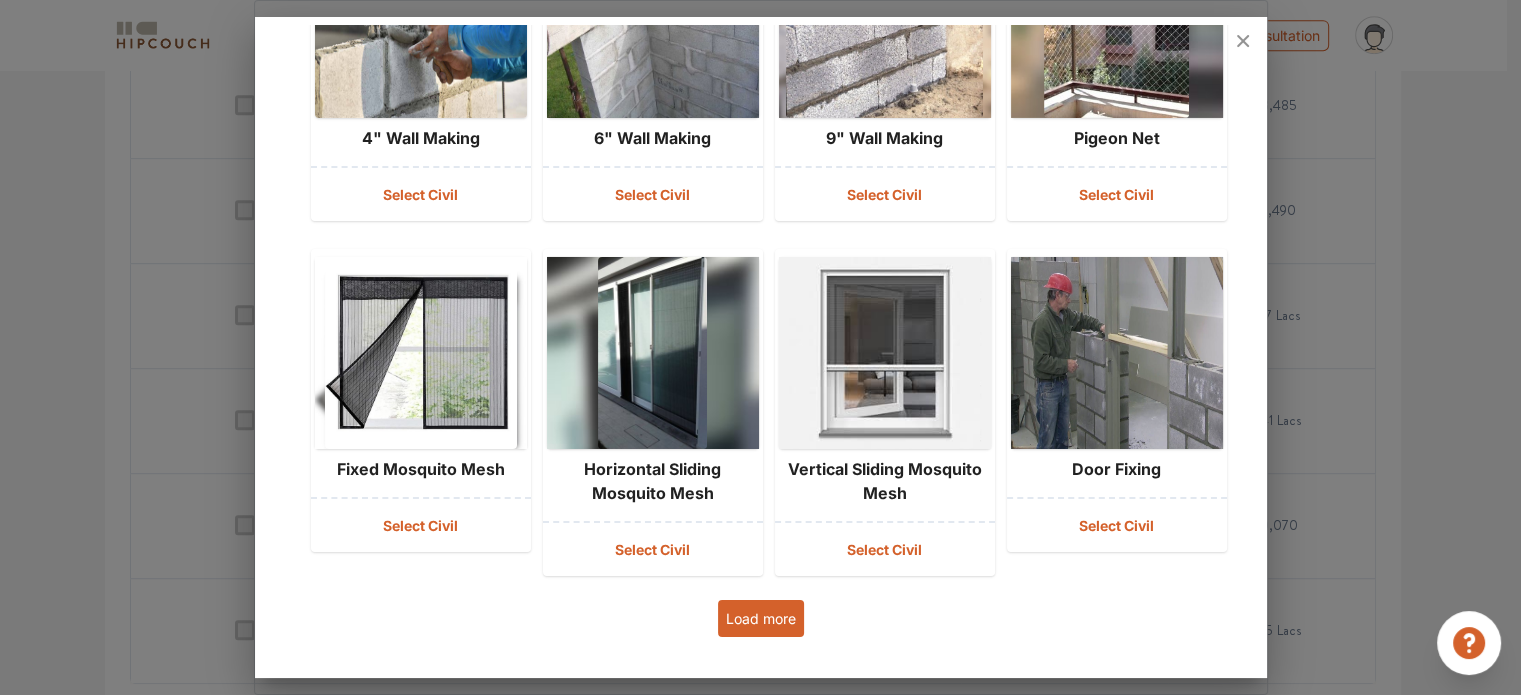 scroll, scrollTop: 7110, scrollLeft: 0, axis: vertical 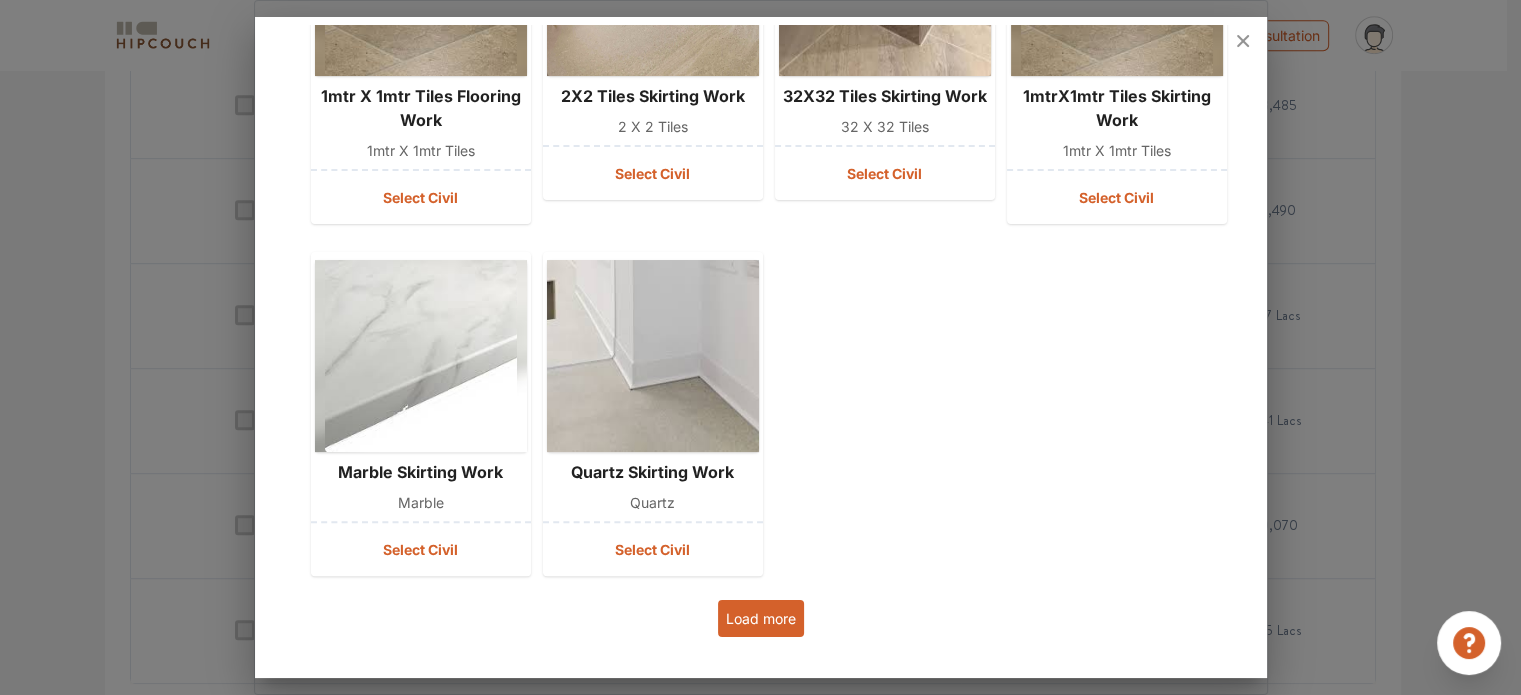 drag, startPoint x: 744, startPoint y: 611, endPoint x: 763, endPoint y: 603, distance: 20.615528 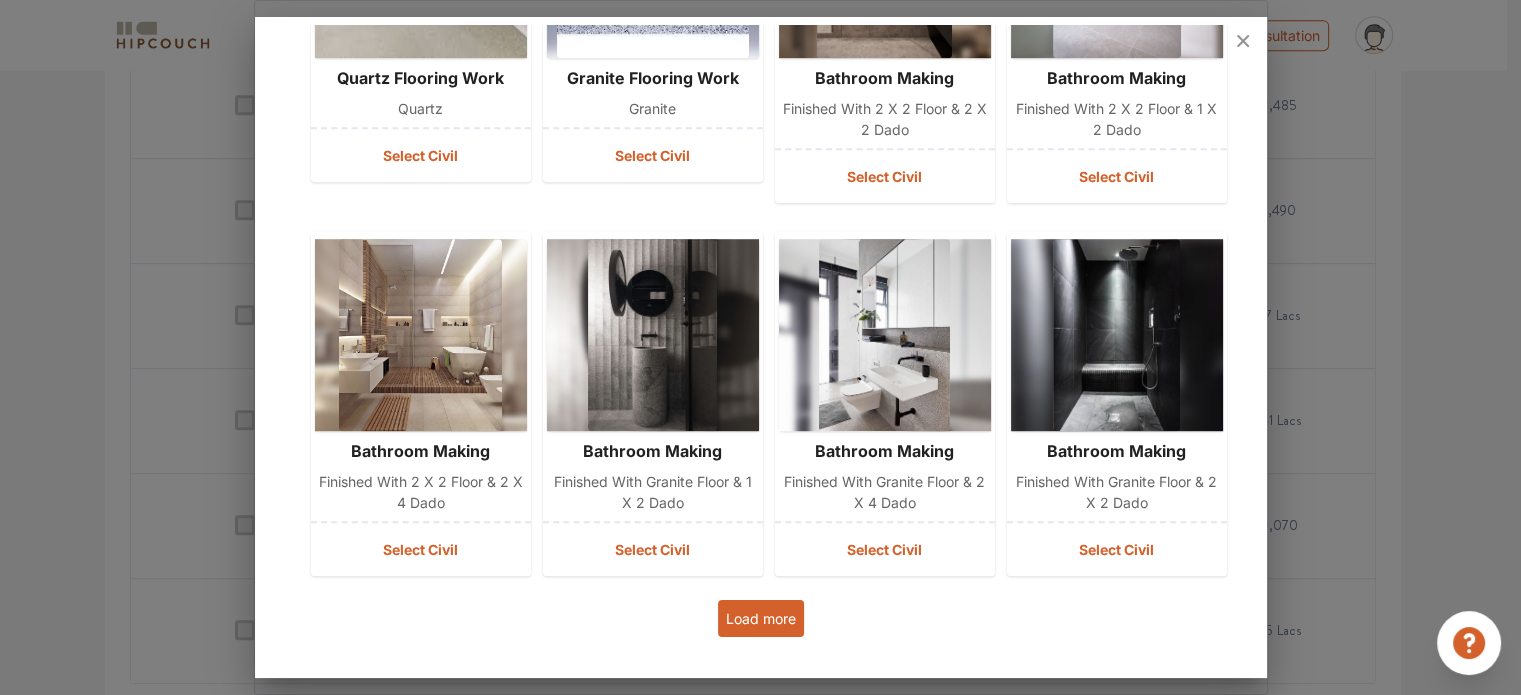 scroll, scrollTop: 8958, scrollLeft: 0, axis: vertical 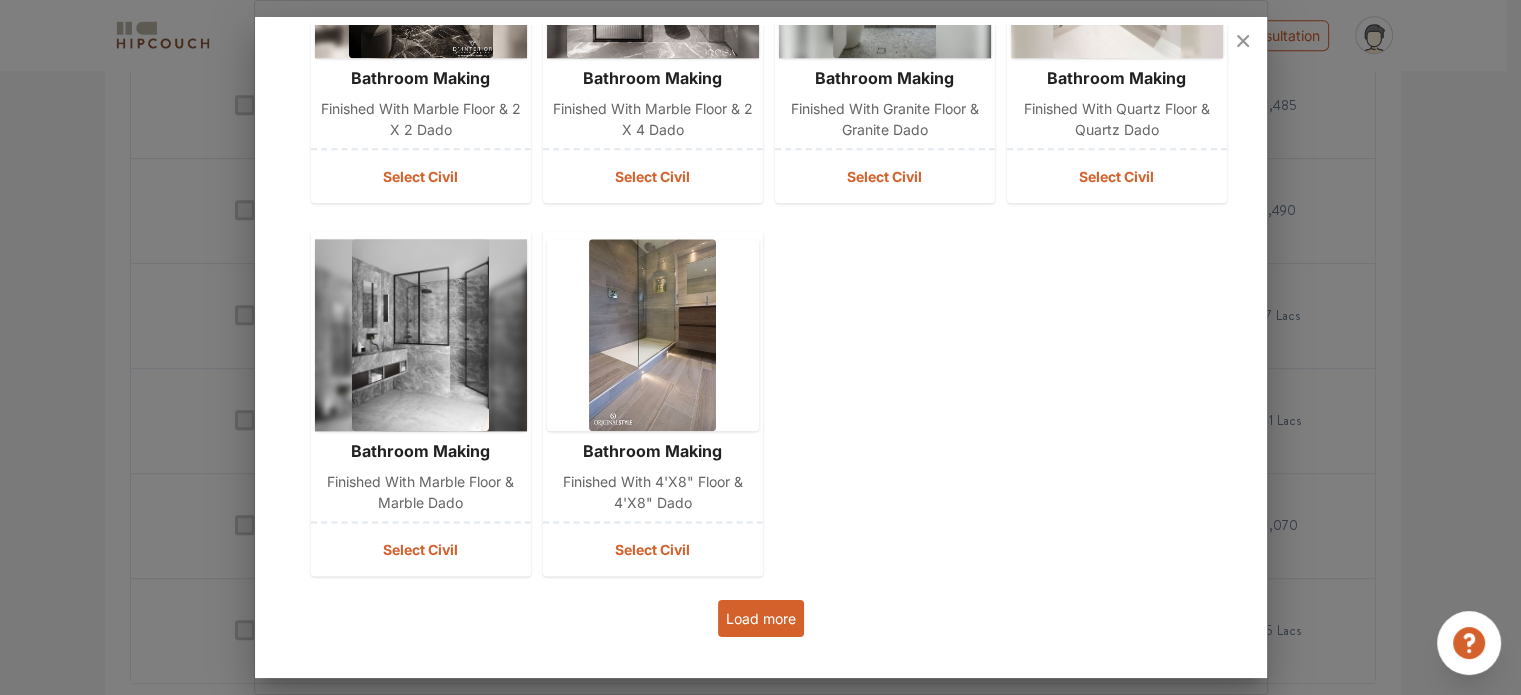 click on "Load more" at bounding box center (761, 618) 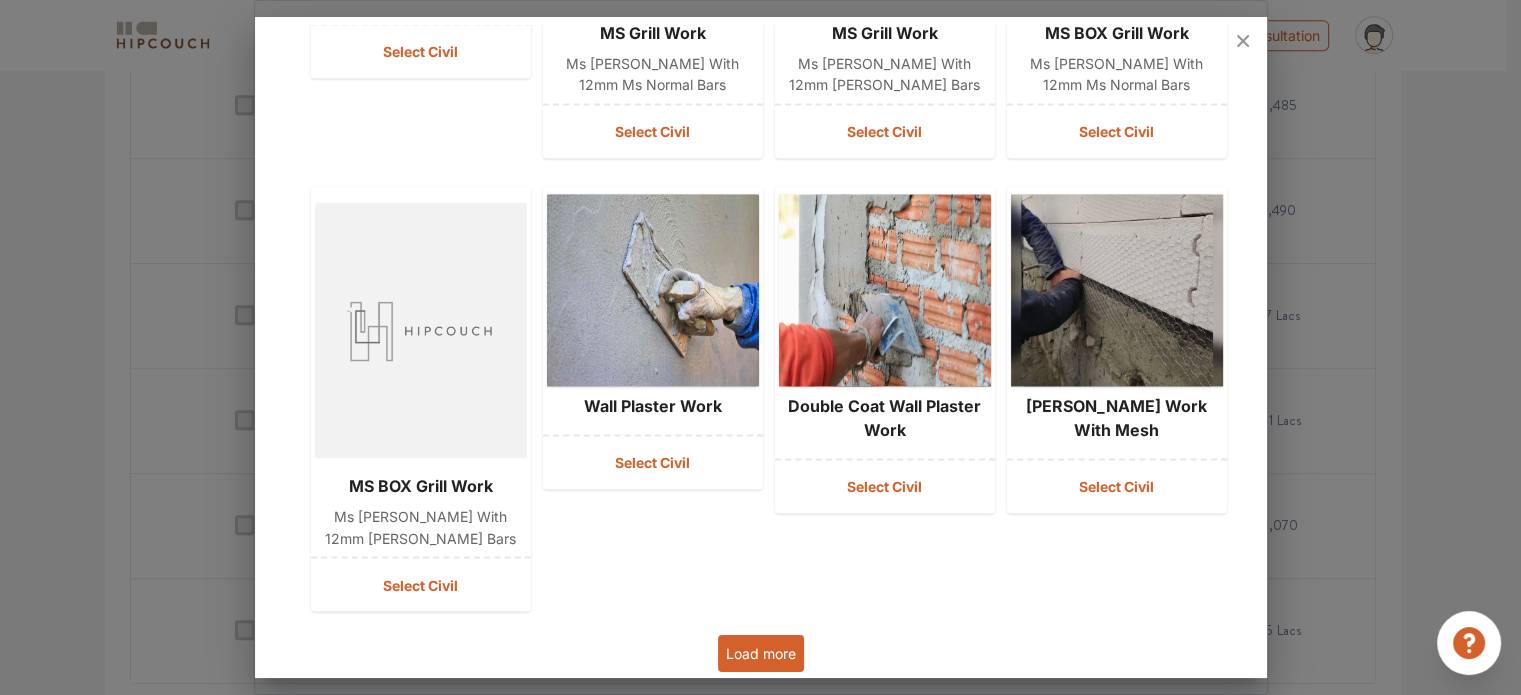 scroll, scrollTop: 10976, scrollLeft: 0, axis: vertical 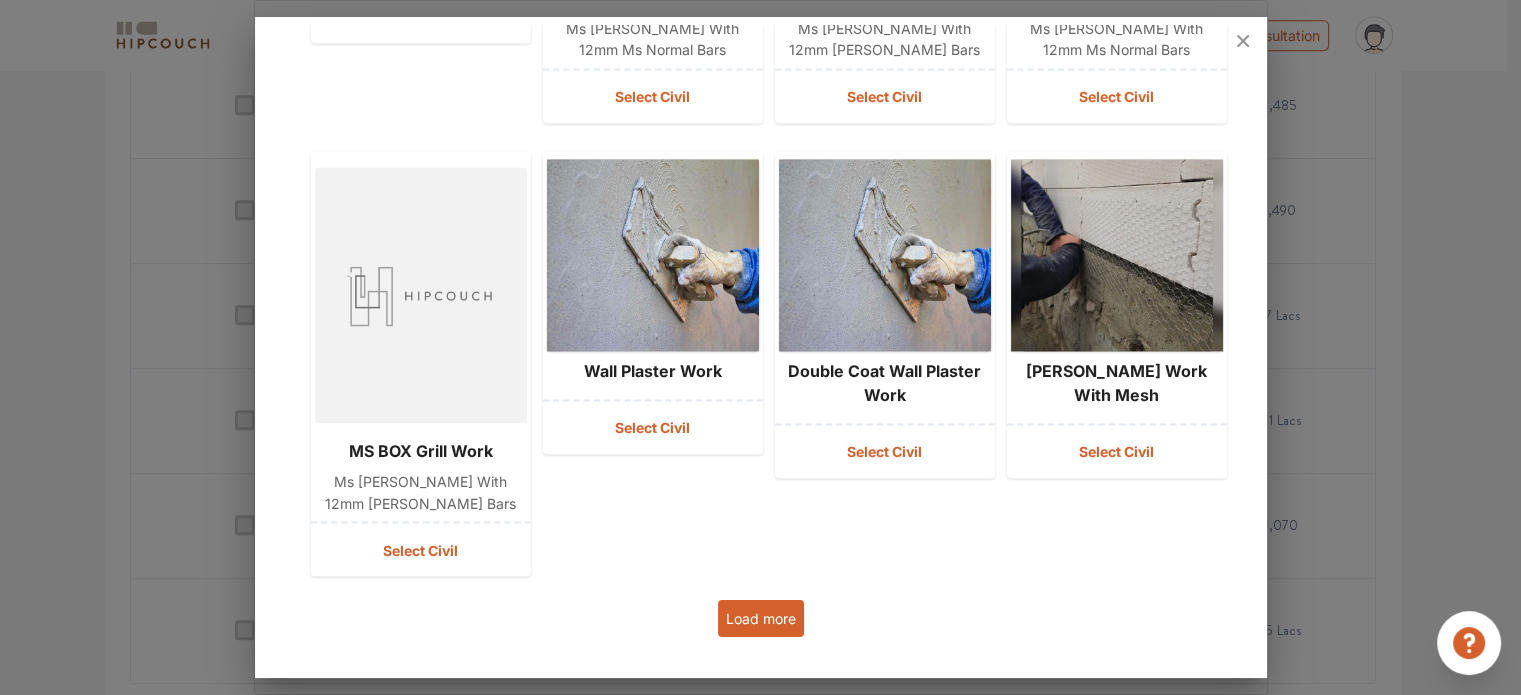 click on "Load more" at bounding box center [761, 618] 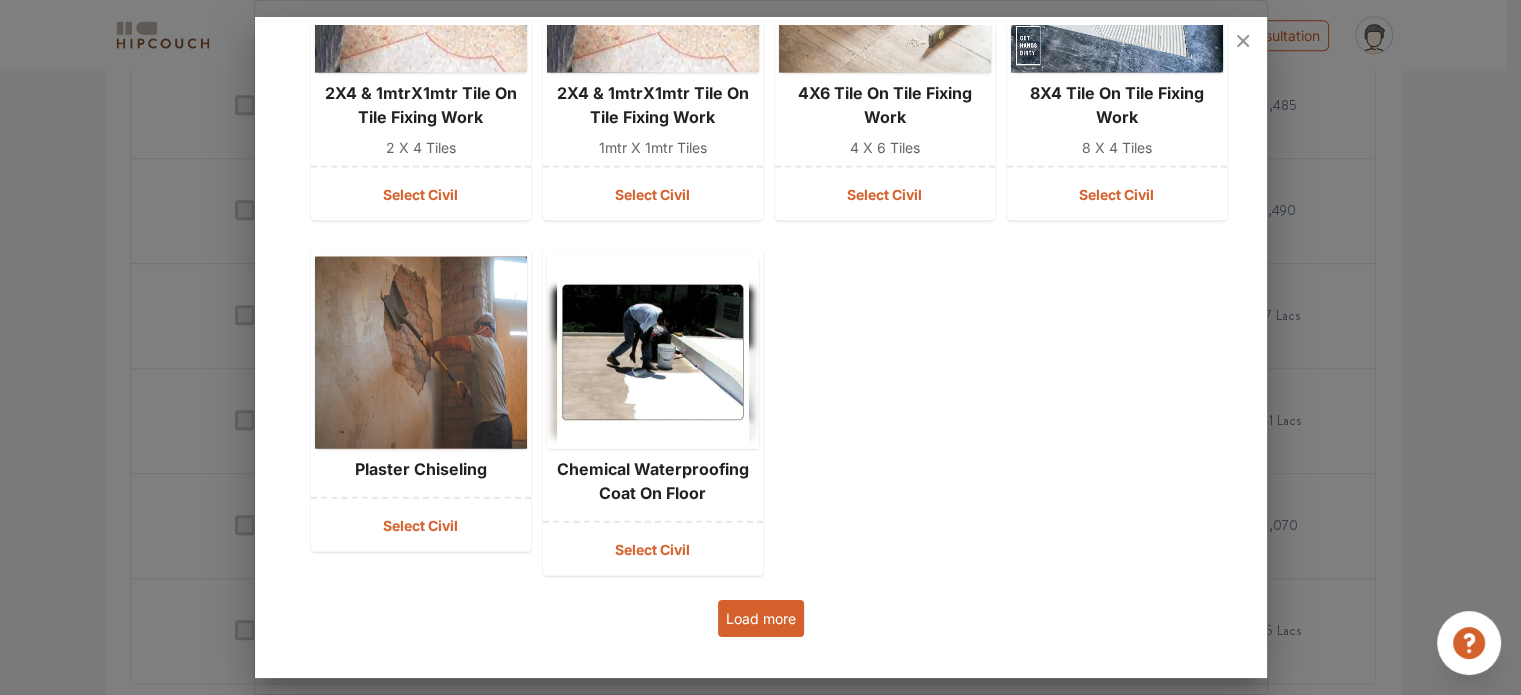 scroll, scrollTop: 12087, scrollLeft: 0, axis: vertical 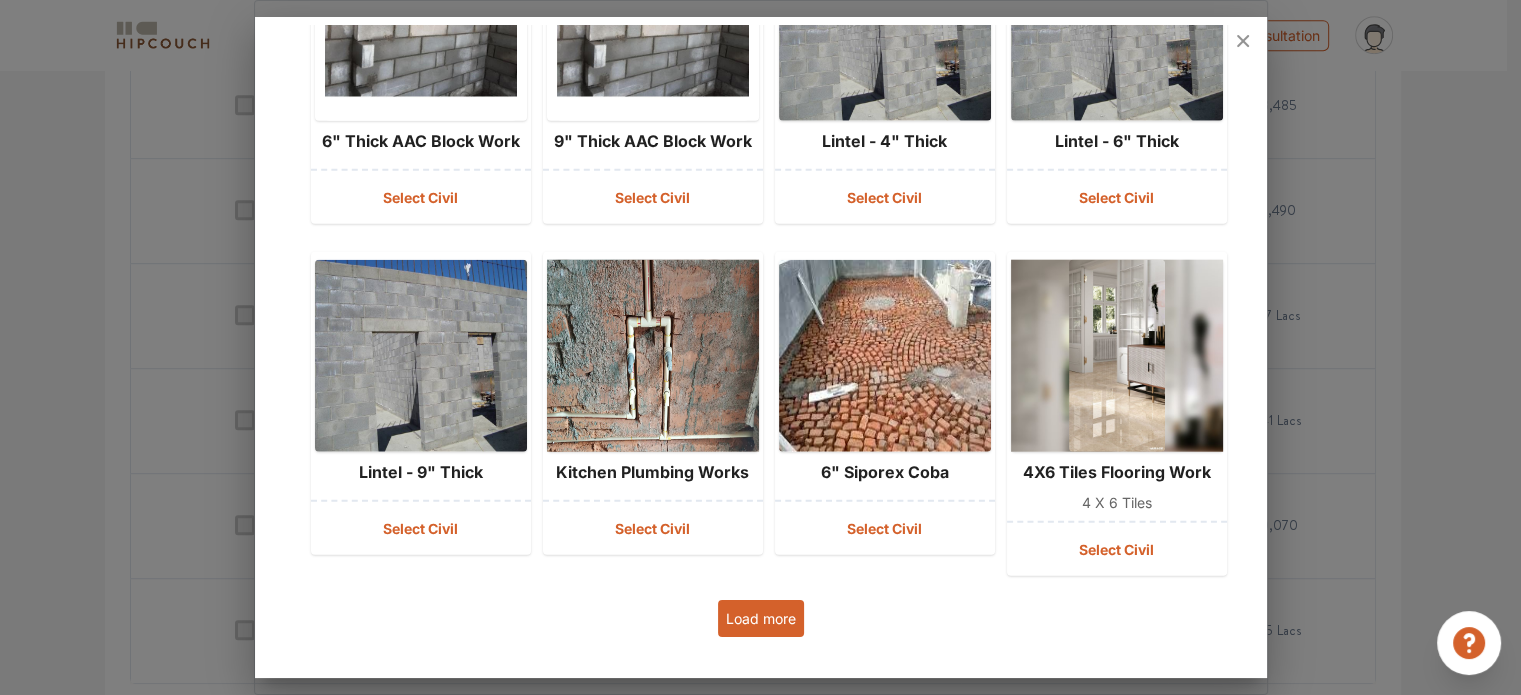 click on "Load more" at bounding box center [761, 618] 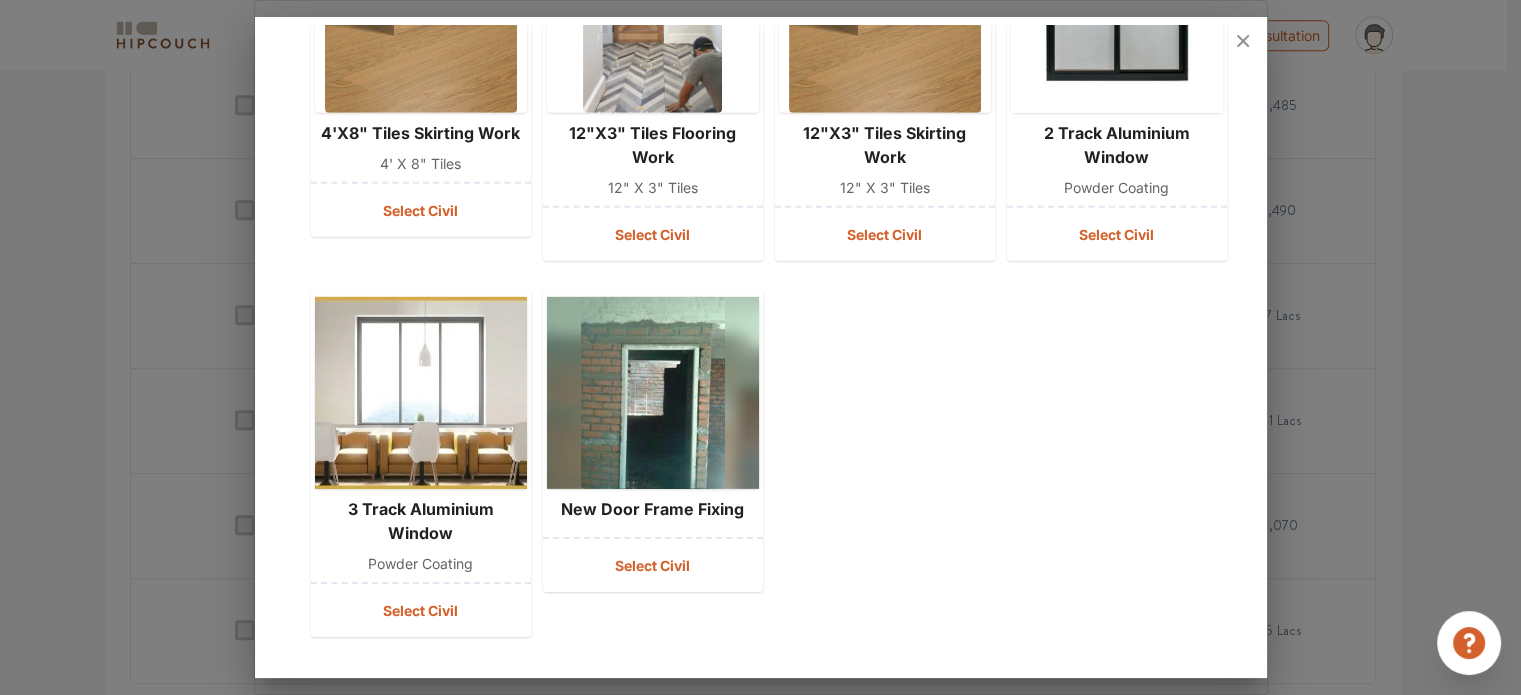 scroll, scrollTop: 13835, scrollLeft: 0, axis: vertical 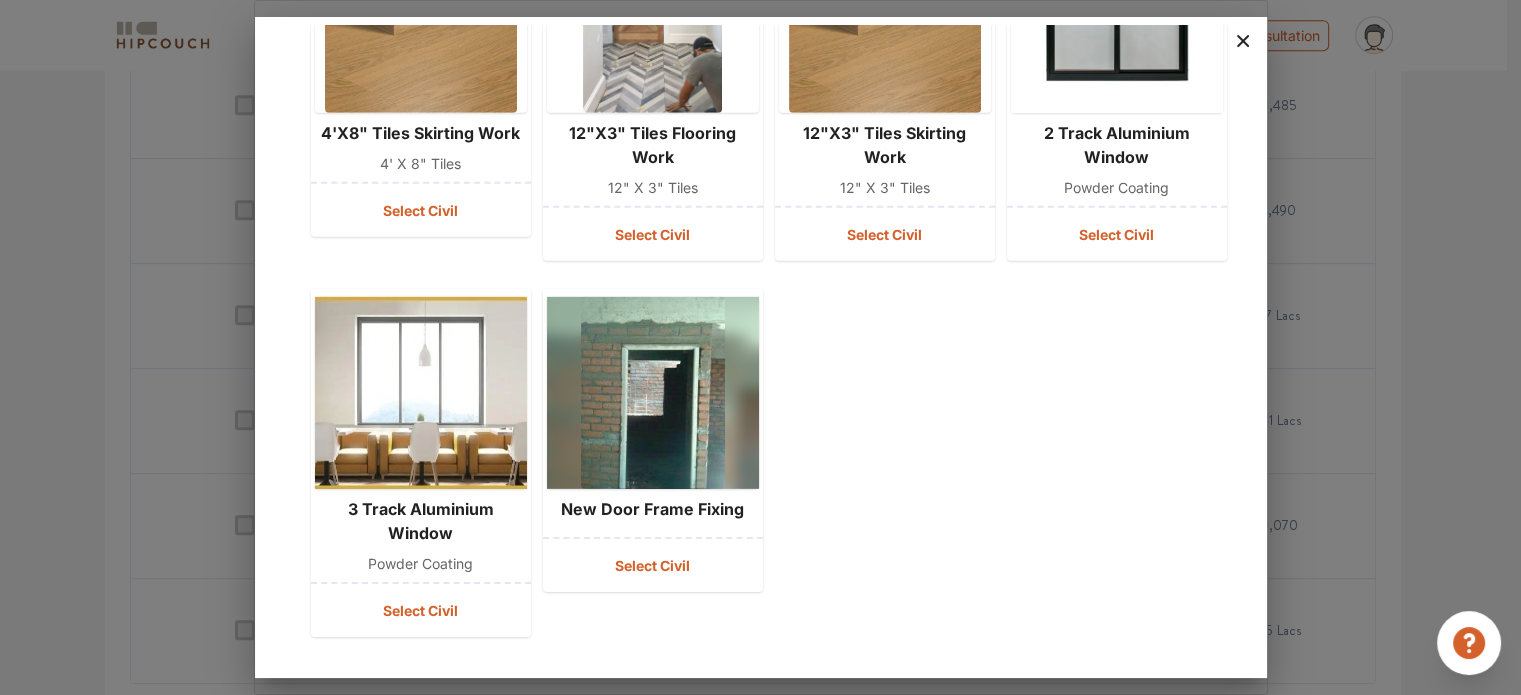 click 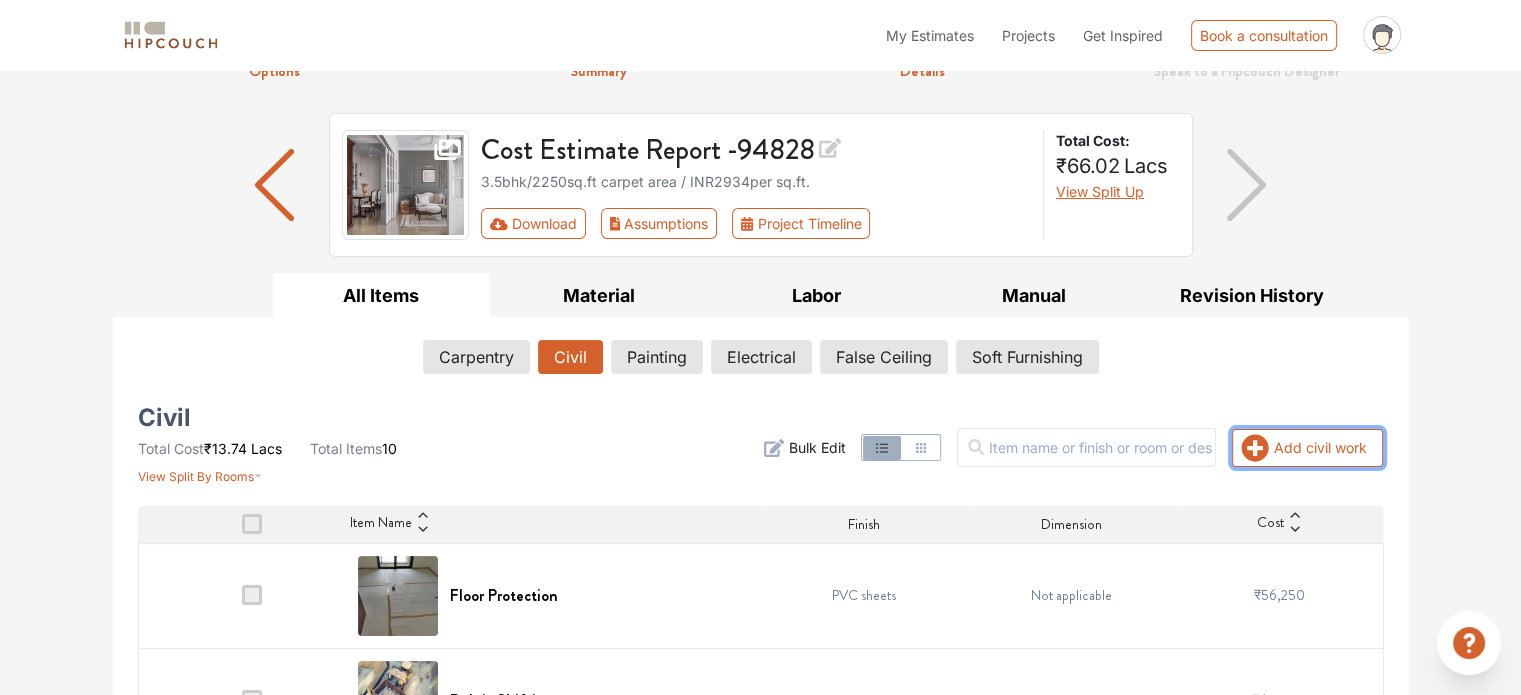 scroll, scrollTop: 100, scrollLeft: 0, axis: vertical 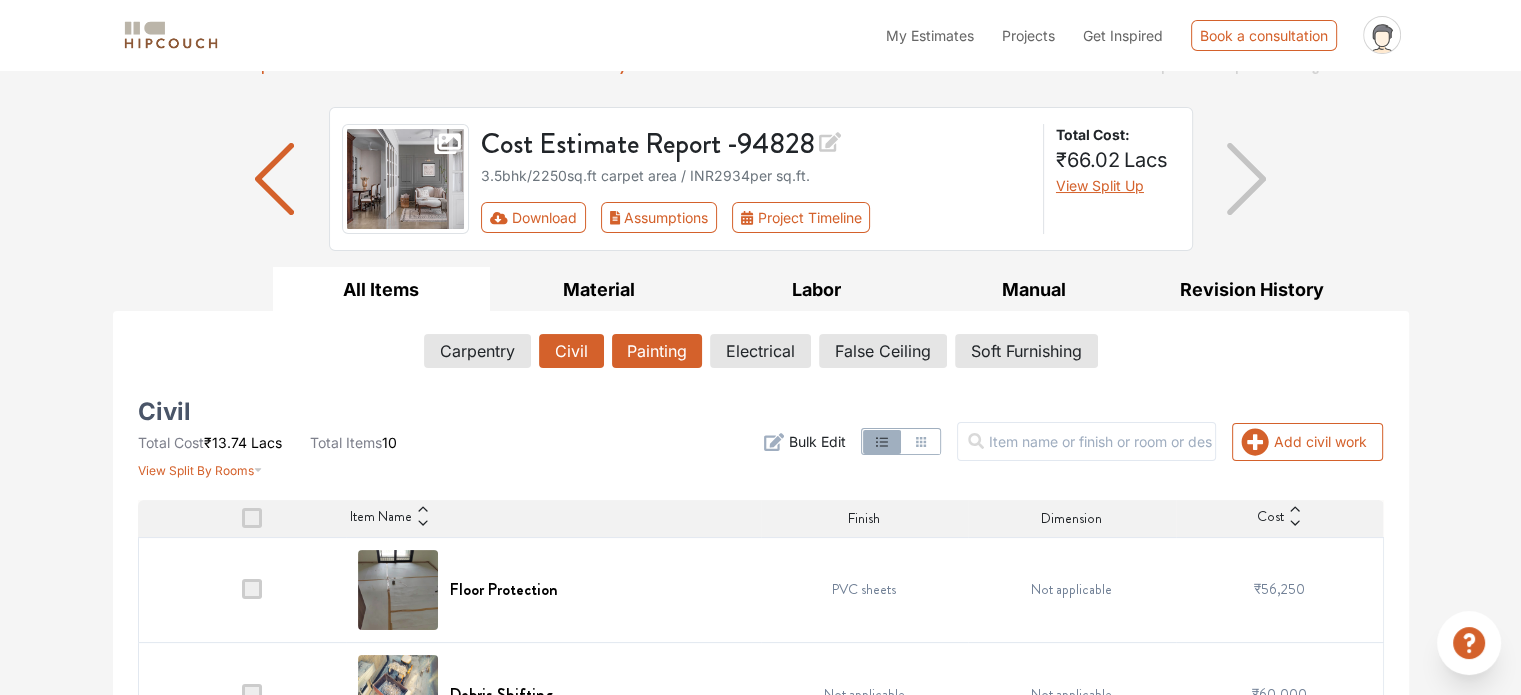 click on "Painting" at bounding box center (657, 351) 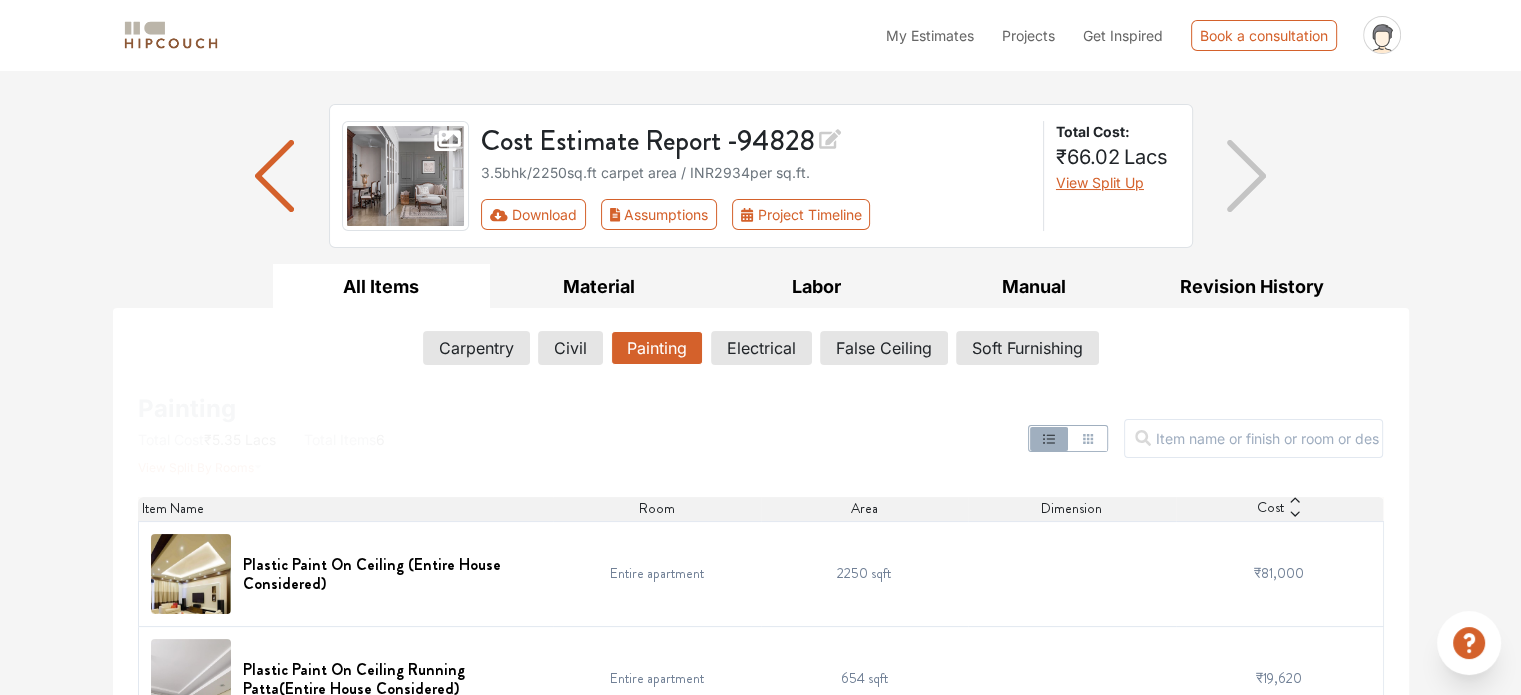 scroll, scrollTop: 72, scrollLeft: 0, axis: vertical 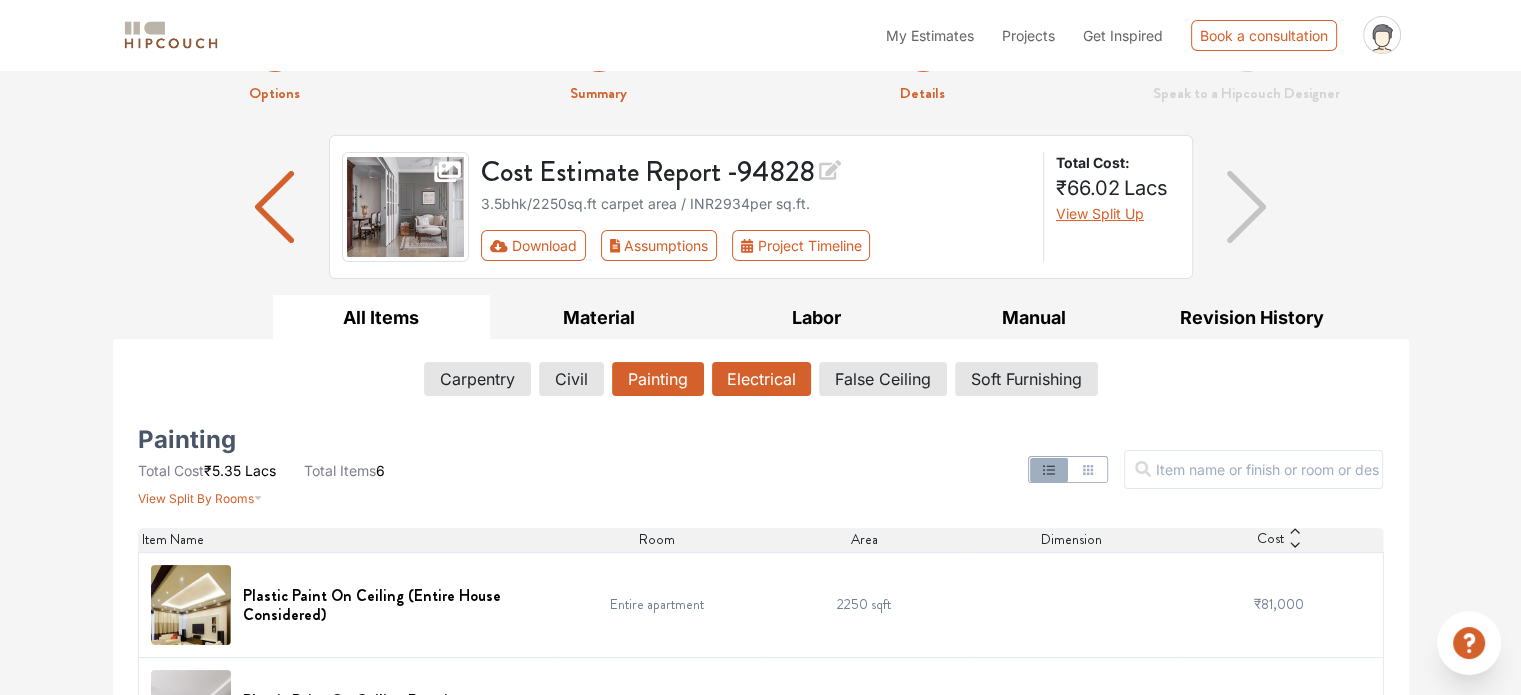 click on "Electrical" at bounding box center (761, 379) 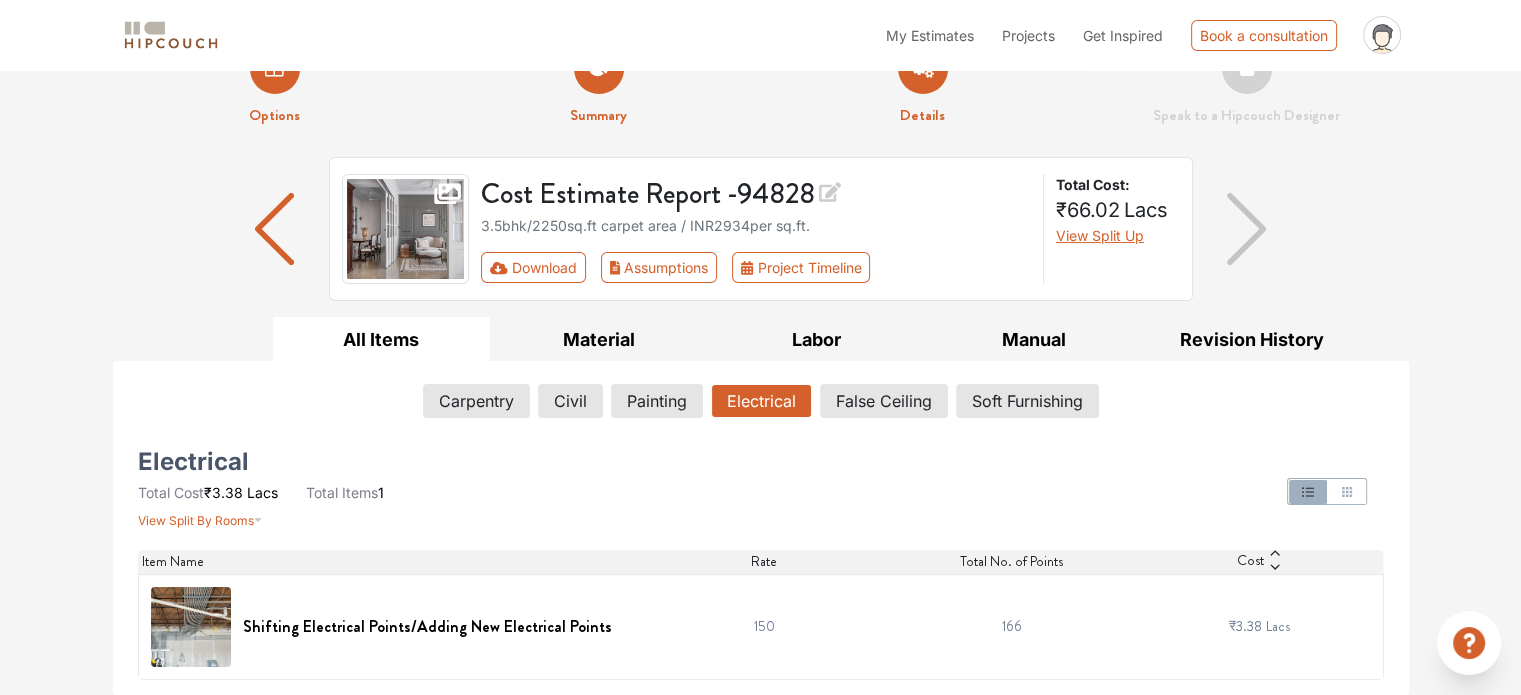 scroll, scrollTop: 48, scrollLeft: 0, axis: vertical 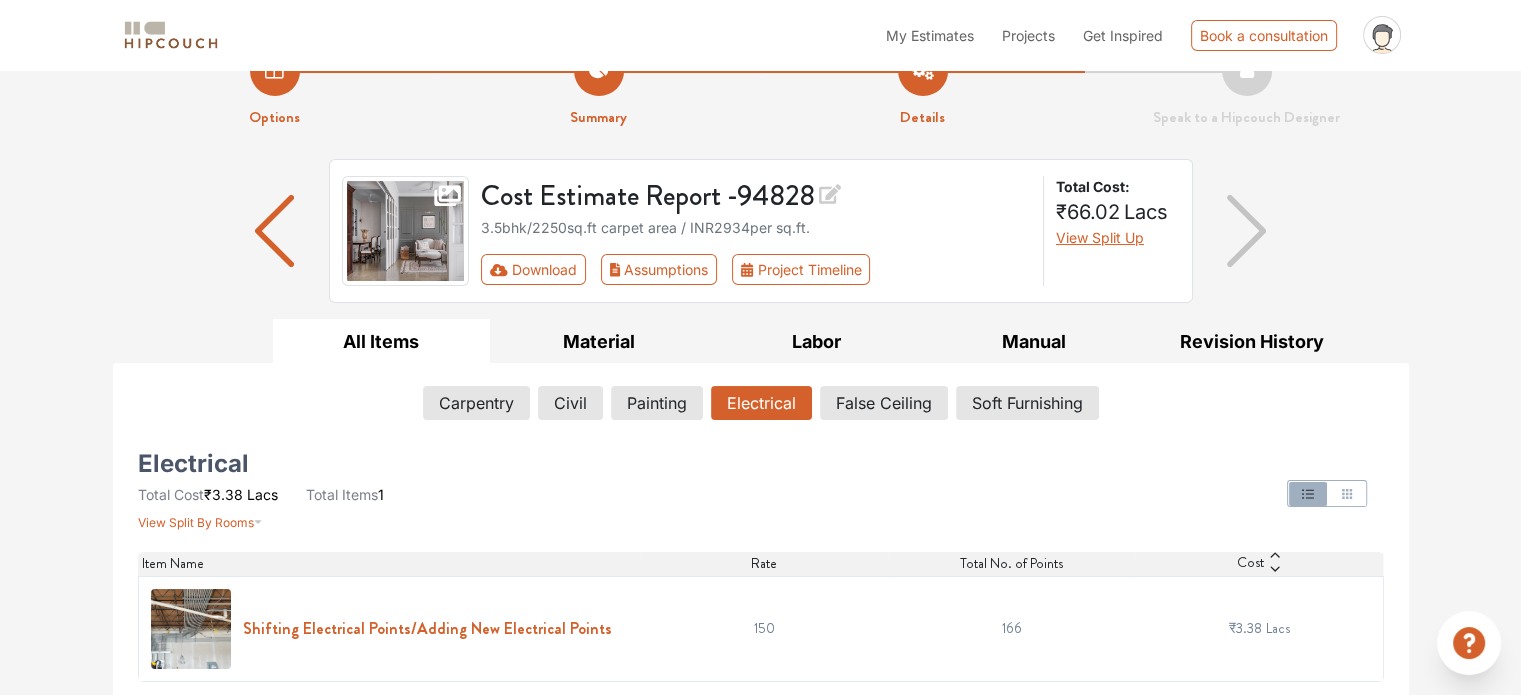 click on "Shifting Electrical Points/Adding New Electrical Points" at bounding box center [427, 628] 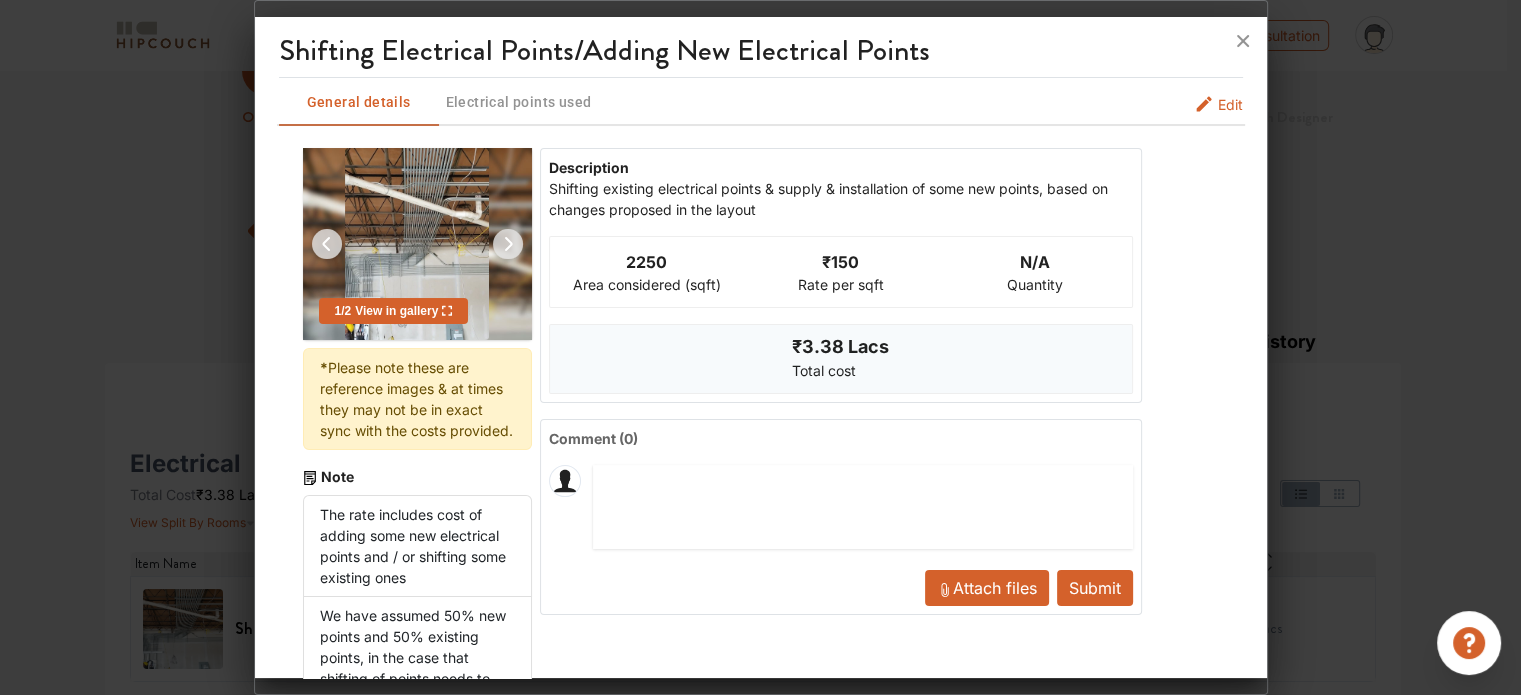 drag, startPoint x: 1204, startPoint y: 107, endPoint x: 1192, endPoint y: 118, distance: 16.27882 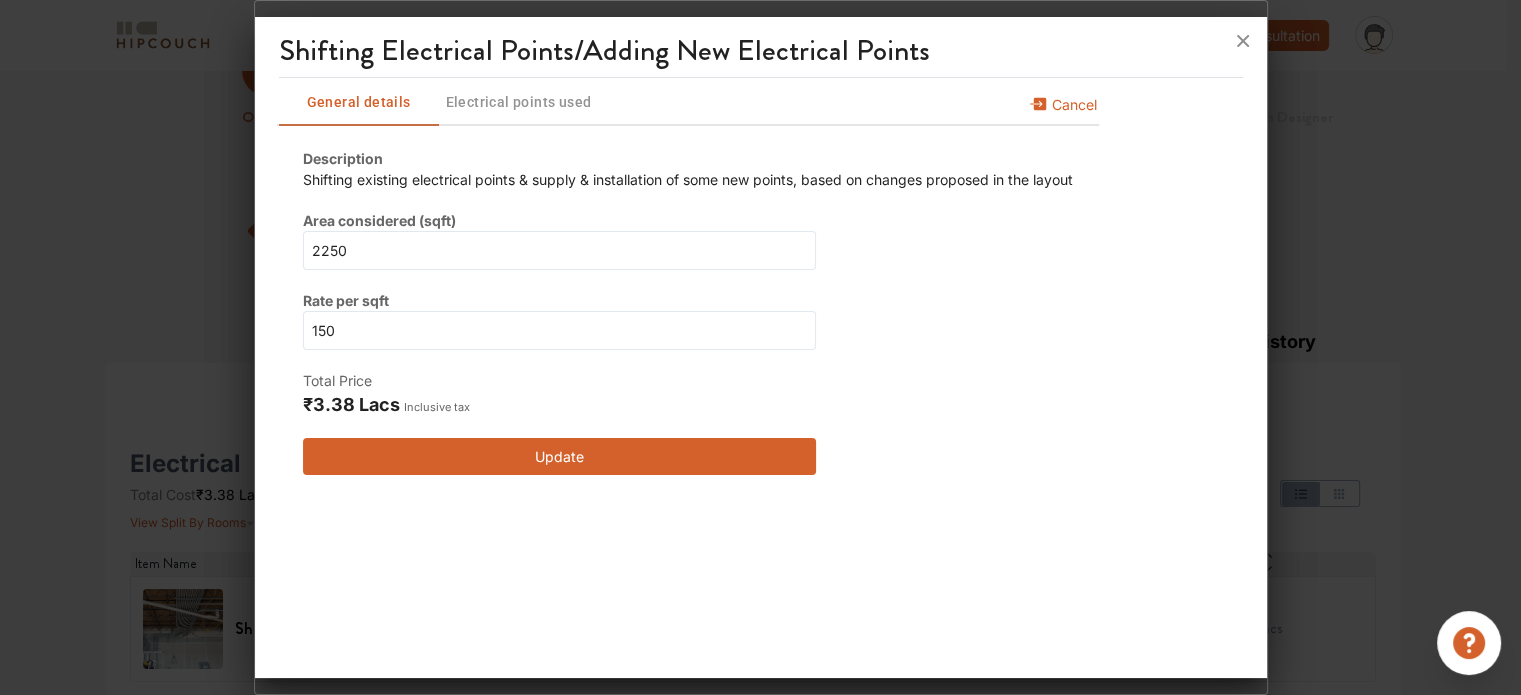 click 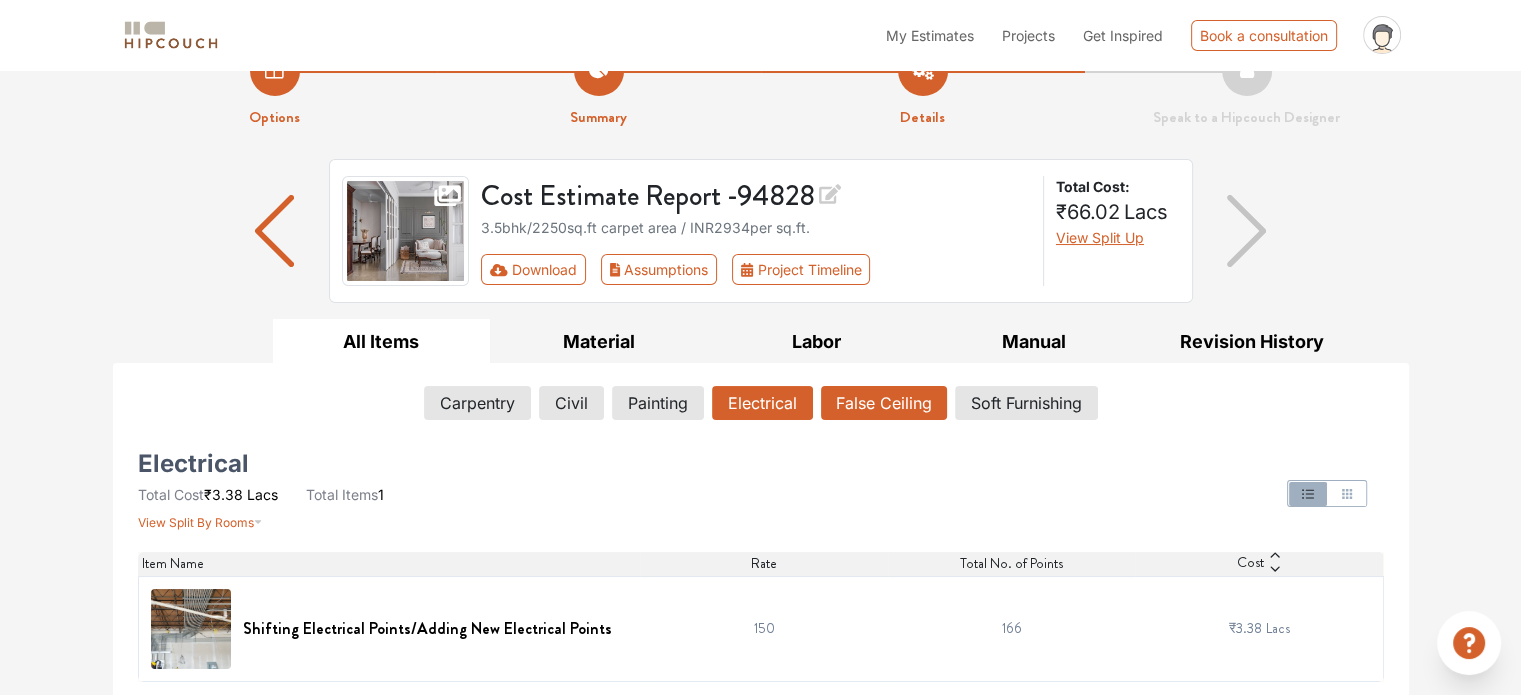 click on "False Ceiling" at bounding box center (884, 403) 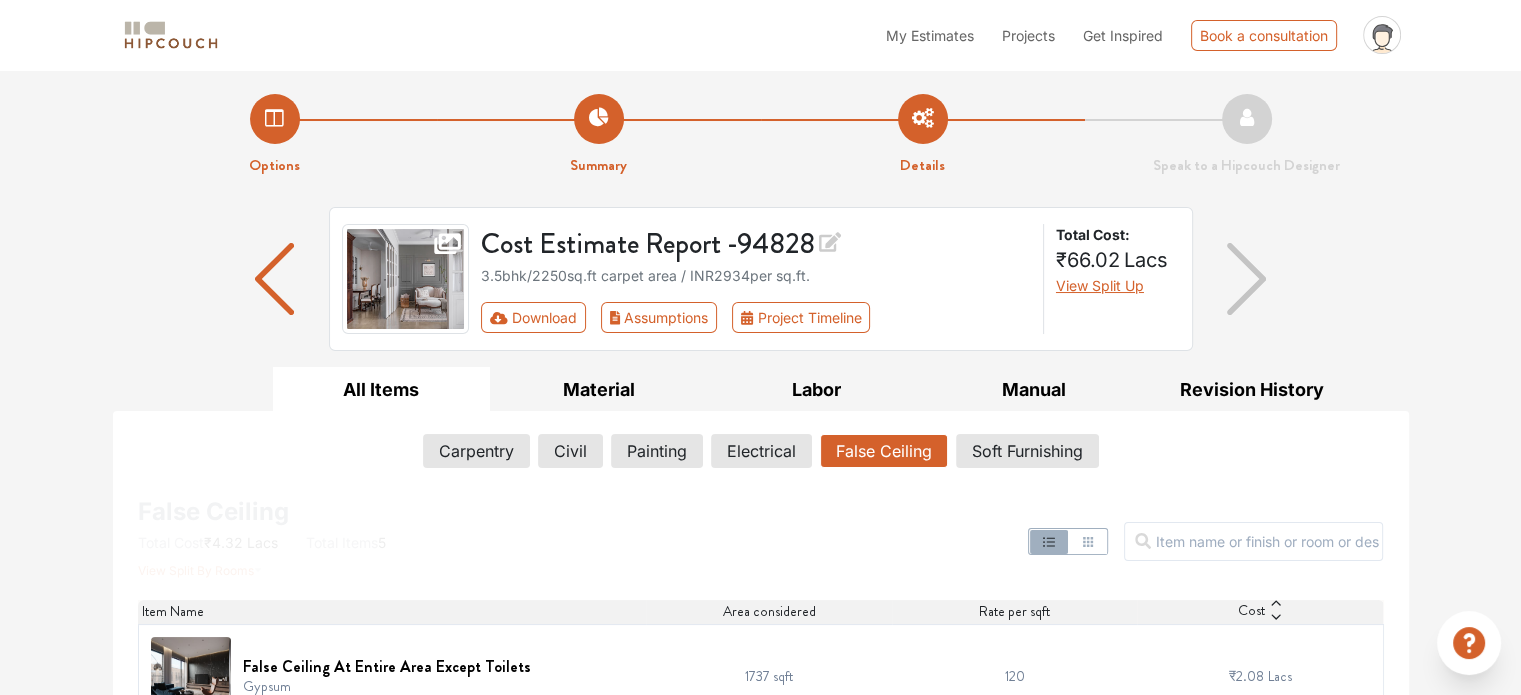scroll, scrollTop: 0, scrollLeft: 0, axis: both 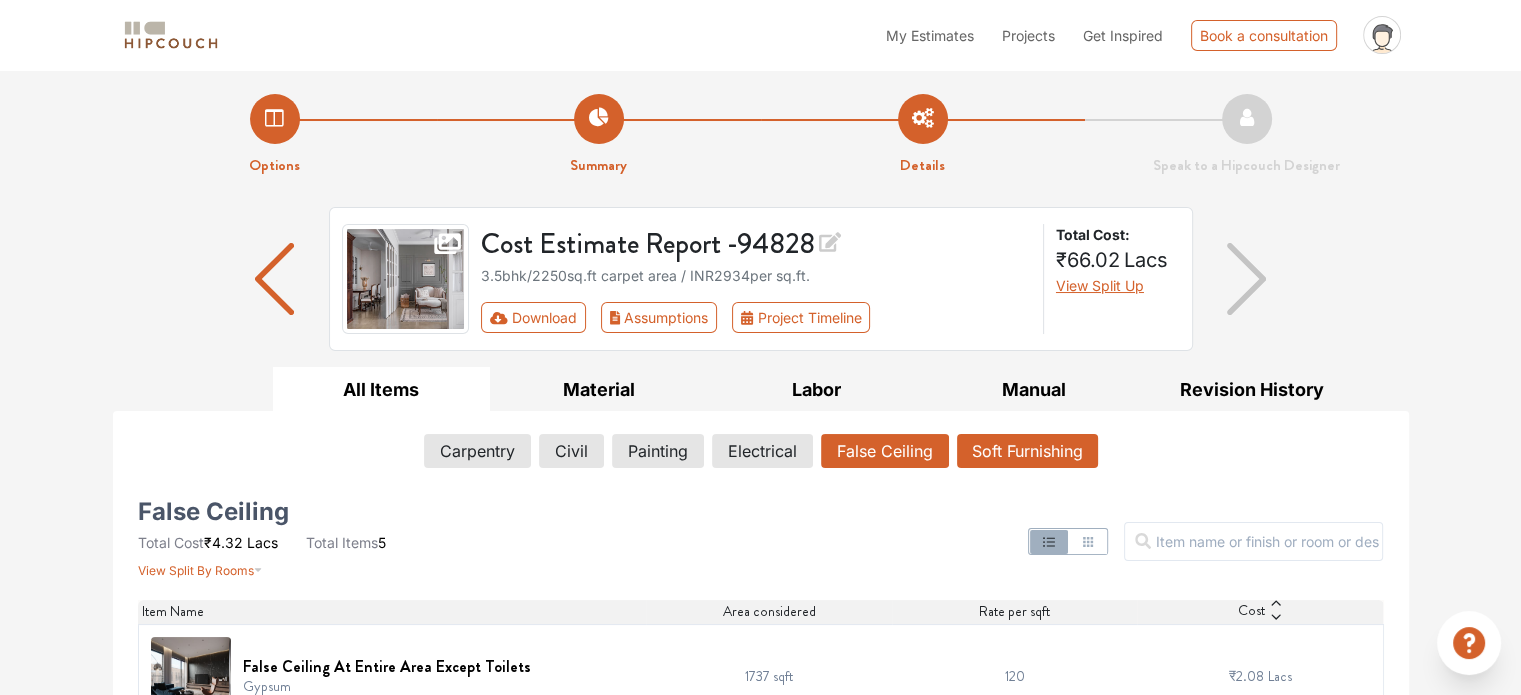 click on "Soft Furnishing" at bounding box center [1027, 451] 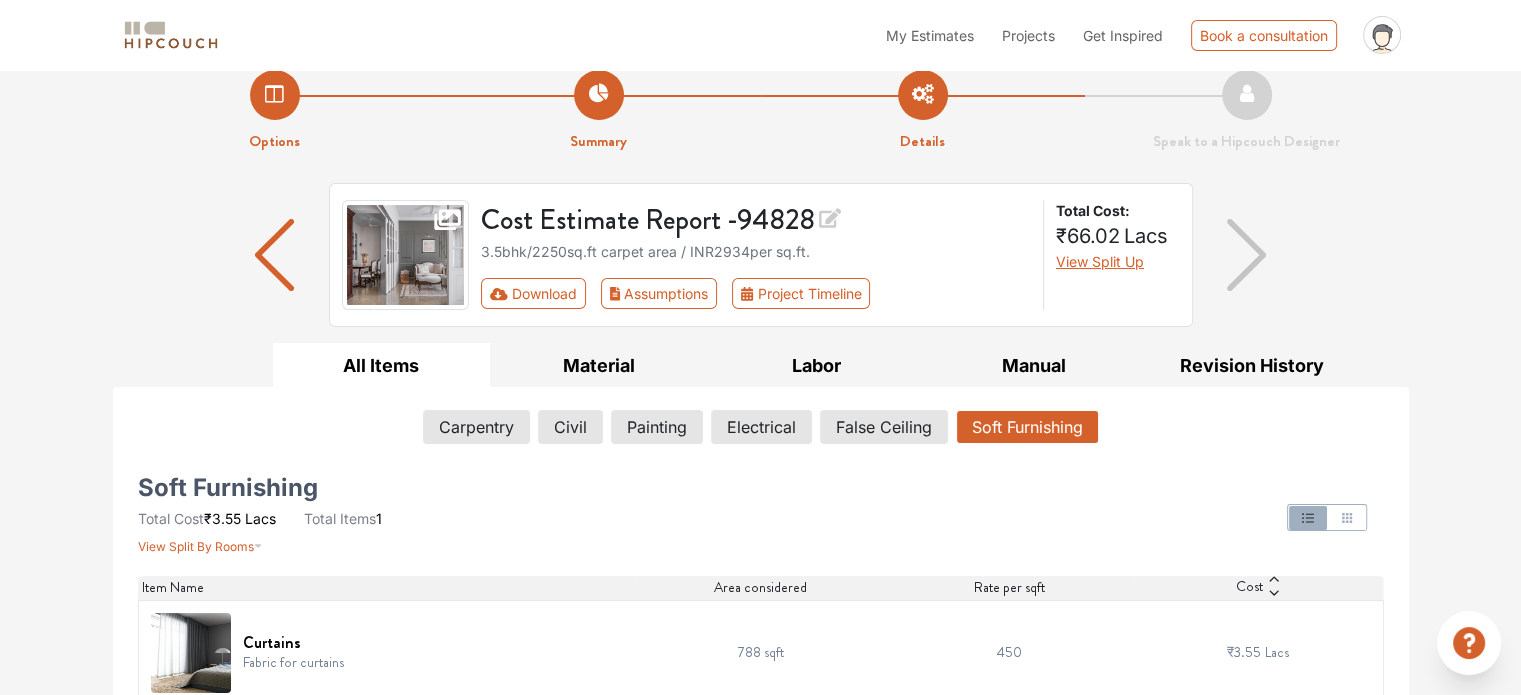 scroll, scrollTop: 48, scrollLeft: 0, axis: vertical 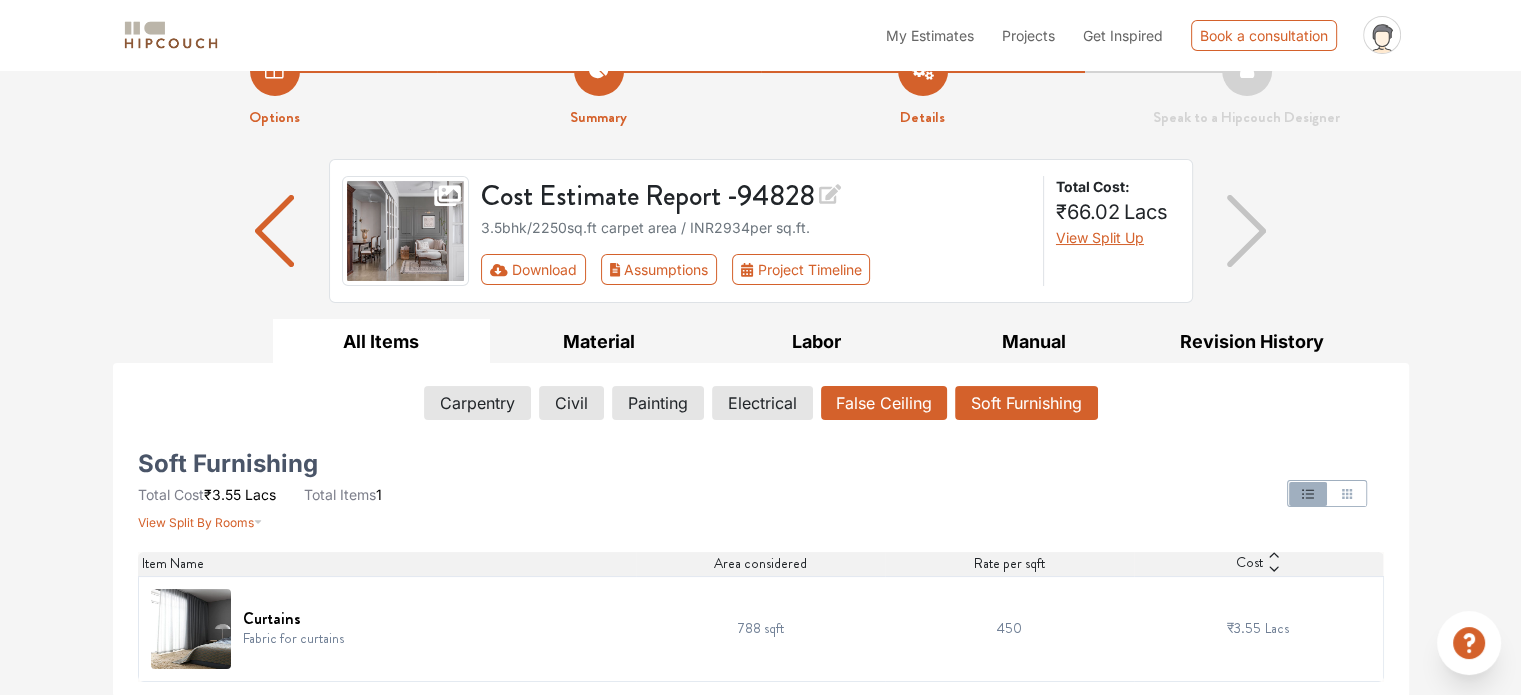 click on "False Ceiling" at bounding box center (884, 403) 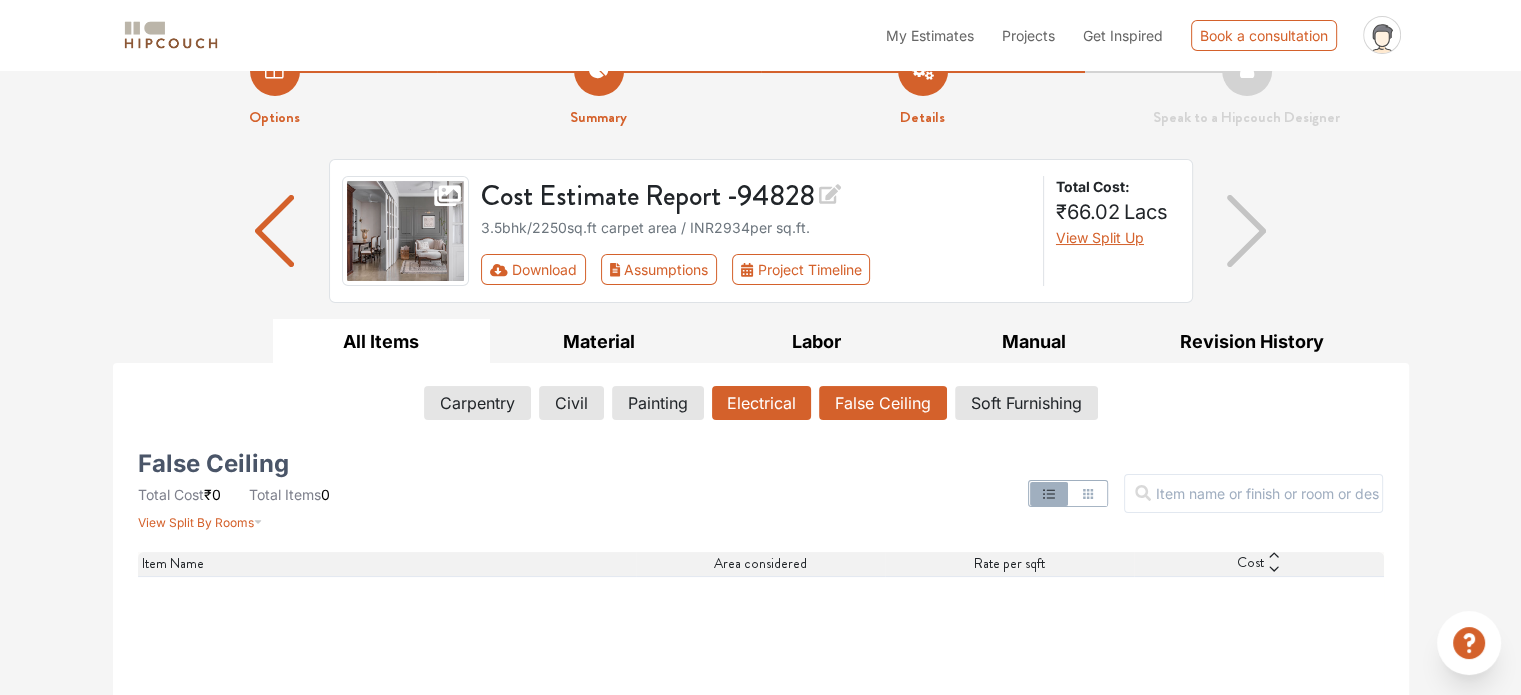 click on "Electrical" at bounding box center (761, 403) 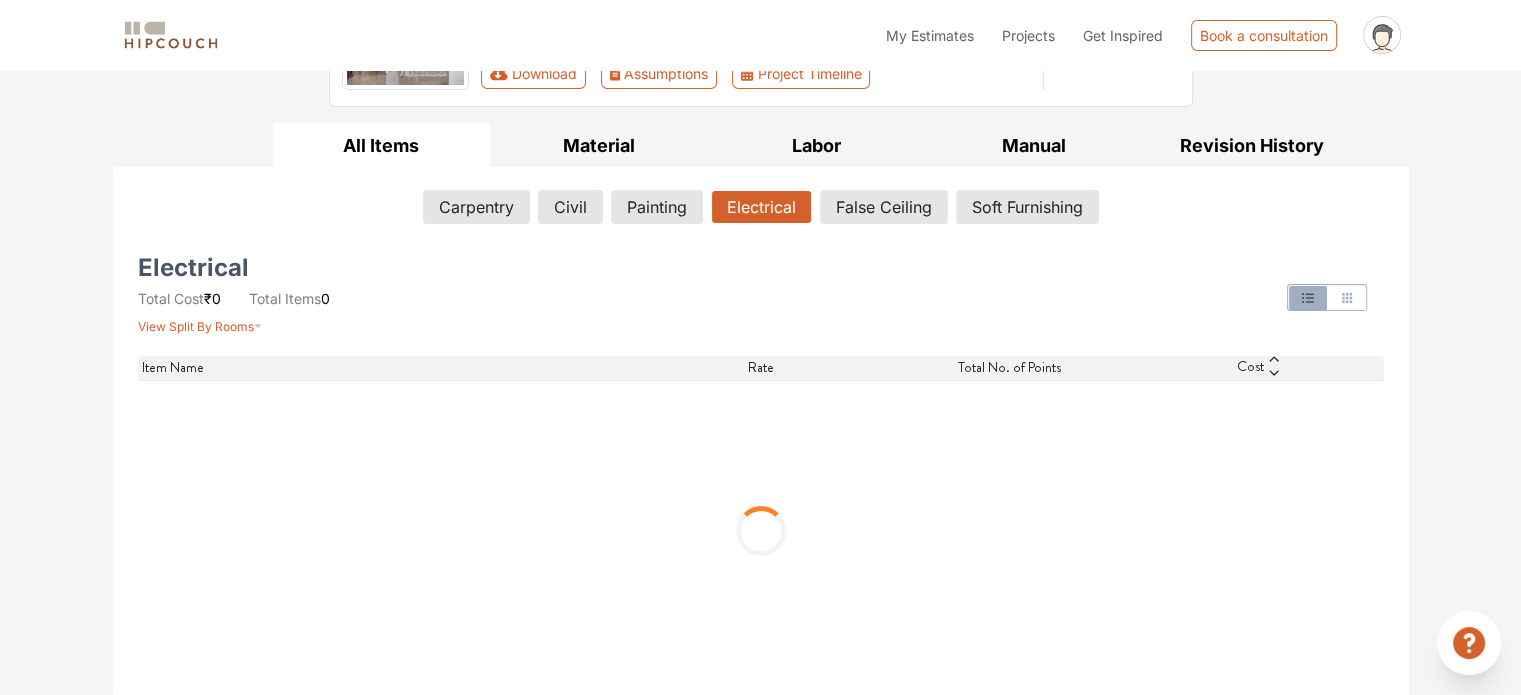 scroll, scrollTop: 48, scrollLeft: 0, axis: vertical 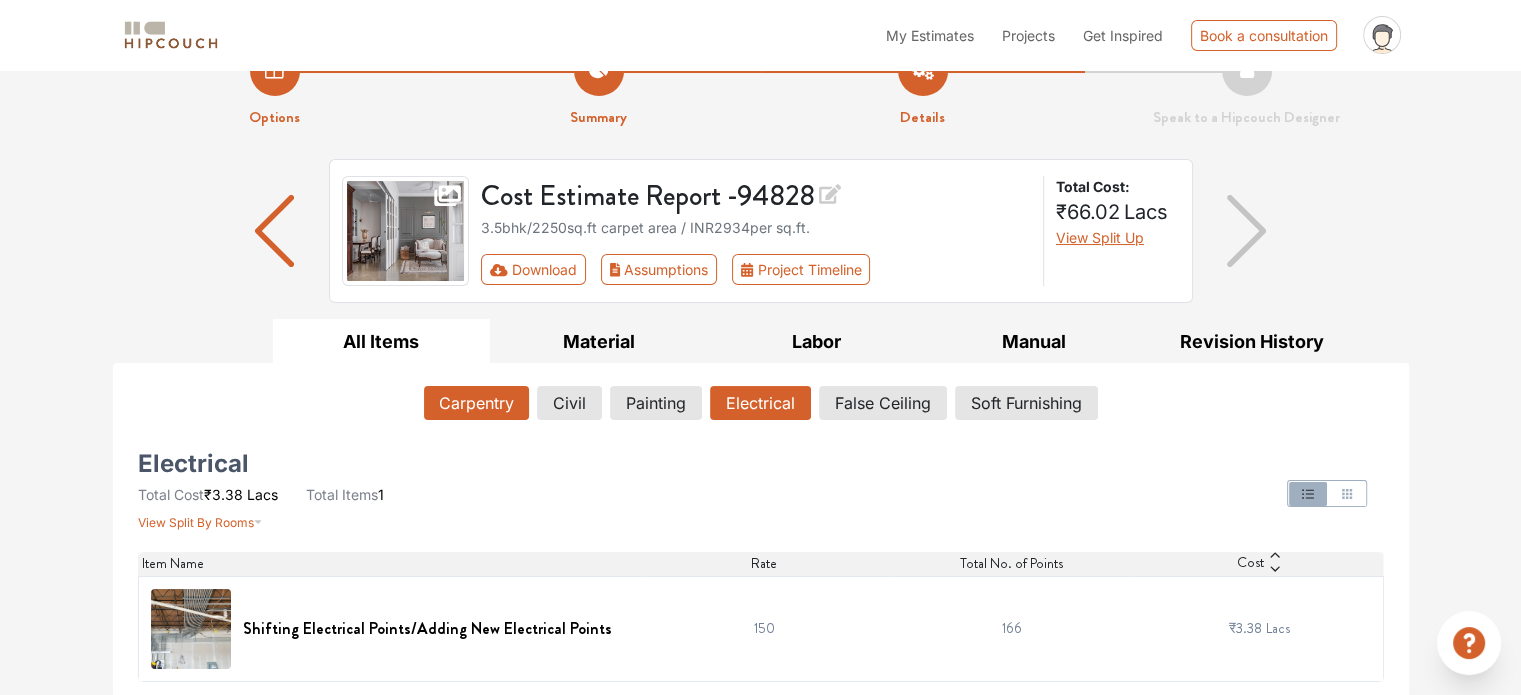 click on "Carpentry" at bounding box center (476, 403) 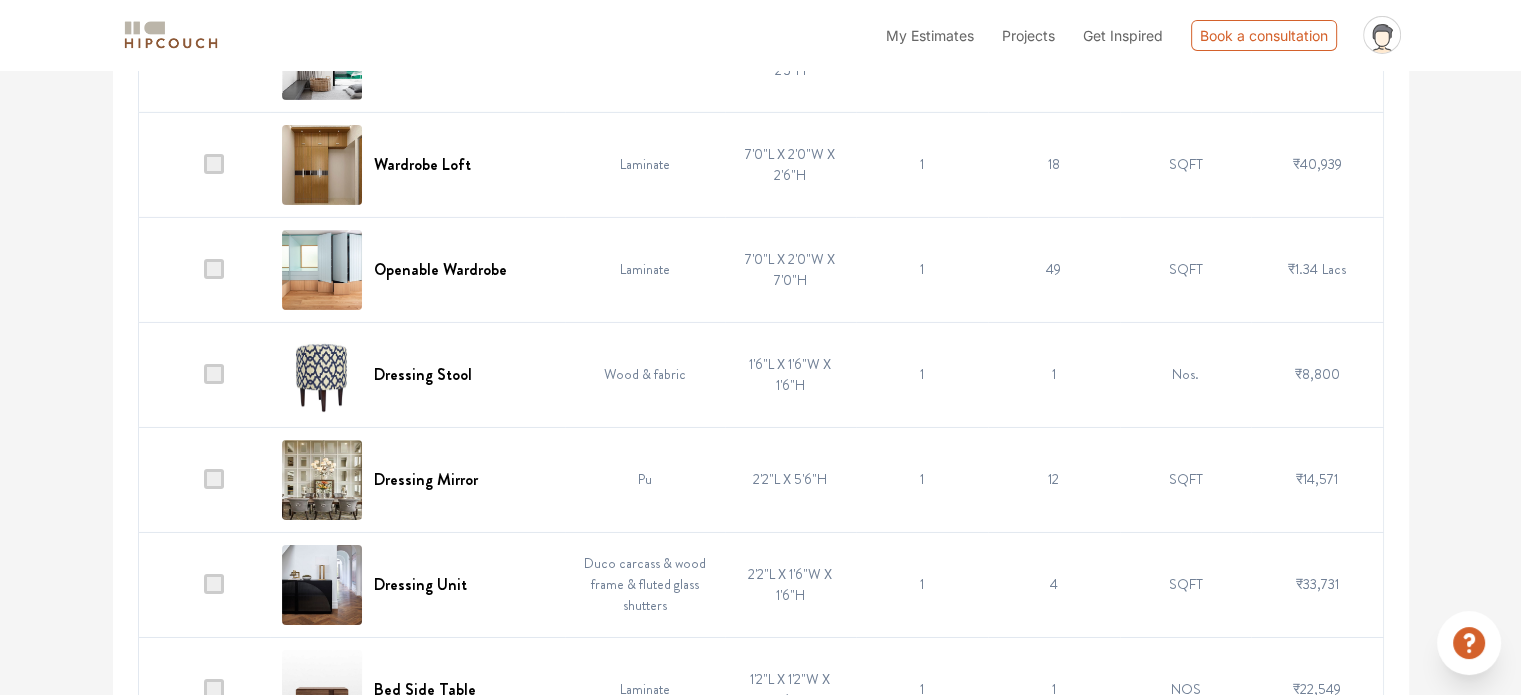 scroll, scrollTop: 6848, scrollLeft: 0, axis: vertical 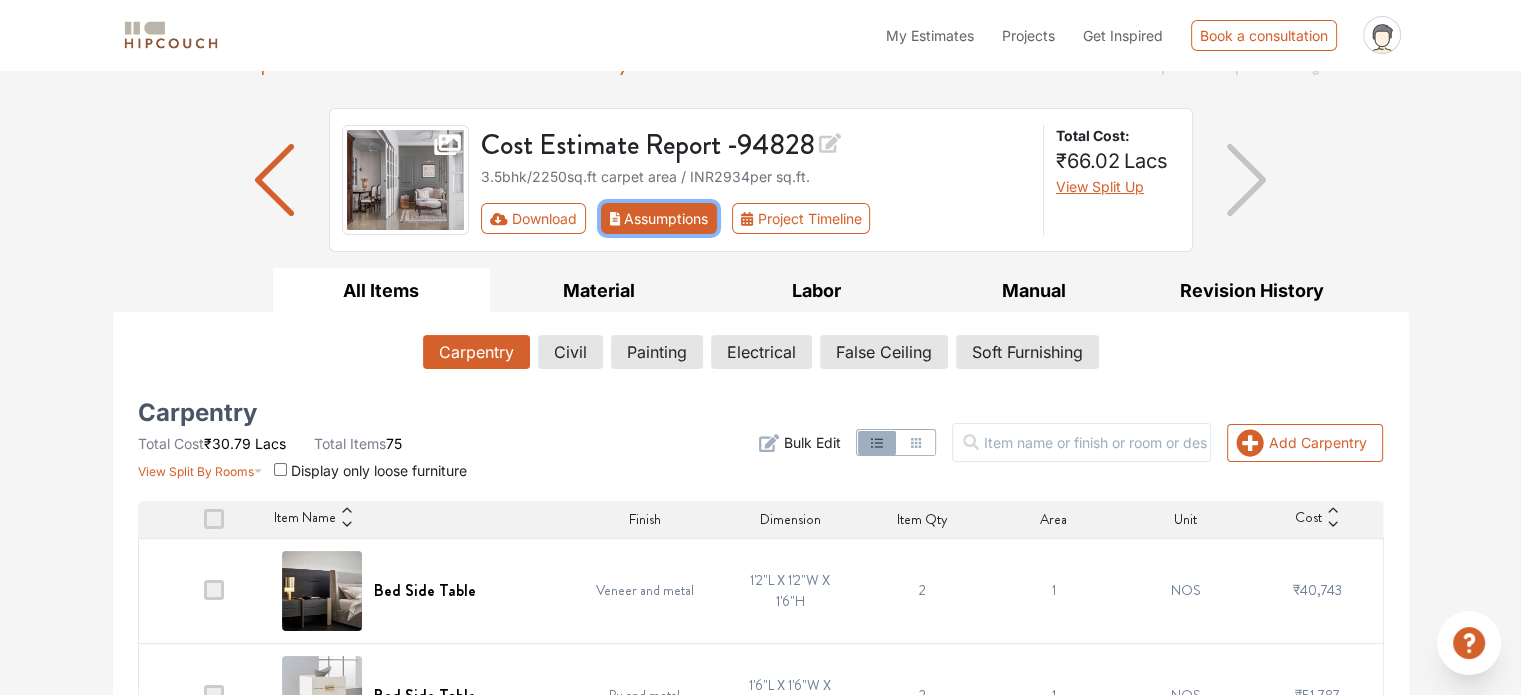 click on "Assumptions" at bounding box center [659, 218] 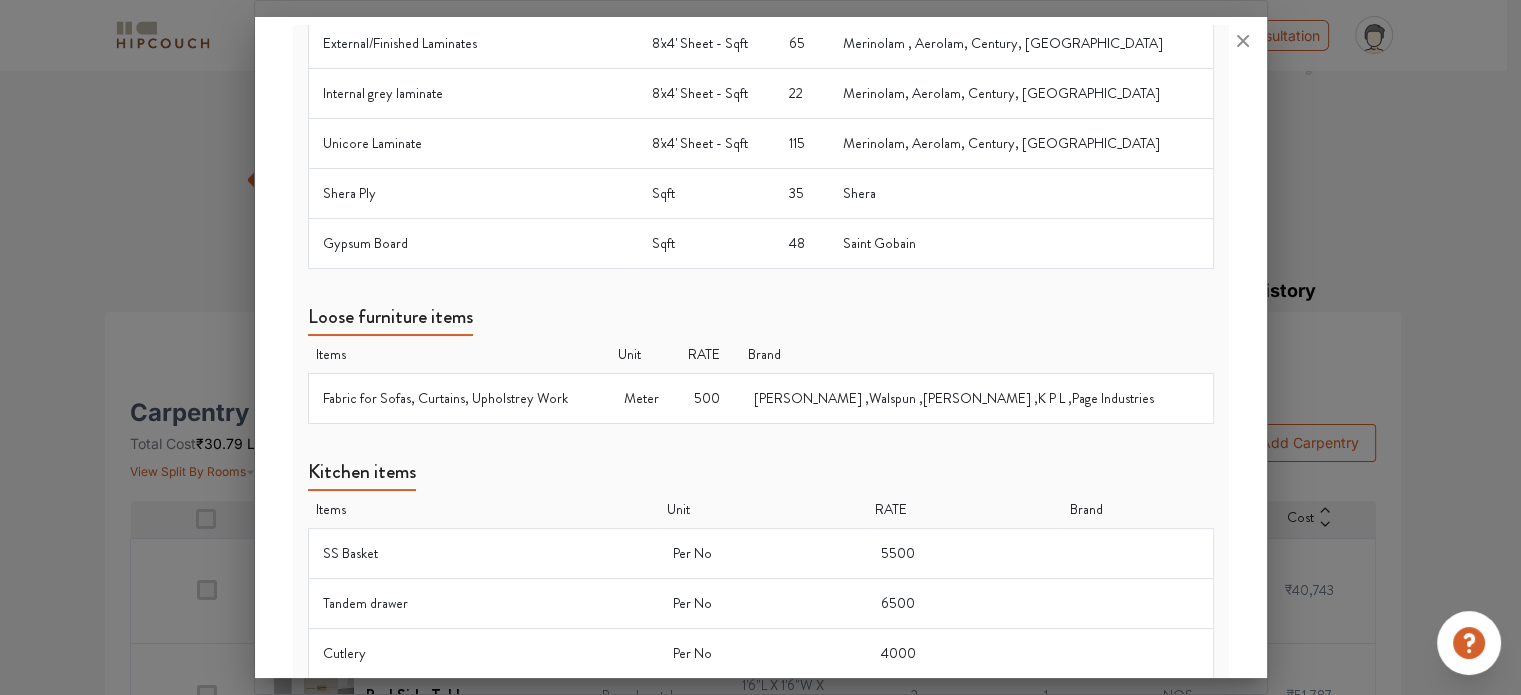 scroll, scrollTop: 1296, scrollLeft: 0, axis: vertical 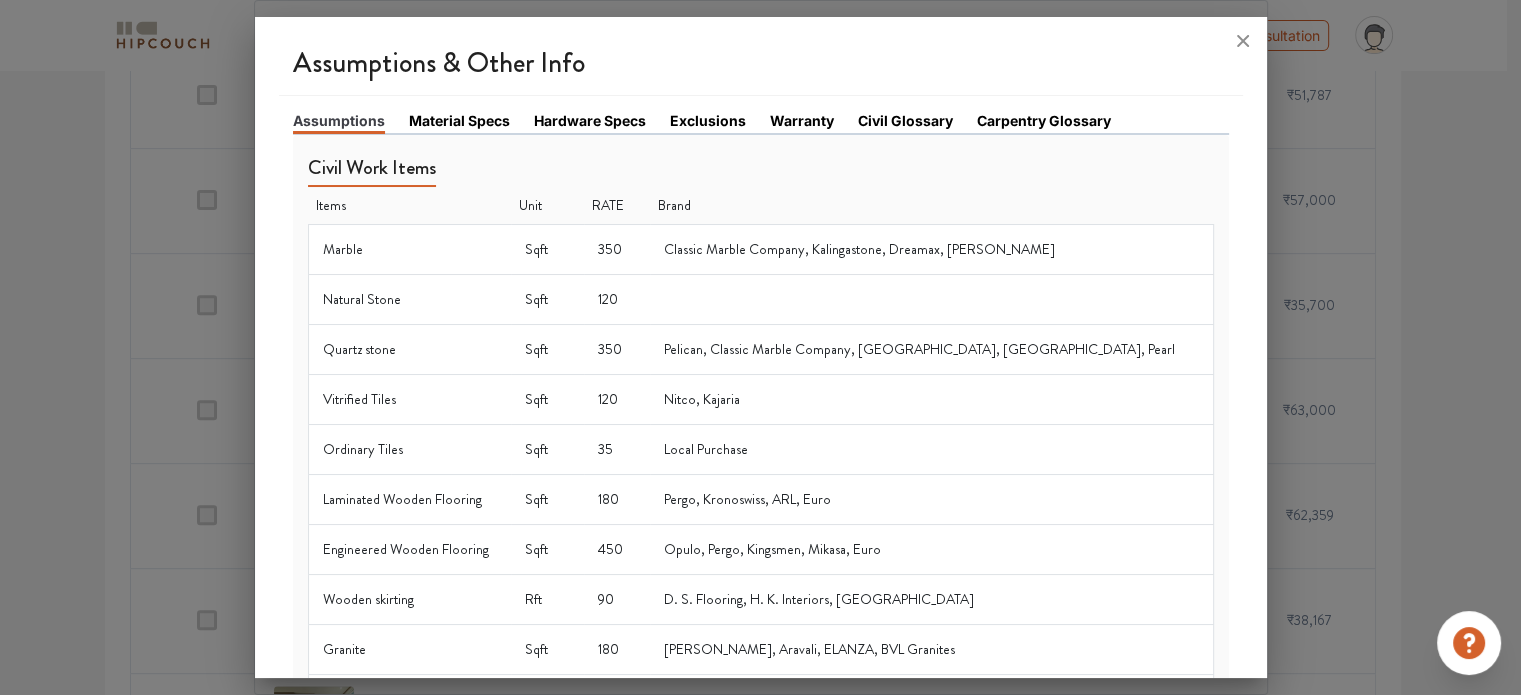 click on "Pelican, Classic Marble Company, Kalingastone, Alicante, Pearl" at bounding box center (931, 349) 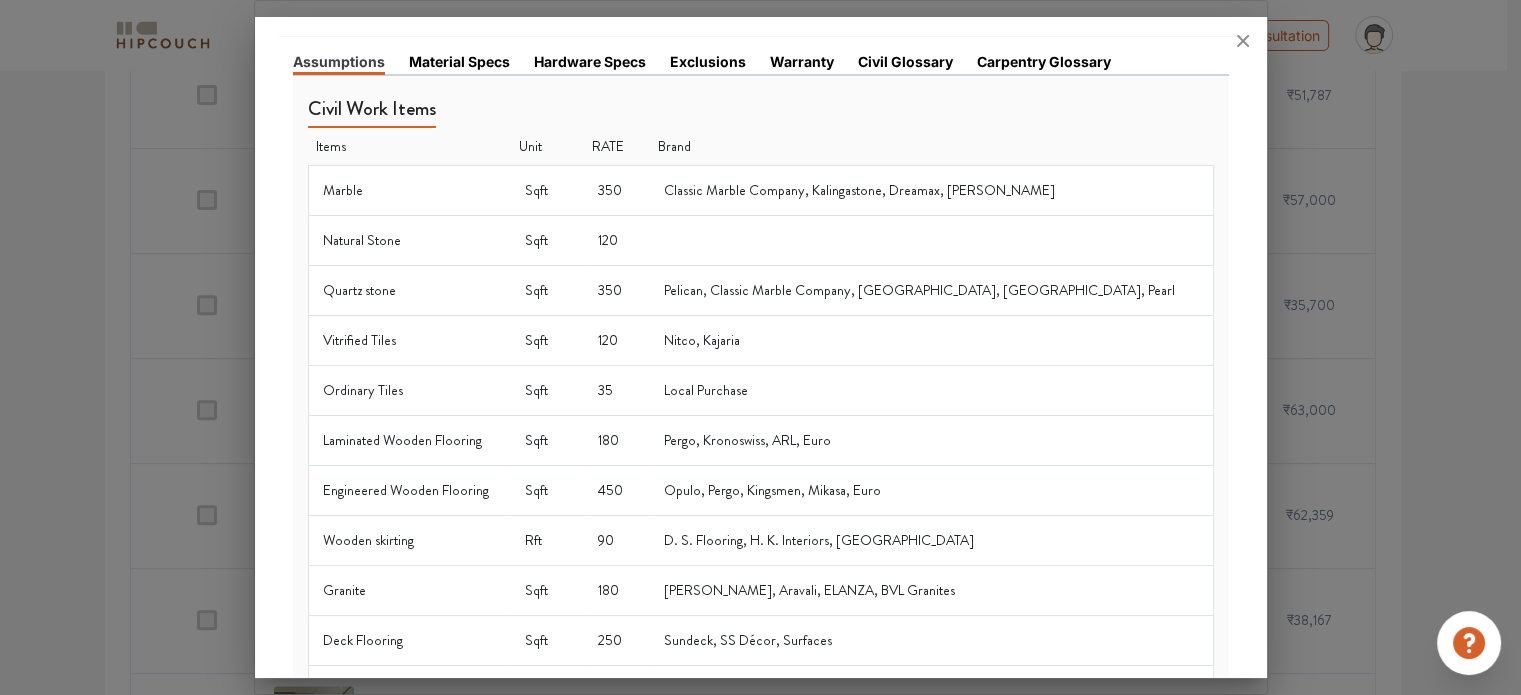 scroll, scrollTop: 66, scrollLeft: 0, axis: vertical 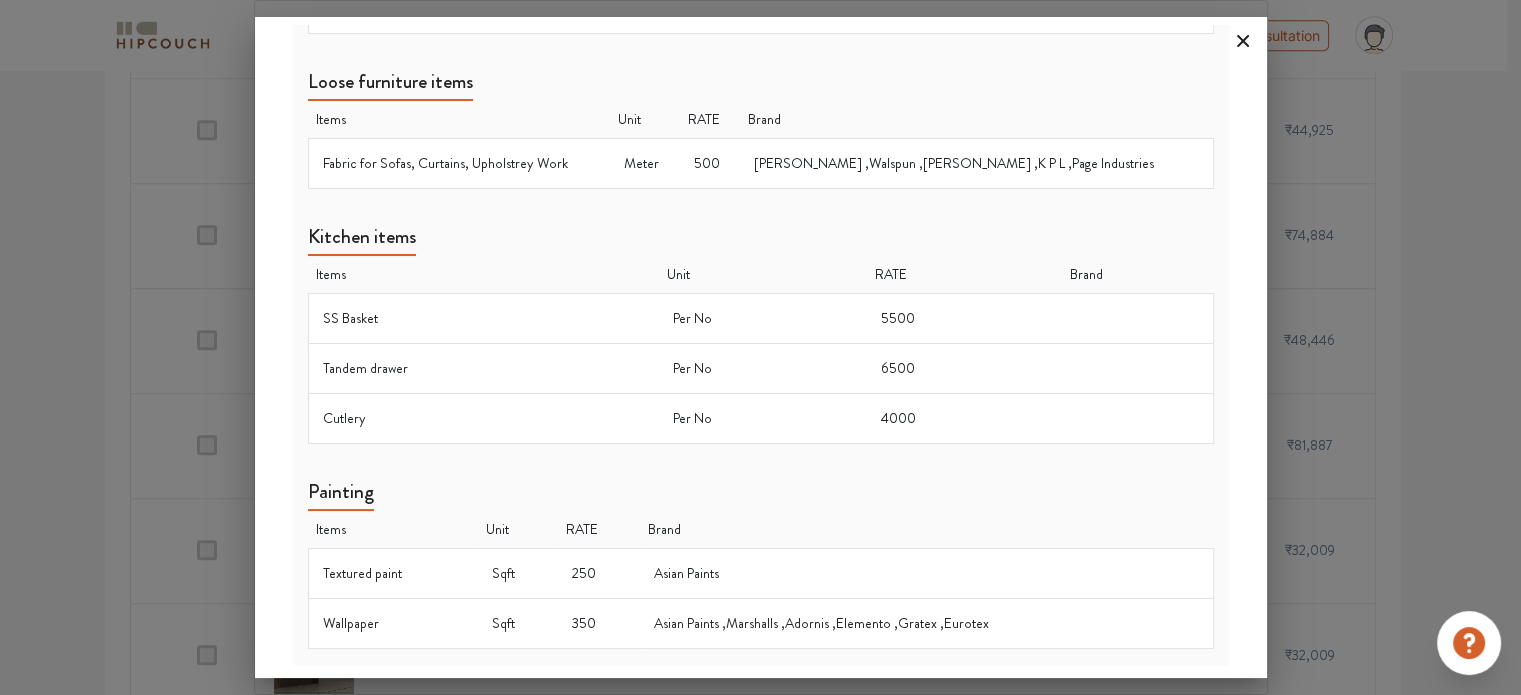 click 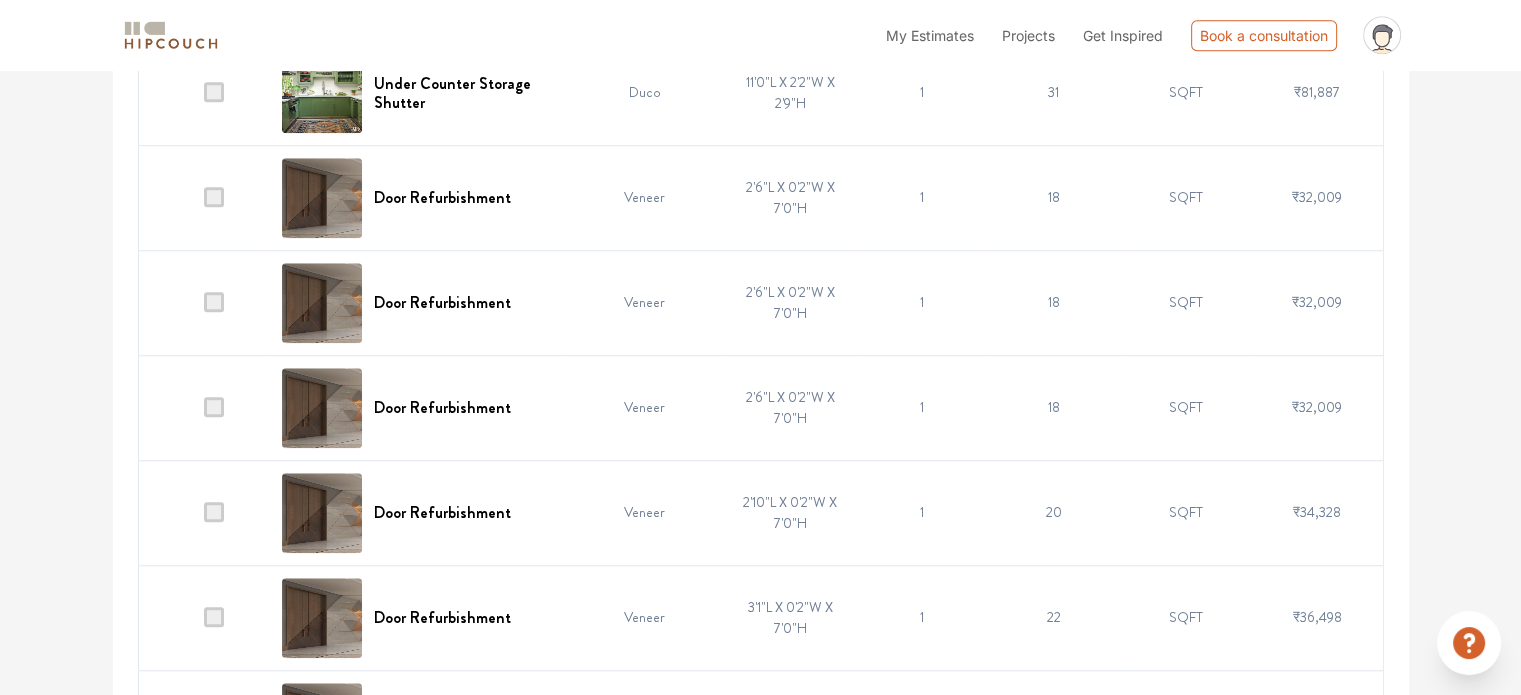 scroll, scrollTop: 1700, scrollLeft: 0, axis: vertical 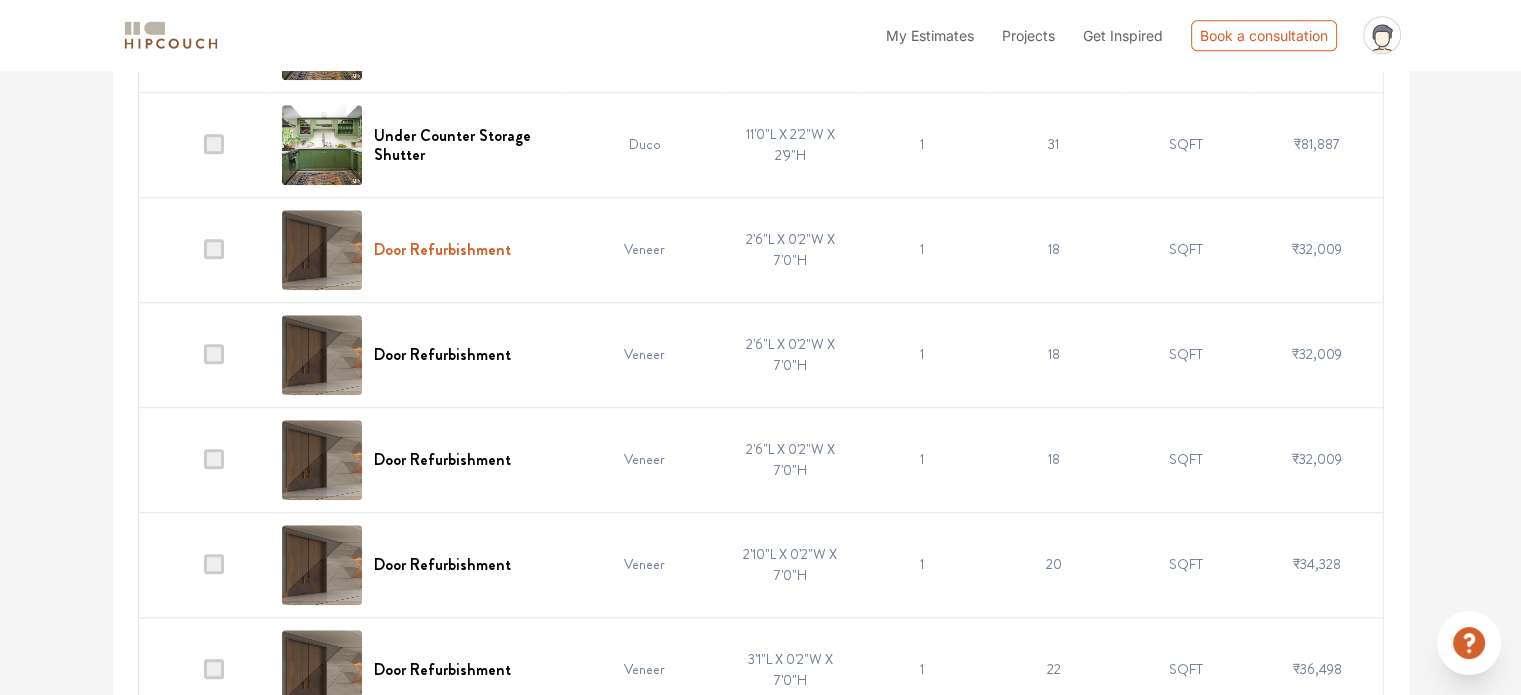 click on "Door Refurbishment" at bounding box center (442, 249) 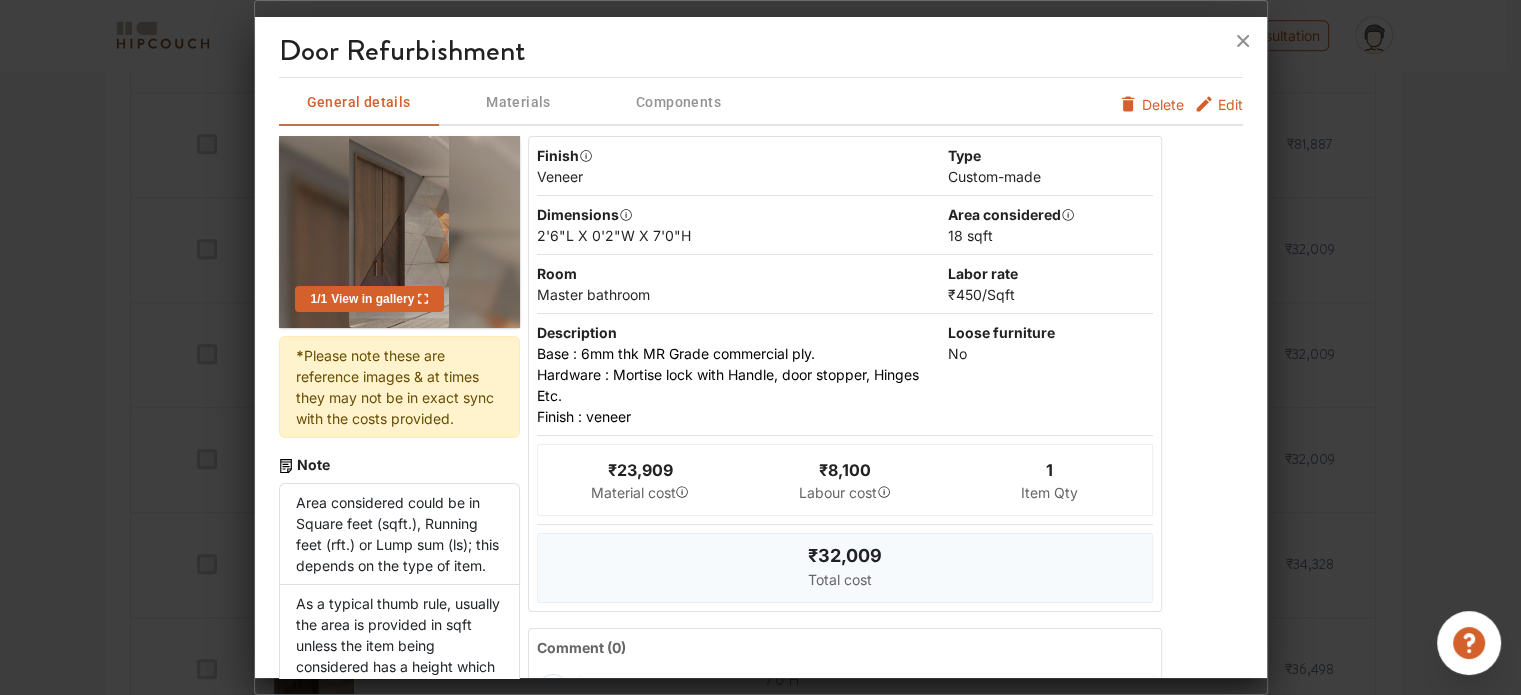 click on "Edit" at bounding box center [1230, 104] 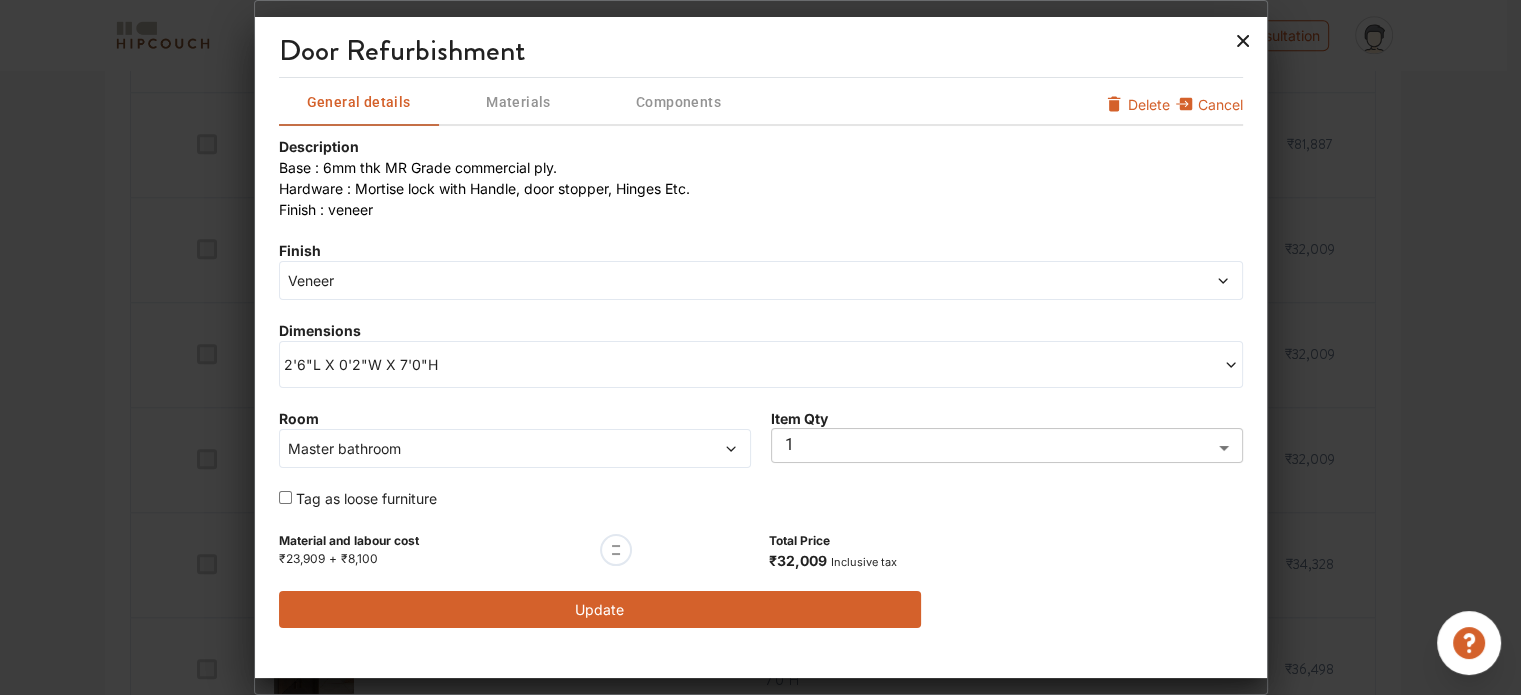 click 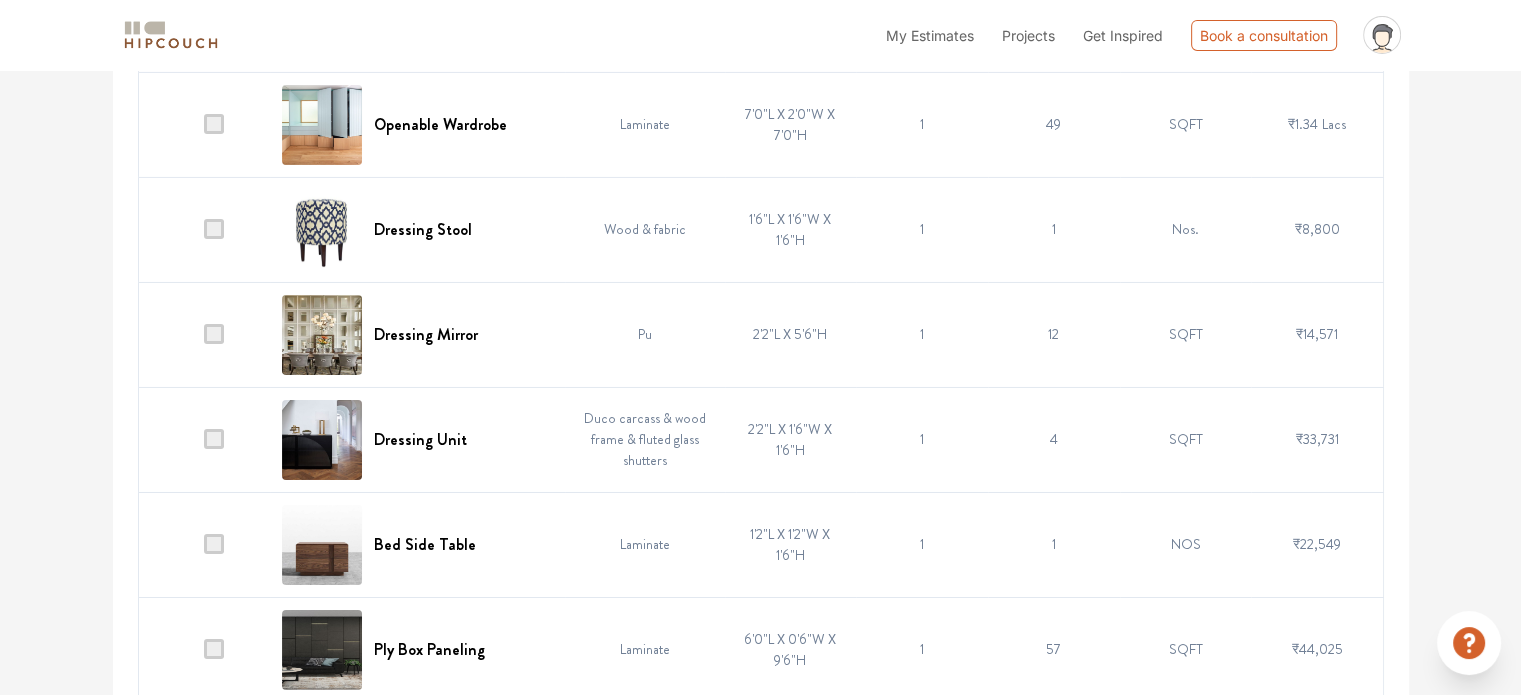 scroll, scrollTop: 6900, scrollLeft: 0, axis: vertical 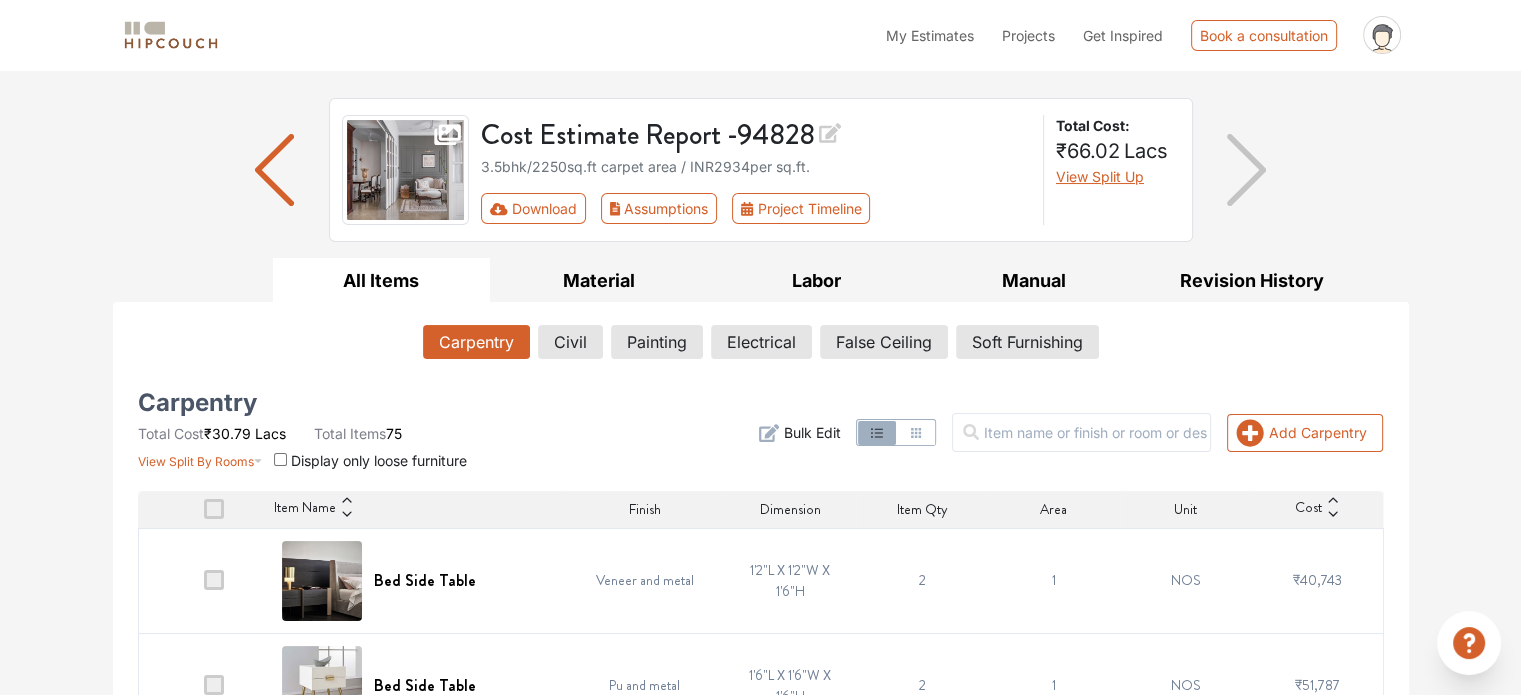 click 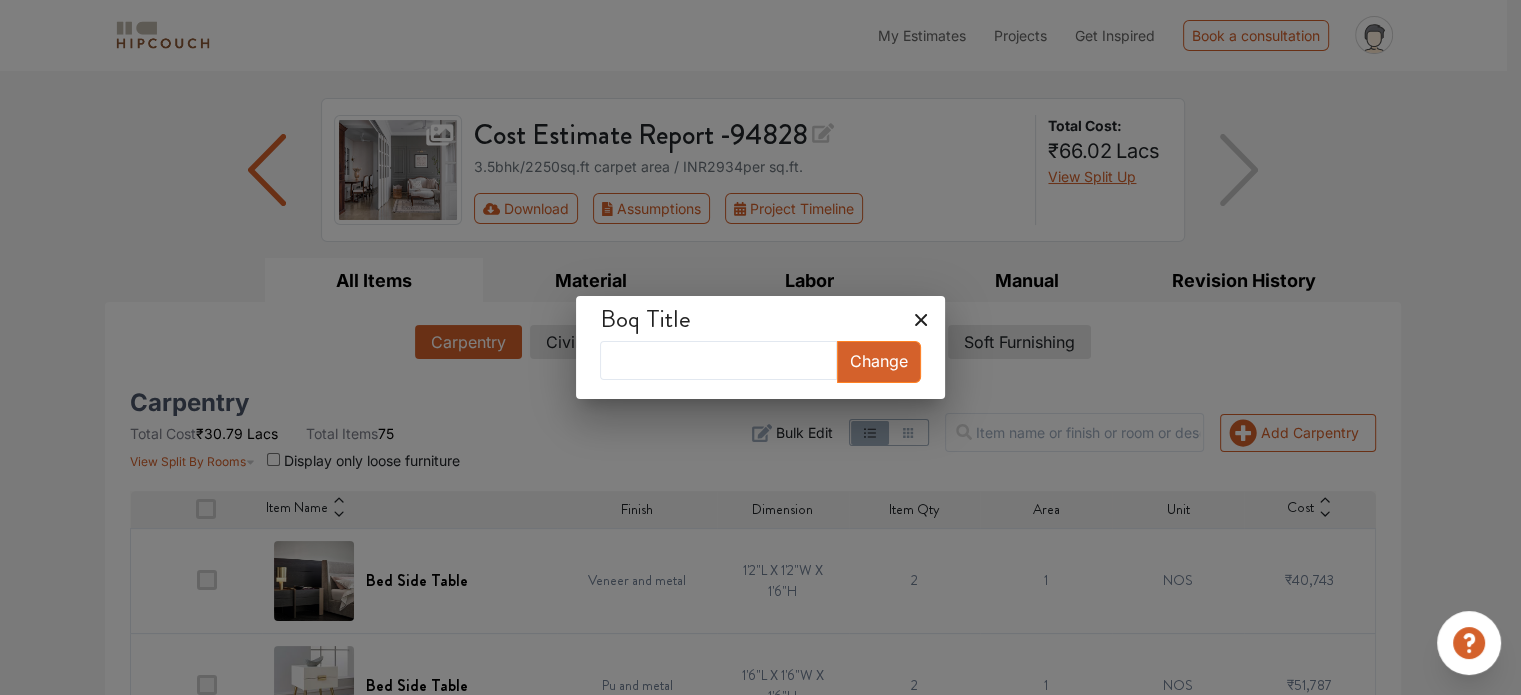 drag, startPoint x: 904, startPoint y: 319, endPoint x: 889, endPoint y: 315, distance: 15.524175 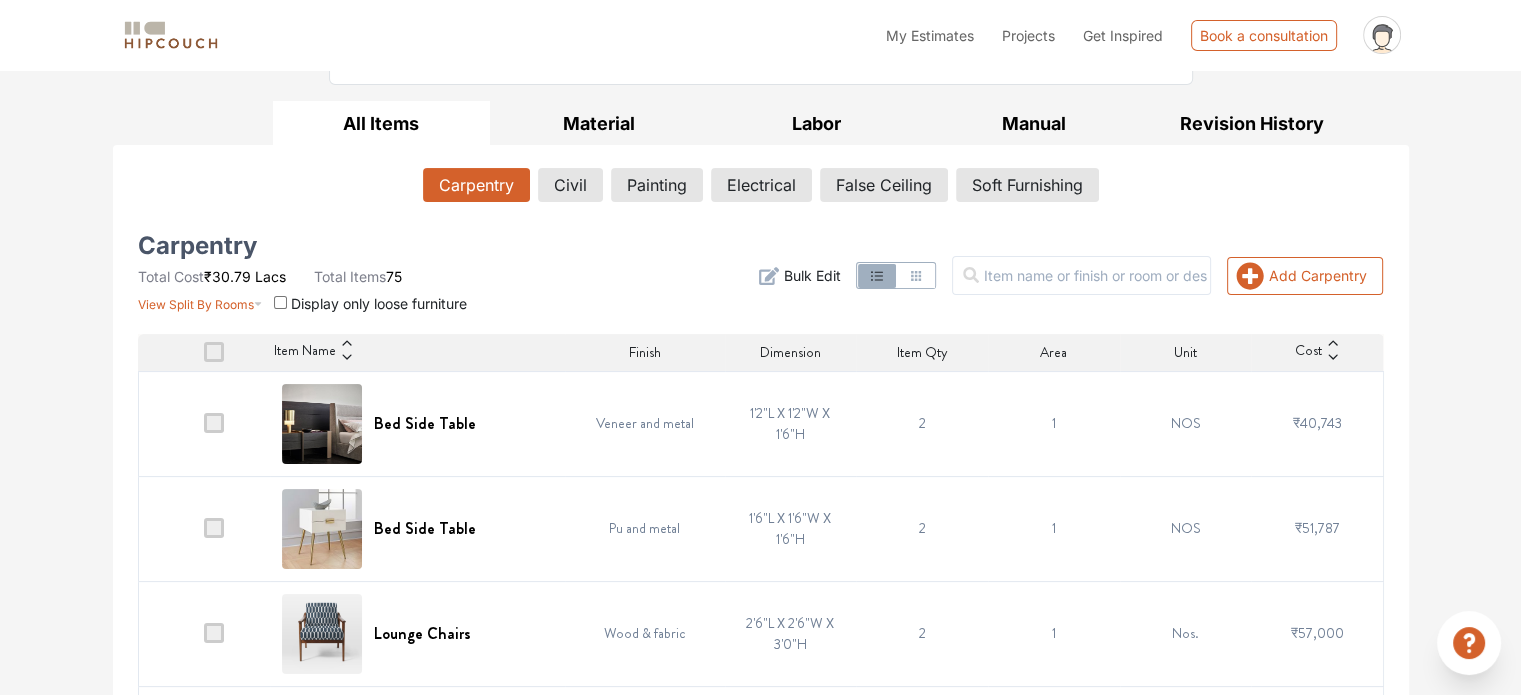 scroll, scrollTop: 309, scrollLeft: 0, axis: vertical 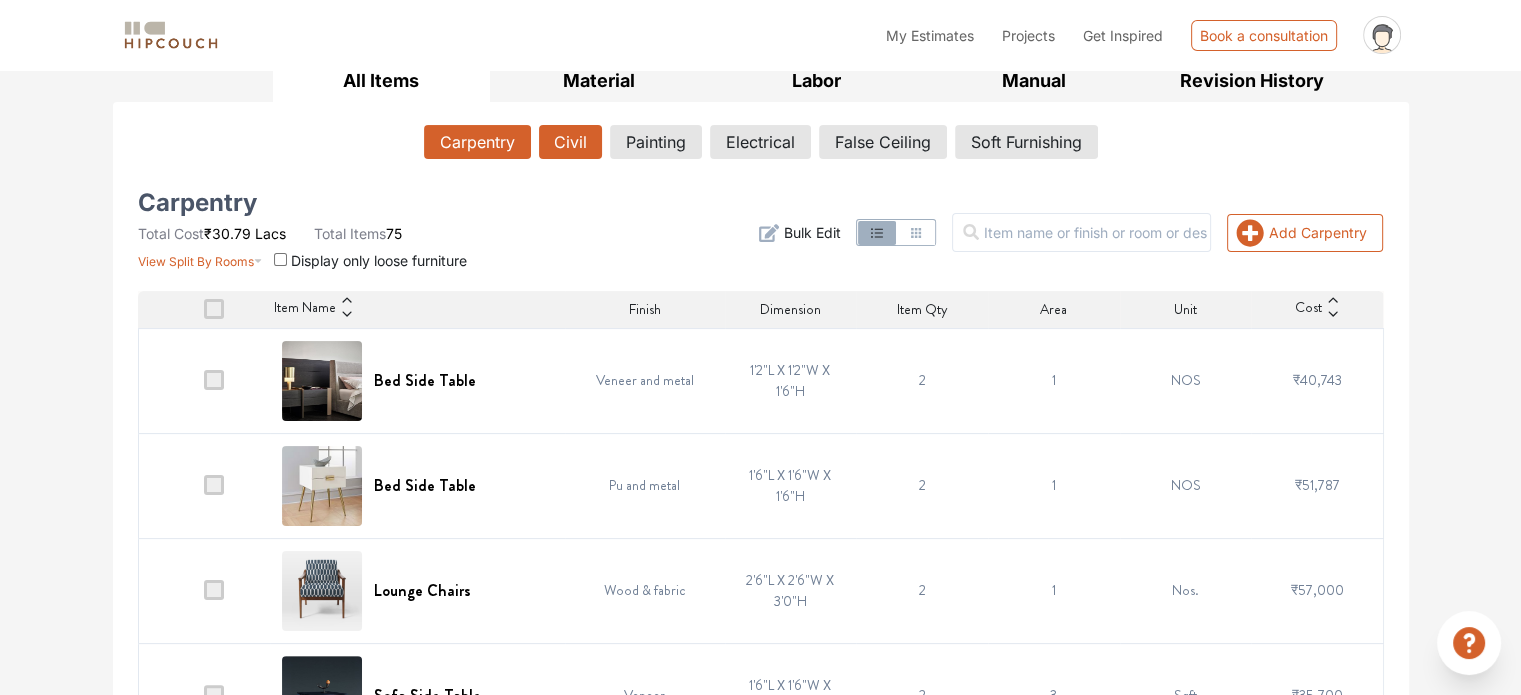 click on "Civil" at bounding box center [570, 142] 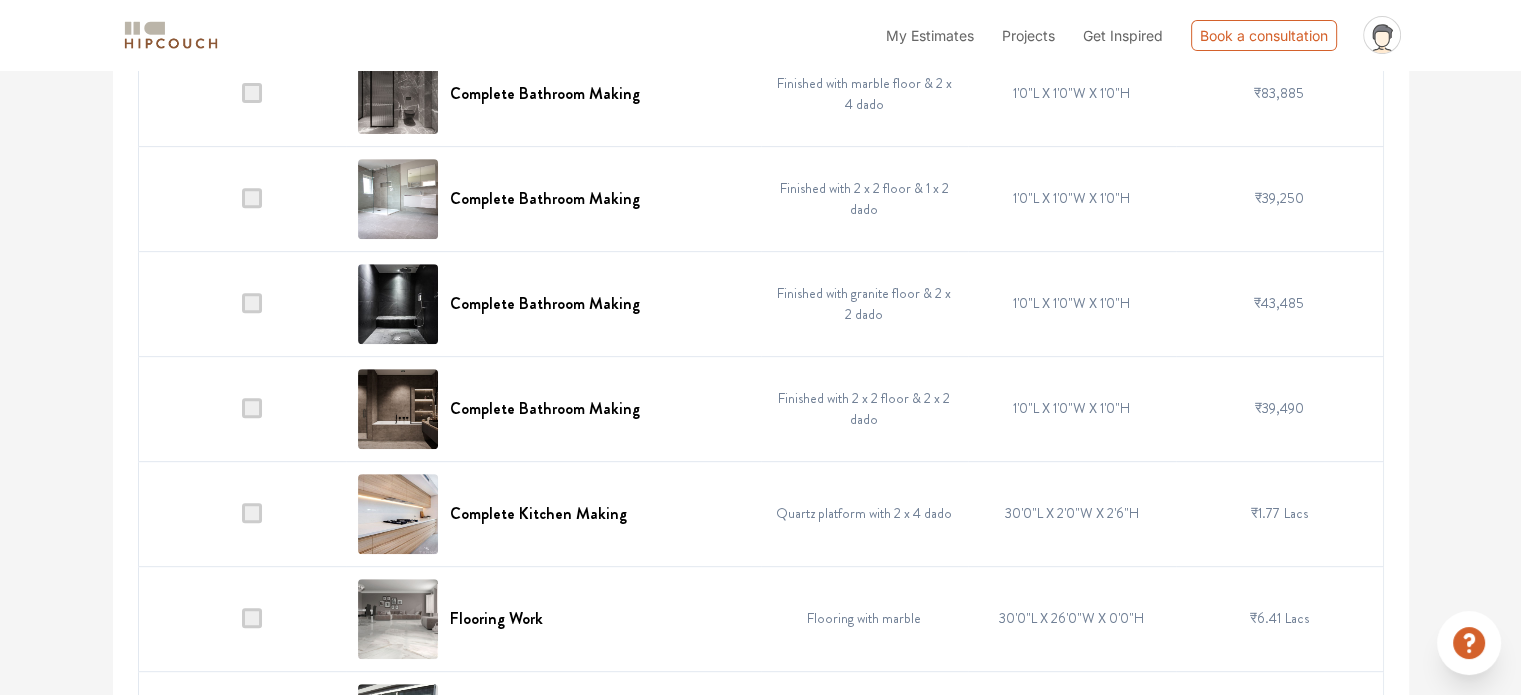 scroll, scrollTop: 804, scrollLeft: 0, axis: vertical 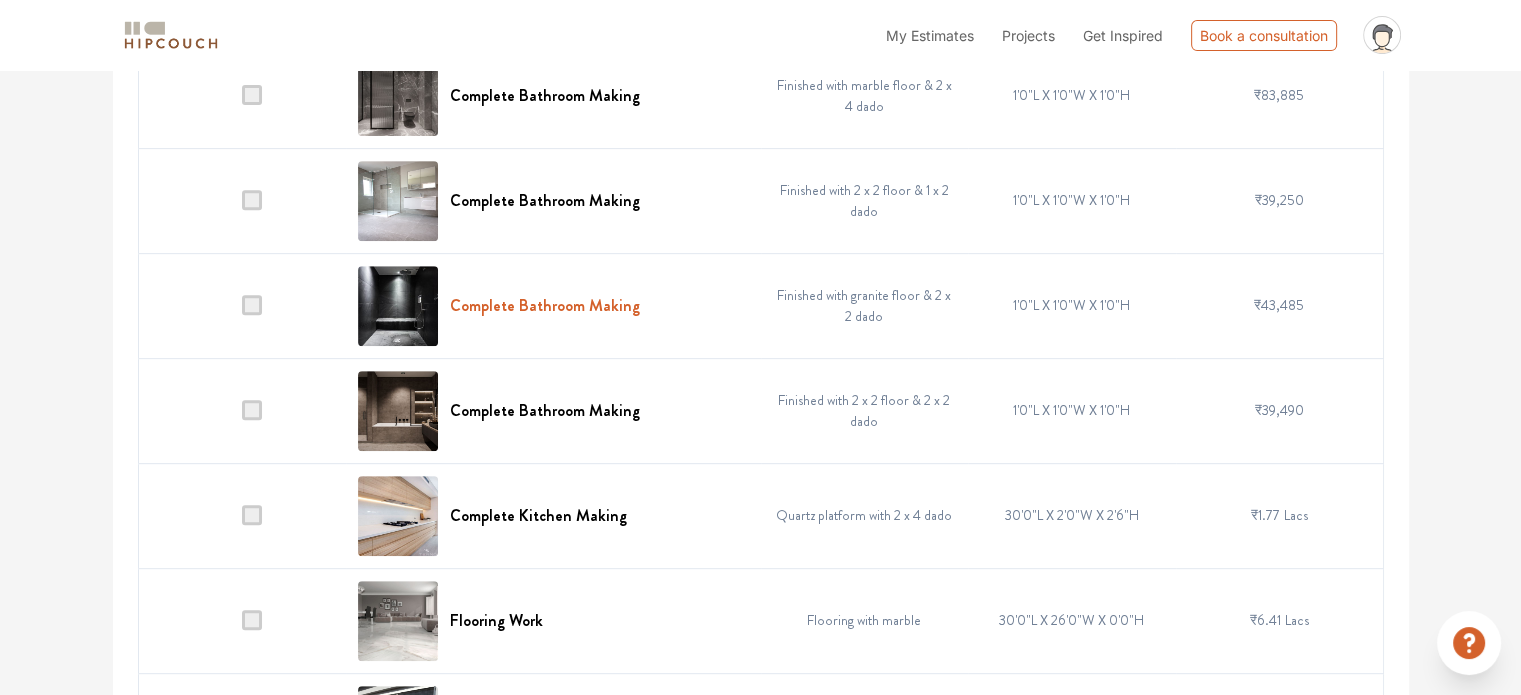 click on "Complete Bathroom Making" at bounding box center (545, 305) 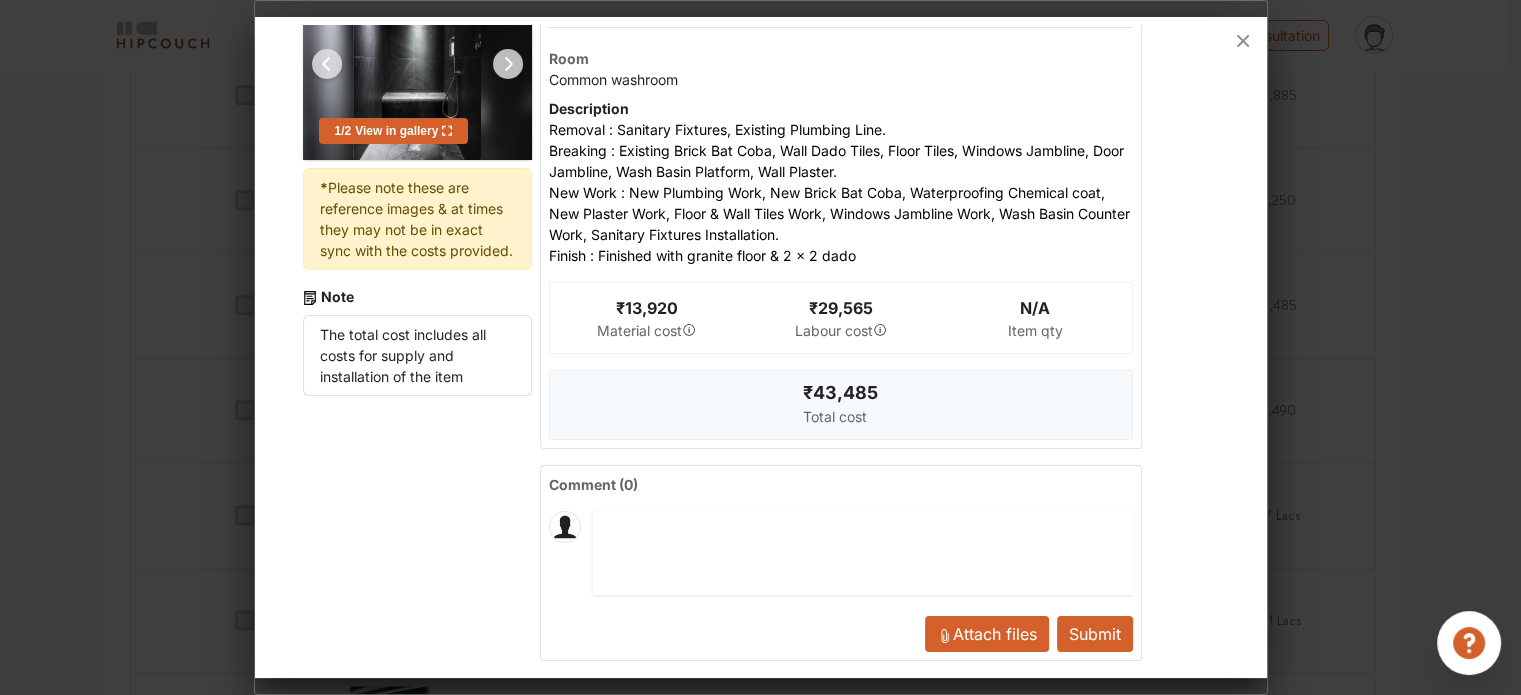scroll, scrollTop: 196, scrollLeft: 0, axis: vertical 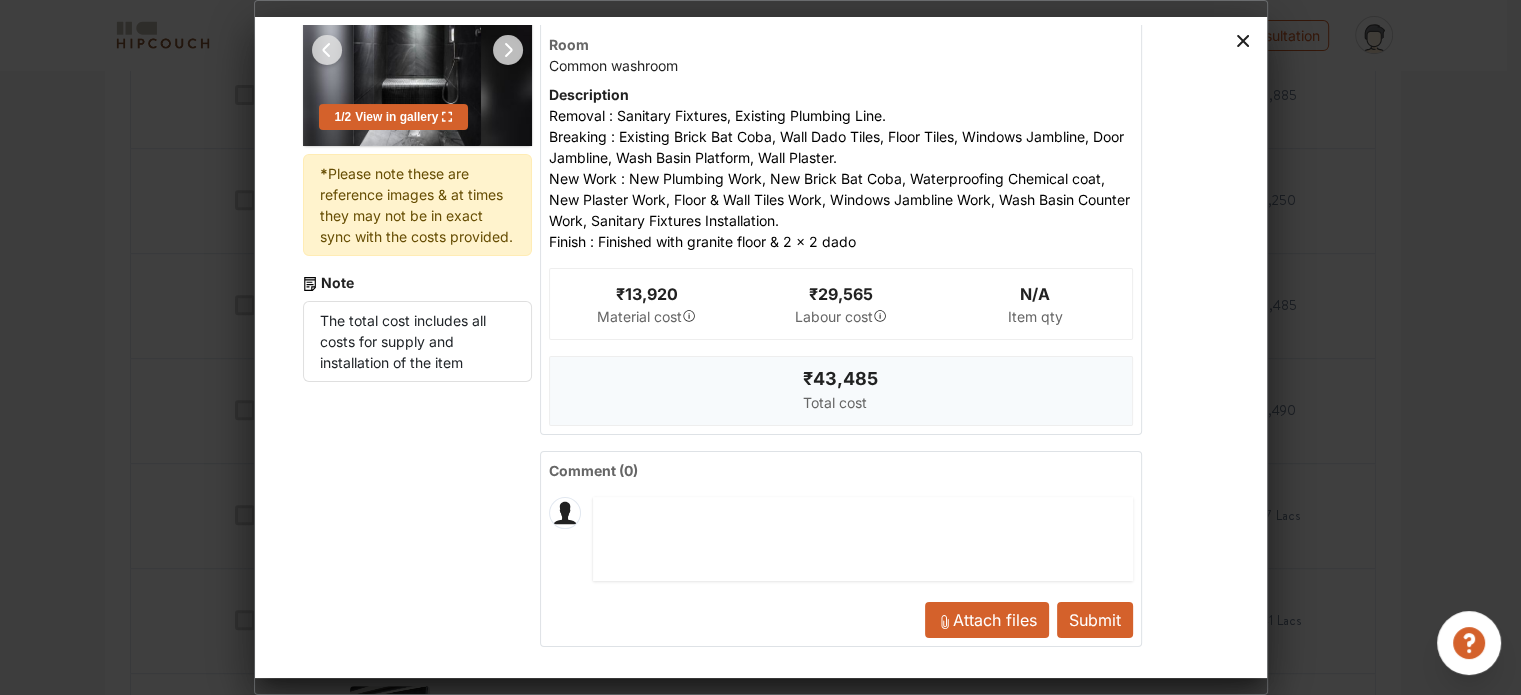 click 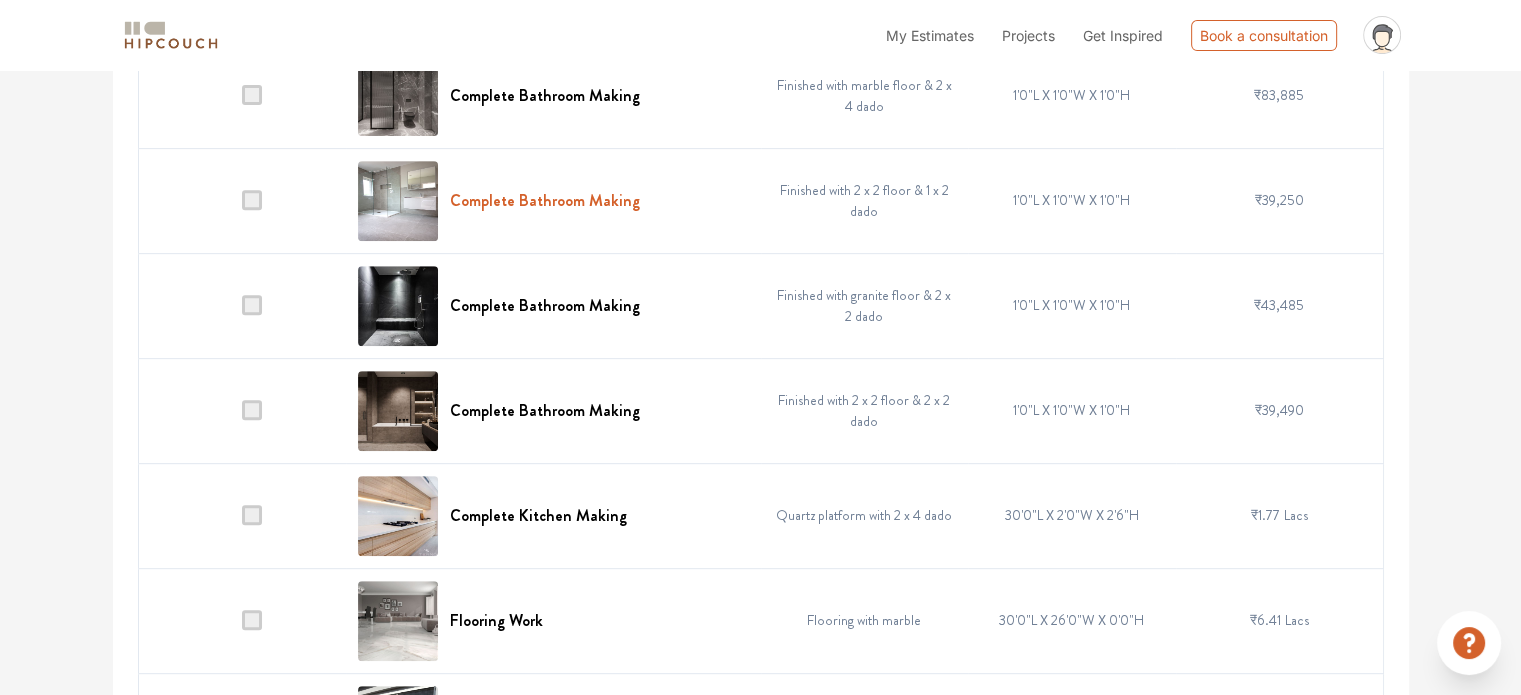 click on "Complete Bathroom Making" at bounding box center (545, 200) 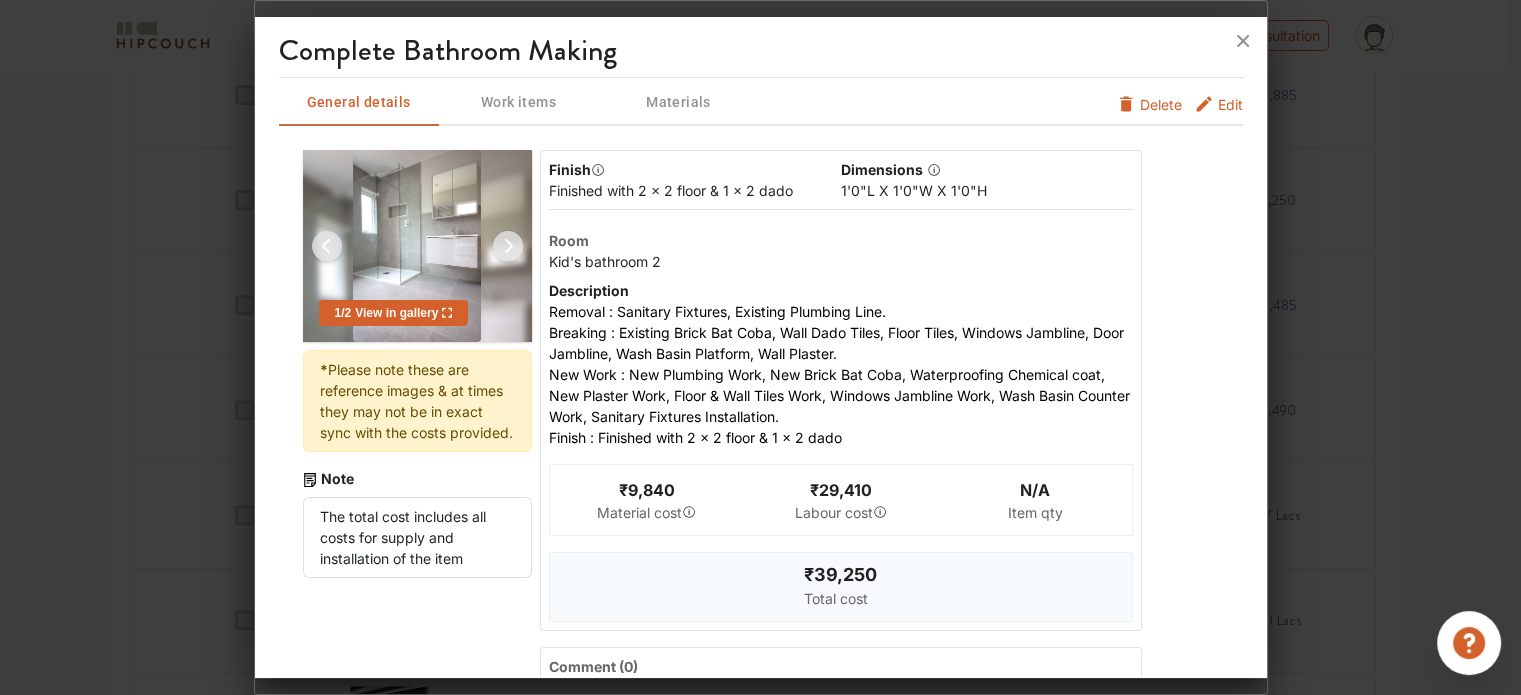 click on "Edit" at bounding box center (1230, 110) 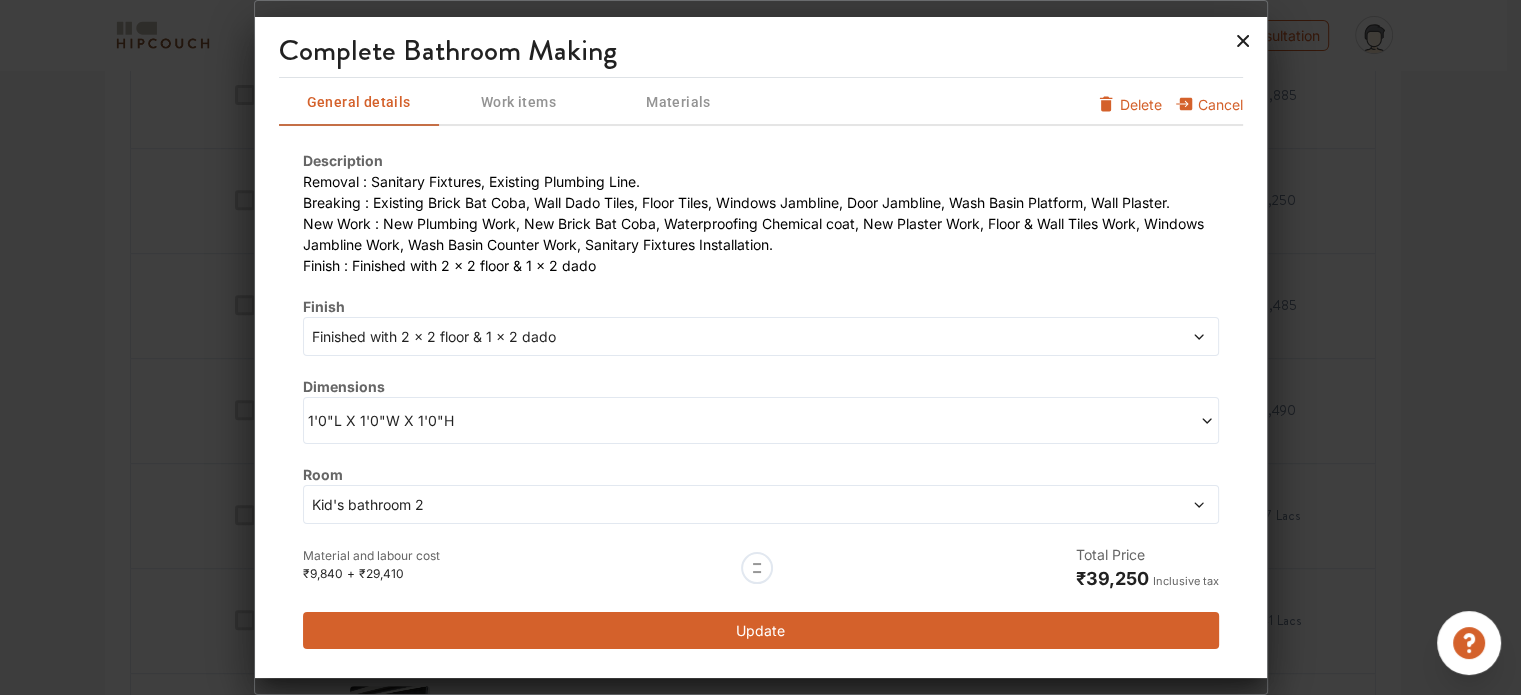 click 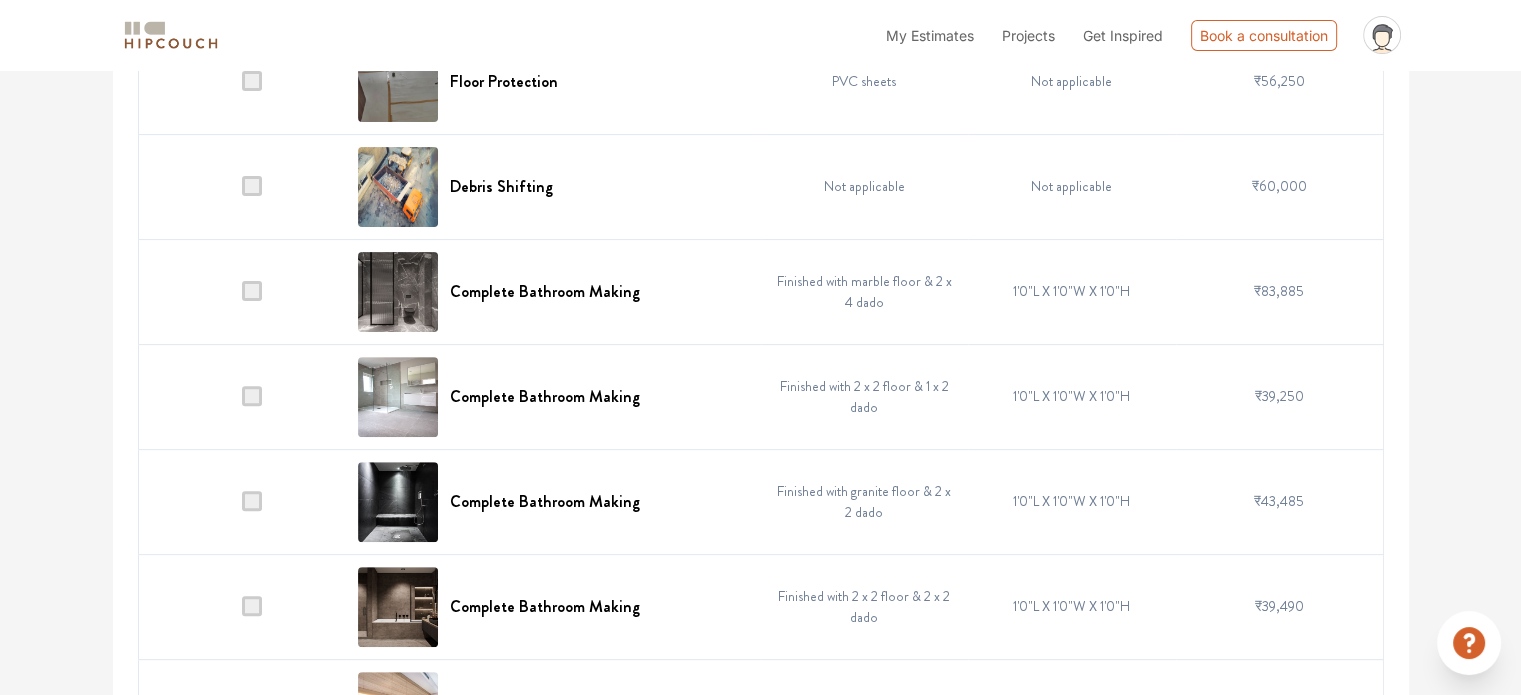 scroll, scrollTop: 604, scrollLeft: 0, axis: vertical 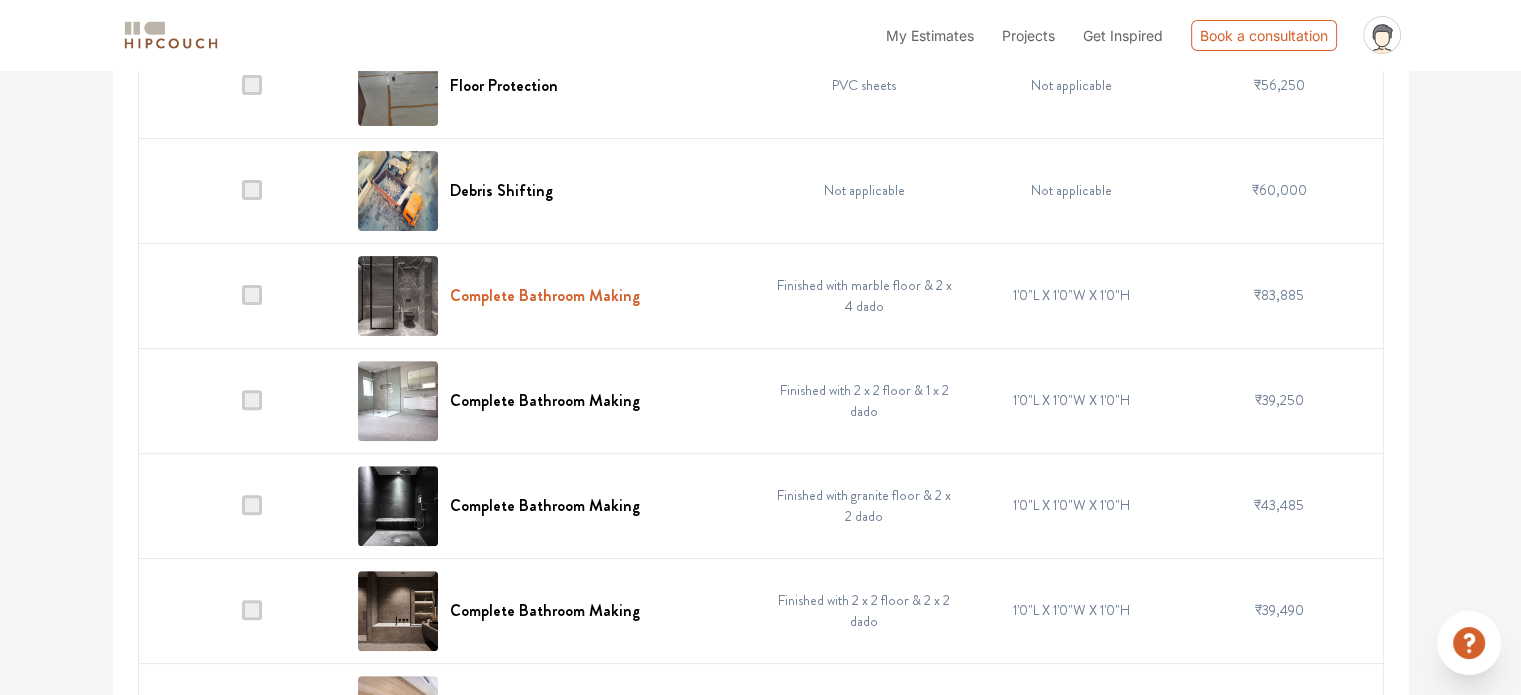 click on "Complete Bathroom Making" at bounding box center (545, 295) 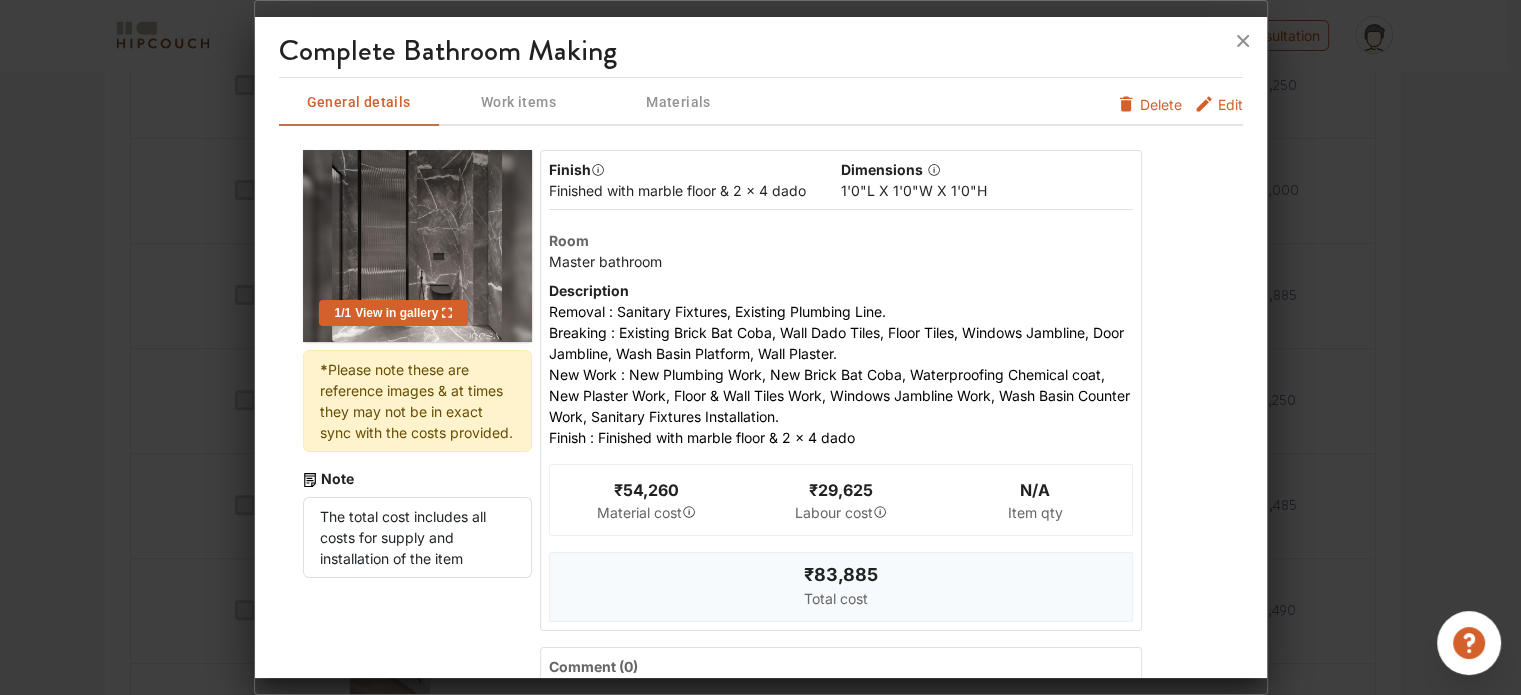 click on "Edit" at bounding box center [1230, 110] 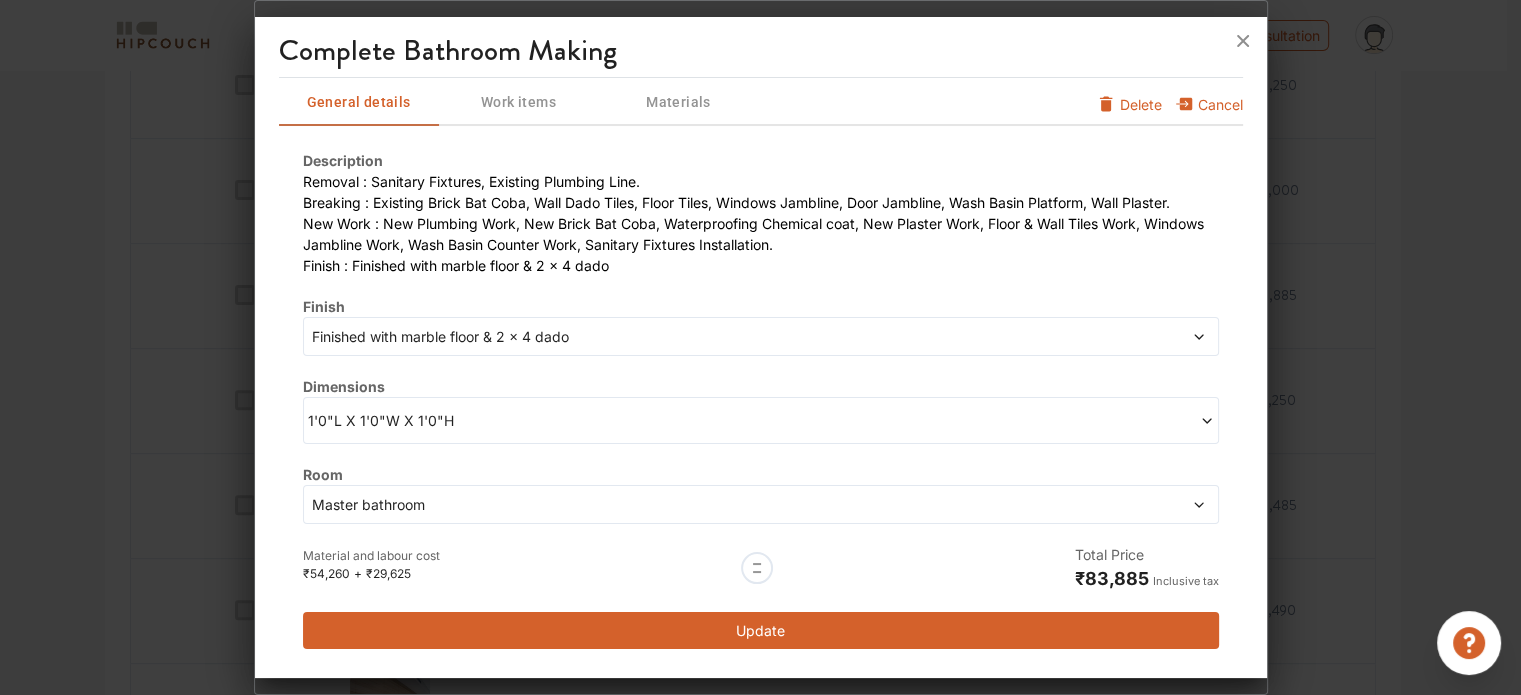 click at bounding box center (987, 420) 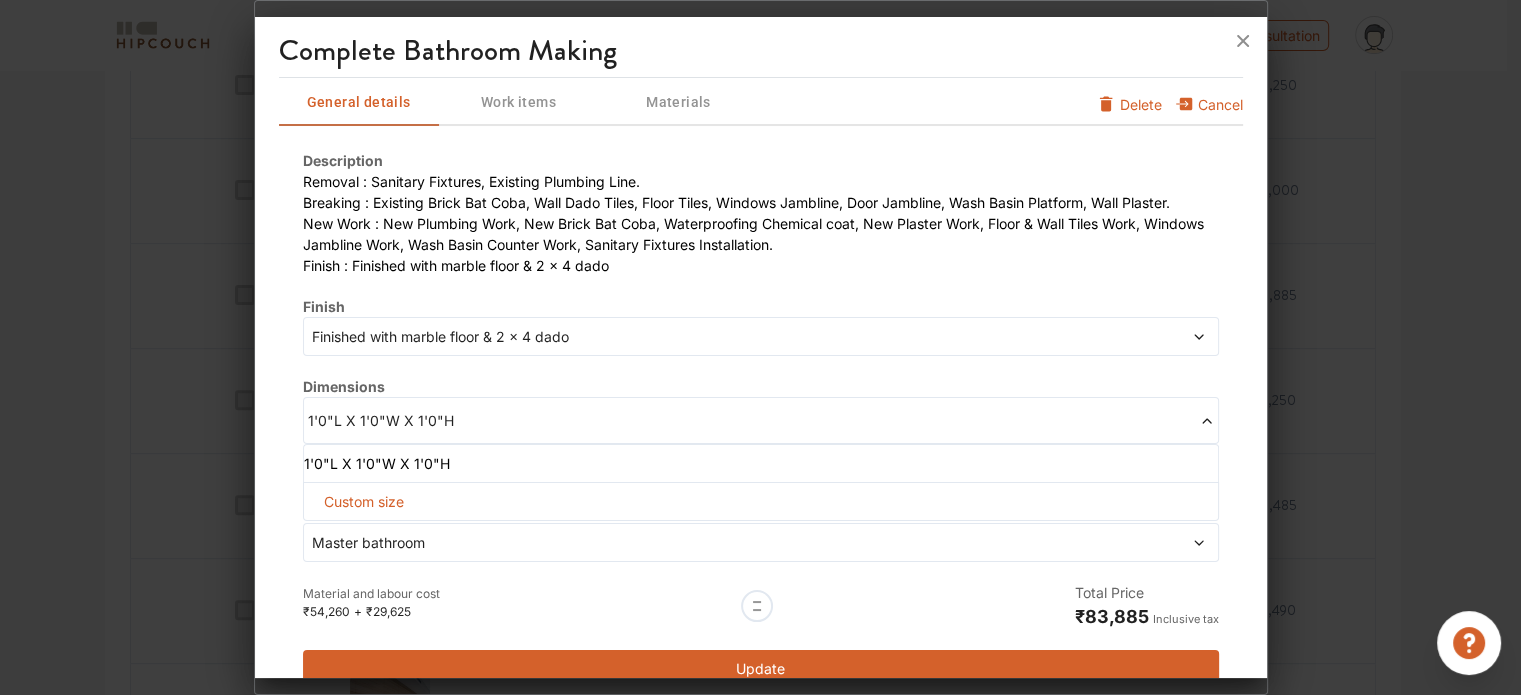 click on "Custom size" at bounding box center (364, 501) 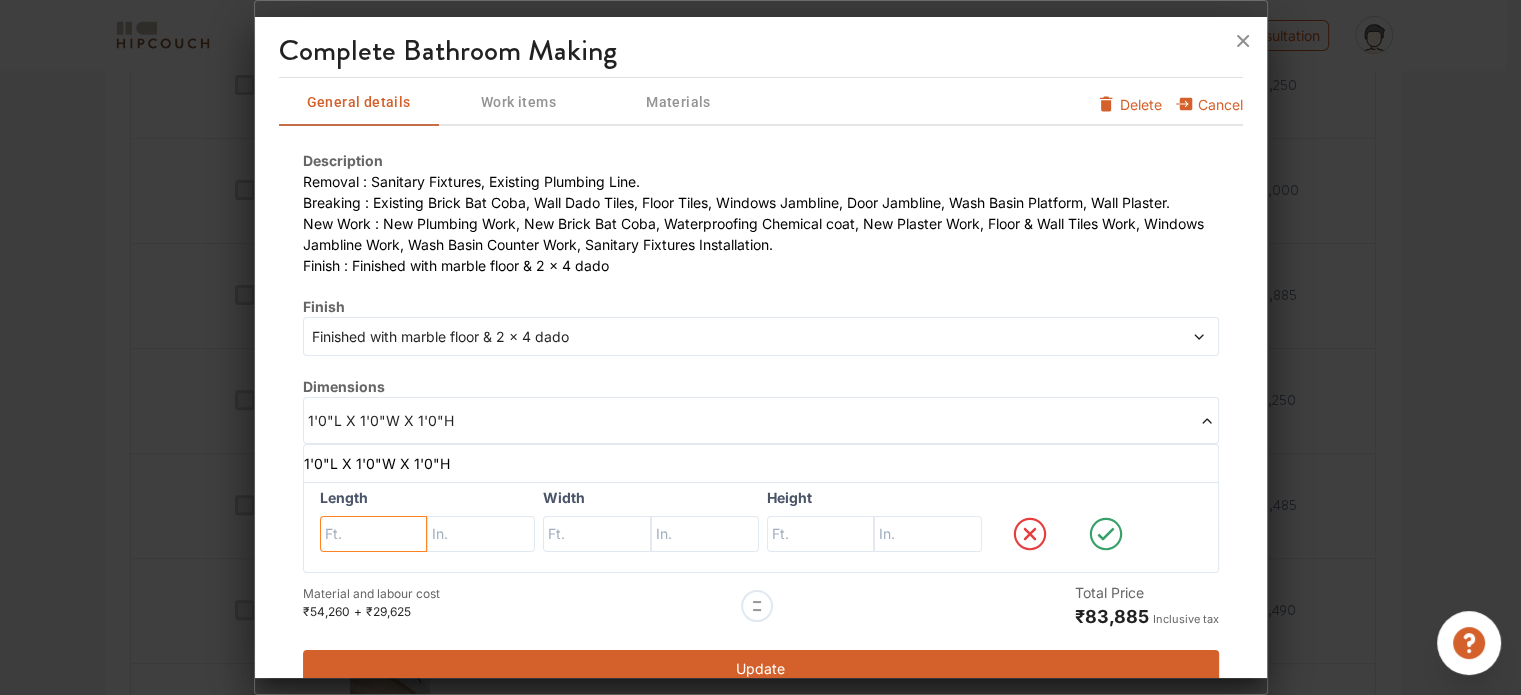 click at bounding box center (374, 534) 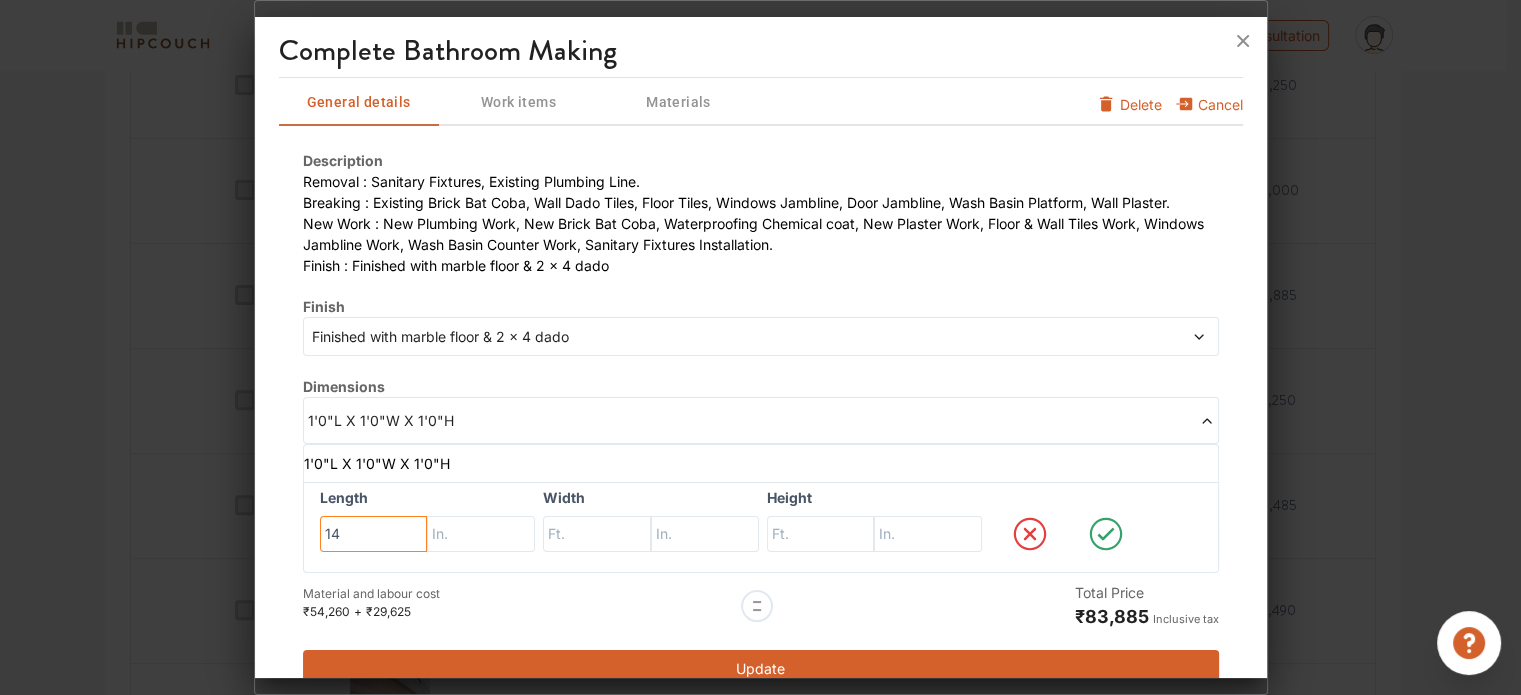type on "14" 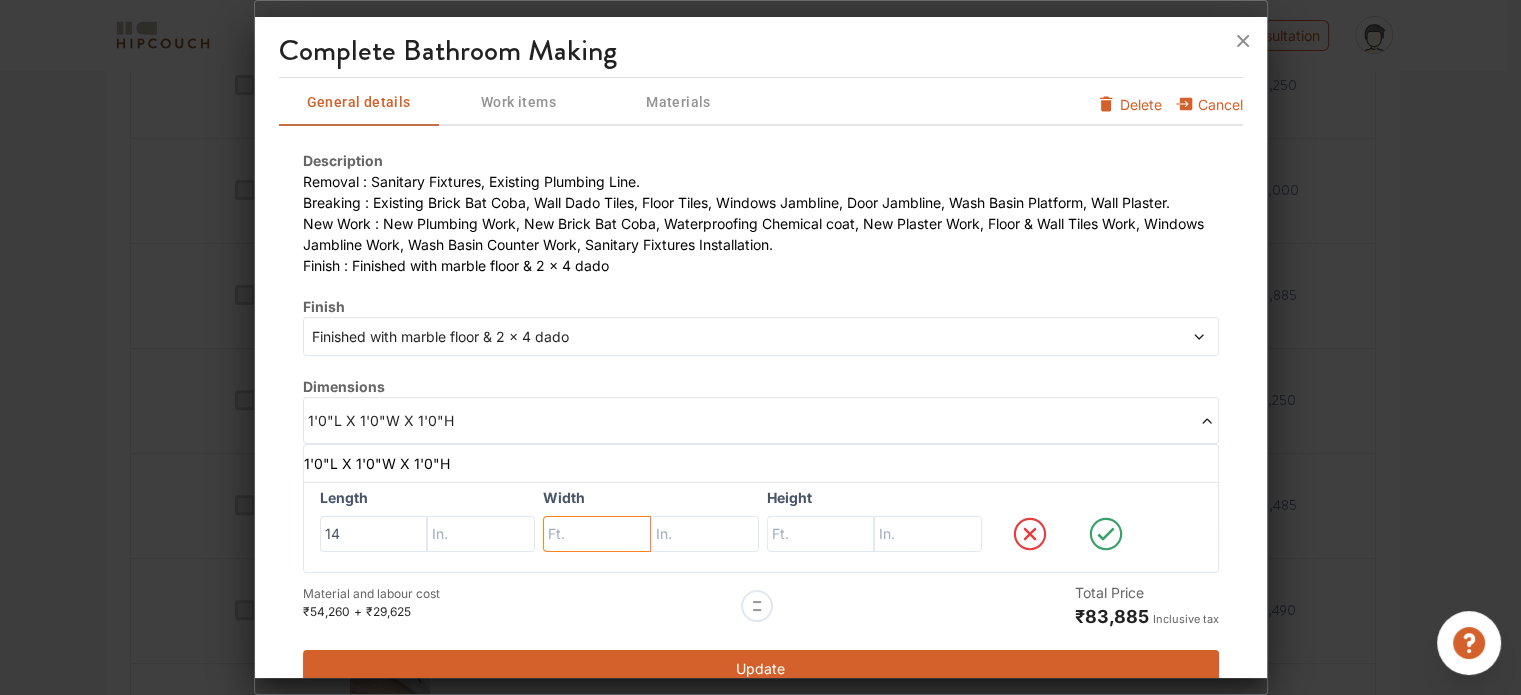 click at bounding box center (374, 534) 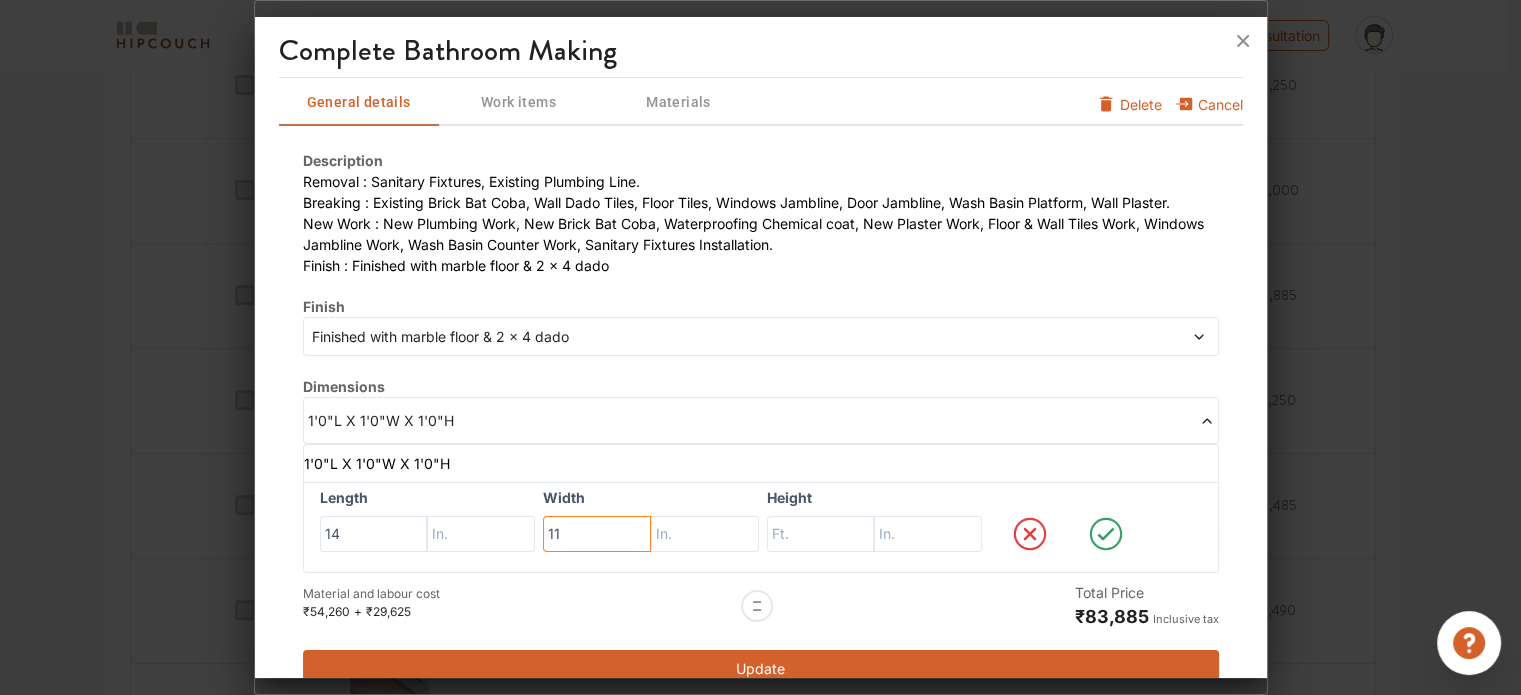type on "11" 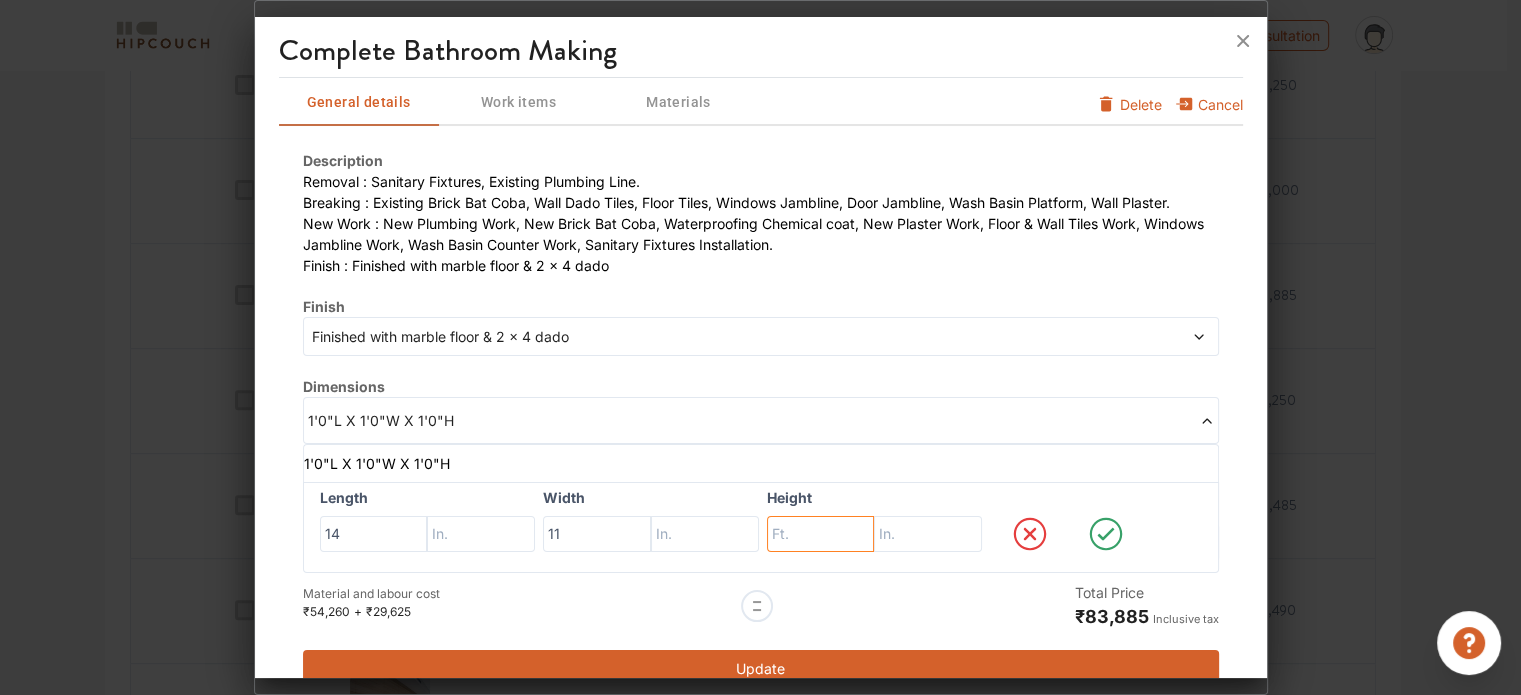 click at bounding box center [374, 534] 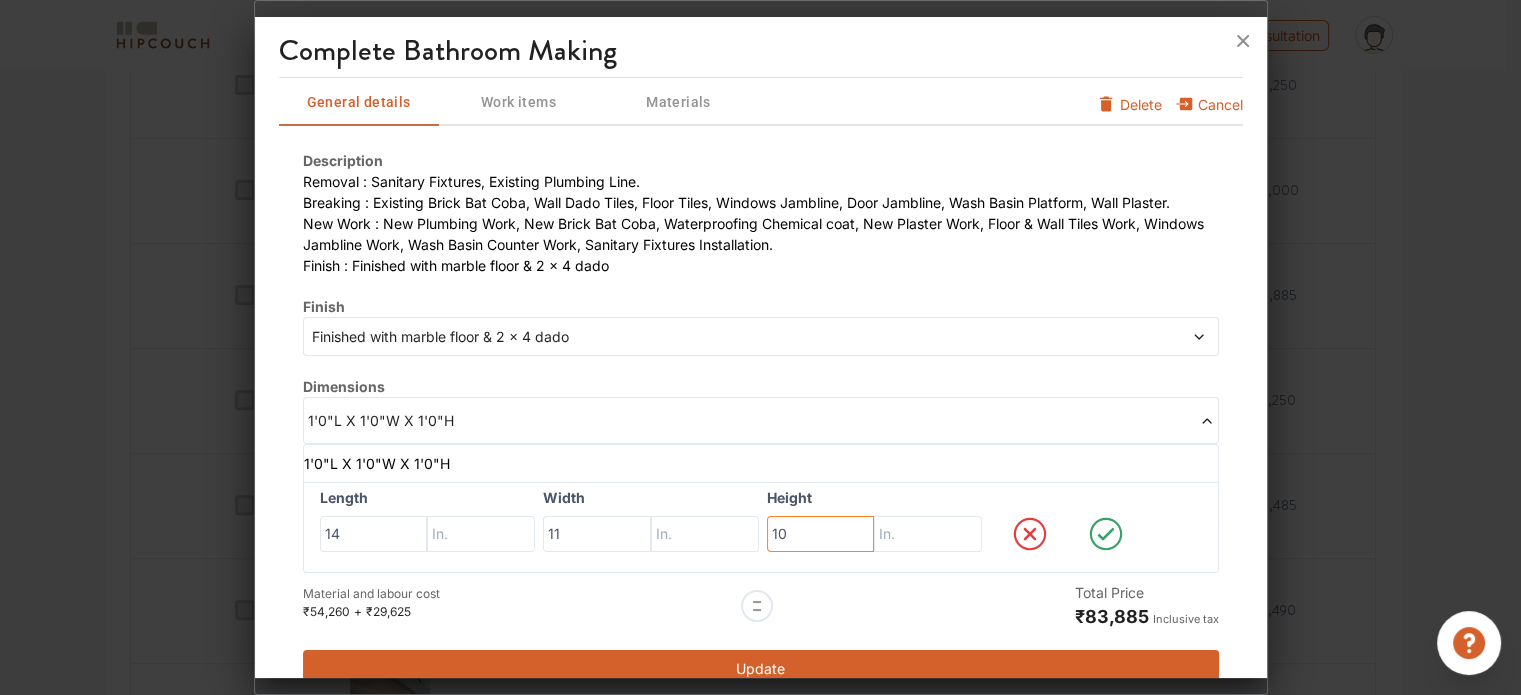 type on "10" 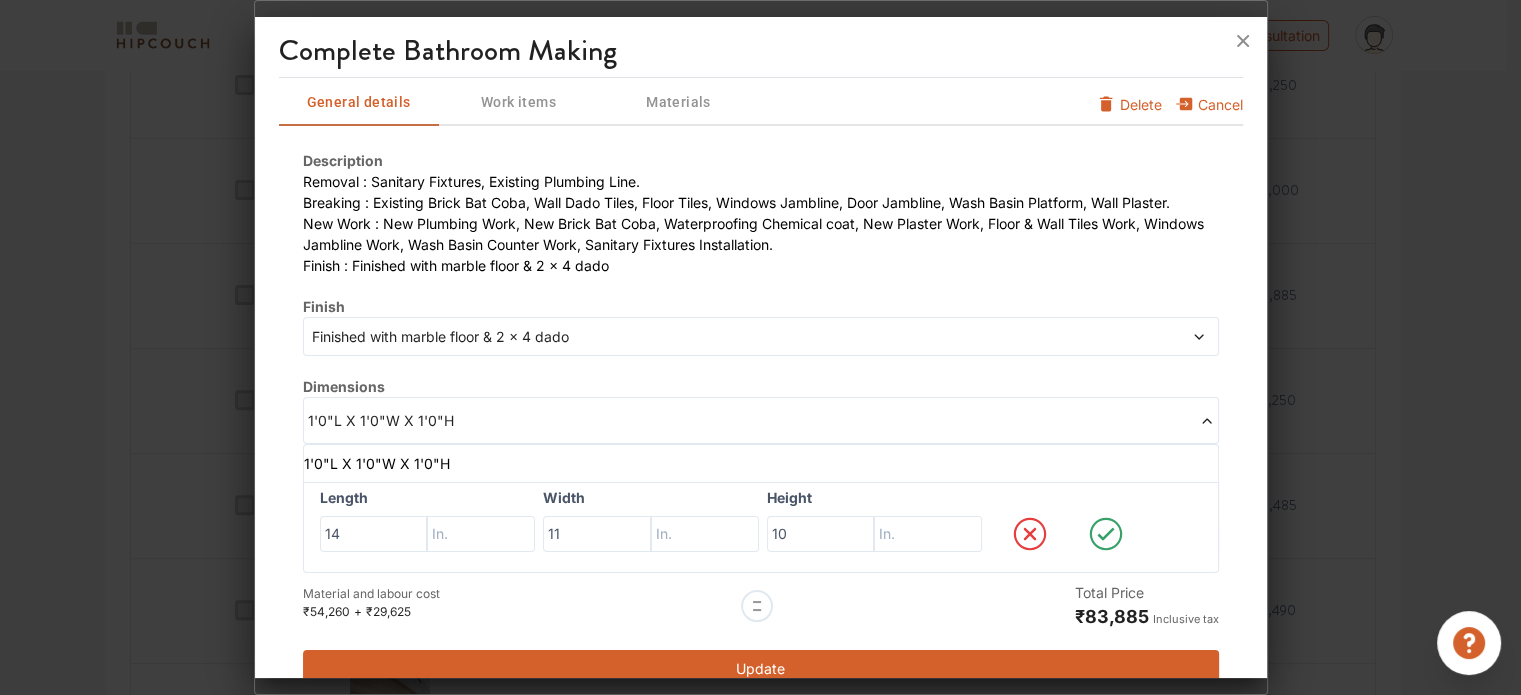 click 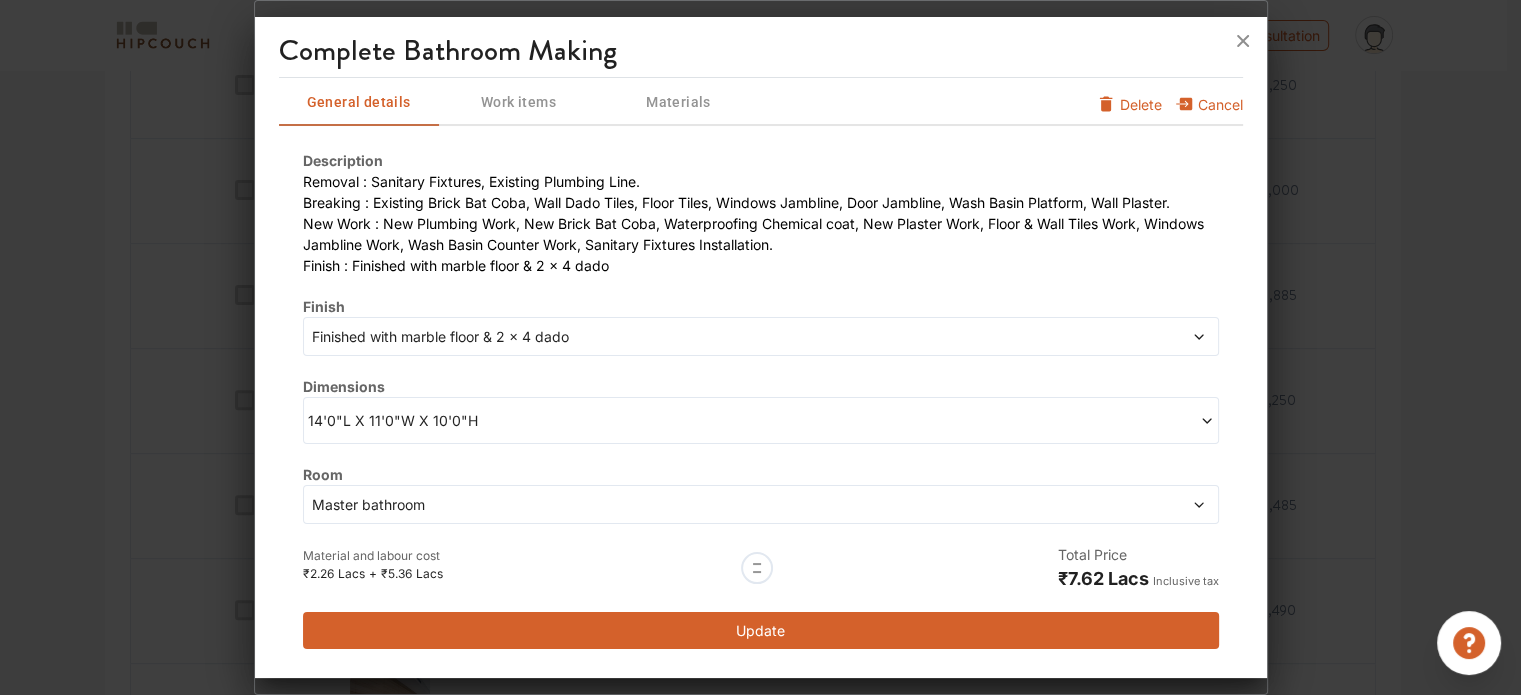 click on "Update" at bounding box center [761, 630] 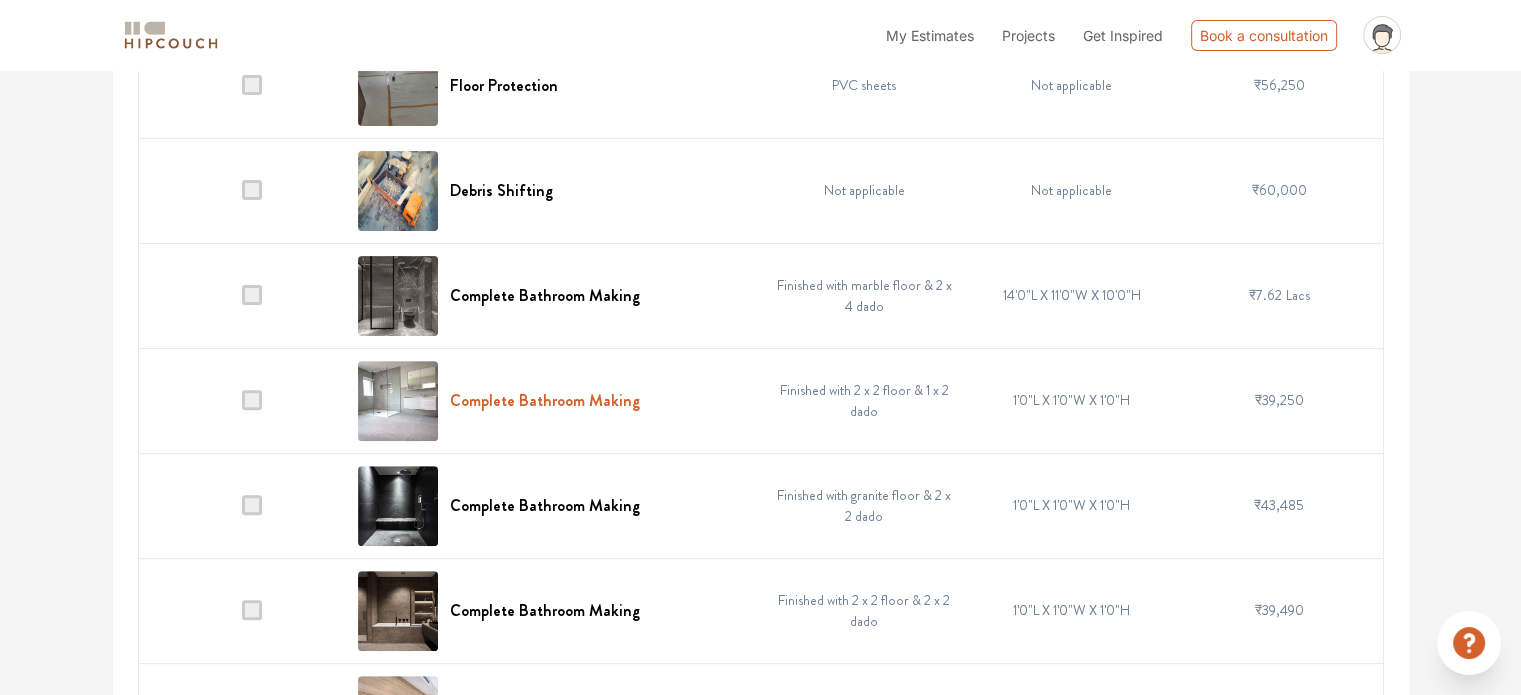 click on "Complete Bathroom Making" at bounding box center [545, 400] 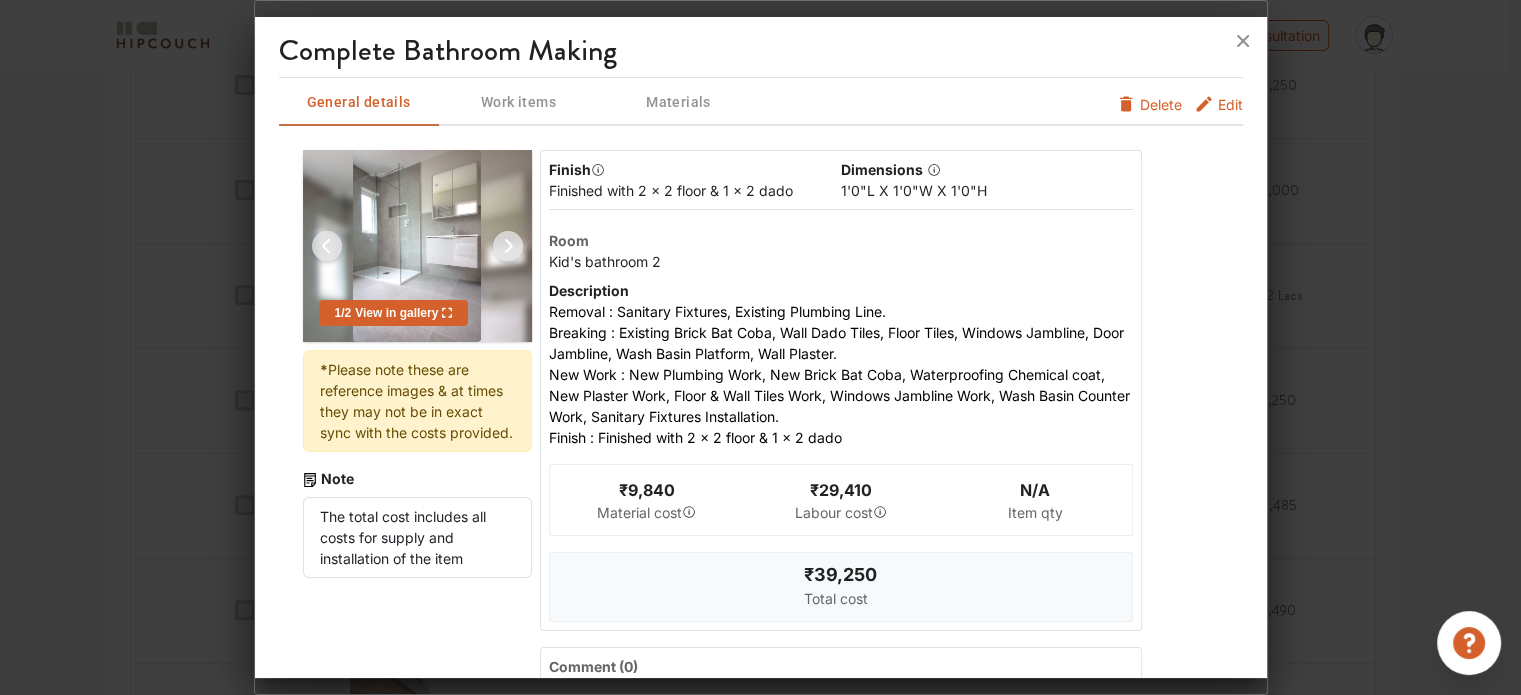 click on "Edit" at bounding box center [1230, 110] 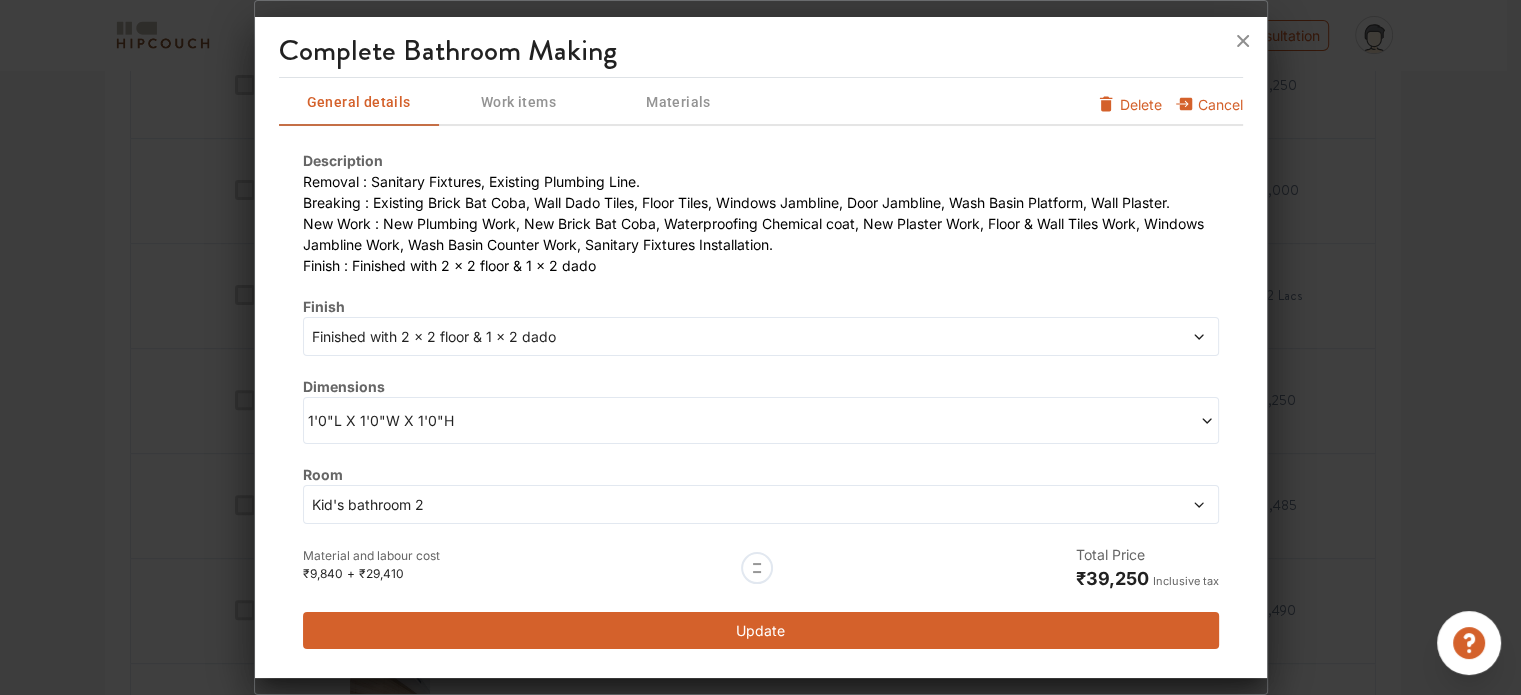 click 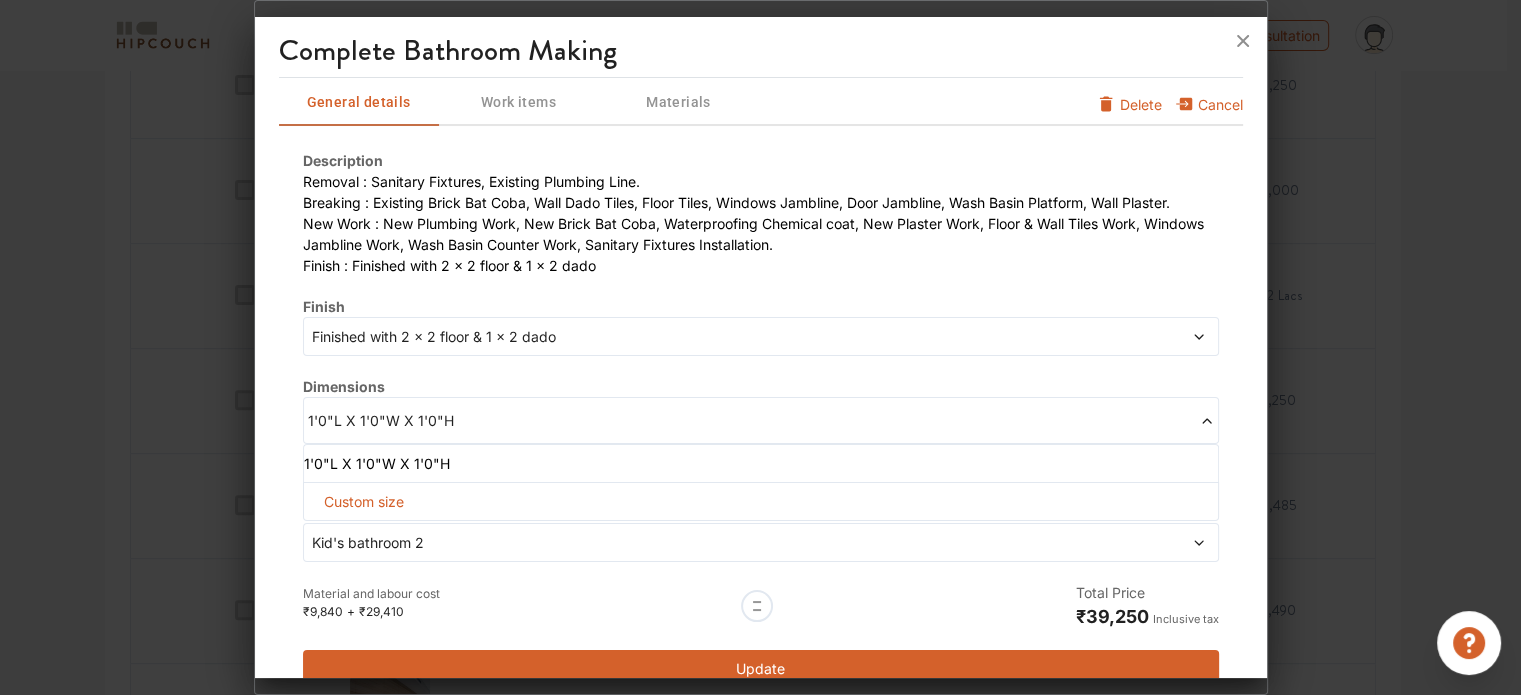 click on "Custom size" at bounding box center (364, 501) 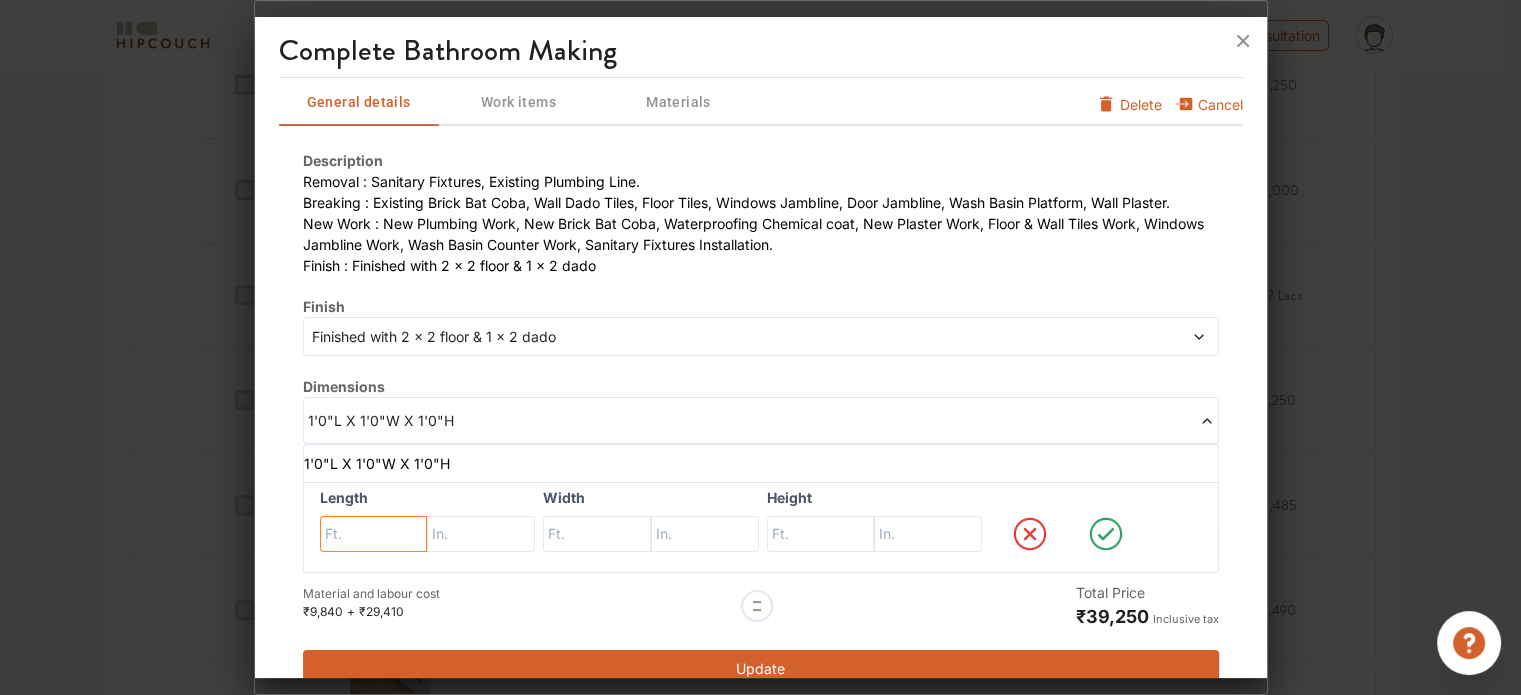 click at bounding box center [374, 534] 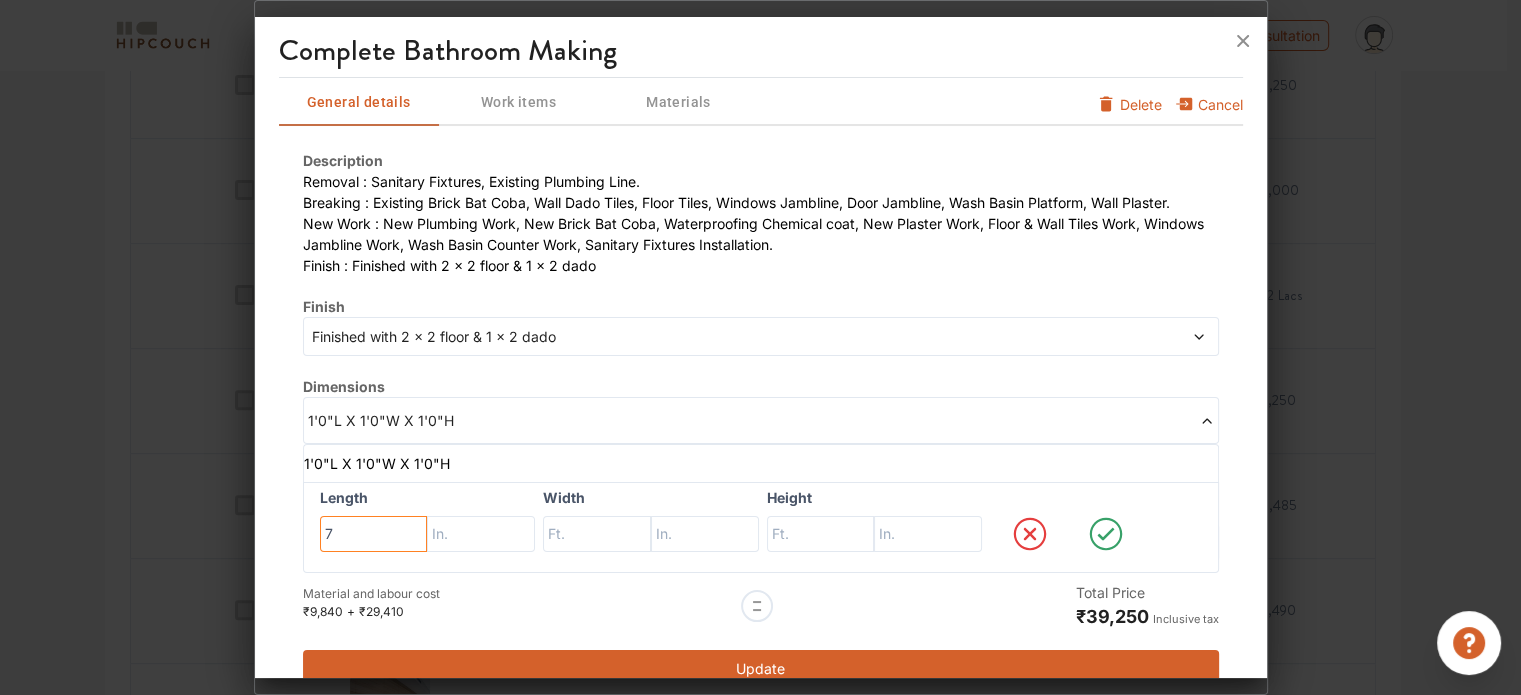 type on "7" 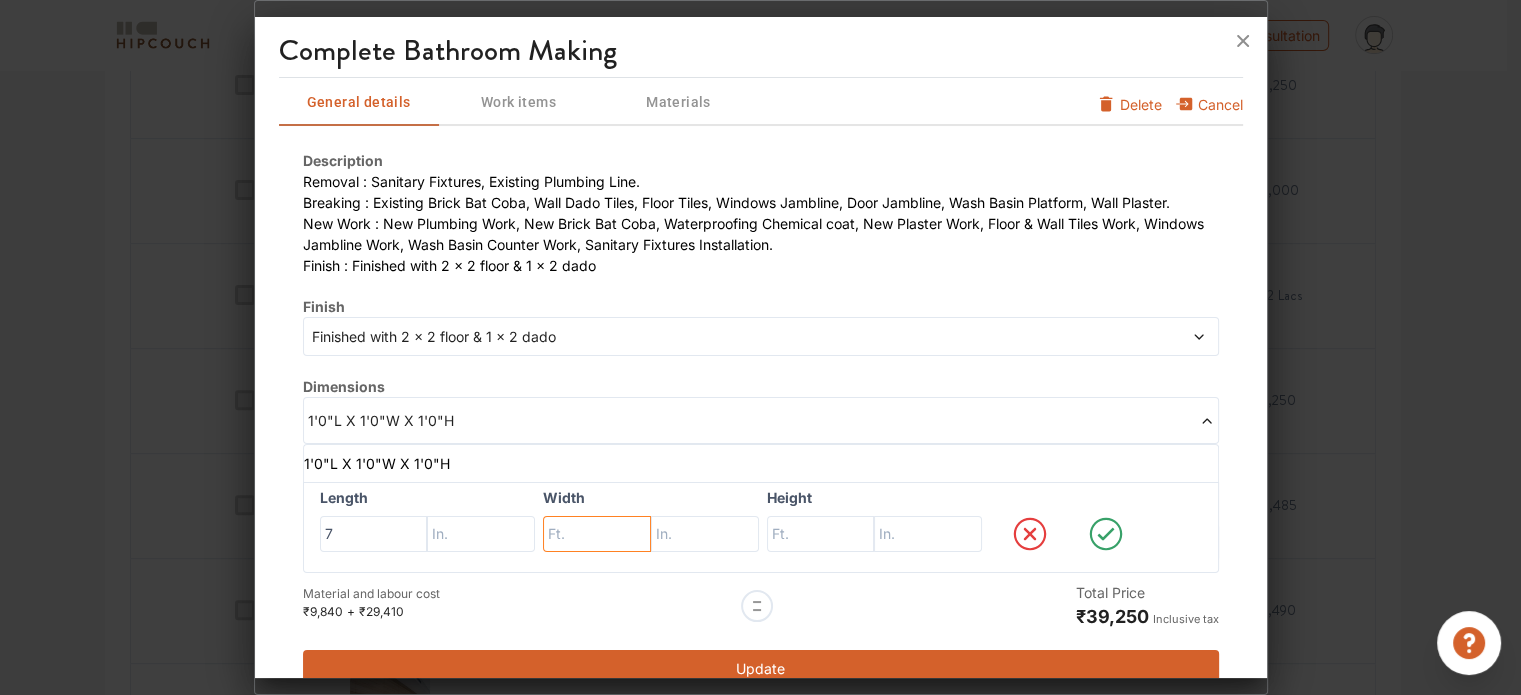 click at bounding box center (374, 534) 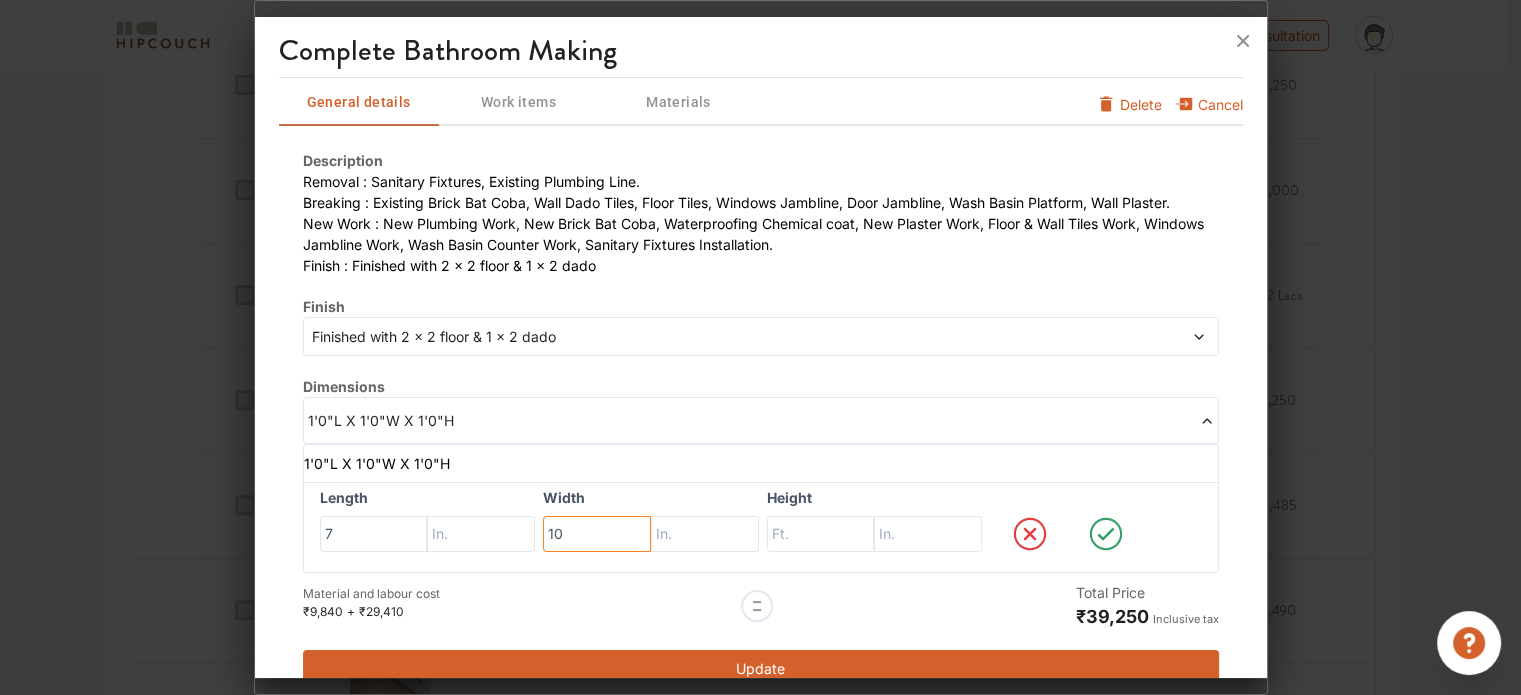 type on "10" 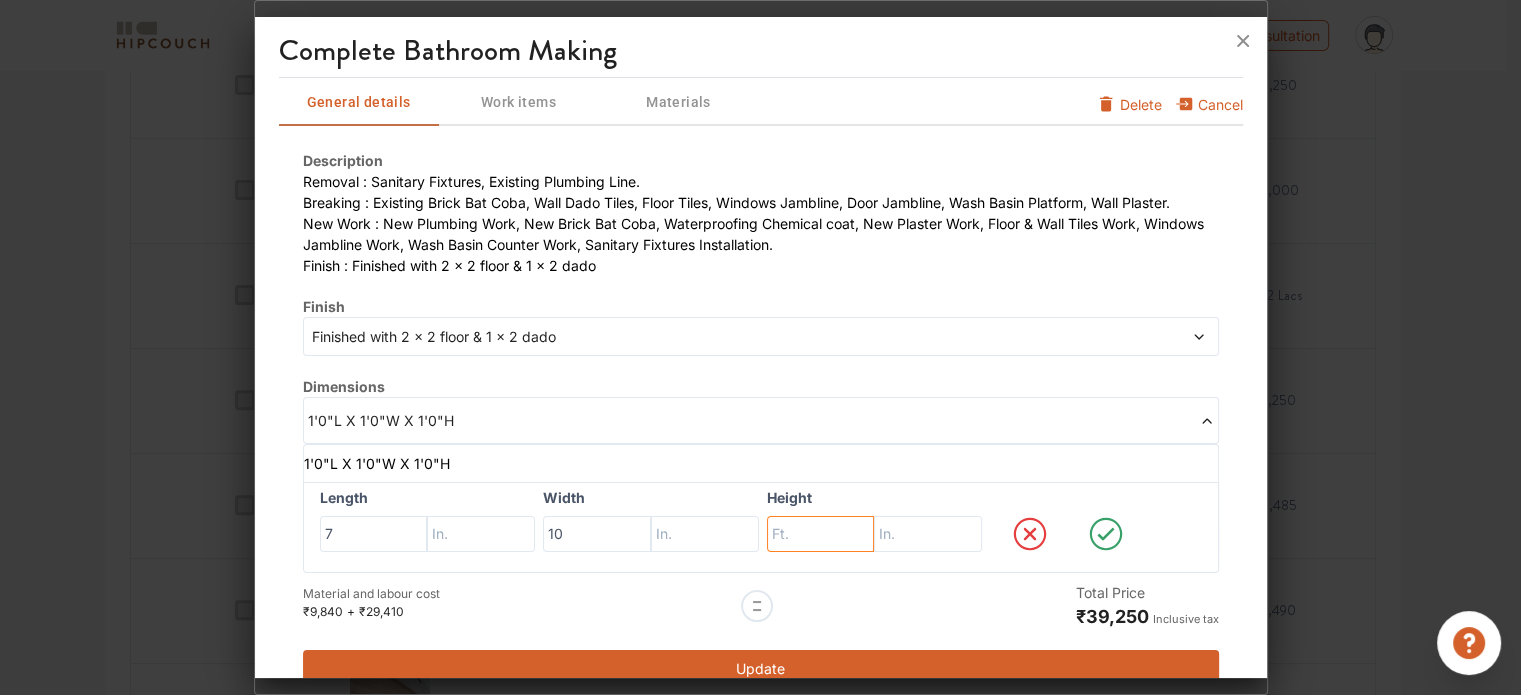 click at bounding box center [374, 534] 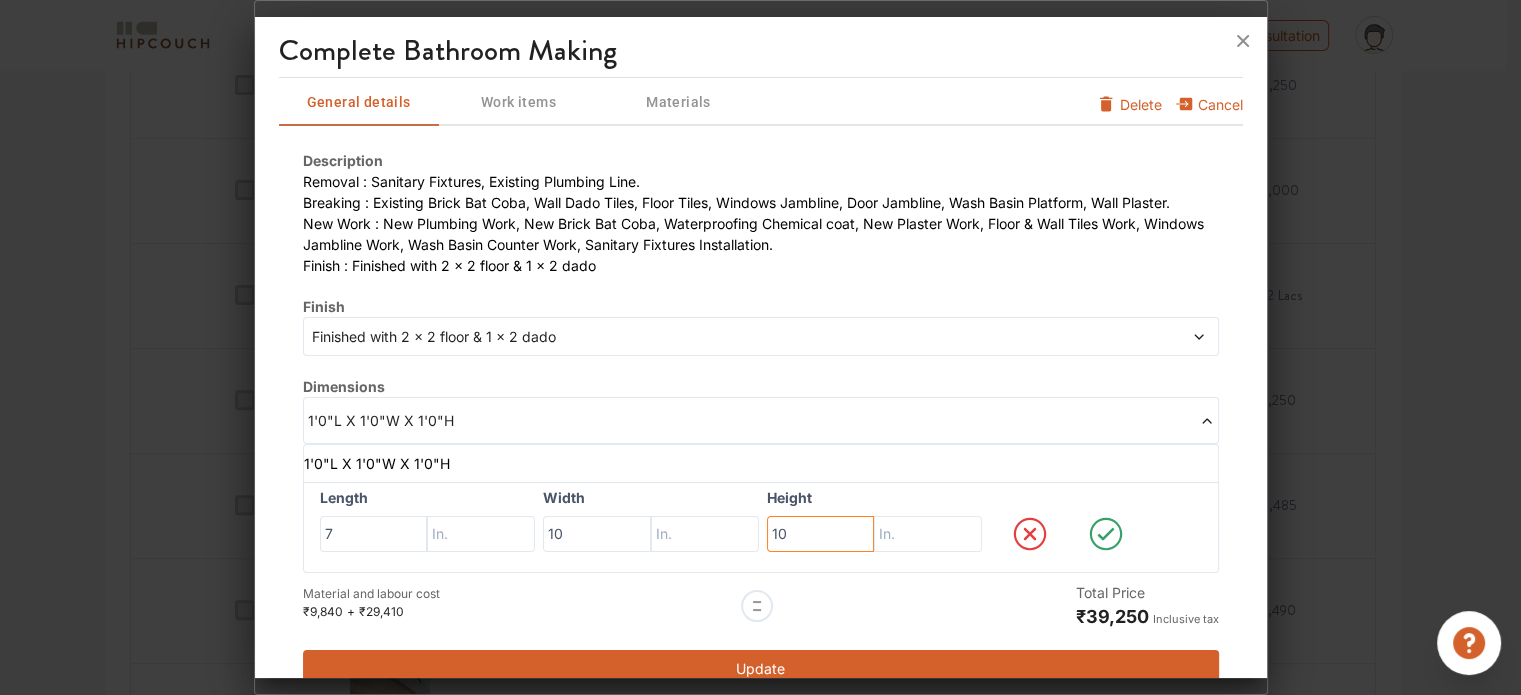 type on "10" 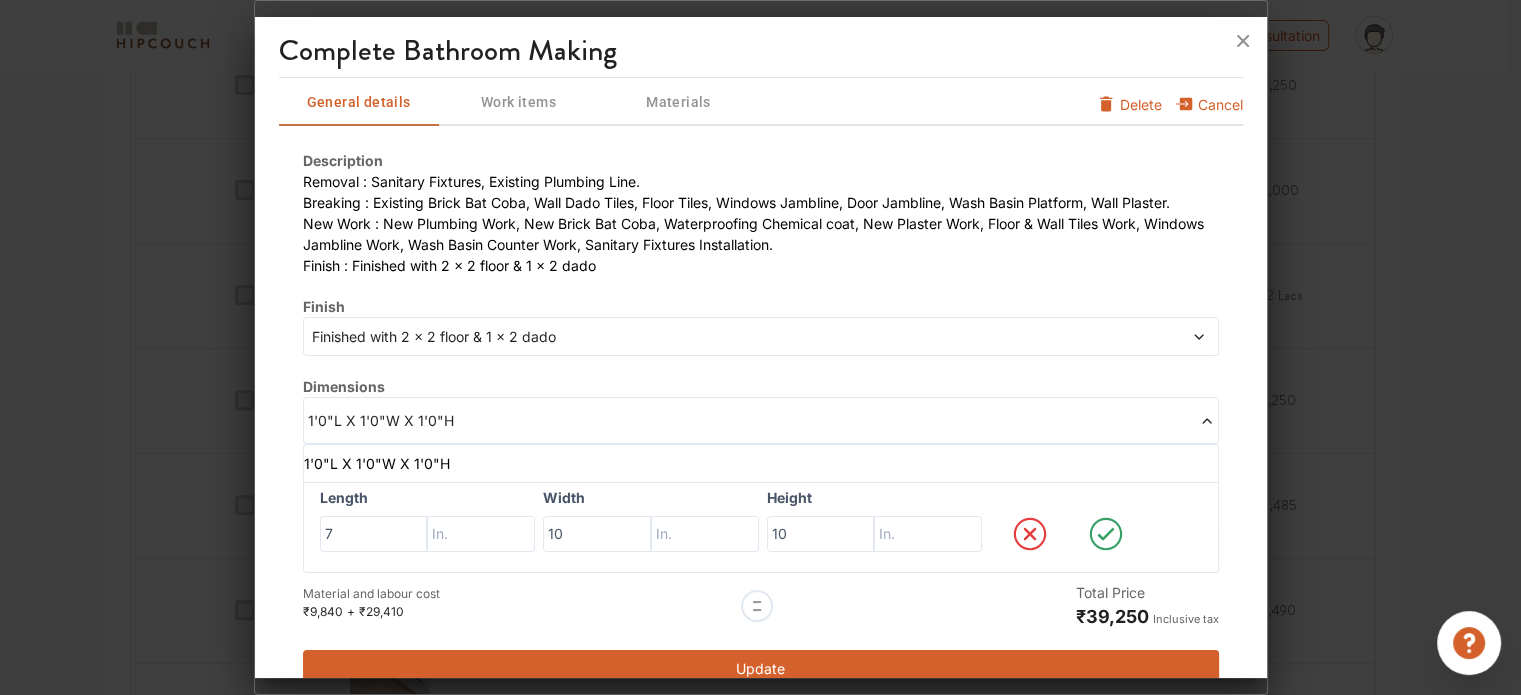 click 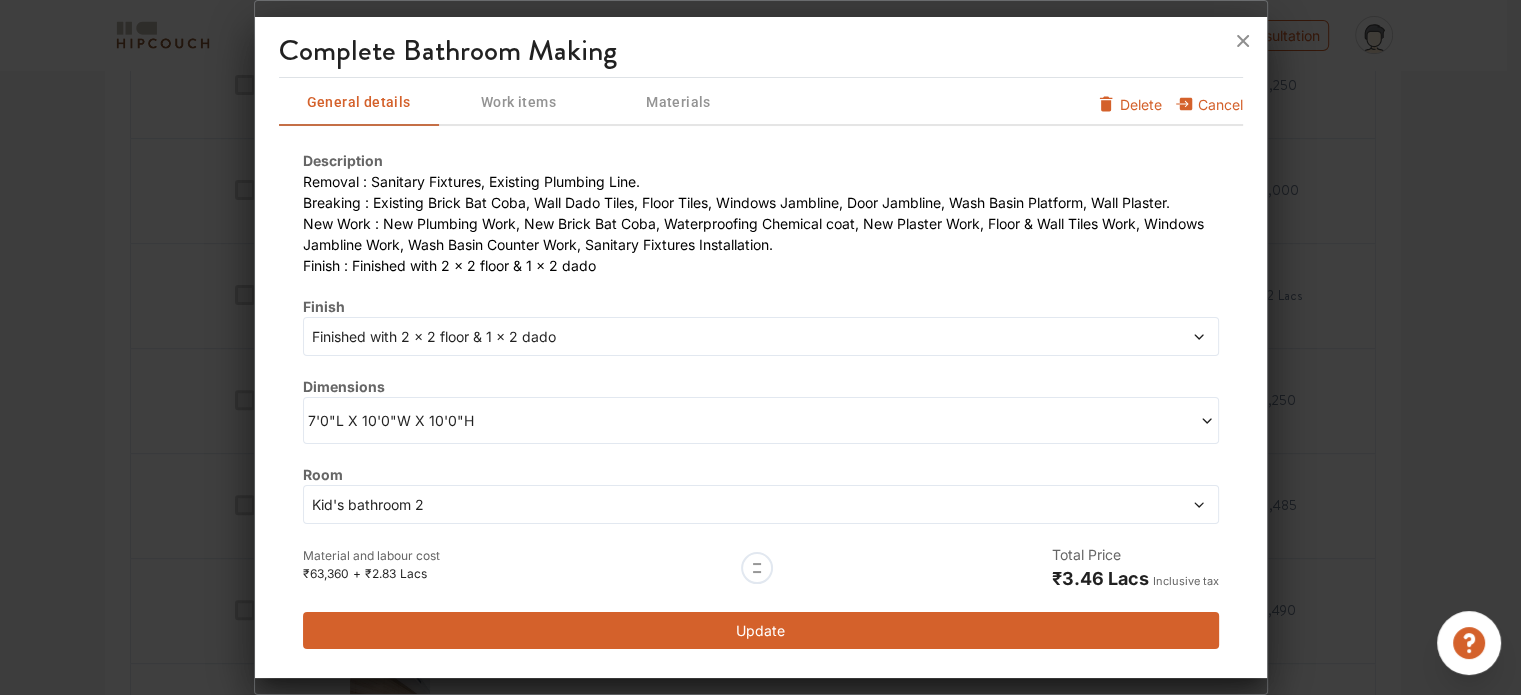 click on "Update" at bounding box center [761, 630] 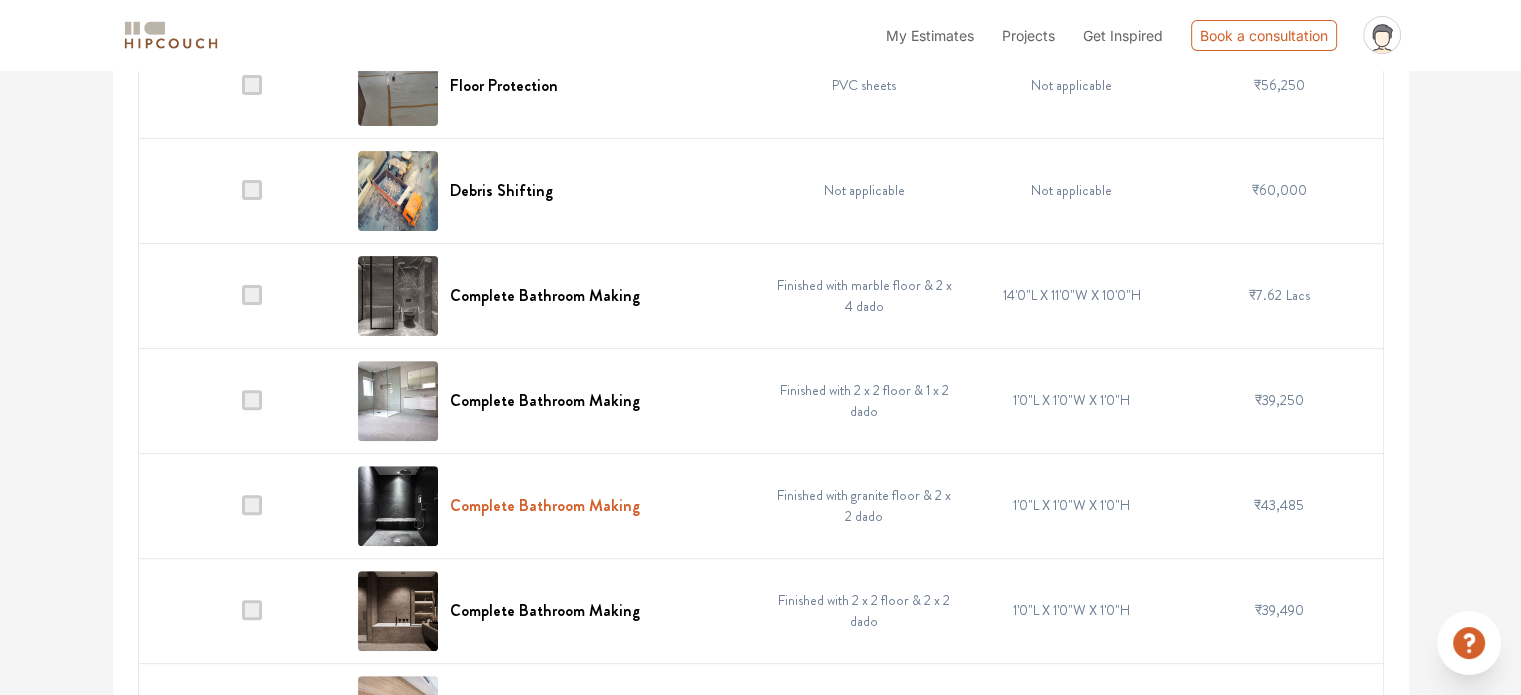 click on "Complete Bathroom Making" at bounding box center [545, 505] 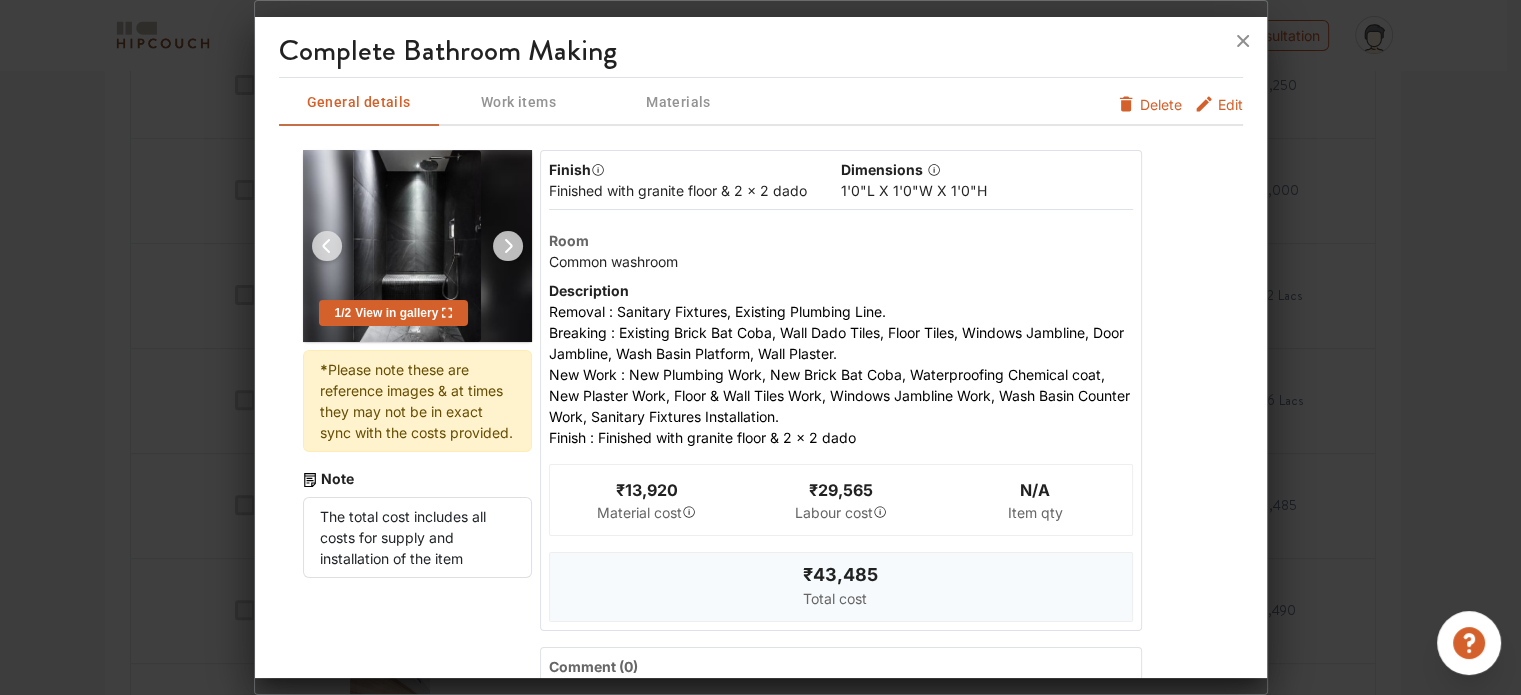 click on "Edit" at bounding box center (1230, 110) 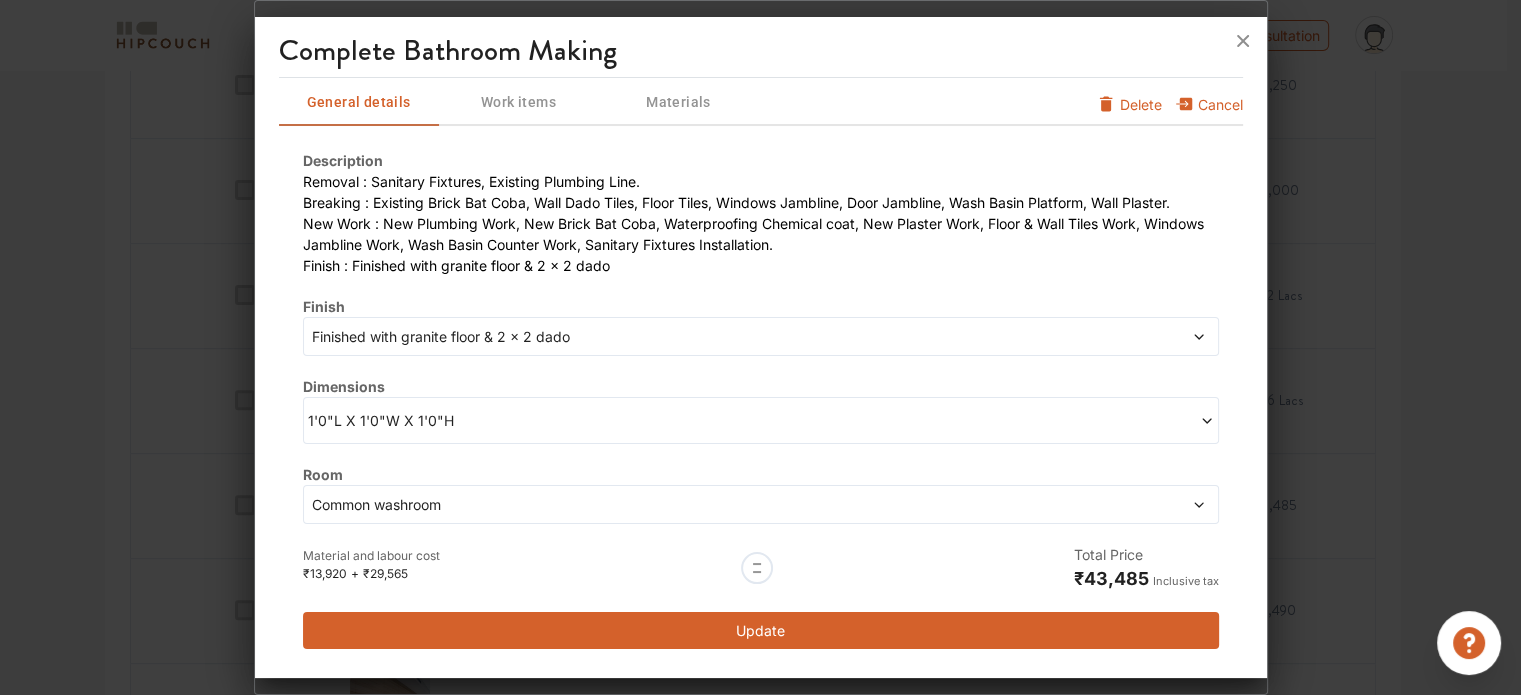 click on "1'0"L X 1'0"W X 1'0"H" at bounding box center [534, 420] 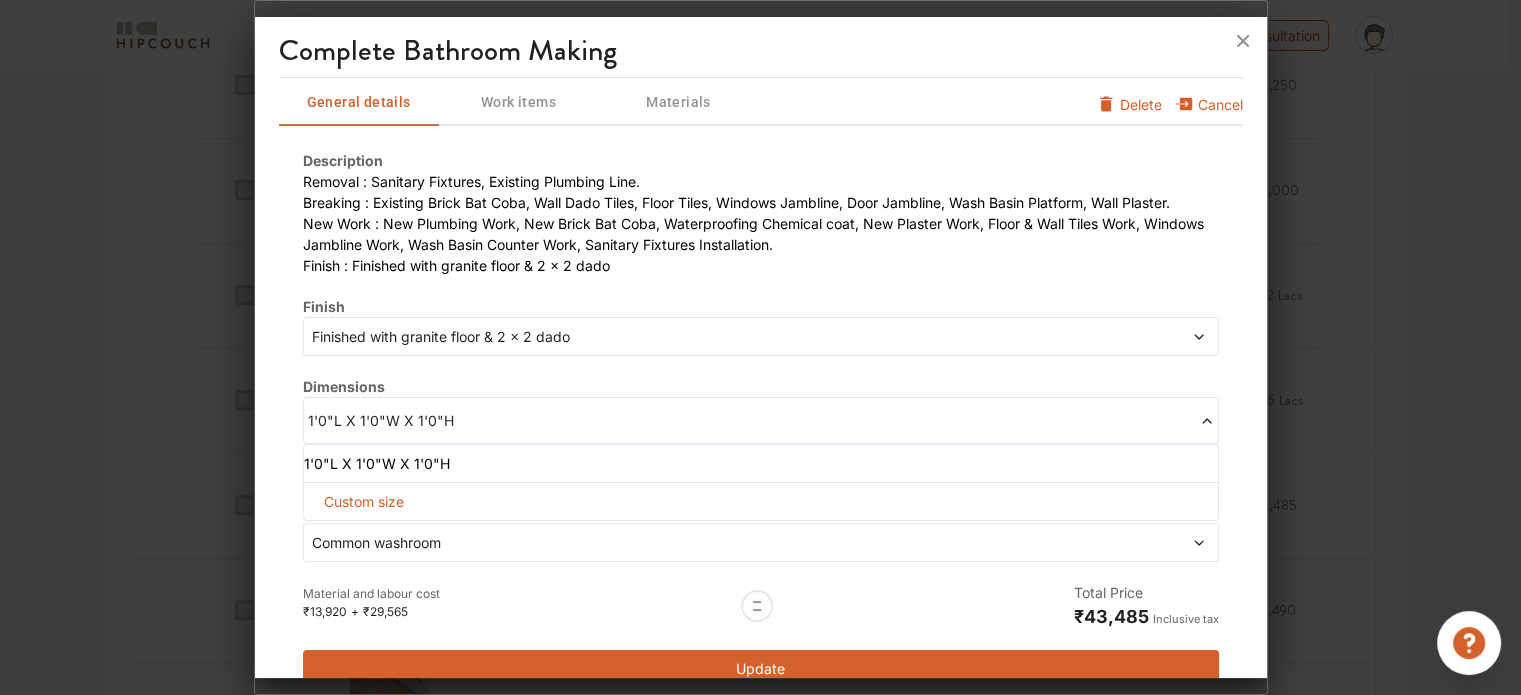 click on "Custom size" at bounding box center (761, 501) 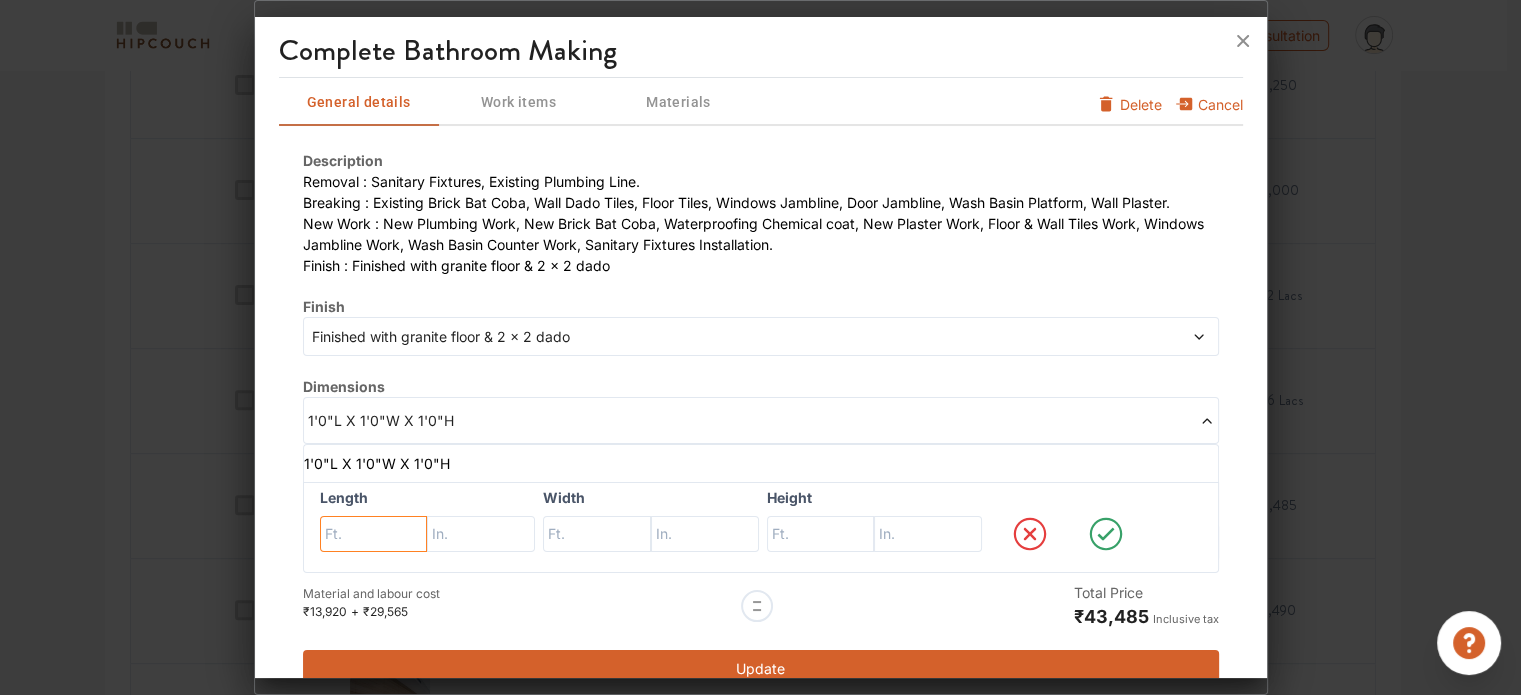 click at bounding box center (374, 534) 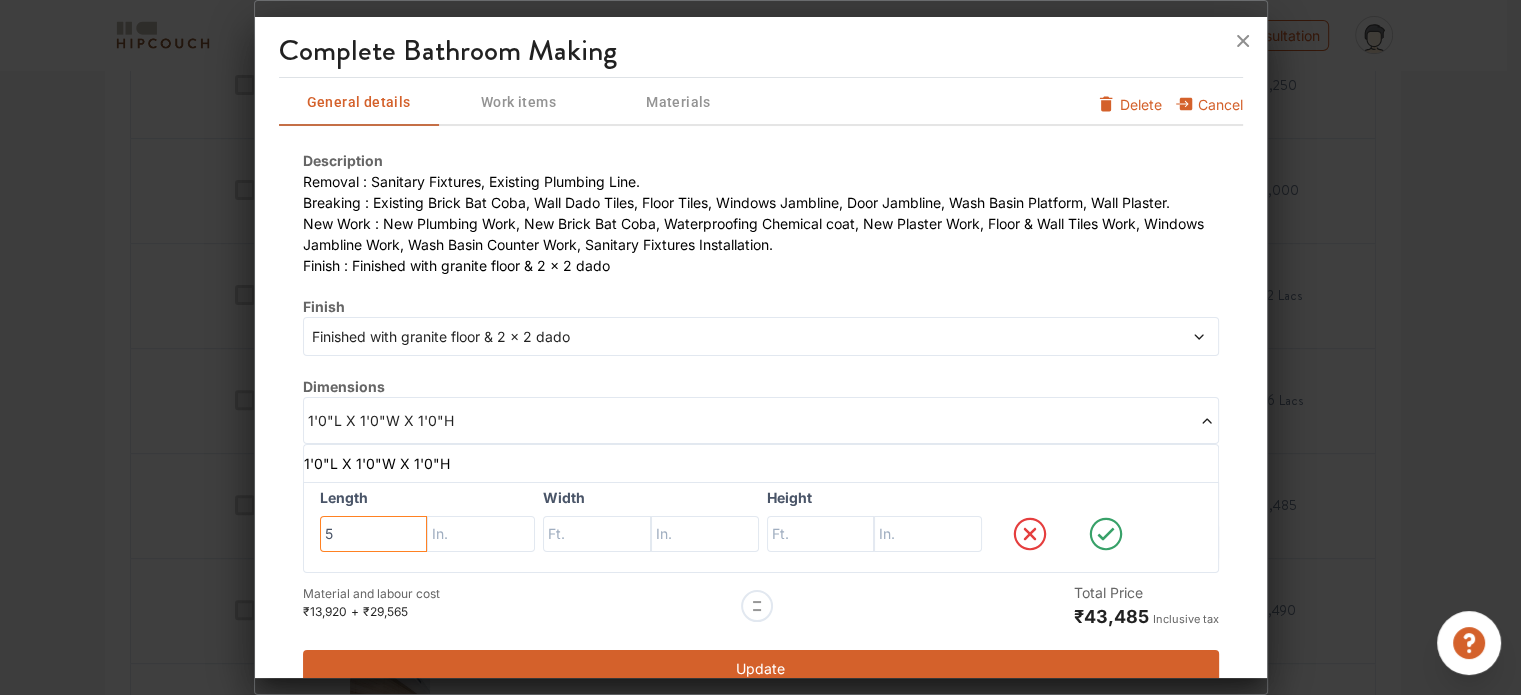 type on "5" 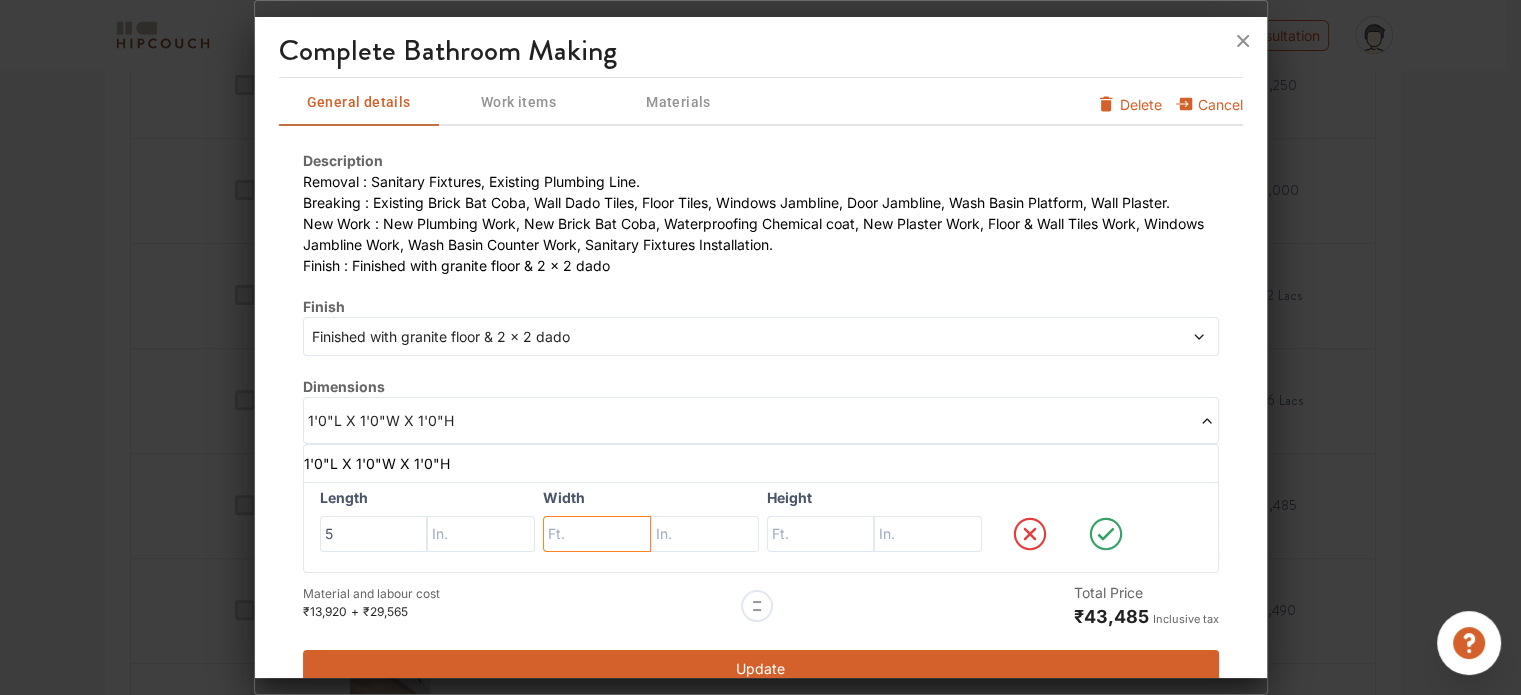 click at bounding box center [374, 534] 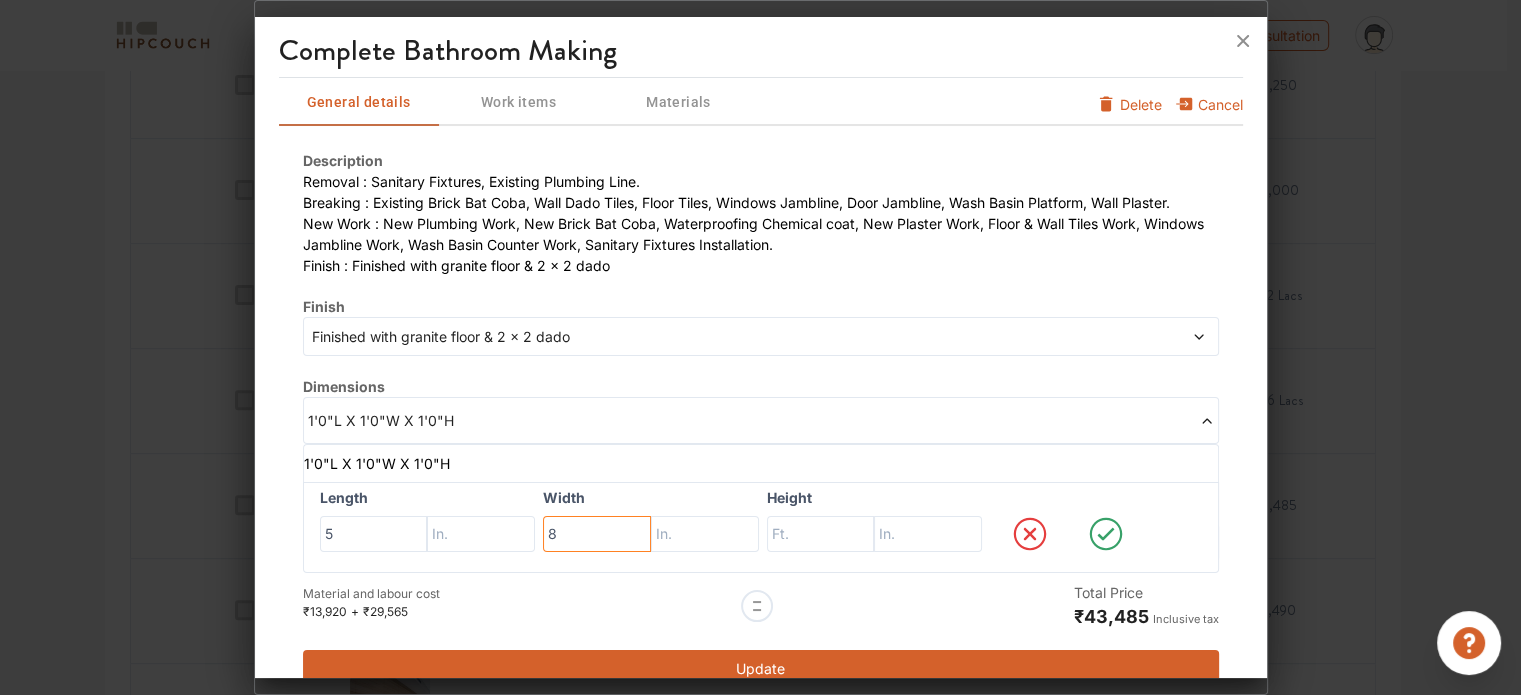 type on "8" 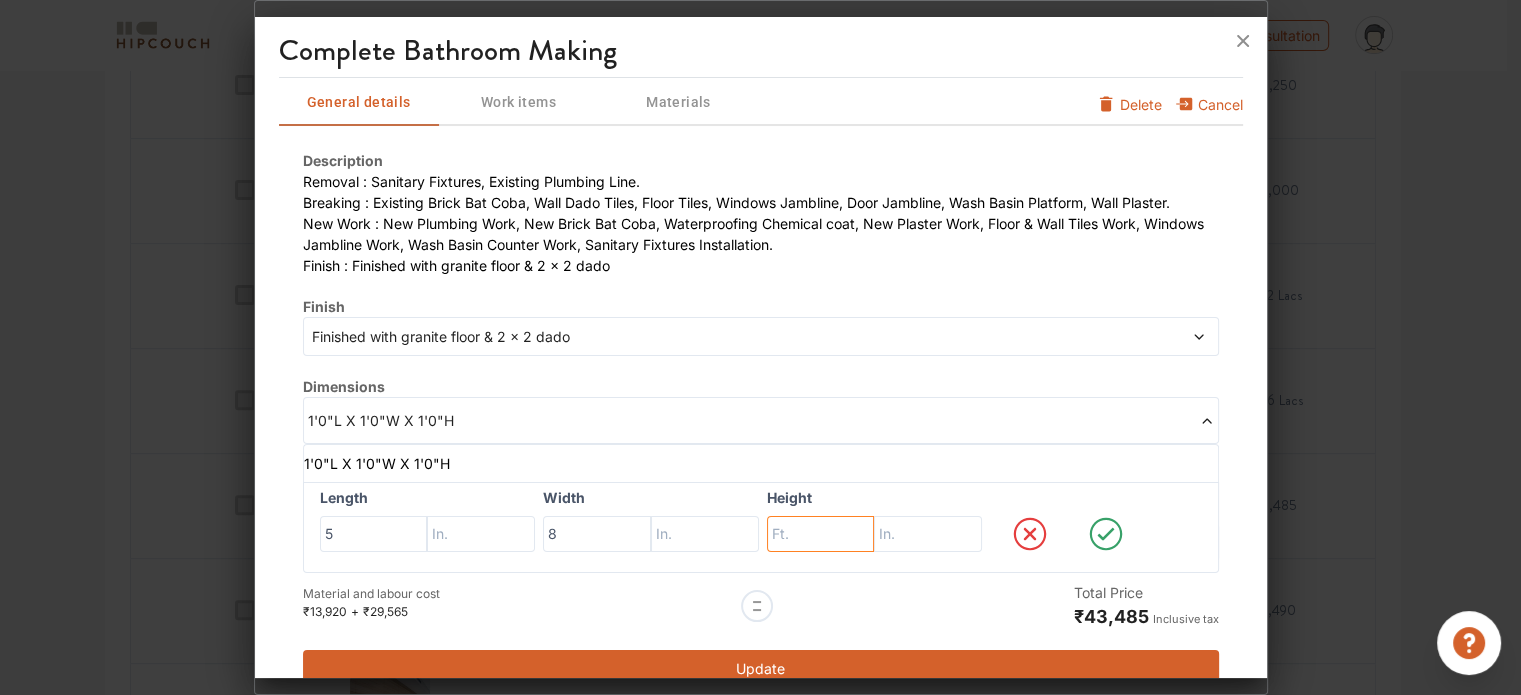 click at bounding box center [374, 534] 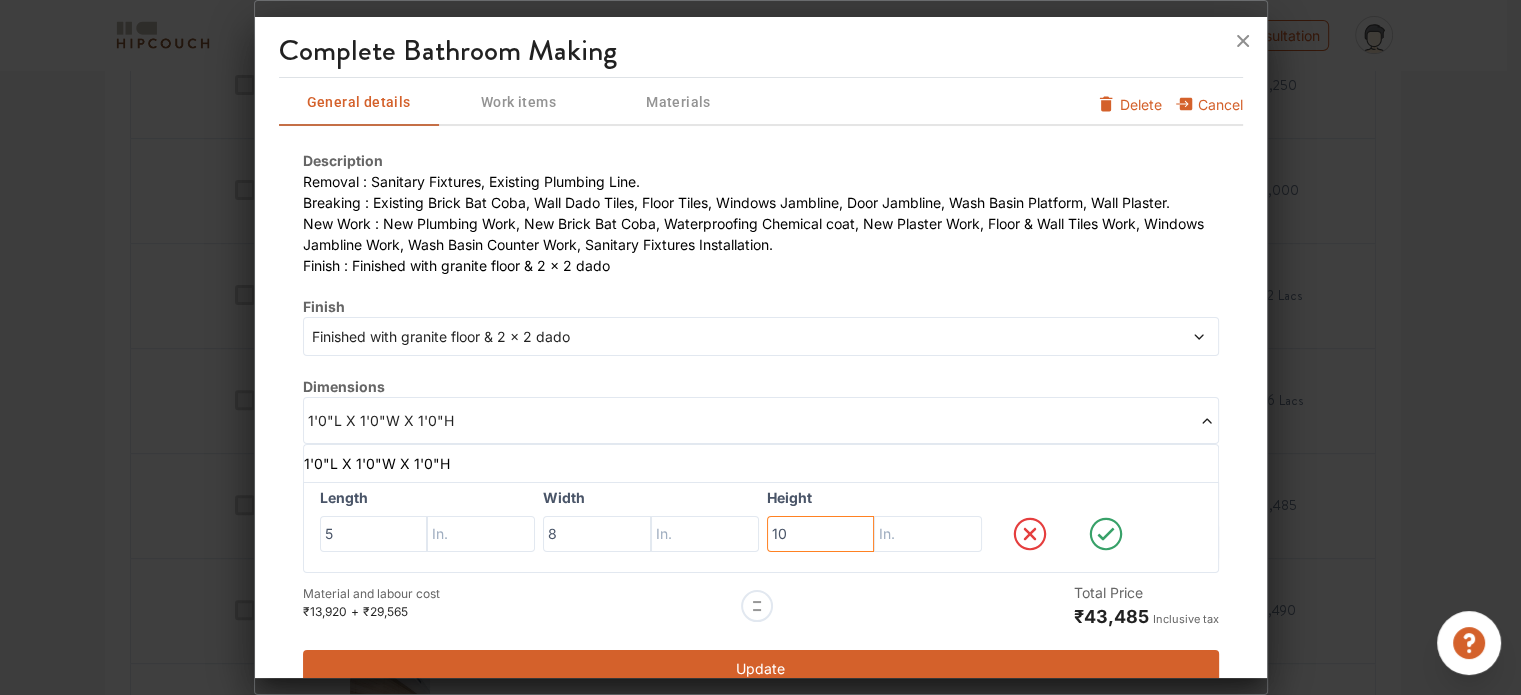 type on "10" 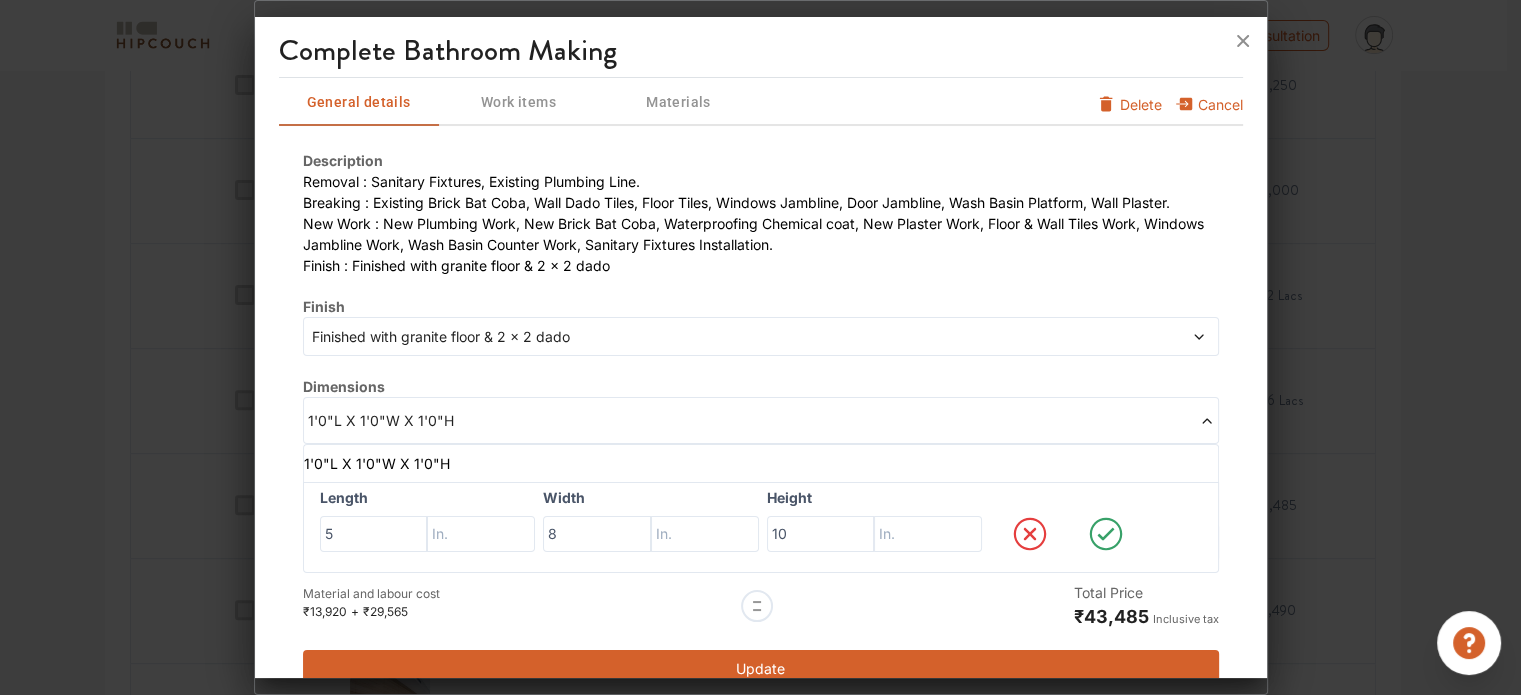 click 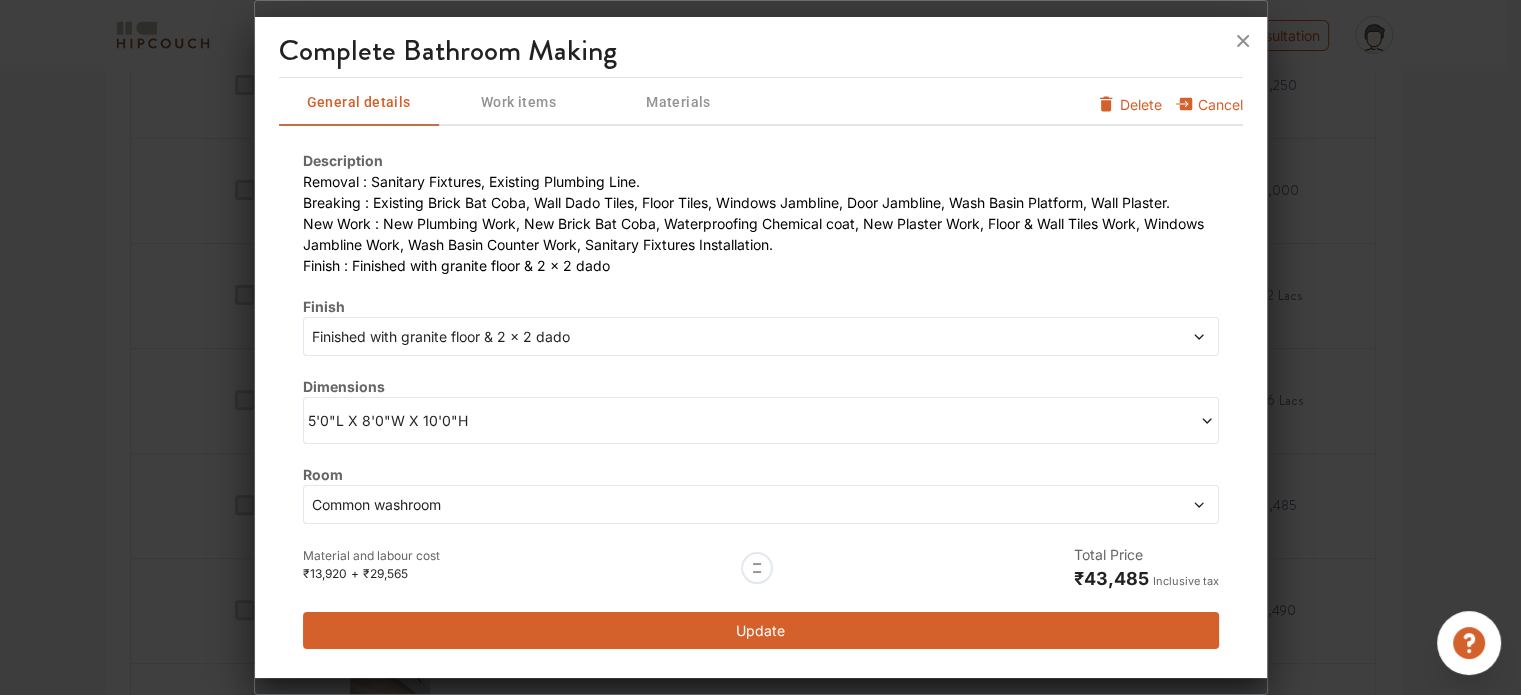 click on "Update" at bounding box center (761, 630) 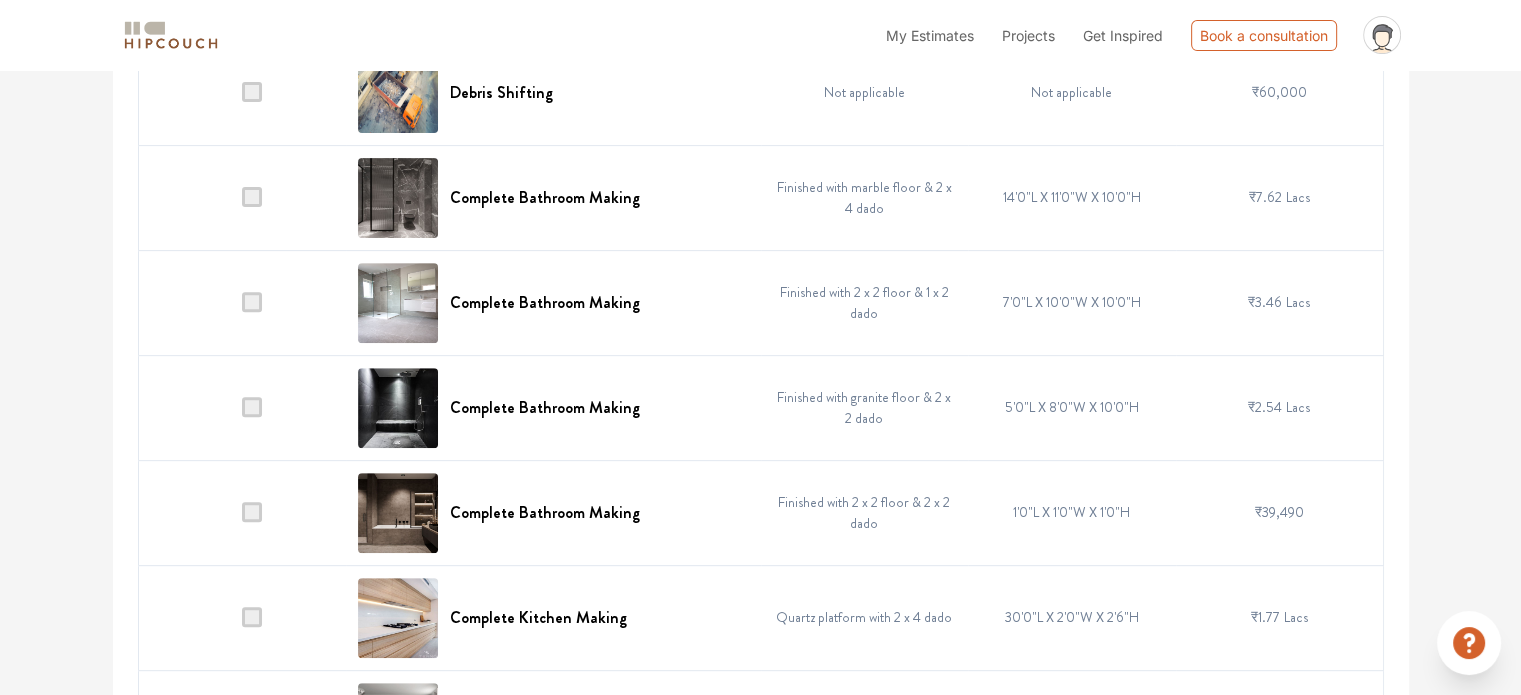 scroll, scrollTop: 704, scrollLeft: 0, axis: vertical 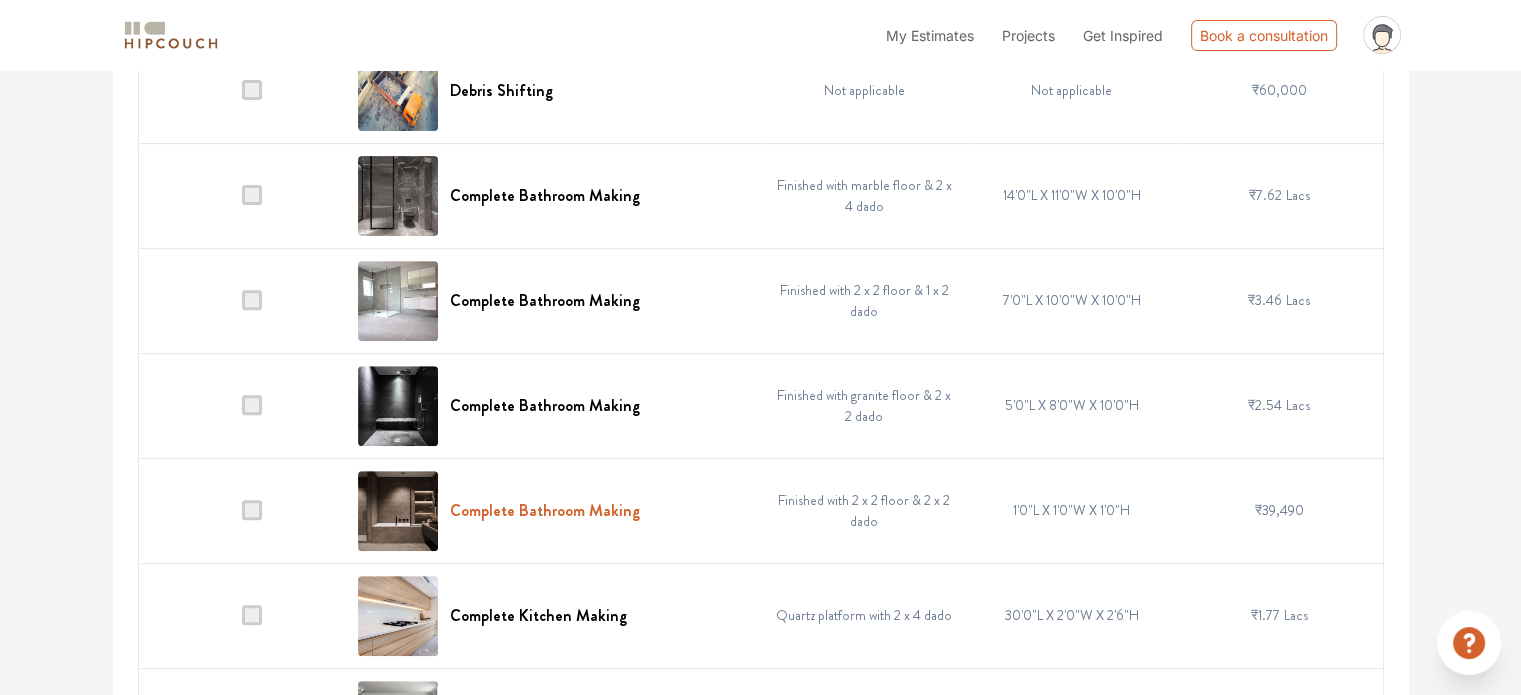 click on "Complete Bathroom Making" at bounding box center [545, 510] 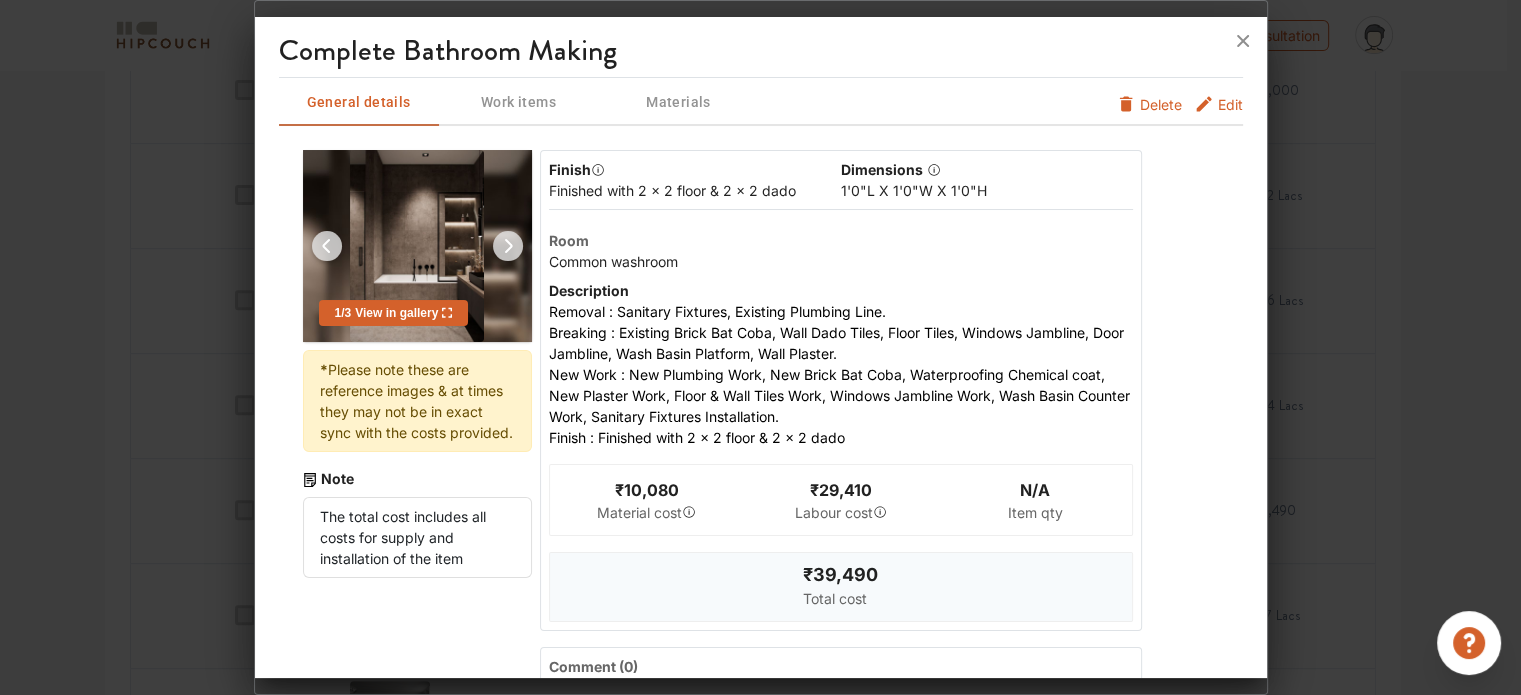 click on "Edit" at bounding box center [1218, 110] 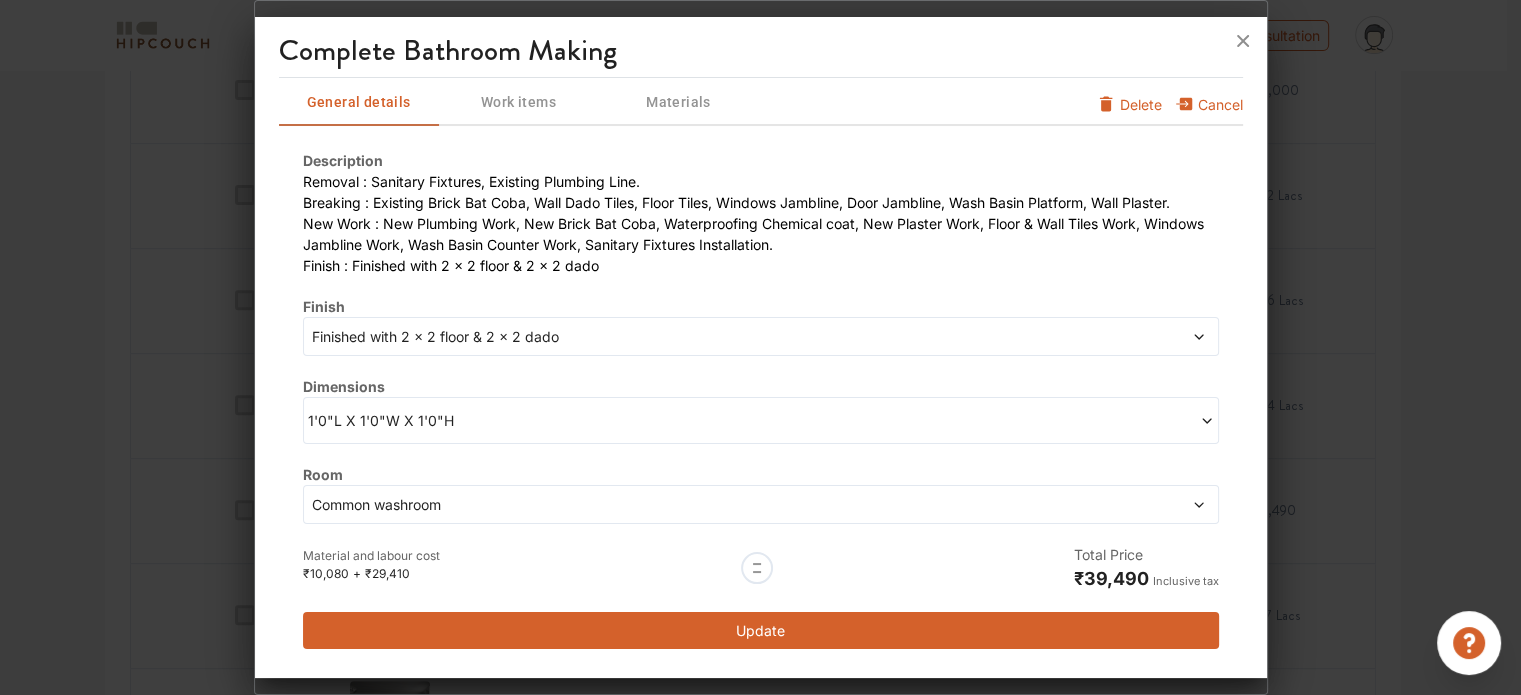 click on "1'0"L X 1'0"W X 1'0"H" at bounding box center (534, 420) 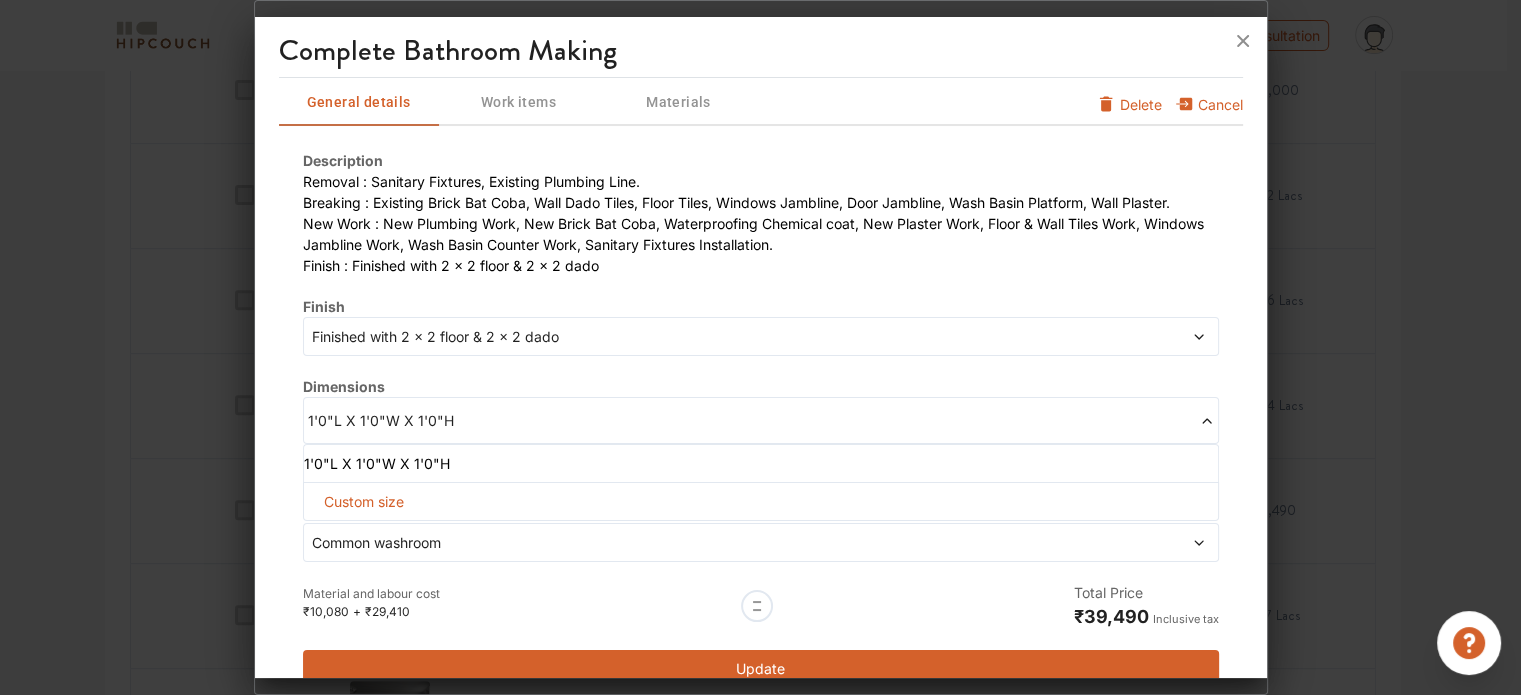 click on "Custom size" at bounding box center (364, 501) 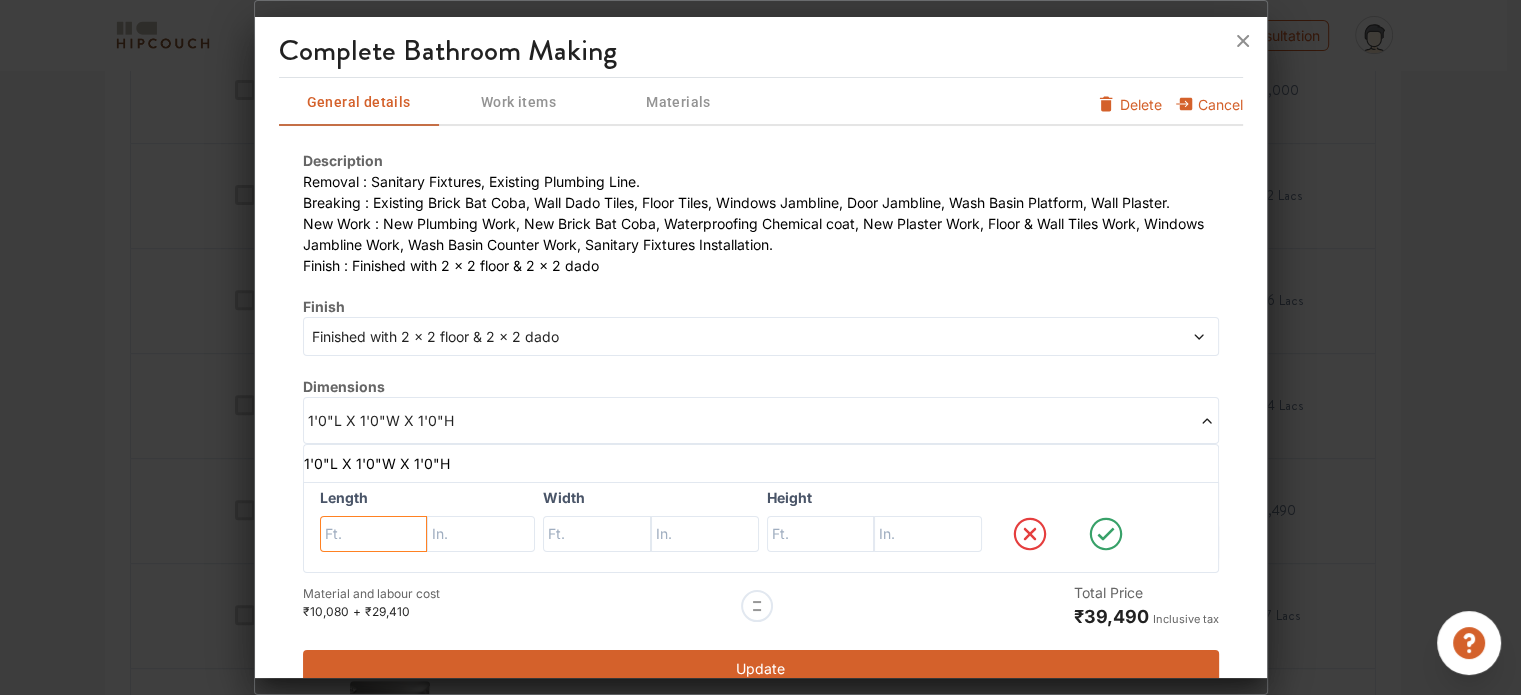 click at bounding box center [374, 534] 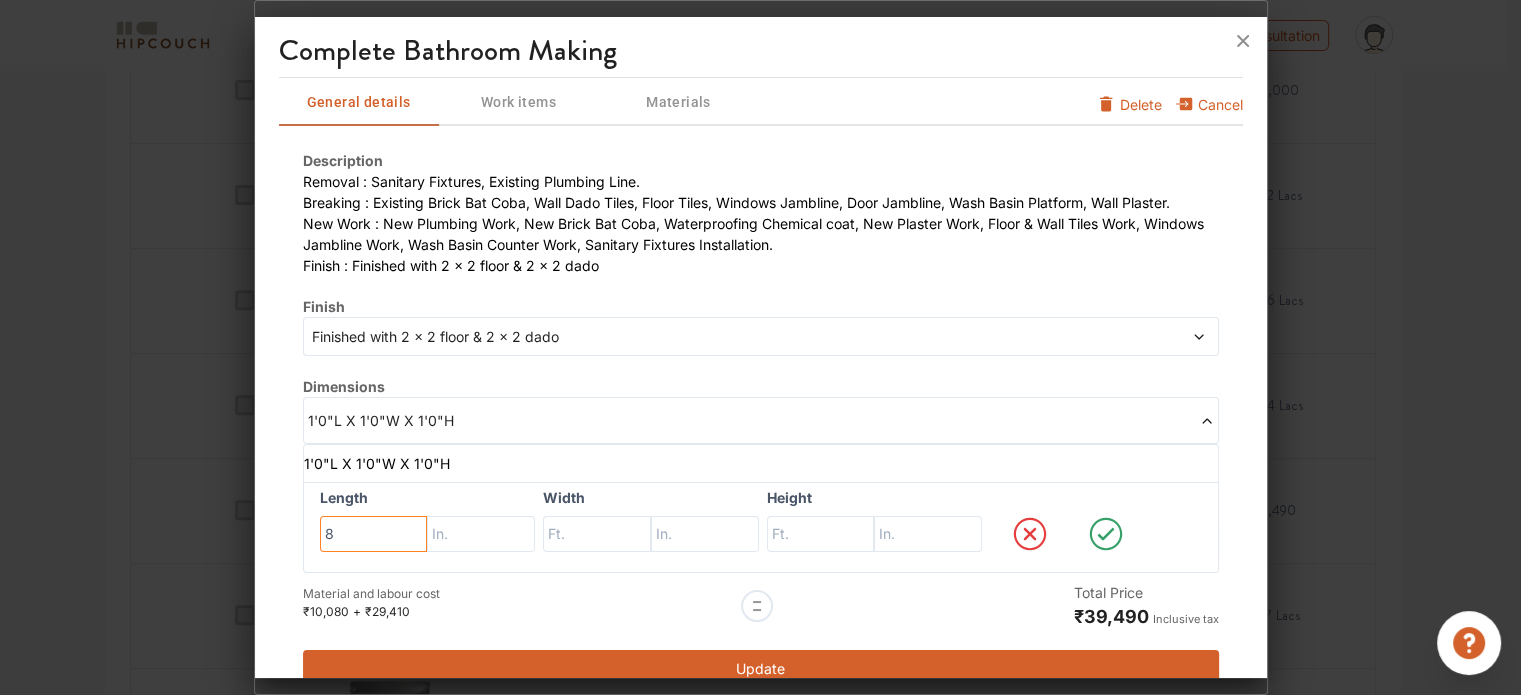 type on "8" 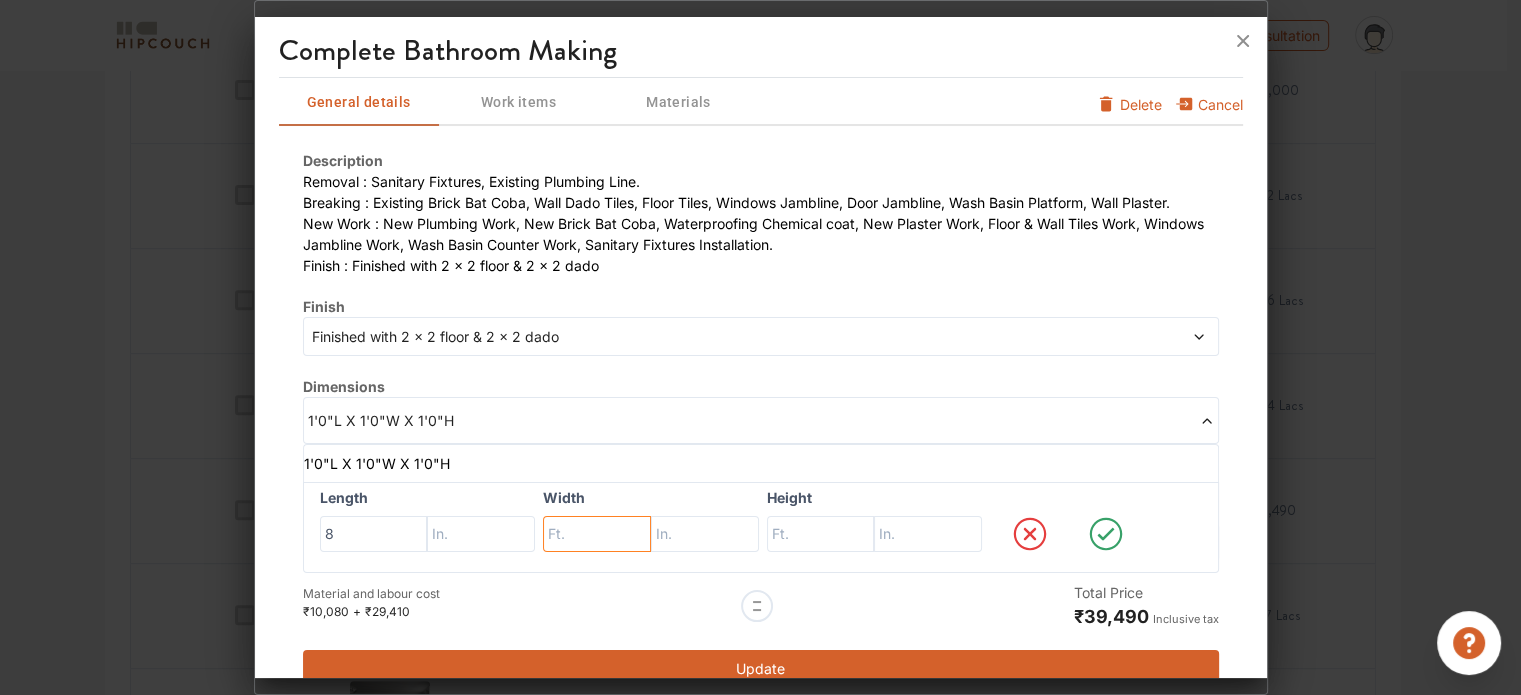 drag, startPoint x: 596, startPoint y: 515, endPoint x: 602, endPoint y: 526, distance: 12.529964 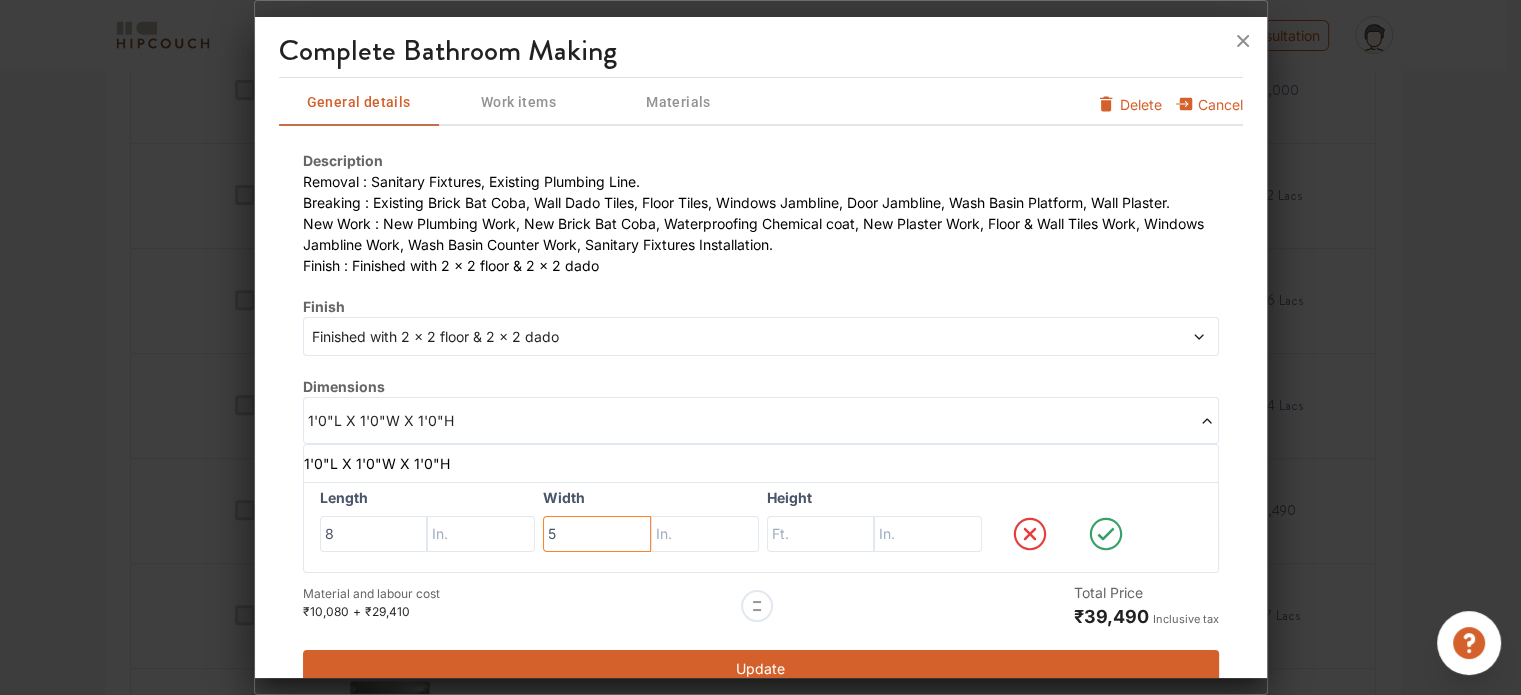 type on "5" 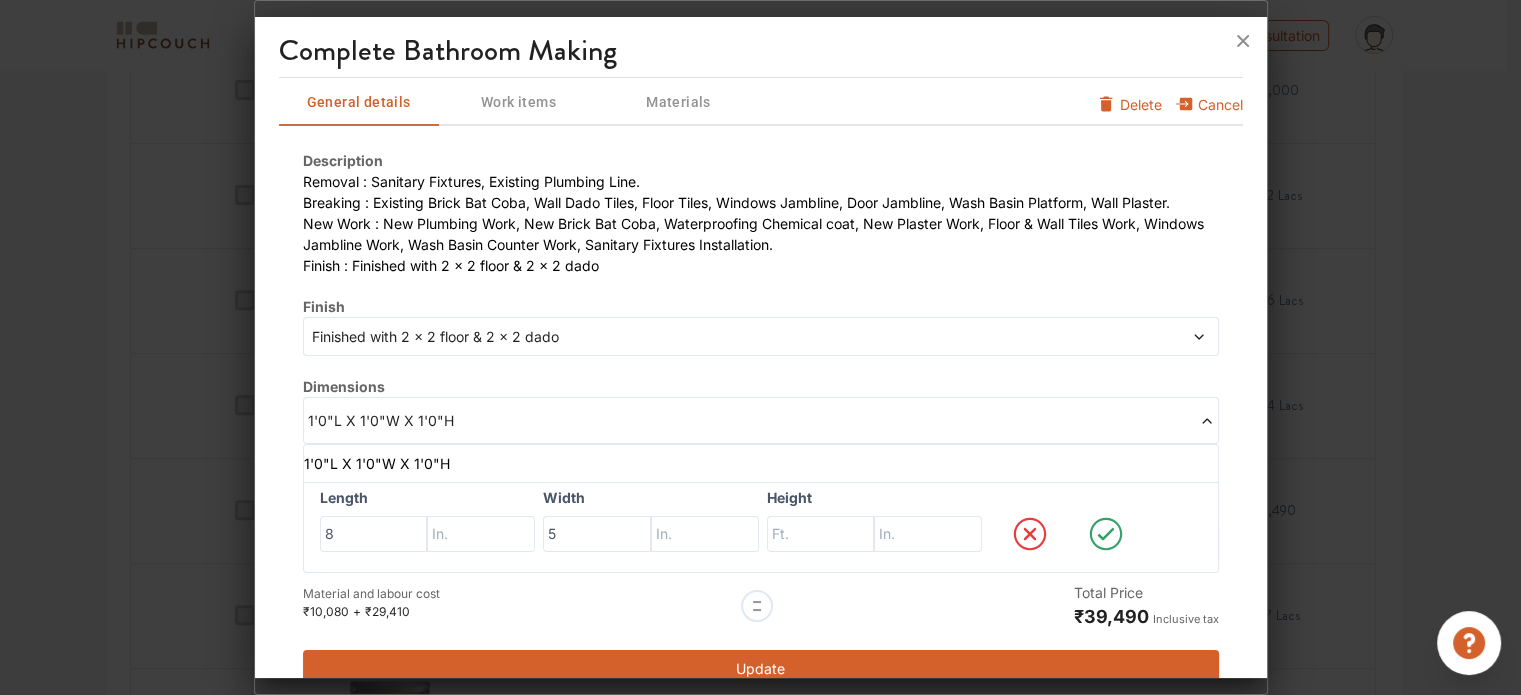 click on "Height" at bounding box center [875, 527] 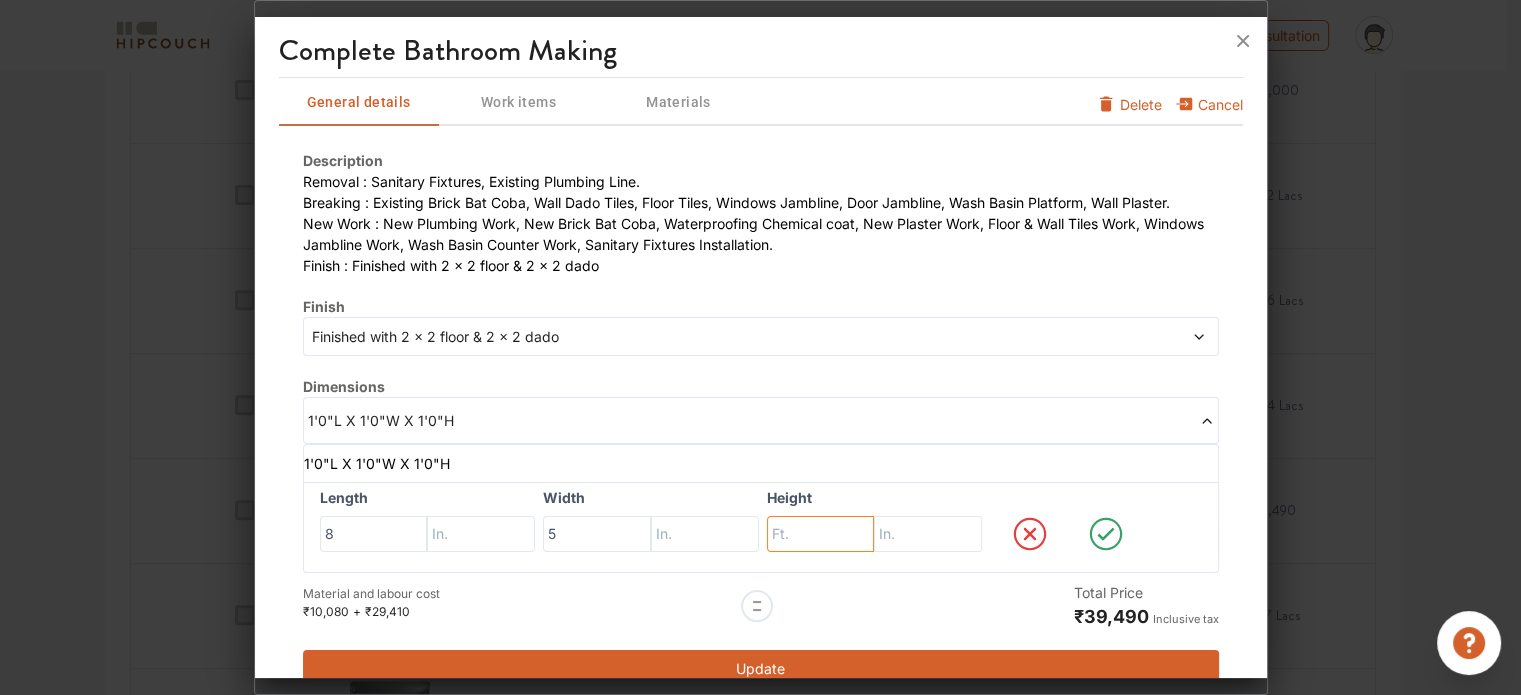 click at bounding box center (374, 534) 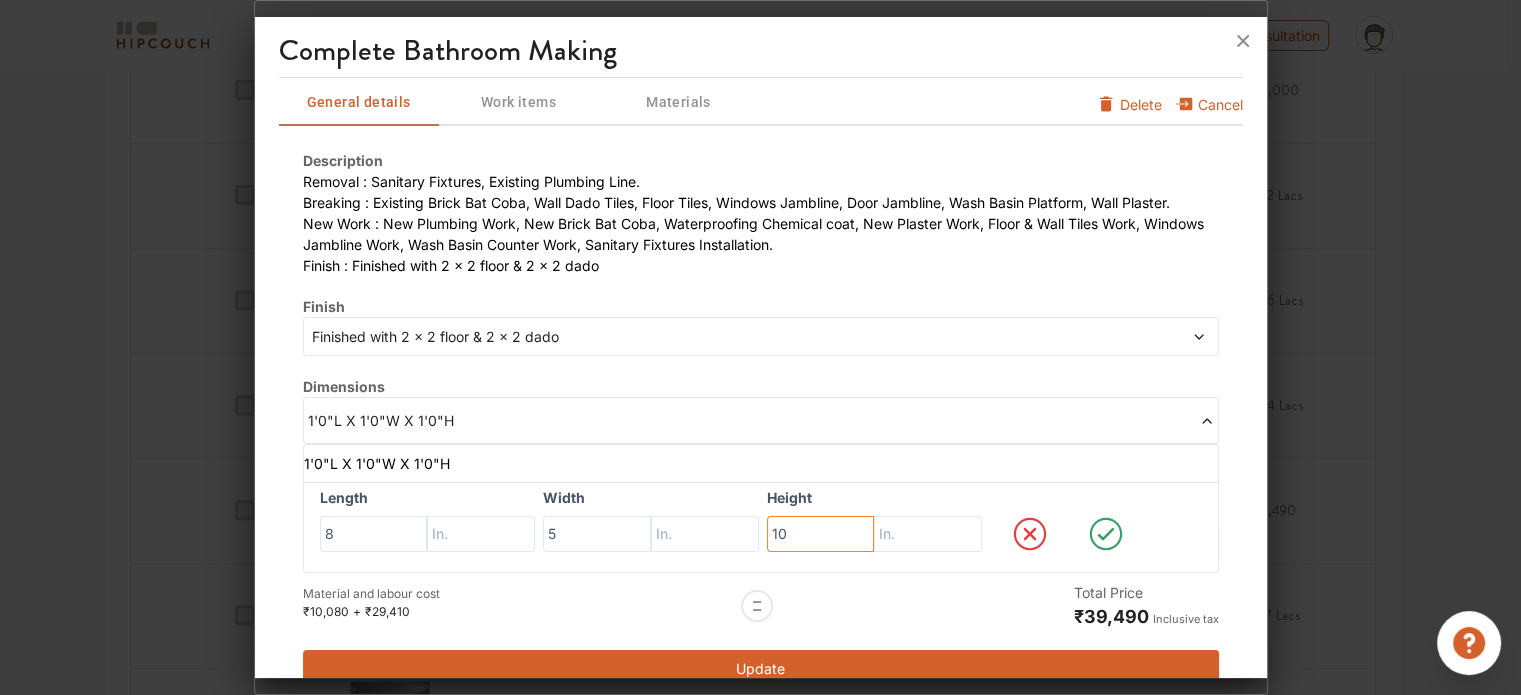 type on "10" 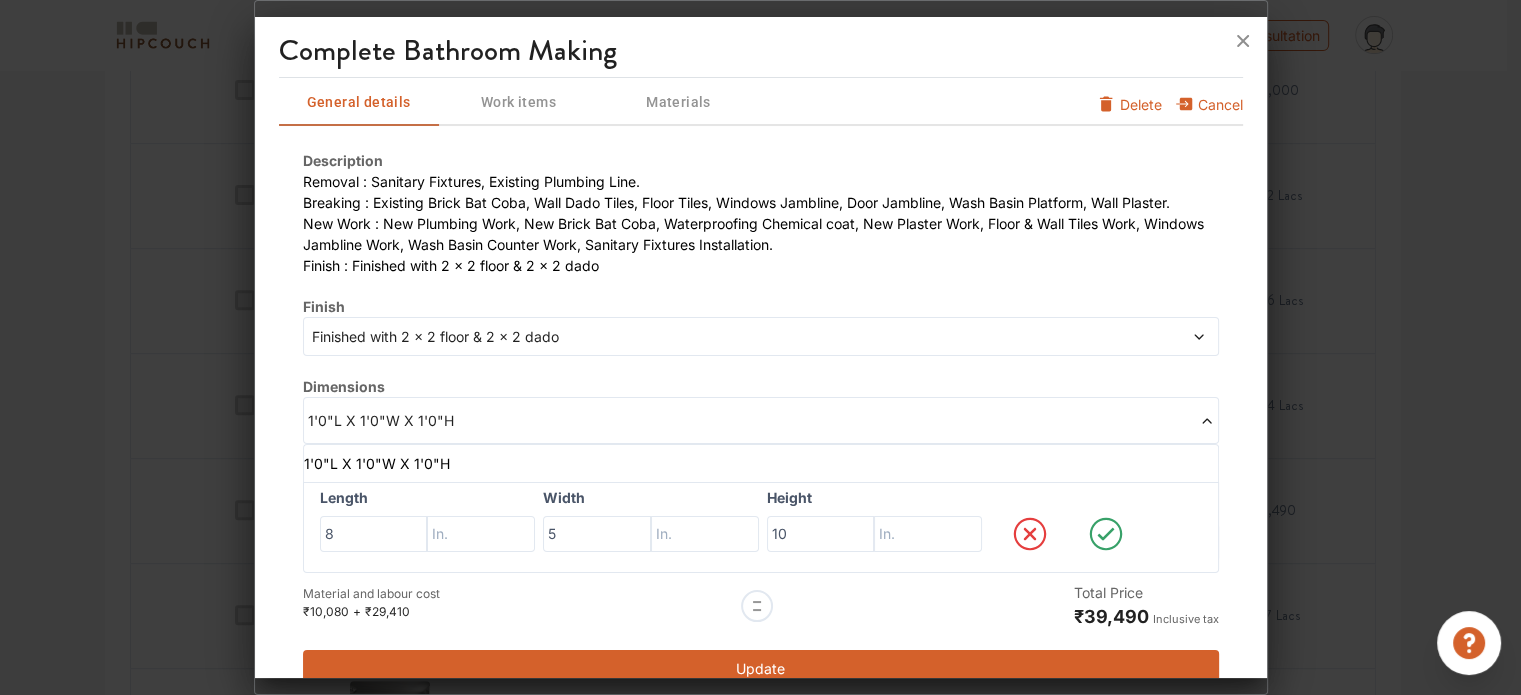 click 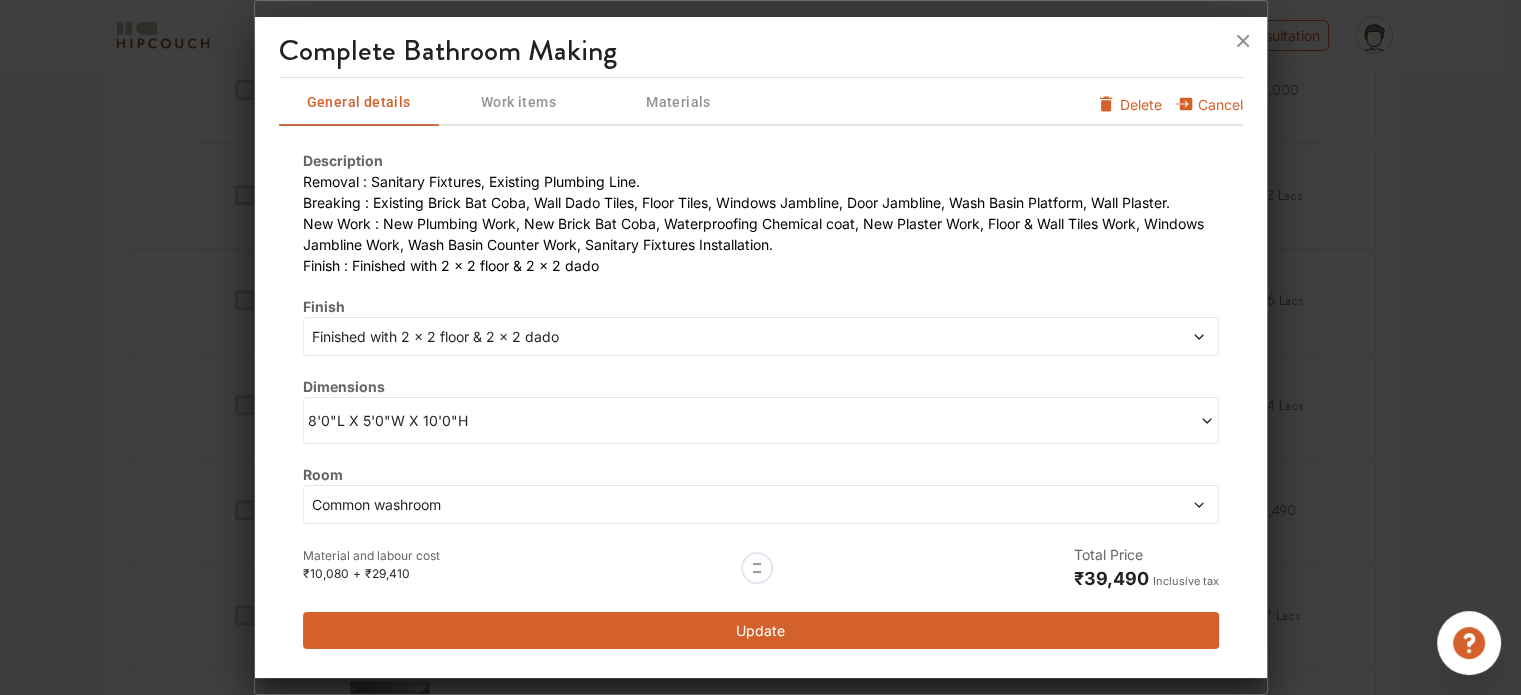 click on "Update" at bounding box center (761, 630) 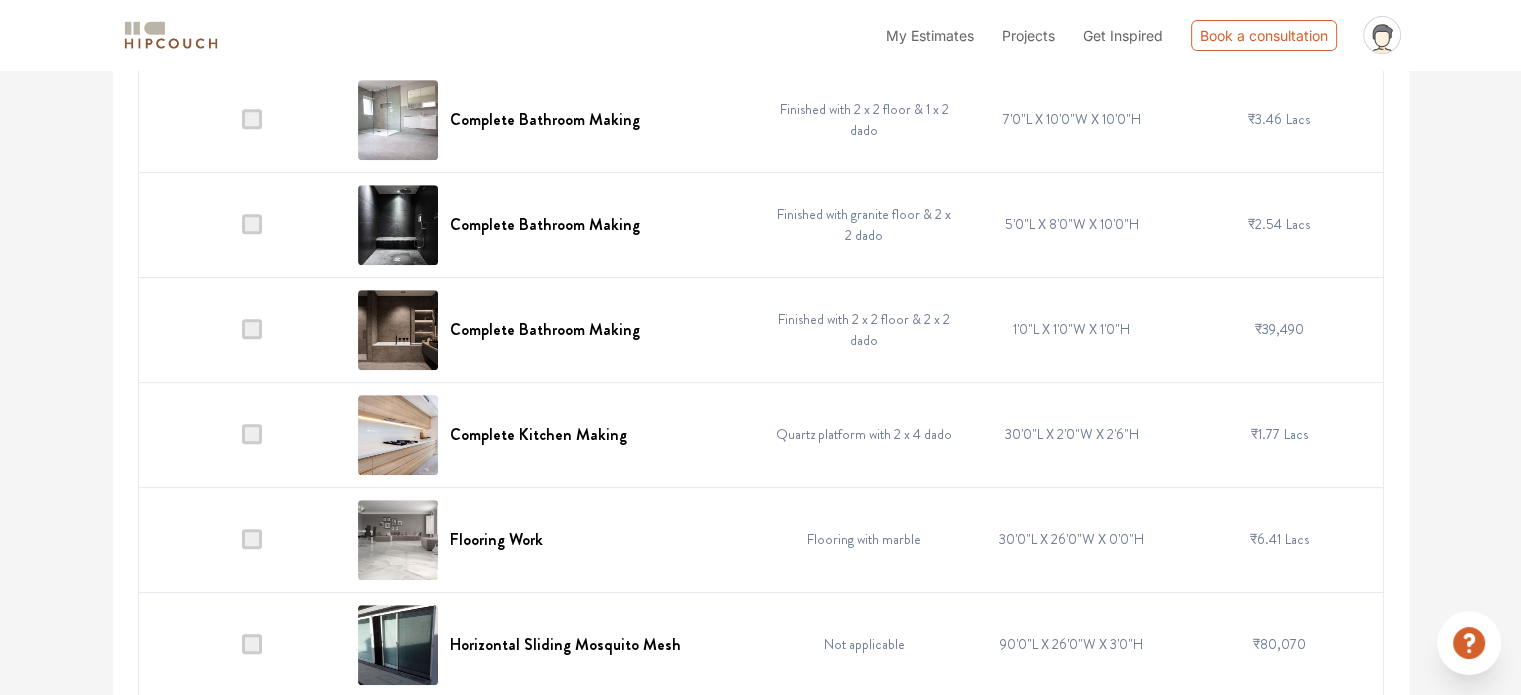 scroll, scrollTop: 904, scrollLeft: 0, axis: vertical 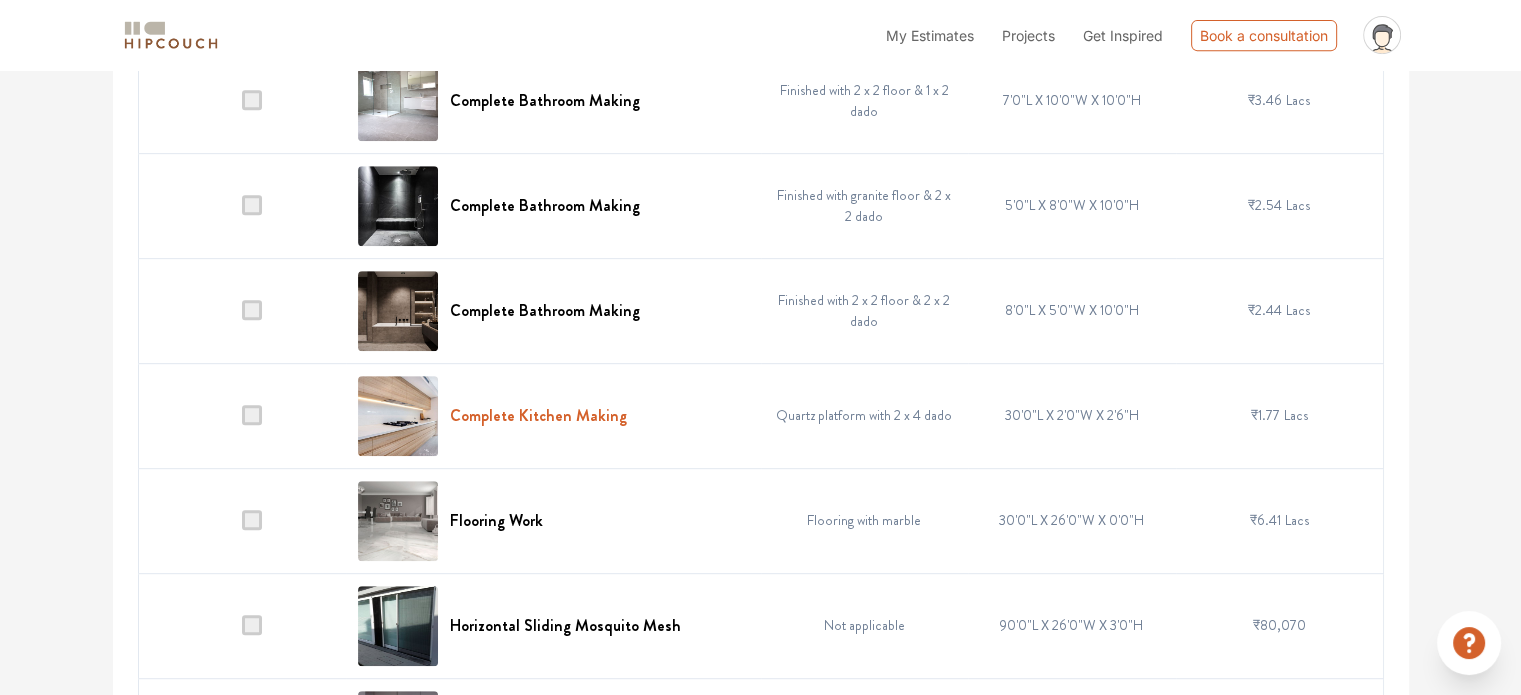 click on "Complete Kitchen Making" at bounding box center [538, 415] 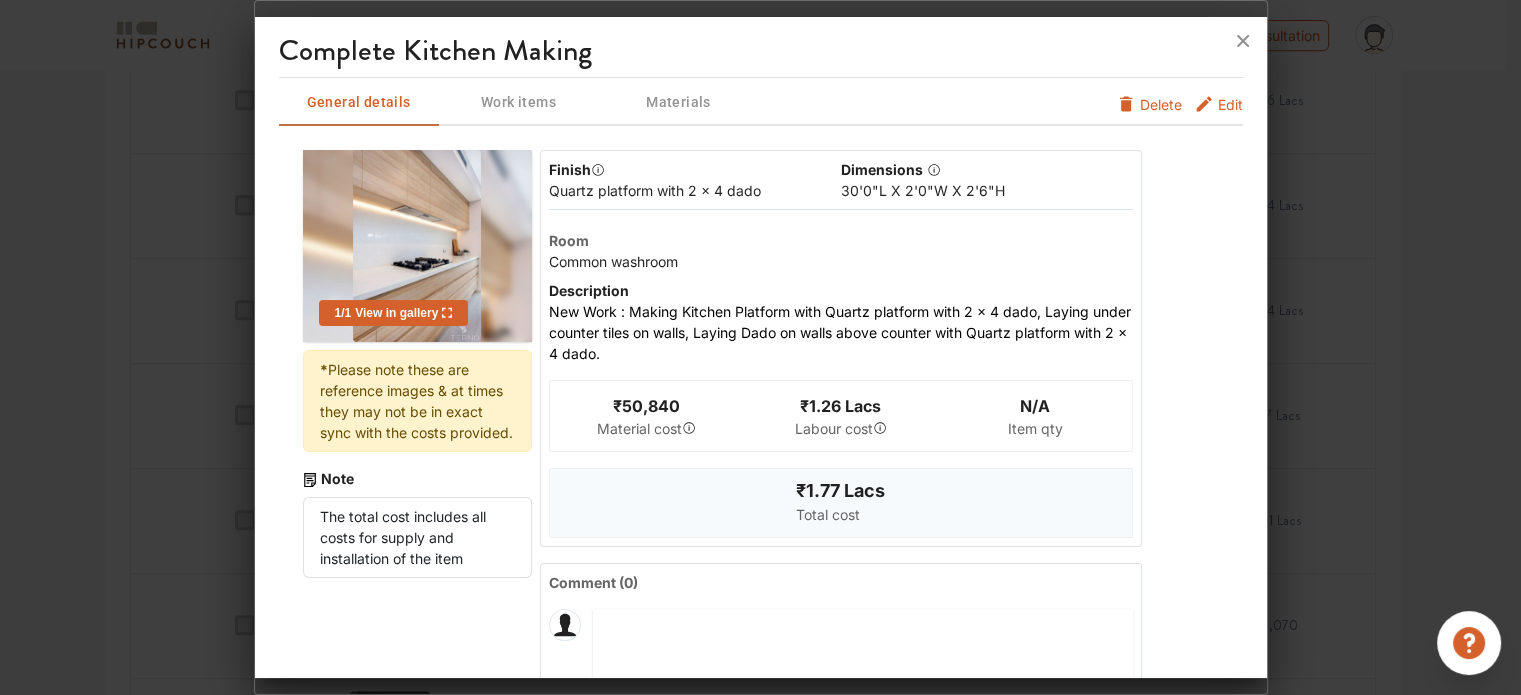 click on "Edit" at bounding box center [1218, 110] 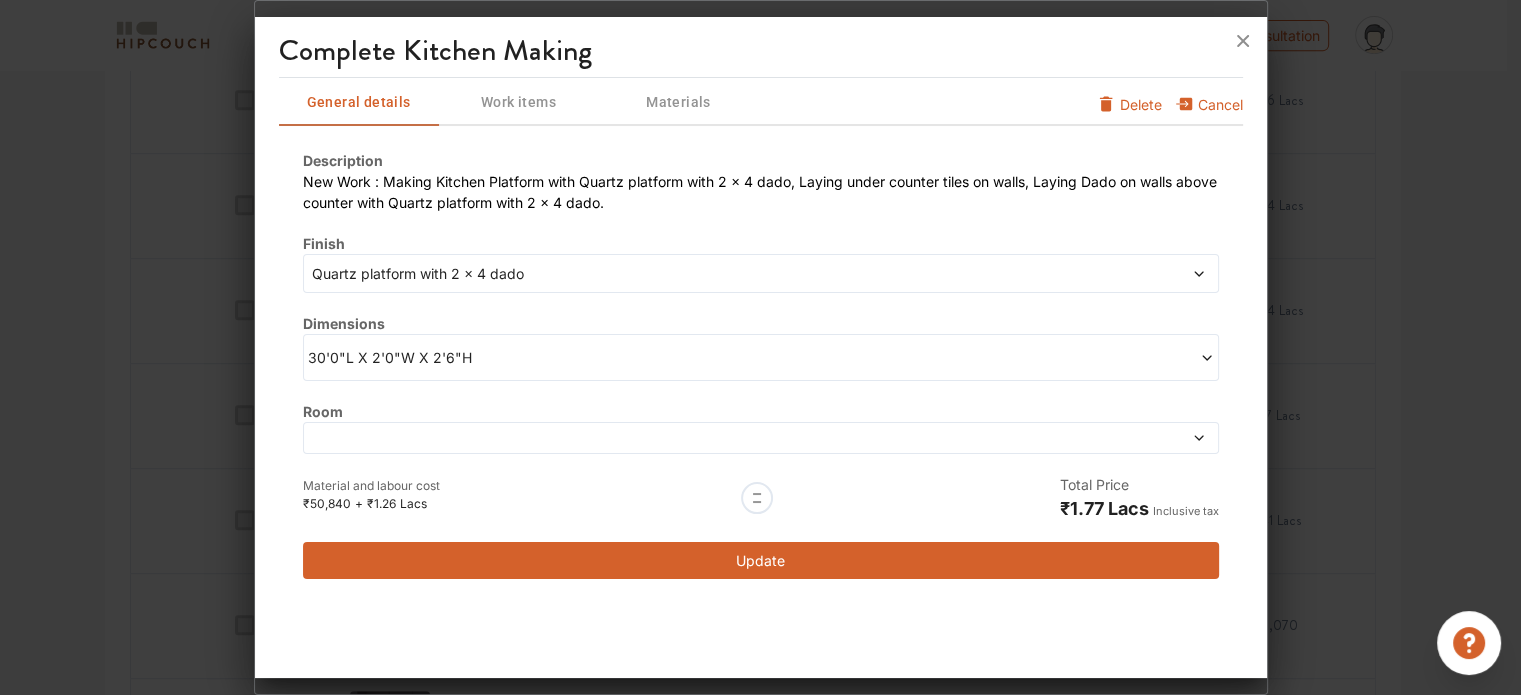 click 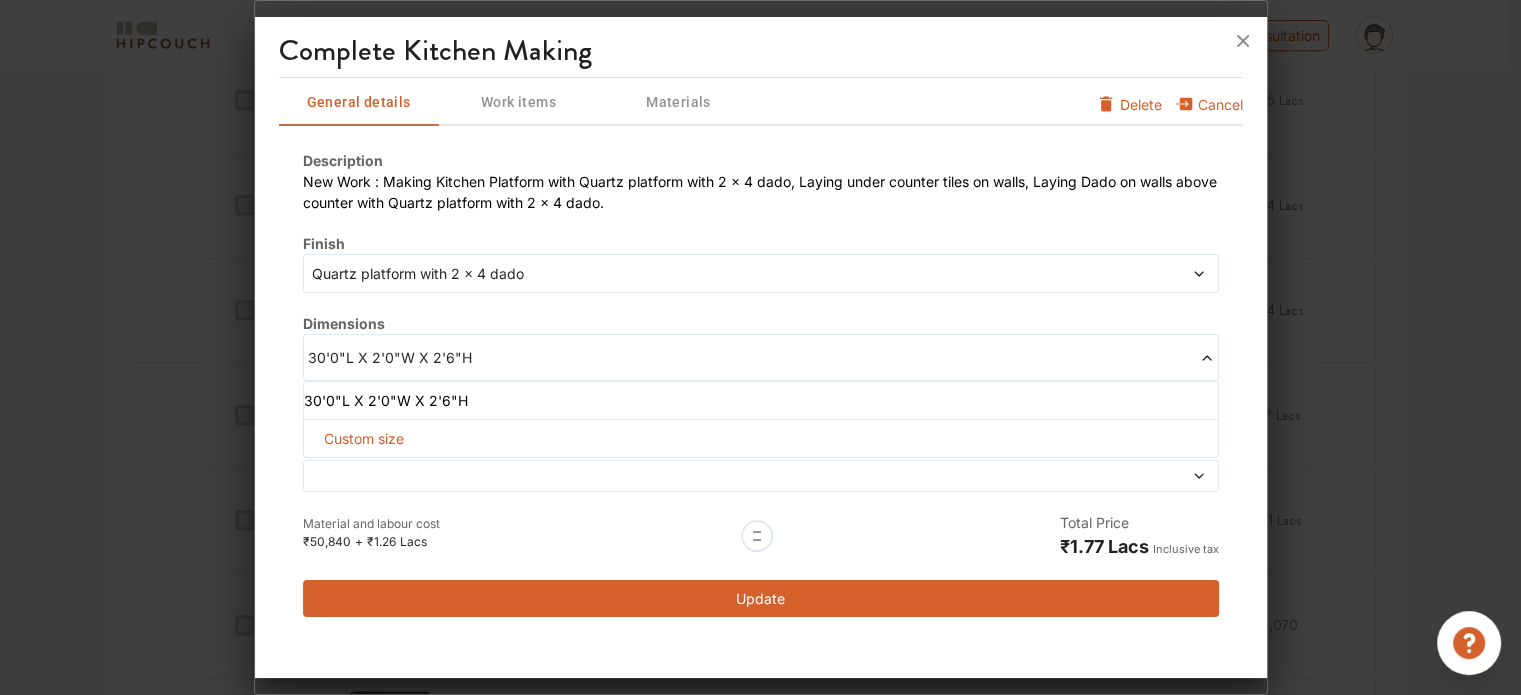 click on "Custom size" at bounding box center [364, 438] 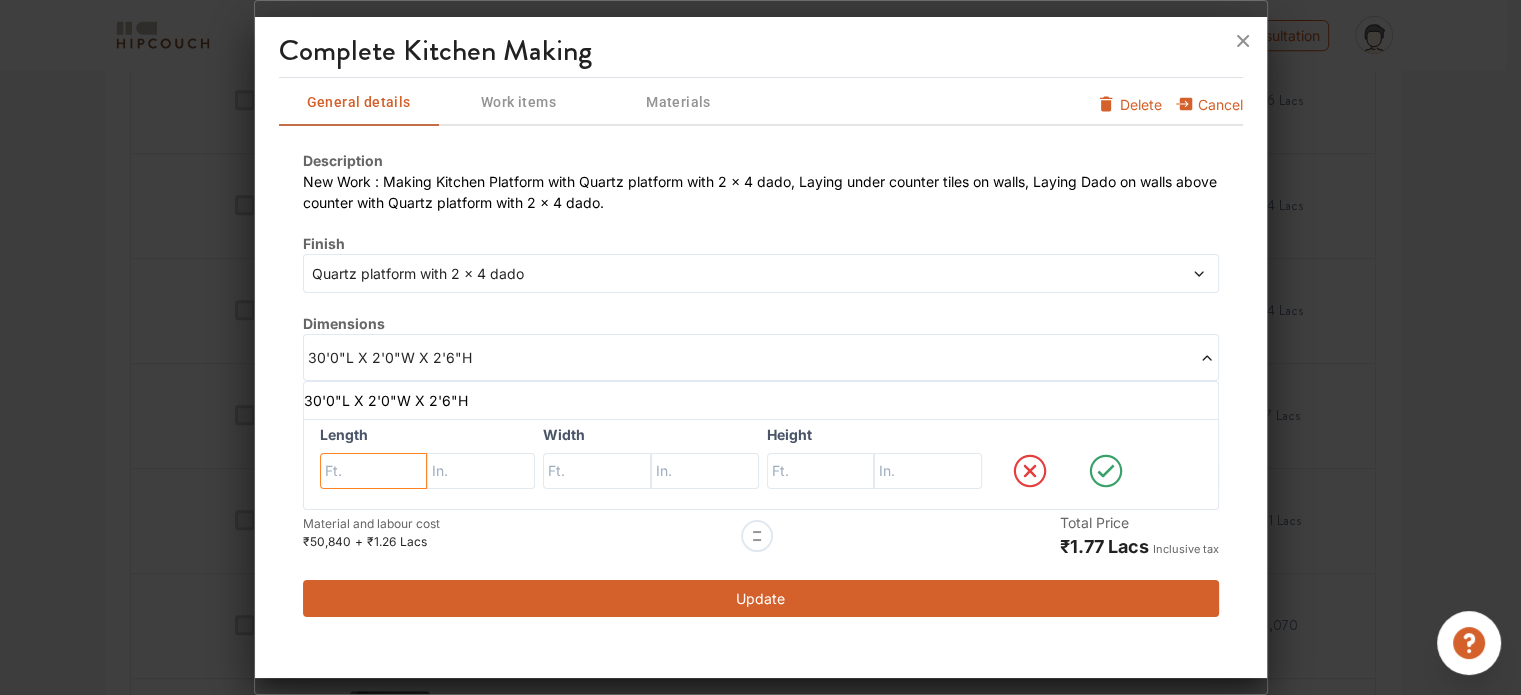 click at bounding box center [374, 471] 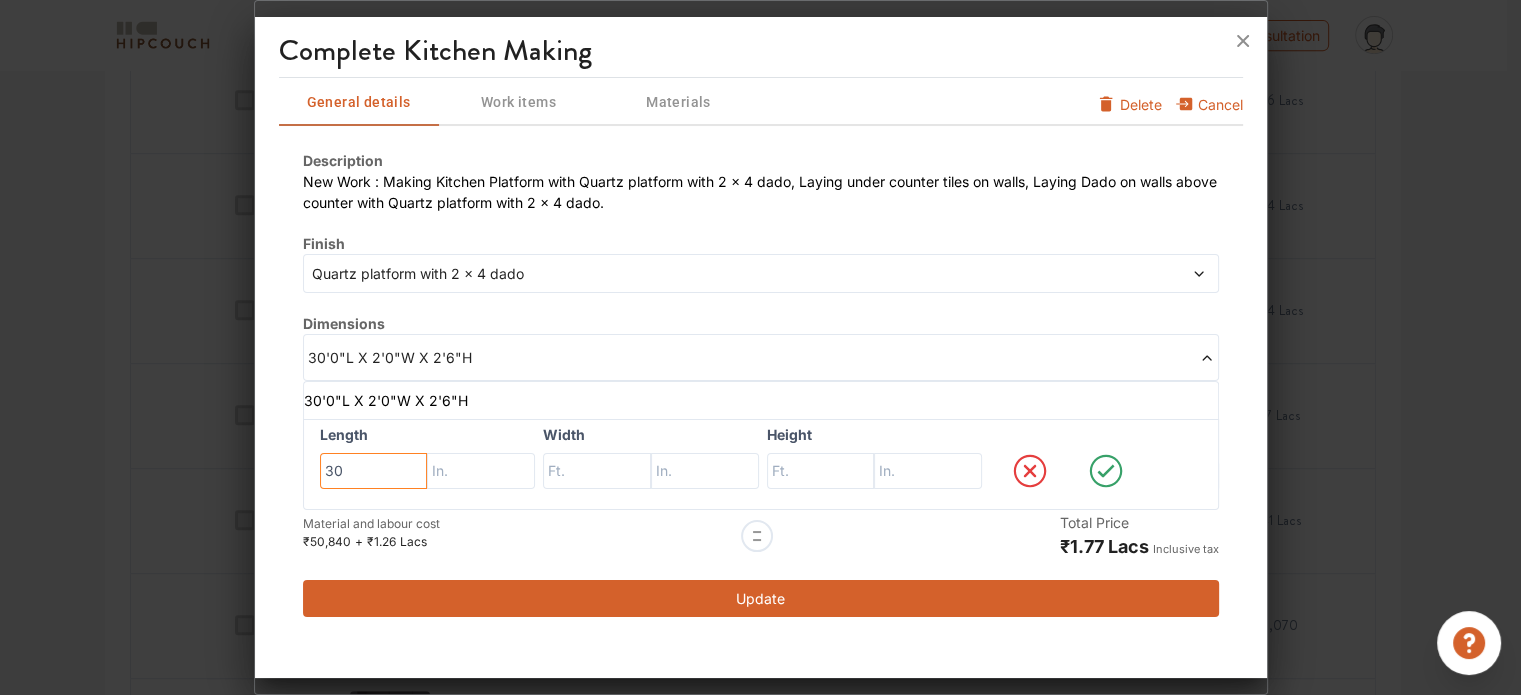 type on "30" 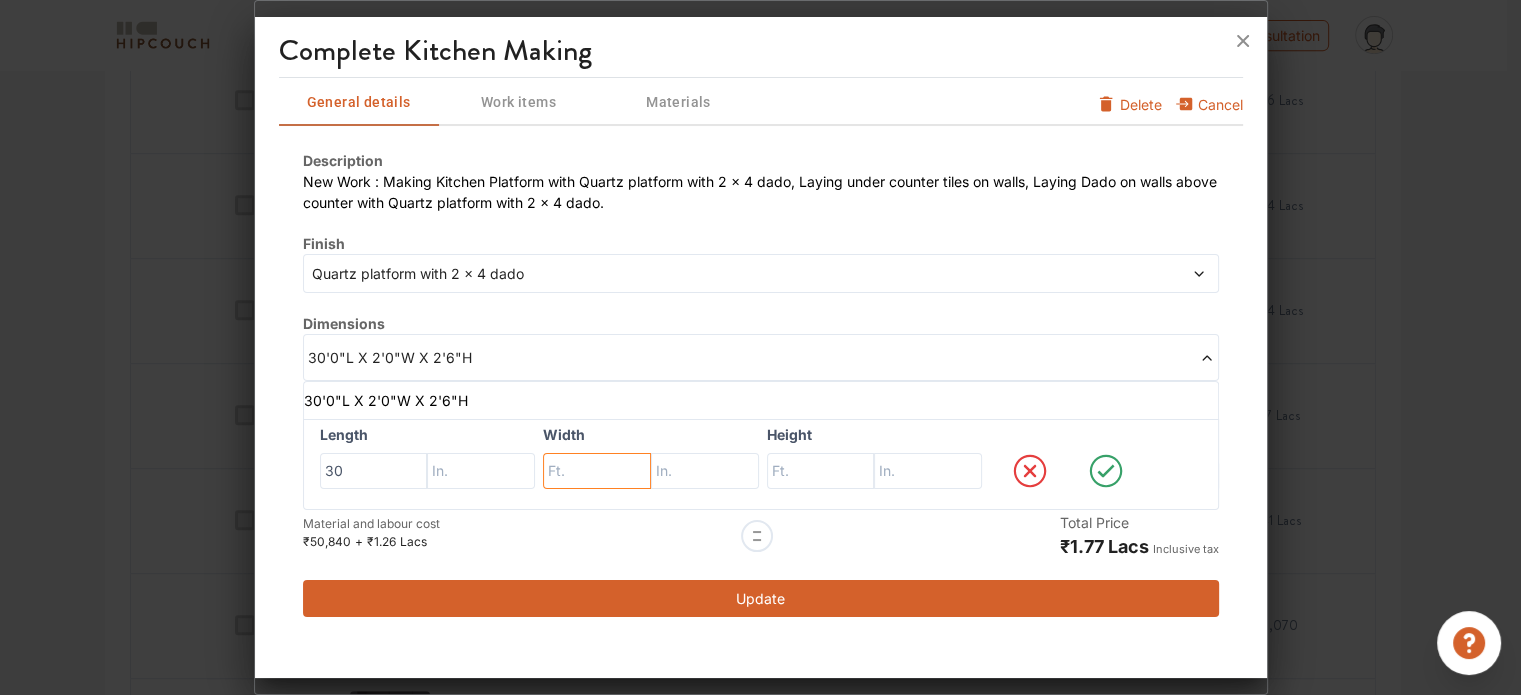 click at bounding box center [374, 471] 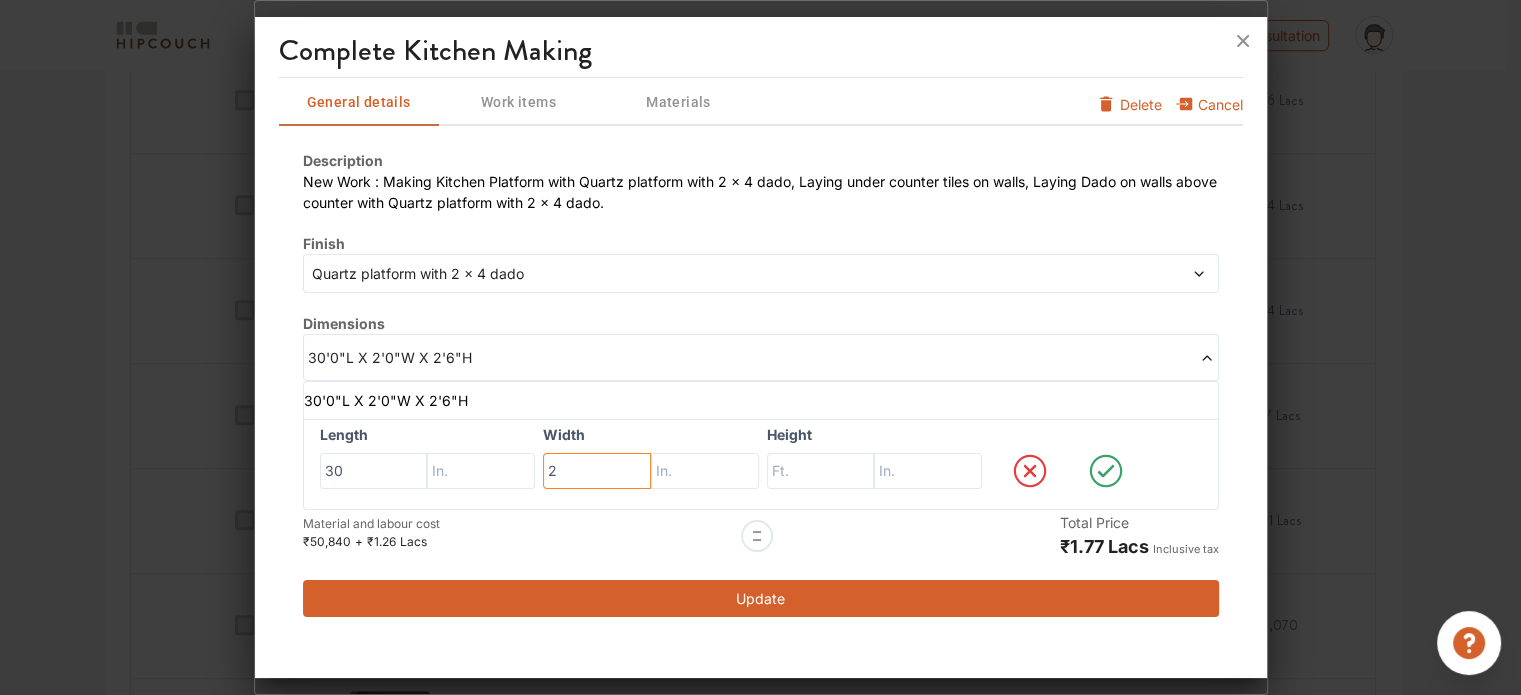 type on "2" 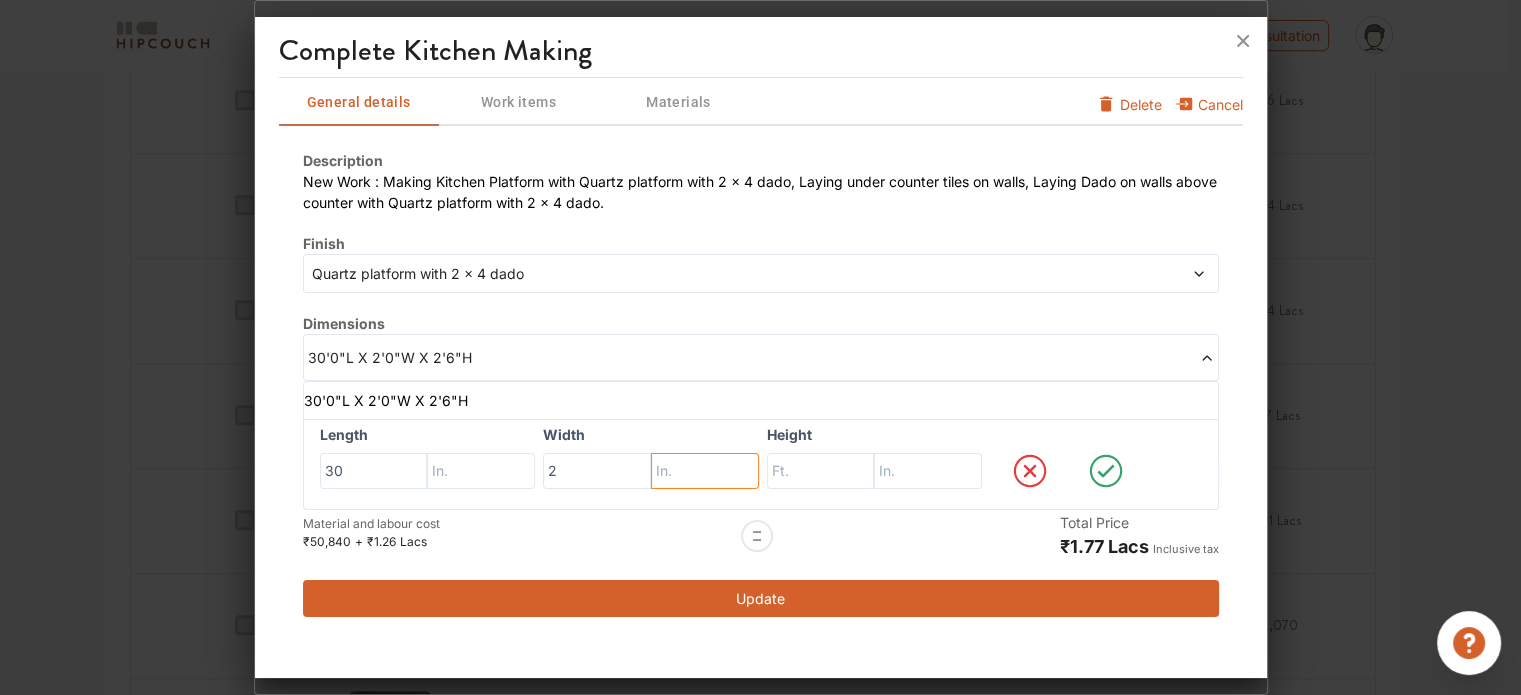 click at bounding box center (481, 471) 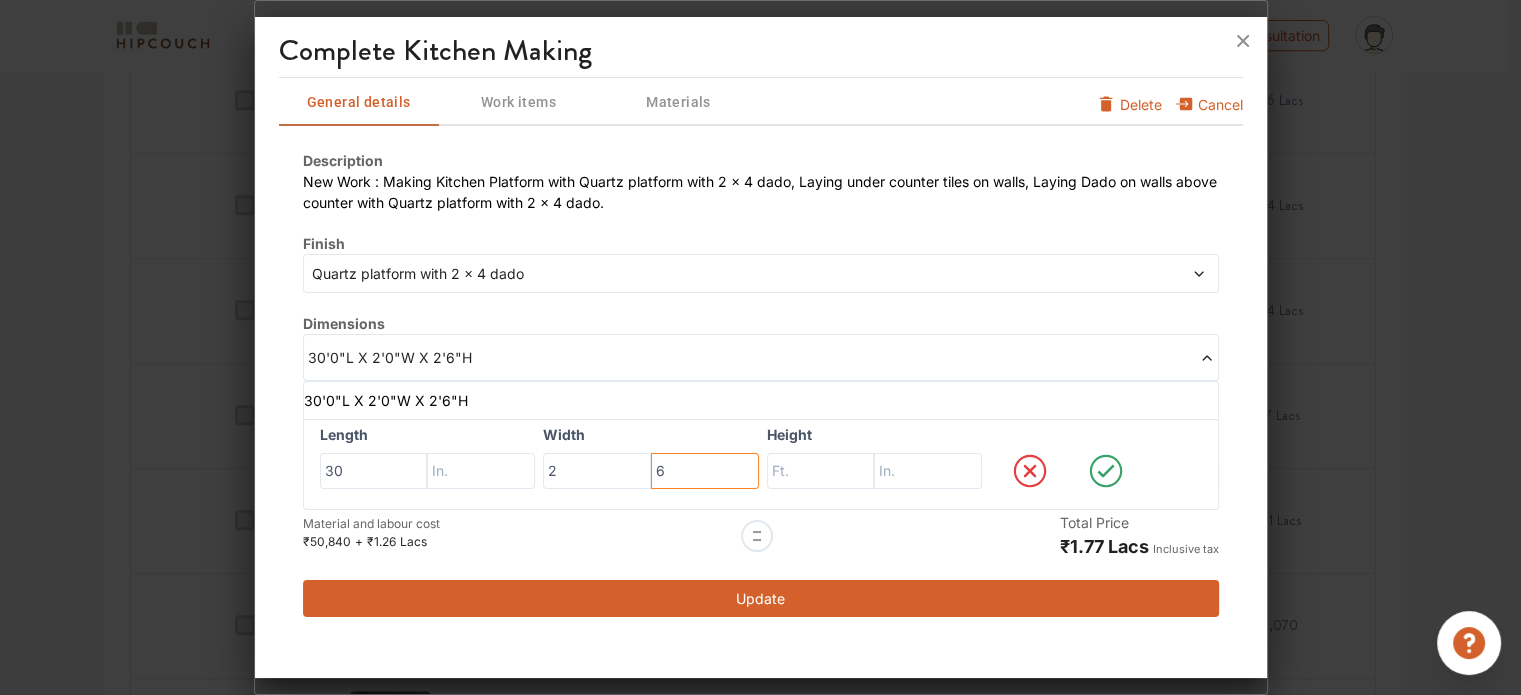 type on "6" 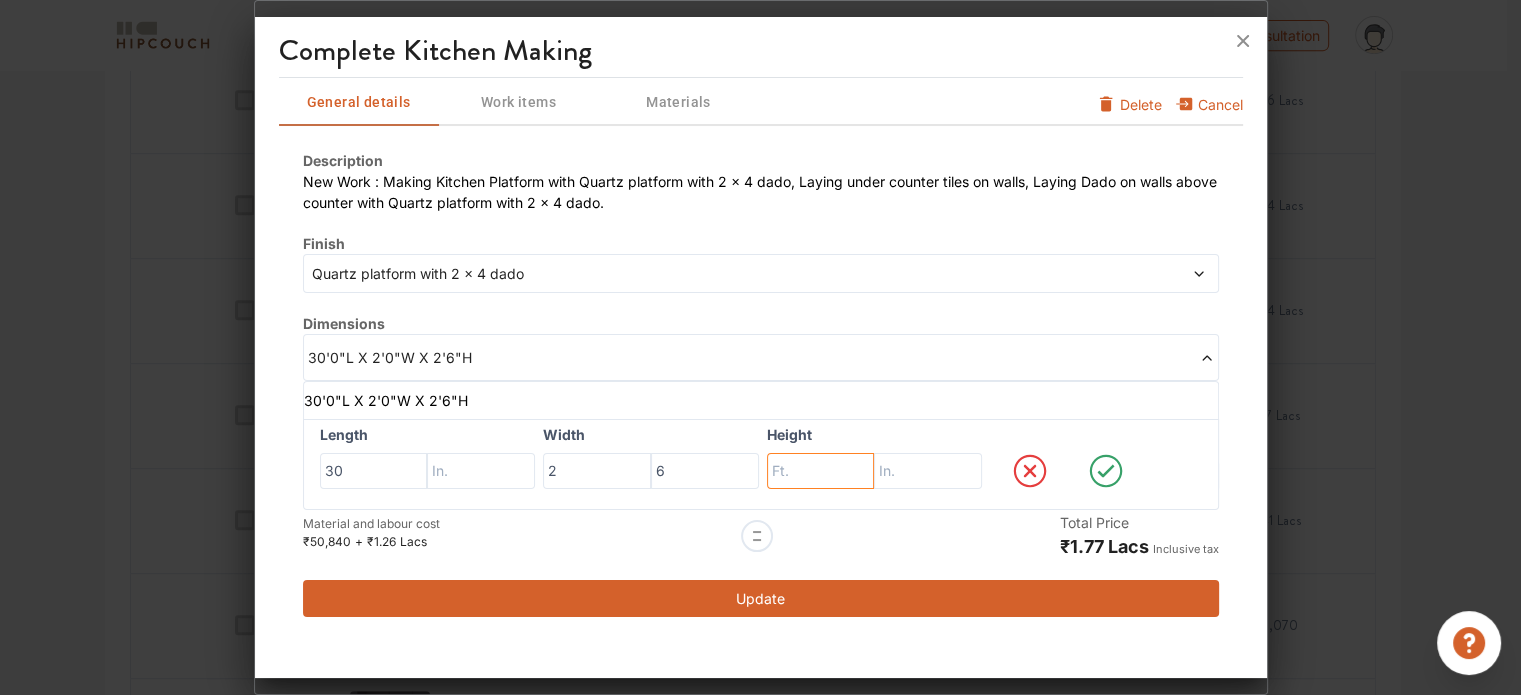 click at bounding box center [374, 471] 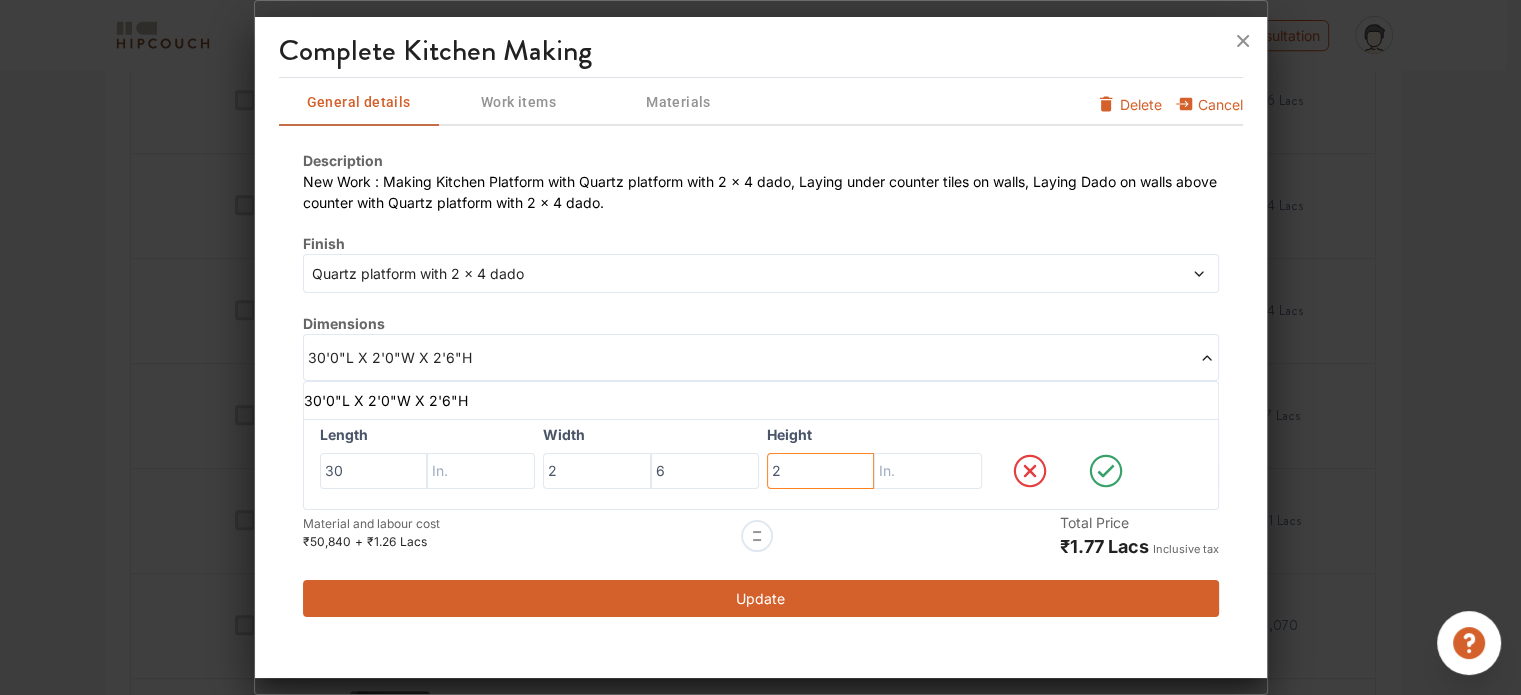 type on "2" 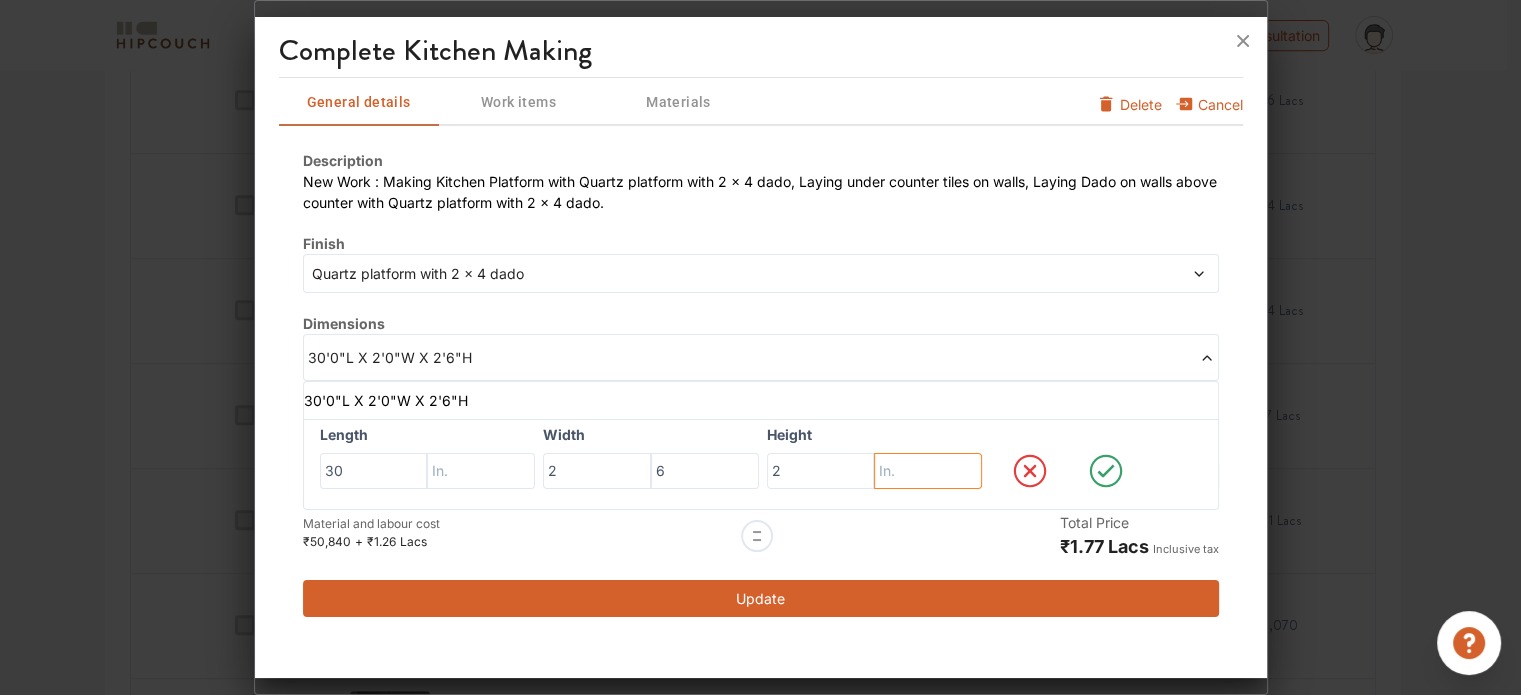 click at bounding box center [481, 471] 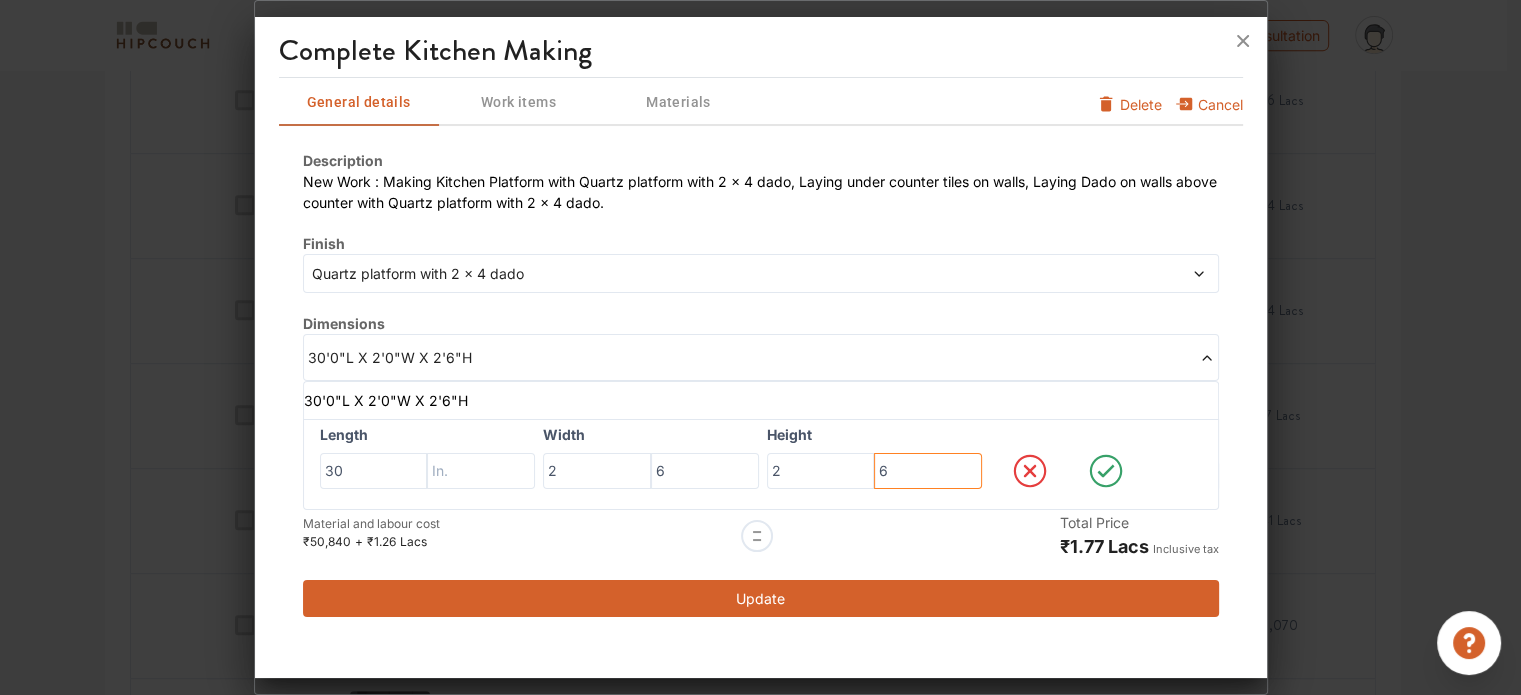 type on "6" 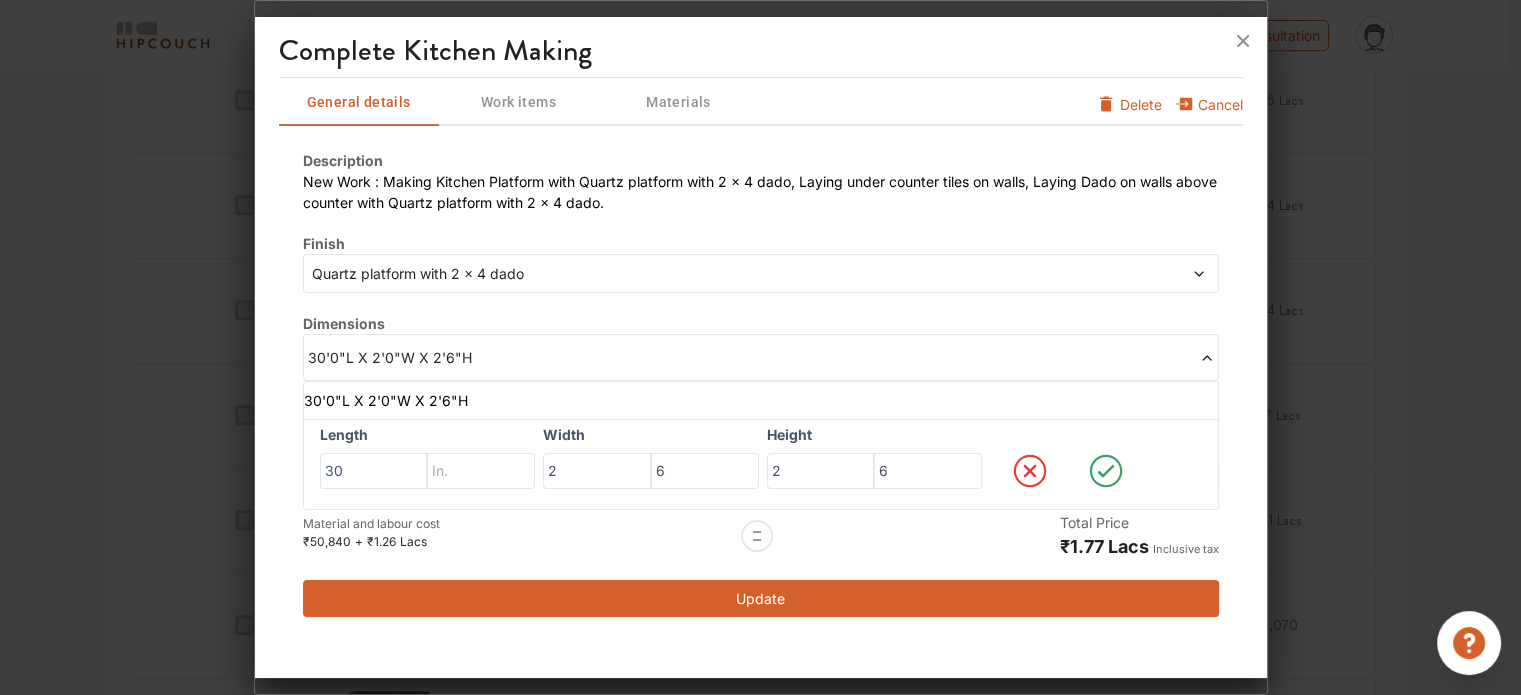click 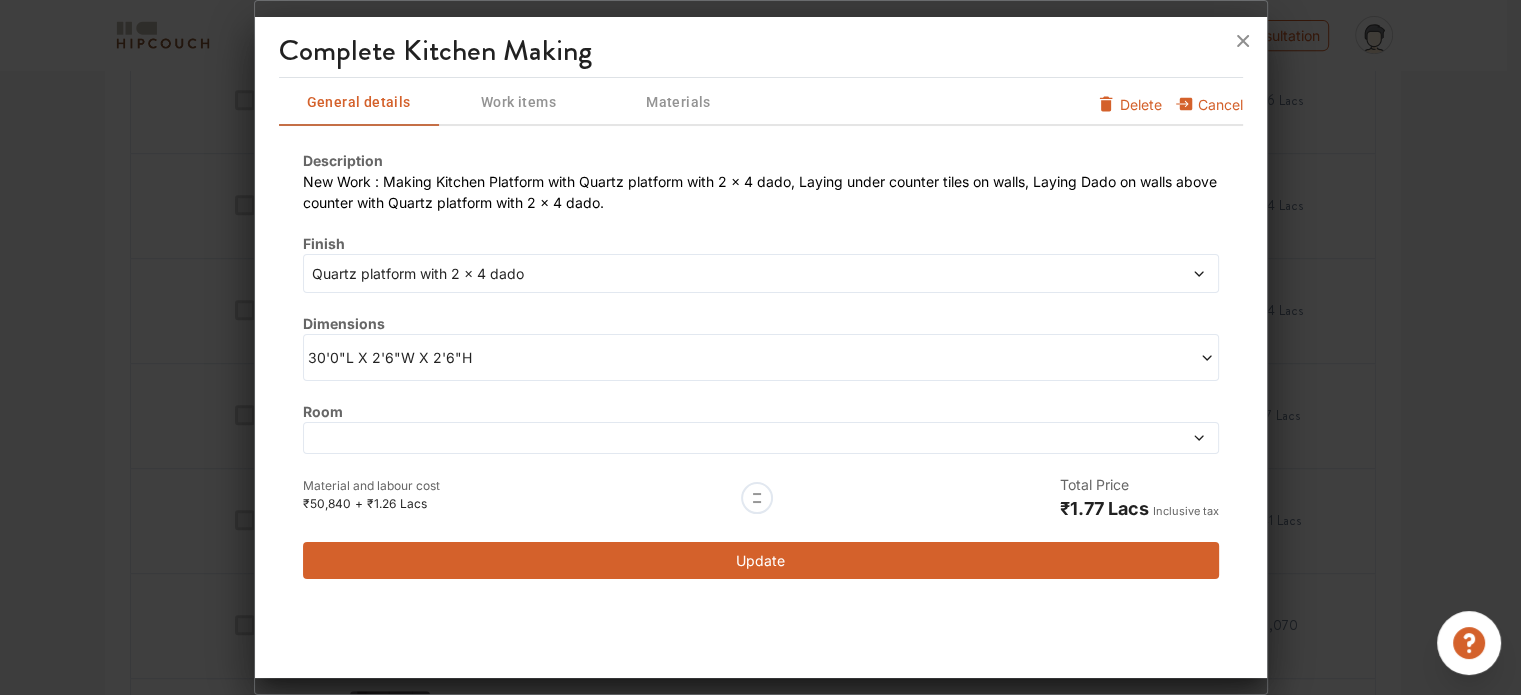 click on "Update" at bounding box center [761, 560] 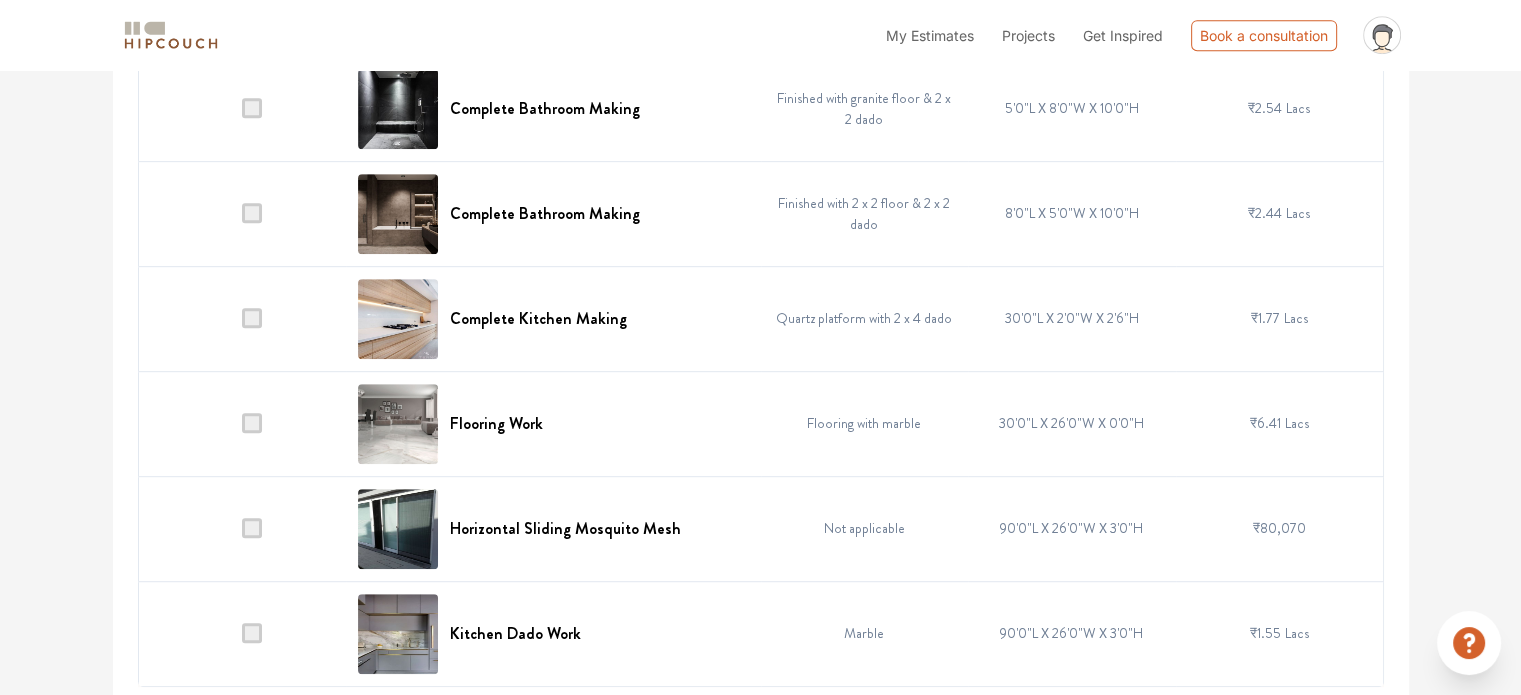 scroll, scrollTop: 1004, scrollLeft: 0, axis: vertical 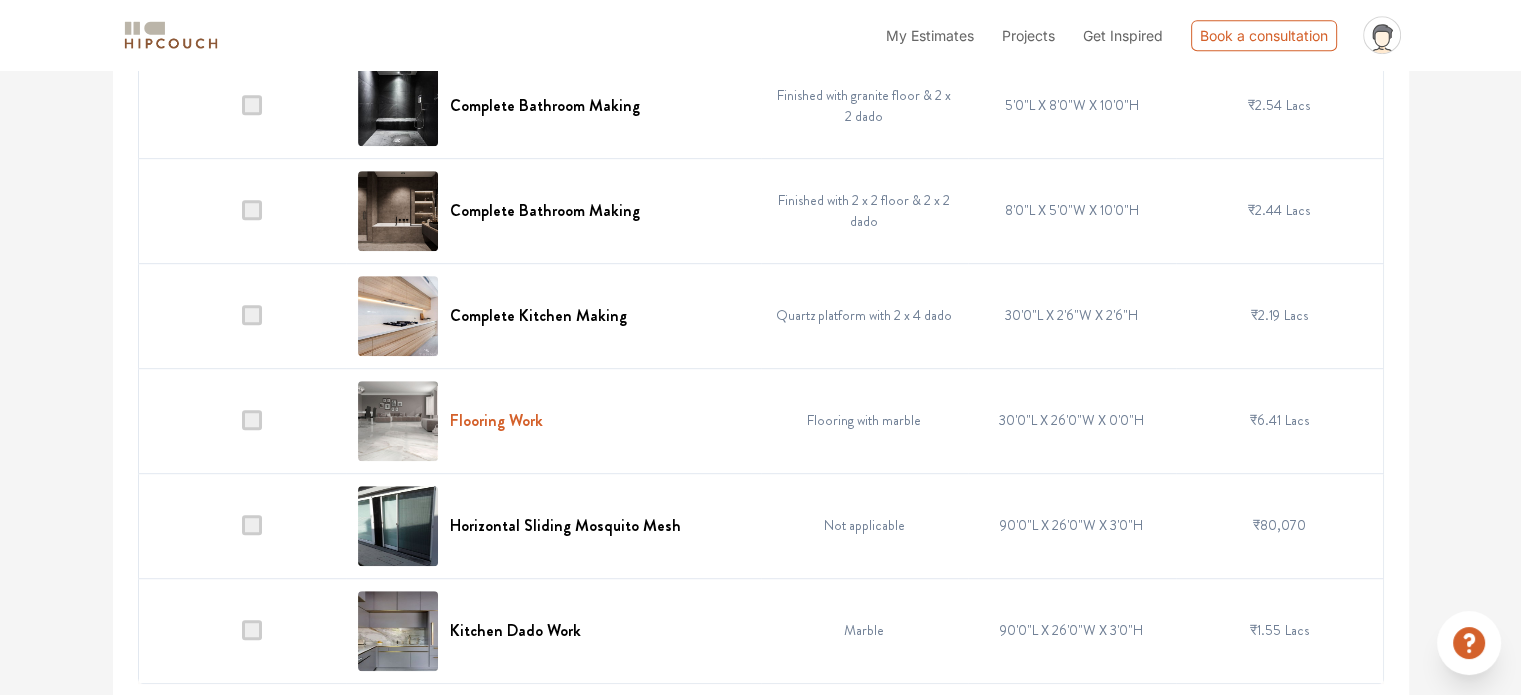 click on "Flooring Work" at bounding box center [496, 420] 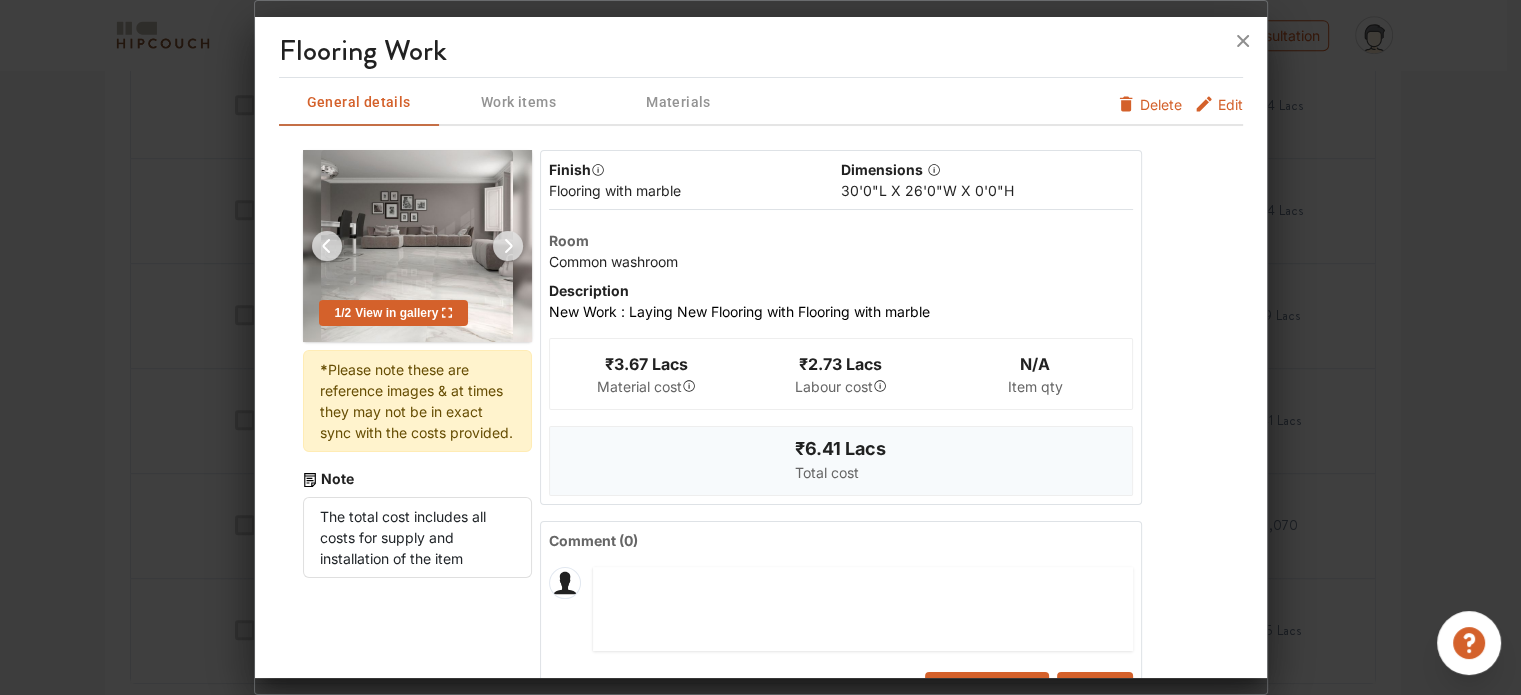 click on "Edit" at bounding box center [1230, 110] 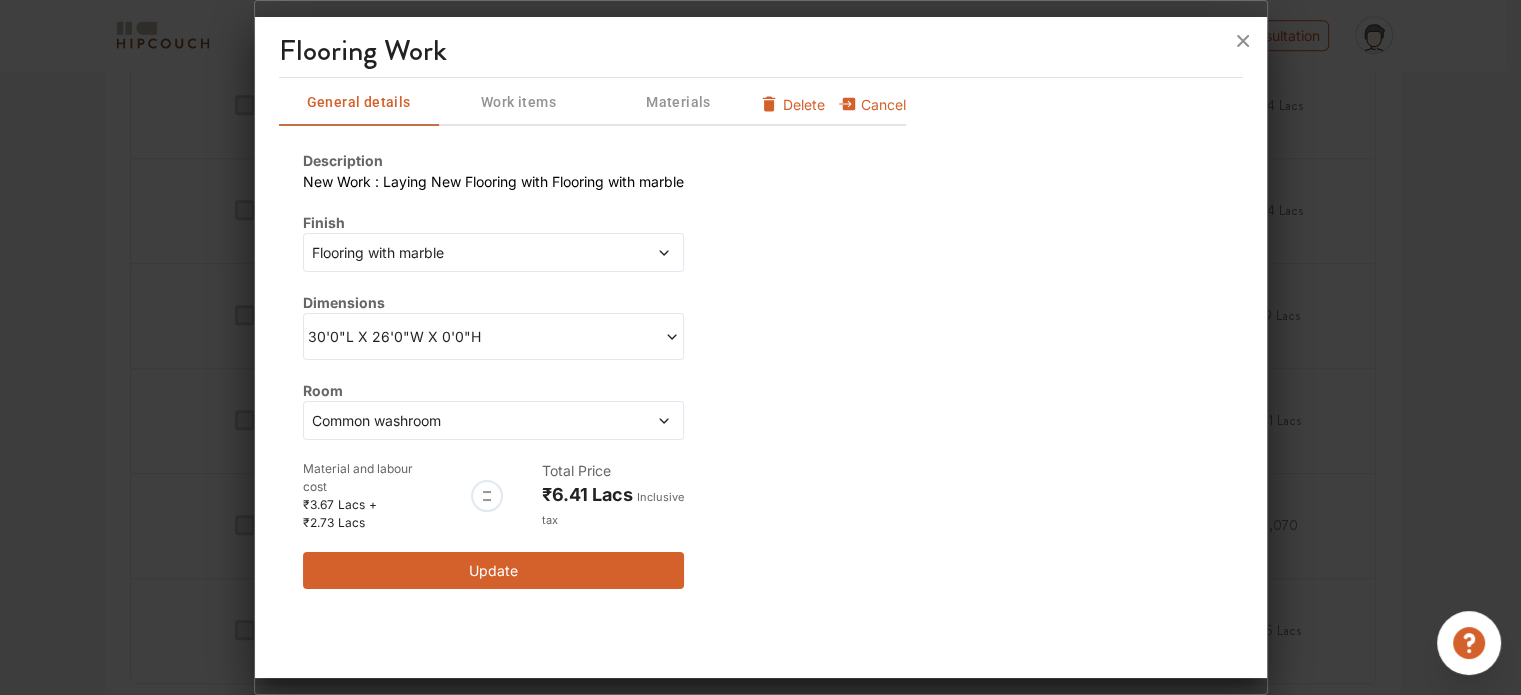 click on "30'0"L X 26'0"W X 0'0"H" at bounding box center [401, 336] 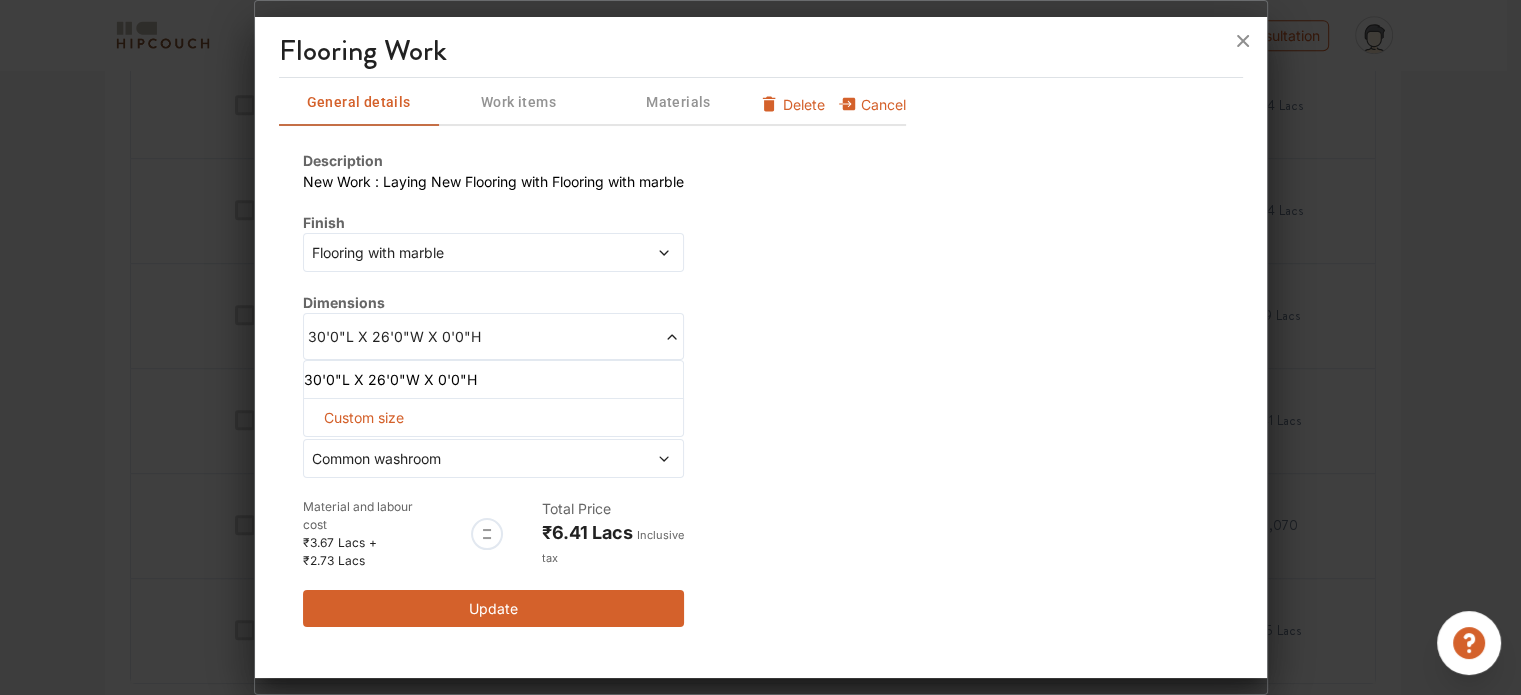 click on "Custom size" at bounding box center [364, 417] 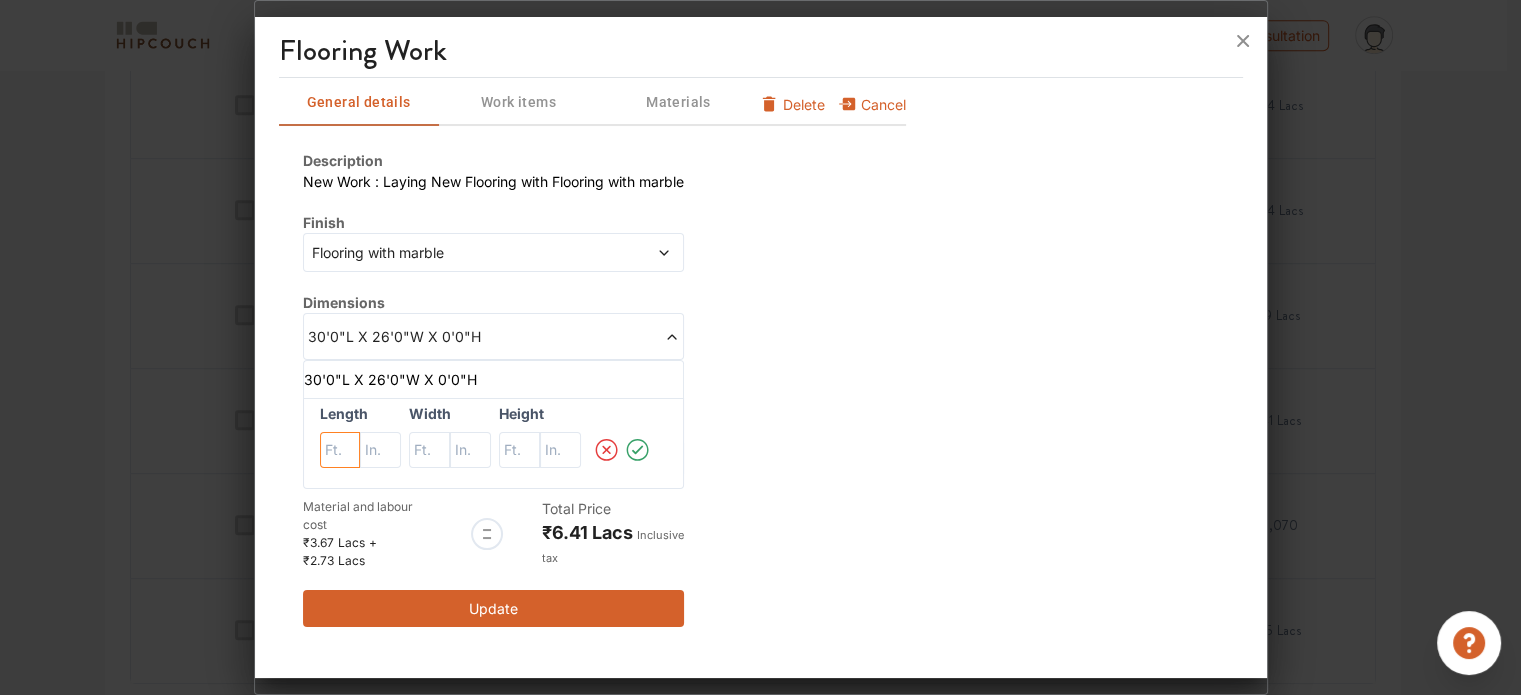 click at bounding box center (340, 450) 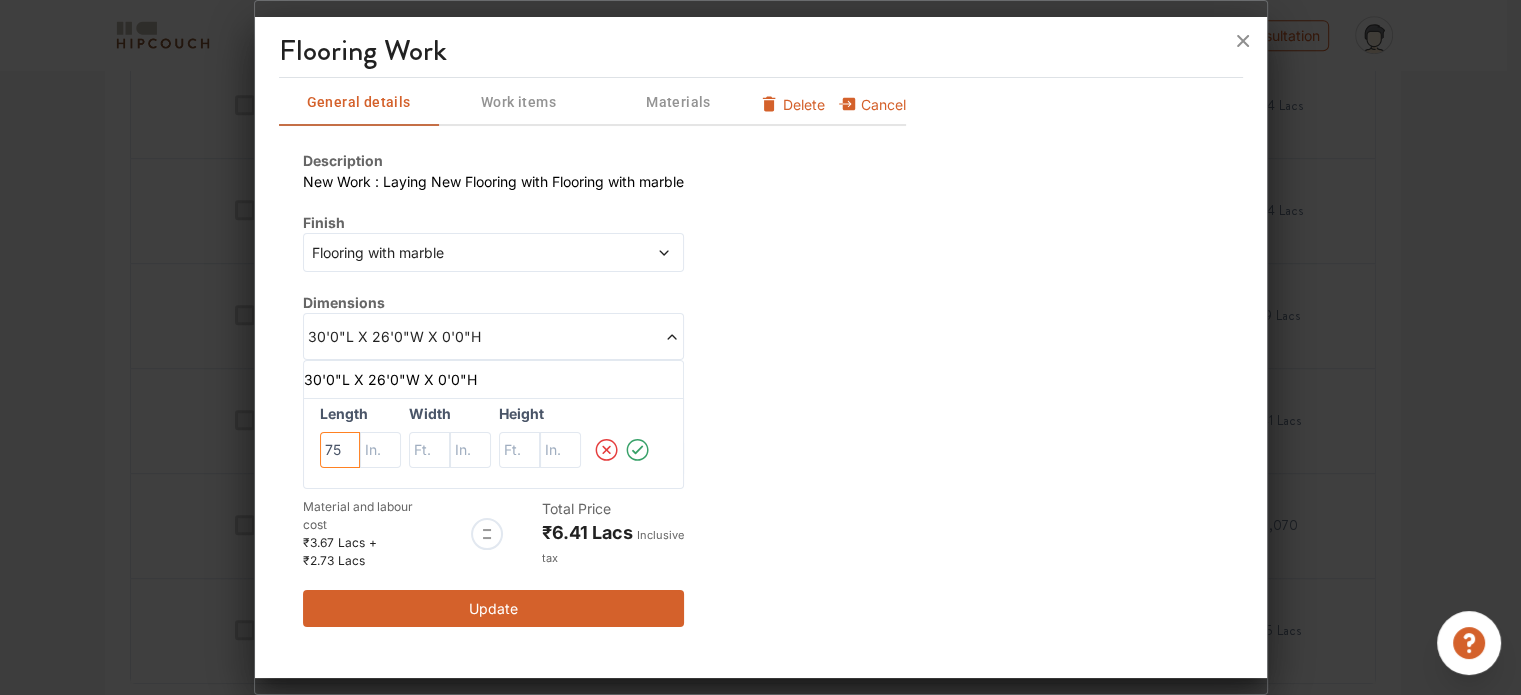 type on "75" 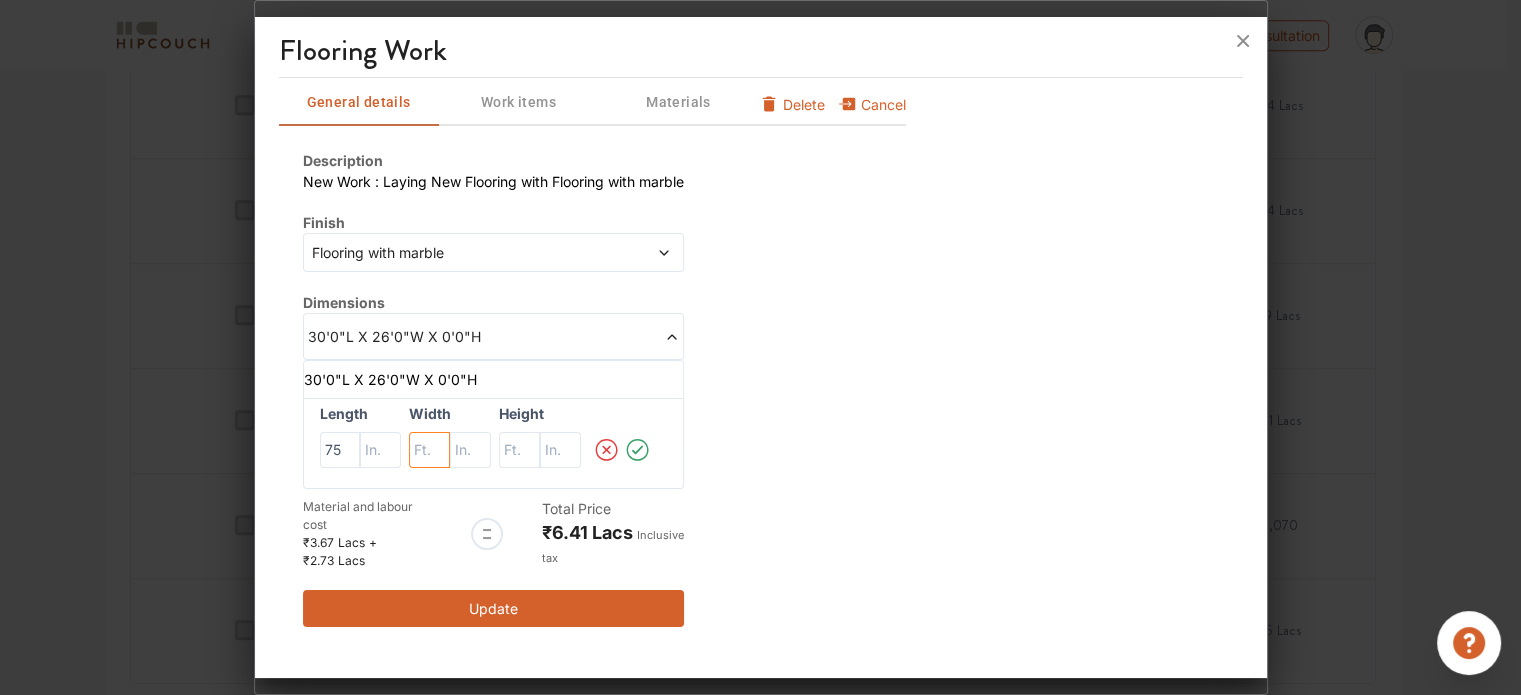 click at bounding box center [340, 450] 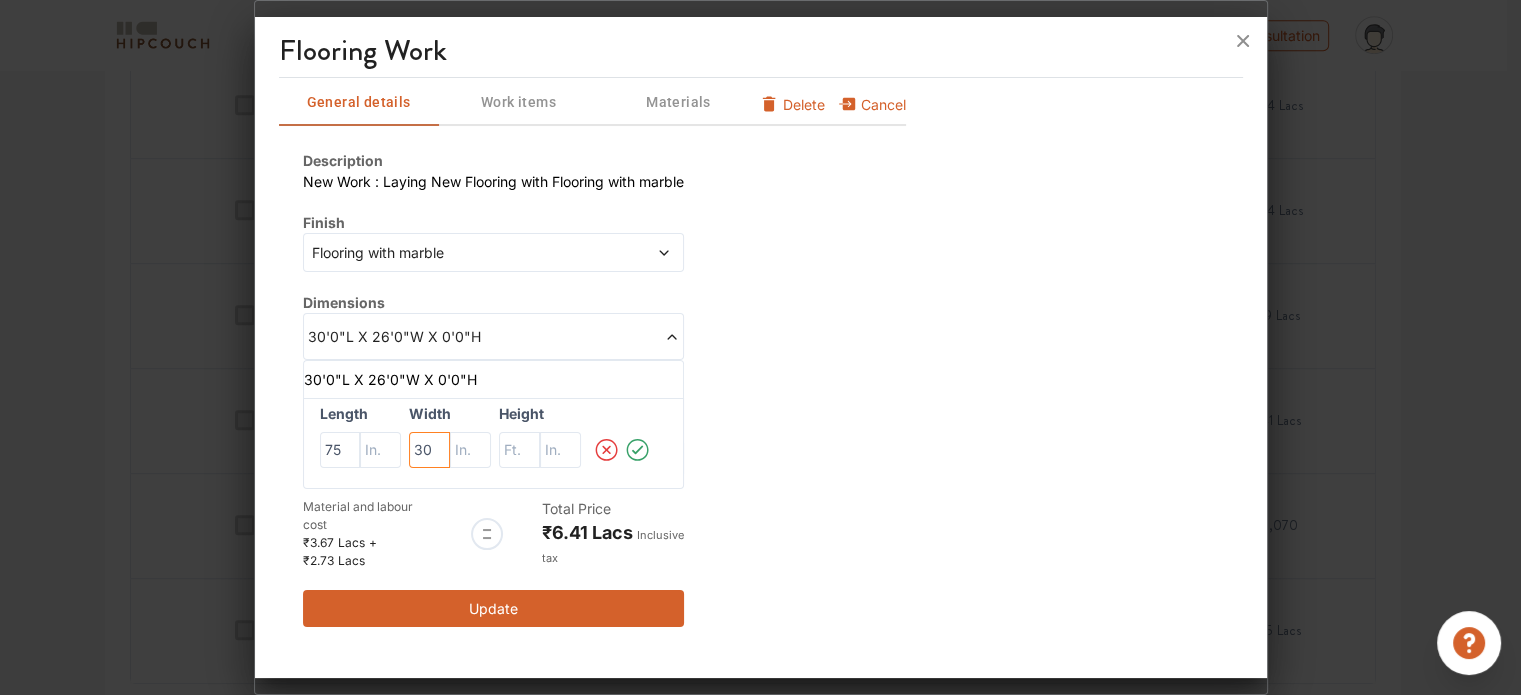 type on "30" 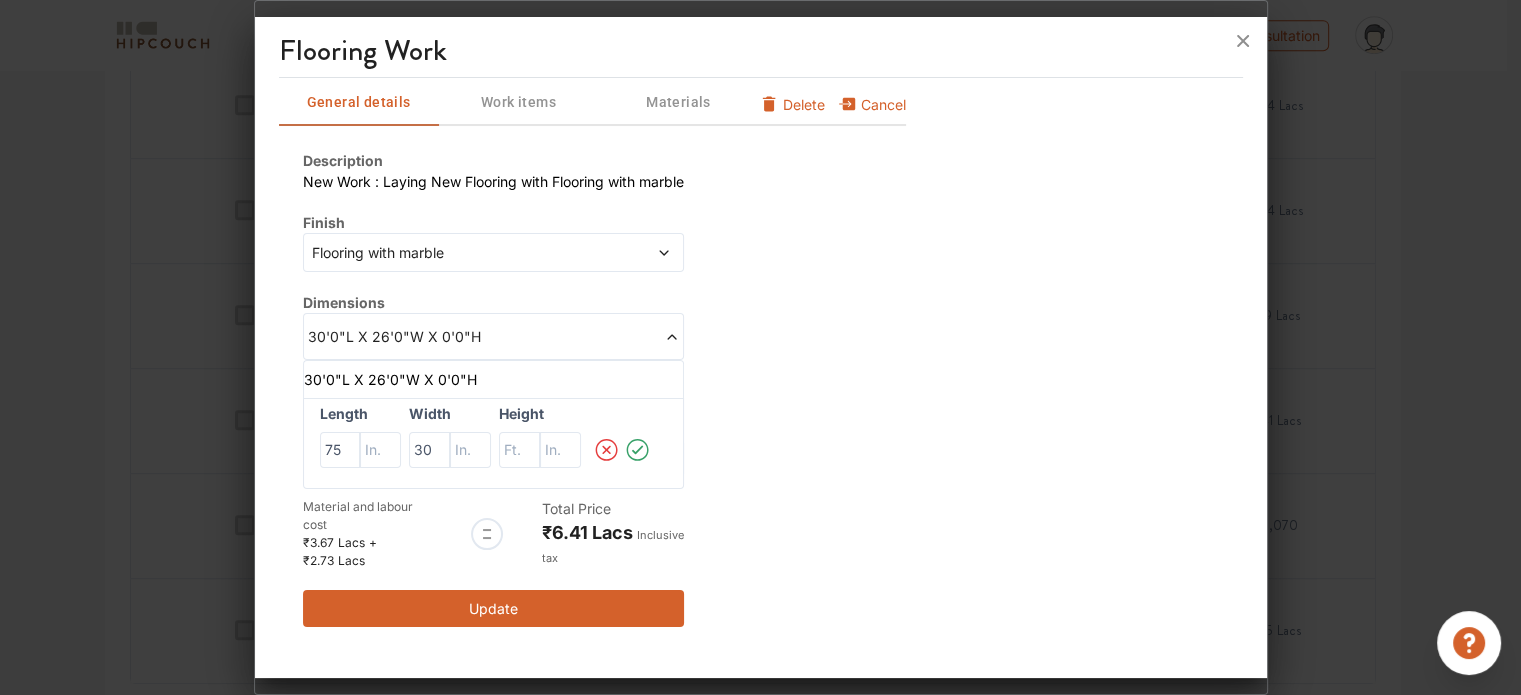 click 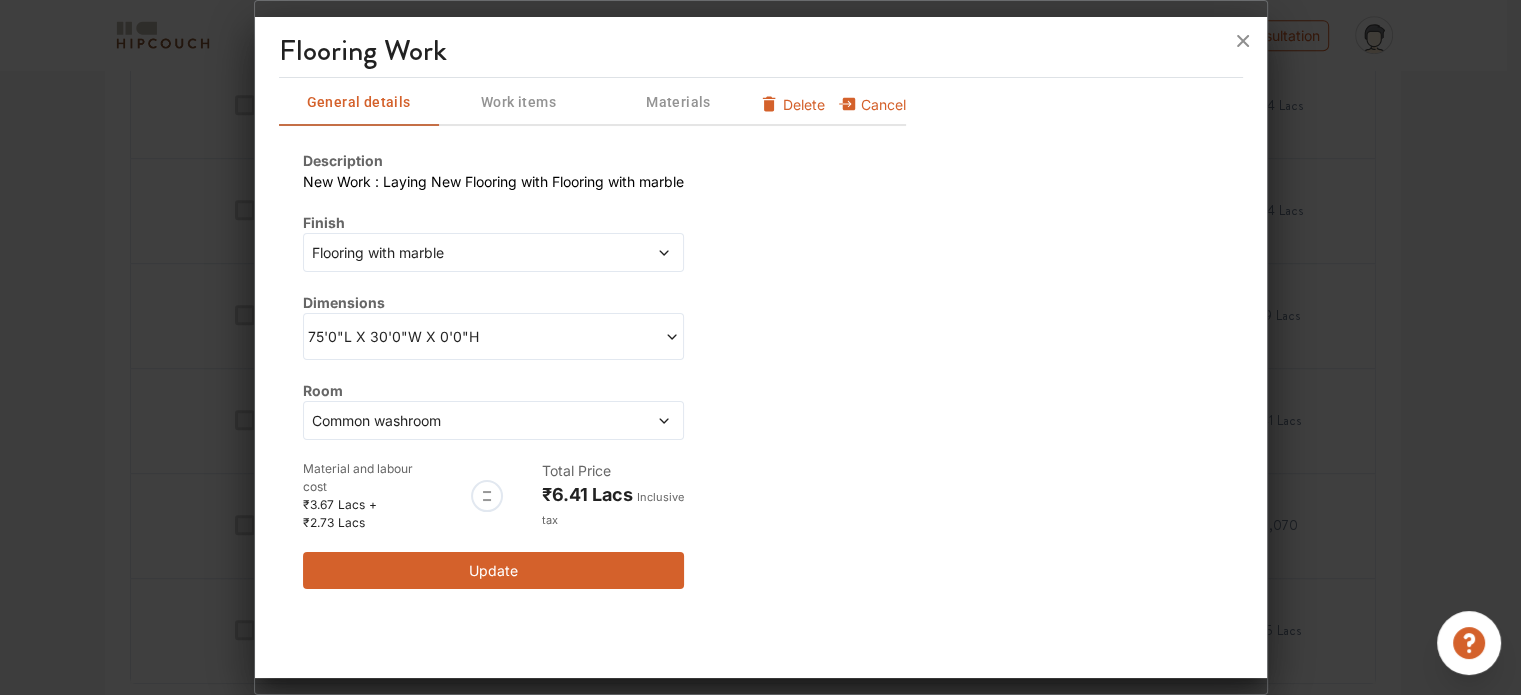 click on "Update" at bounding box center (493, 570) 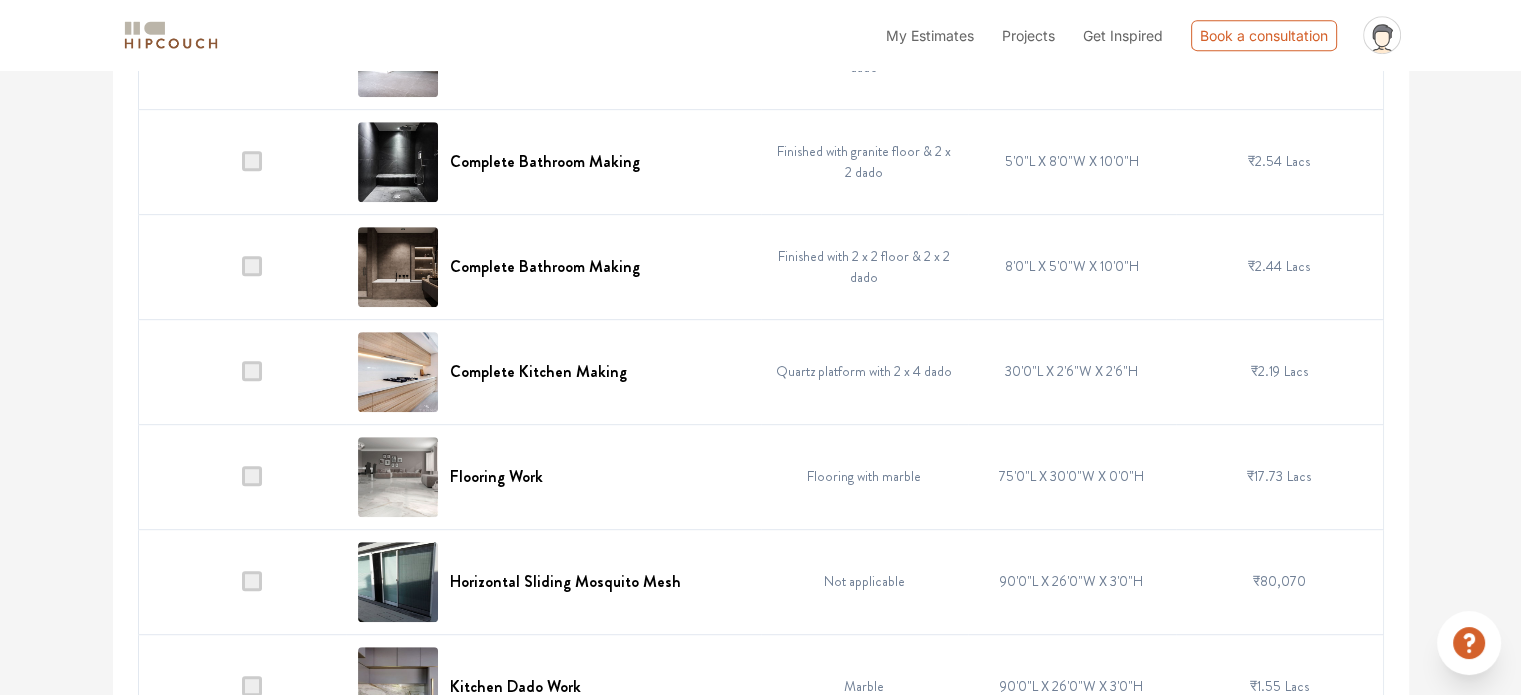 scroll, scrollTop: 1004, scrollLeft: 0, axis: vertical 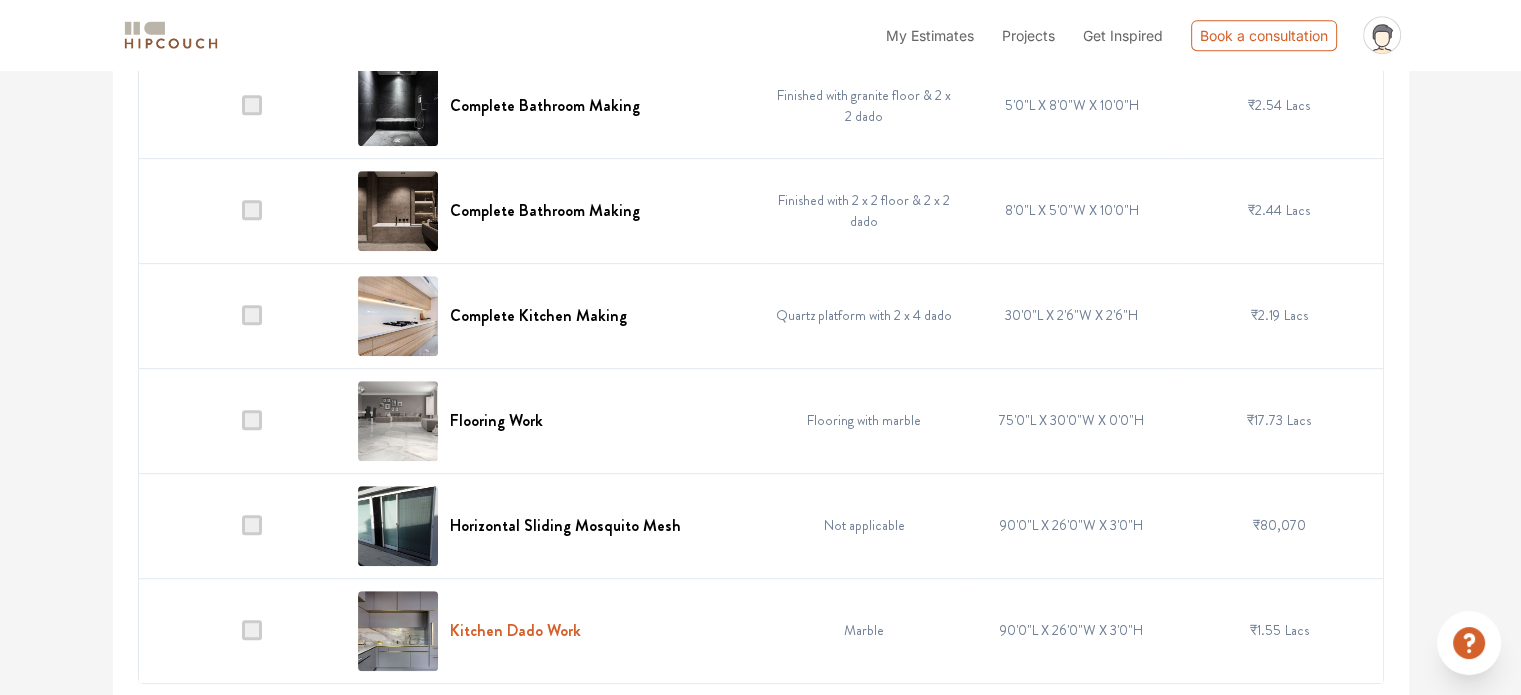 click on "Kitchen Dado Work" at bounding box center [515, 630] 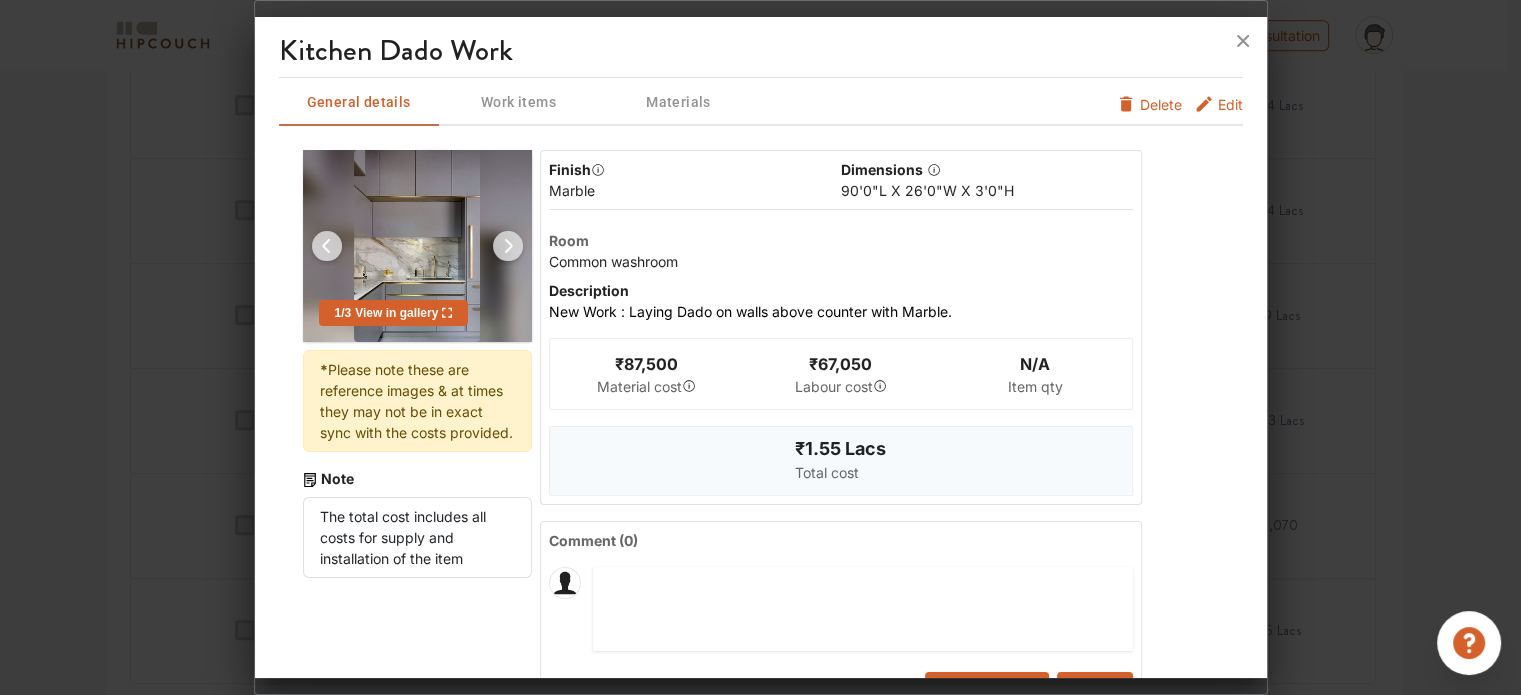 click on "Edit" at bounding box center (1230, 110) 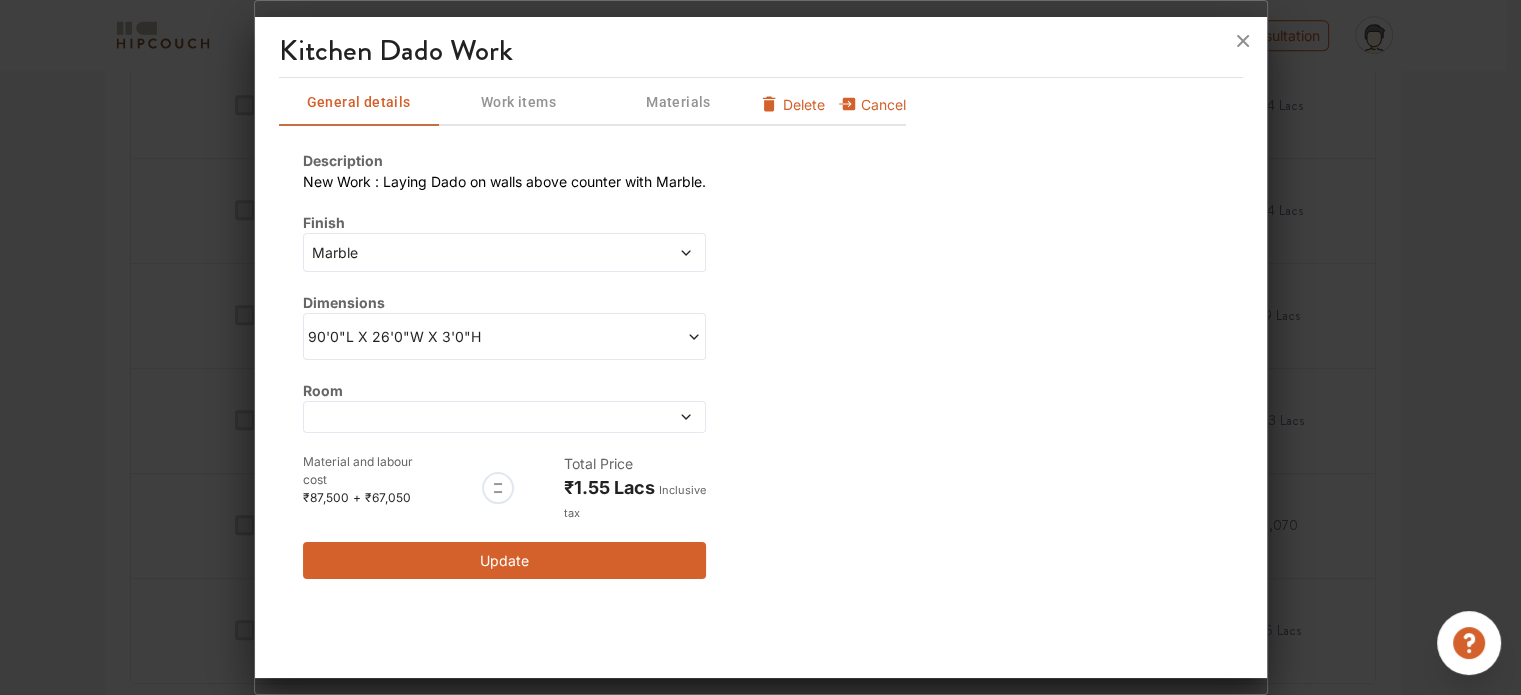 click on "Update" at bounding box center [504, 560] 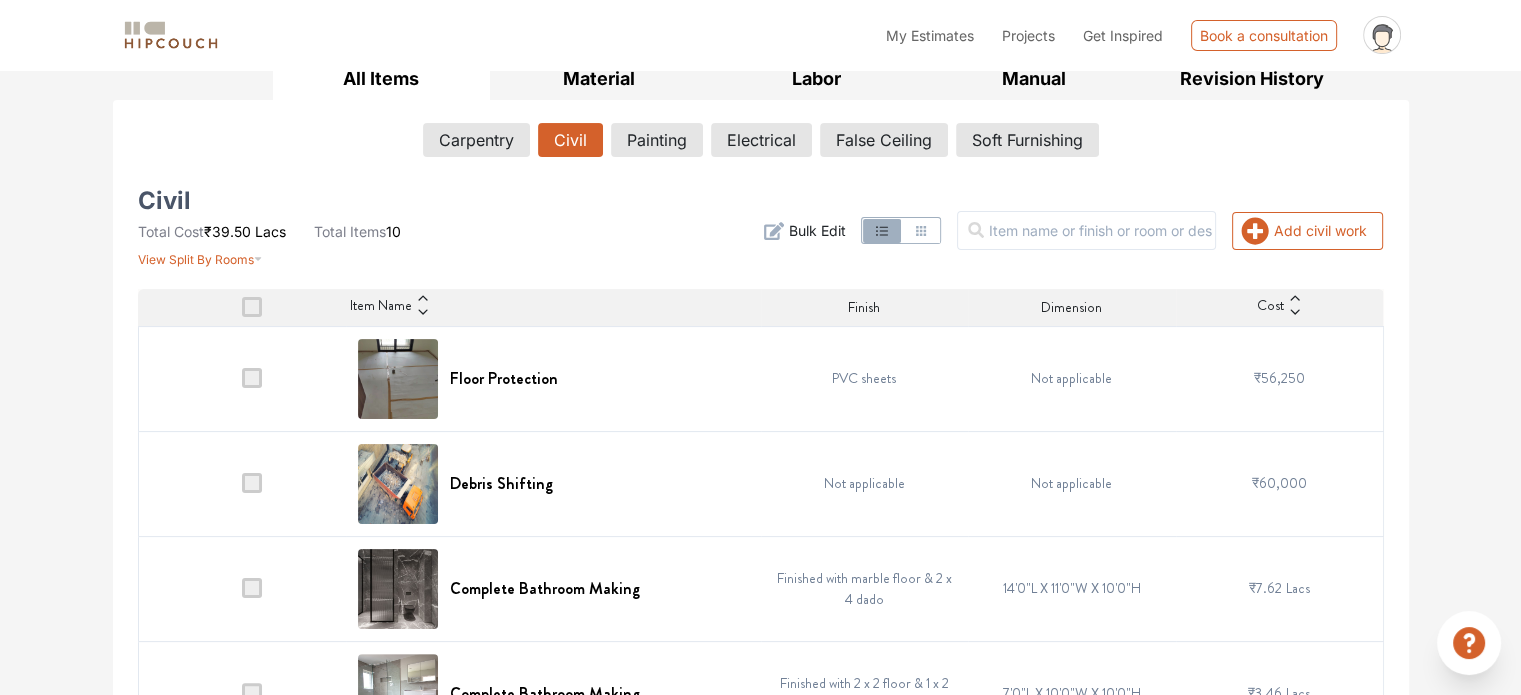 scroll, scrollTop: 304, scrollLeft: 0, axis: vertical 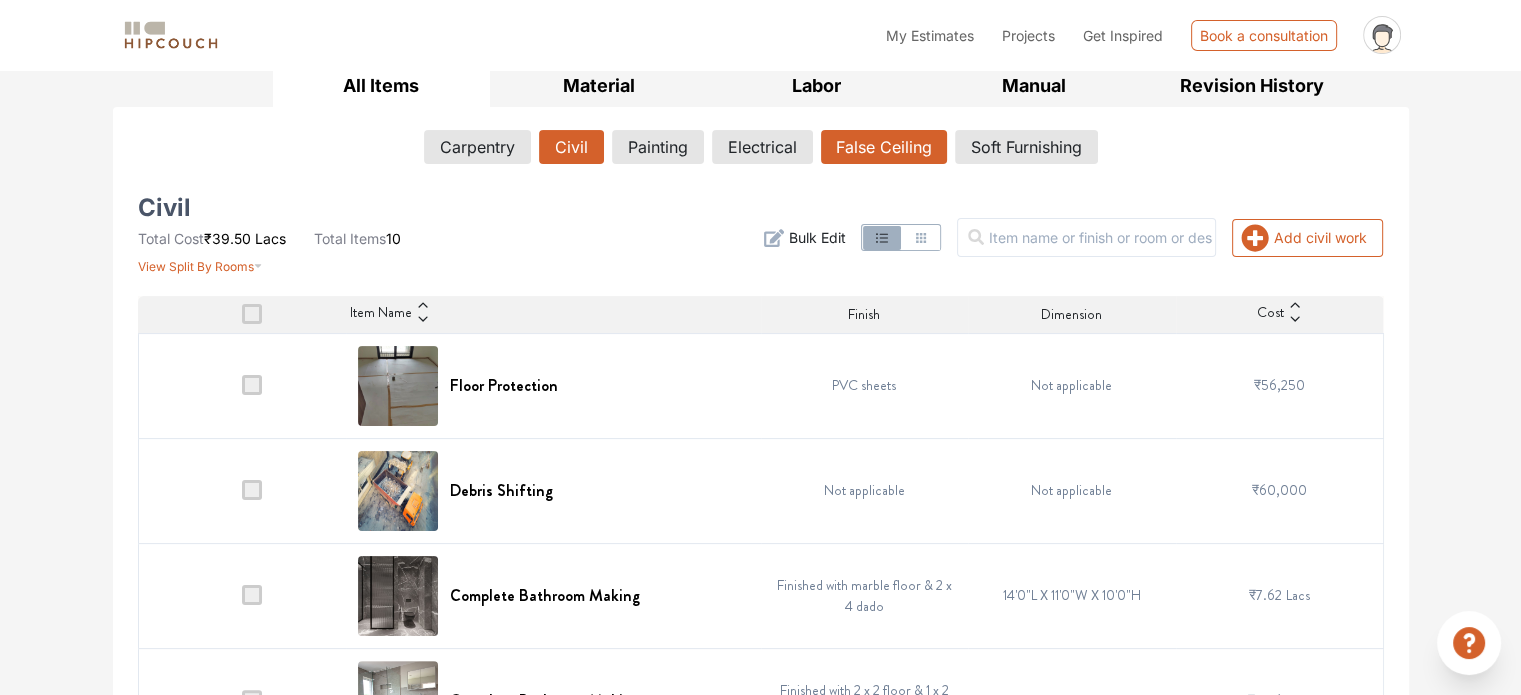 click on "False Ceiling" at bounding box center [884, 147] 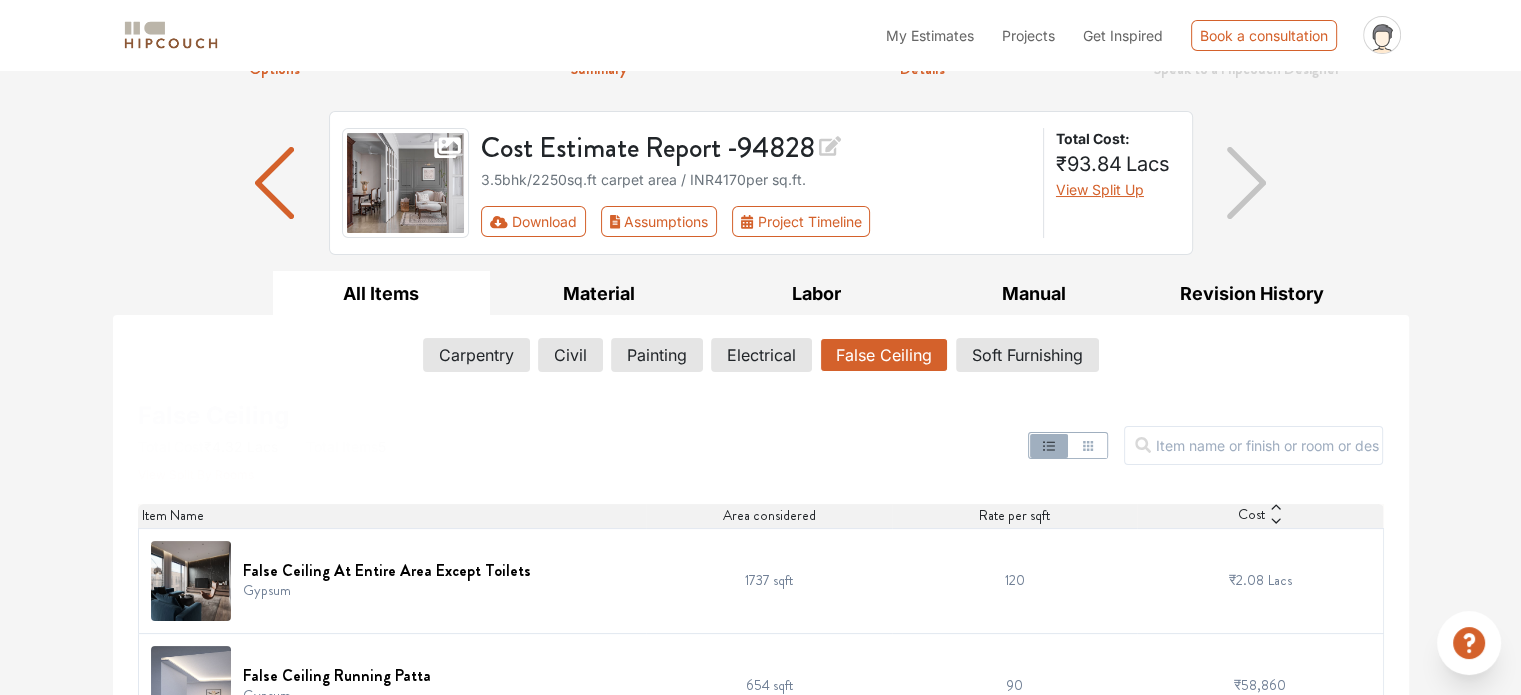 scroll, scrollTop: 100, scrollLeft: 0, axis: vertical 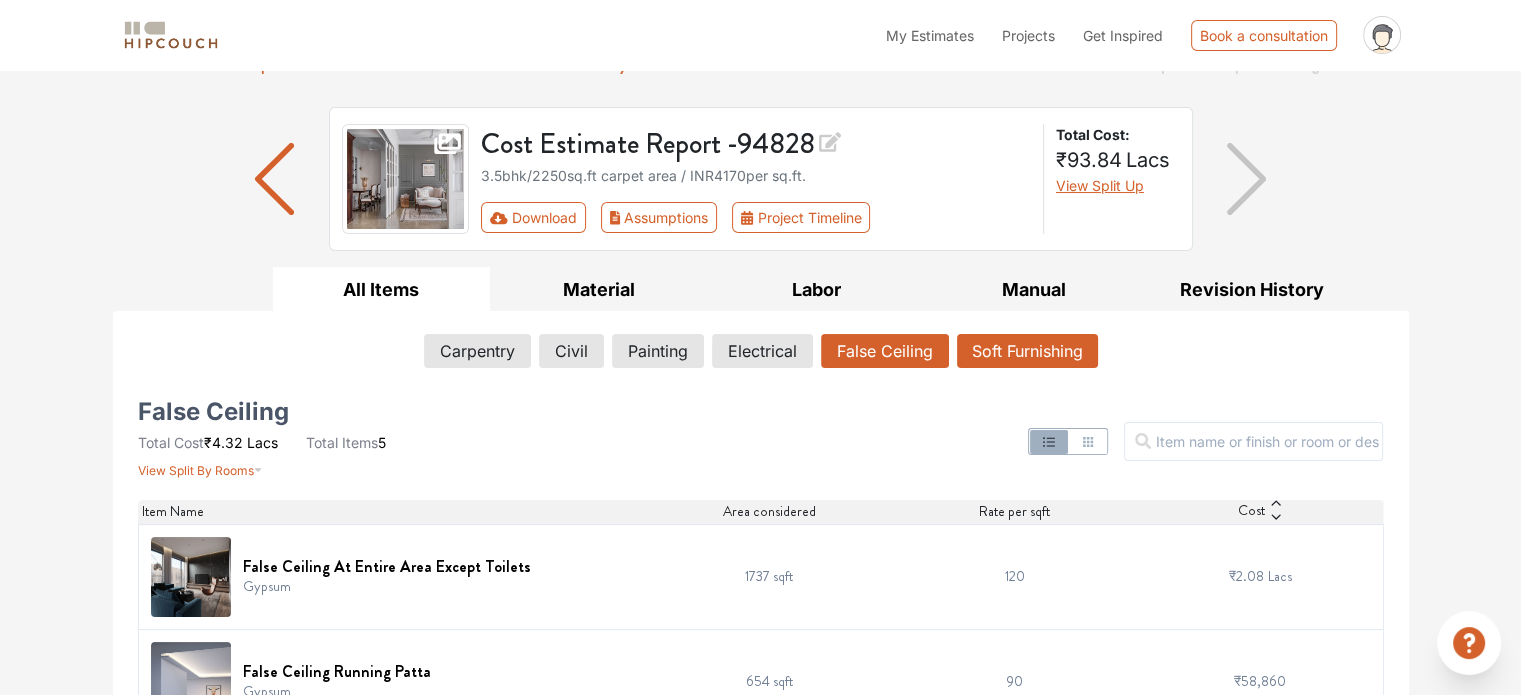 click on "Soft Furnishing" at bounding box center [1027, 351] 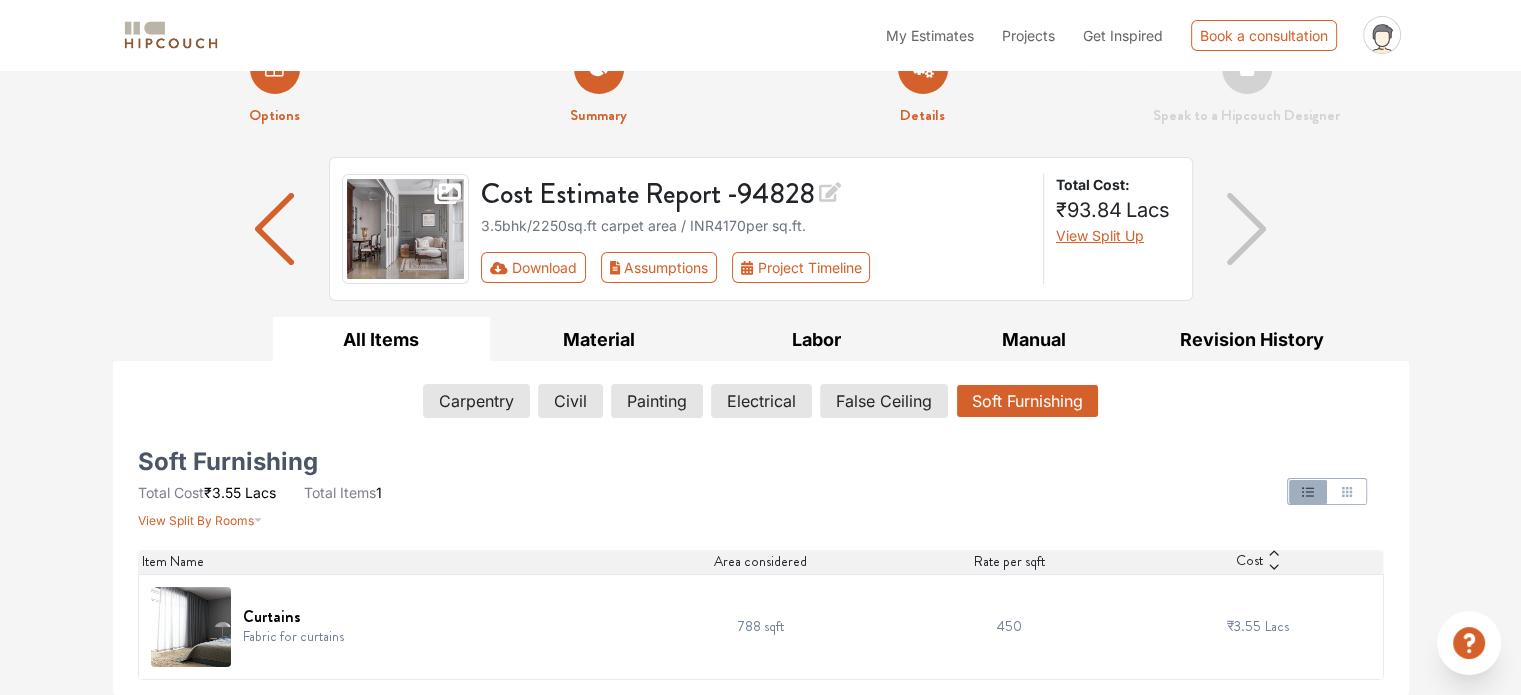 scroll, scrollTop: 48, scrollLeft: 0, axis: vertical 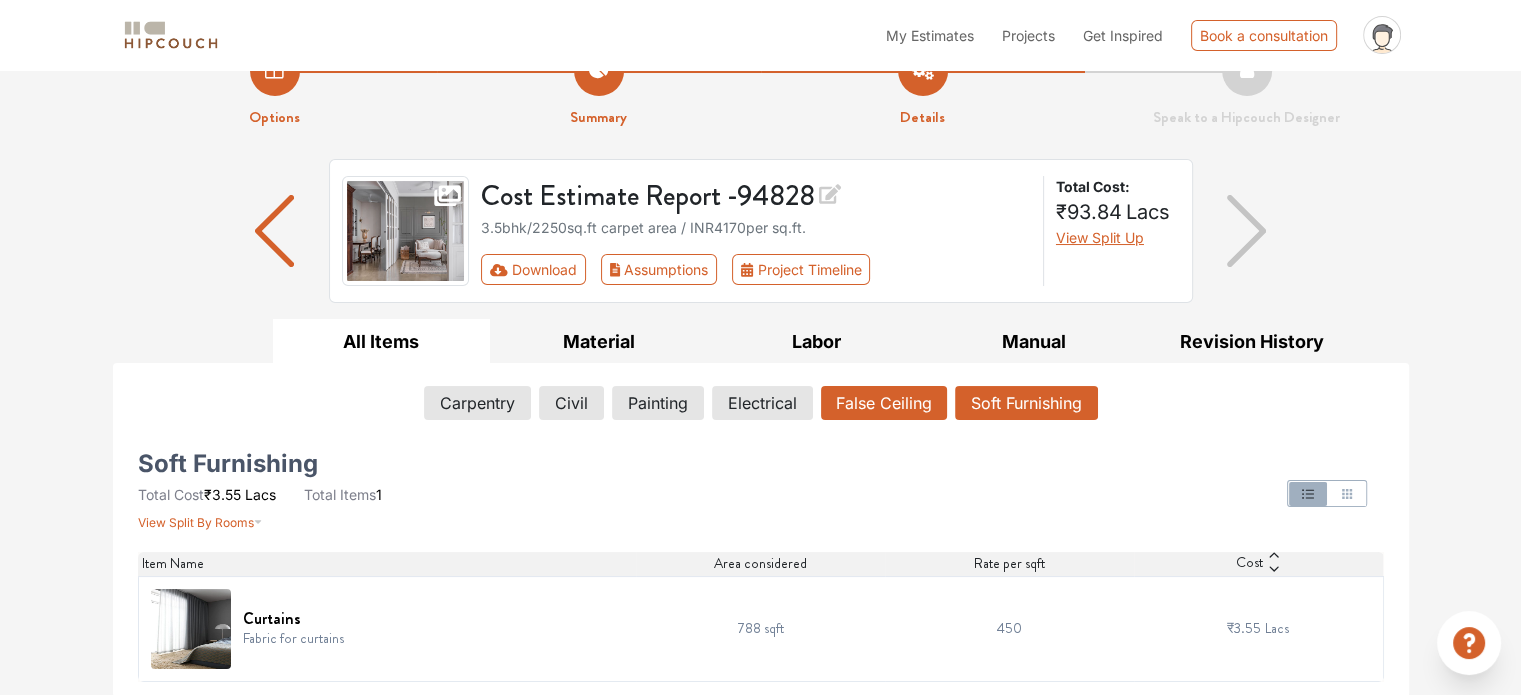 drag, startPoint x: 877, startPoint y: 406, endPoint x: 865, endPoint y: 409, distance: 12.369317 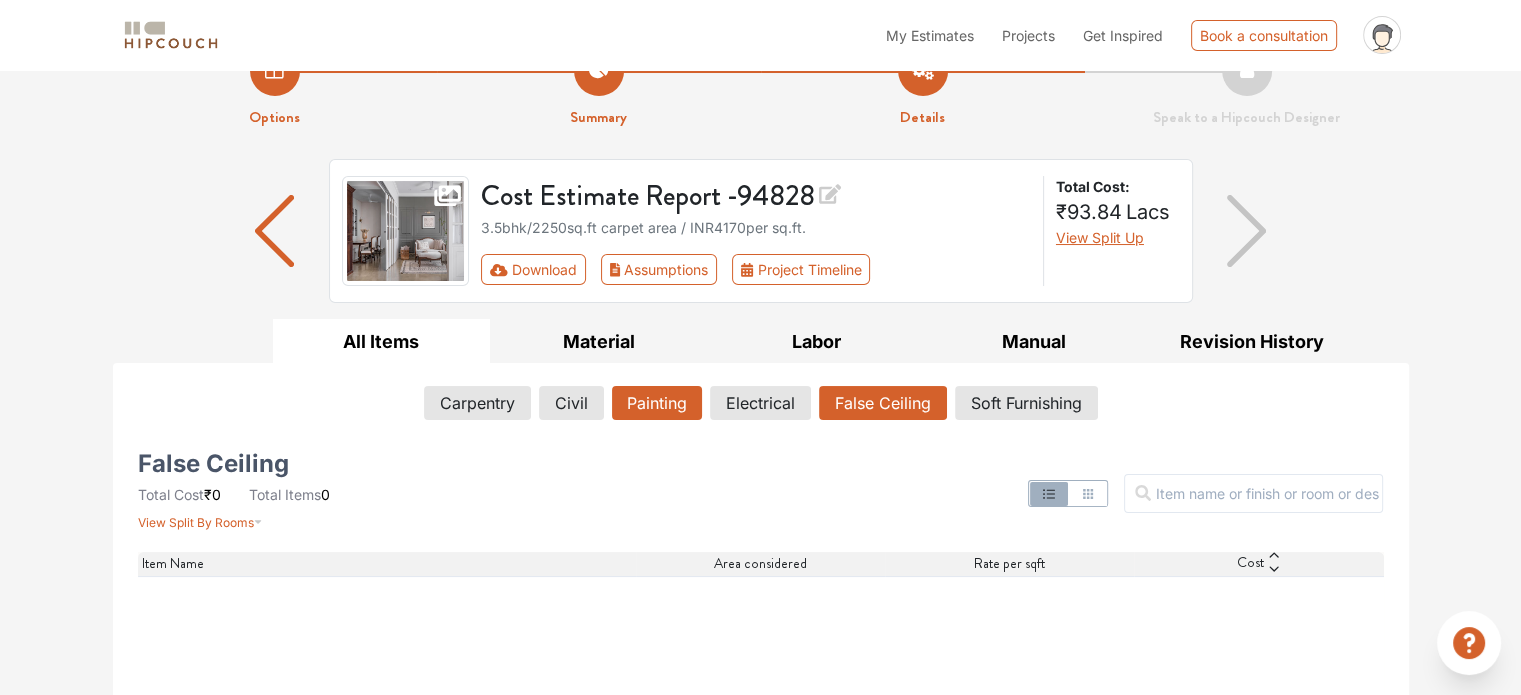click on "Painting" at bounding box center [657, 403] 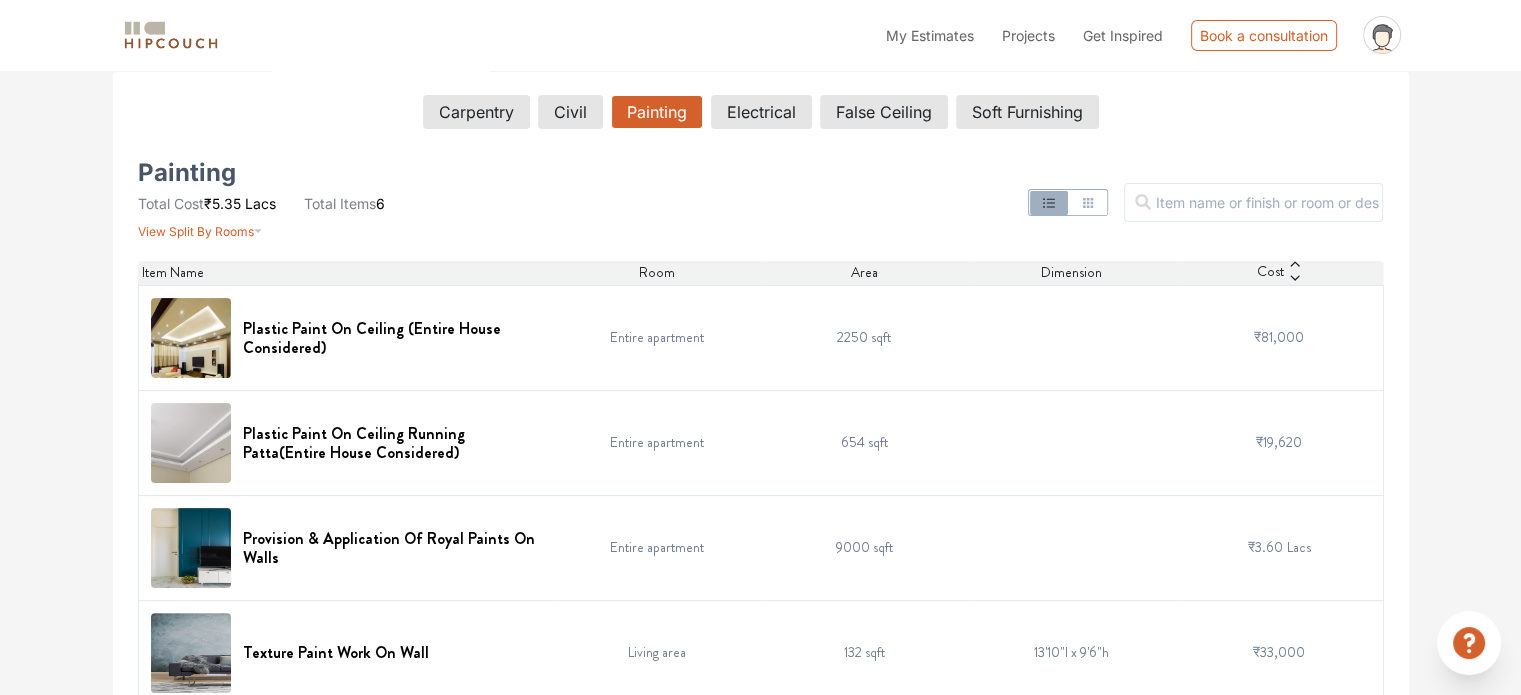 scroll, scrollTop: 344, scrollLeft: 0, axis: vertical 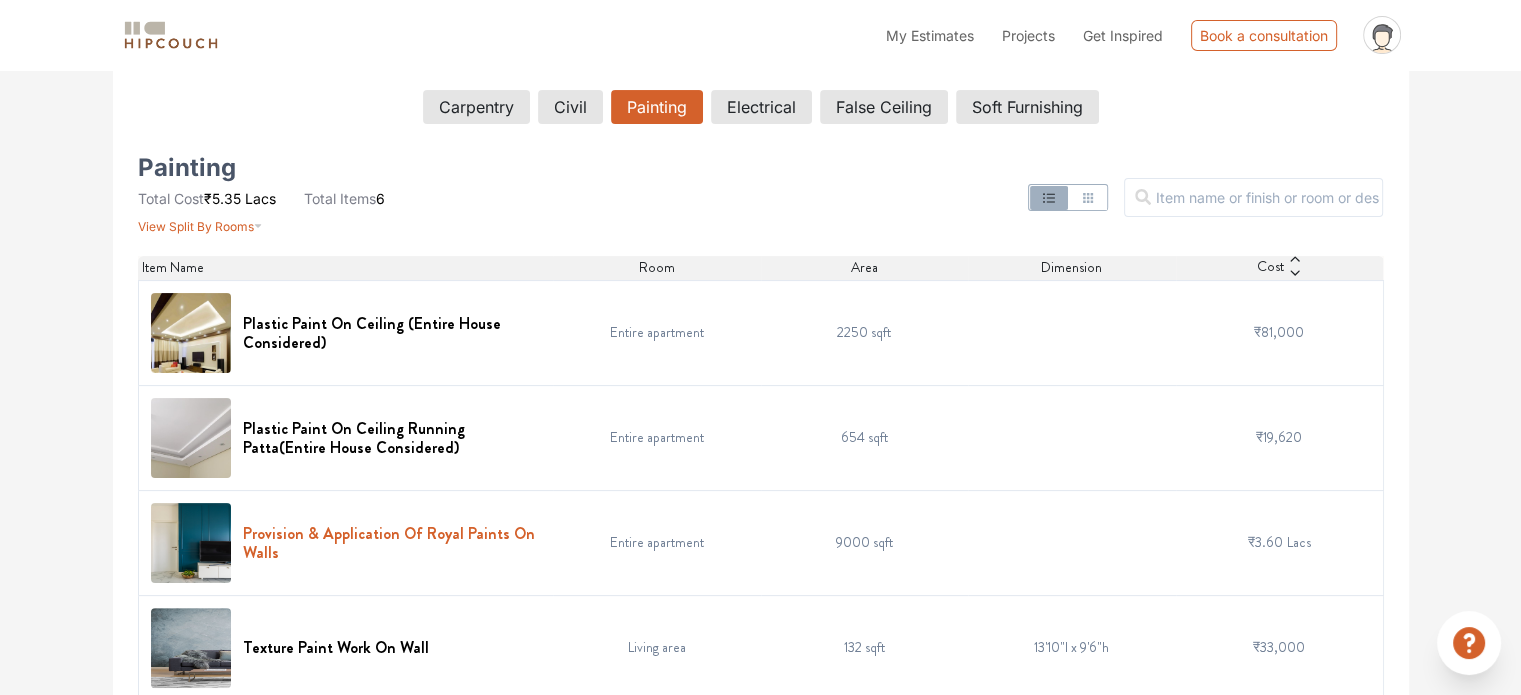 click on "Provision & Application Of Royal Paints On Walls" at bounding box center (392, 543) 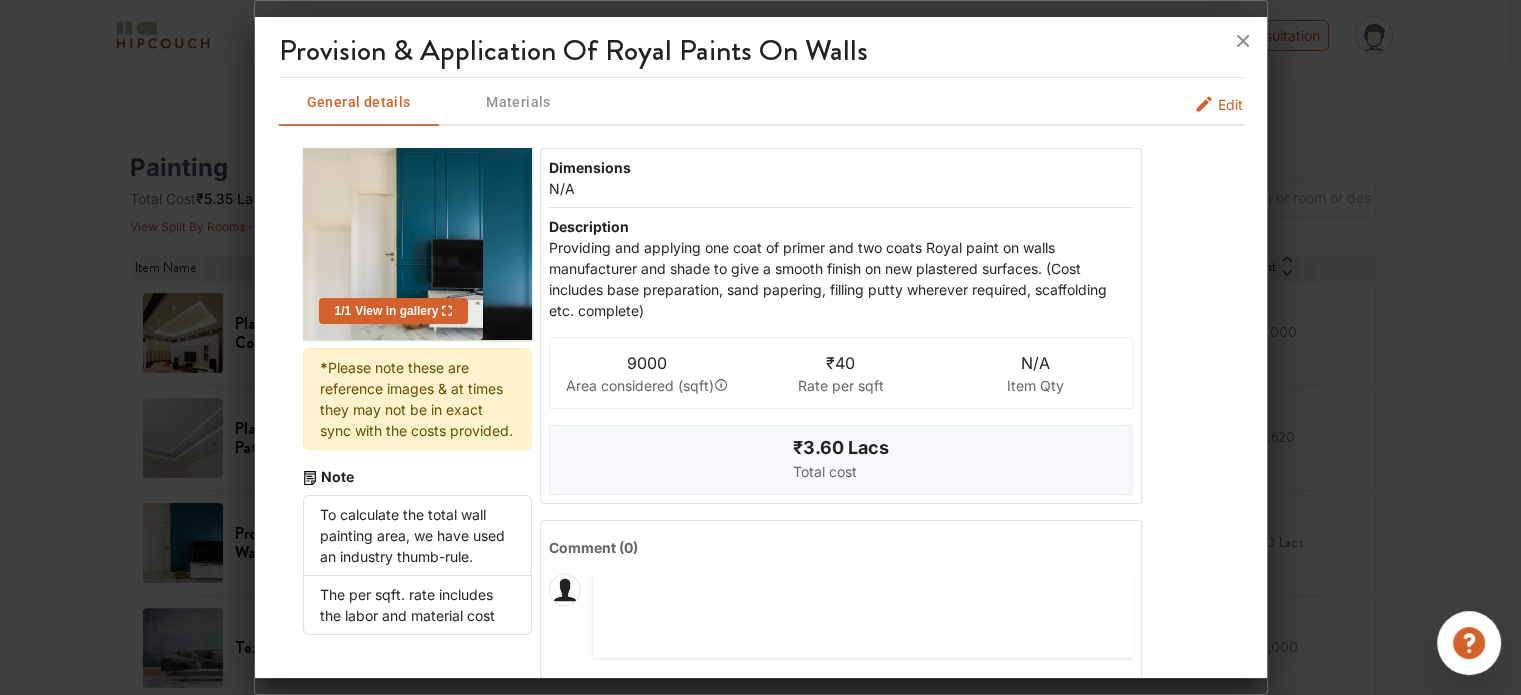 click on "Edit" at bounding box center (1230, 104) 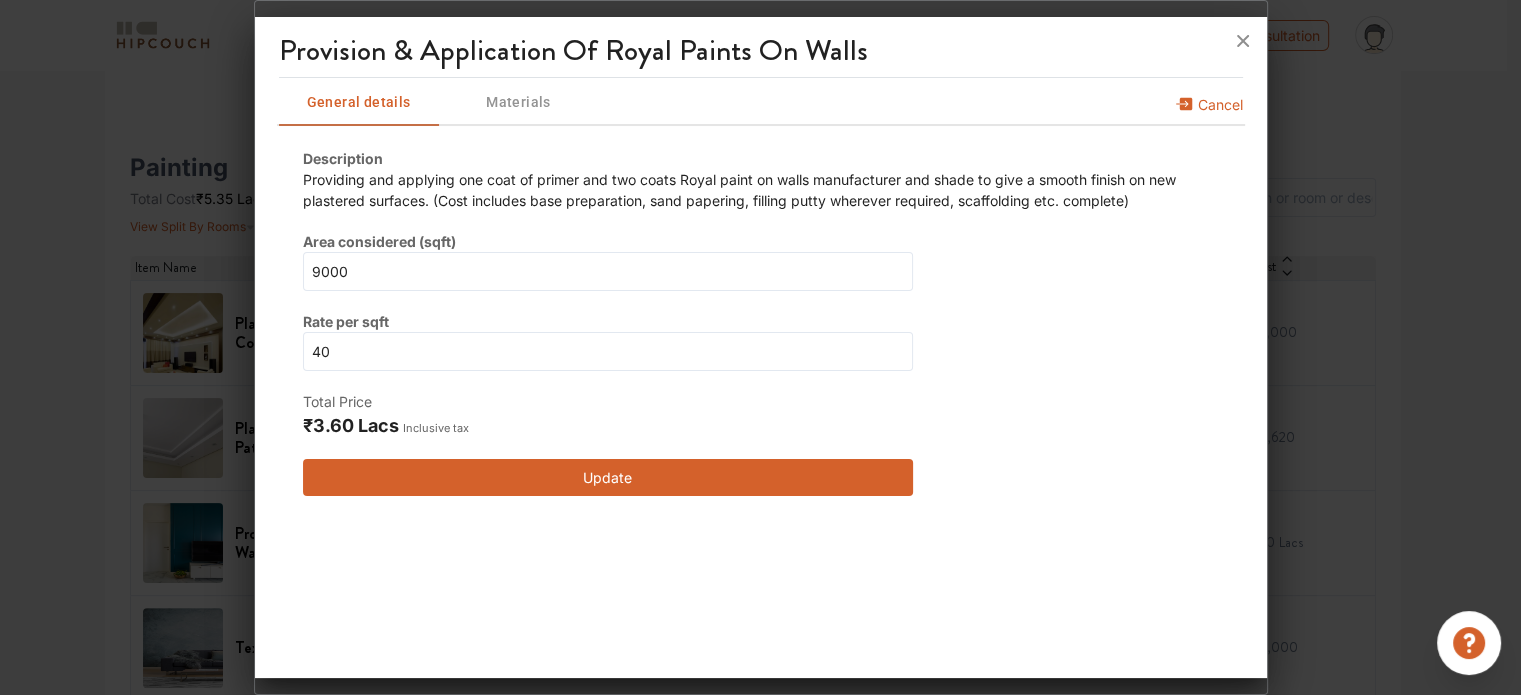 click on "Materials" at bounding box center (519, 102) 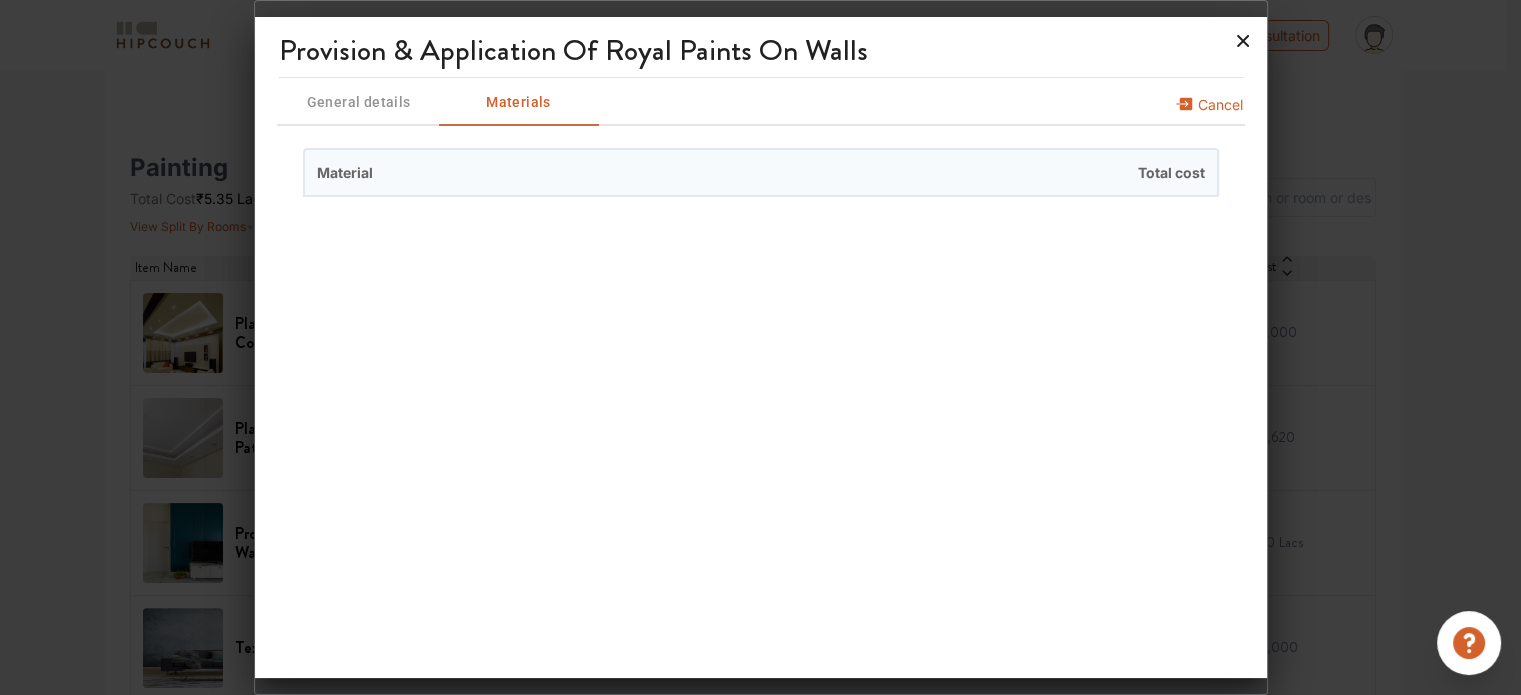 click 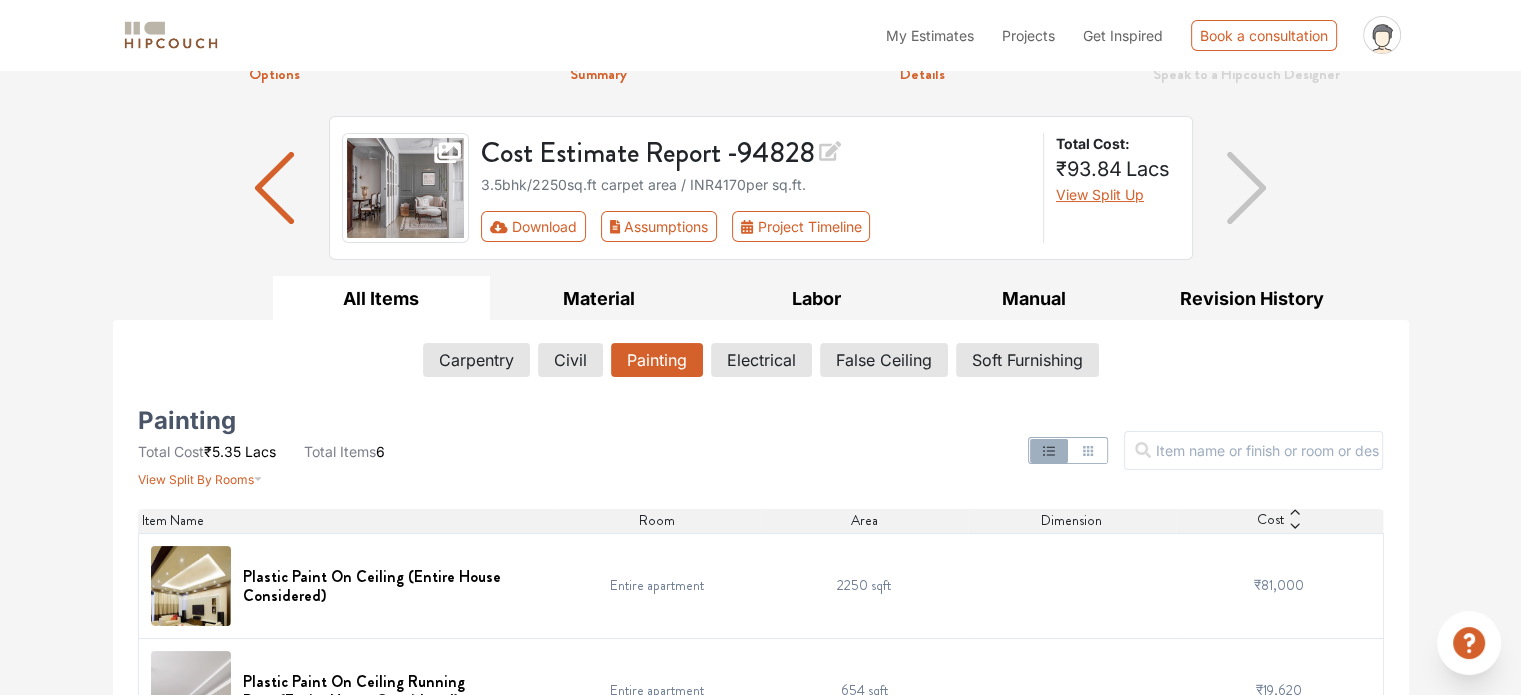 scroll, scrollTop: 100, scrollLeft: 0, axis: vertical 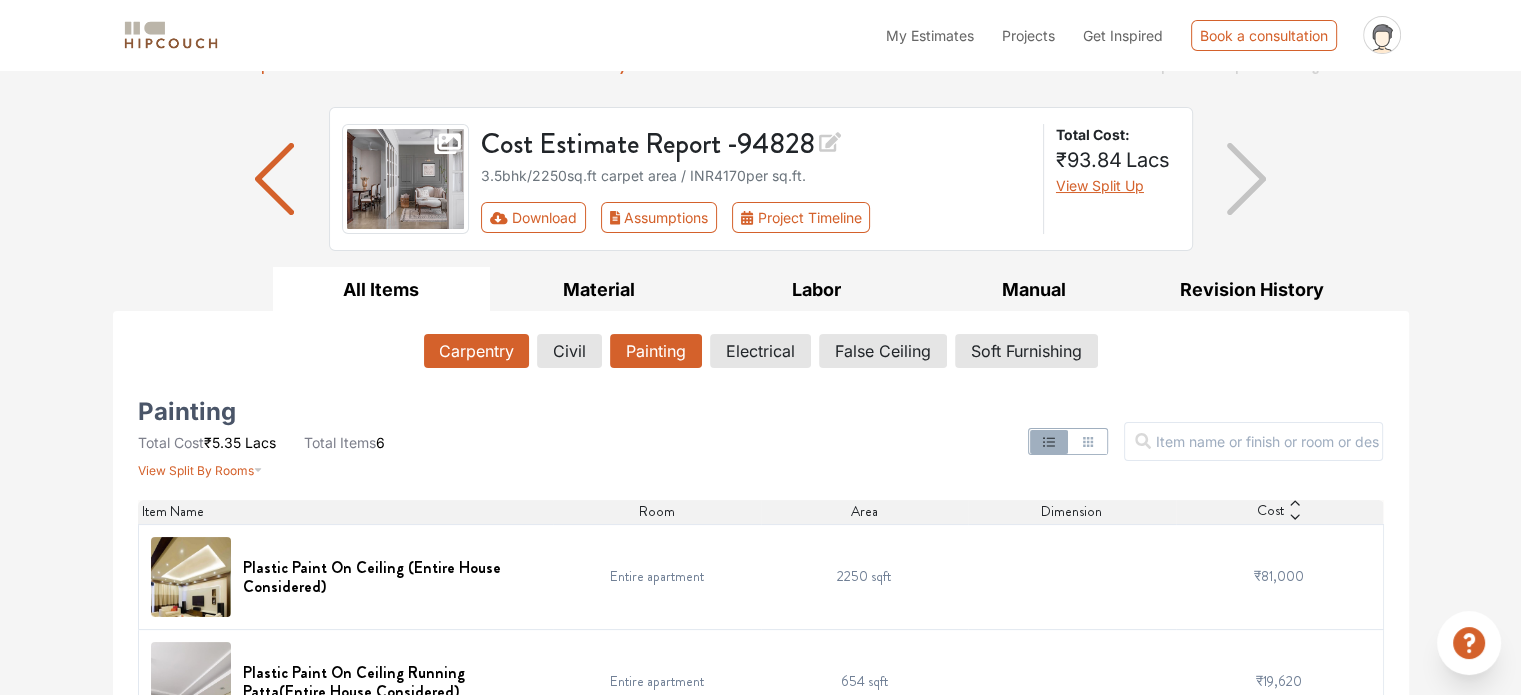 click on "Carpentry" at bounding box center [476, 351] 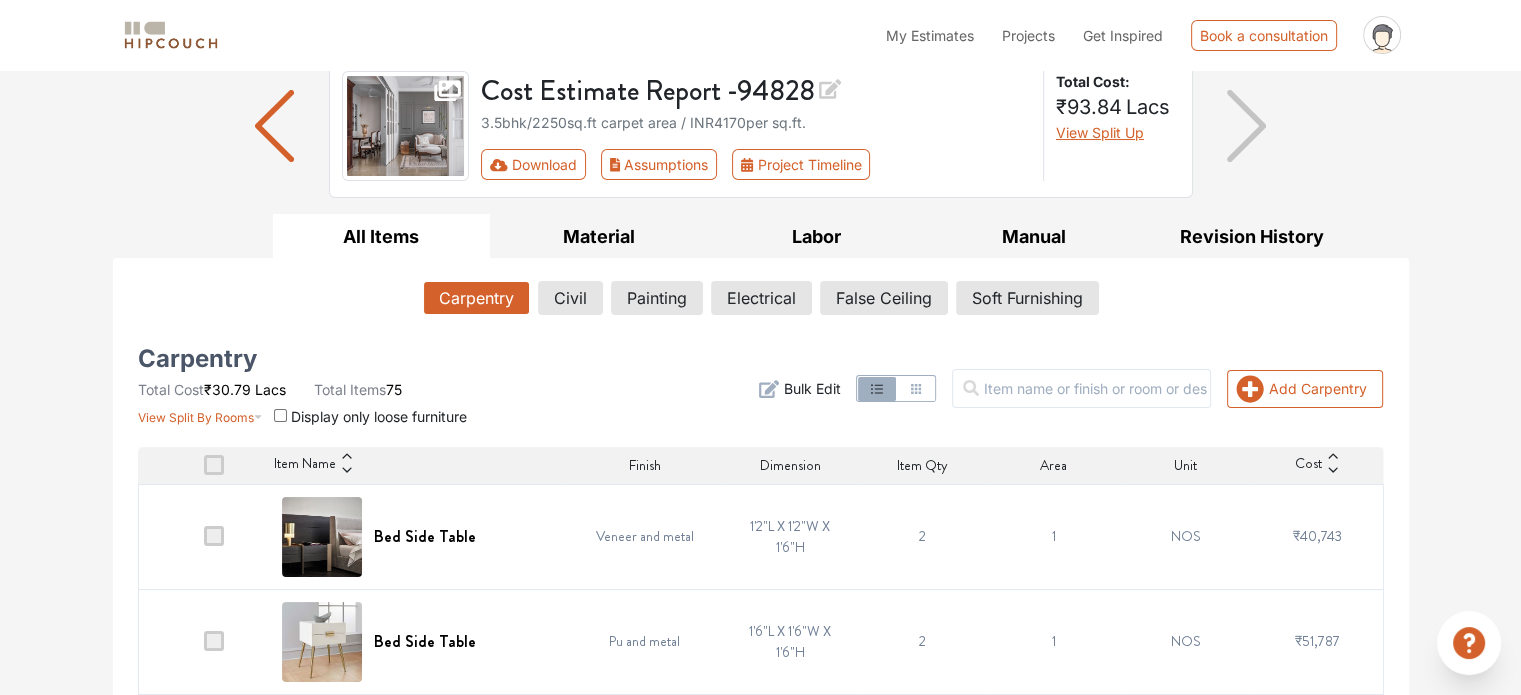 scroll, scrollTop: 156, scrollLeft: 0, axis: vertical 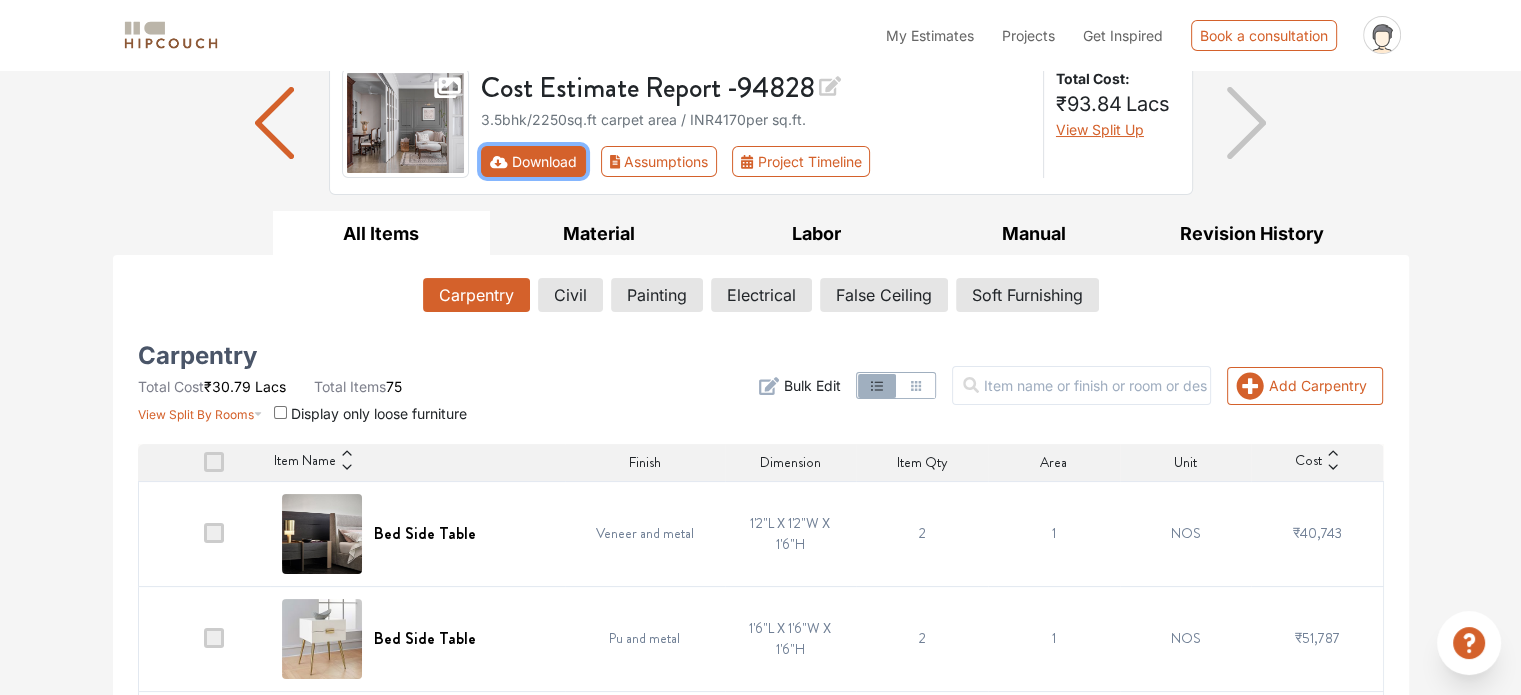 click on "Download" at bounding box center (533, 161) 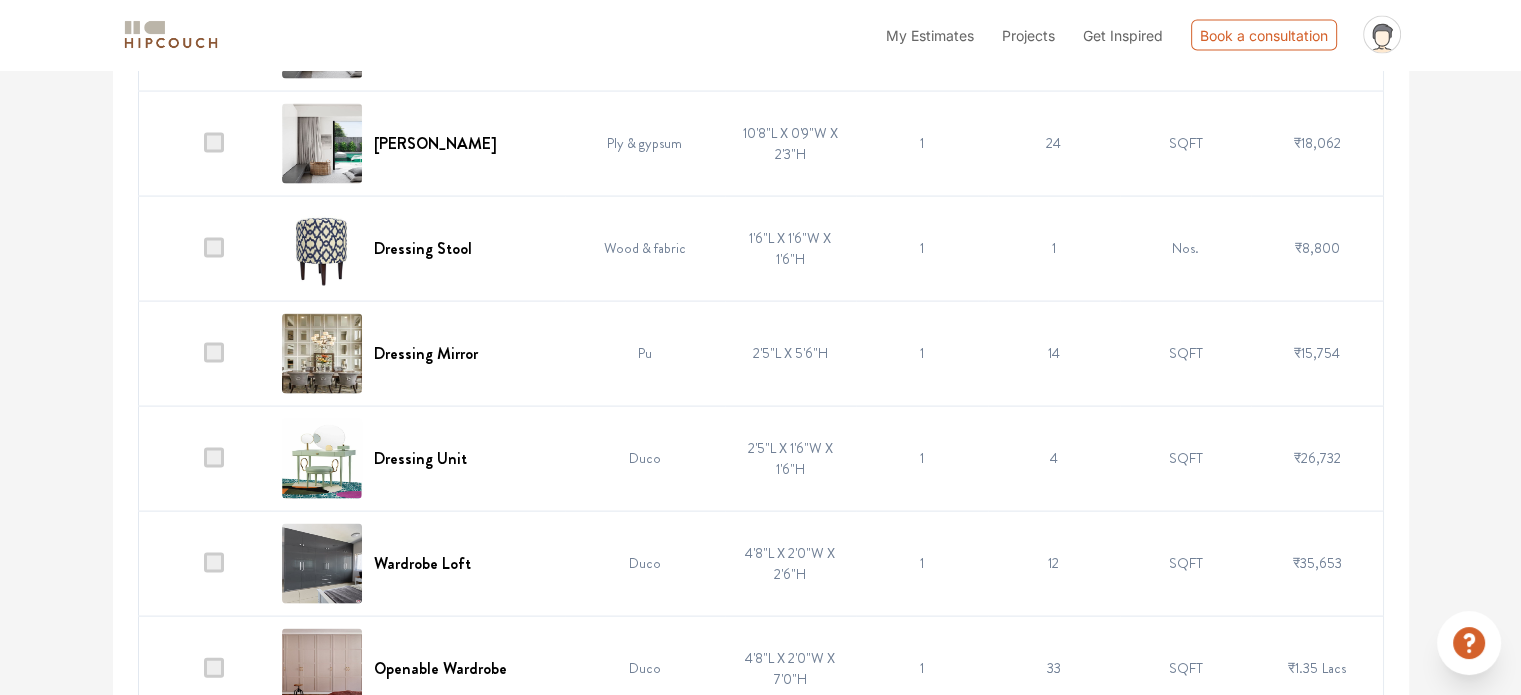scroll, scrollTop: 4656, scrollLeft: 0, axis: vertical 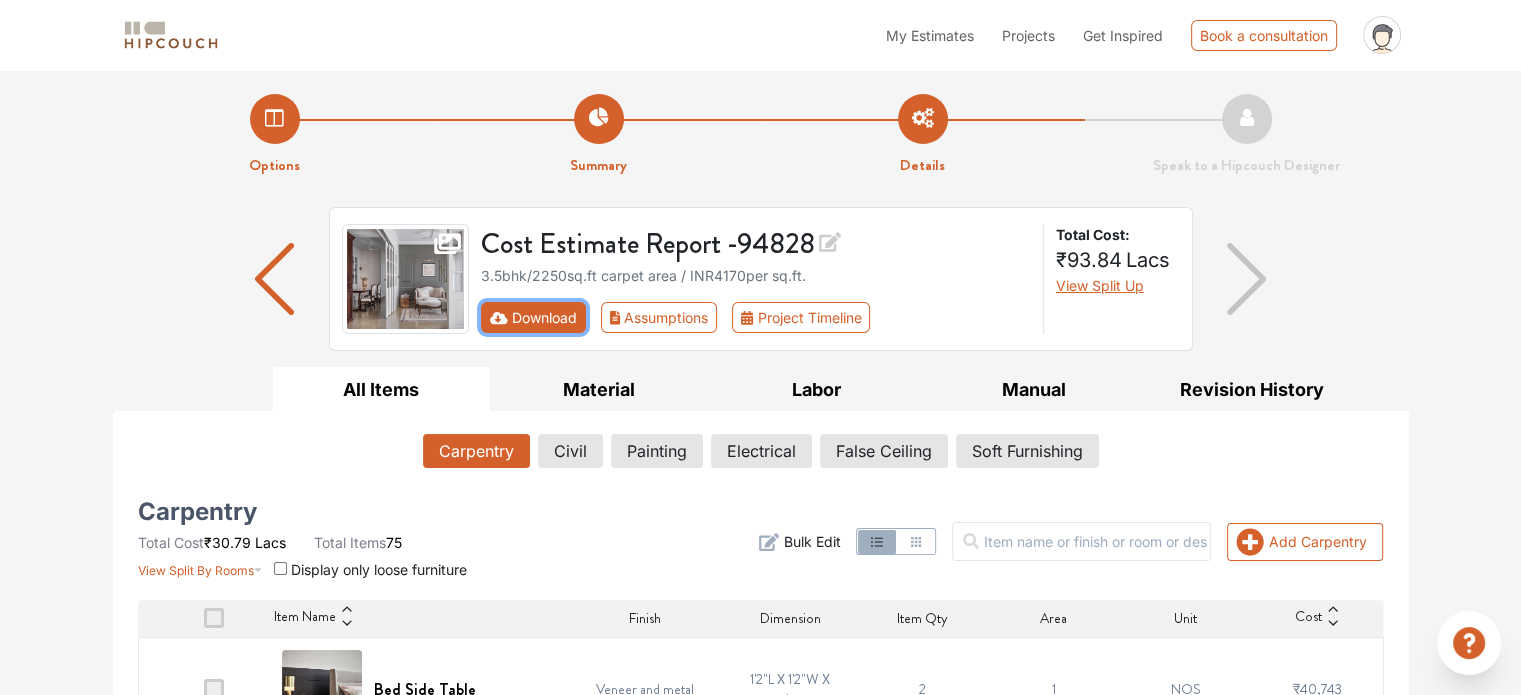 click on "Download" at bounding box center [533, 317] 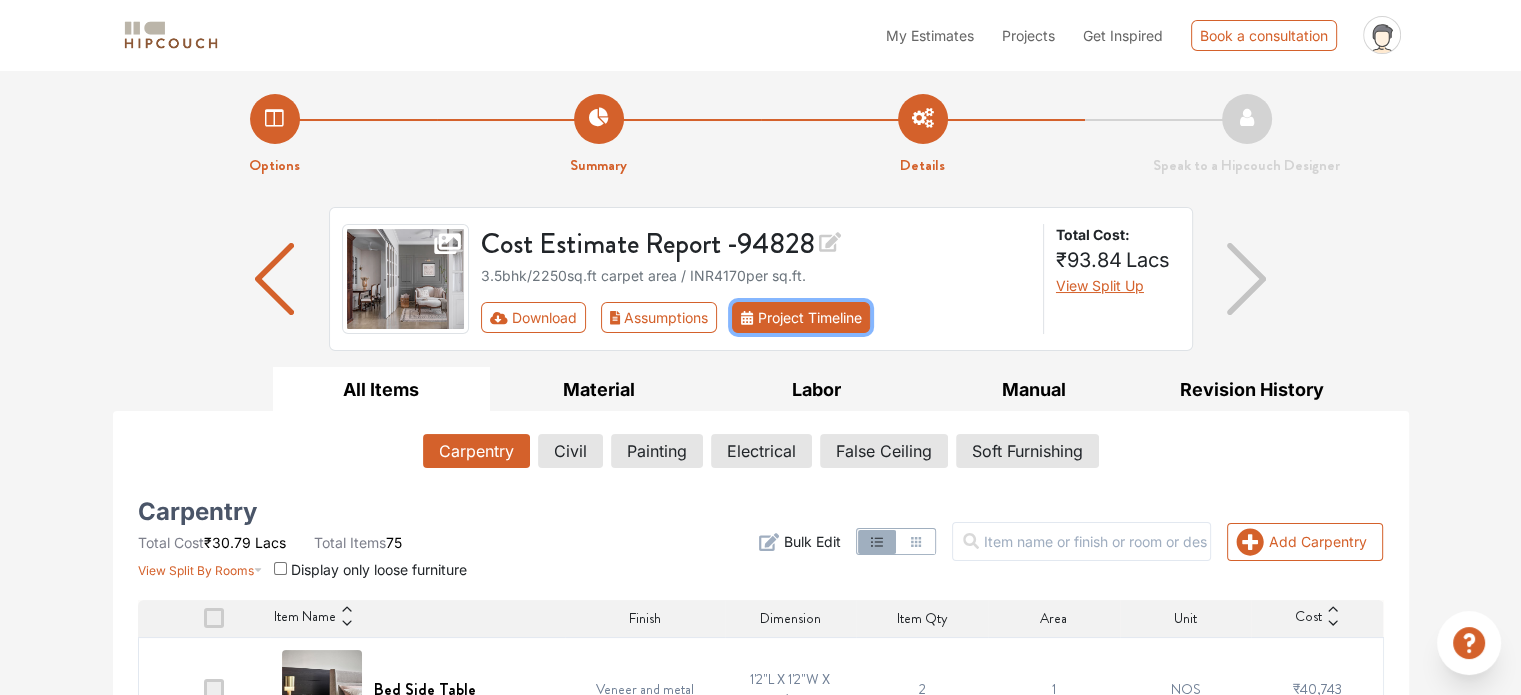 click on "Project Timeline" at bounding box center (801, 317) 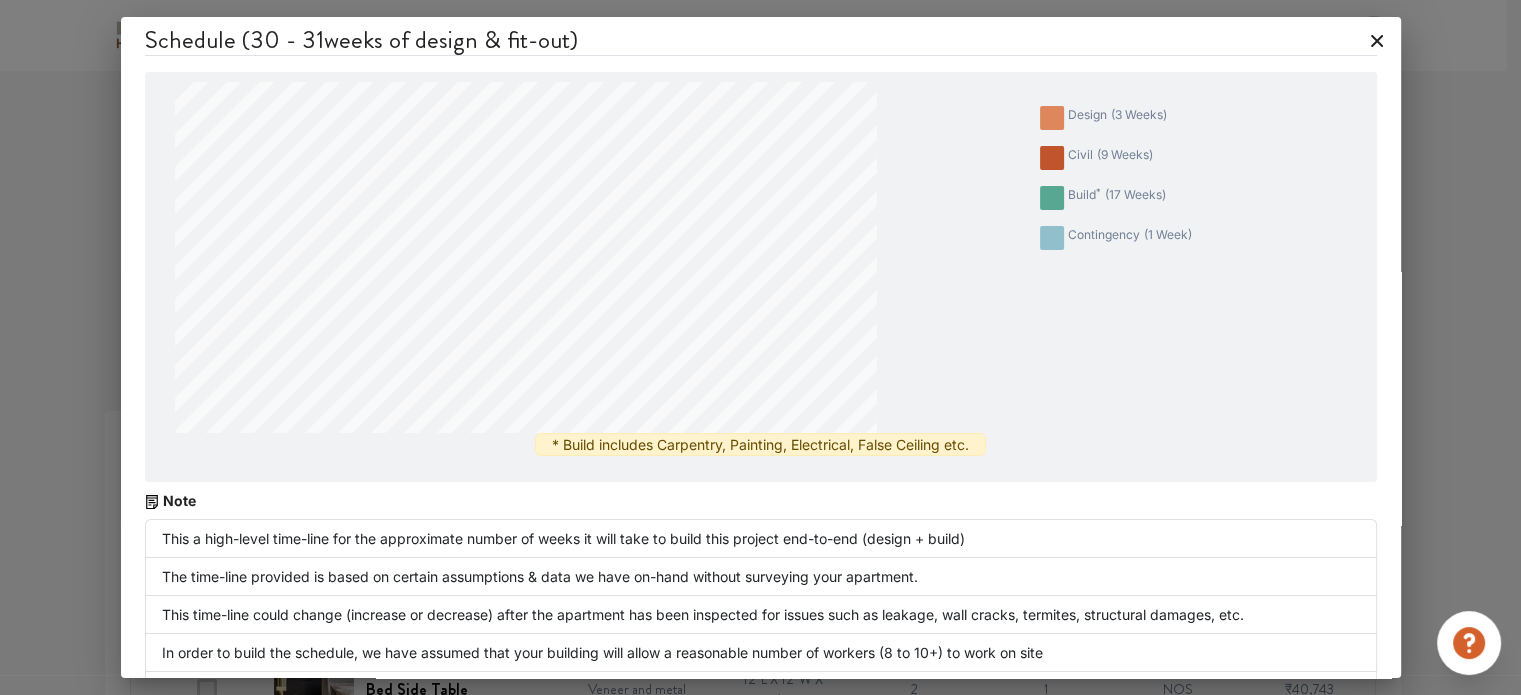 click on "Schedule ( 30 - 31  weeks of design & fit-out) design ( 3   weeks ) civil ( 9   weeks ) build * ( 17   weeks ) contingency ( 1   week ) * Build includes Carpentry, Painting, Electrical, False Ceiling etc. Note This a high-level time-line for the approximate number of weeks it will take to build this project end-to-end (design + build) The time-line provided is based on certain assumptions & data we have on-hand without surveying your apartment. This time-line could change (increase or decrease) after the apartment has been inspected for issues such as leakage, wall cracks, termites, structural damages, etc. In order to build the schedule, we have assumed that your building will allow a reasonable number of workers (8 to 10+) to work on site We have assumed the work hours to be 10am to 7pm with no noisy work allowed between 2 pm to 4 pm. The work days assumed are Monday to Saturday" at bounding box center [761, 371] 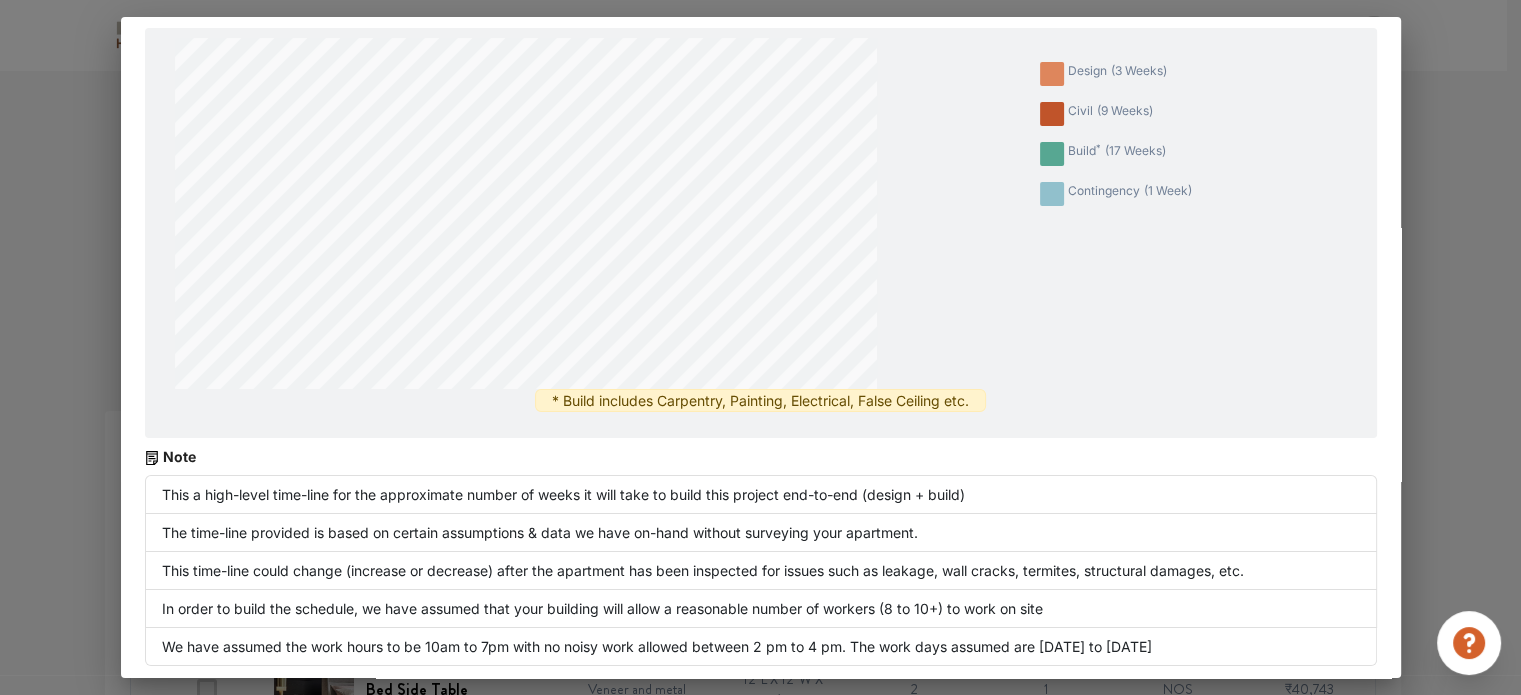 scroll, scrollTop: 45, scrollLeft: 0, axis: vertical 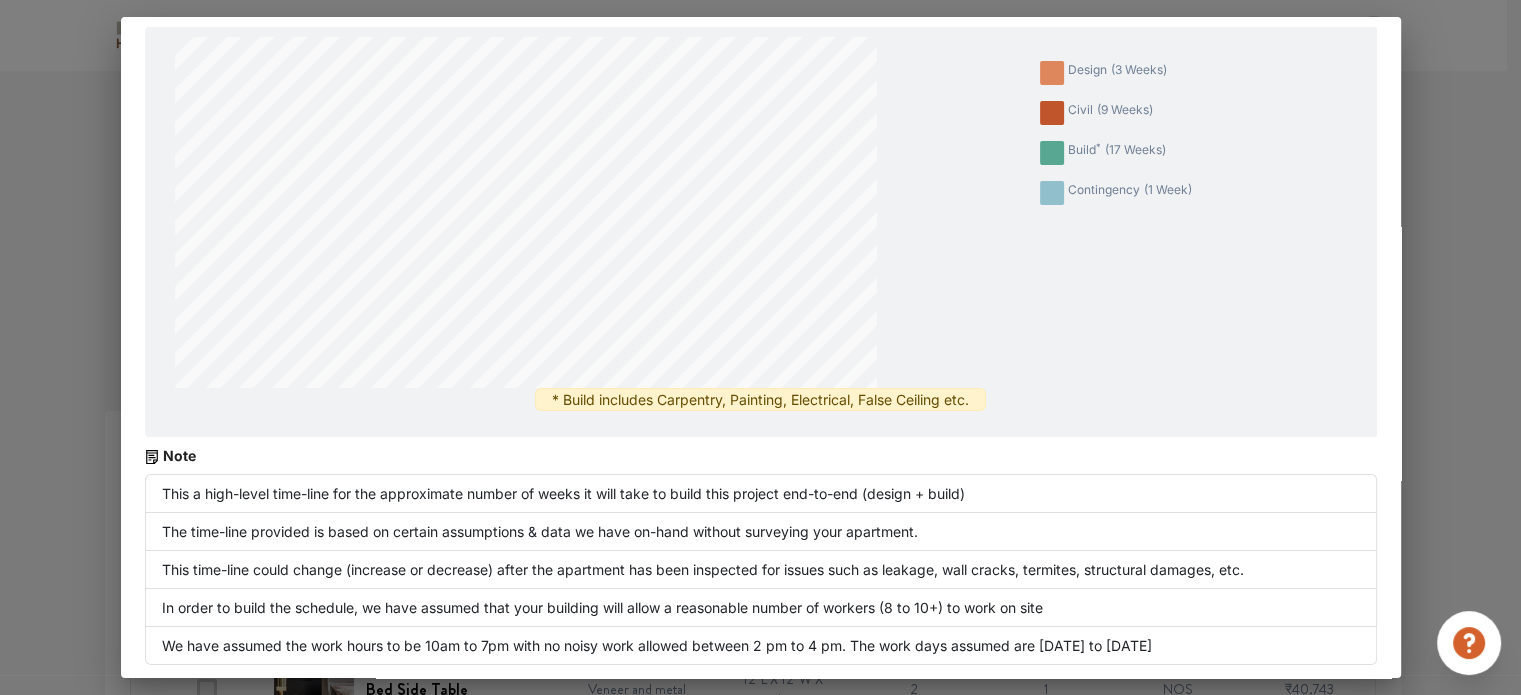 click on "Schedule ( 30 - 31  weeks of design & fit-out) design ( 3   weeks ) civil ( 9   weeks ) build * ( 17   weeks ) contingency ( 1   week ) * Build includes Carpentry, Painting, Electrical, False Ceiling etc. Note This a high-level time-line for the approximate number of weeks it will take to build this project end-to-end (design + build) The time-line provided is based on certain assumptions & data we have on-hand without surveying your apartment. This time-line could change (increase or decrease) after the apartment has been inspected for issues such as leakage, wall cracks, termites, structural damages, etc. In order to build the schedule, we have assumed that your building will allow a reasonable number of workers (8 to 10+) to work on site We have assumed the work hours to be 10am to 7pm with no noisy work allowed between 2 pm to 4 pm. The work days assumed are Monday to Saturday" at bounding box center [760, 347] 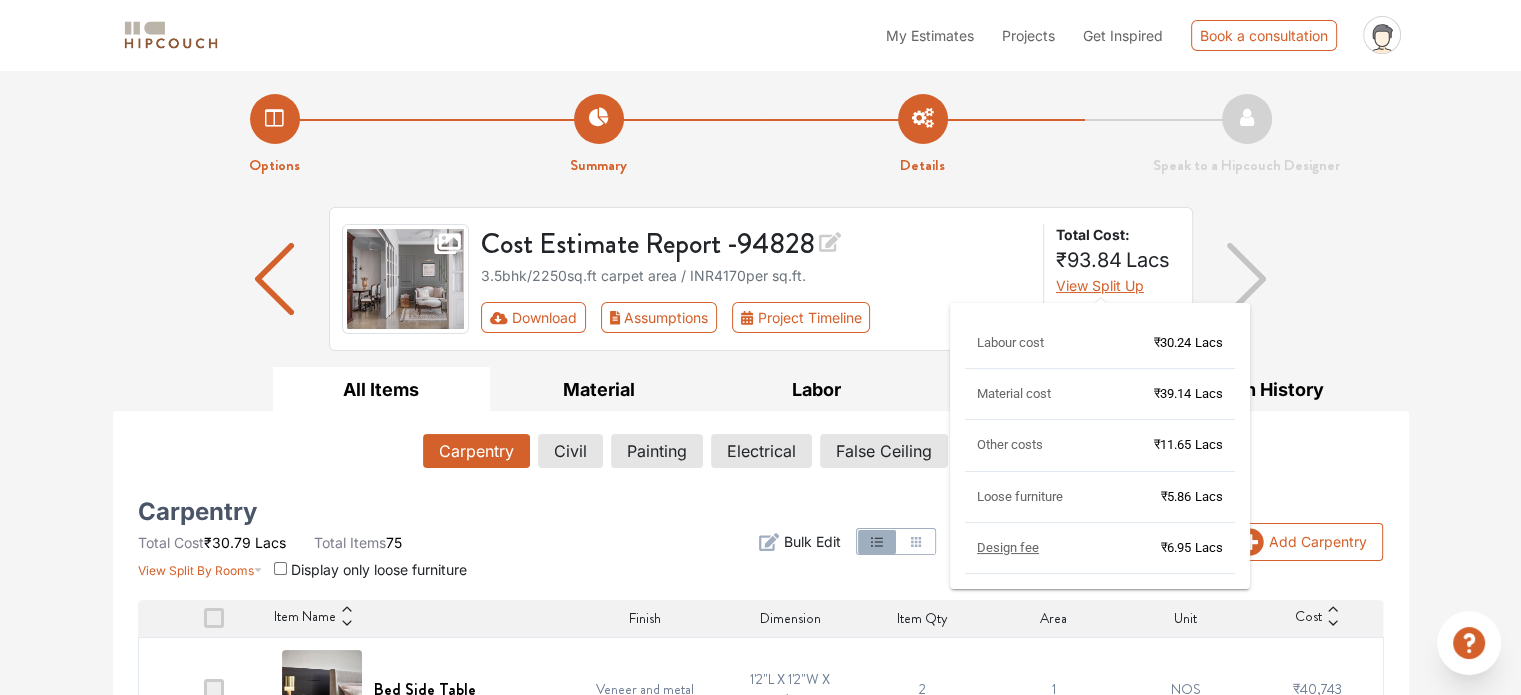 click on "View Split Up" at bounding box center [1100, 285] 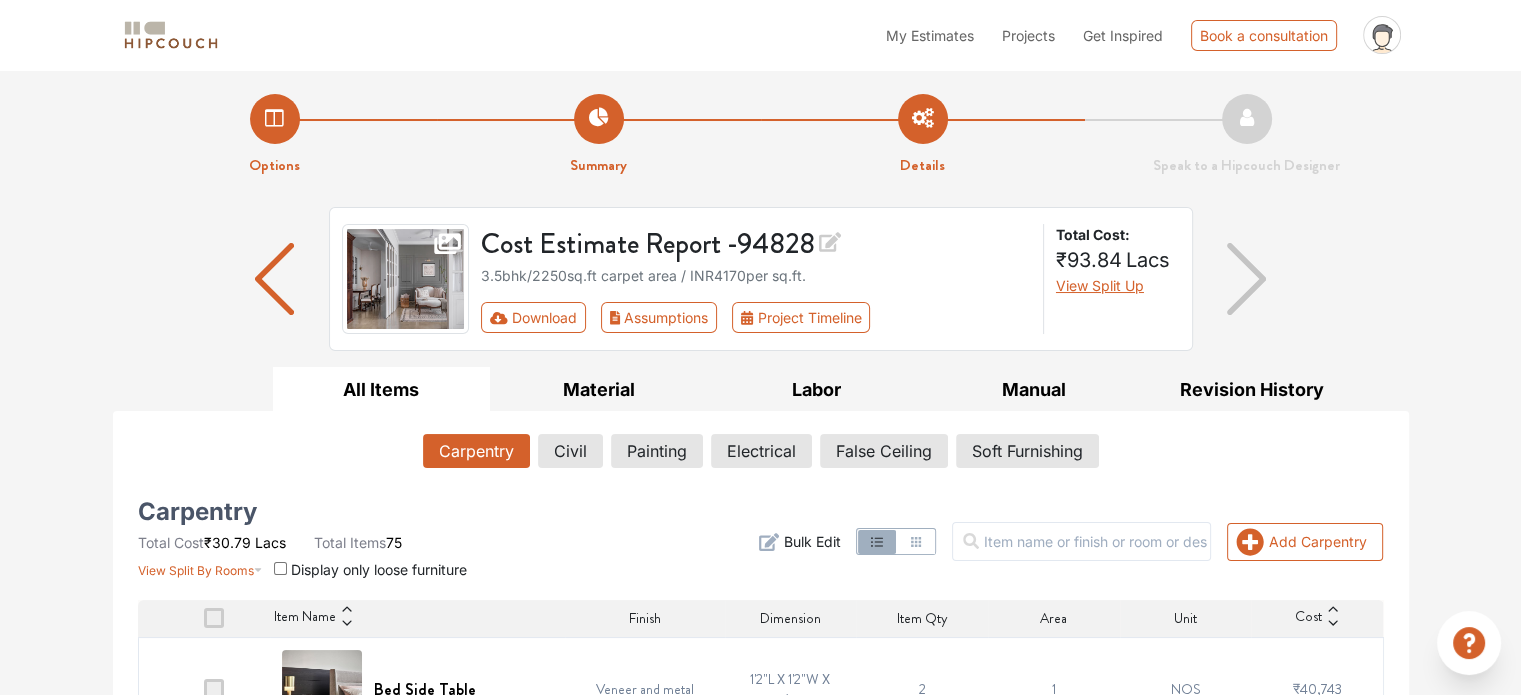 click on "Design fee" at bounding box center [1031, 440] 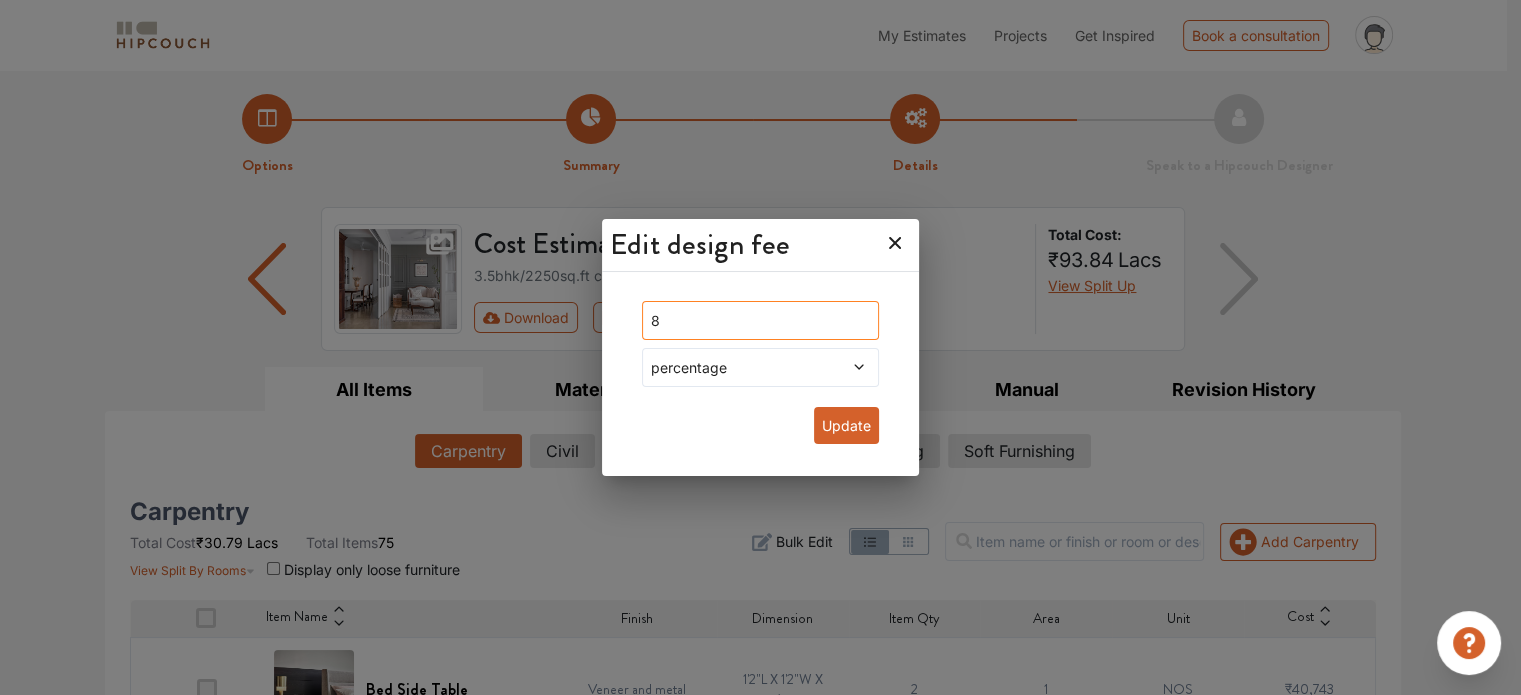 click on "8" at bounding box center [760, 320] 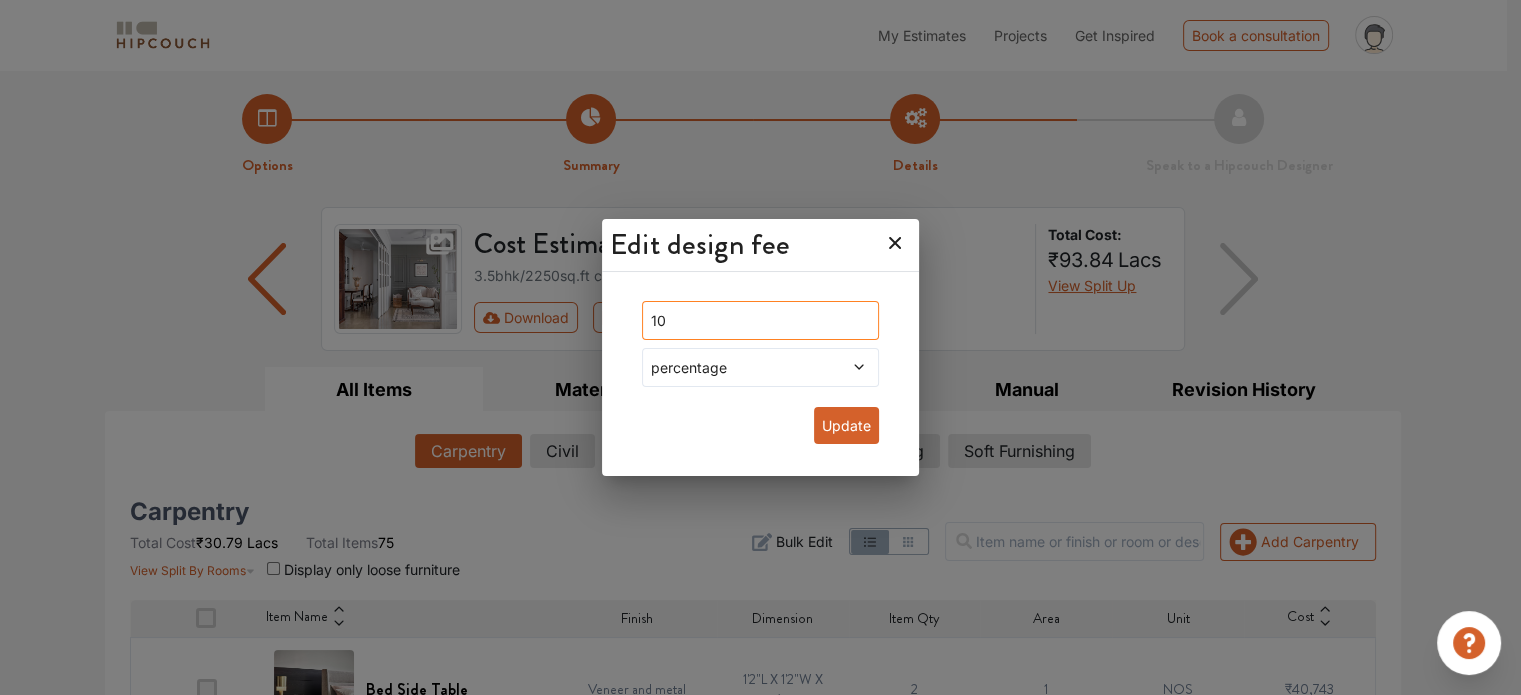 type on "10" 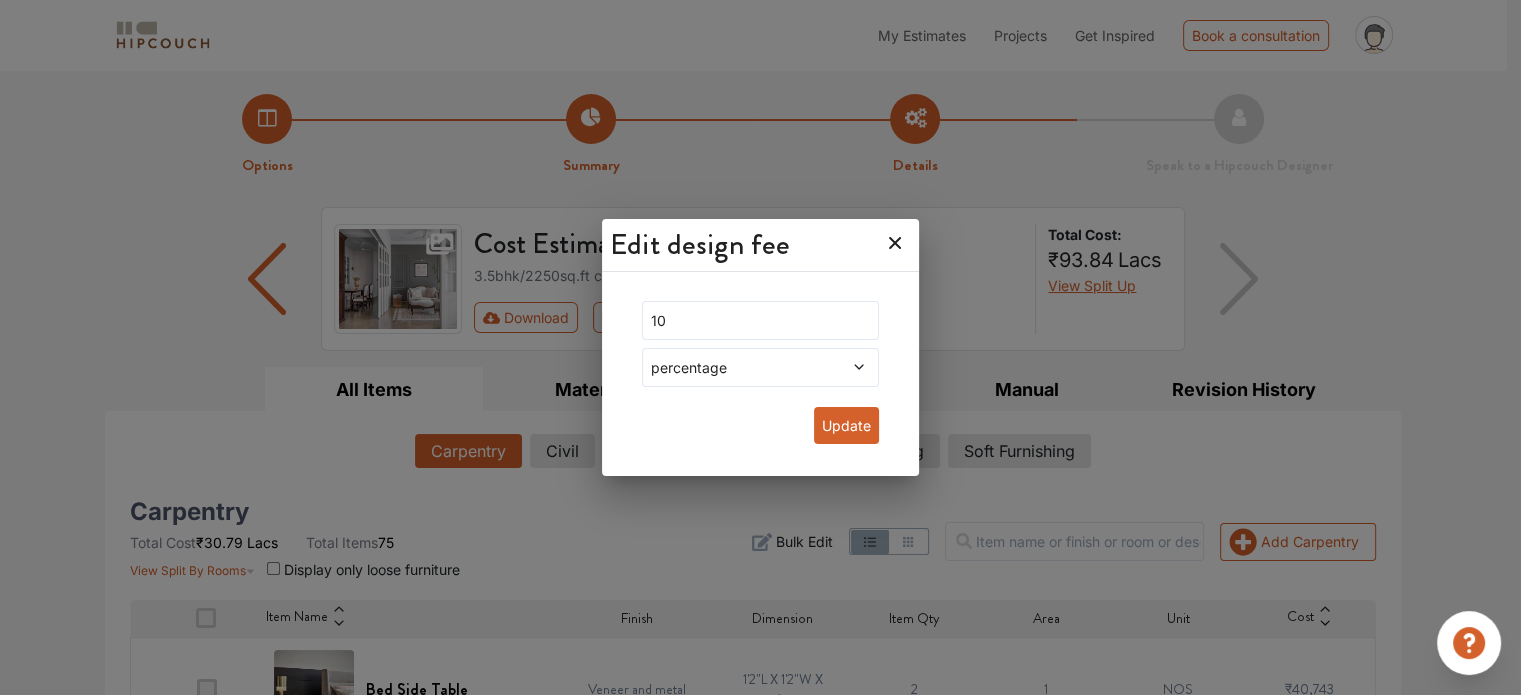 click on "Update" at bounding box center [846, 425] 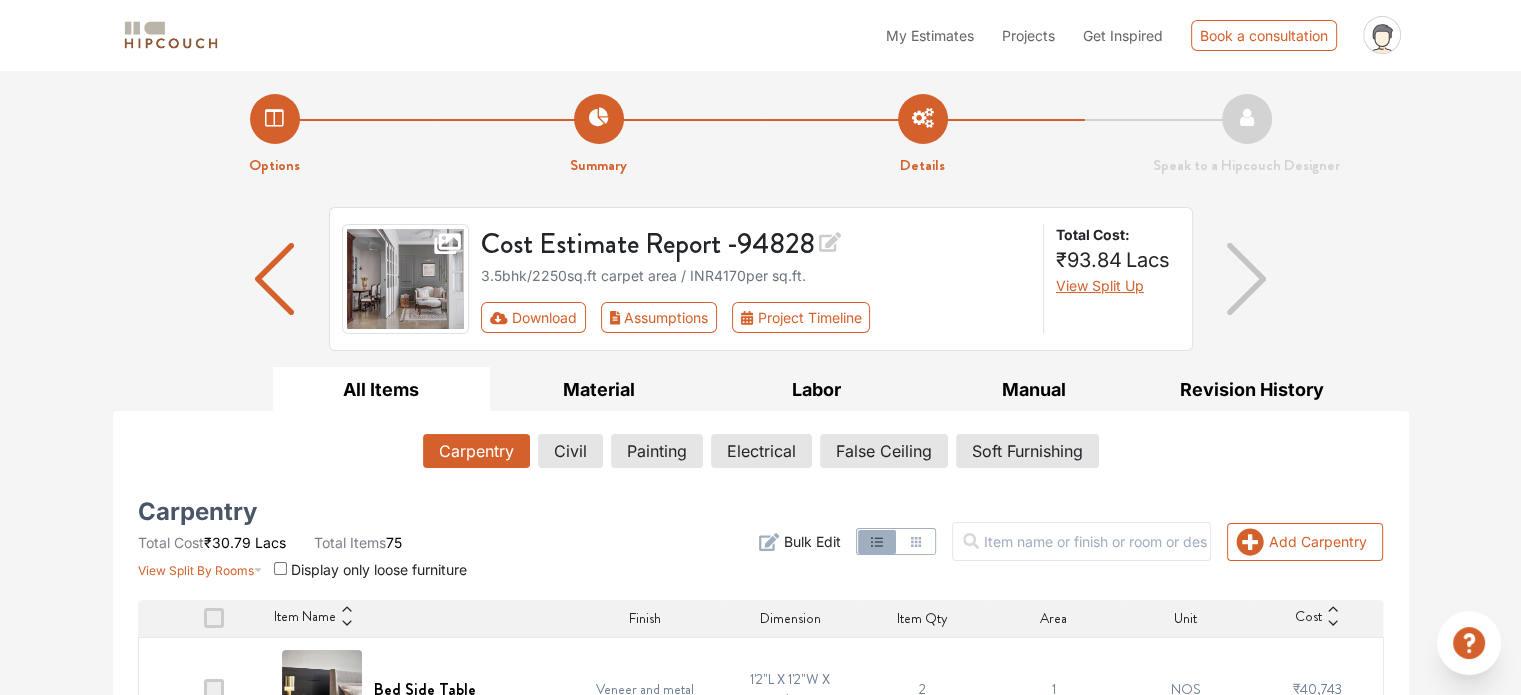 click on "Cost Estimate Report -  94828 3.5bhk  /  2250  sq.ft carpet area / INR  4170  per sq.ft. Download Assumptions Project Timeline Total Cost:  ₹93.84 Lacs  View Split Up" at bounding box center [761, 287] 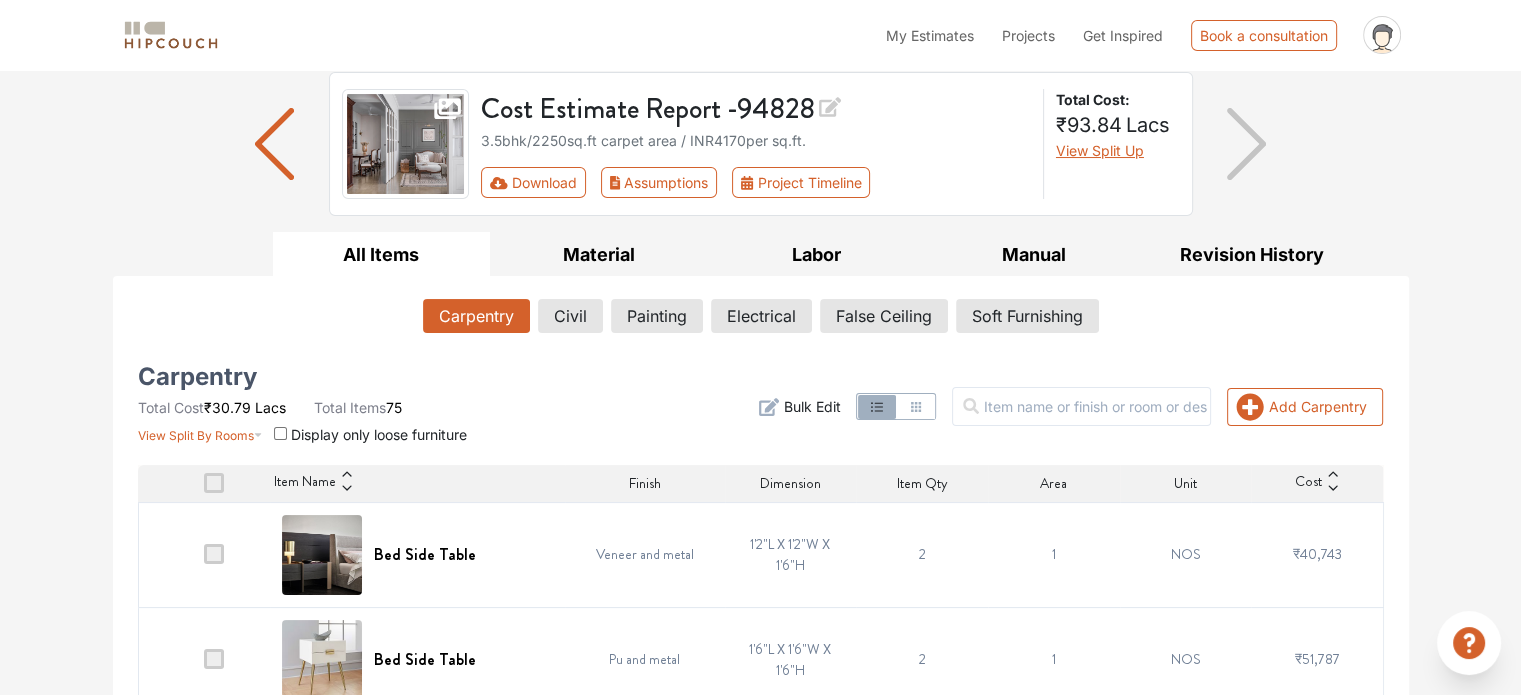 scroll, scrollTop: 0, scrollLeft: 0, axis: both 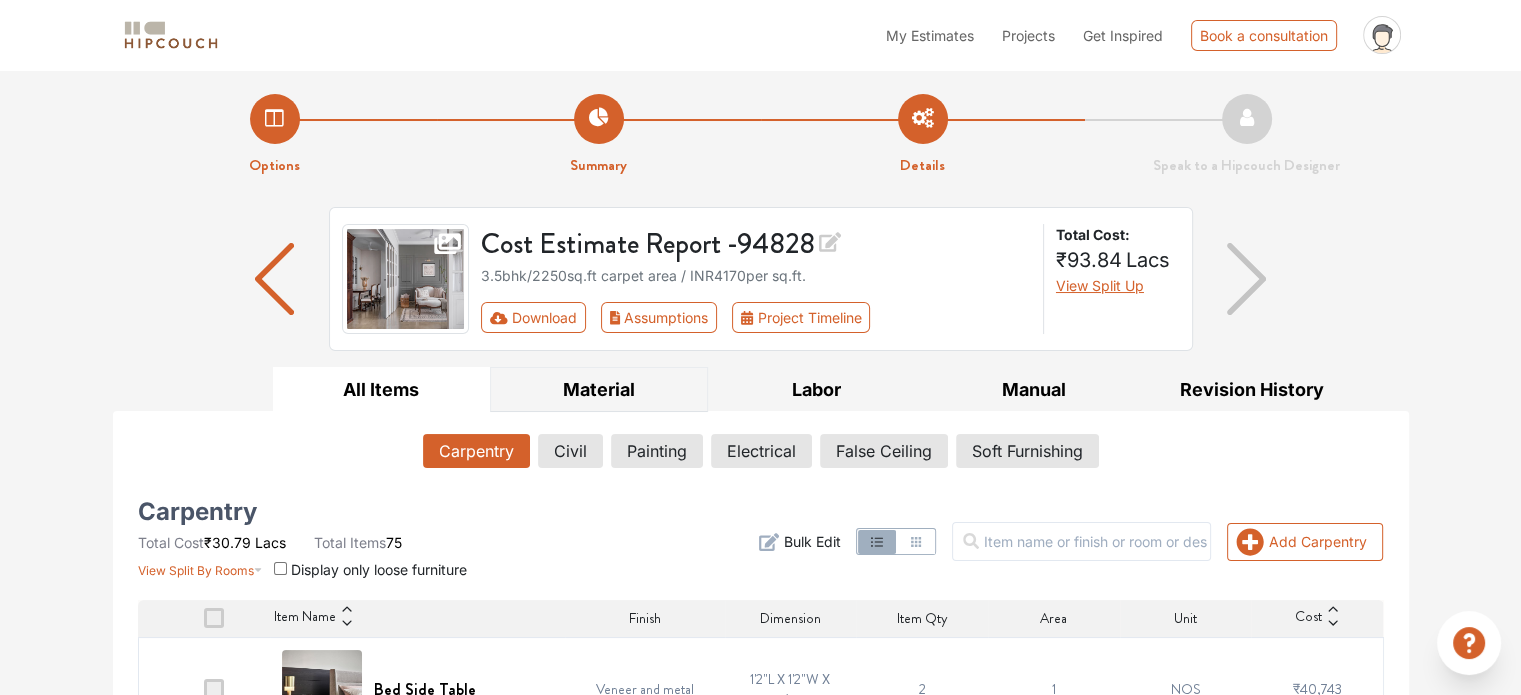 click on "Material" at bounding box center (599, 389) 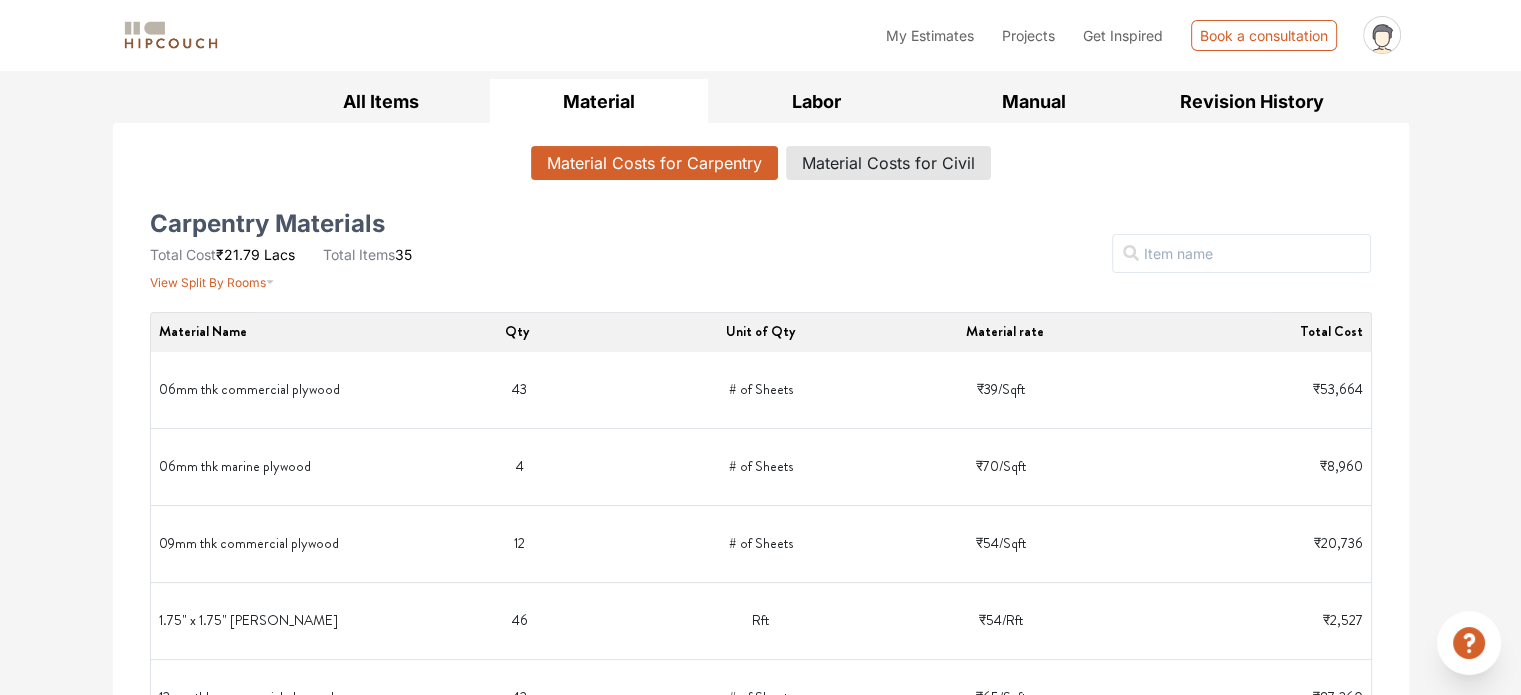 scroll, scrollTop: 300, scrollLeft: 0, axis: vertical 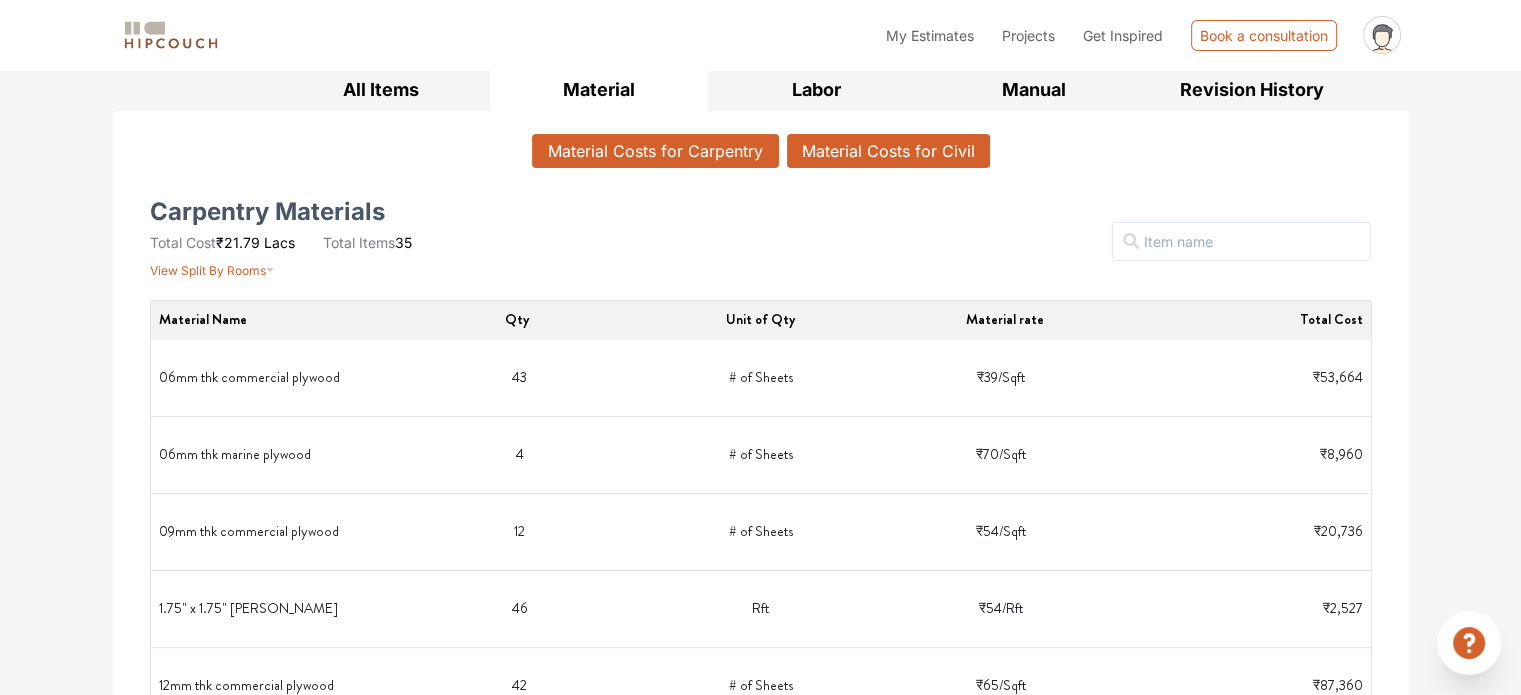 click on "Material Costs for Civil" at bounding box center (888, 151) 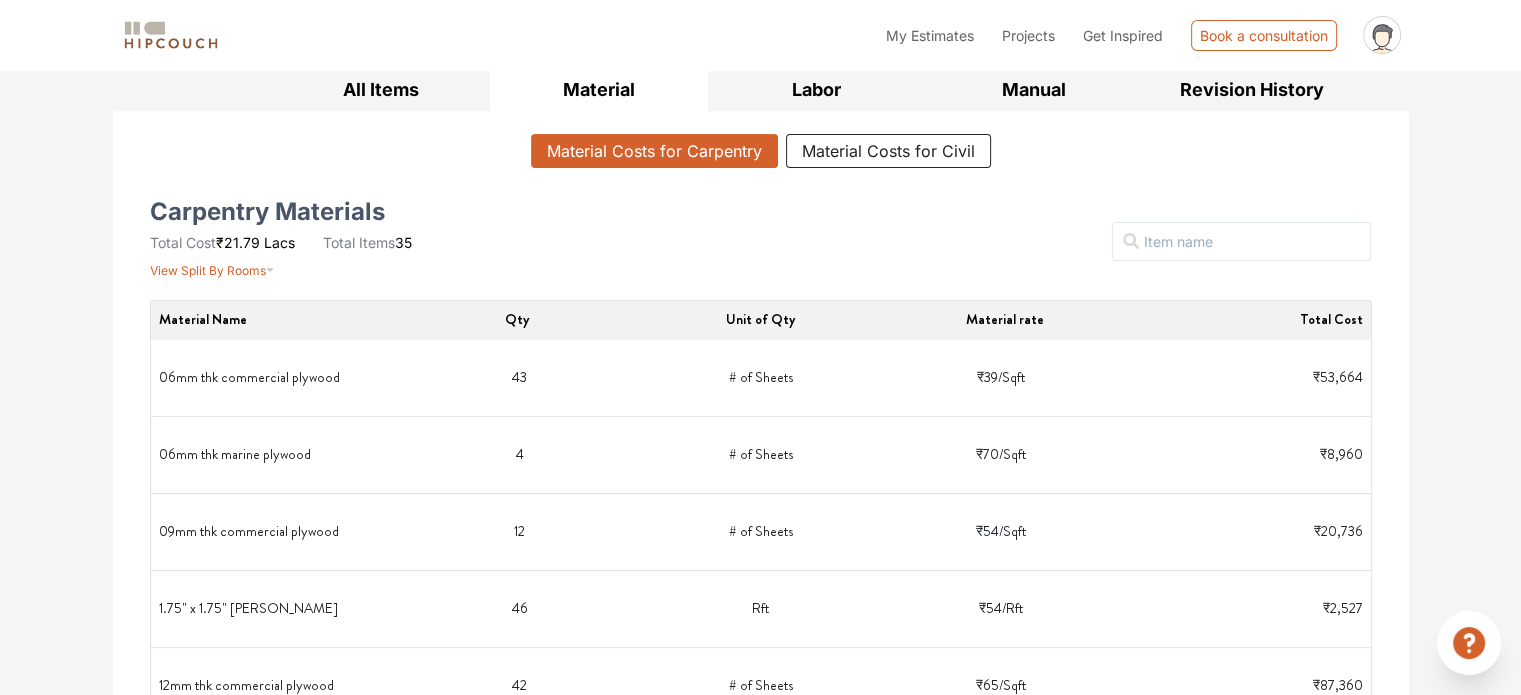 scroll, scrollTop: 0, scrollLeft: 0, axis: both 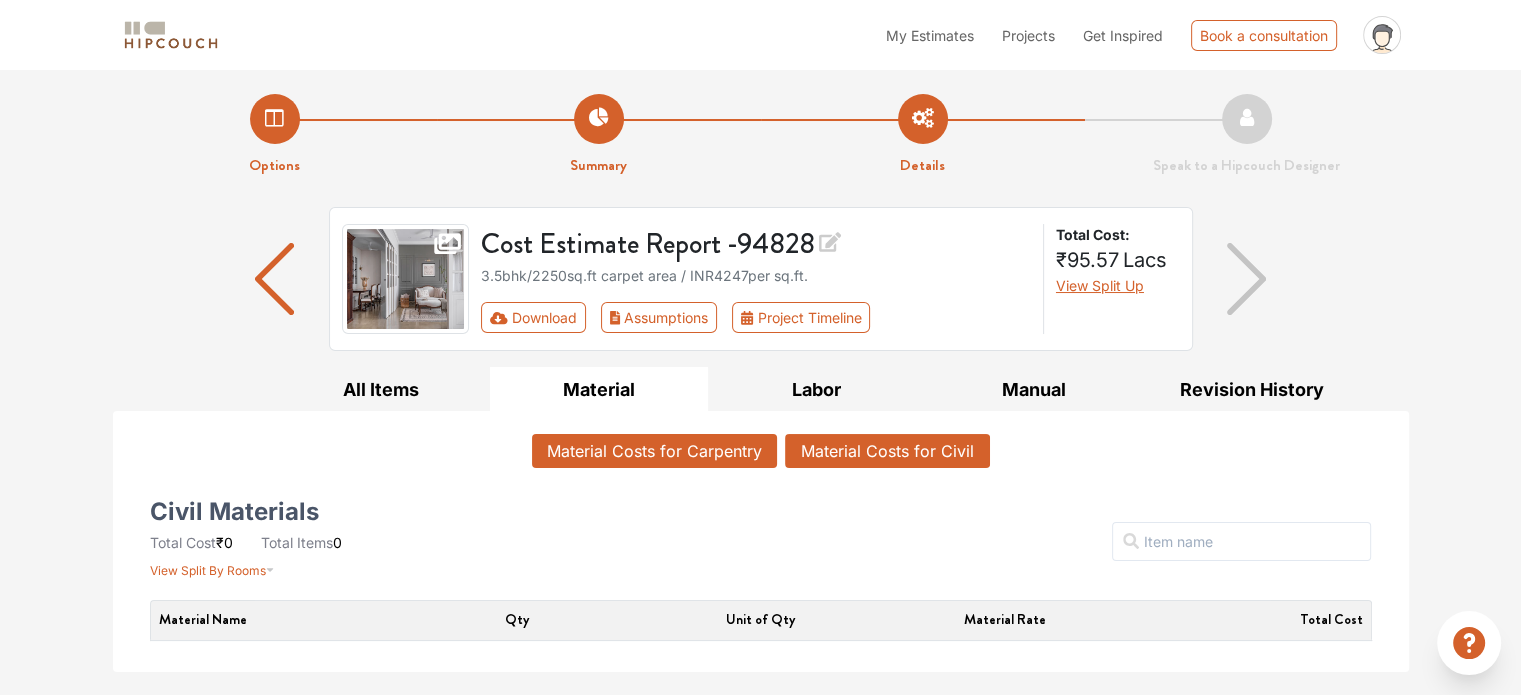 click on "Material Costs for Carpentry" at bounding box center [654, 451] 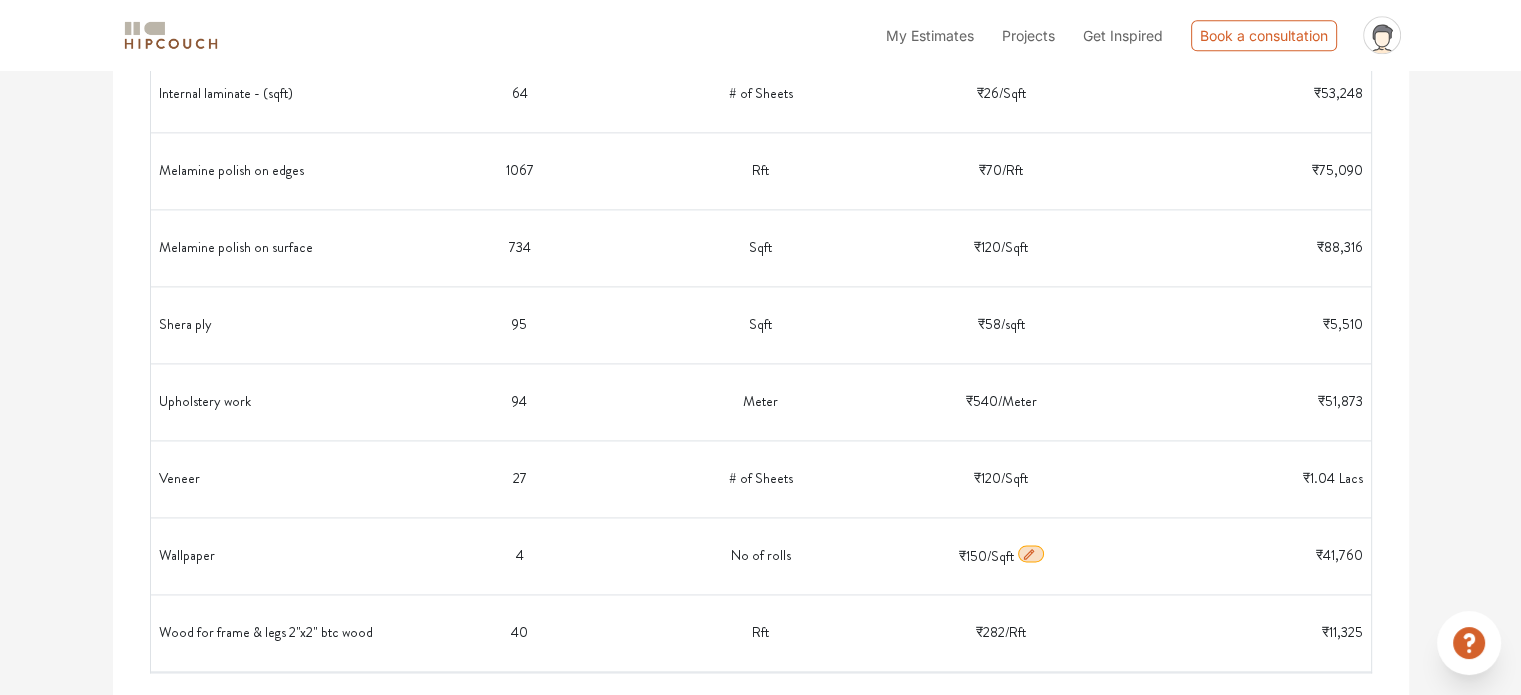 scroll, scrollTop: 3124, scrollLeft: 0, axis: vertical 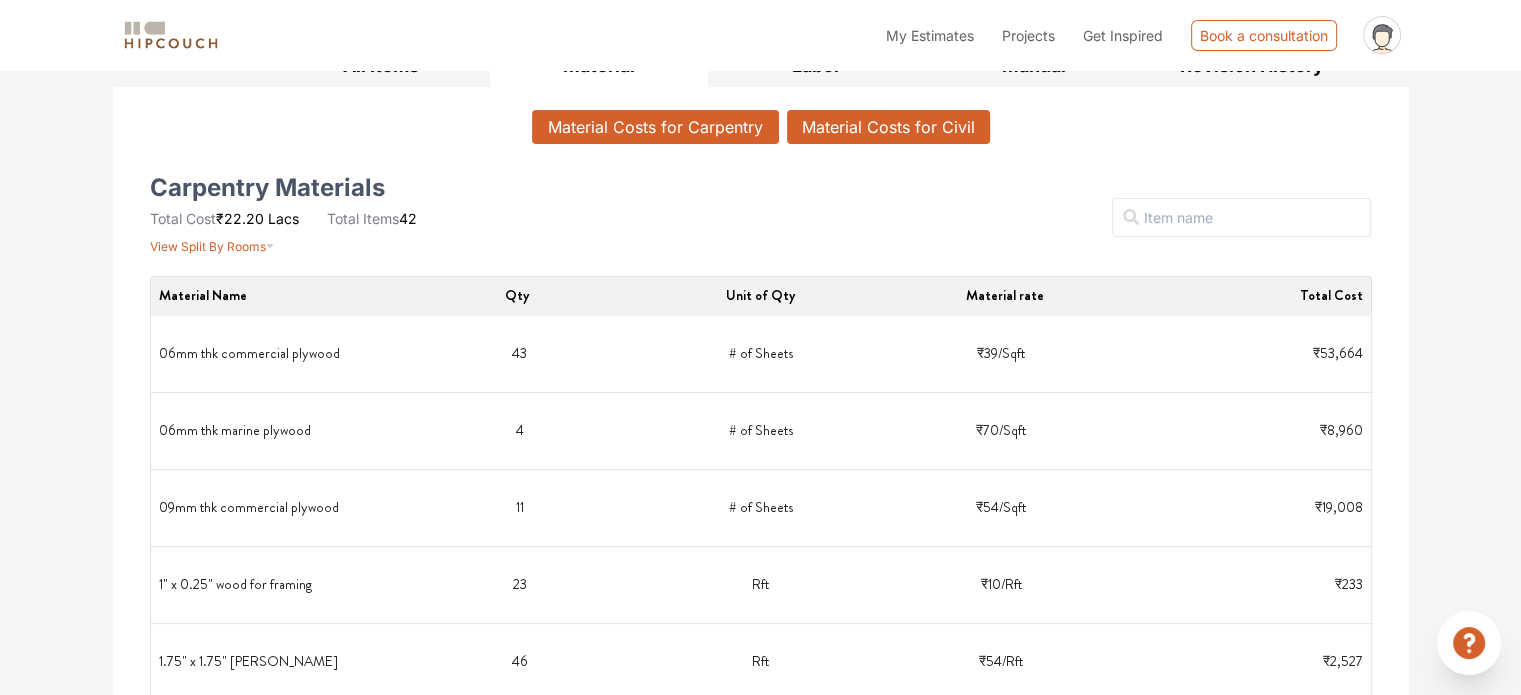 click on "Material Costs for Civil" at bounding box center [888, 127] 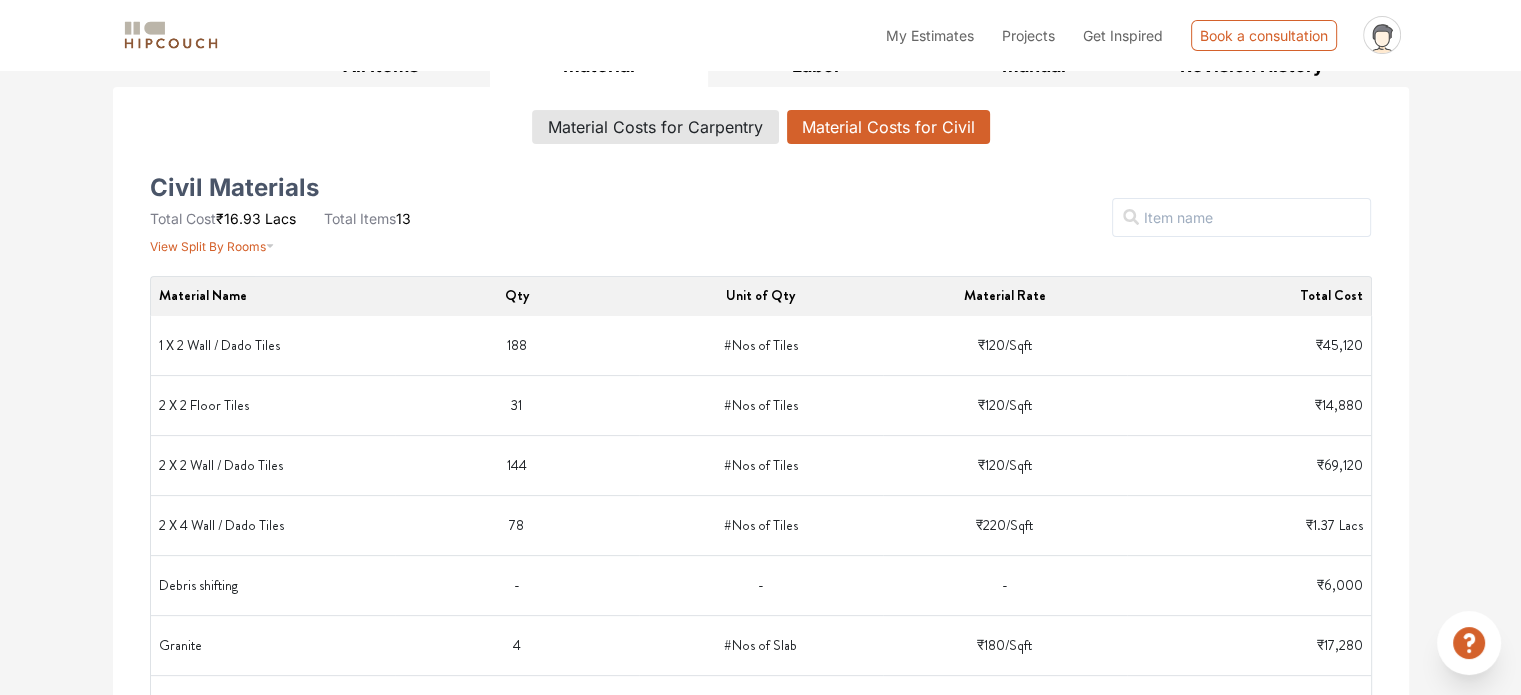 scroll, scrollTop: 0, scrollLeft: 0, axis: both 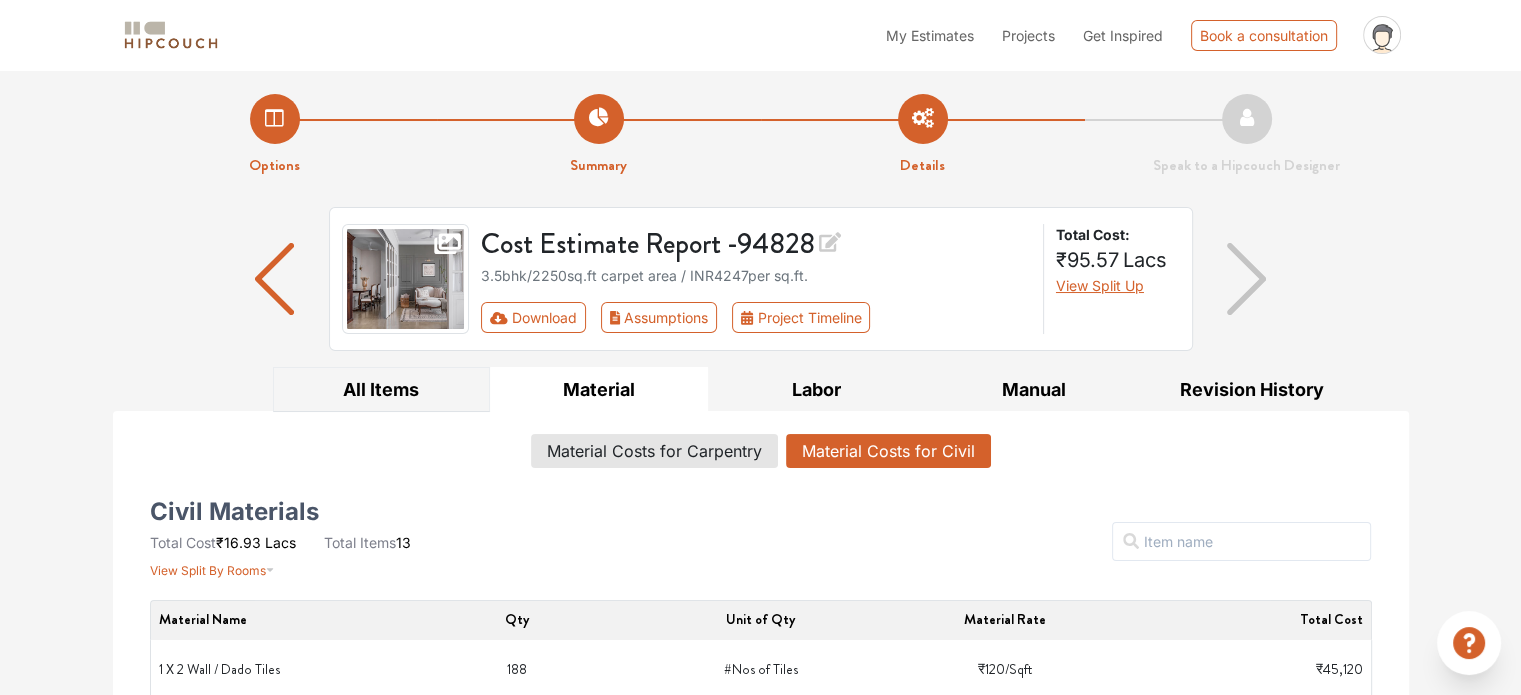 click on "All Items" at bounding box center [382, 389] 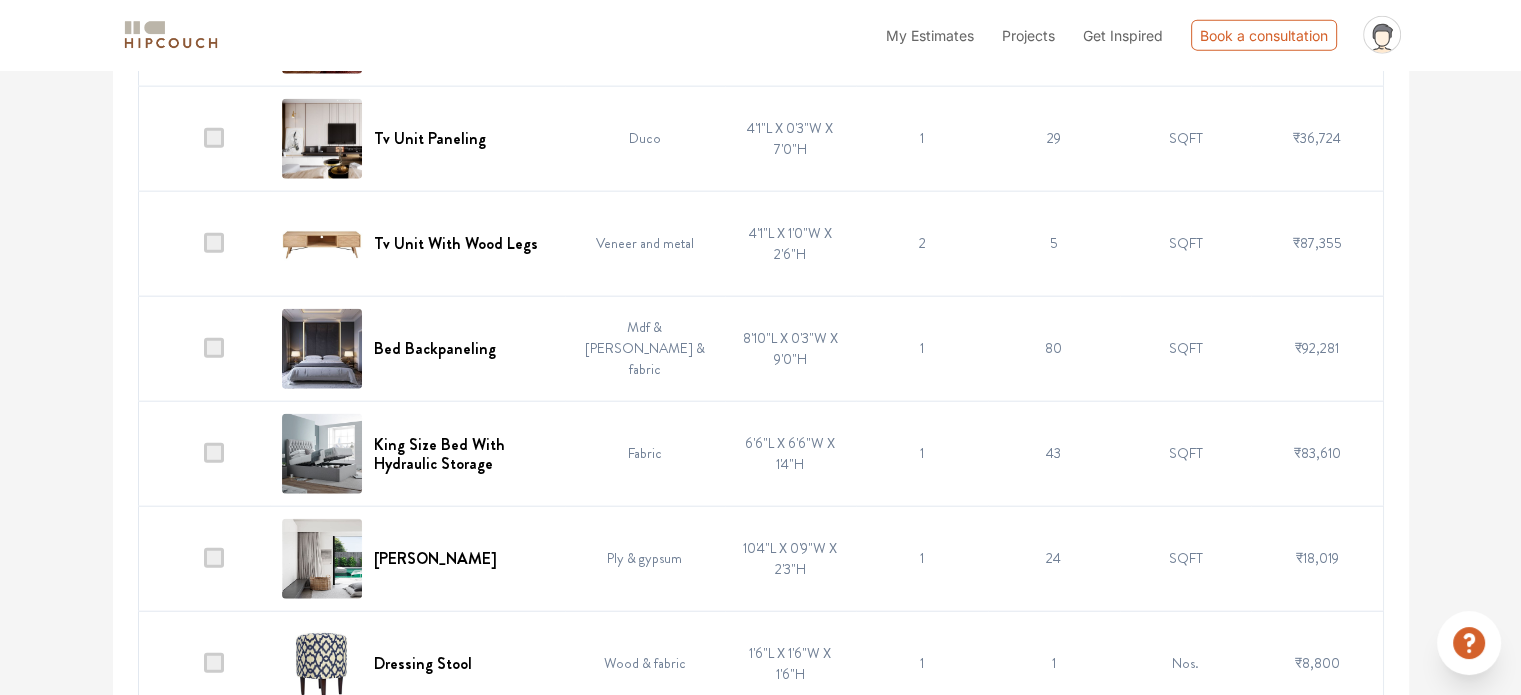 scroll, scrollTop: 4700, scrollLeft: 0, axis: vertical 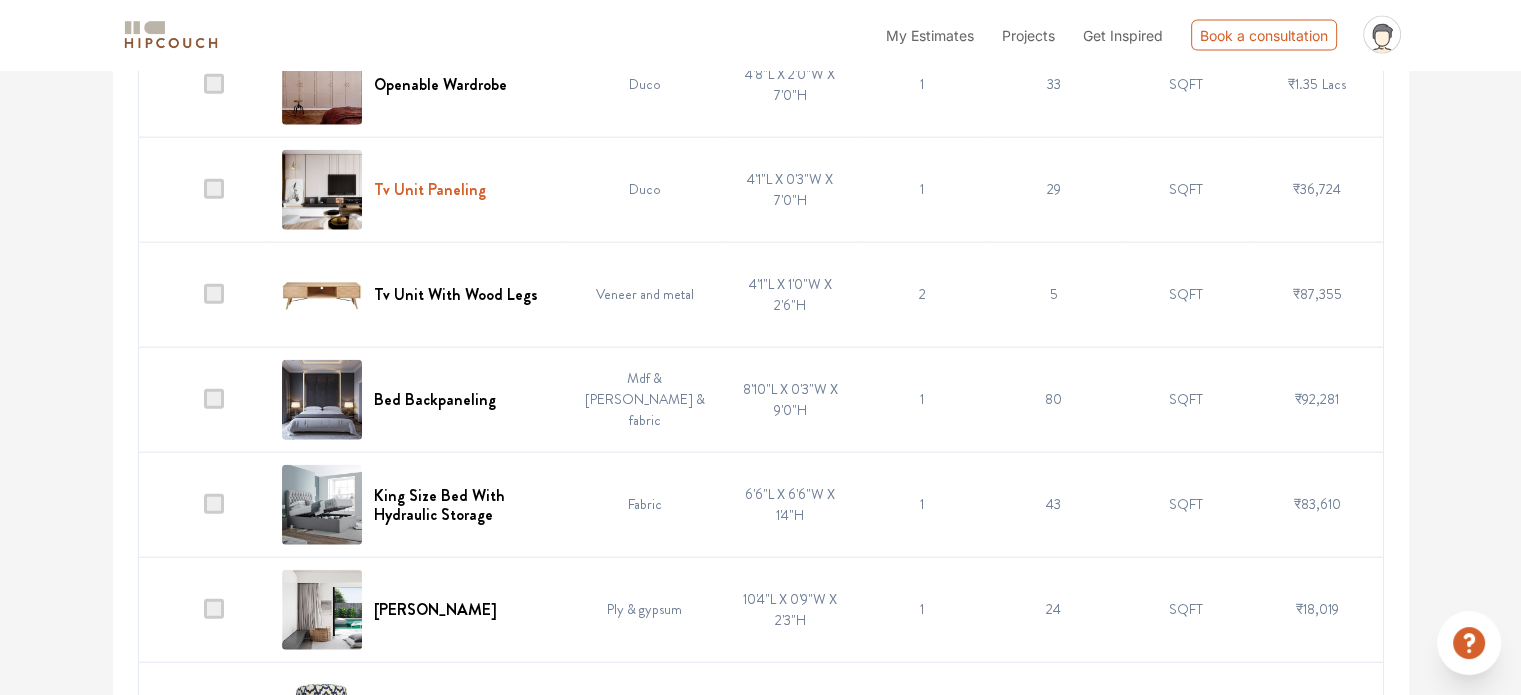 click on "Tv Unit Paneling" at bounding box center (430, 189) 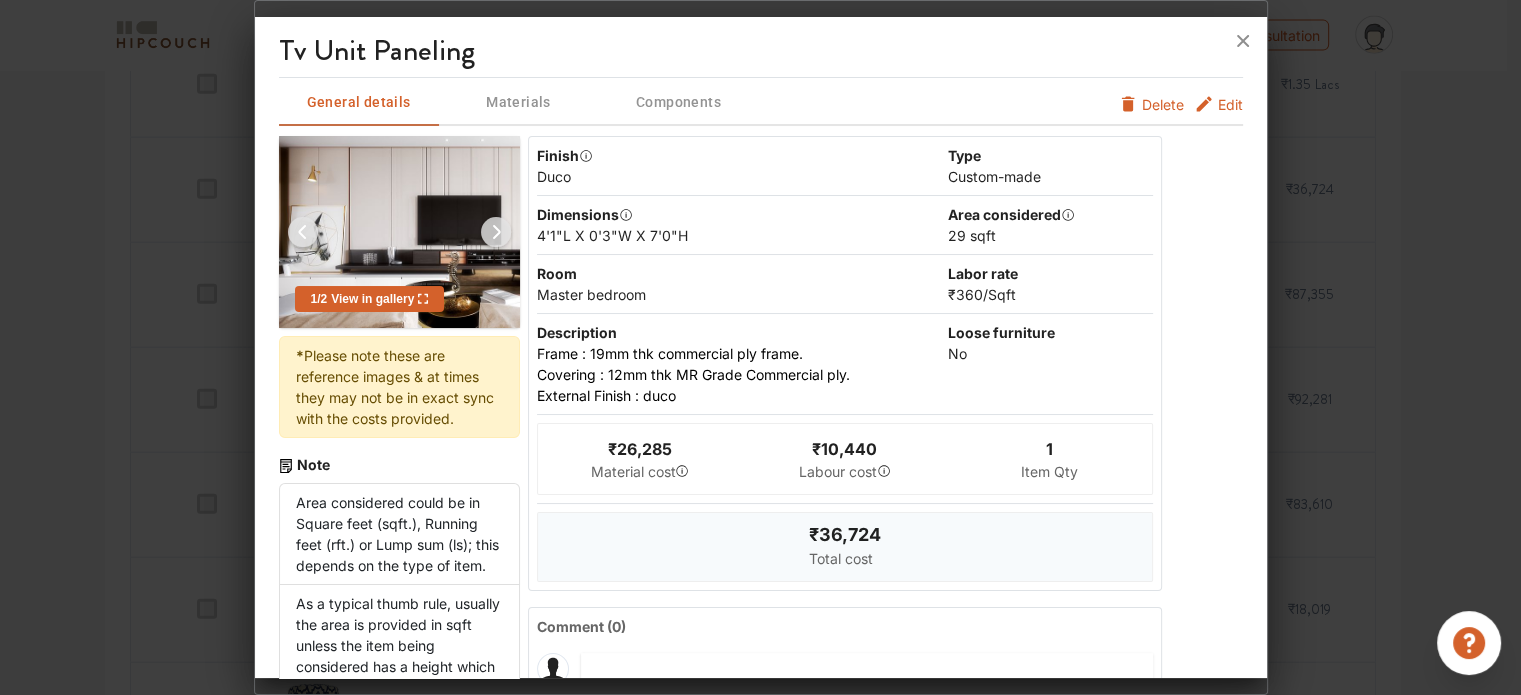 click on "Edit" at bounding box center [1230, 104] 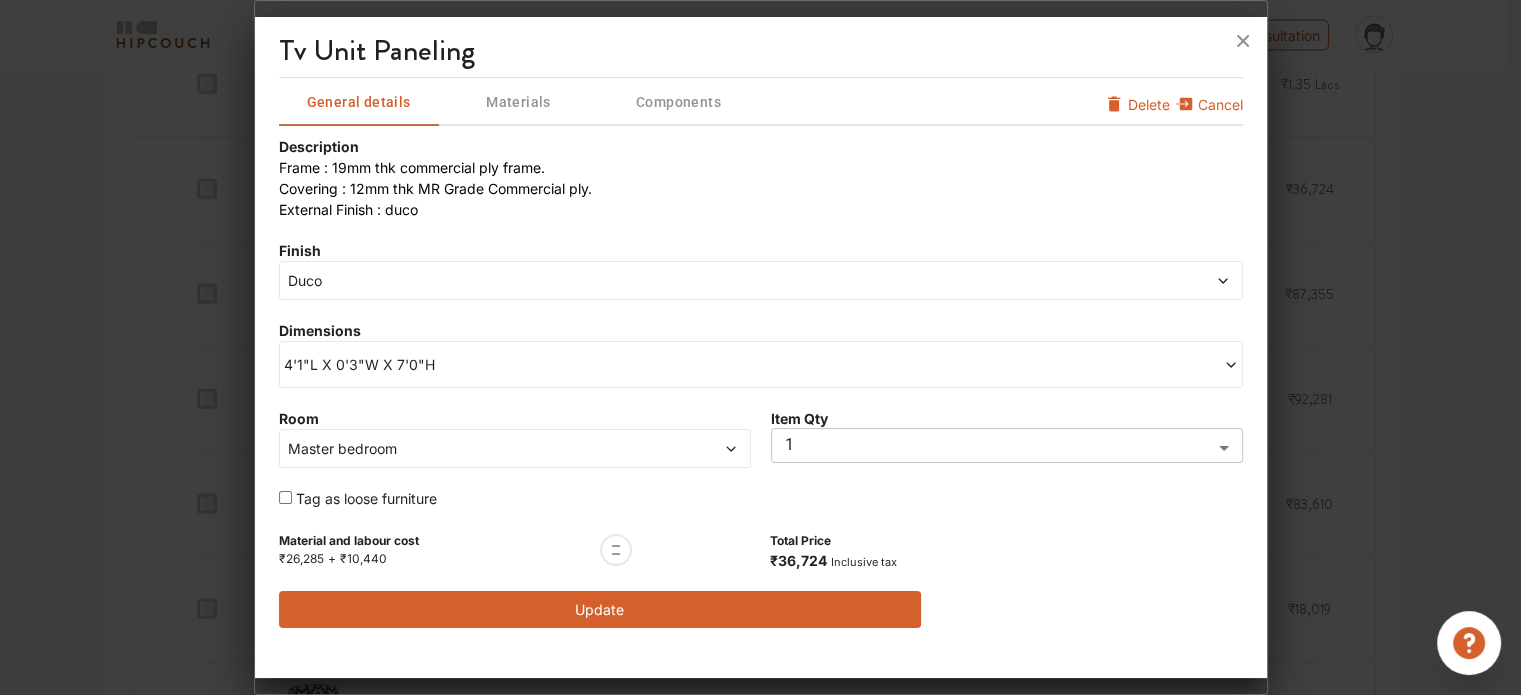 click on "Duco" at bounding box center [639, 280] 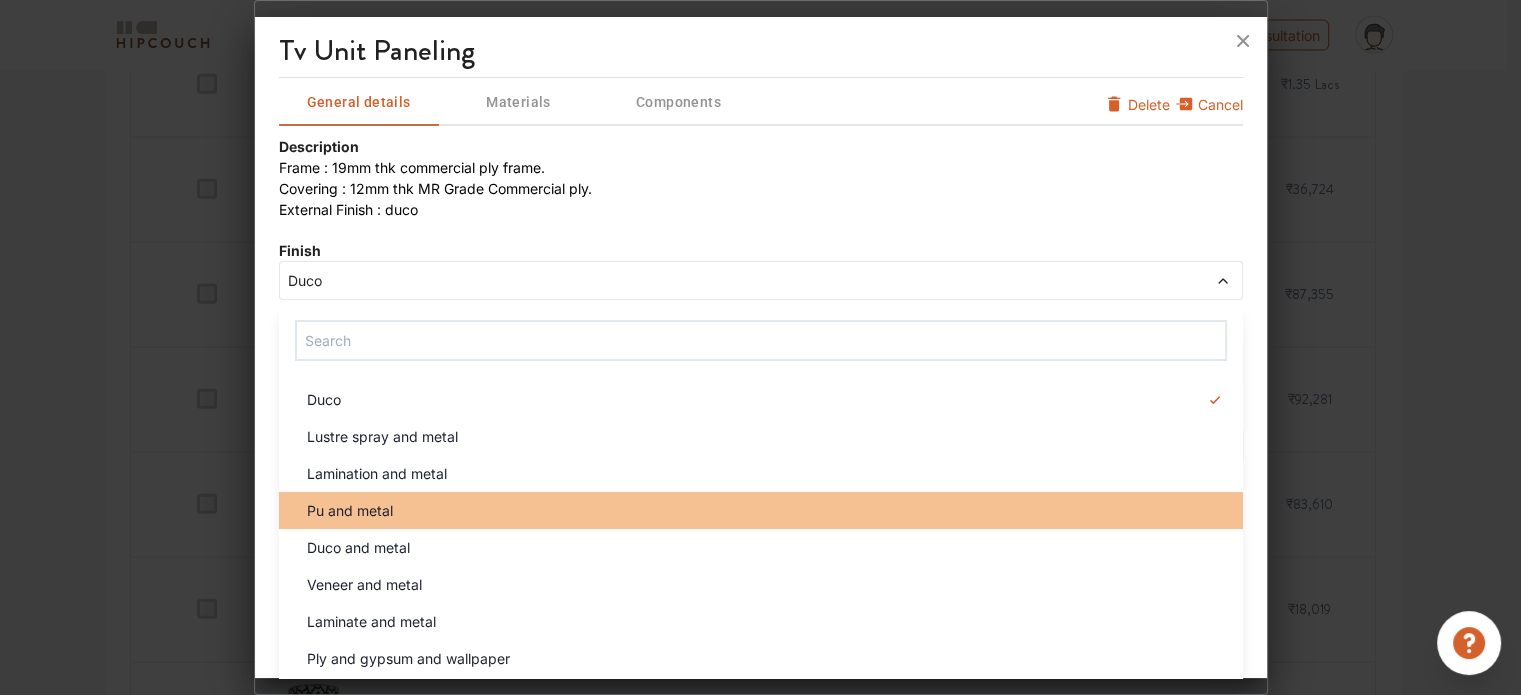 click on "Pu and metal" at bounding box center [767, 510] 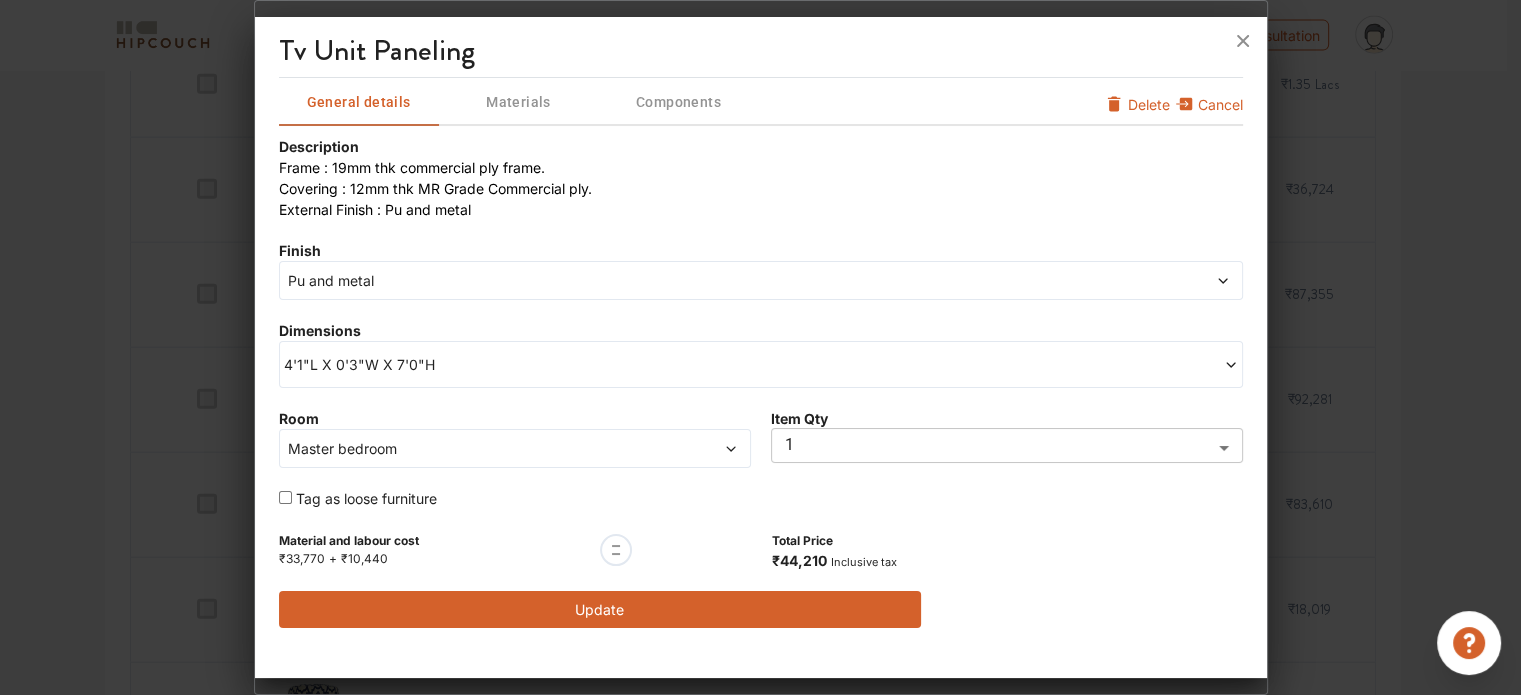 click on "Update" at bounding box center [600, 609] 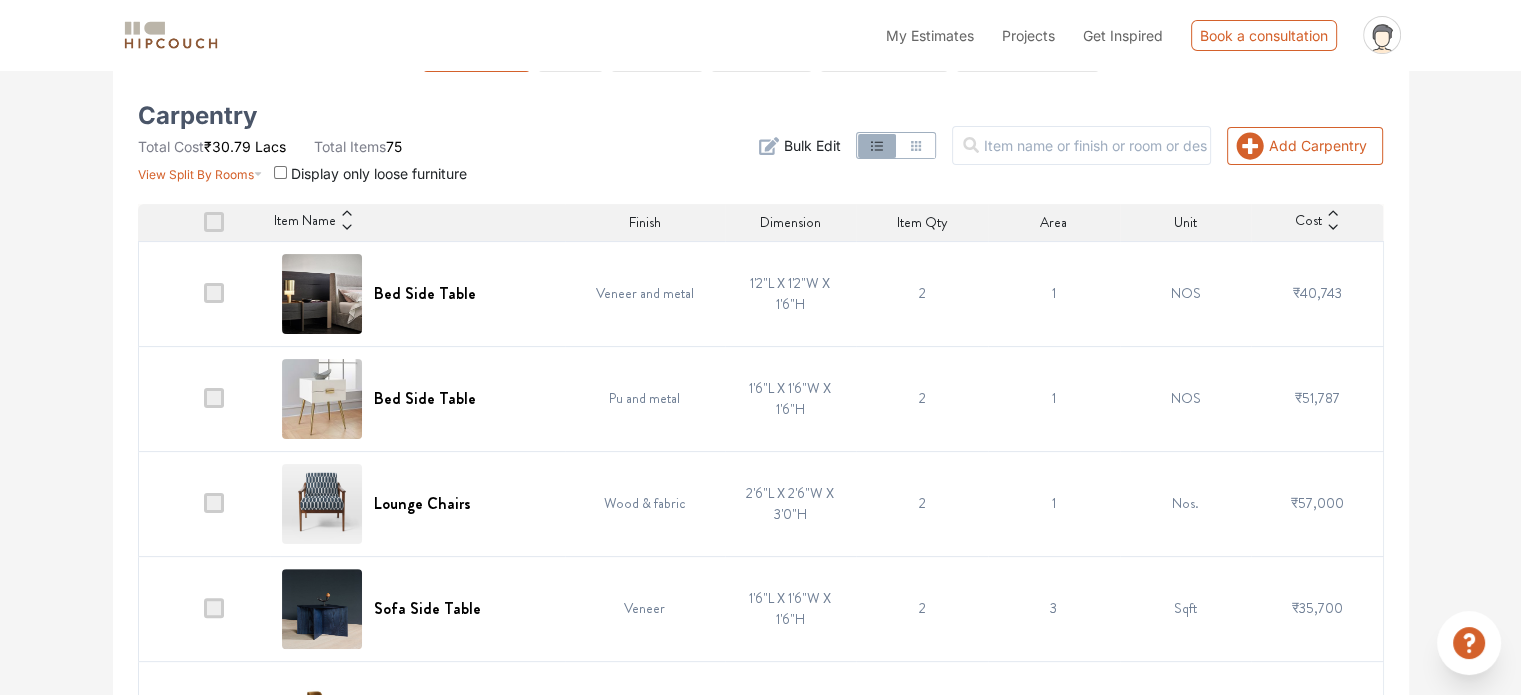 scroll, scrollTop: 0, scrollLeft: 0, axis: both 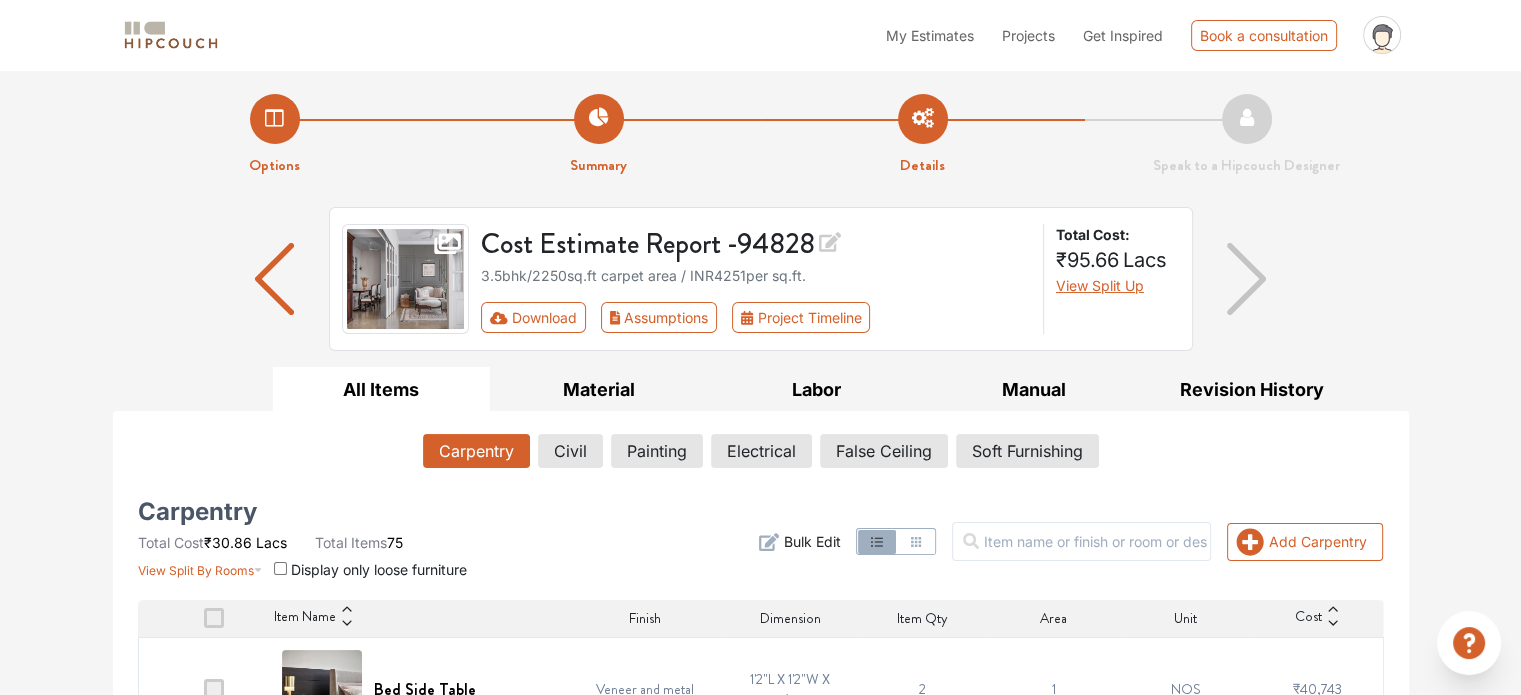 click at bounding box center [1246, 279] 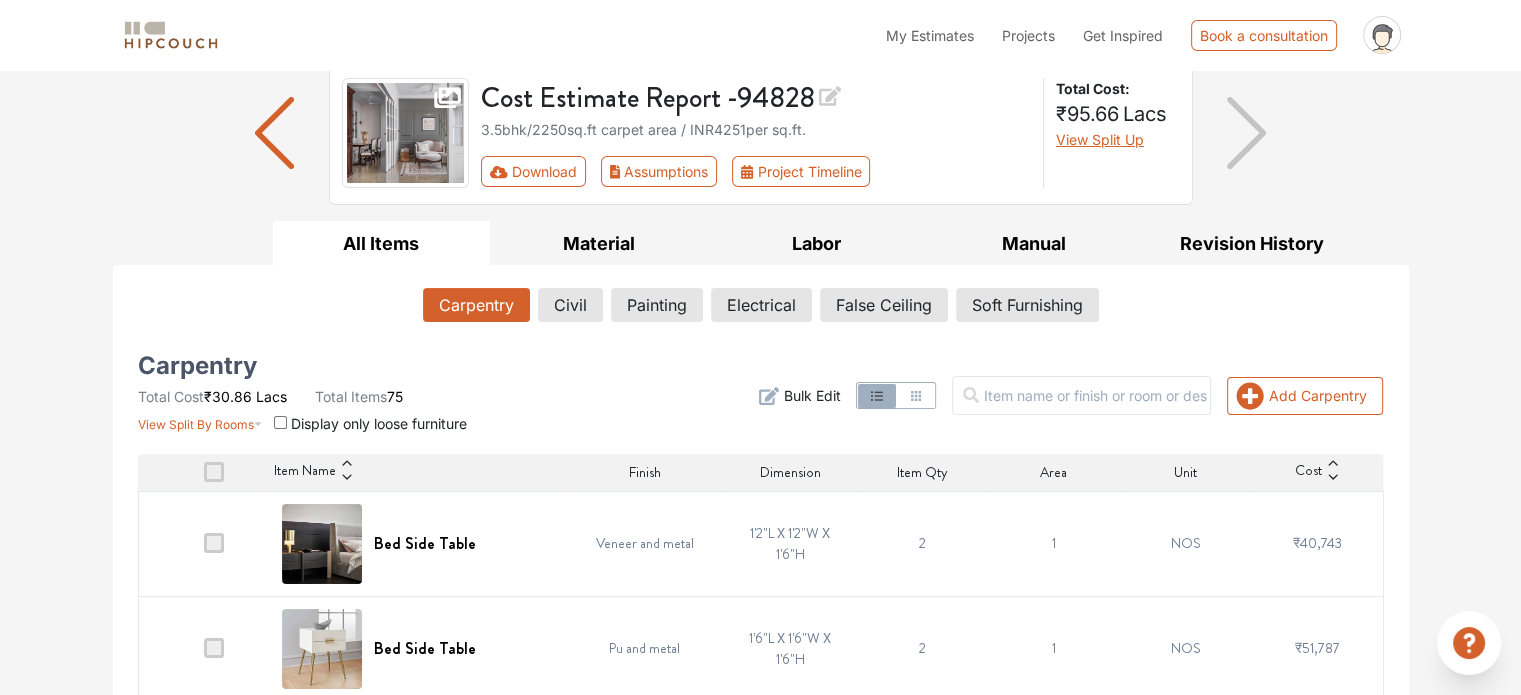 scroll, scrollTop: 0, scrollLeft: 0, axis: both 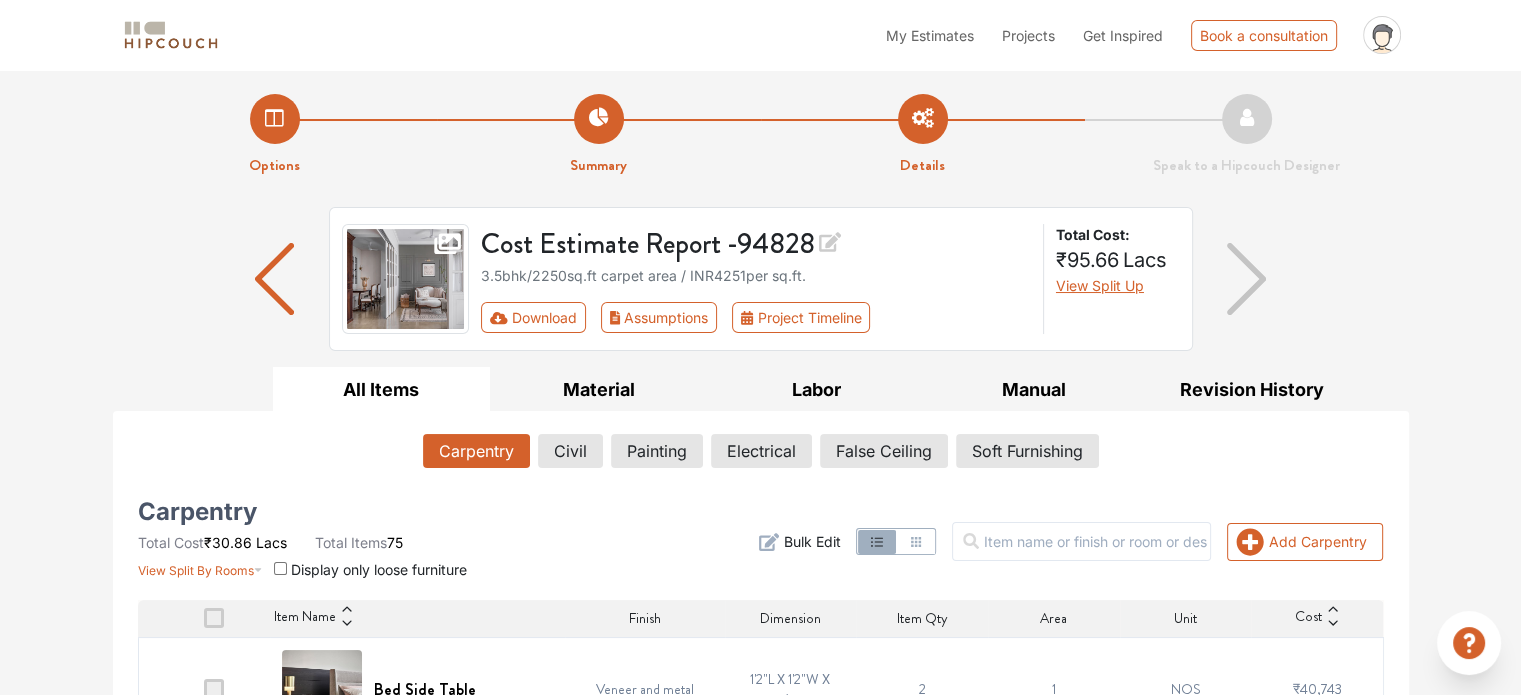click on "My Estimates" at bounding box center [930, 35] 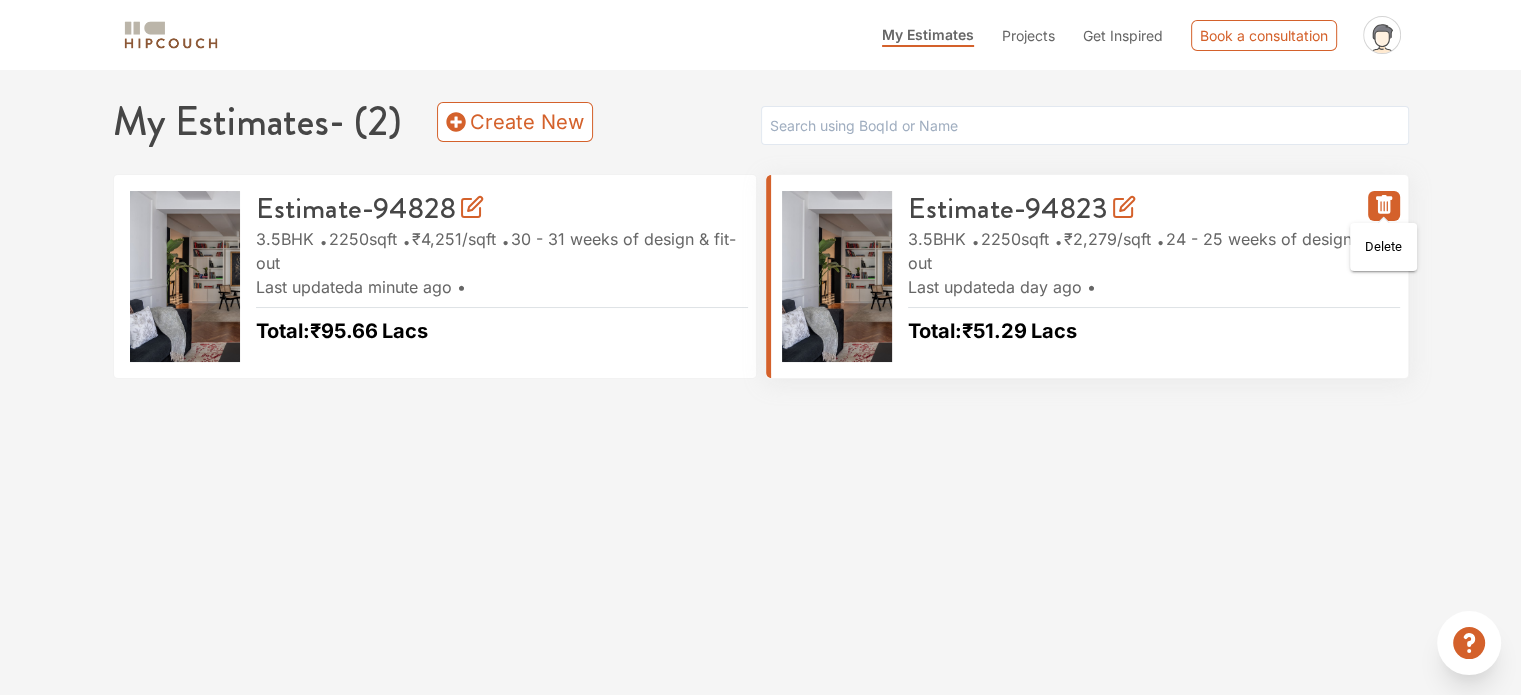 click 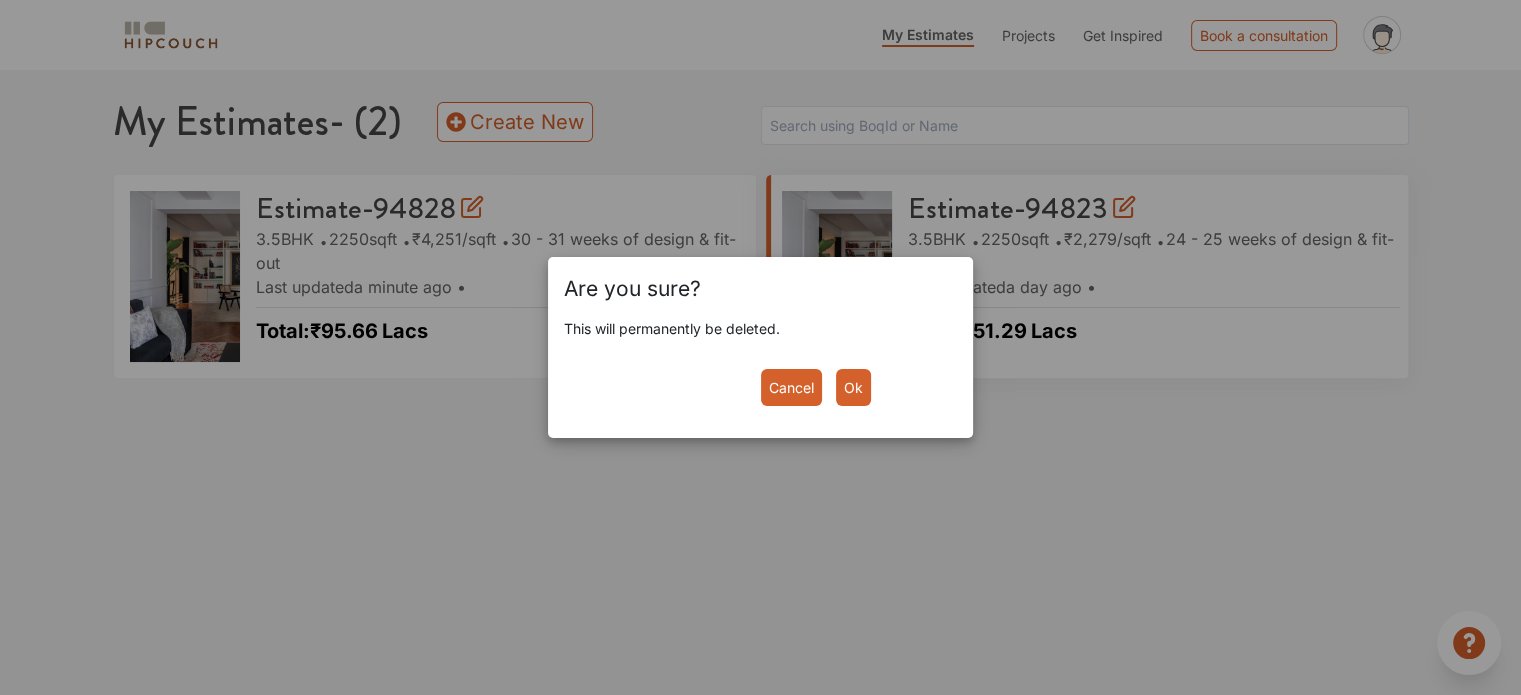 click on "Ok" at bounding box center (853, 387) 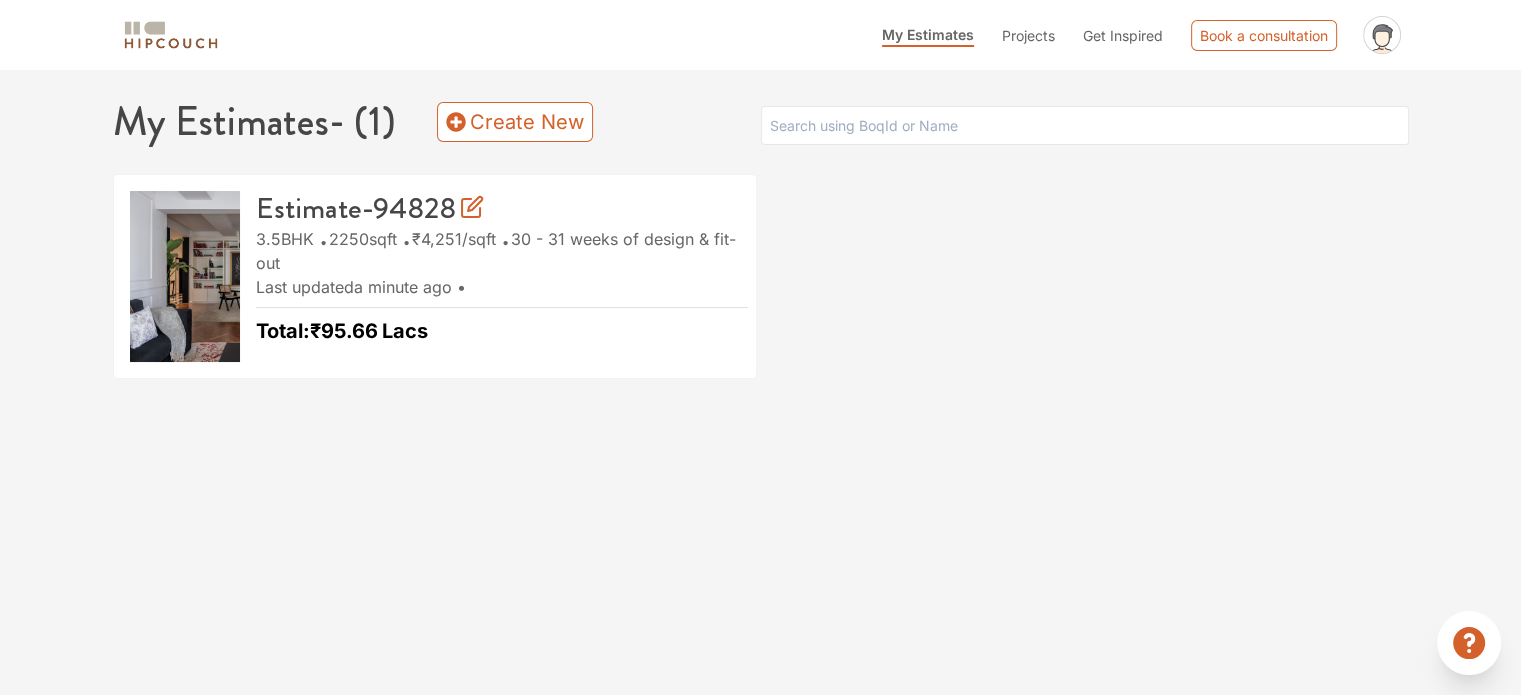 click on "Projects" at bounding box center (1028, 35) 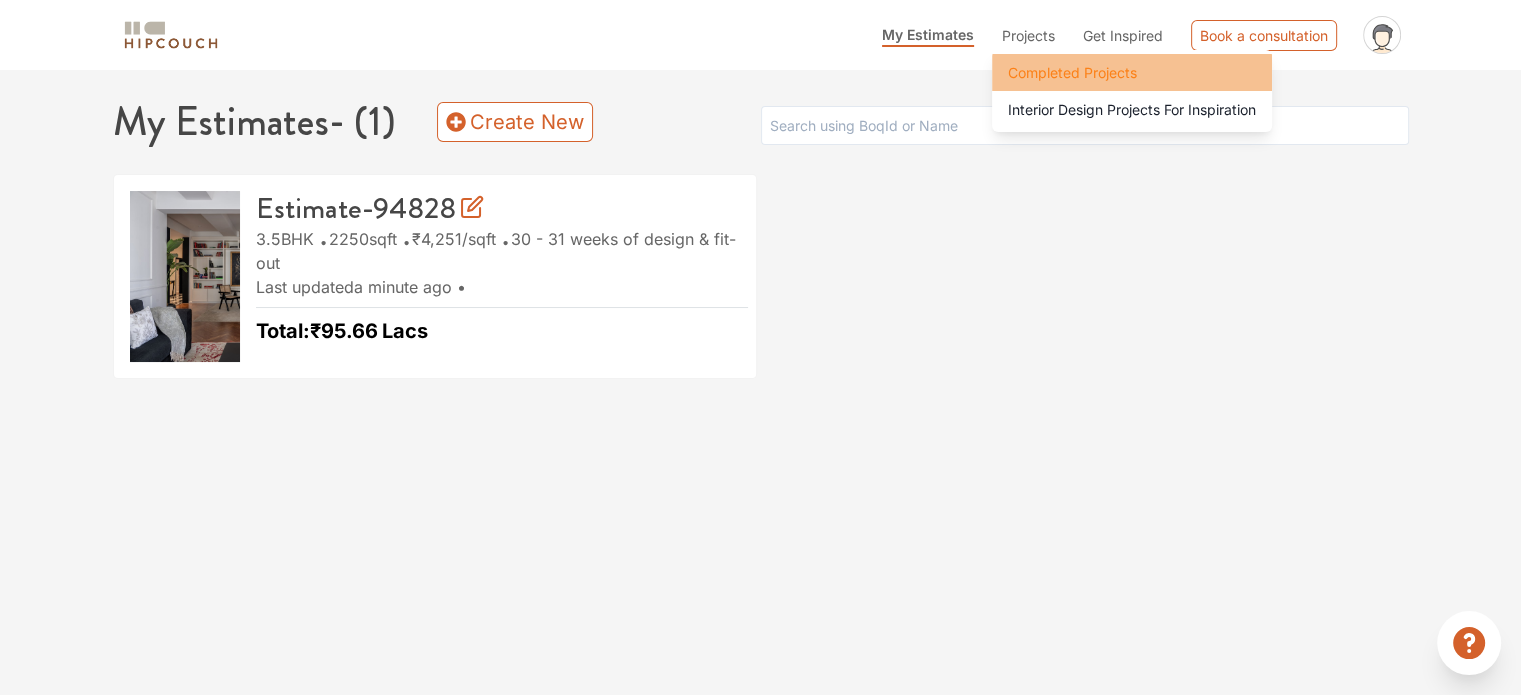 click on "Completed Projects" at bounding box center [1072, 72] 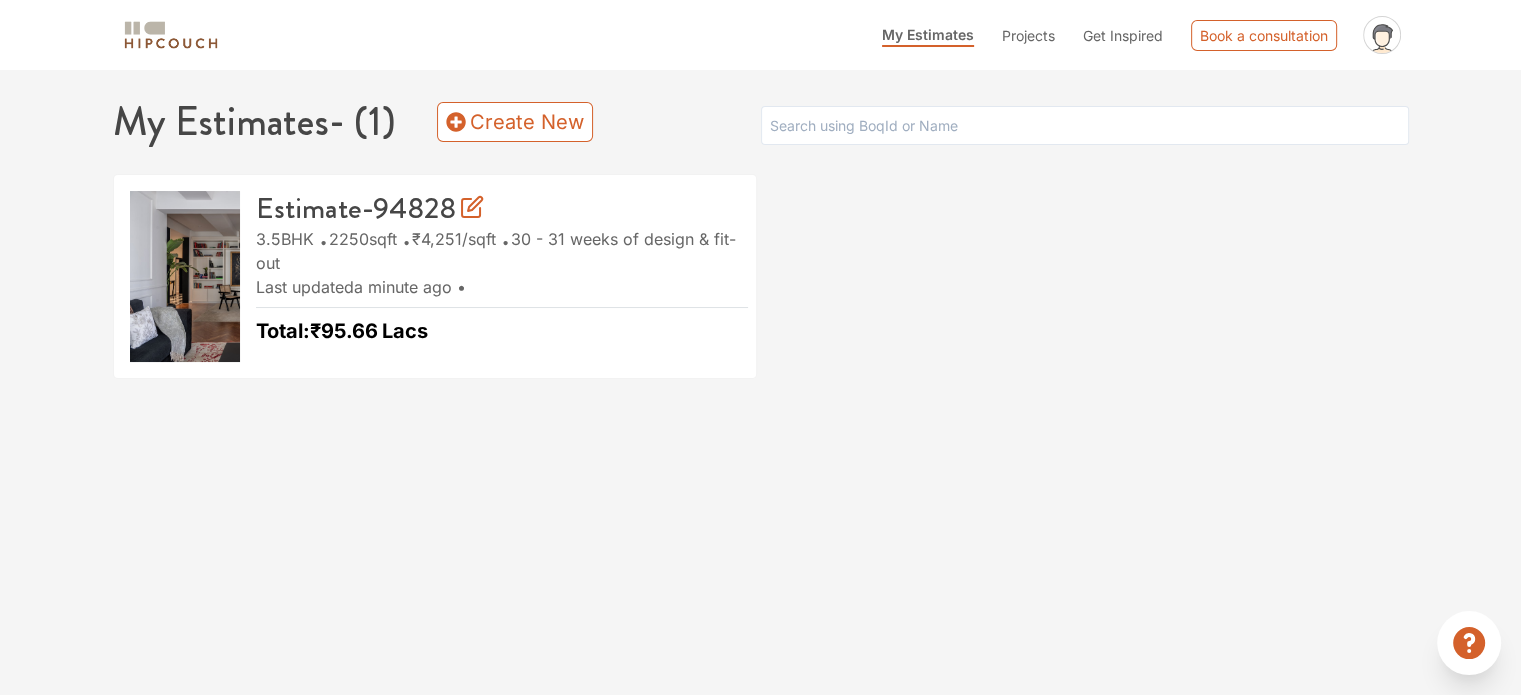 click on "Projects" at bounding box center [1028, 35] 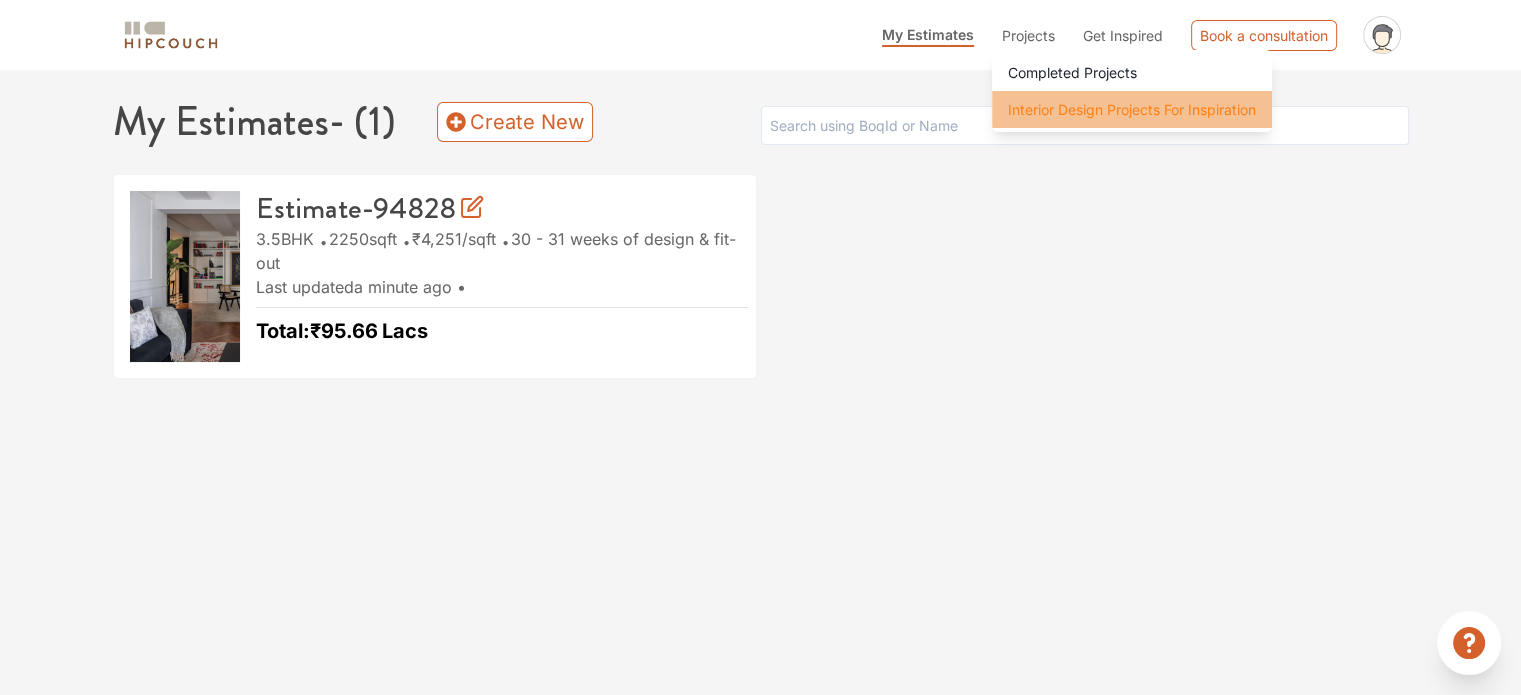 click on "Interior Design Projects For Inspiration" at bounding box center [1132, 109] 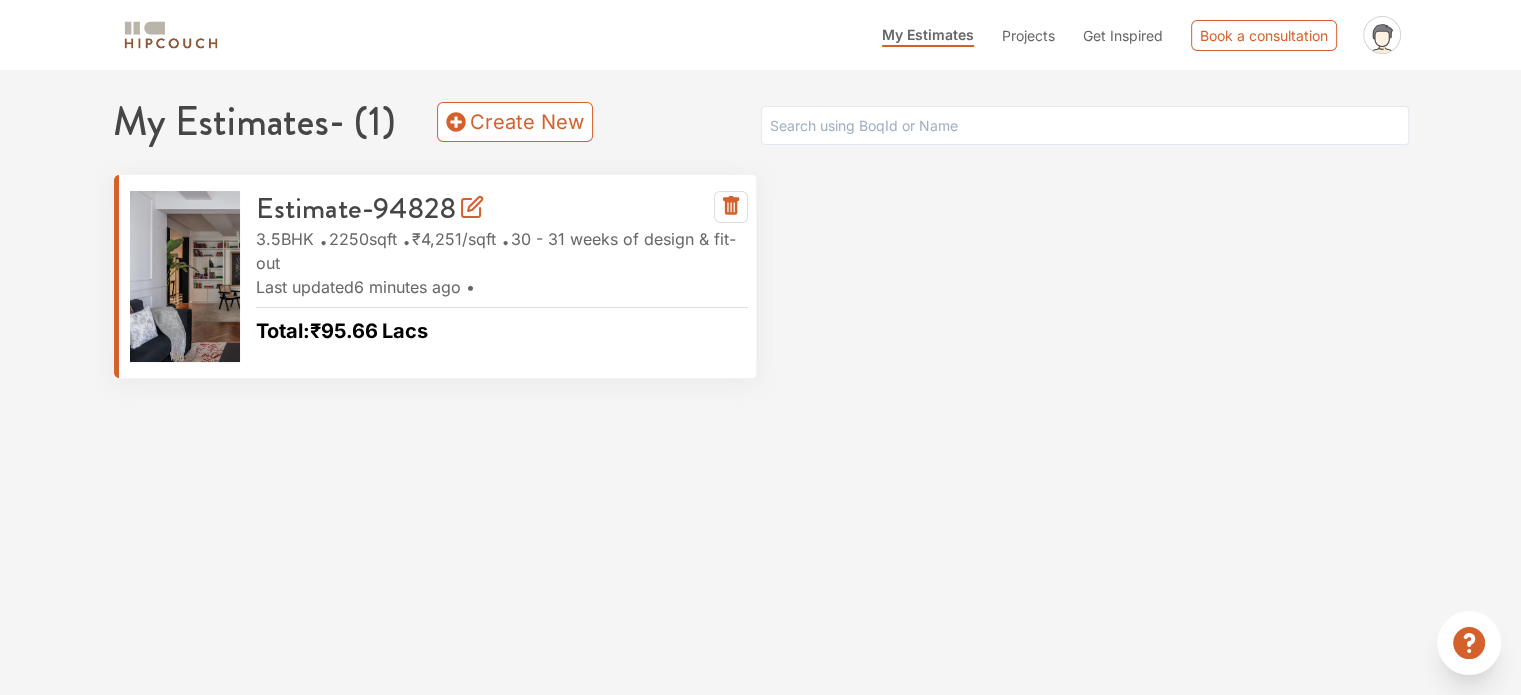 click 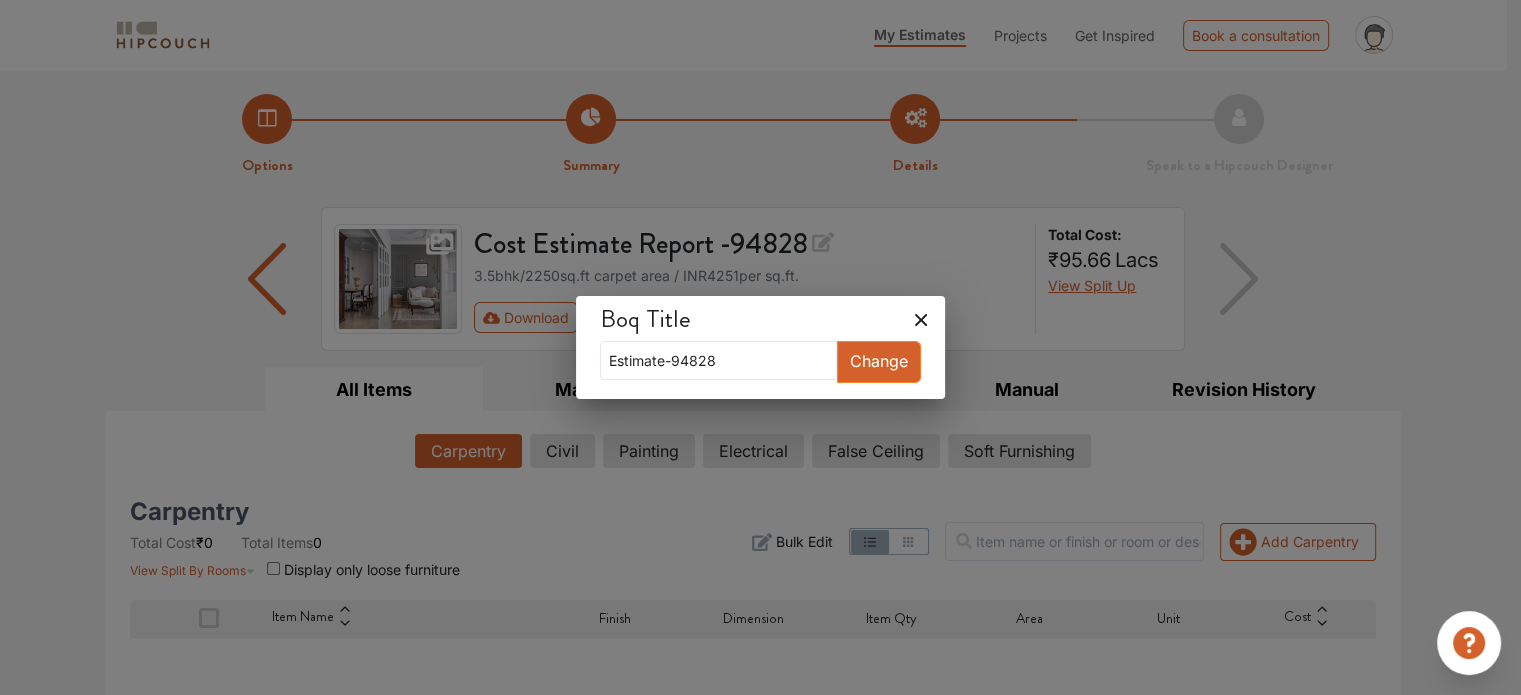 click 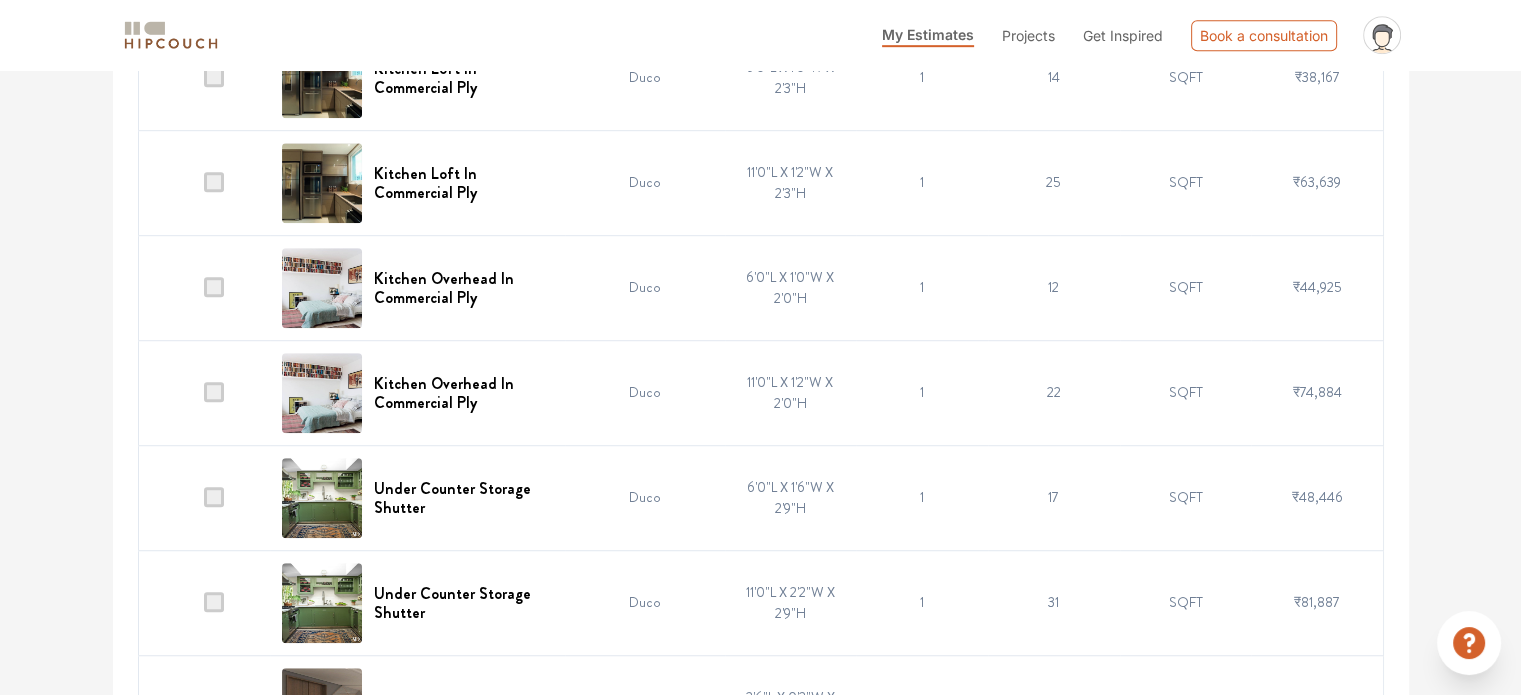 scroll, scrollTop: 1256, scrollLeft: 0, axis: vertical 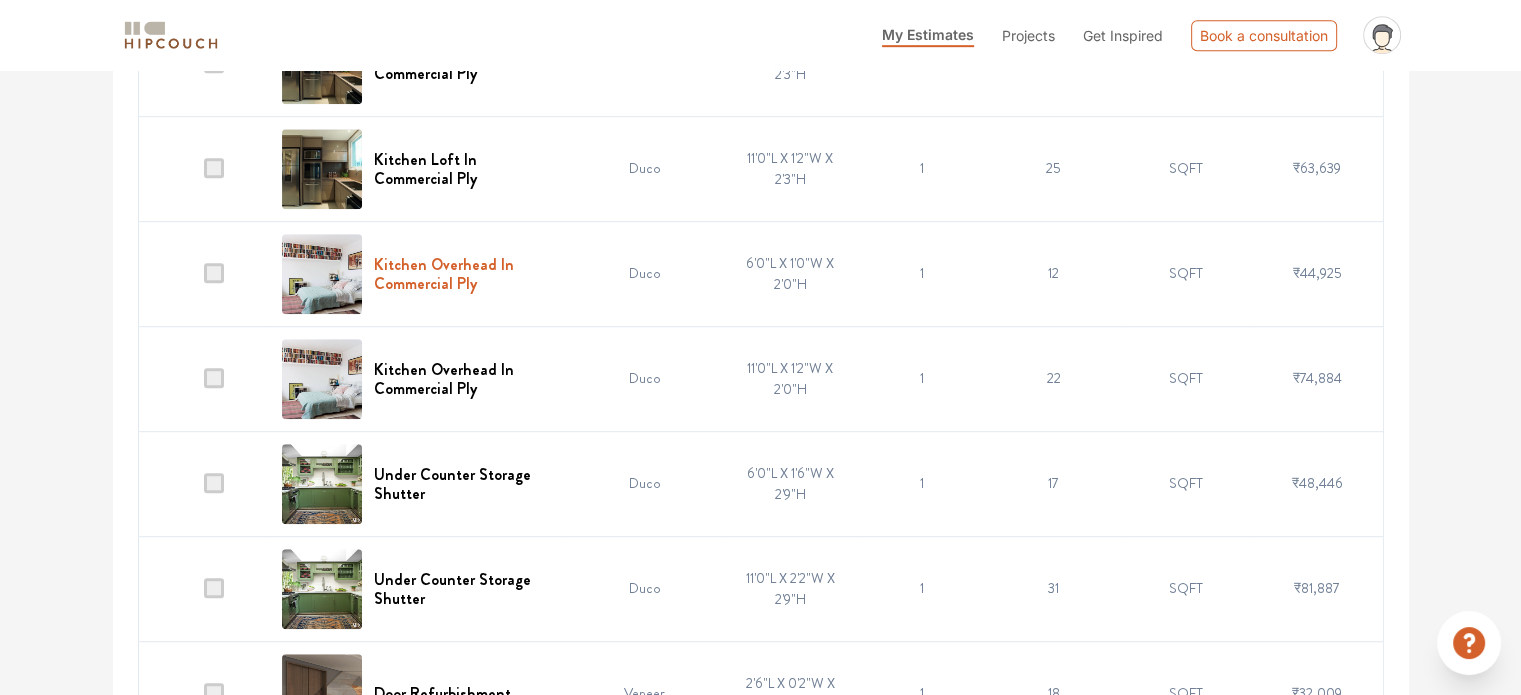click on "Kitchen Overhead In Commercial Ply" at bounding box center [463, 274] 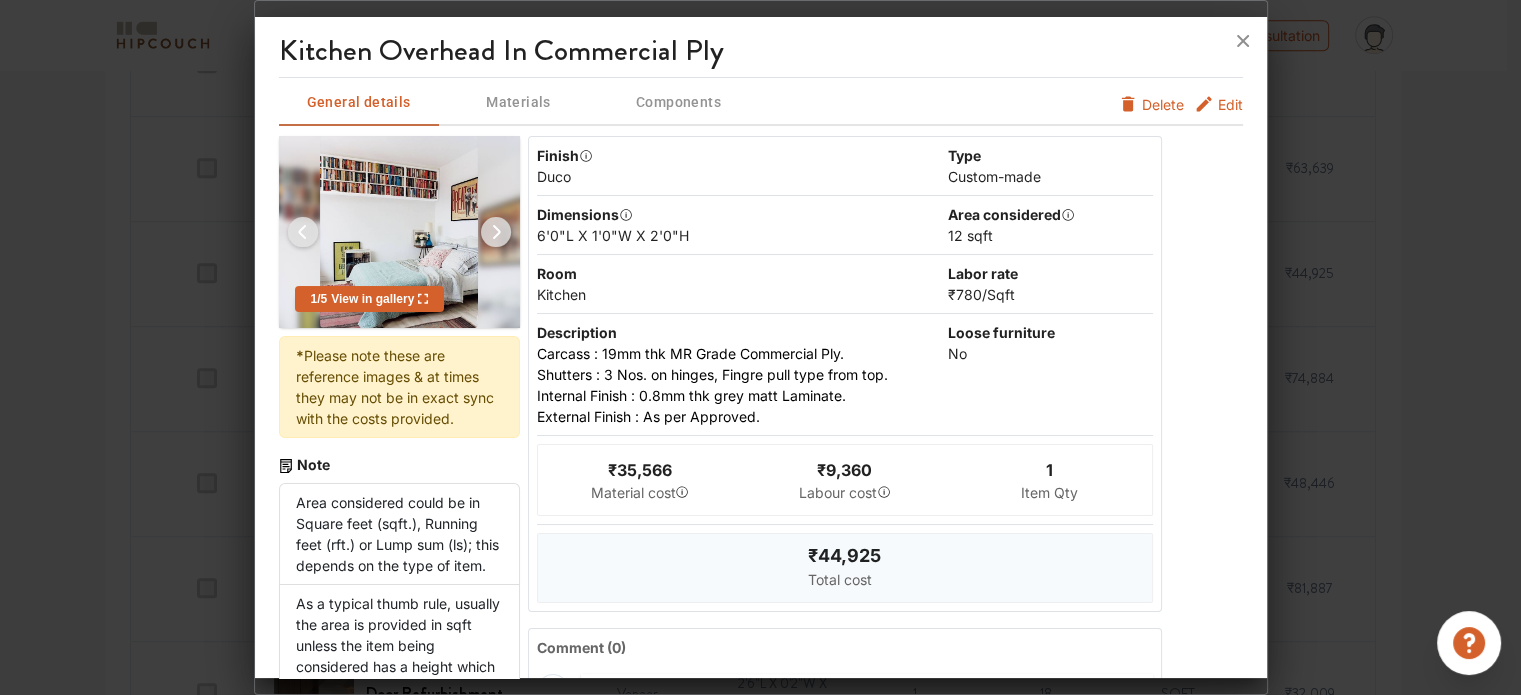 click on "Edit" at bounding box center [1230, 104] 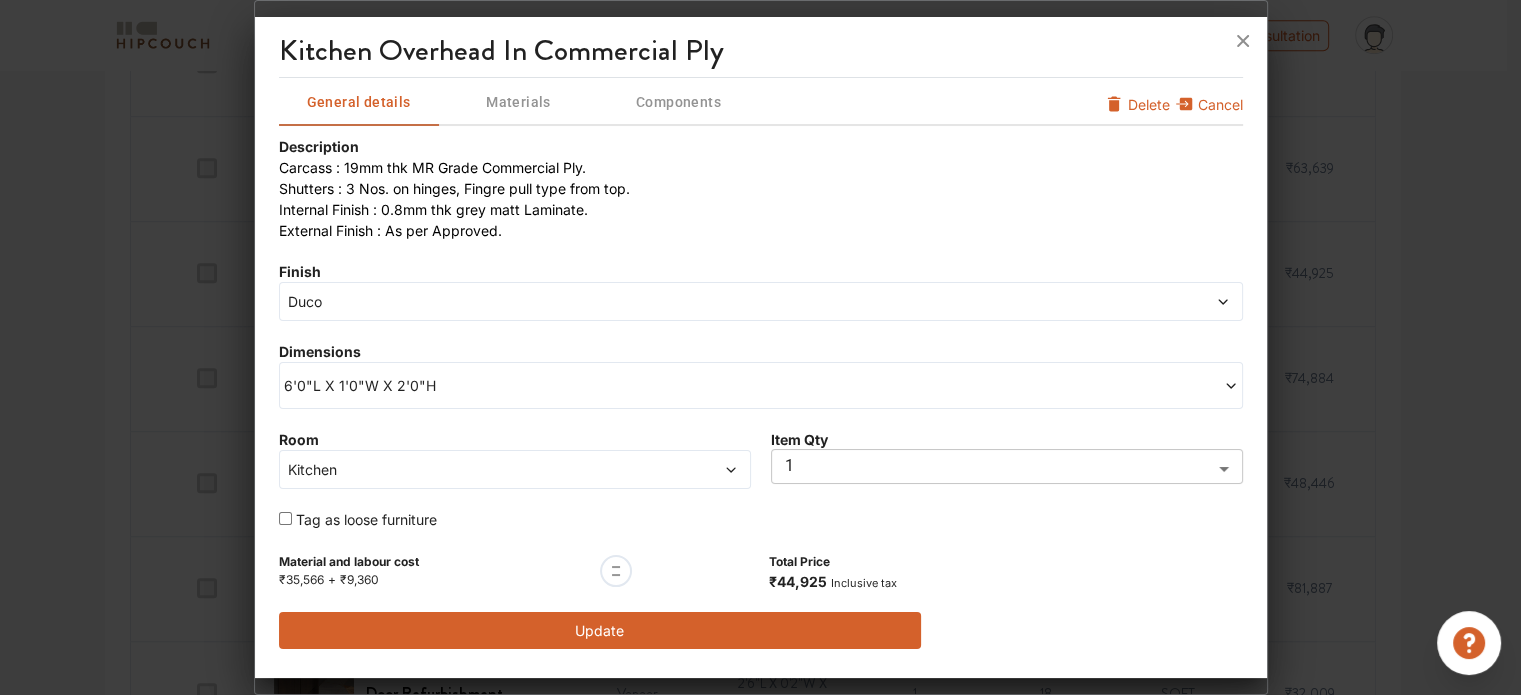 click on "6'0"L X 1'0"W X 2'0"H" at bounding box center (522, 385) 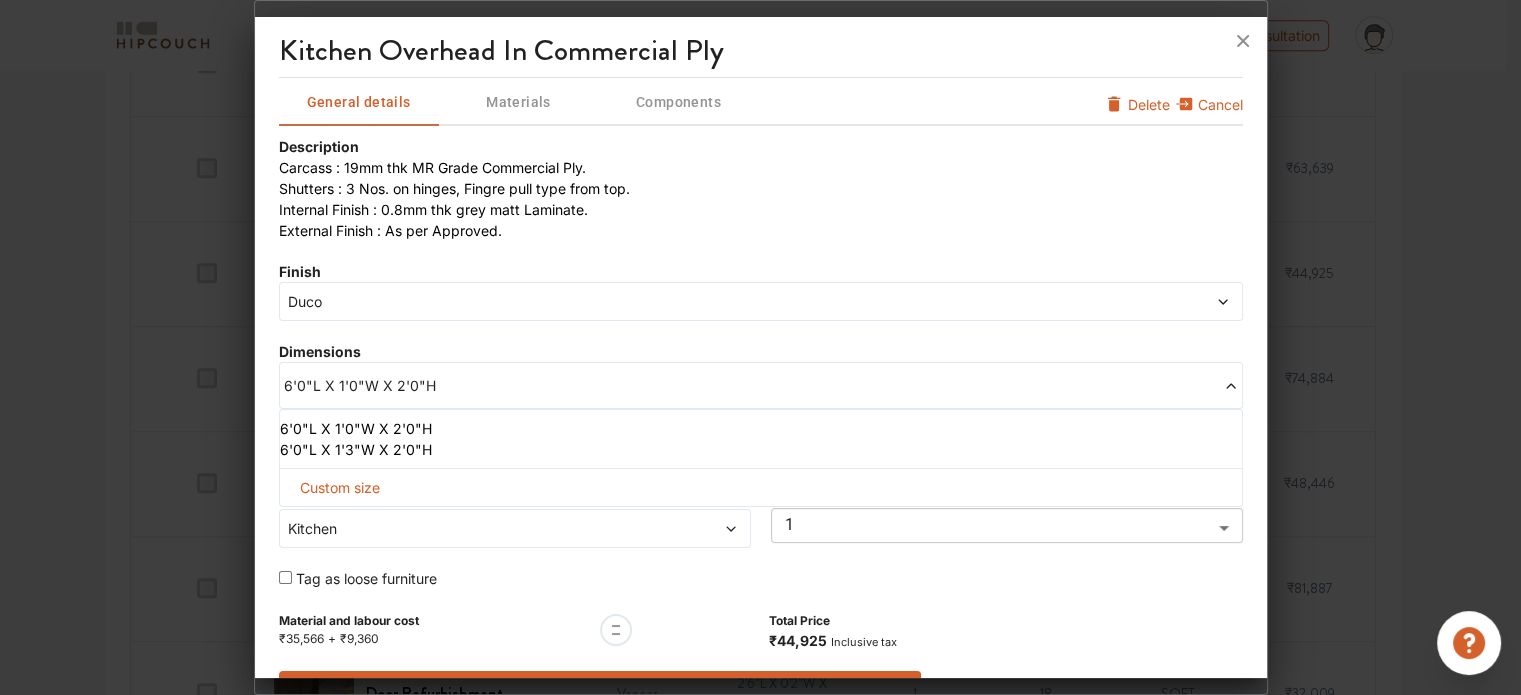 click on "Custom size" at bounding box center (340, 487) 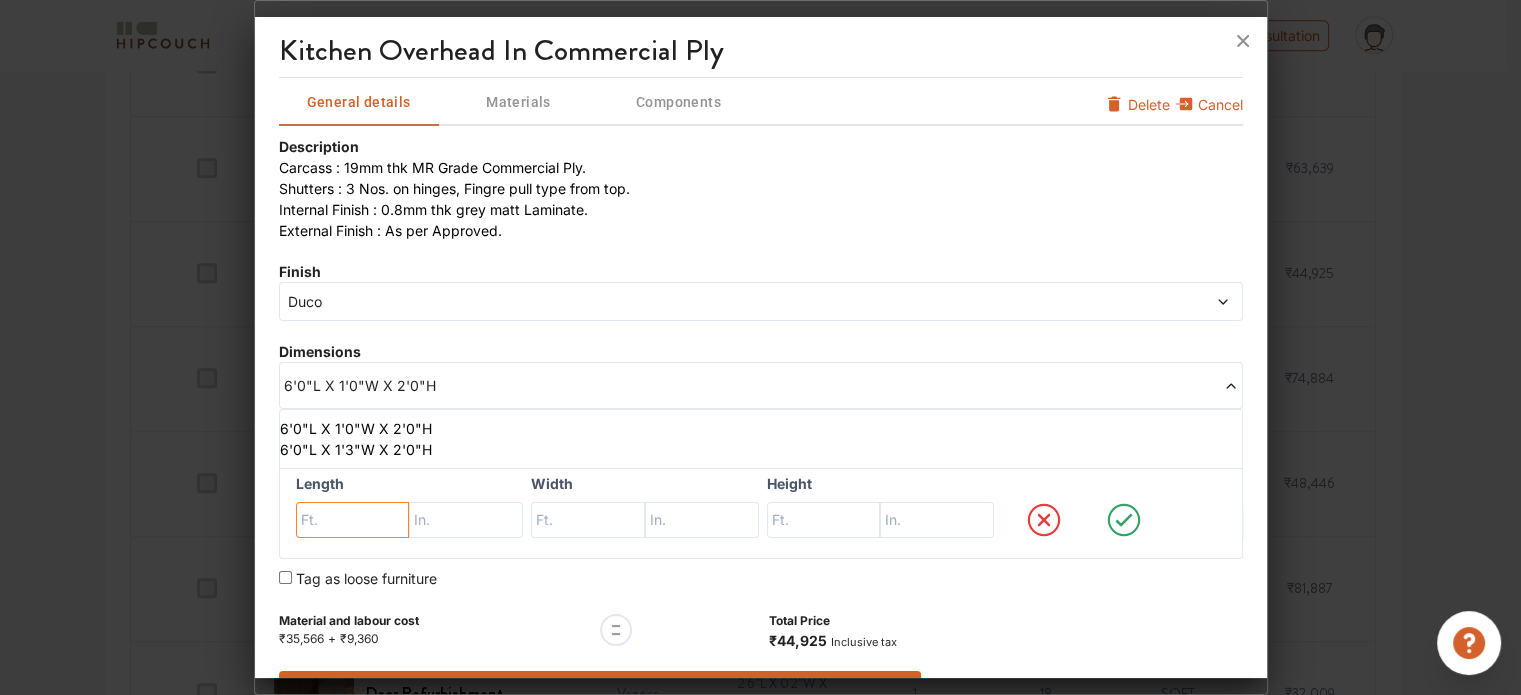 click at bounding box center (353, 520) 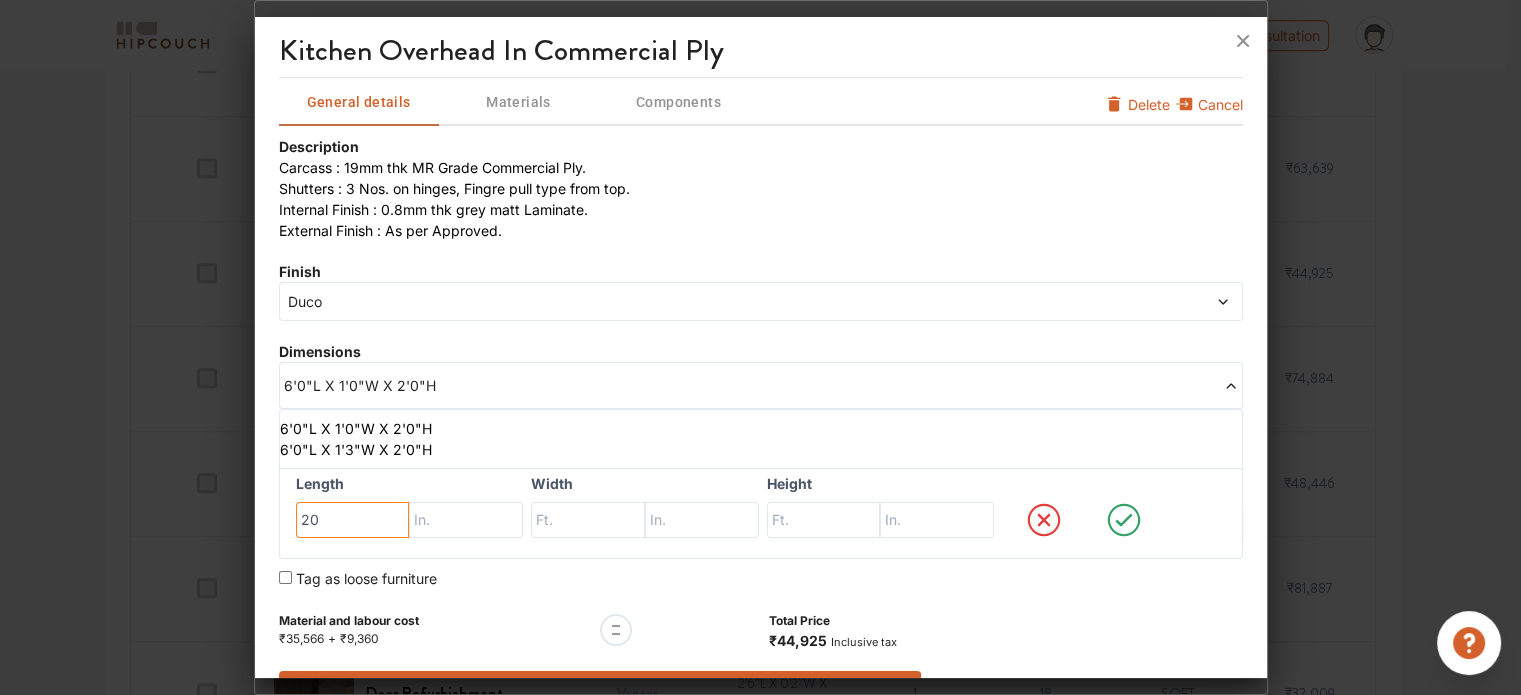type on "20" 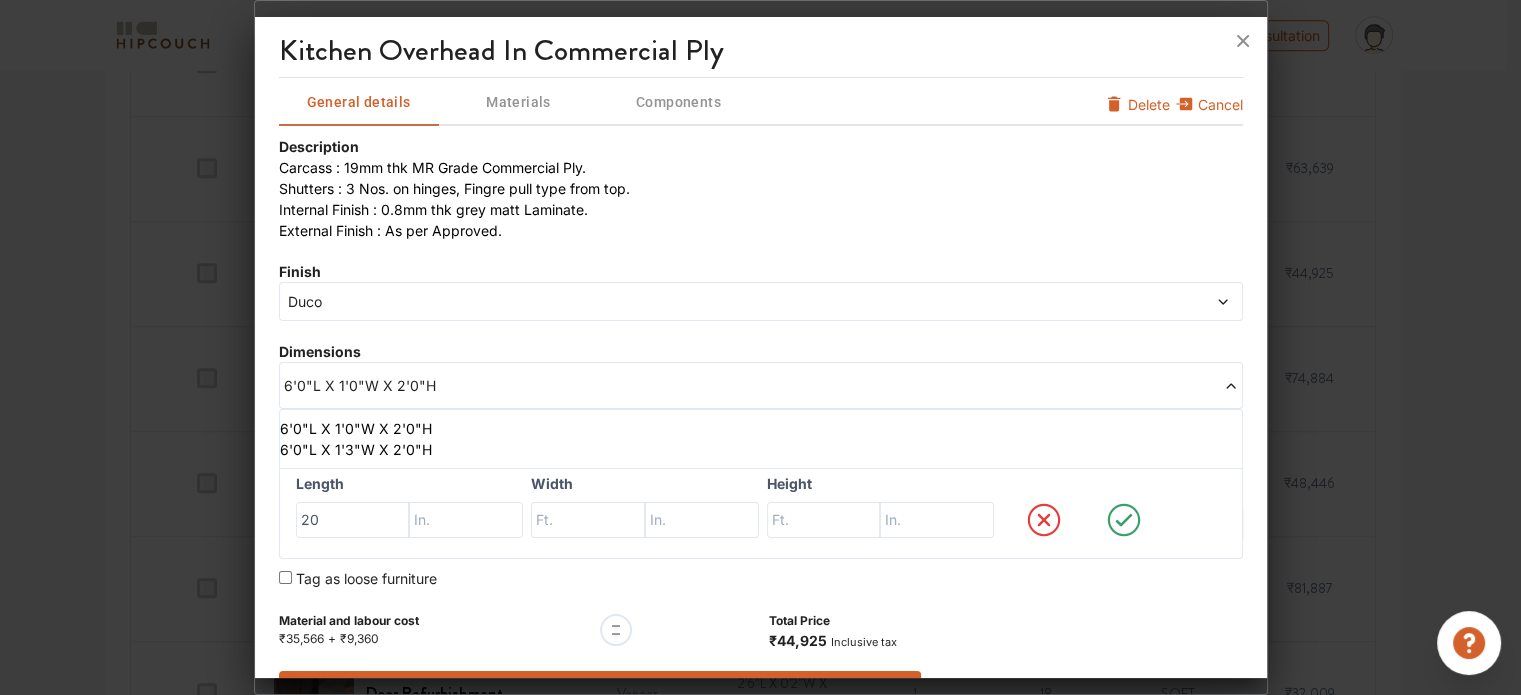 click on "Width" at bounding box center (645, 513) 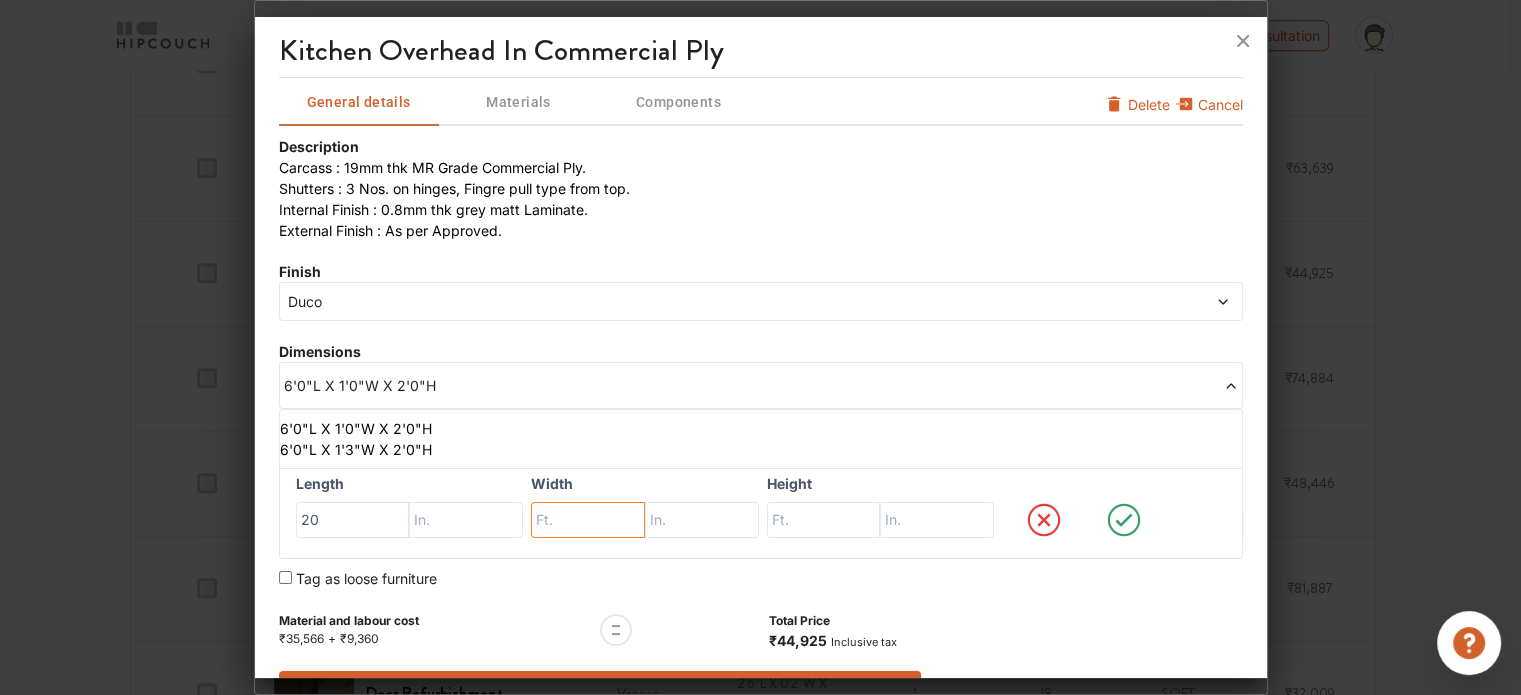 click at bounding box center [353, 520] 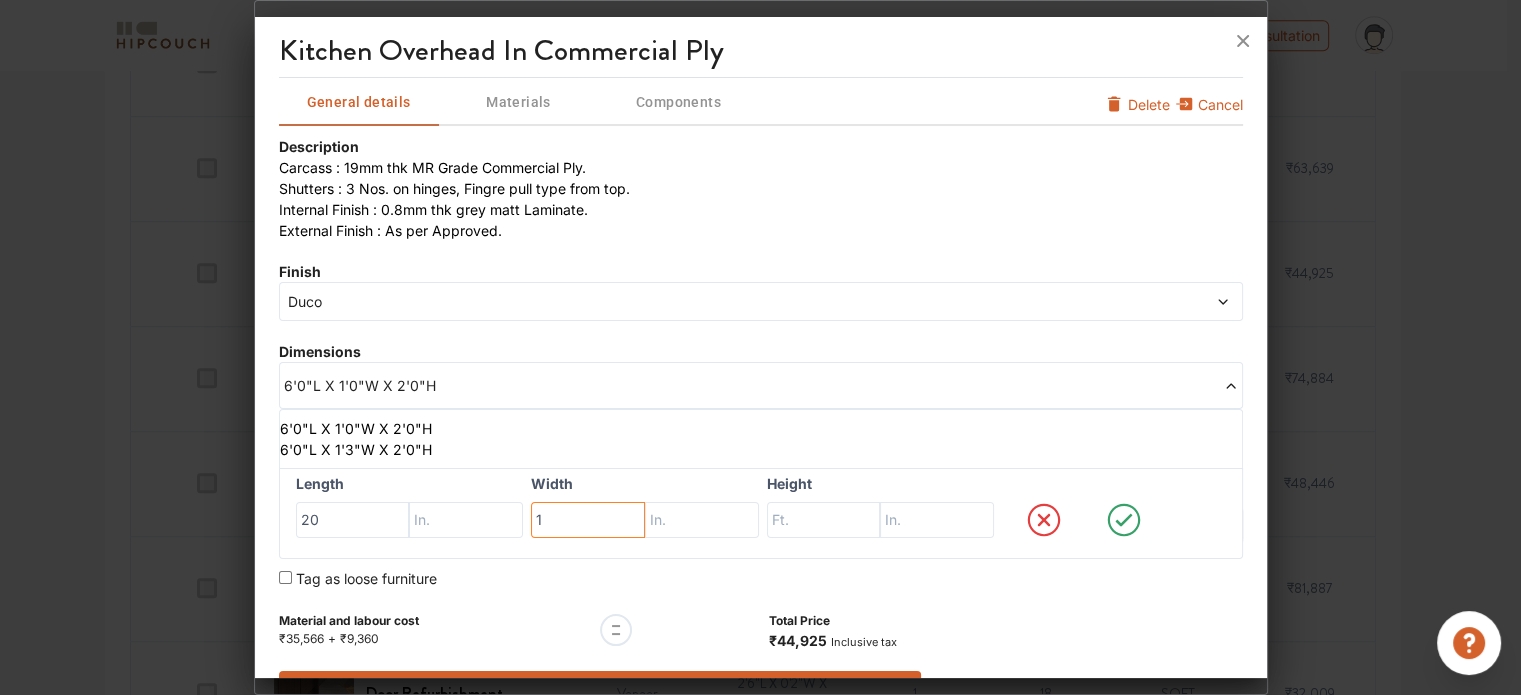 type on "1" 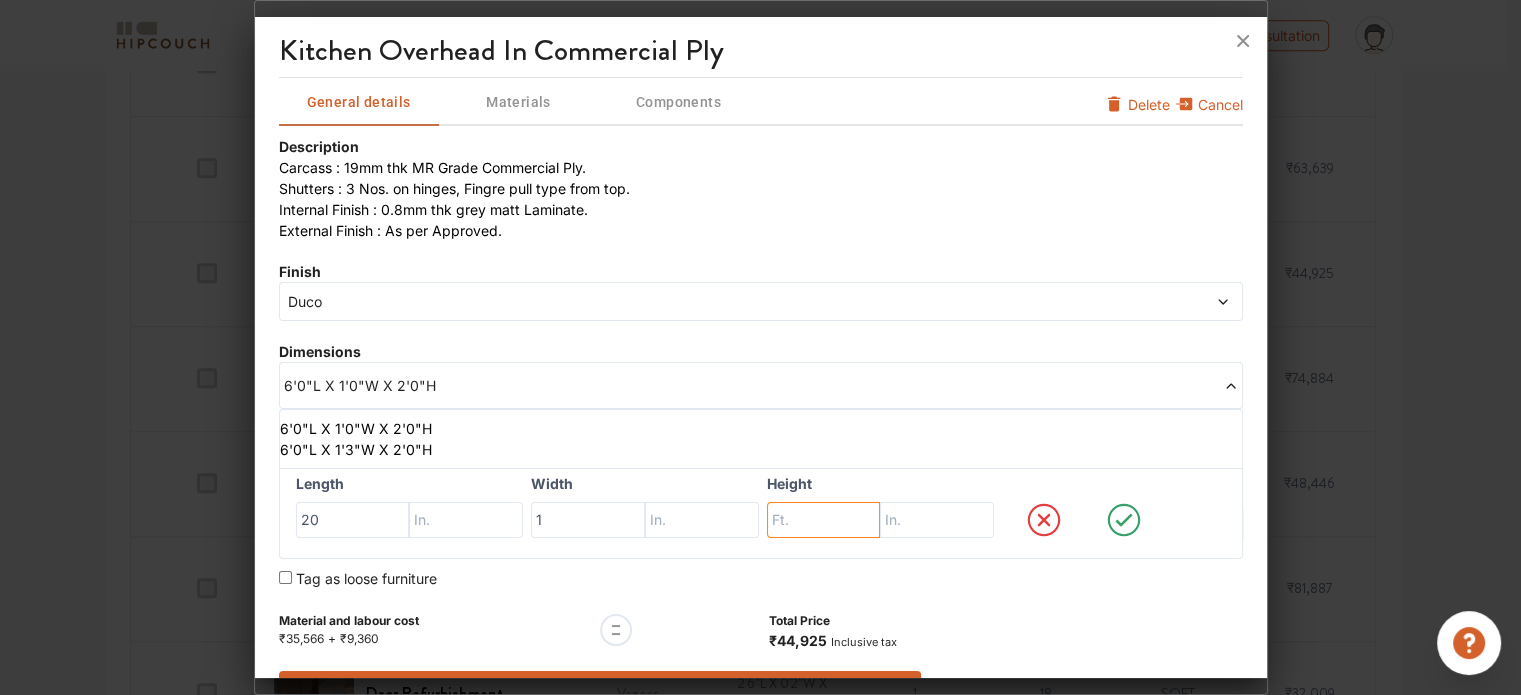click at bounding box center (353, 520) 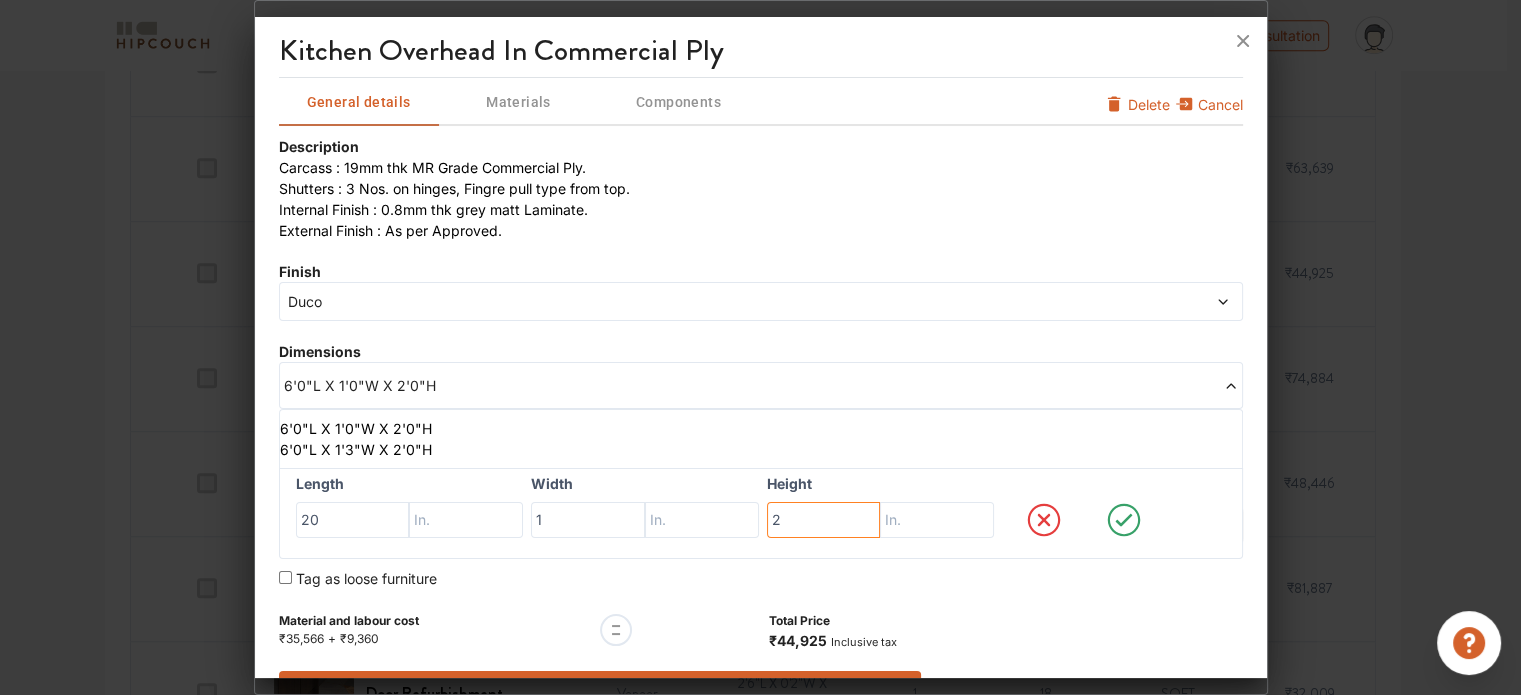 type on "2" 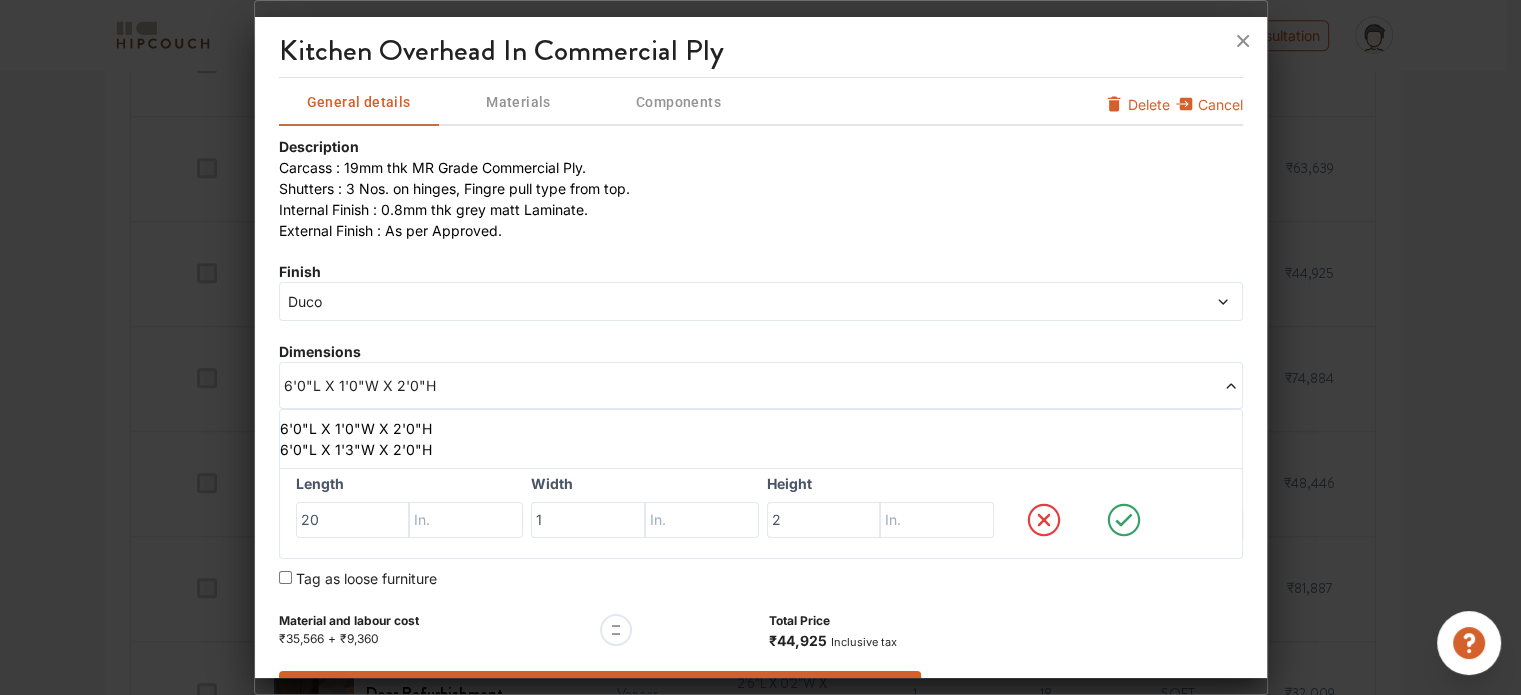 click 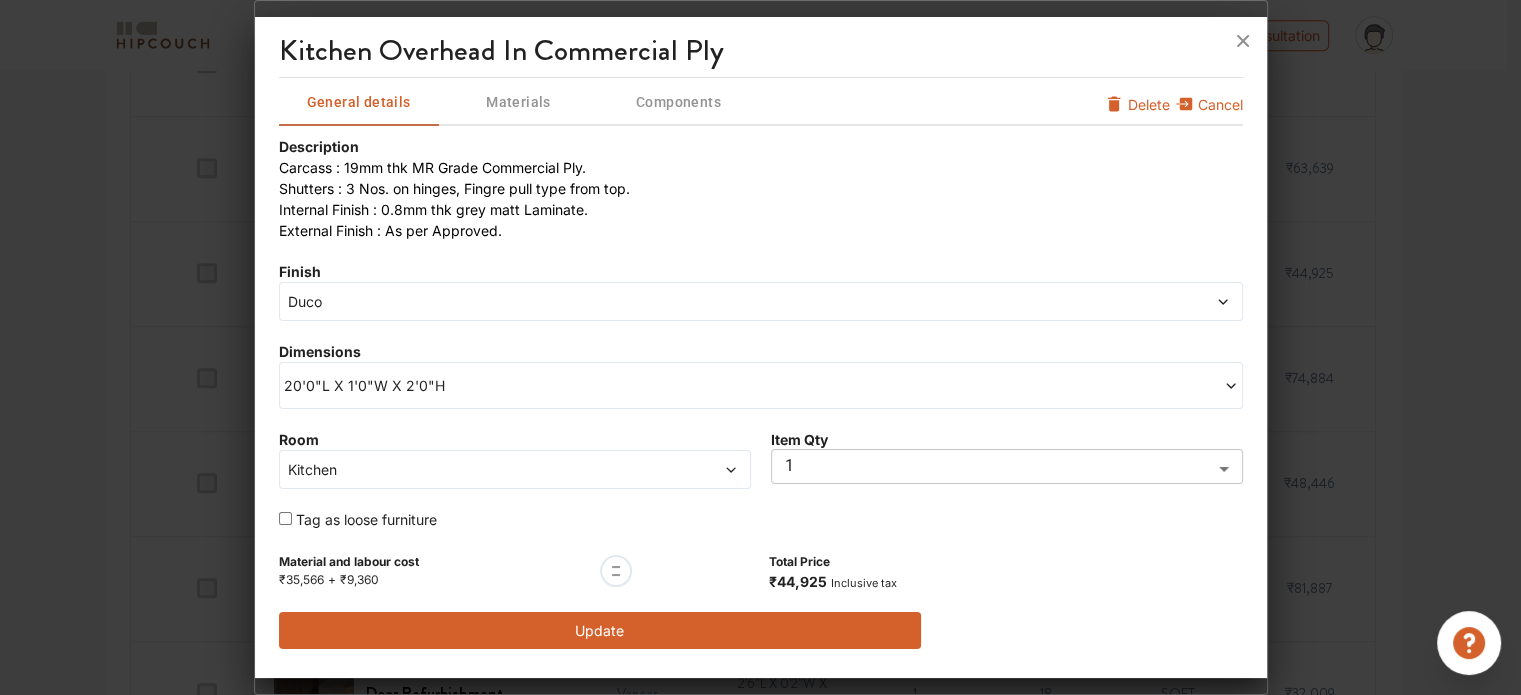 click on "Update" at bounding box center (600, 630) 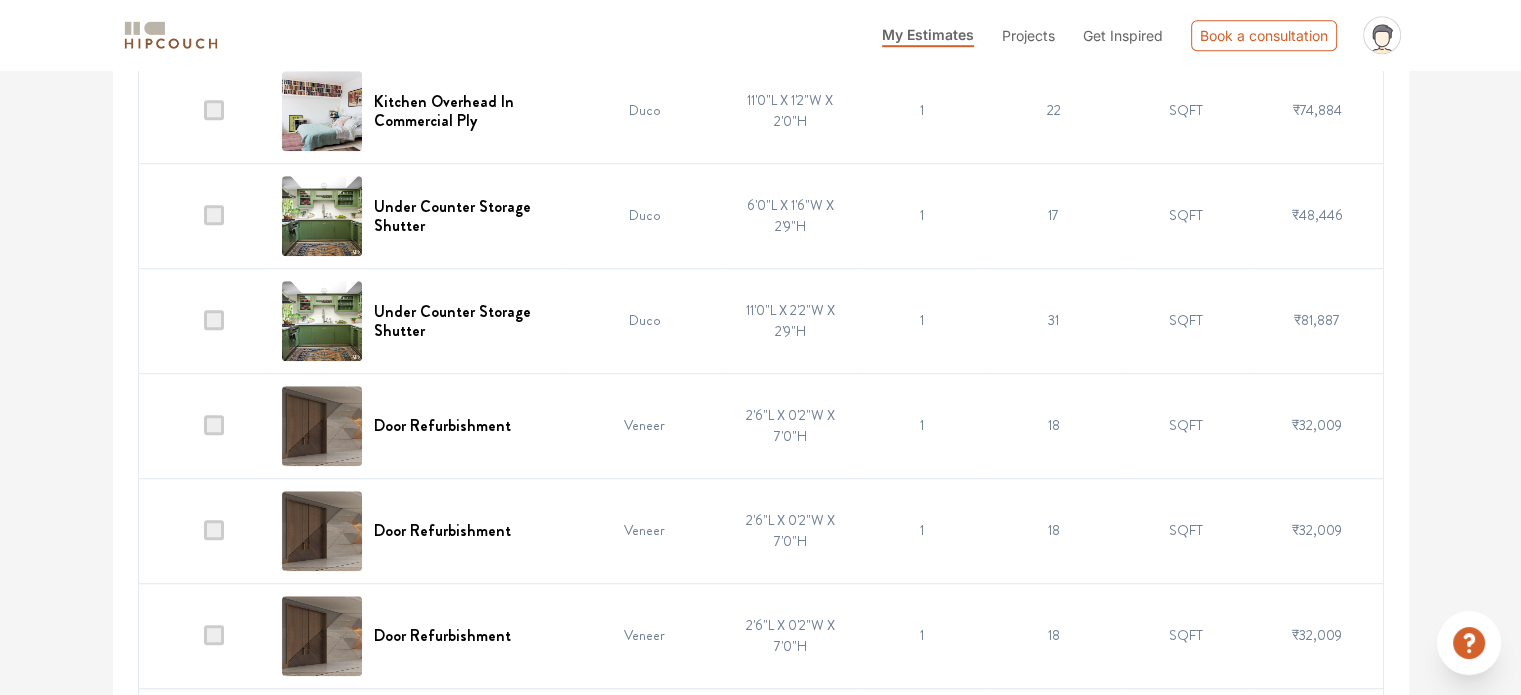 scroll, scrollTop: 1800, scrollLeft: 0, axis: vertical 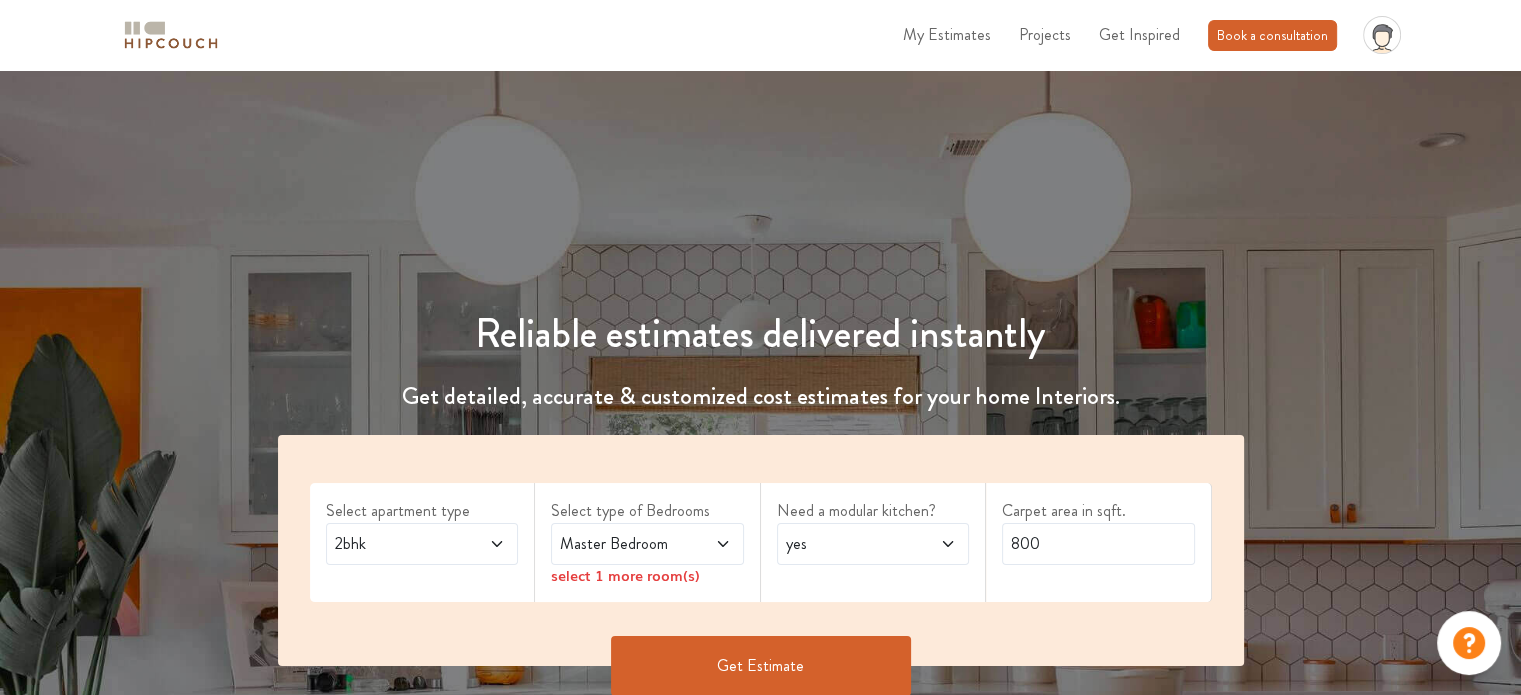 click on "Book a consultation" at bounding box center [1272, 35] 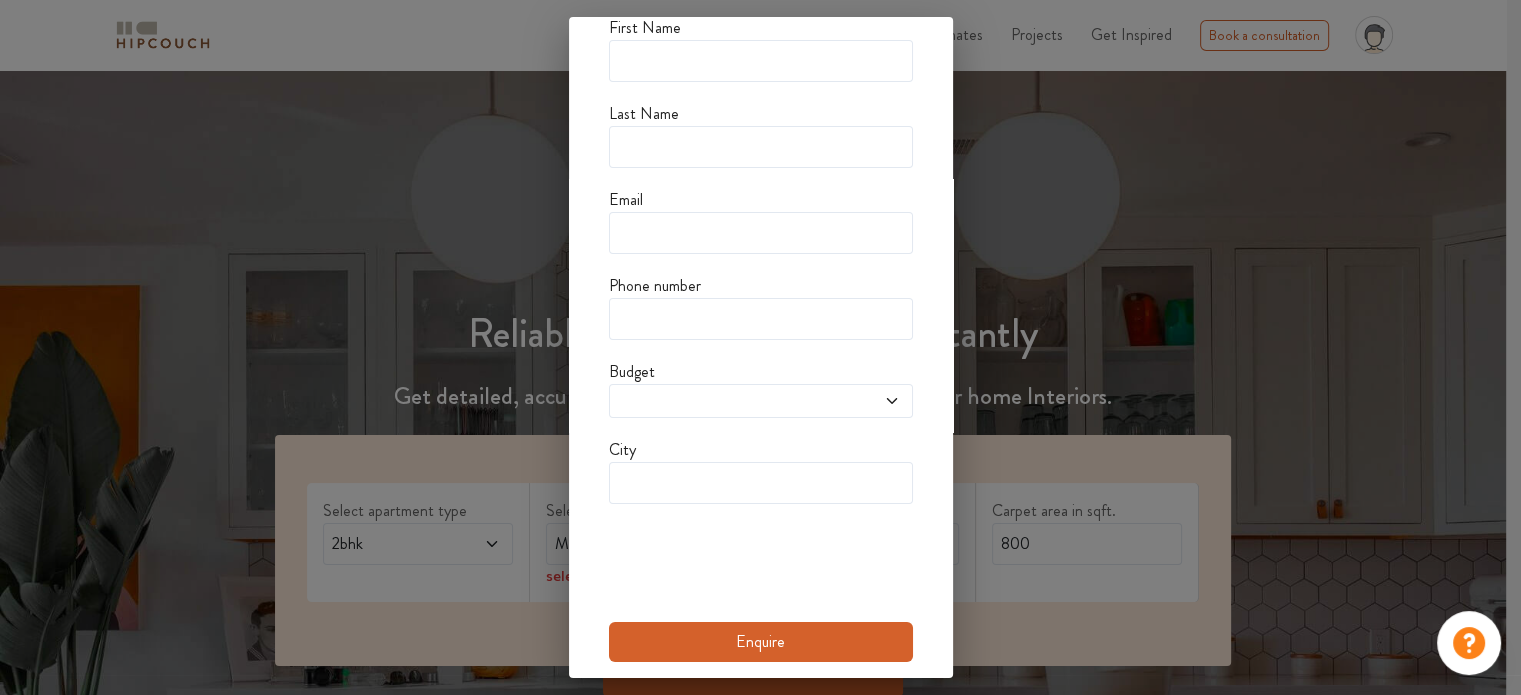 scroll, scrollTop: 98, scrollLeft: 0, axis: vertical 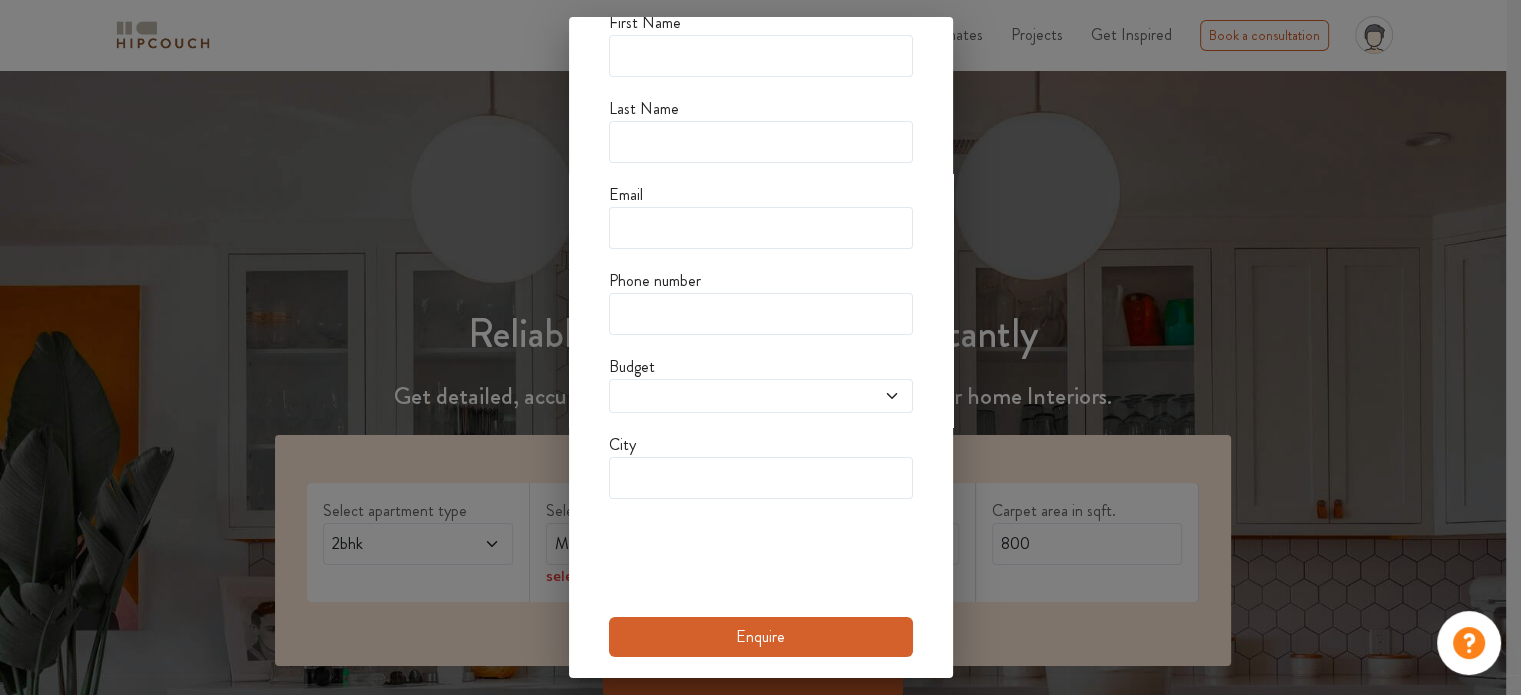 click on "An interior designer will call you.  We need your information to set up the call. First Name Last Name Email Phone number Budget City Enquire" at bounding box center [760, 347] 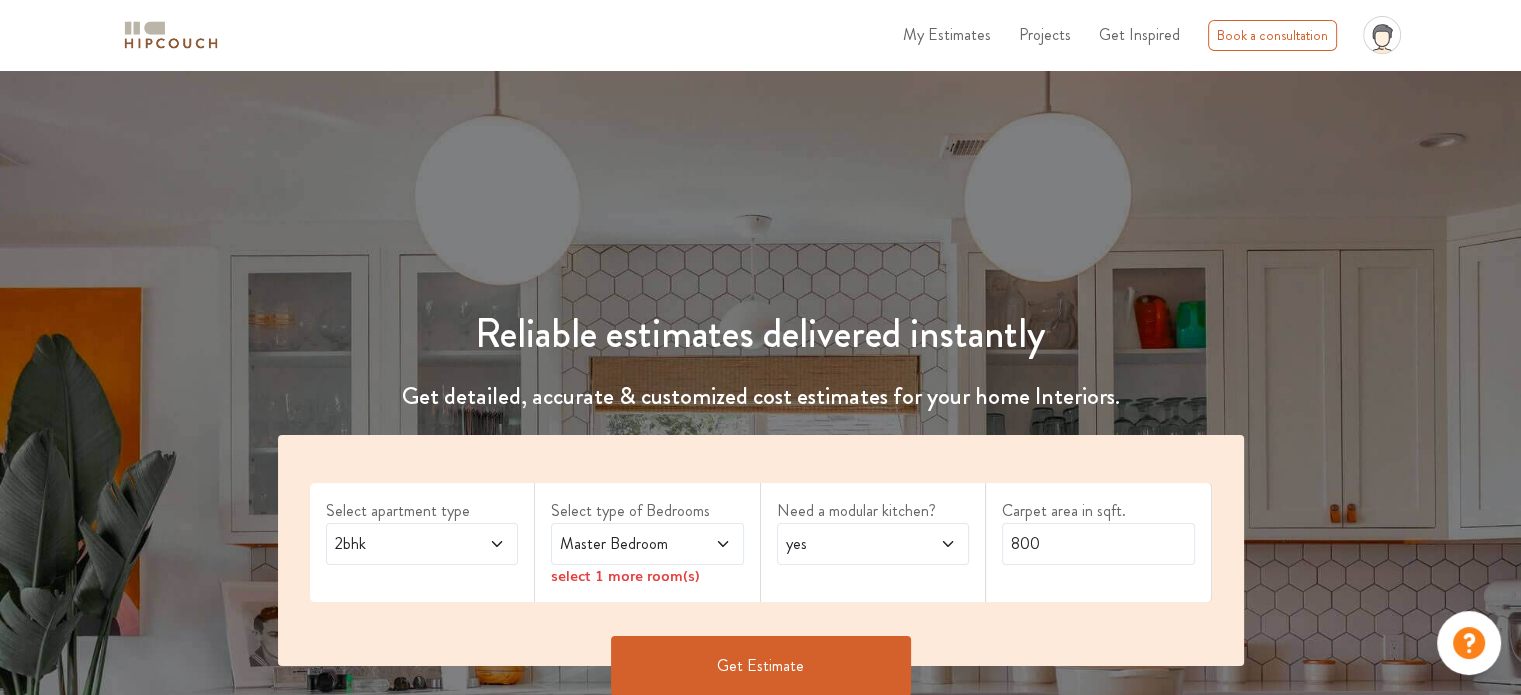click on "My Estimates" at bounding box center (947, 34) 